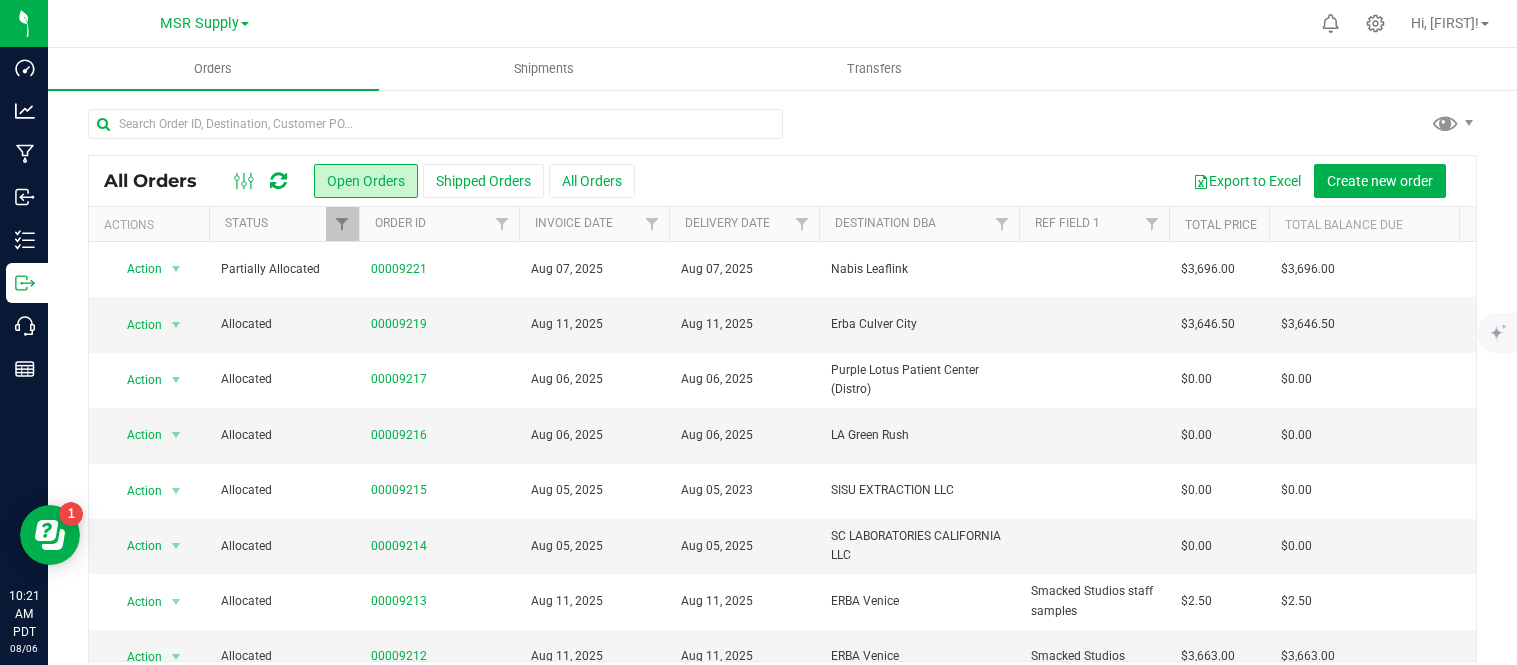 scroll, scrollTop: 0, scrollLeft: 0, axis: both 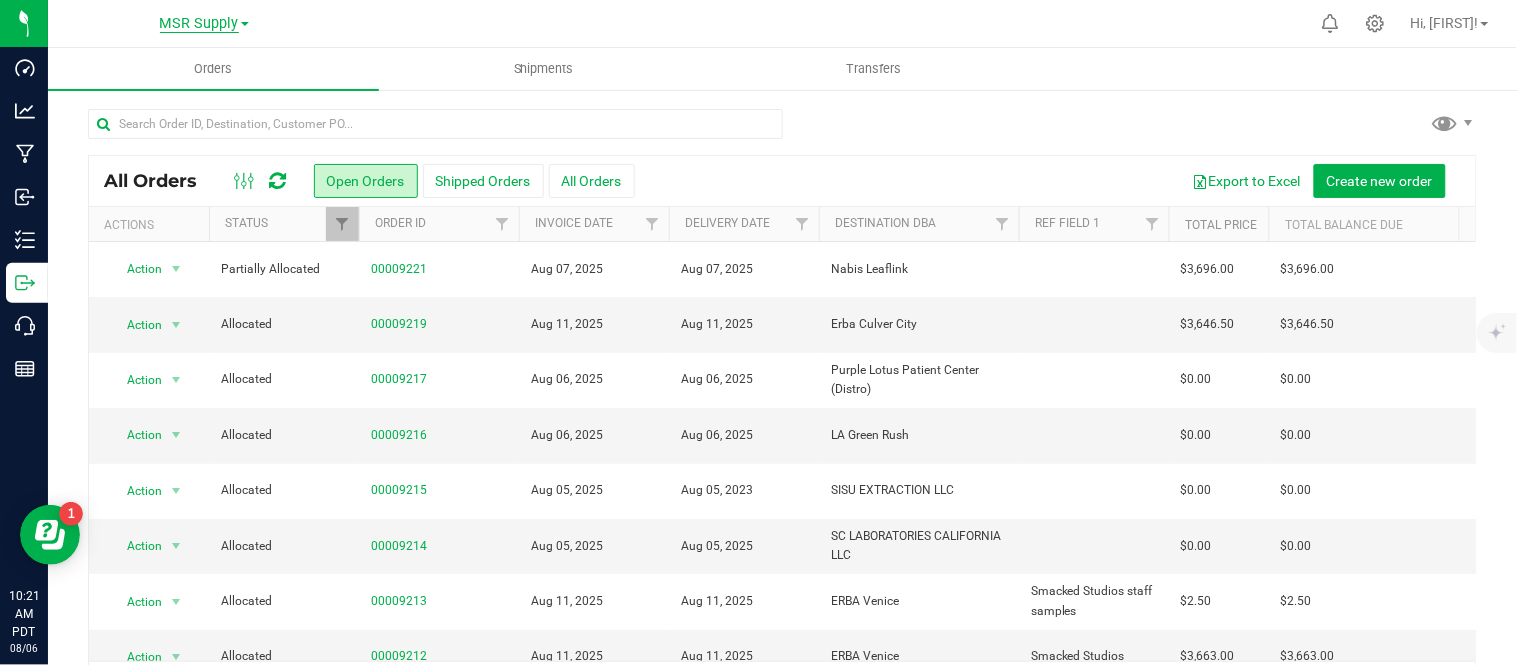 click on "MSR Supply" at bounding box center (199, 24) 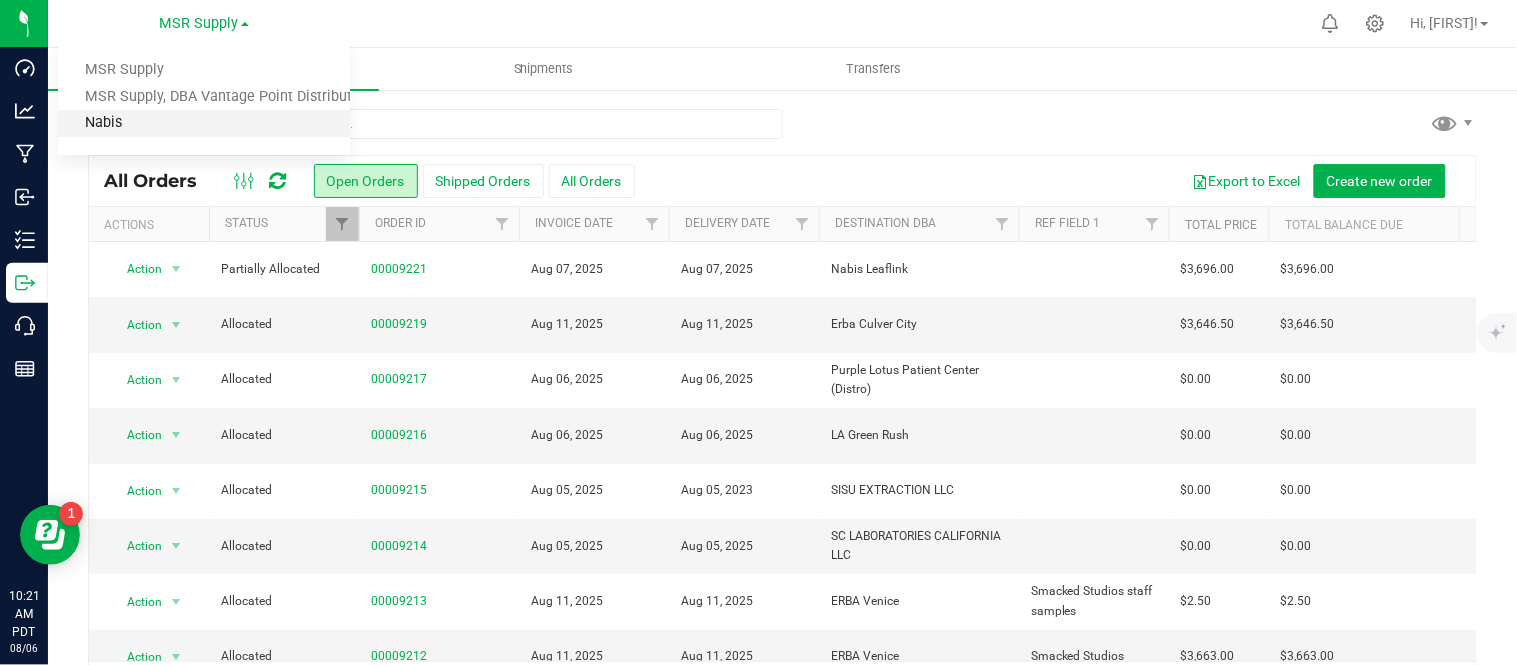 click on "Nabis" at bounding box center (204, 123) 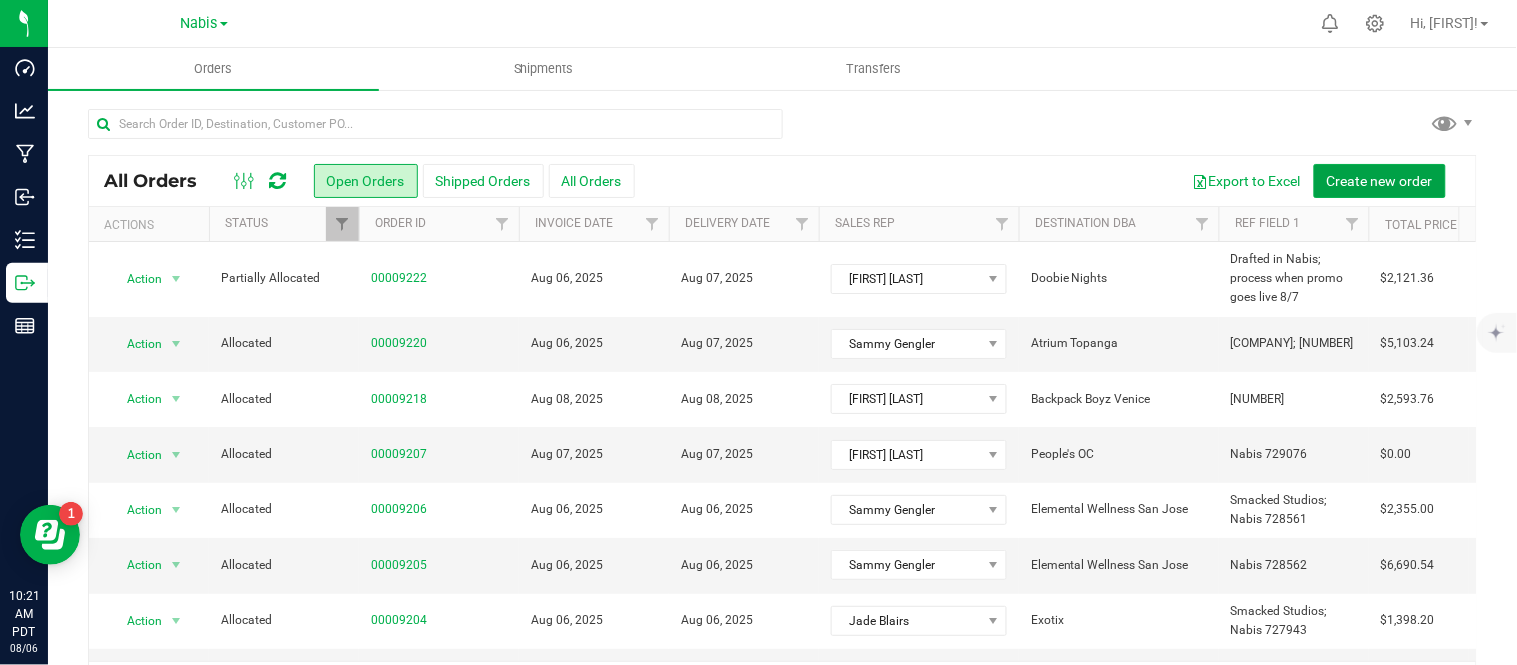 click on "Create new order" at bounding box center (1380, 181) 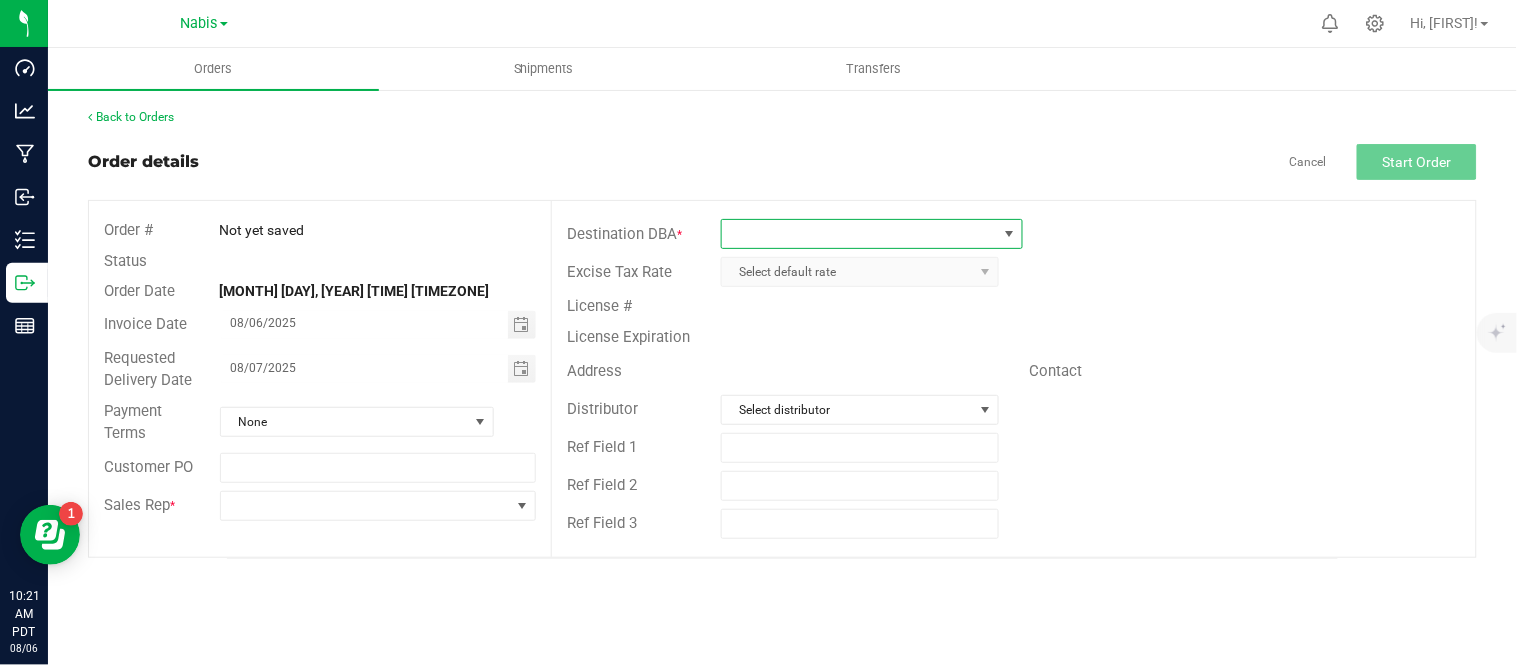 click at bounding box center [1009, 234] 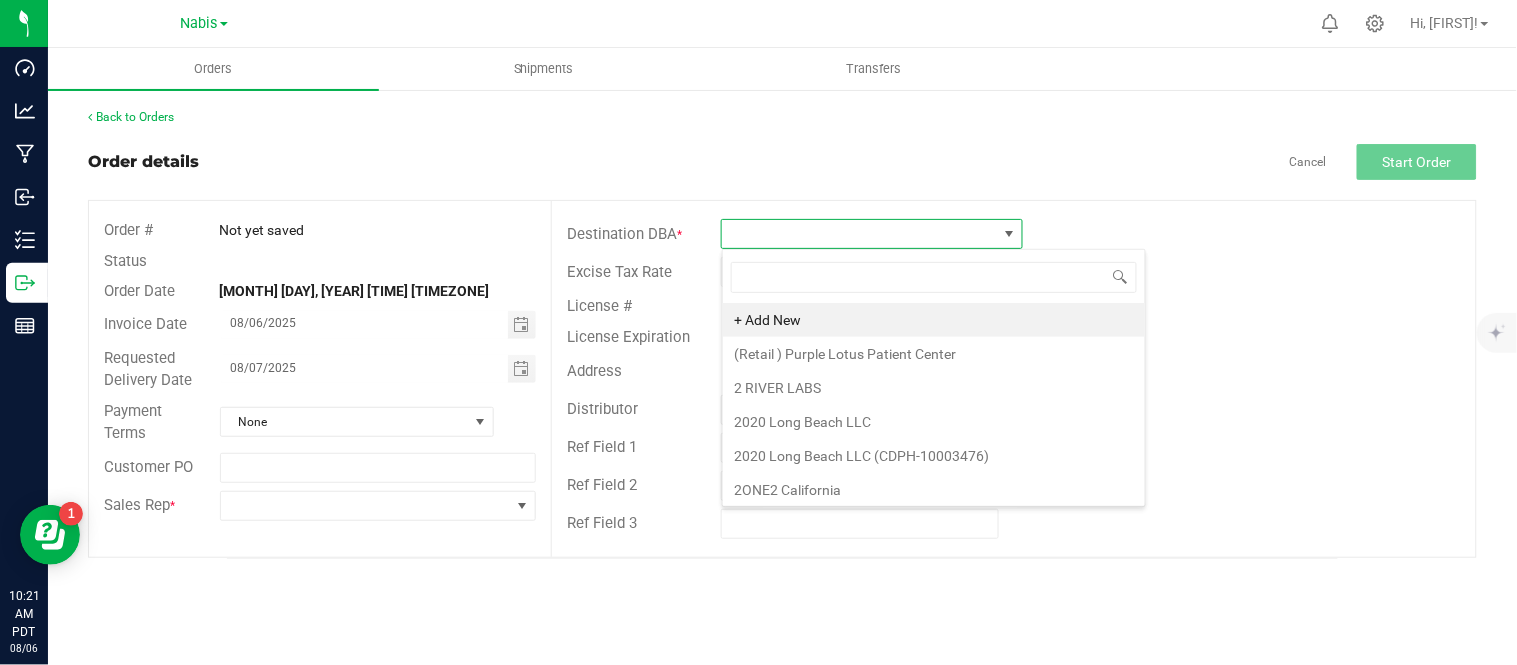 scroll, scrollTop: 99970, scrollLeft: 99697, axis: both 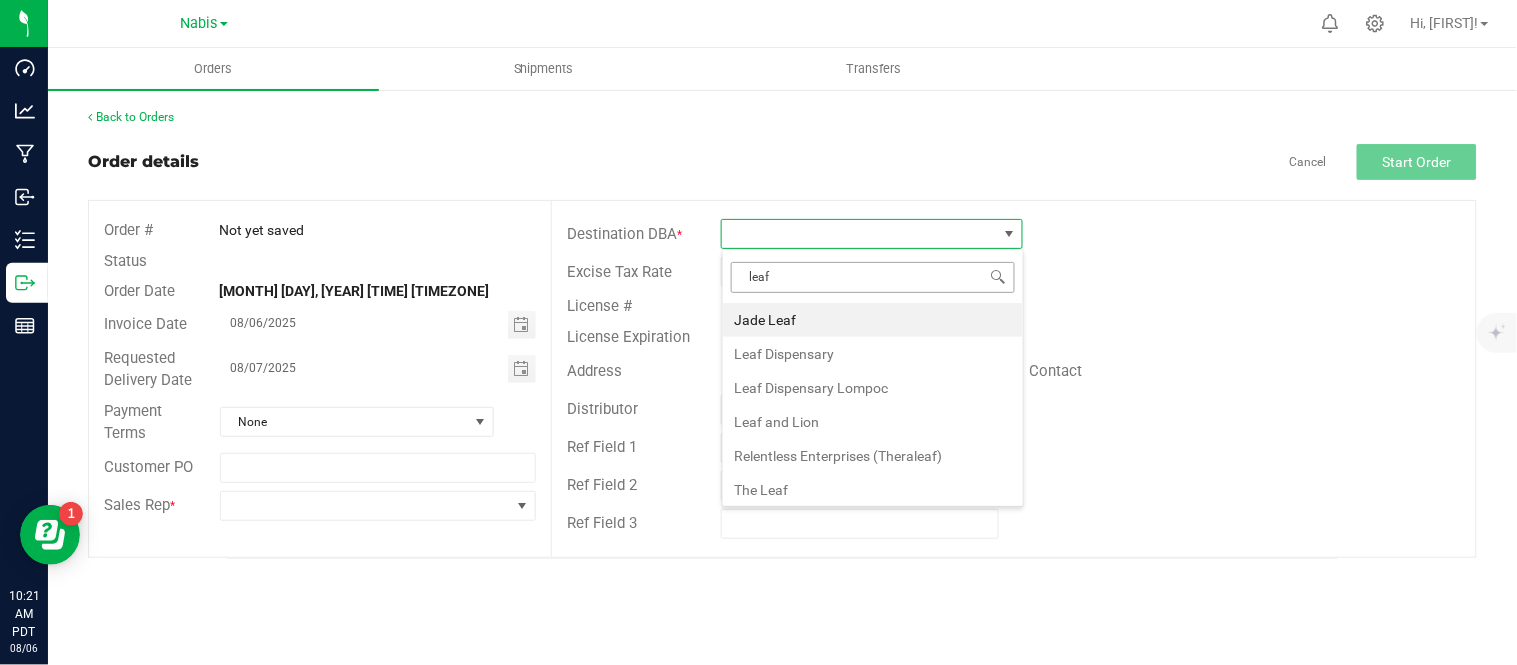 click on "leaf" at bounding box center [873, 277] 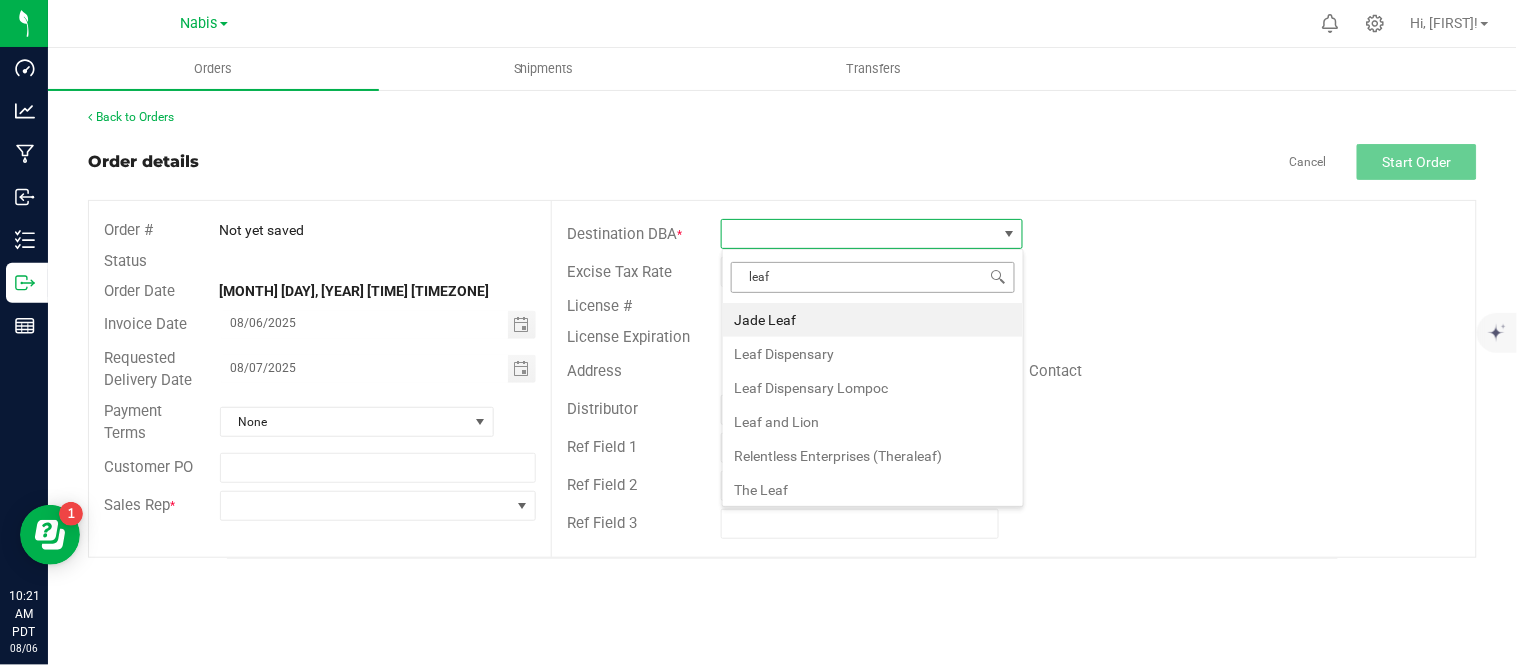 click on "leaf" at bounding box center (873, 277) 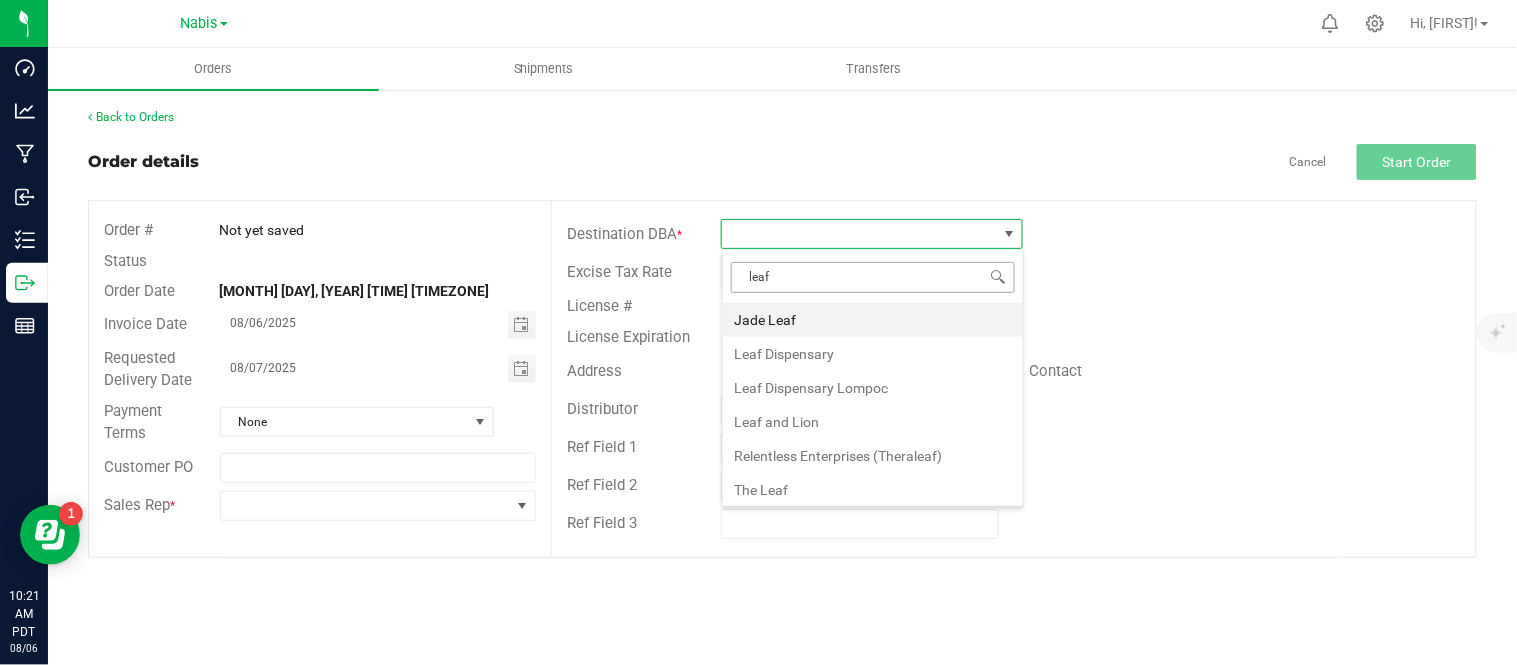 click on "leaf" at bounding box center (873, 277) 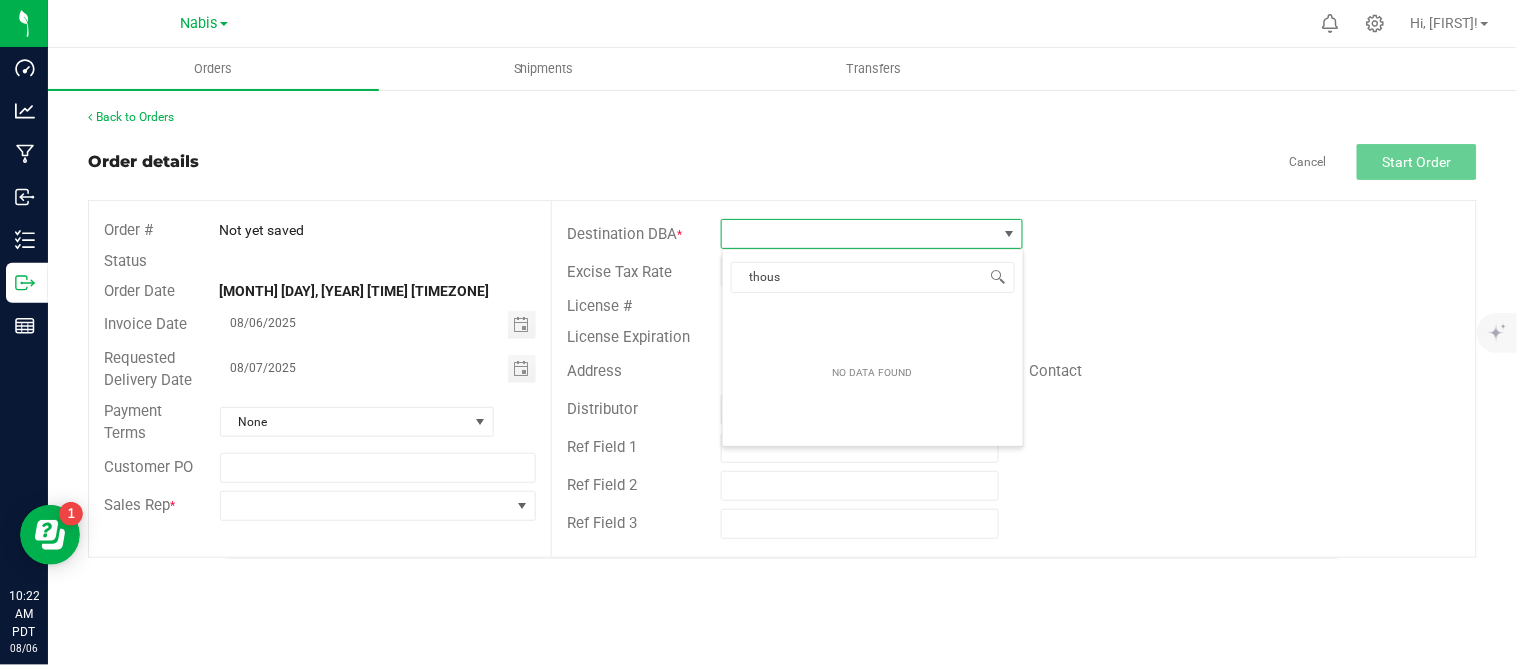 type on "thous" 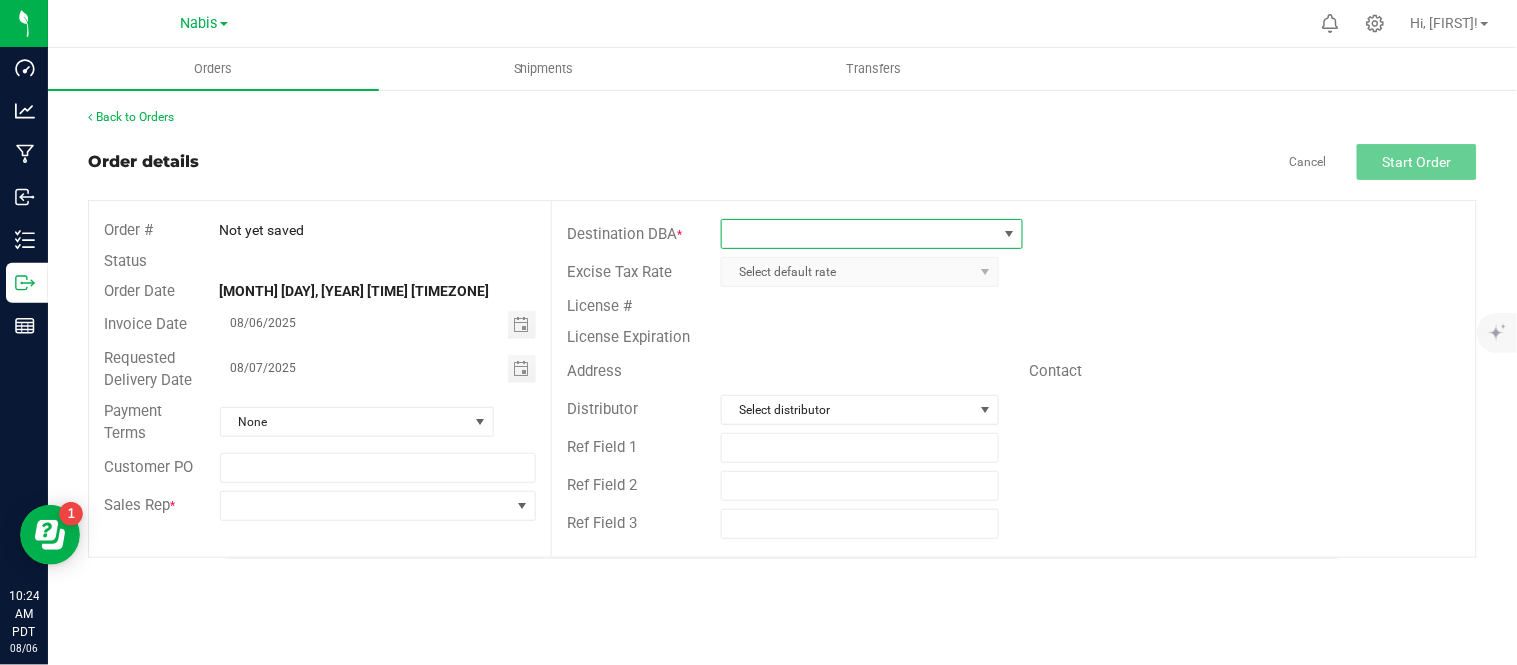click at bounding box center (859, 234) 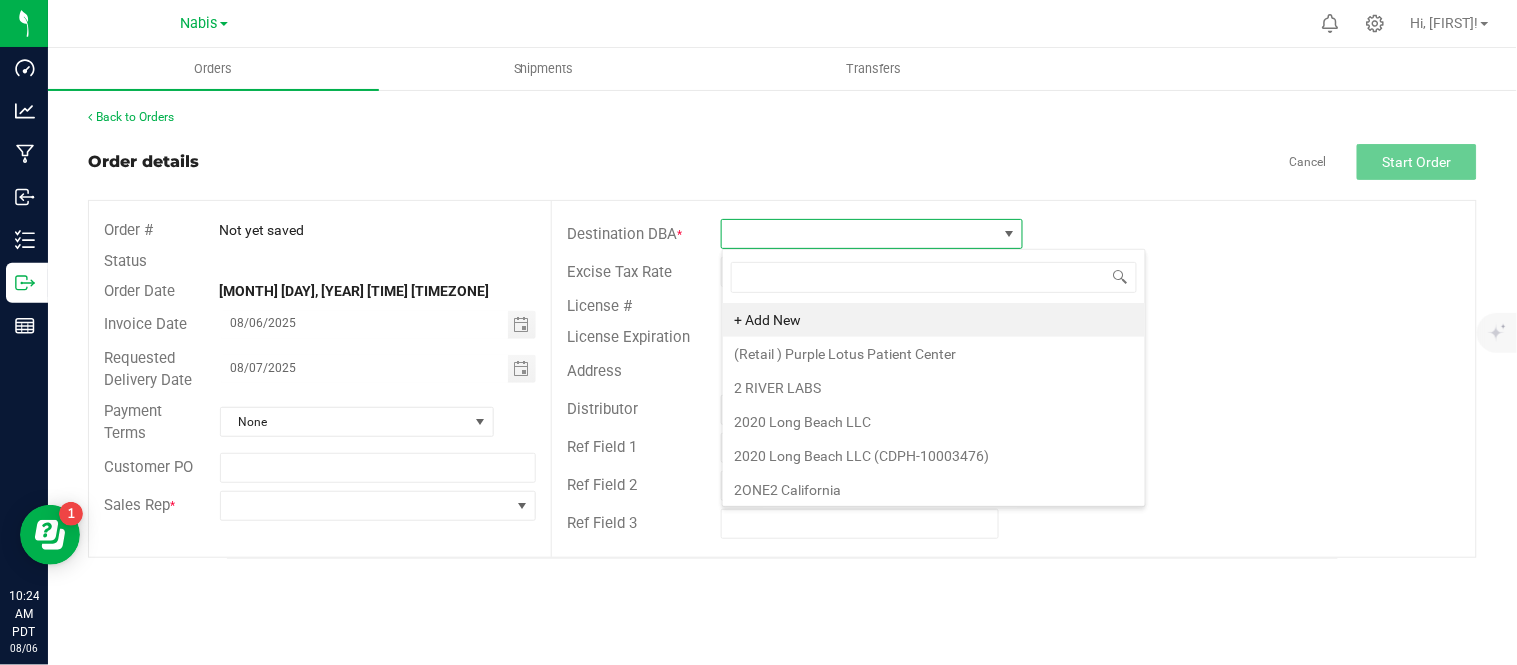 scroll, scrollTop: 99970, scrollLeft: 99697, axis: both 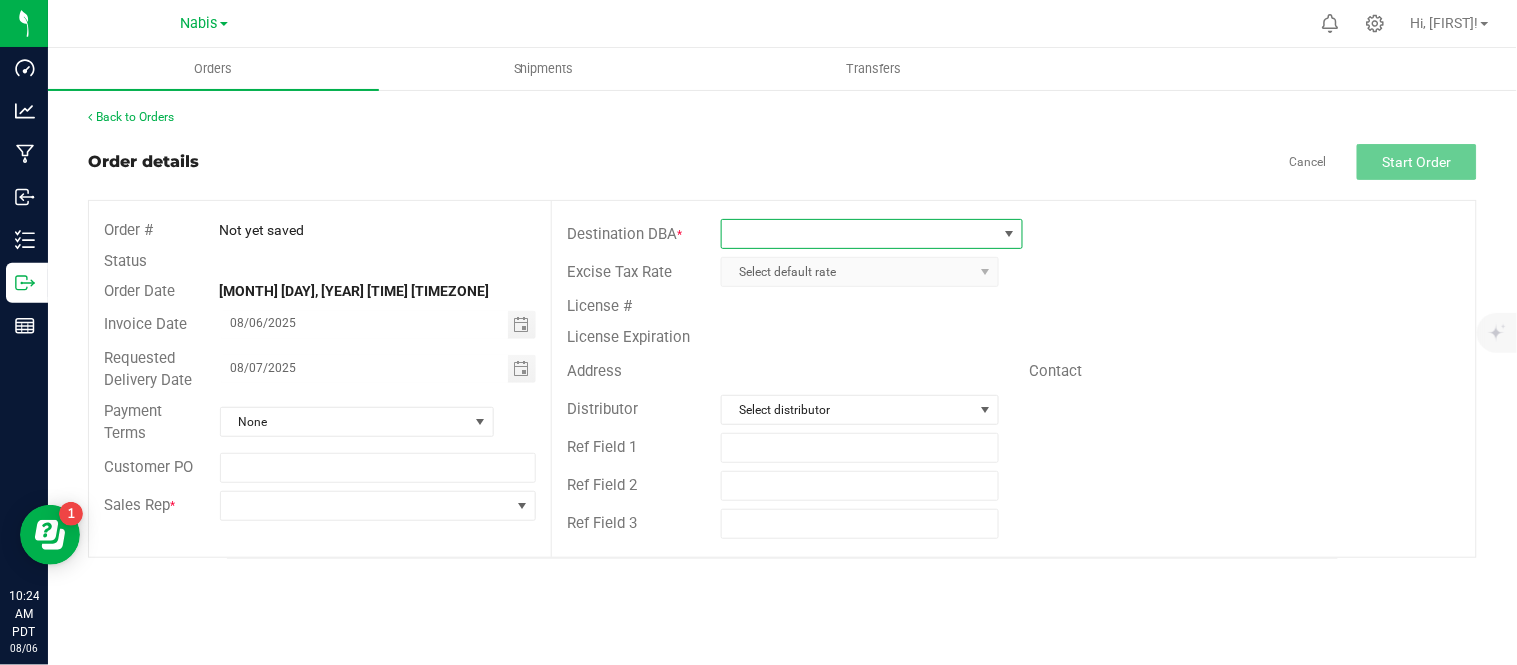 click at bounding box center [859, 234] 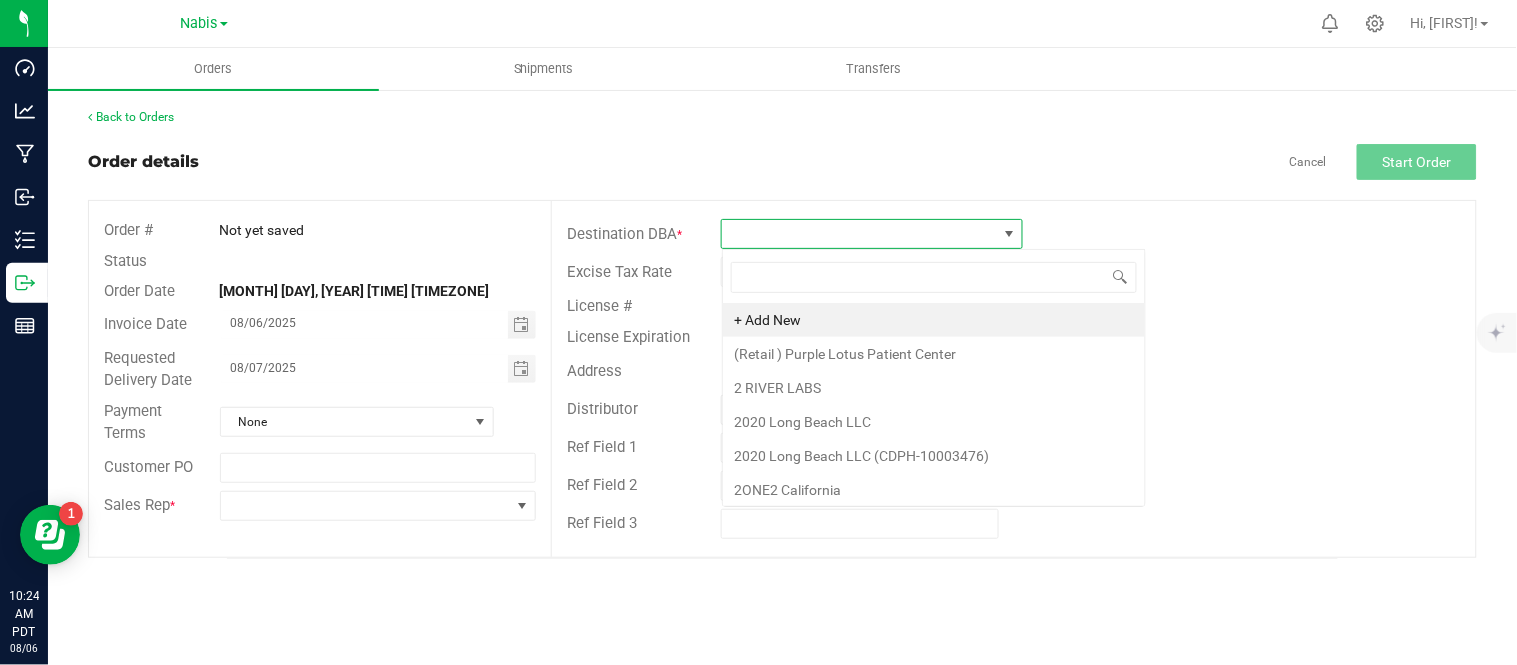 scroll, scrollTop: 99970, scrollLeft: 99697, axis: both 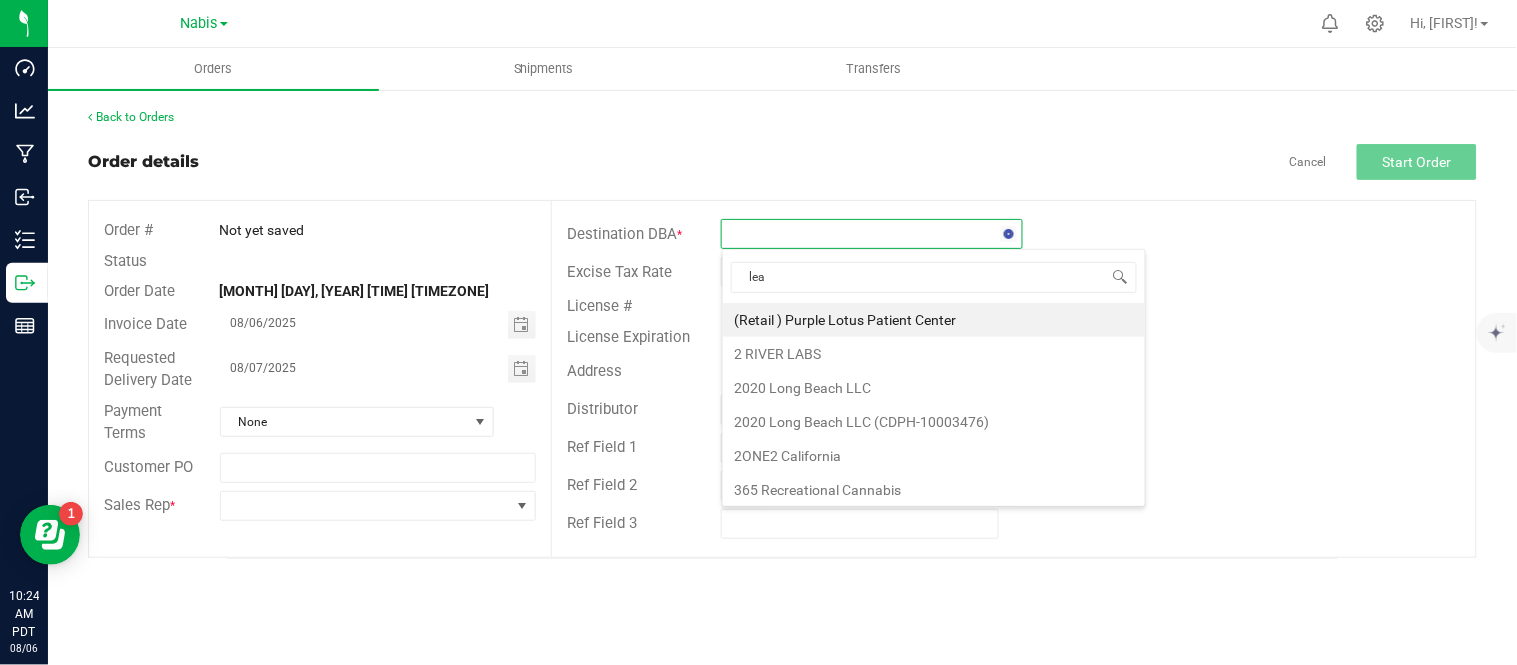 type on "leaf" 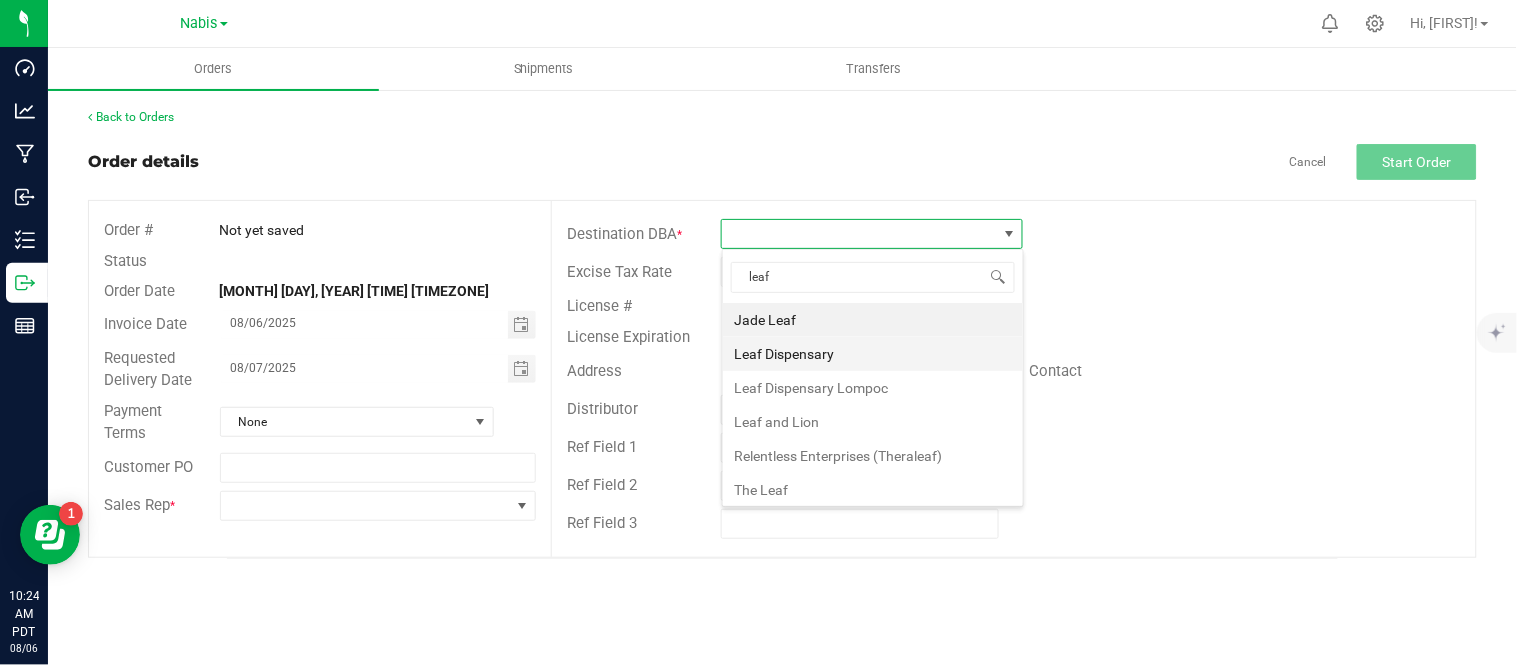 click on "Leaf Dispensary" at bounding box center (873, 354) 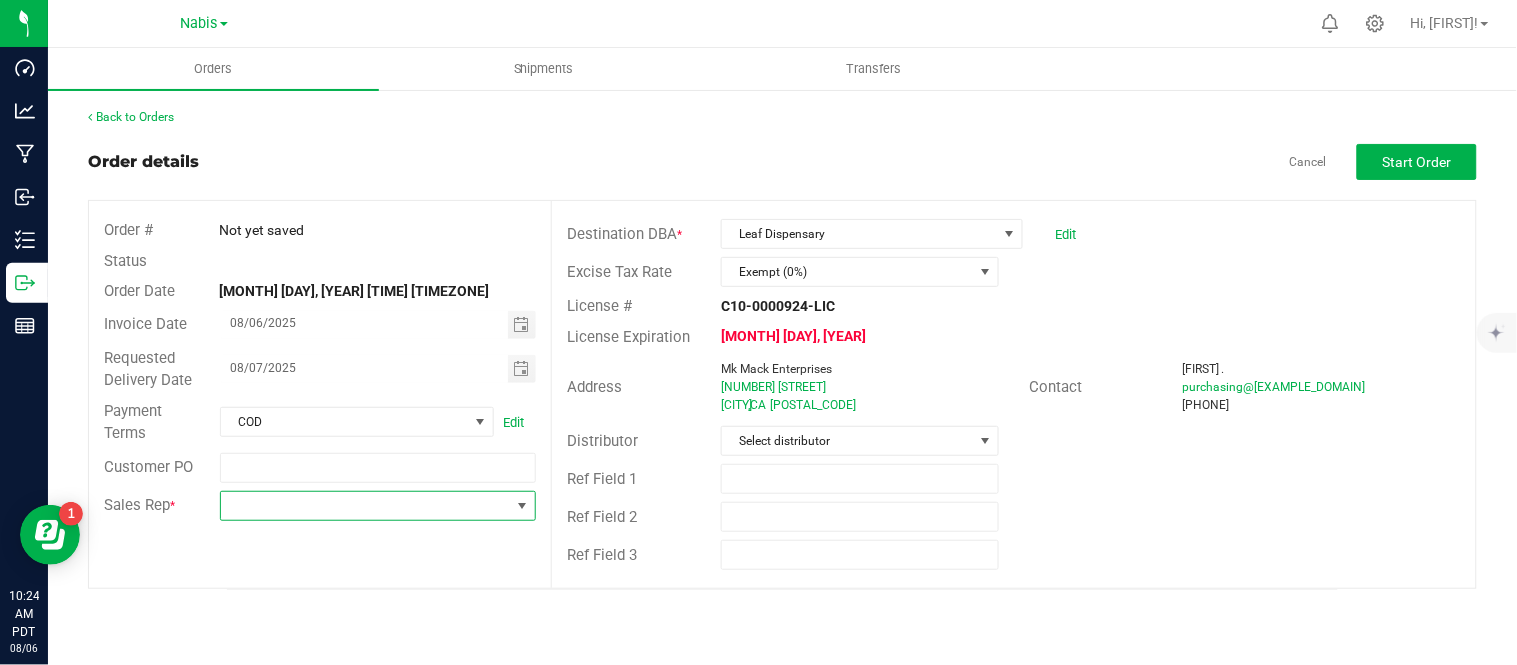 click at bounding box center [366, 506] 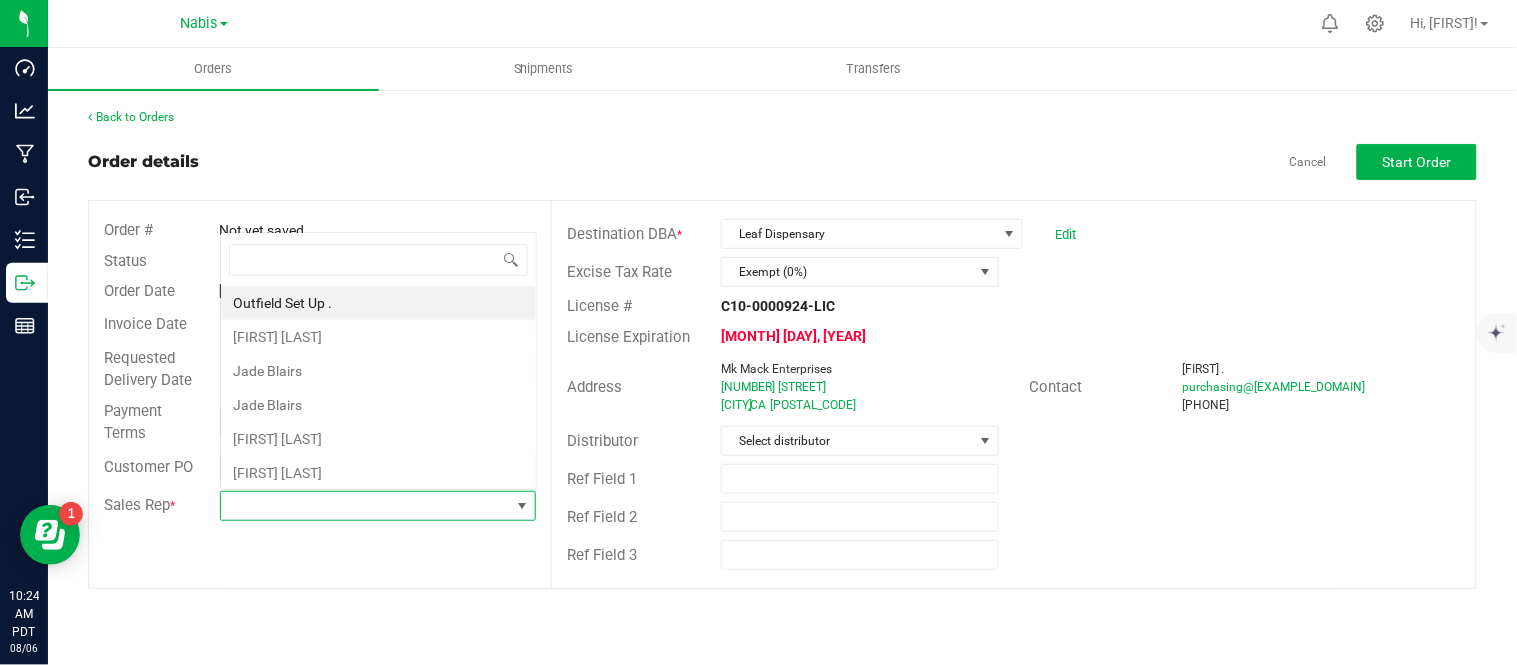 scroll, scrollTop: 0, scrollLeft: 0, axis: both 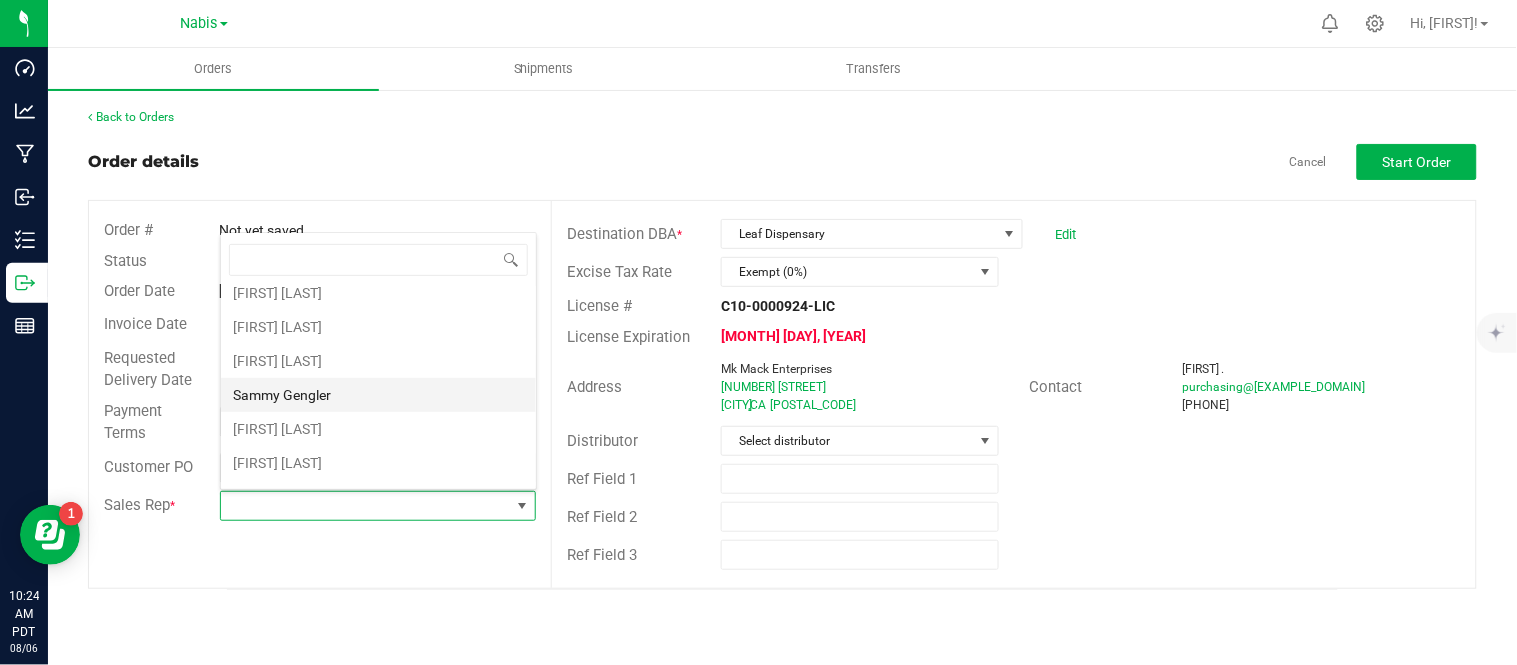 click on "Sammy Gengler" at bounding box center (378, 395) 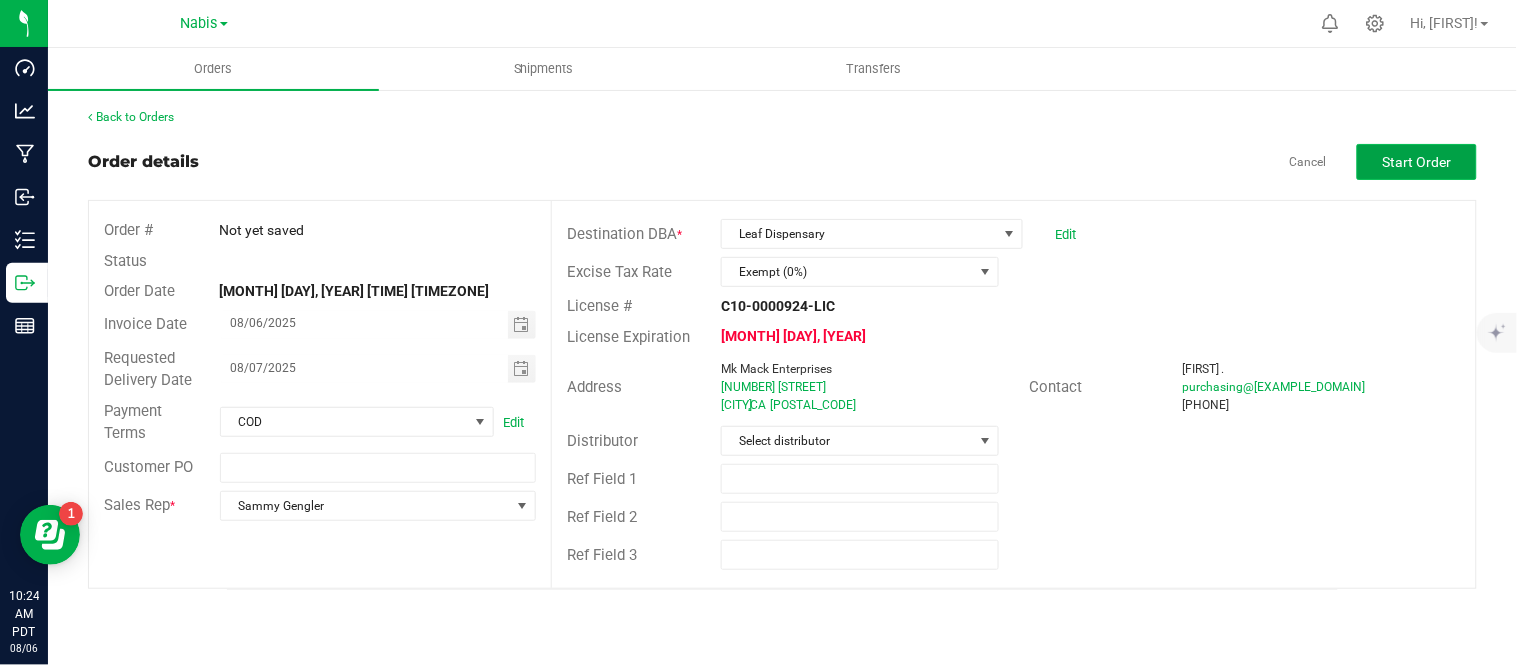 click on "Start Order" at bounding box center [1417, 162] 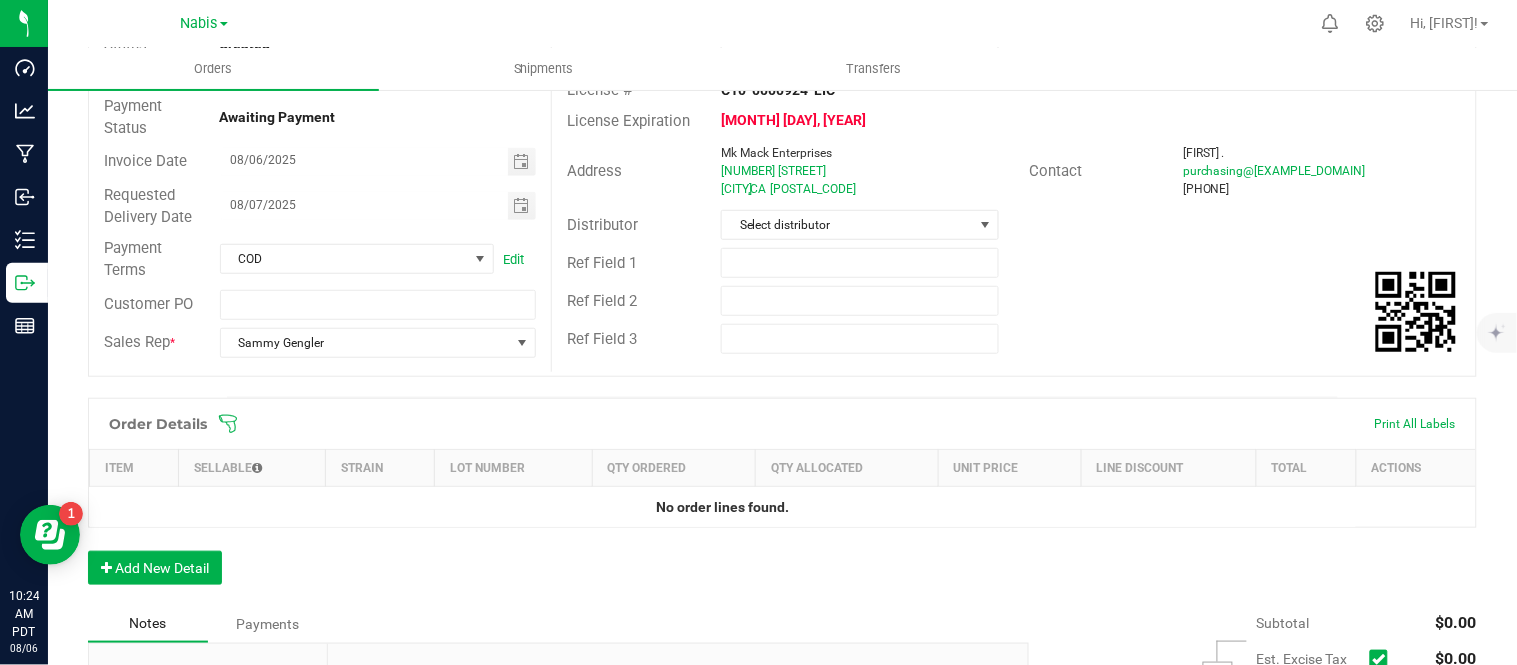 scroll, scrollTop: 218, scrollLeft: 0, axis: vertical 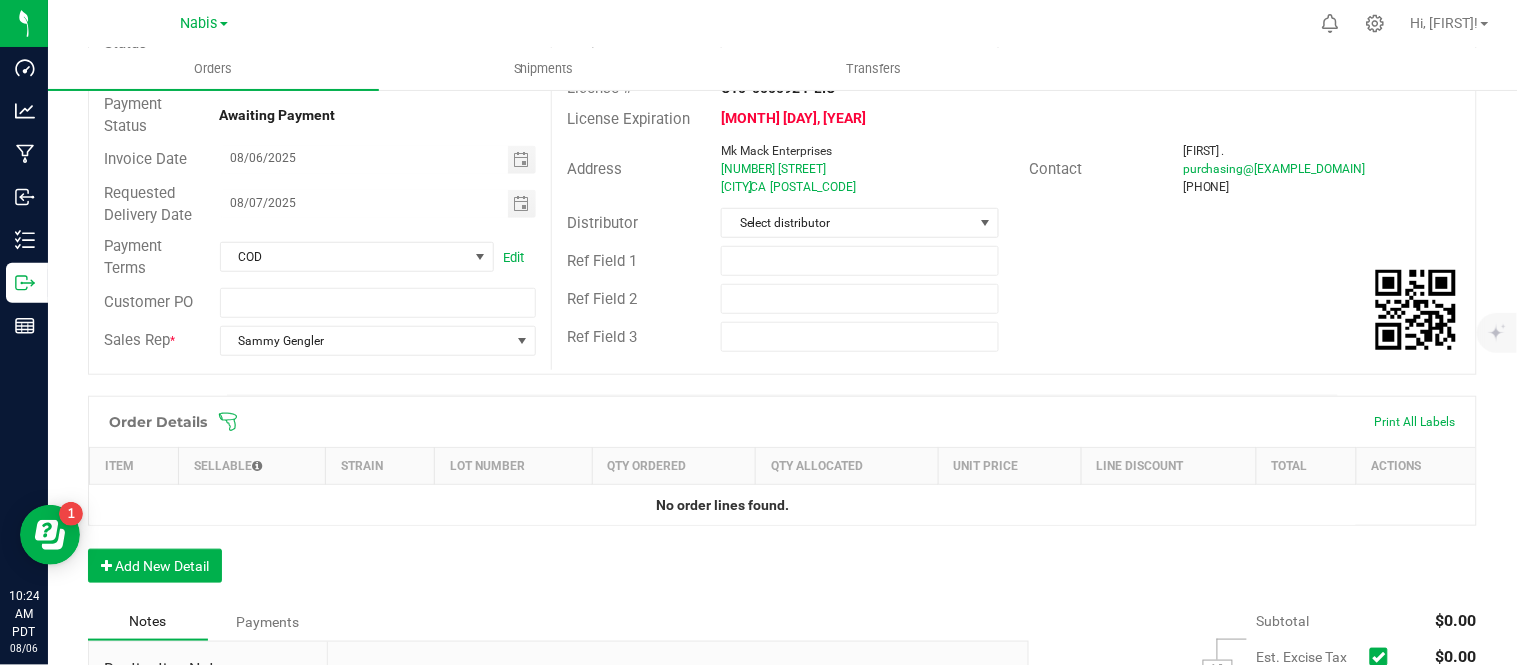 click on "Order Details Print All Labels Item  Sellable  Strain  Lot Number  Qty Ordered Qty Allocated Unit Price Line Discount Total Actions No order lines found.
Add New Detail" at bounding box center (782, 499) 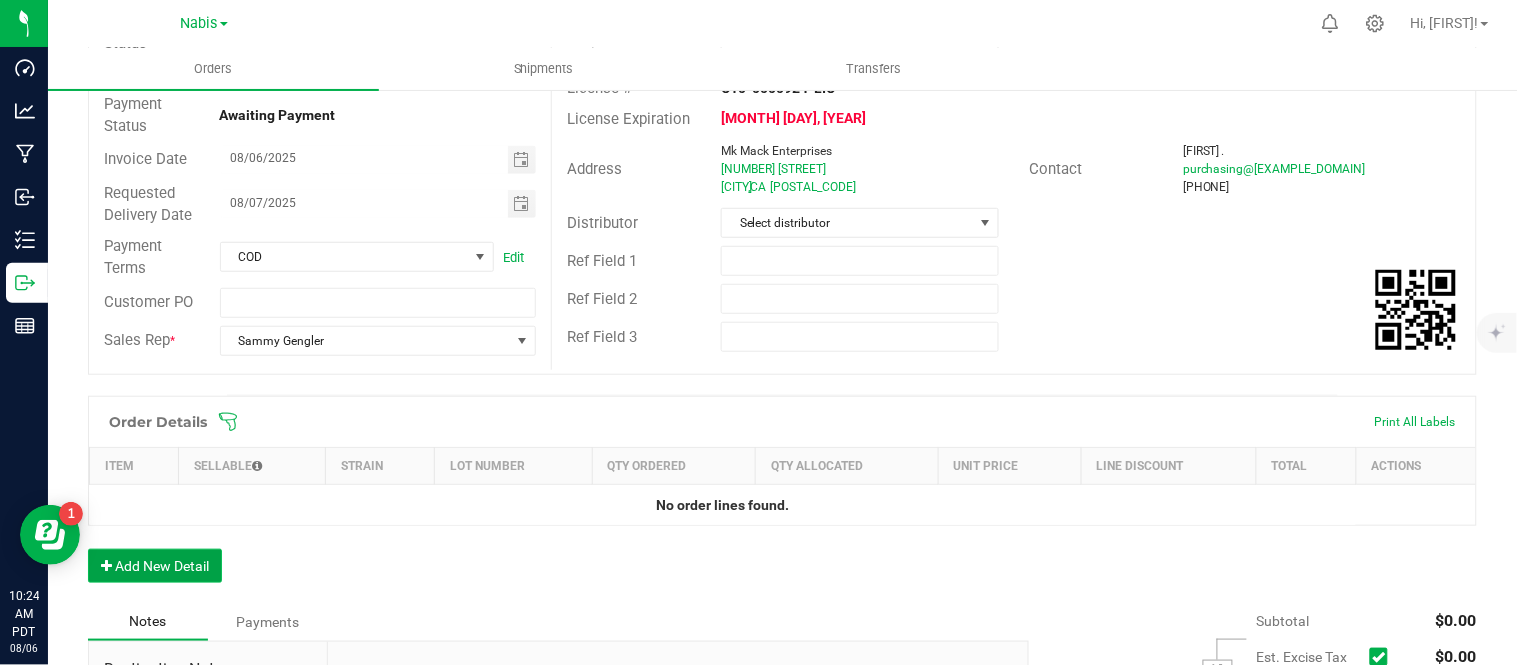 click on "Add New Detail" at bounding box center (155, 566) 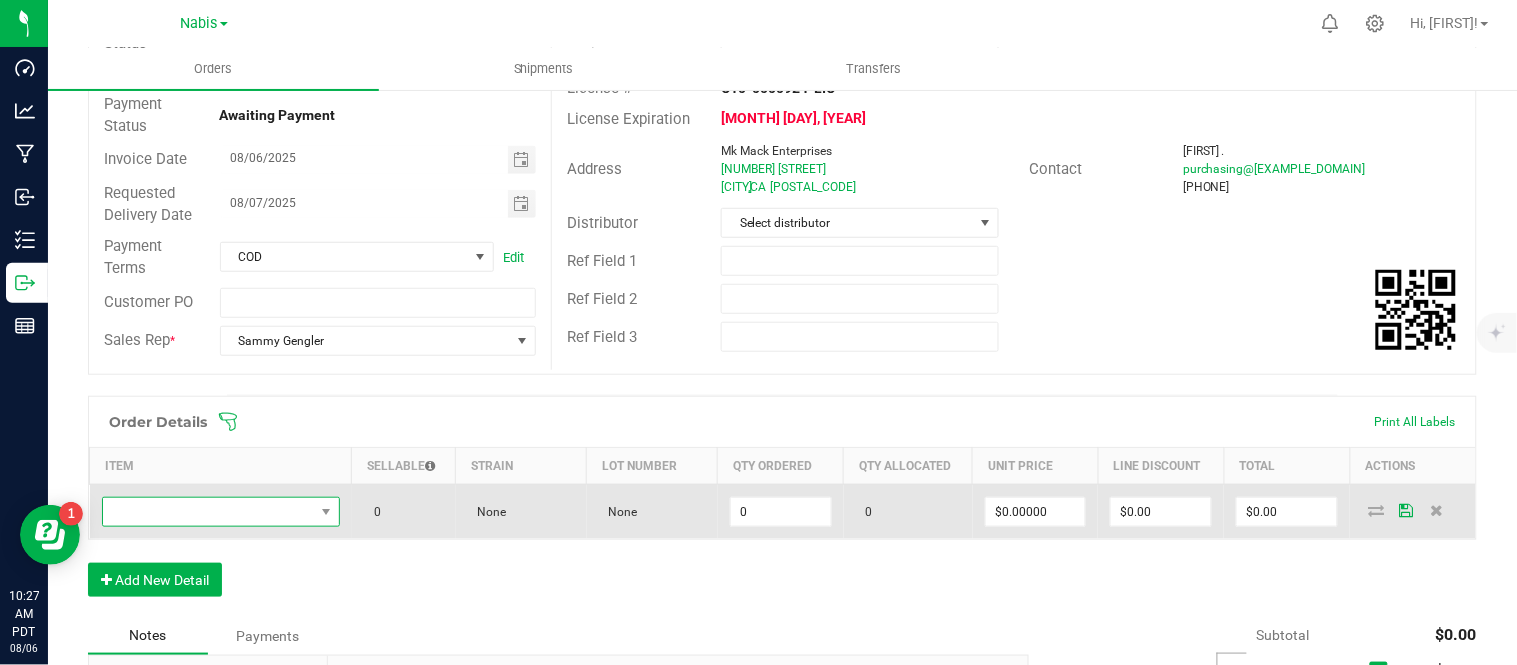 click at bounding box center [208, 512] 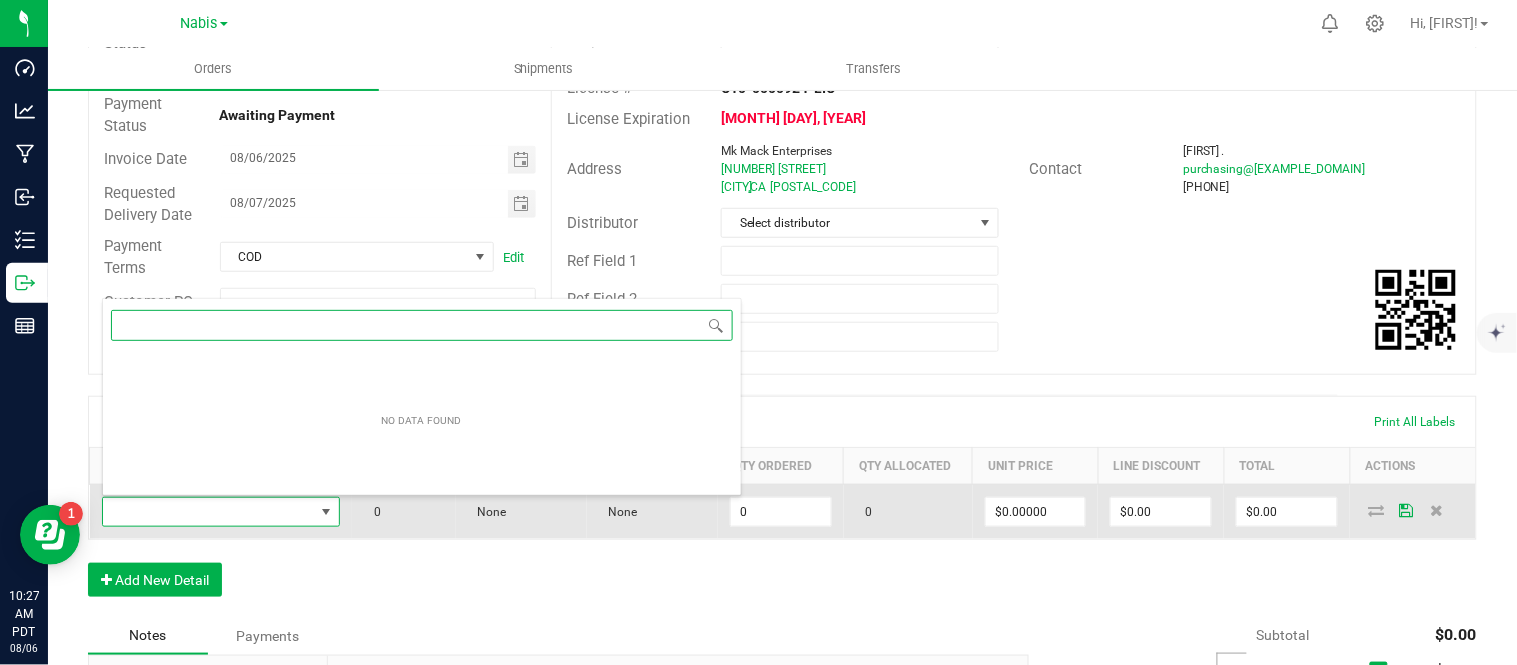 scroll, scrollTop: 0, scrollLeft: 0, axis: both 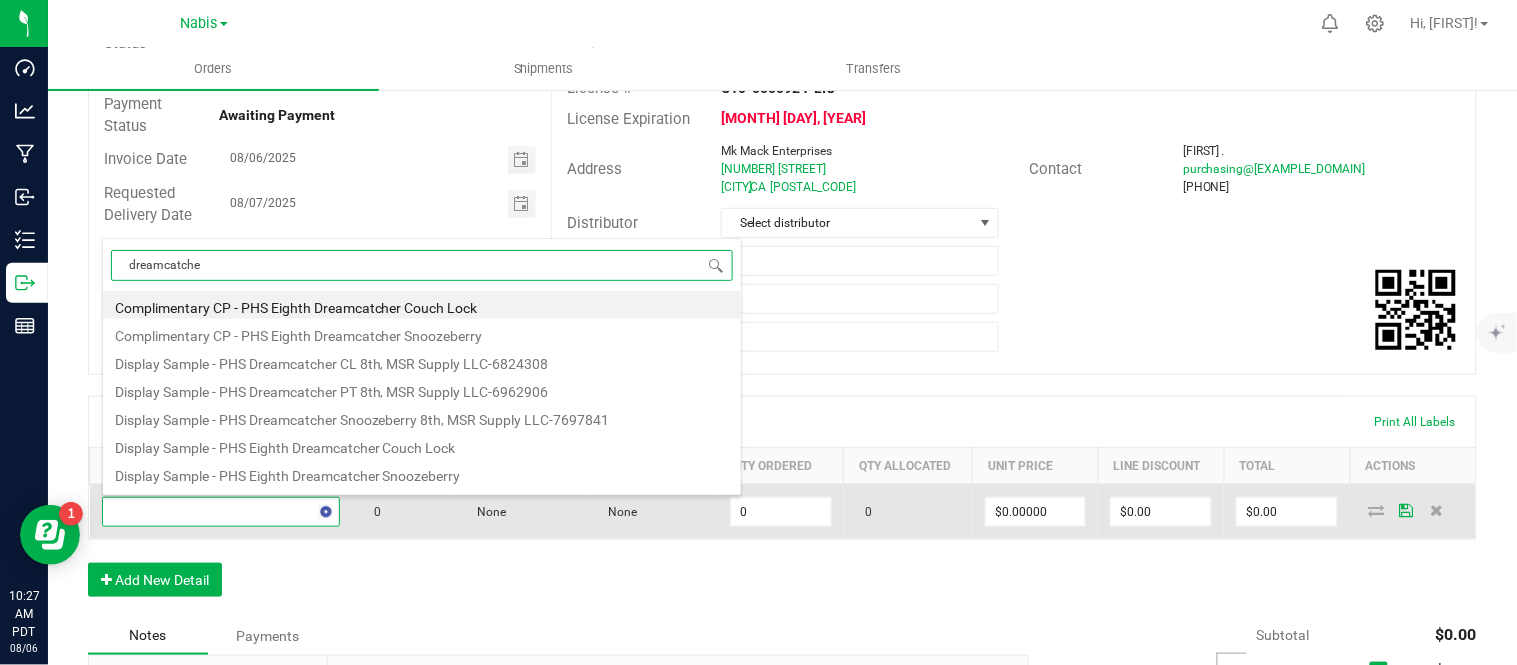 type on "[COMPANY]" 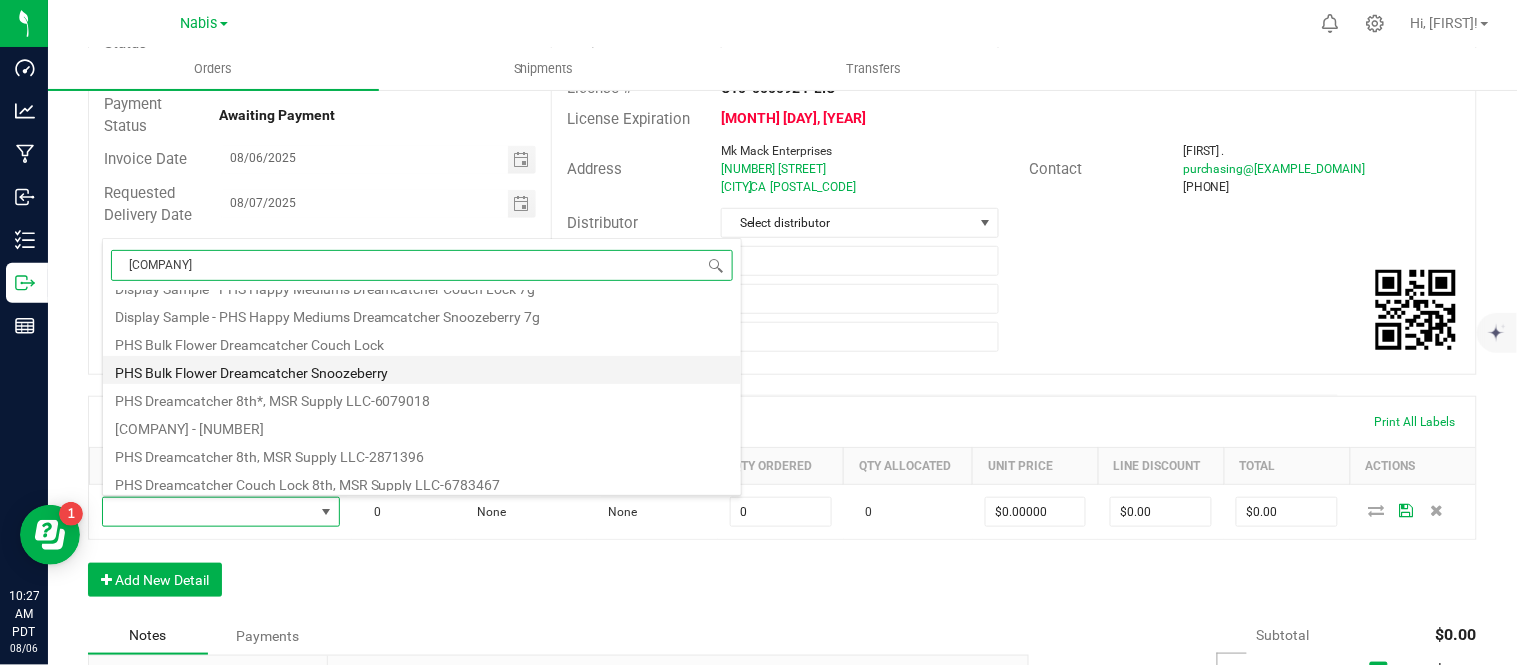 scroll, scrollTop: 360, scrollLeft: 0, axis: vertical 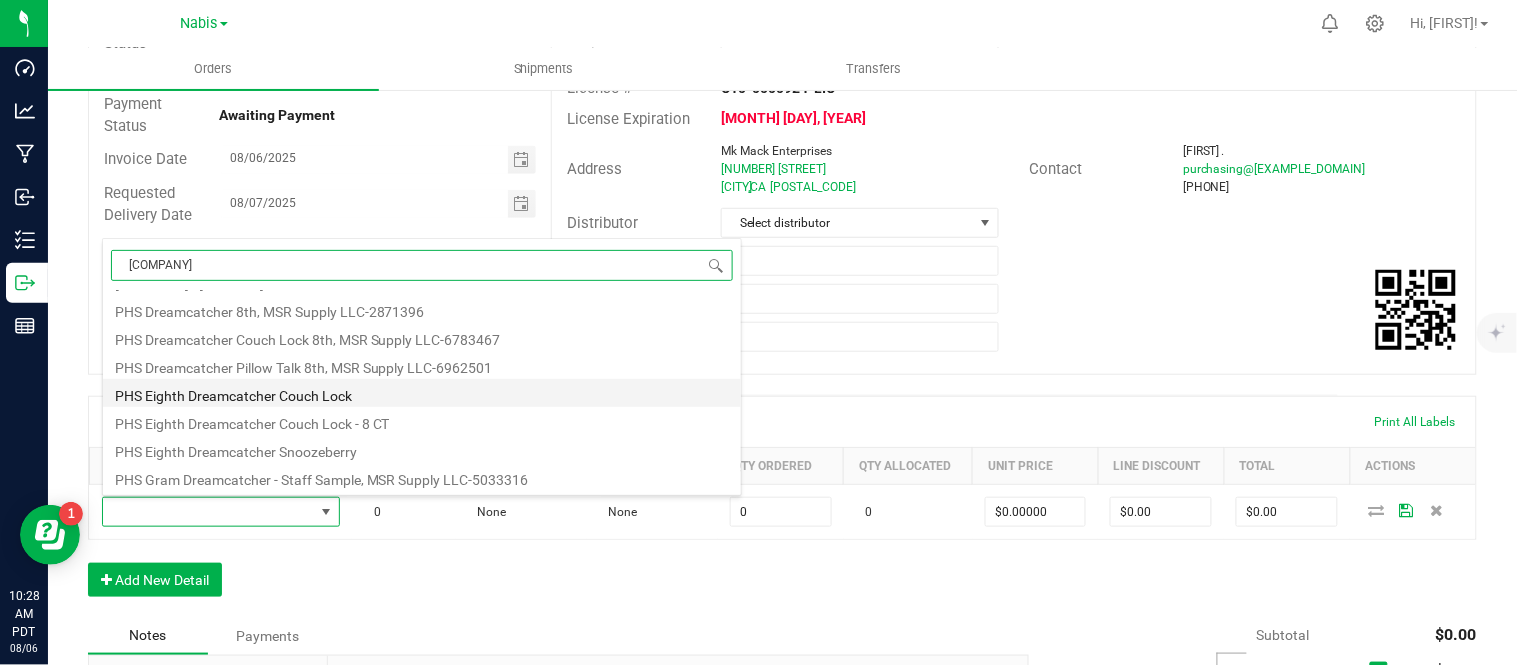 click on "PHS Eighth Dreamcatcher Couch Lock" at bounding box center [422, 393] 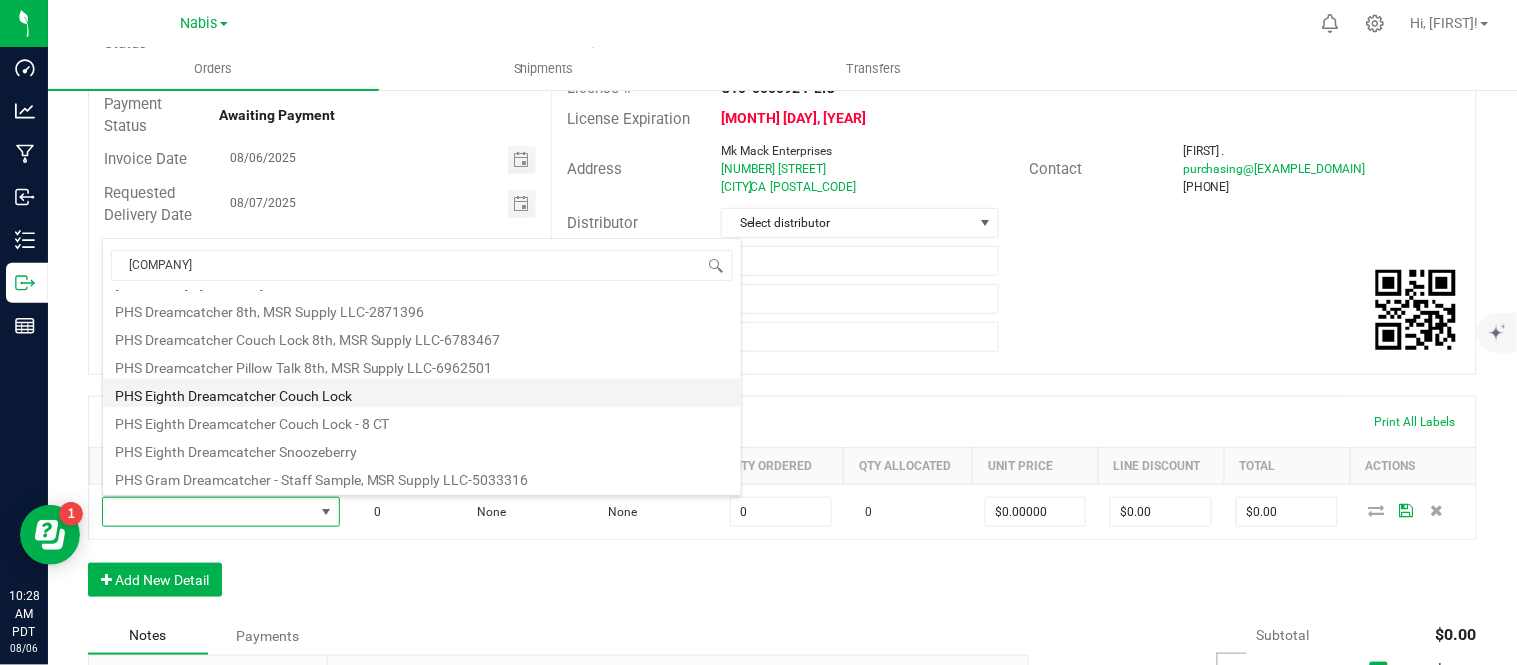 type on "0 ea" 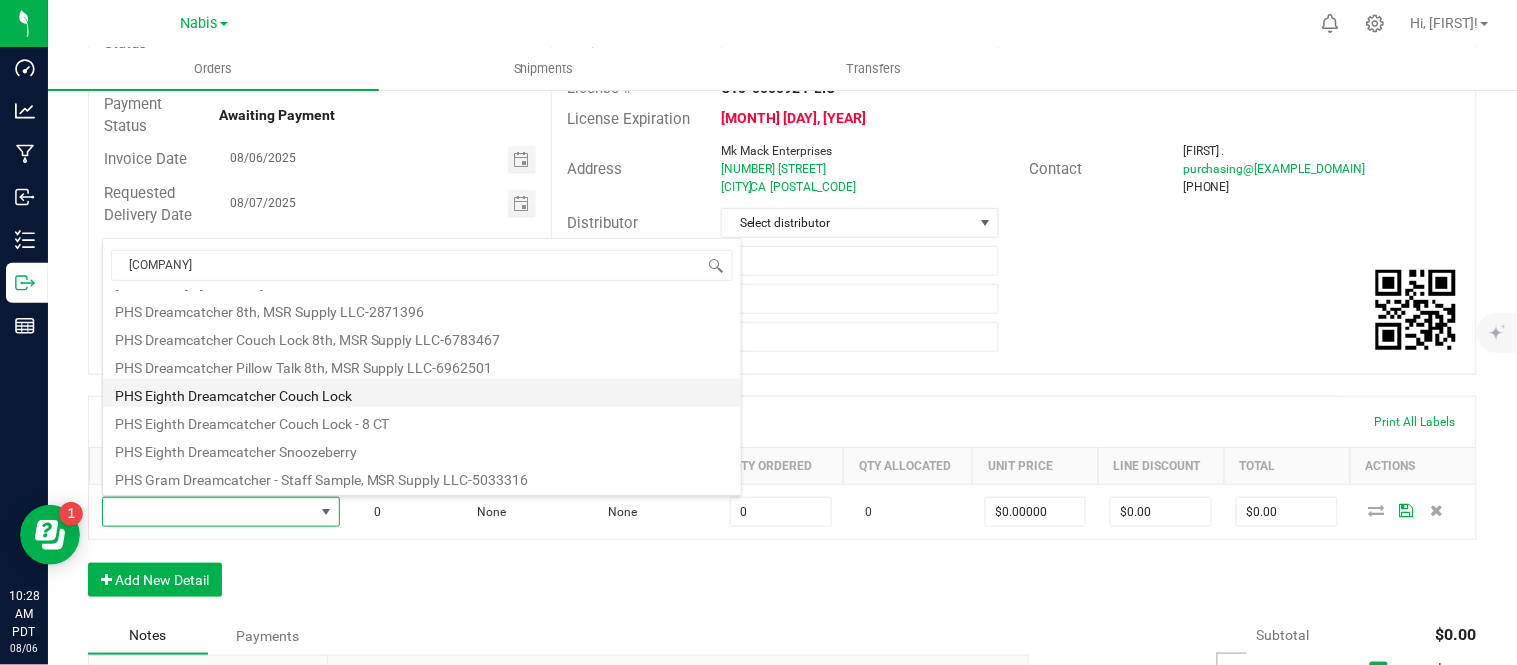 type on "$25.00000" 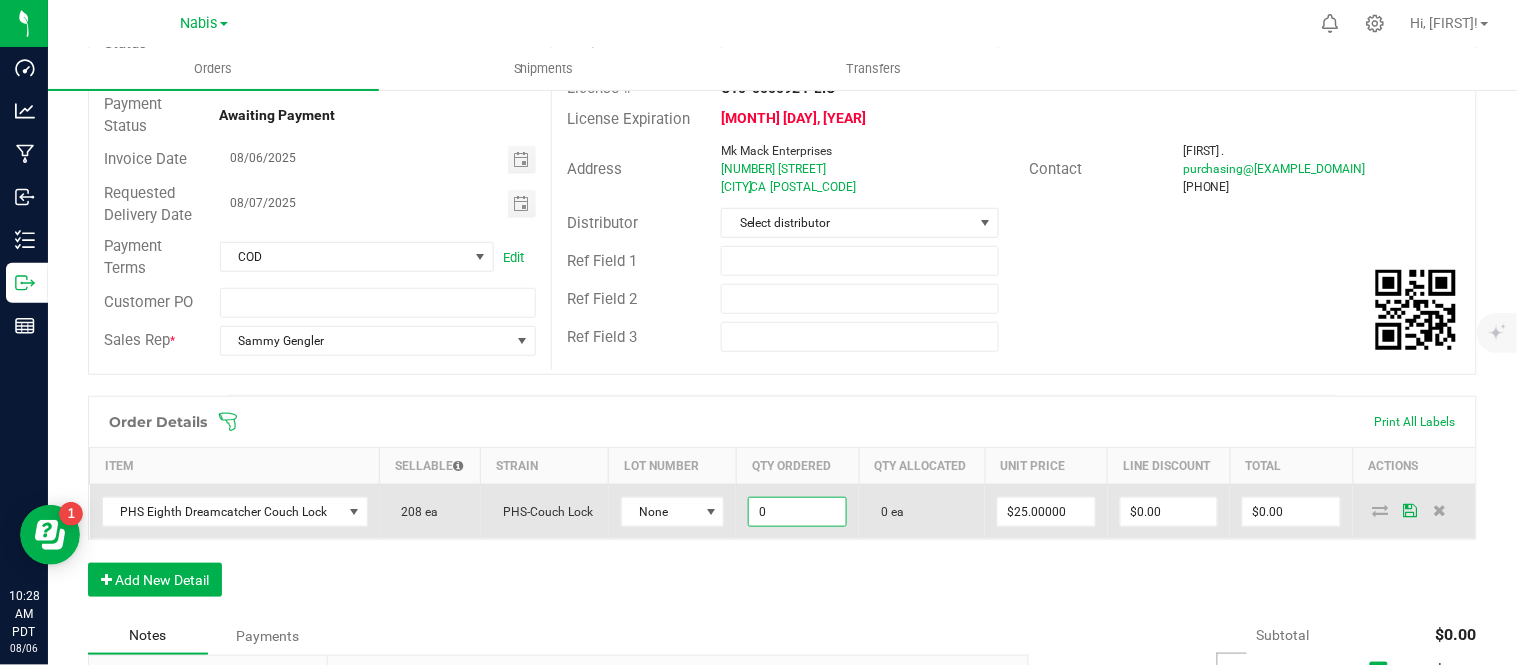 click on "0" at bounding box center (797, 512) 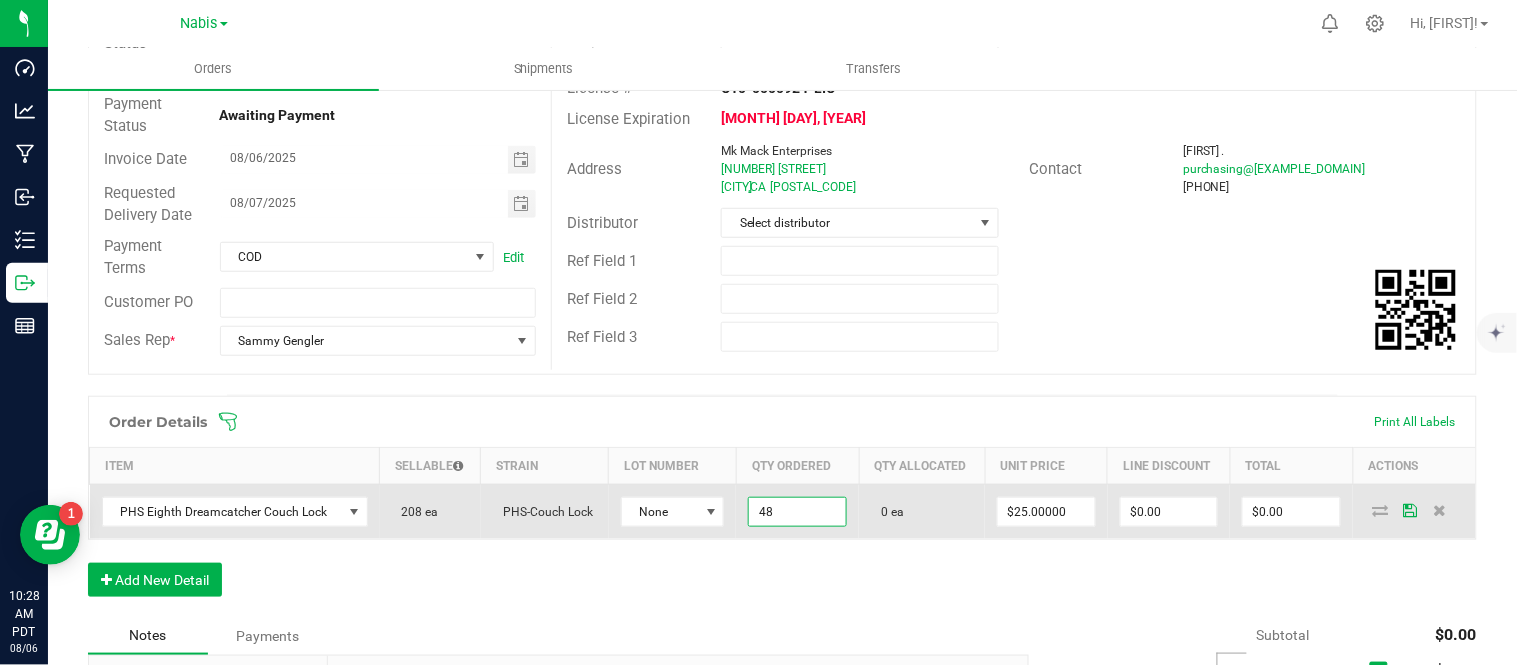 type on "48 ea" 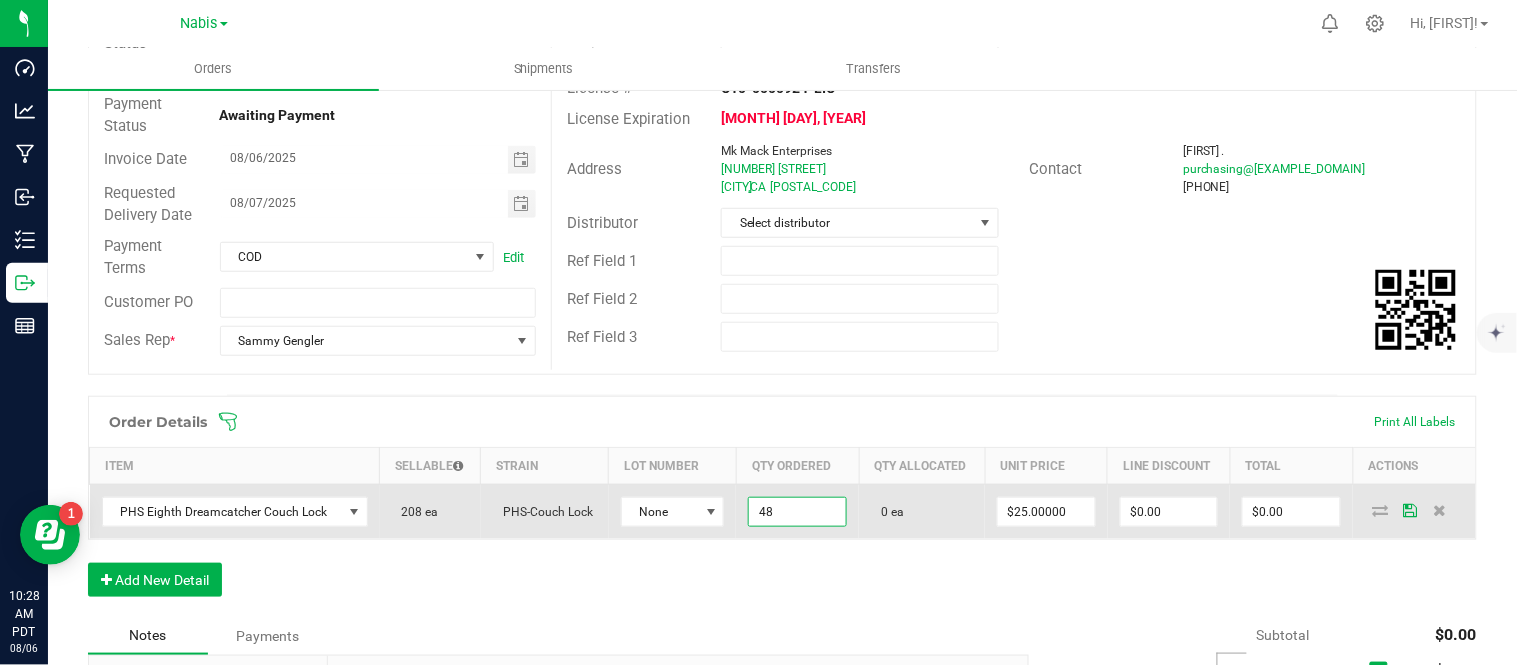 type on "25" 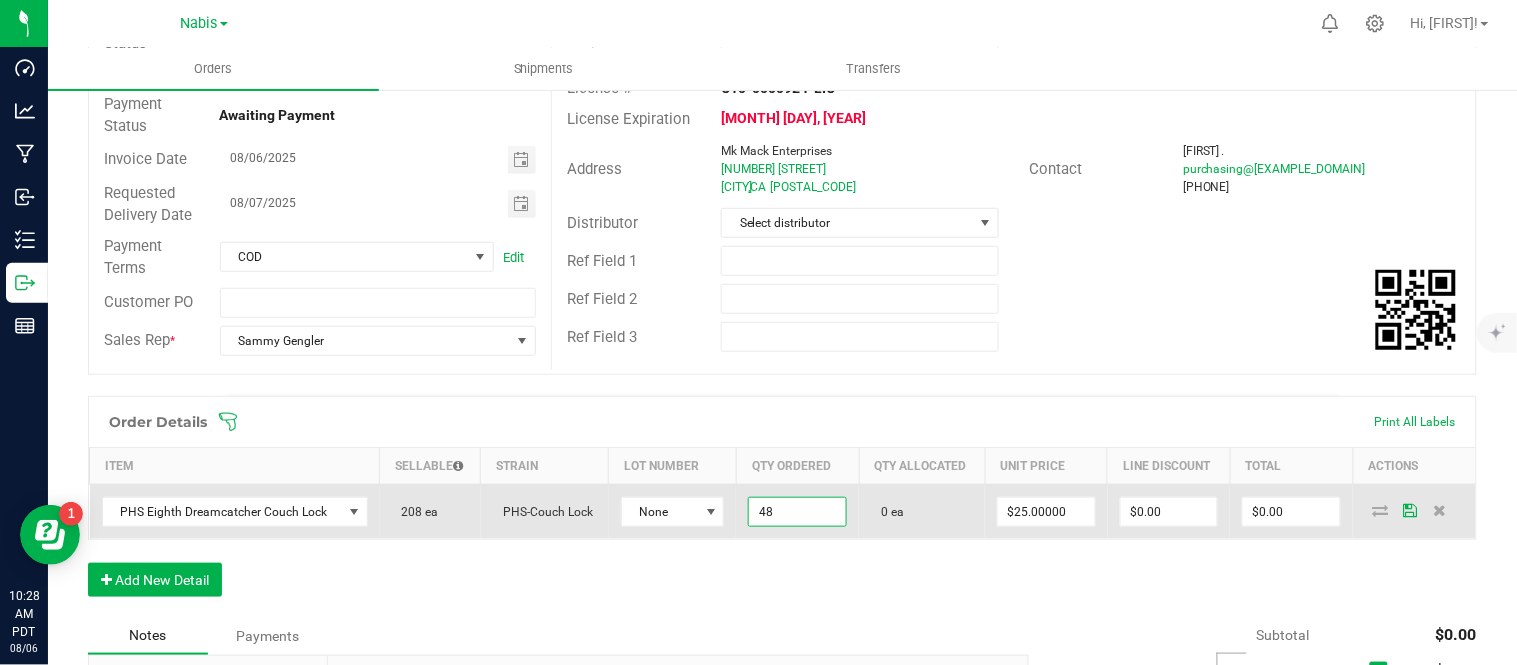 type on "$1,200.00" 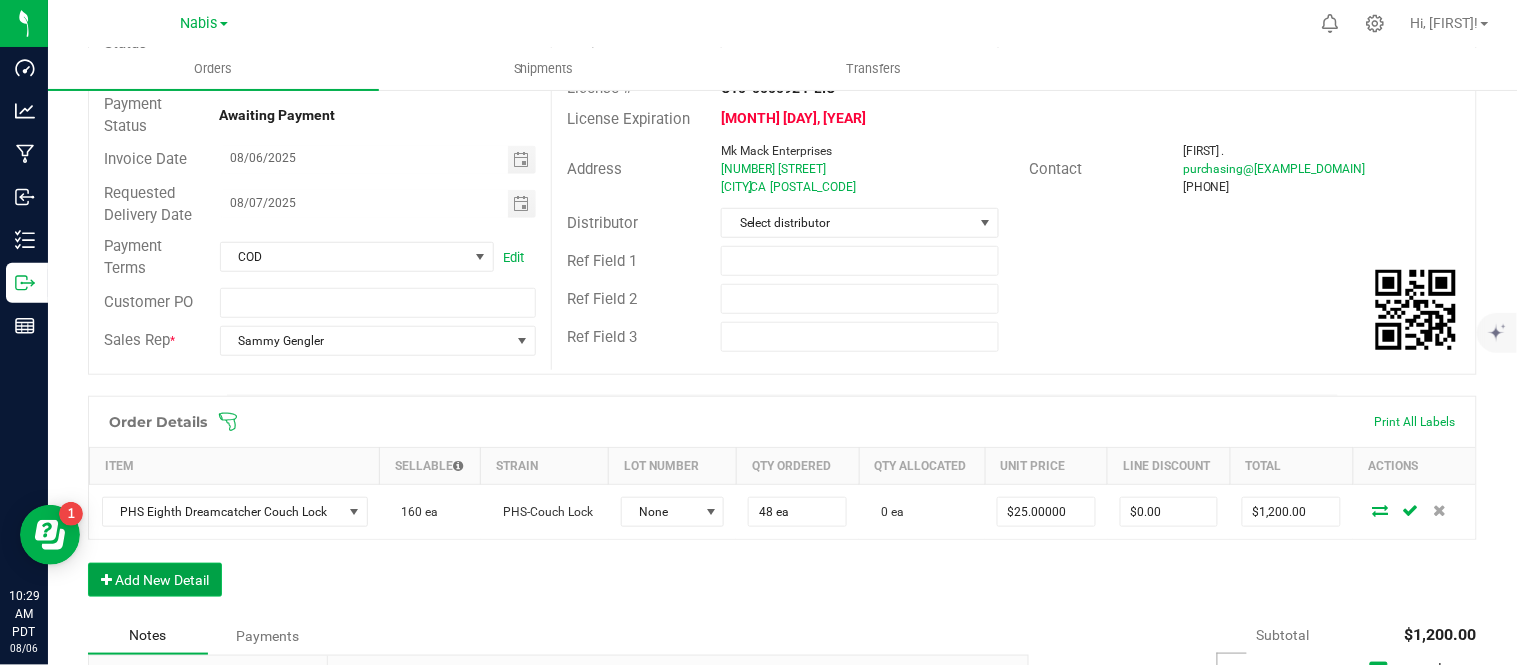 click on "Add New Detail" at bounding box center (155, 580) 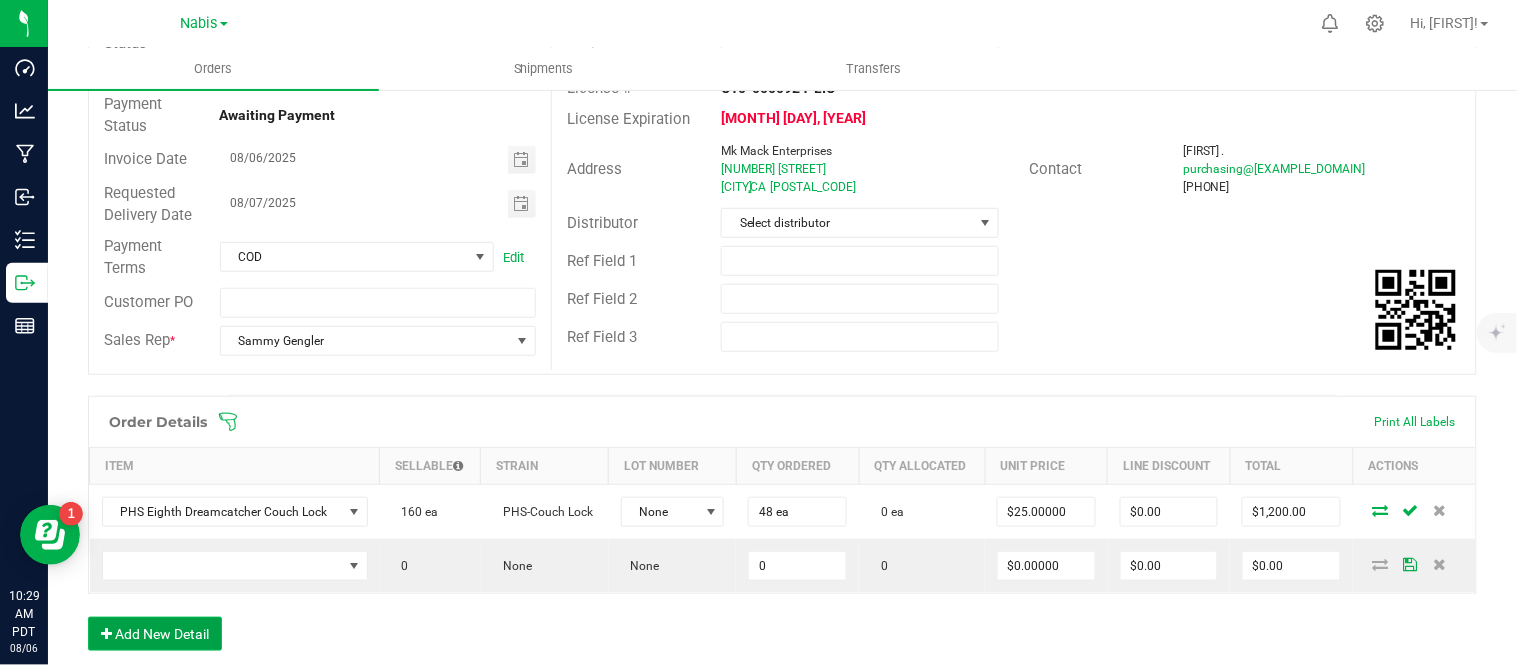 type 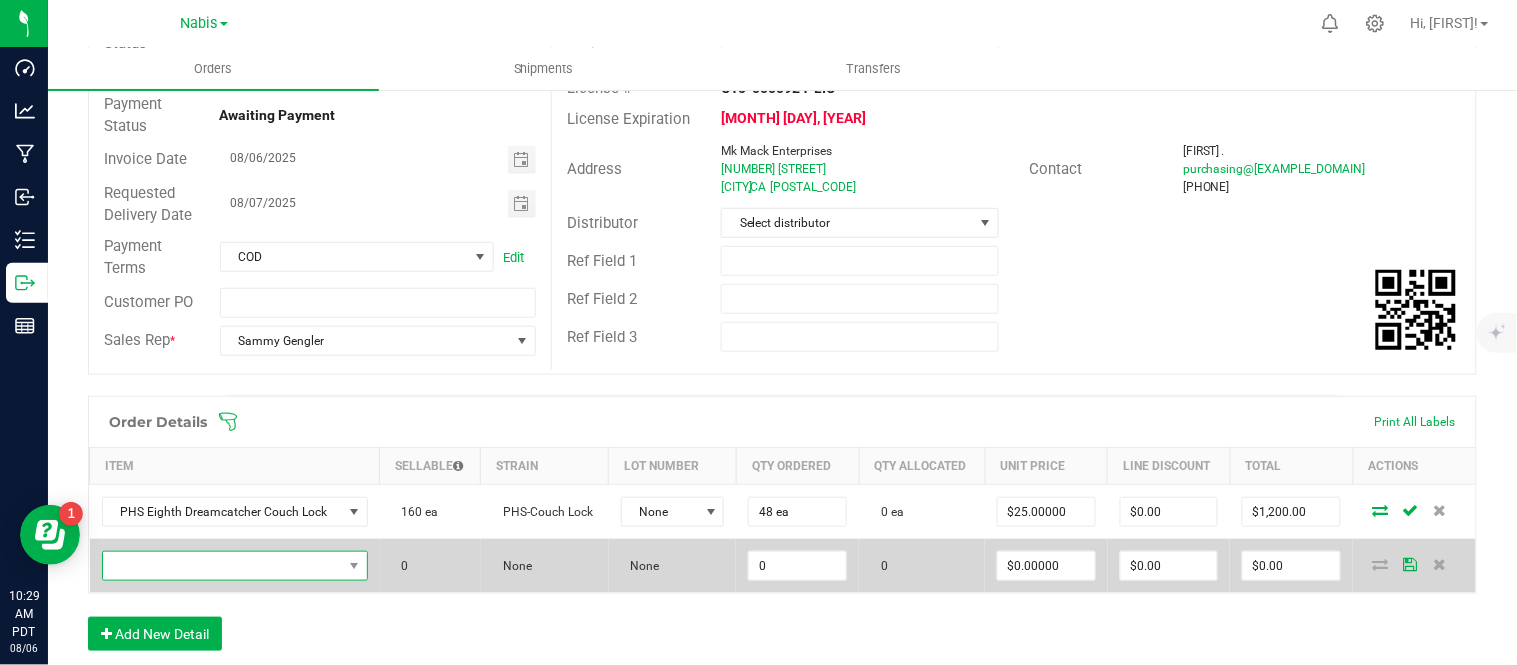 click at bounding box center (222, 566) 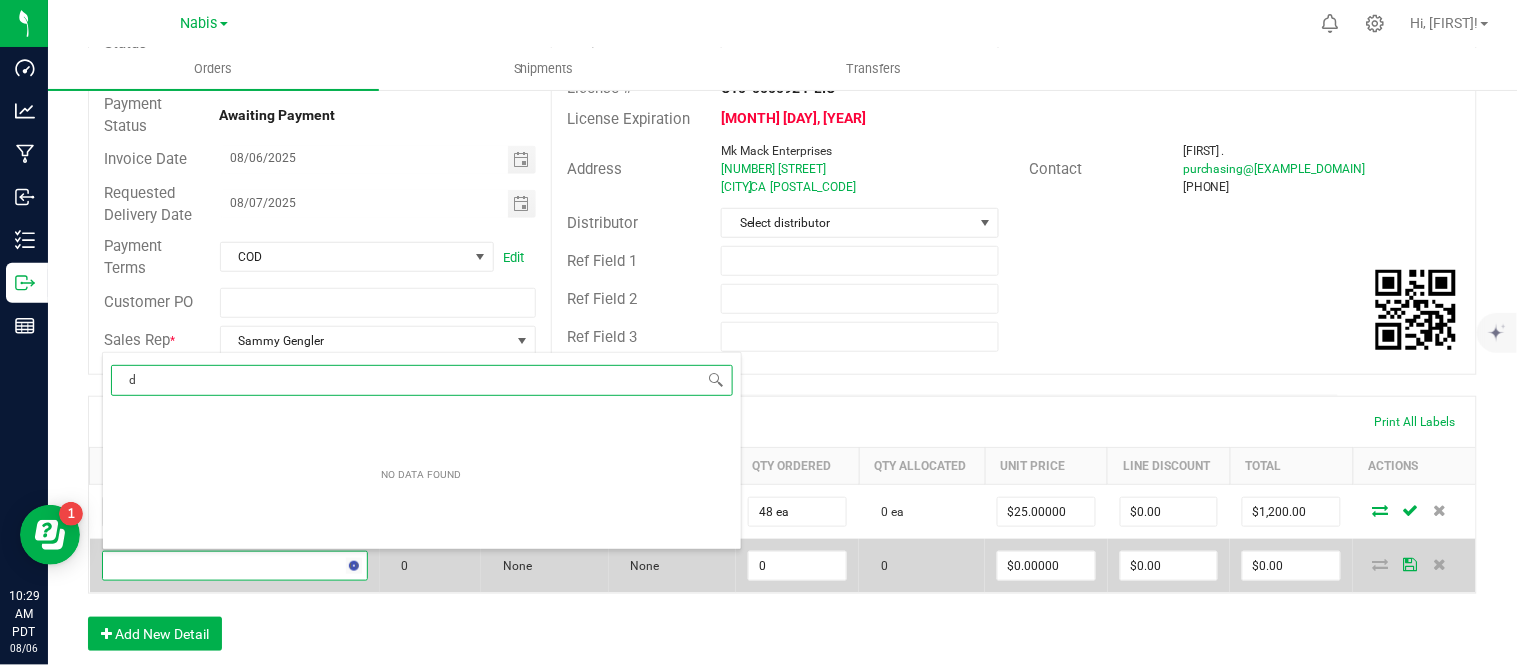 scroll, scrollTop: 0, scrollLeft: 0, axis: both 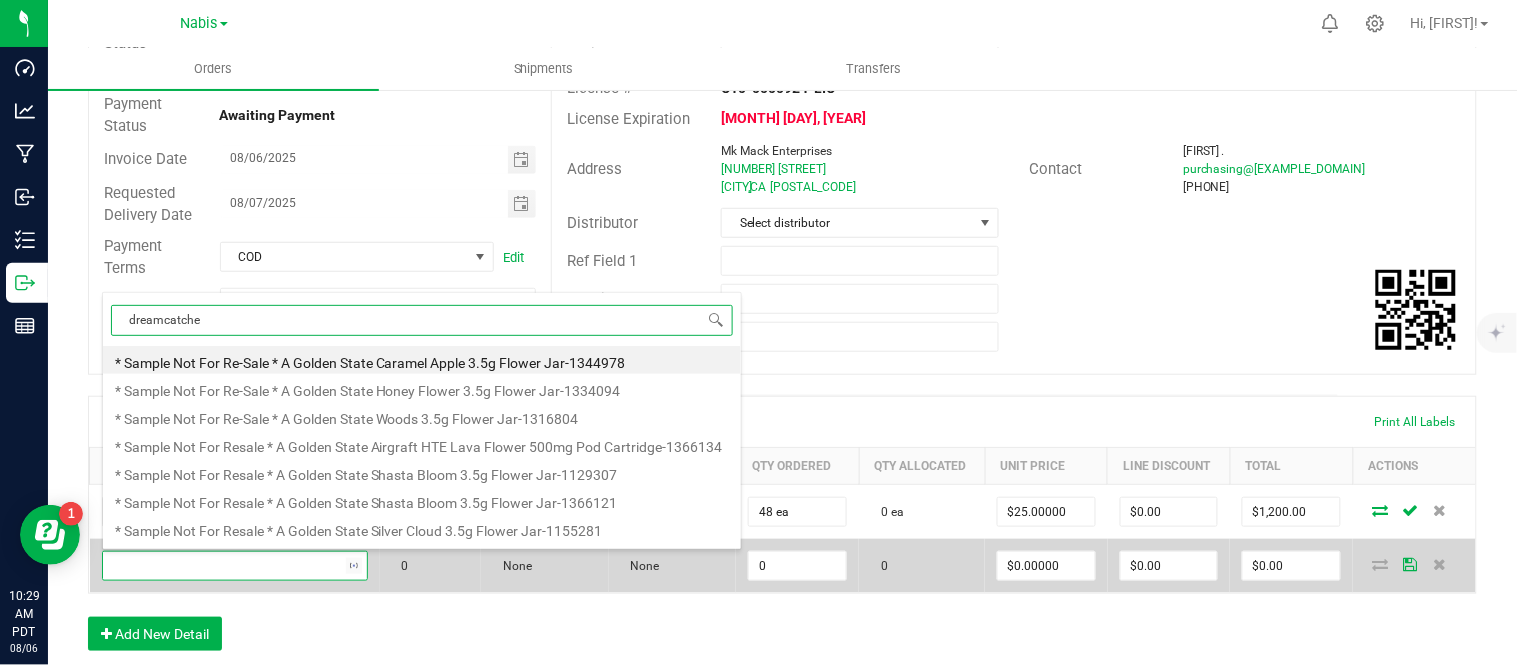 type on "[COMPANY]" 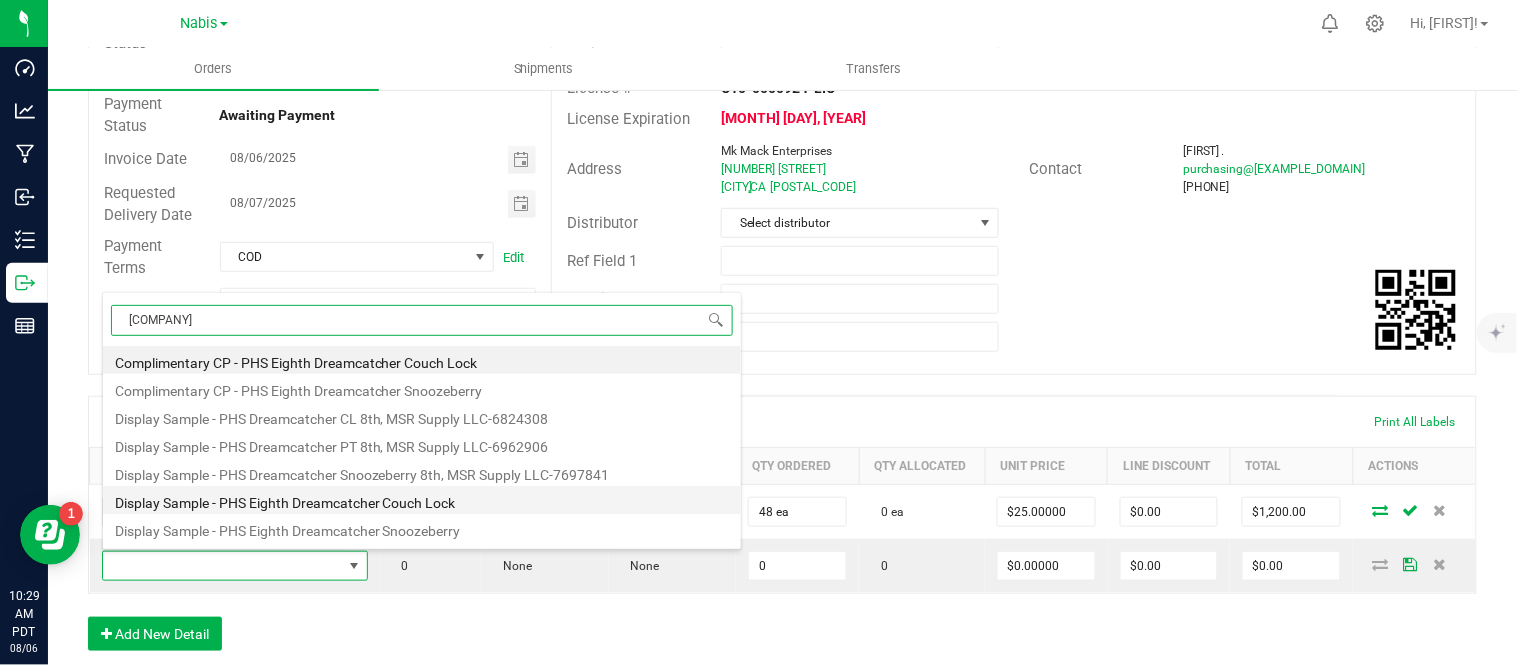click on "Display Sample - PHS Eighth Dreamcatcher Couch Lock" at bounding box center (422, 500) 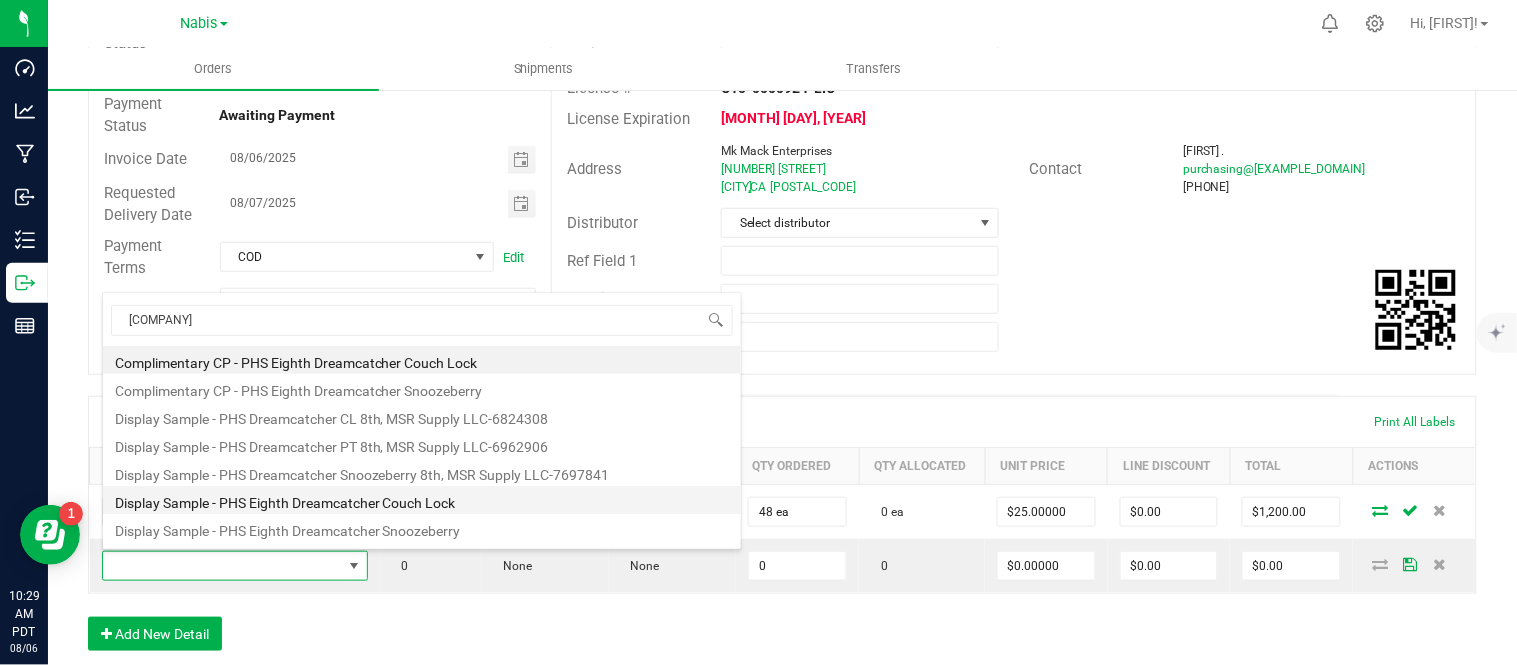 type on "0 ea" 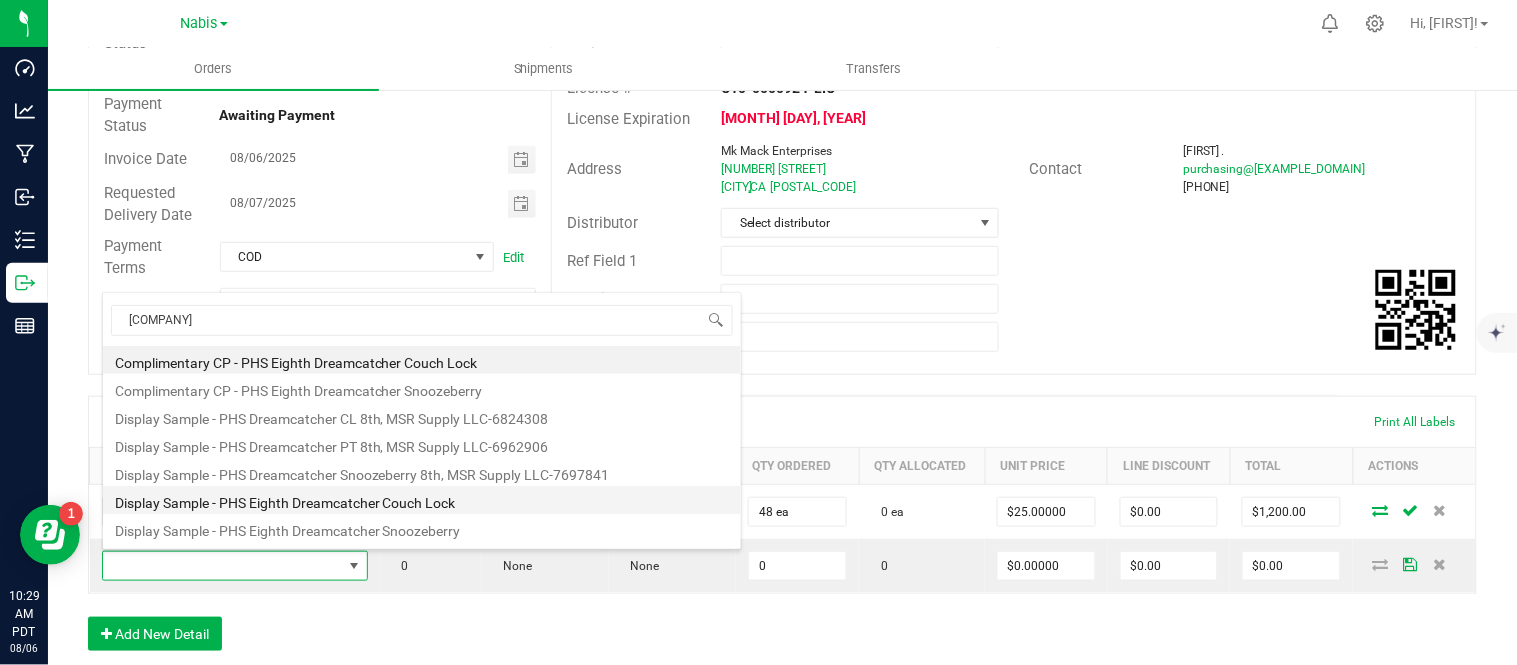 type on "$0.01000" 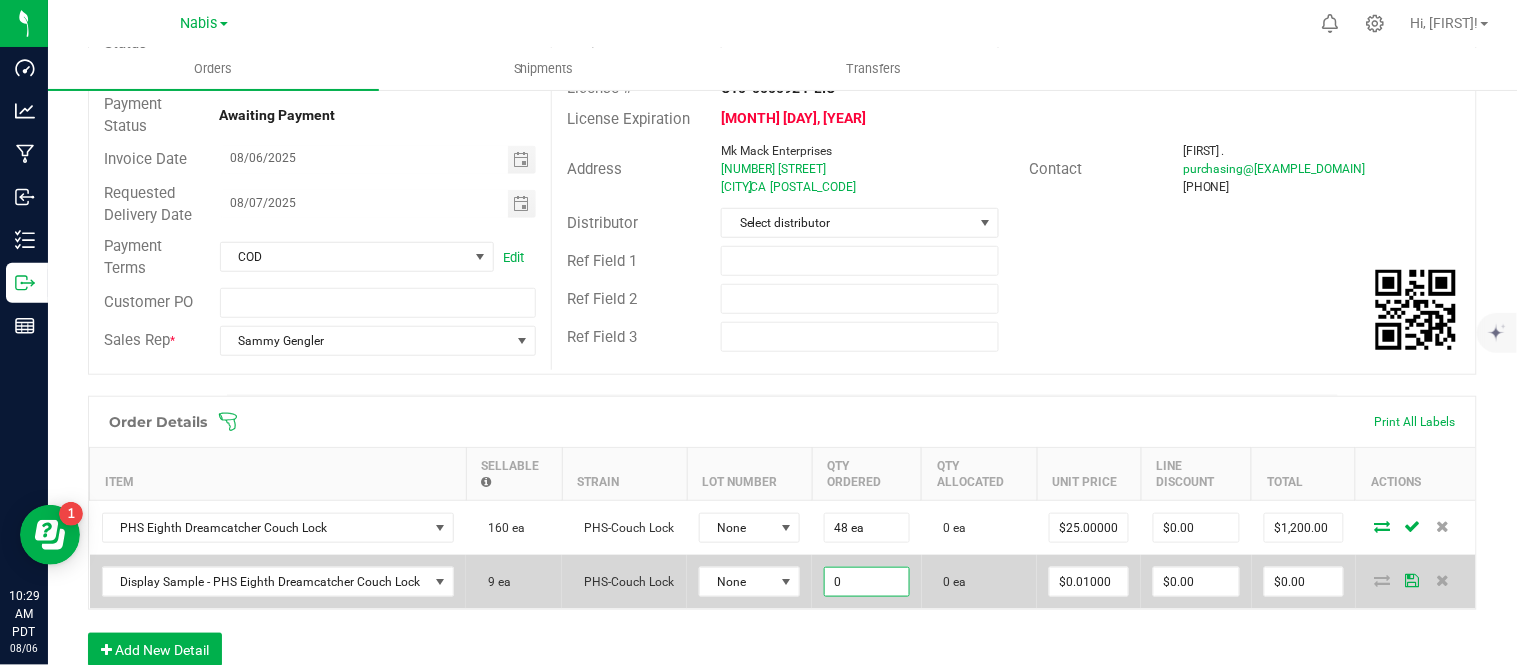 click on "0" at bounding box center (867, 582) 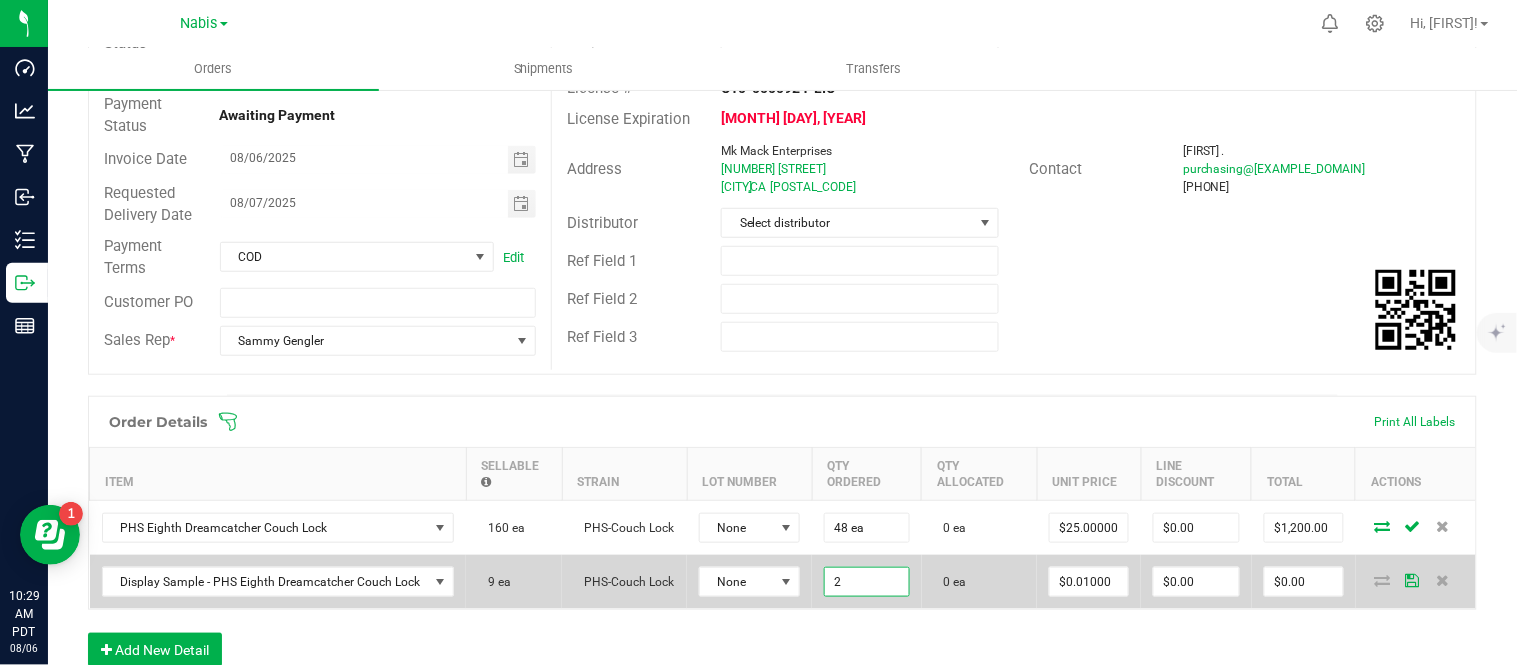 type on "2 ea" 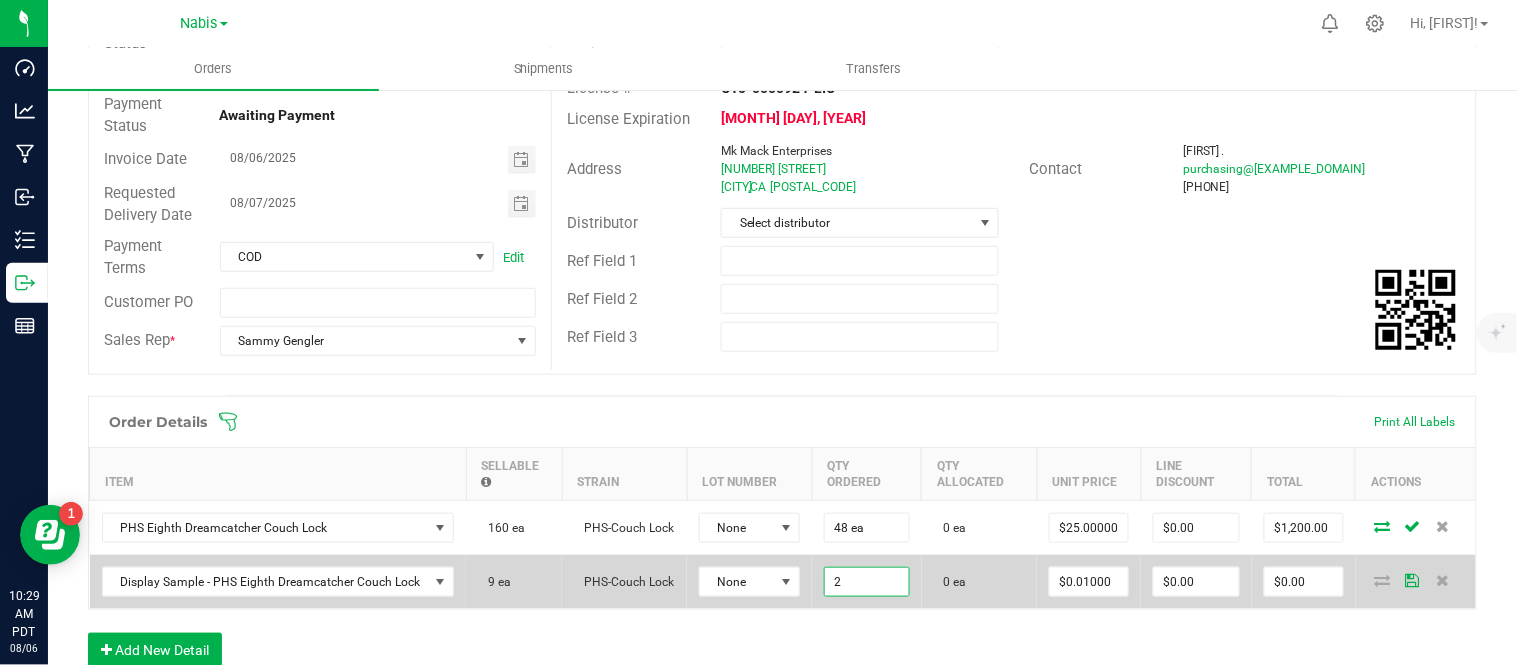 type on "0.01" 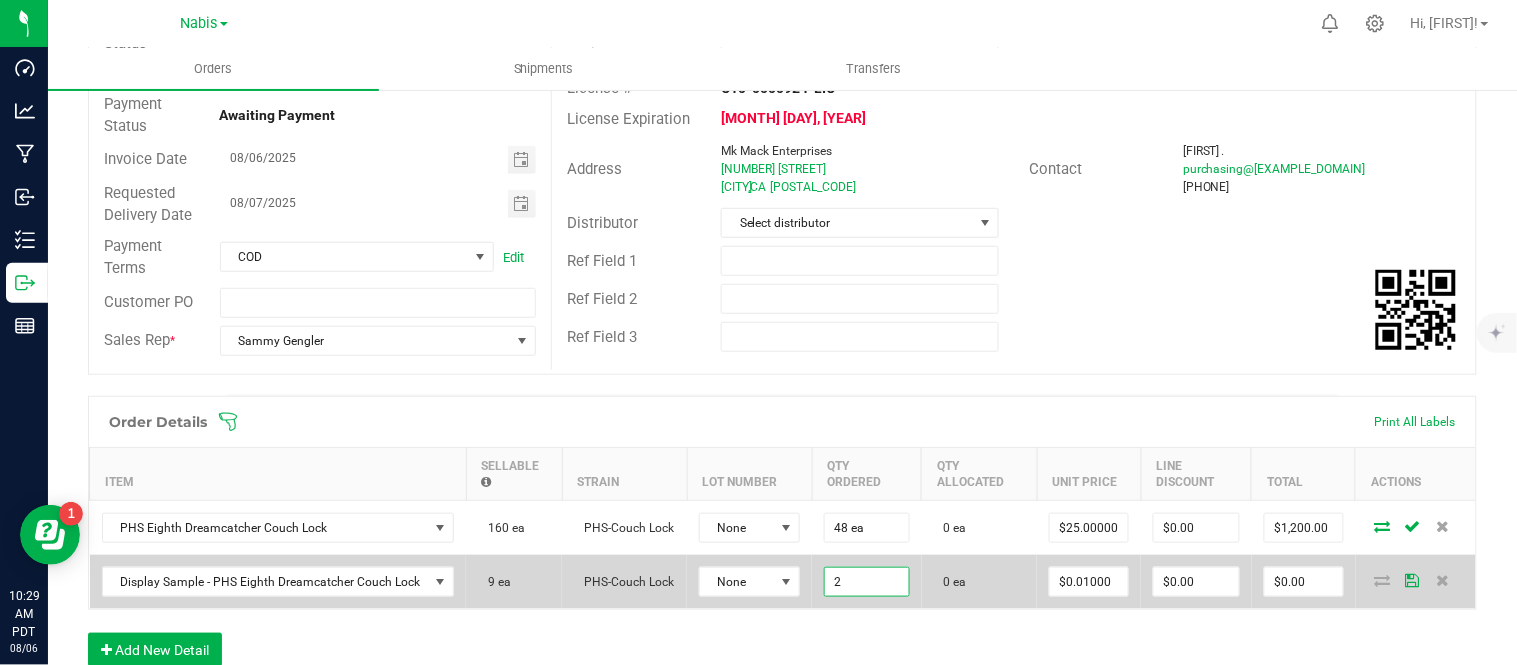type on "$0.02" 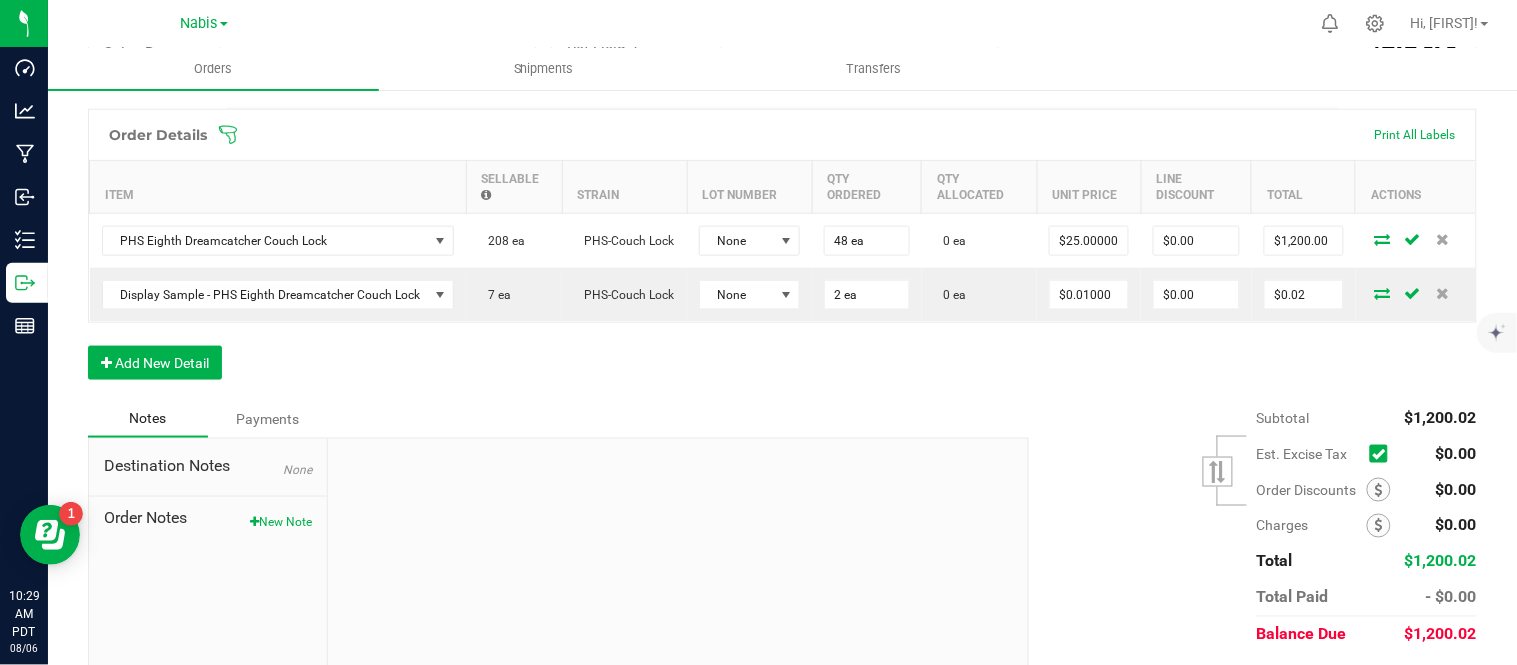 scroll, scrollTop: 506, scrollLeft: 0, axis: vertical 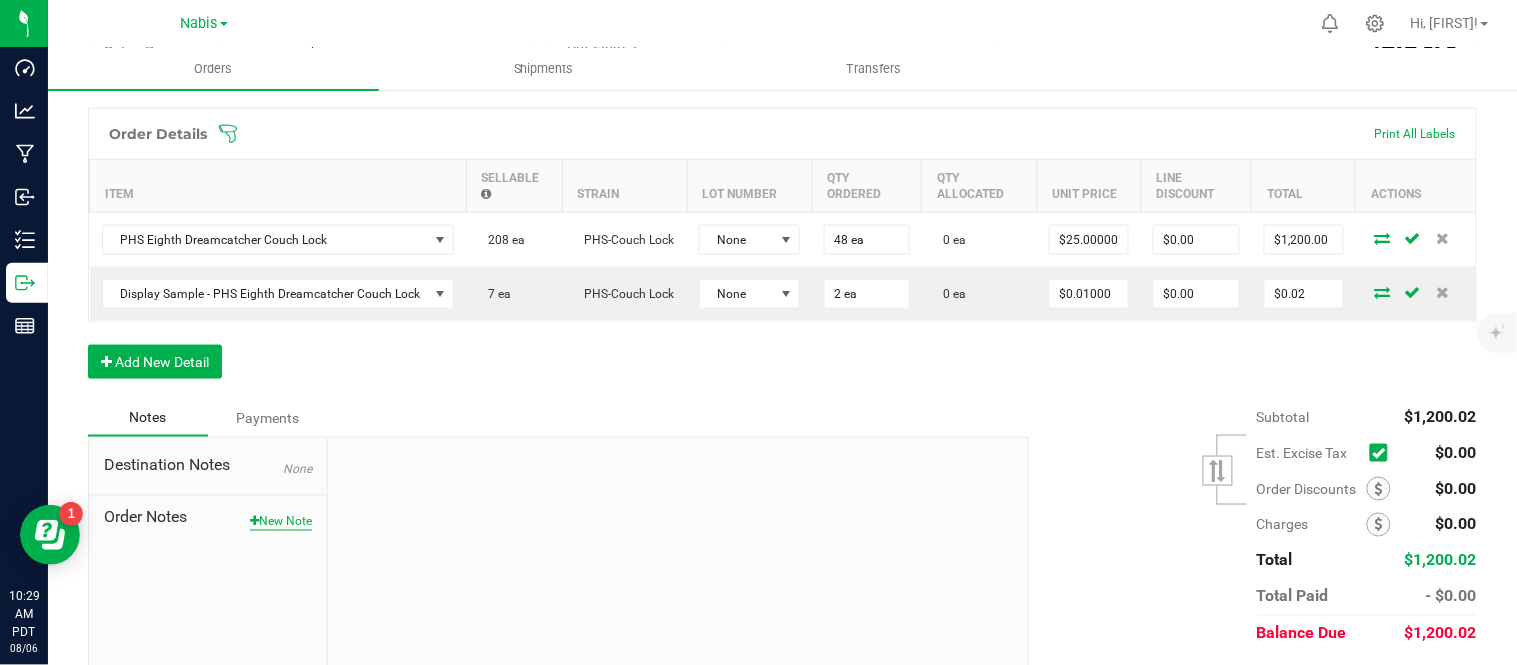 click on "New Note" at bounding box center [281, 522] 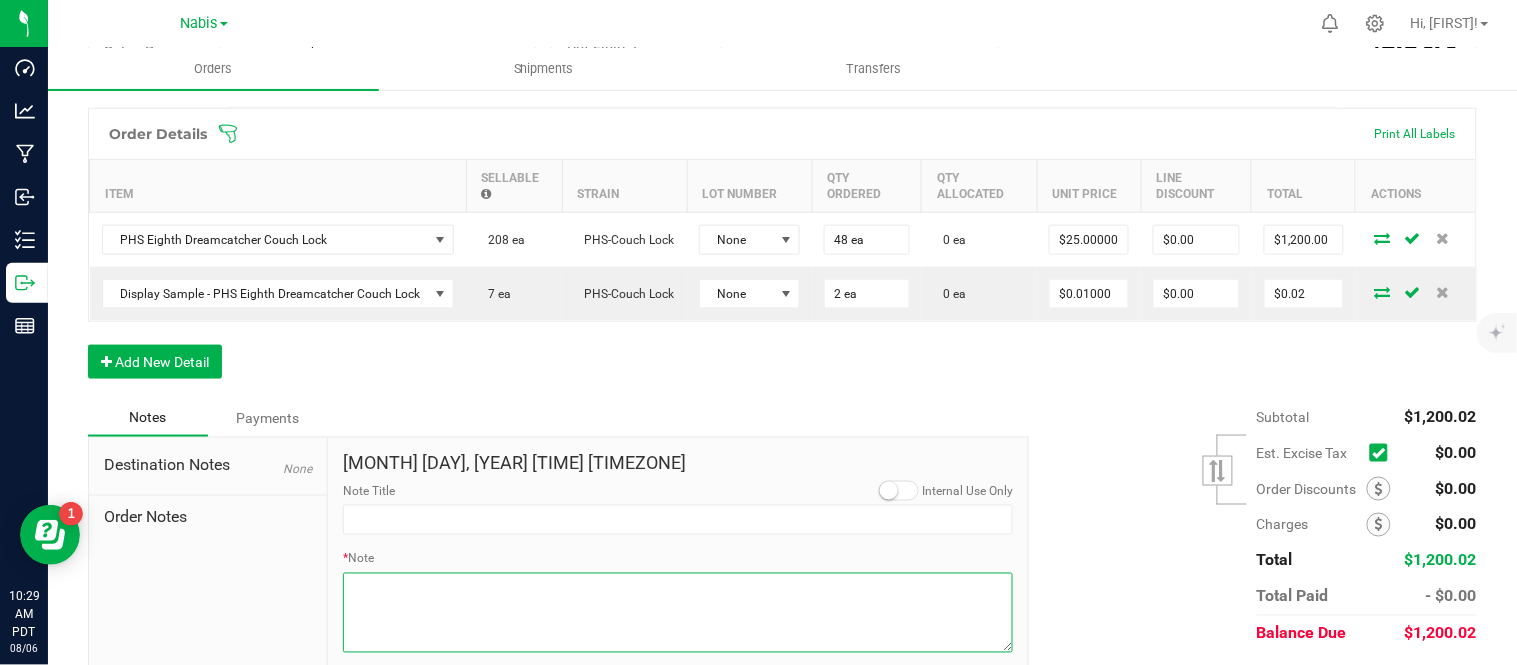 click on "*
Note" at bounding box center (678, 613) 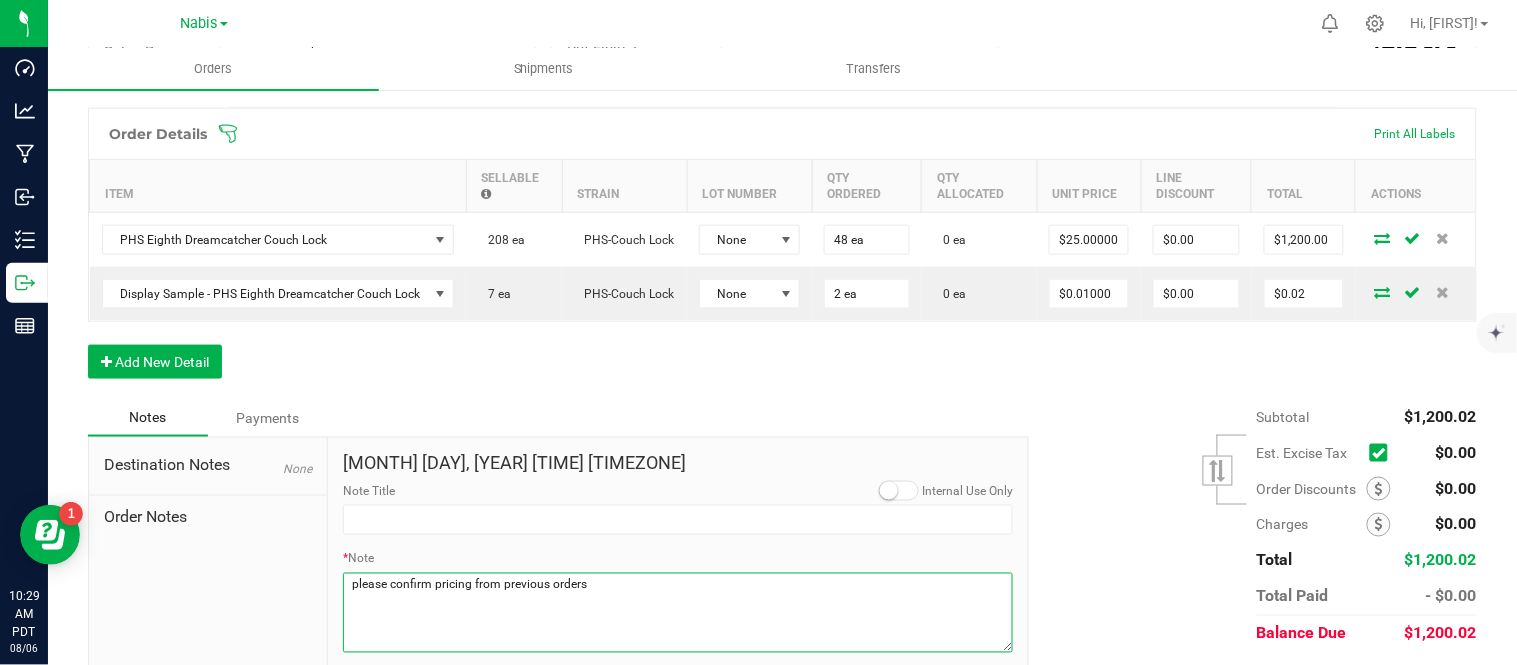 click on "*
Note" at bounding box center [678, 613] 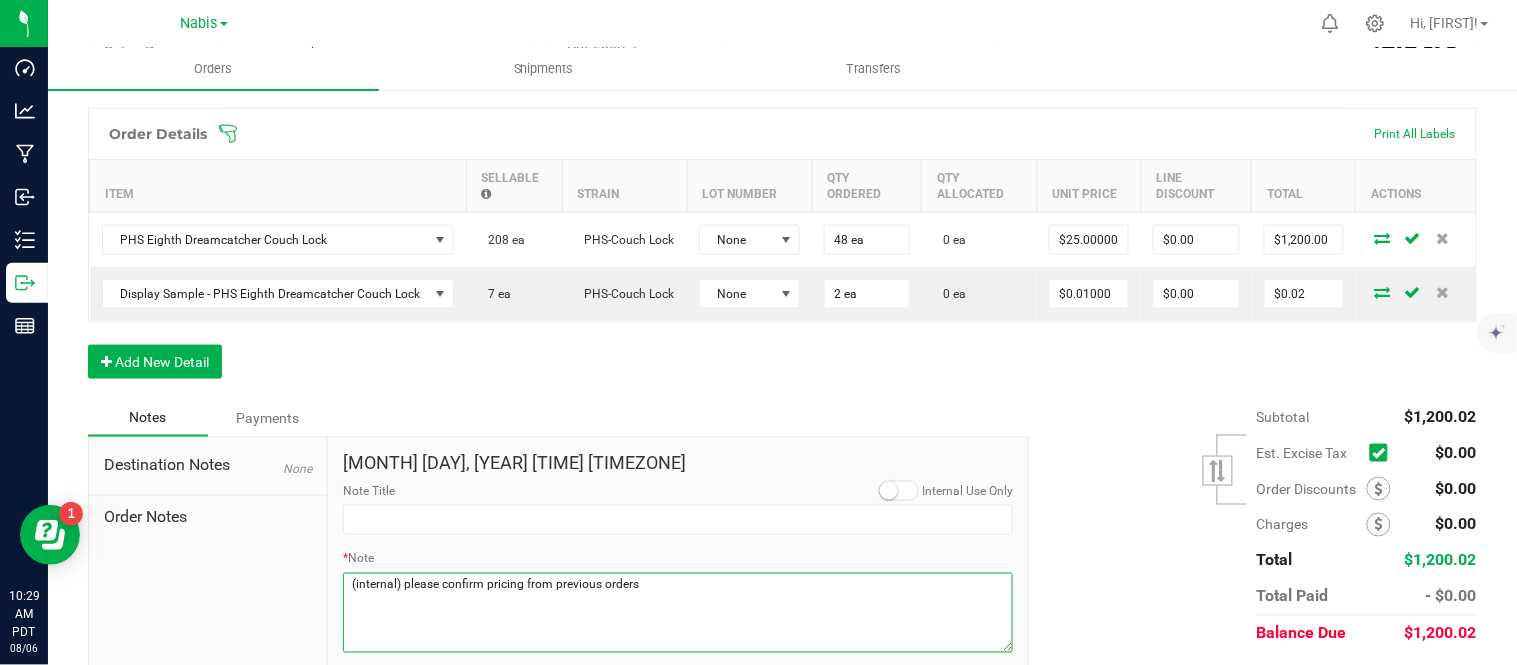 scroll, scrollTop: 578, scrollLeft: 0, axis: vertical 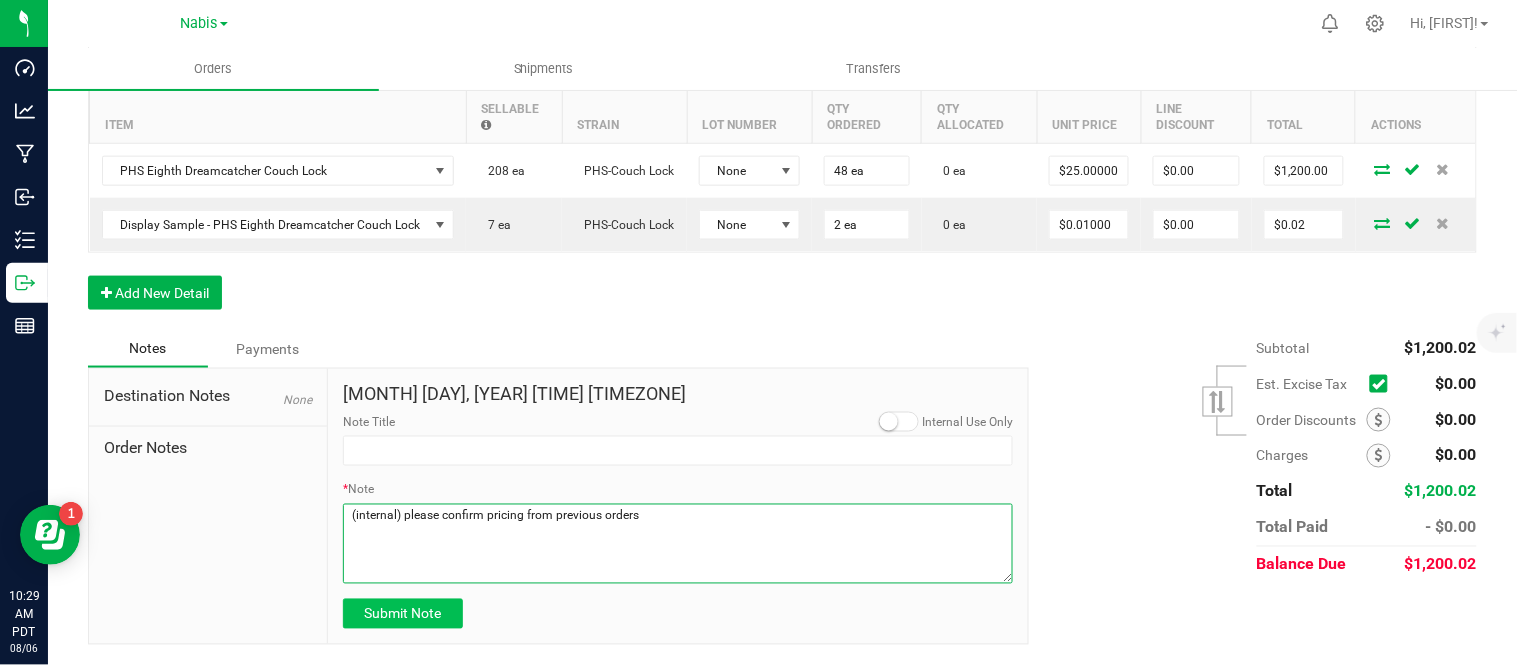 type on "(internal) please confirm pricing from previous orders" 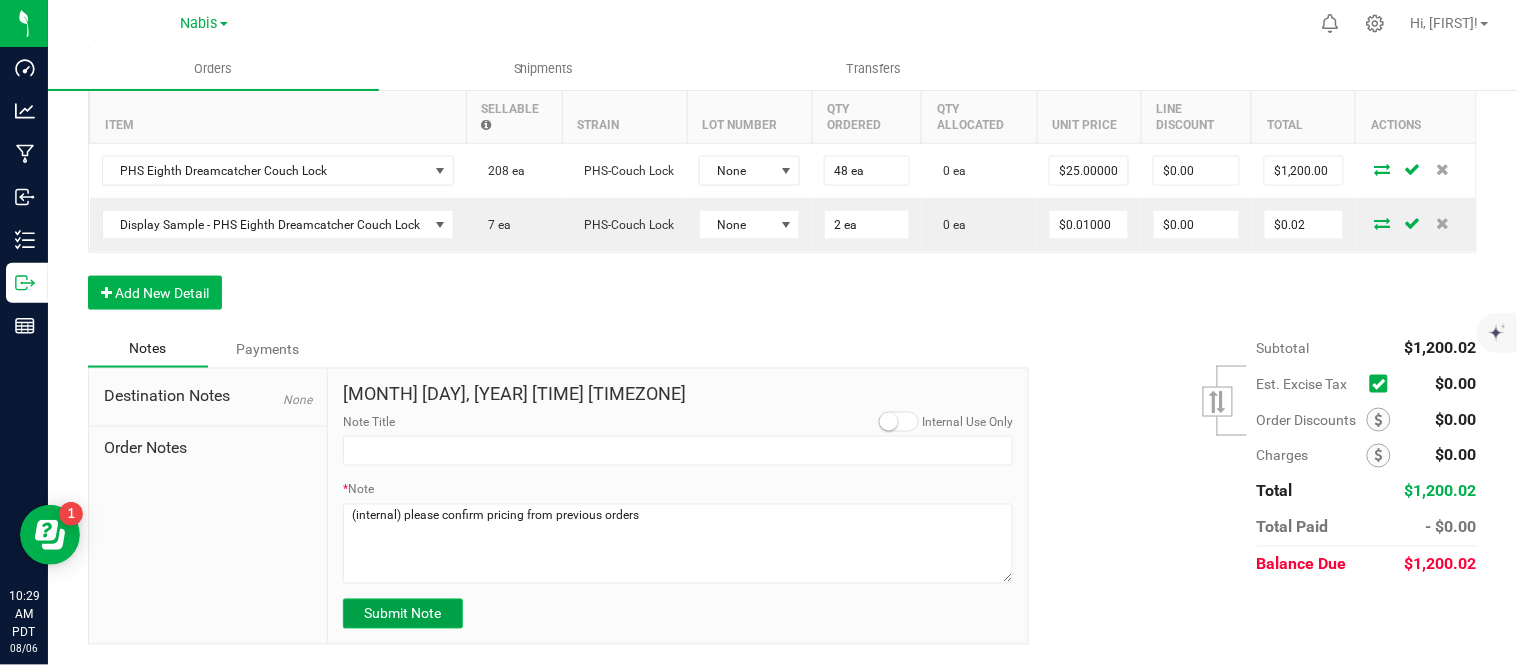 click on "Submit Note" at bounding box center (402, 614) 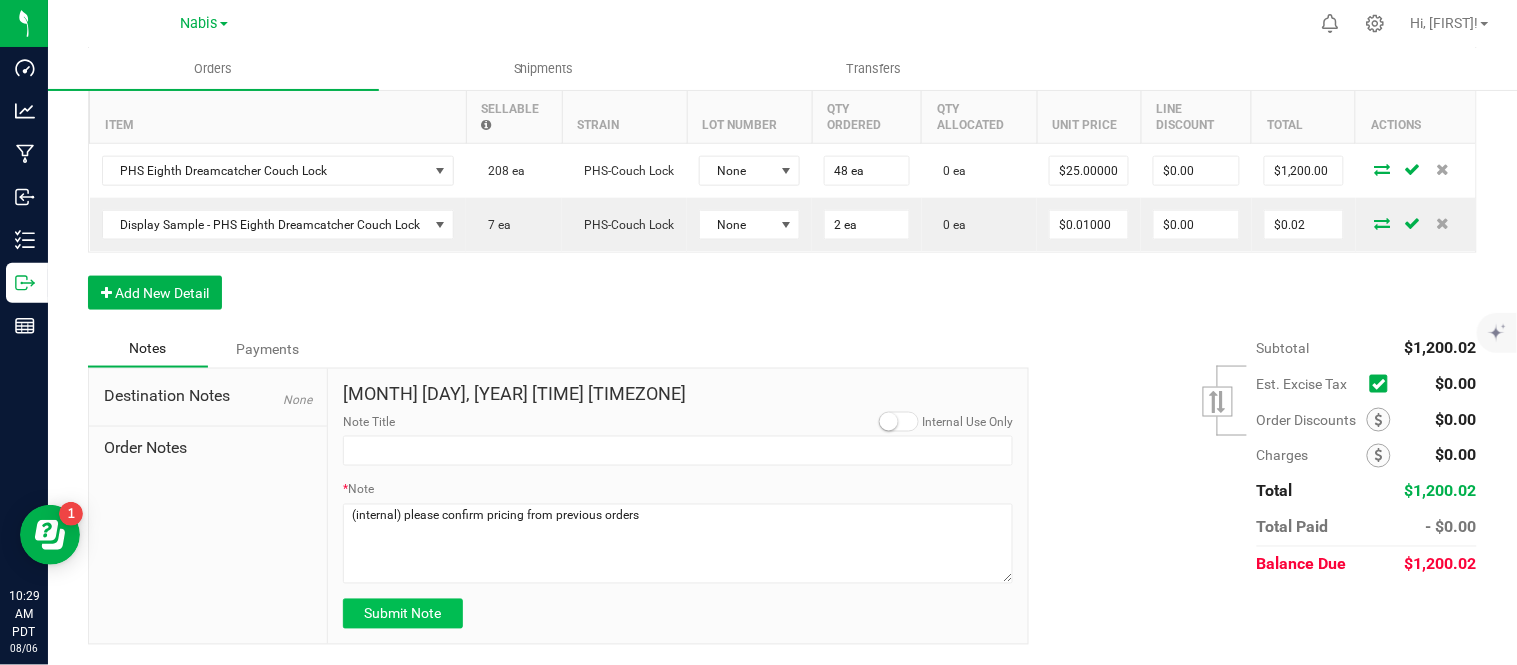 type on "[DATE] [TIME] [TIMEZONE]" 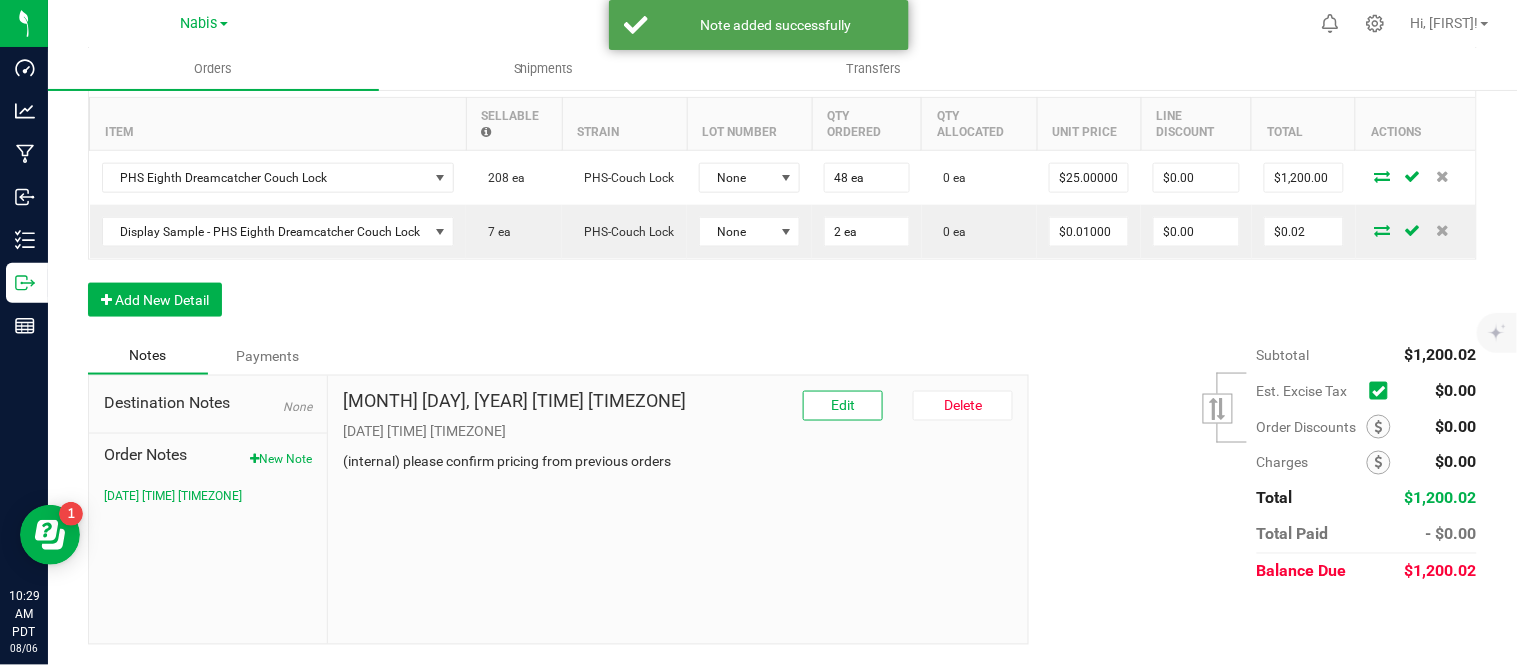 scroll, scrollTop: 566, scrollLeft: 0, axis: vertical 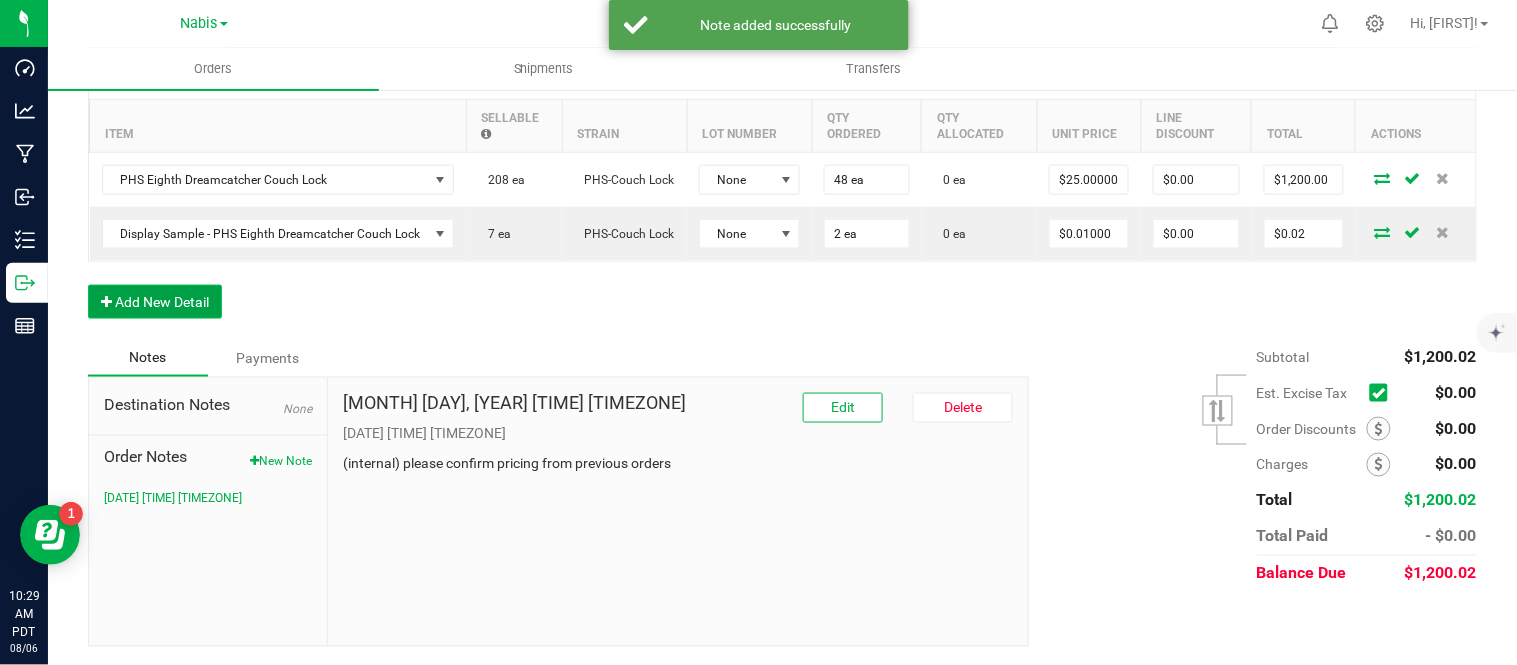 click on "Add New Detail" at bounding box center [155, 302] 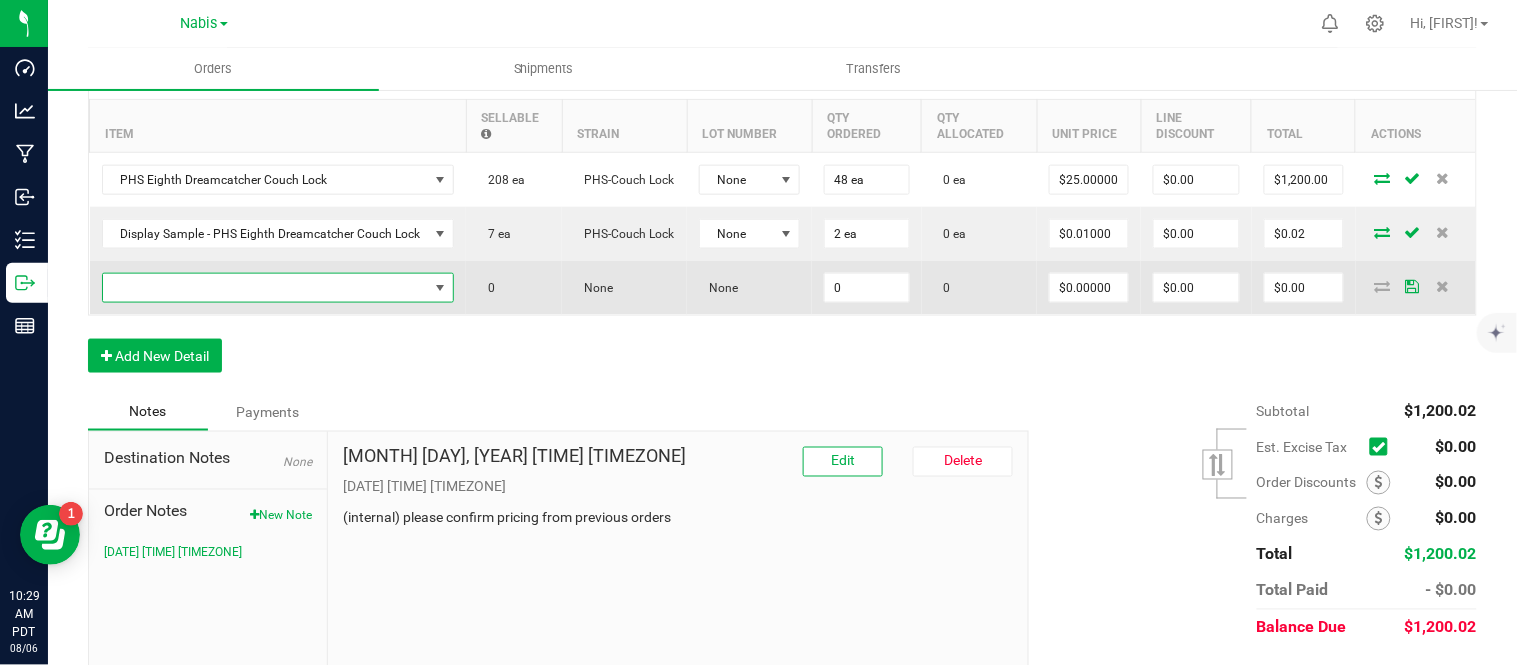 click at bounding box center (266, 288) 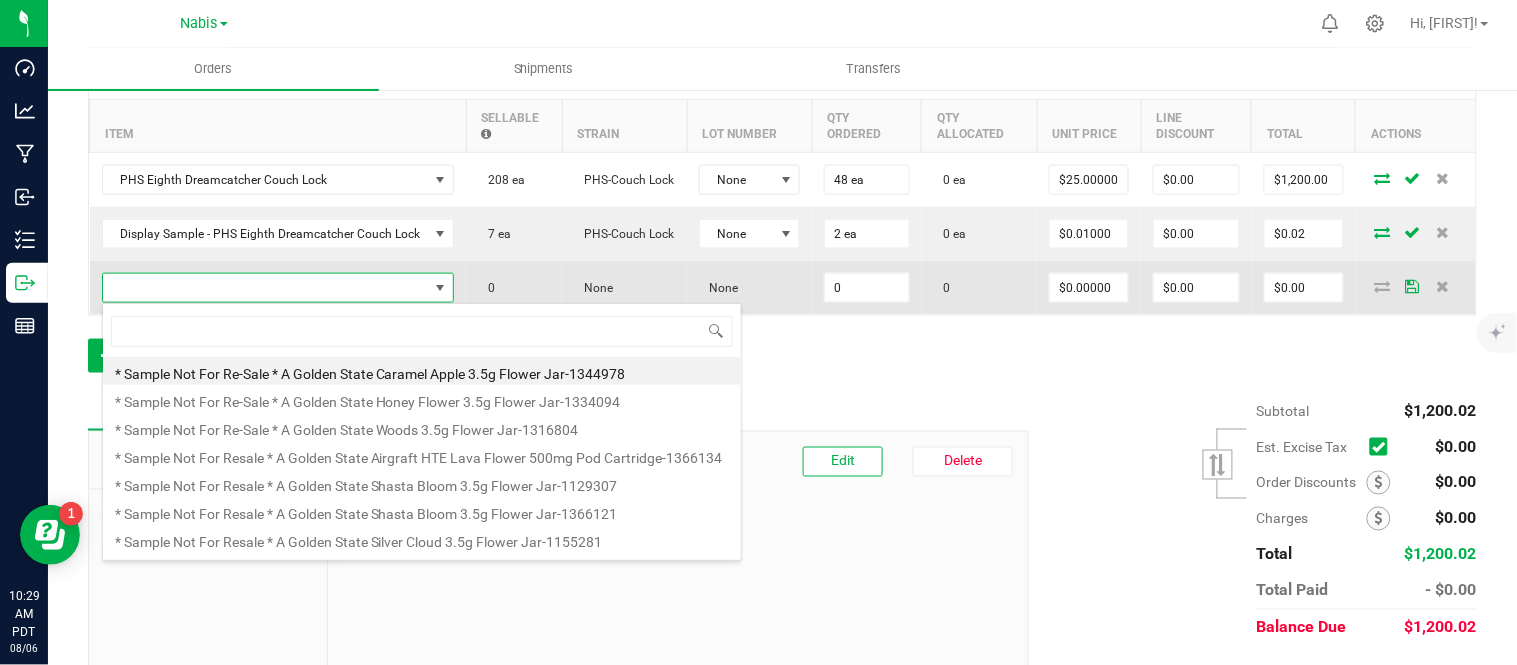 scroll, scrollTop: 99970, scrollLeft: 99652, axis: both 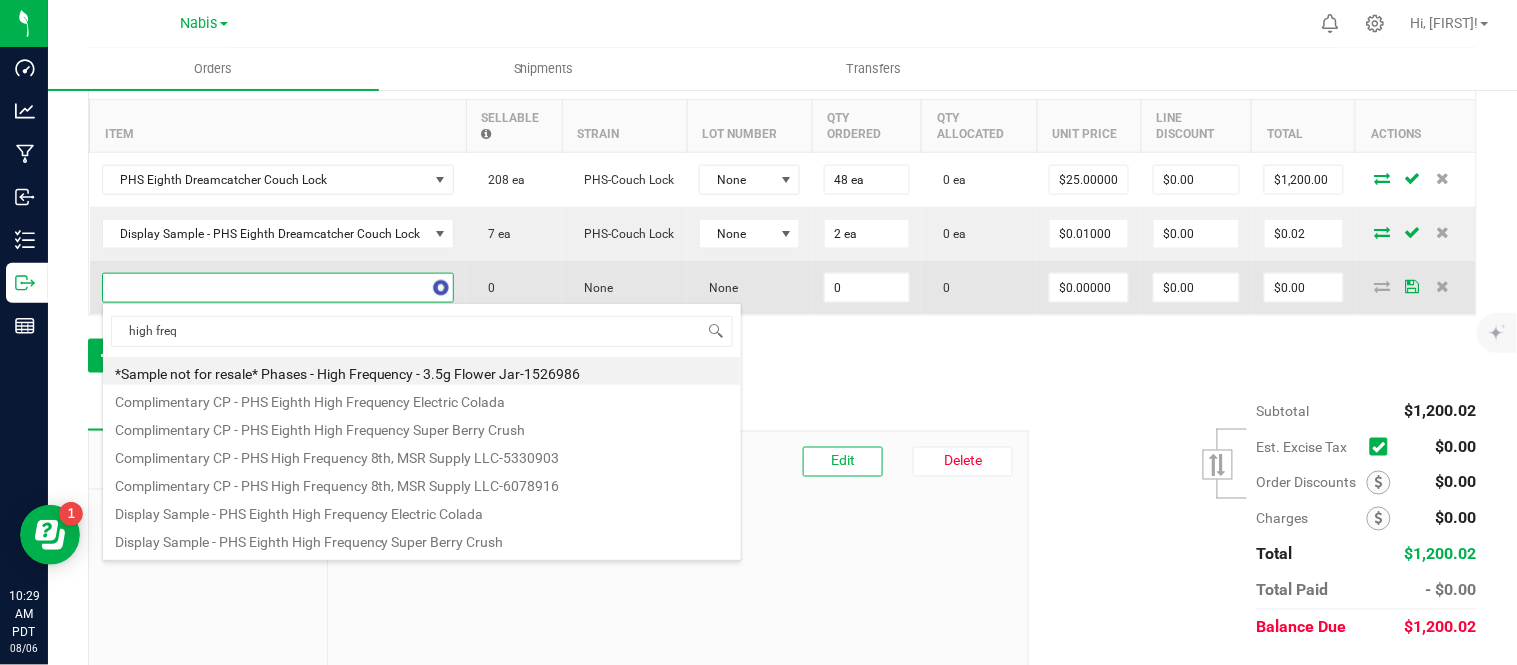 type on "high frequ" 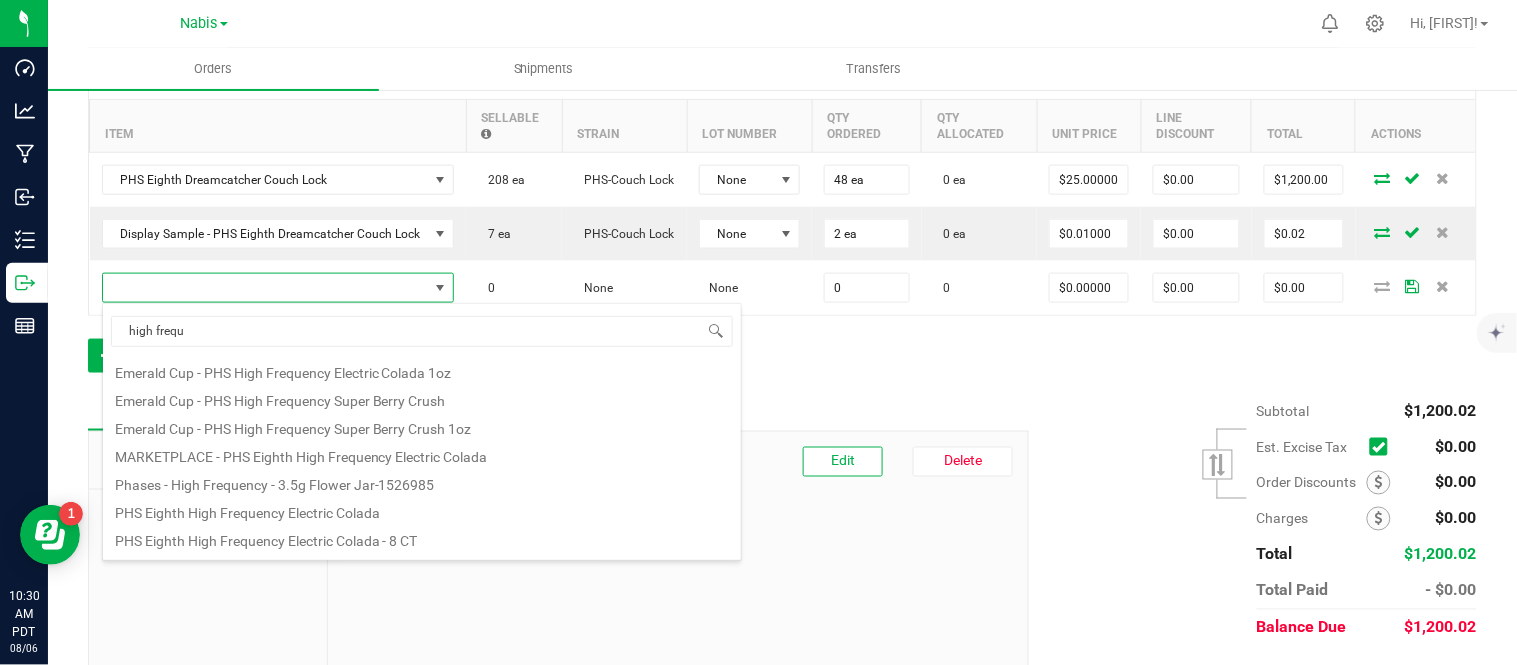 scroll, scrollTop: 337, scrollLeft: 0, axis: vertical 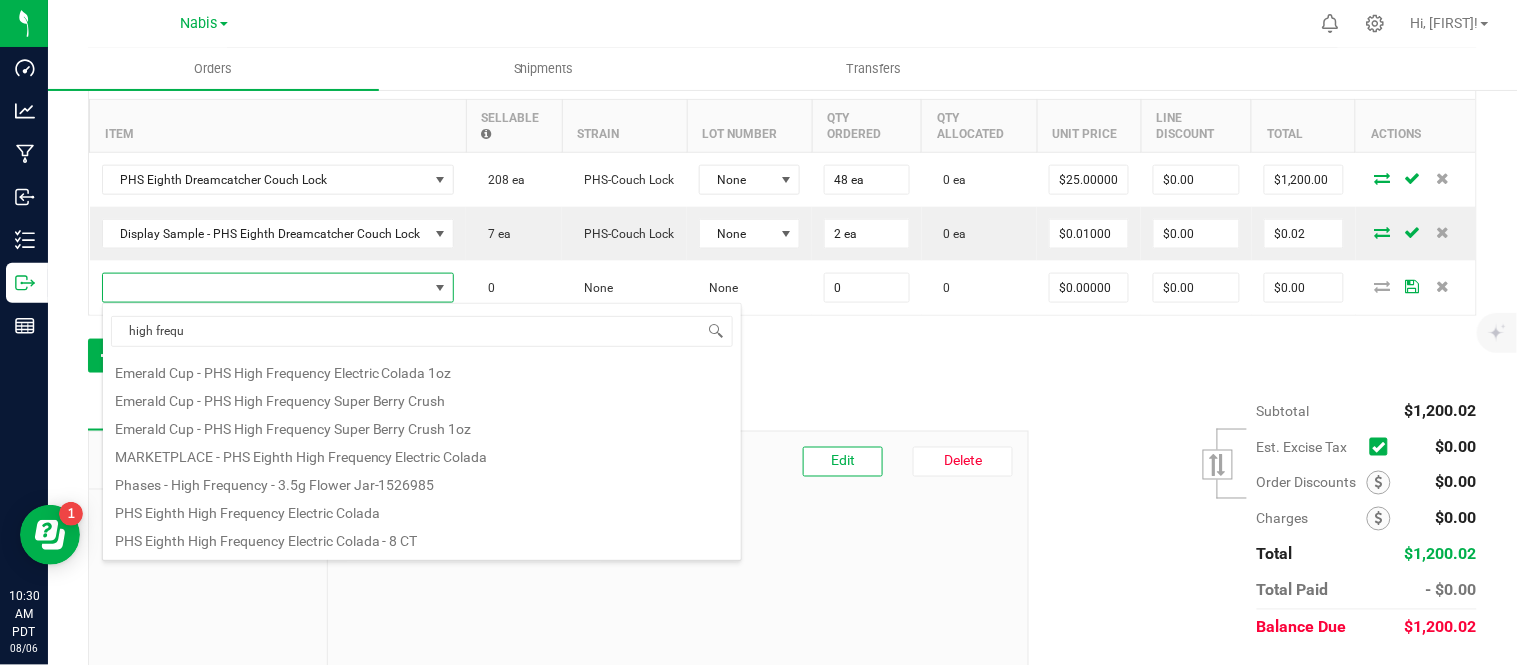 click on "PHS Eighth High Frequency Electric Colada" at bounding box center [422, 510] 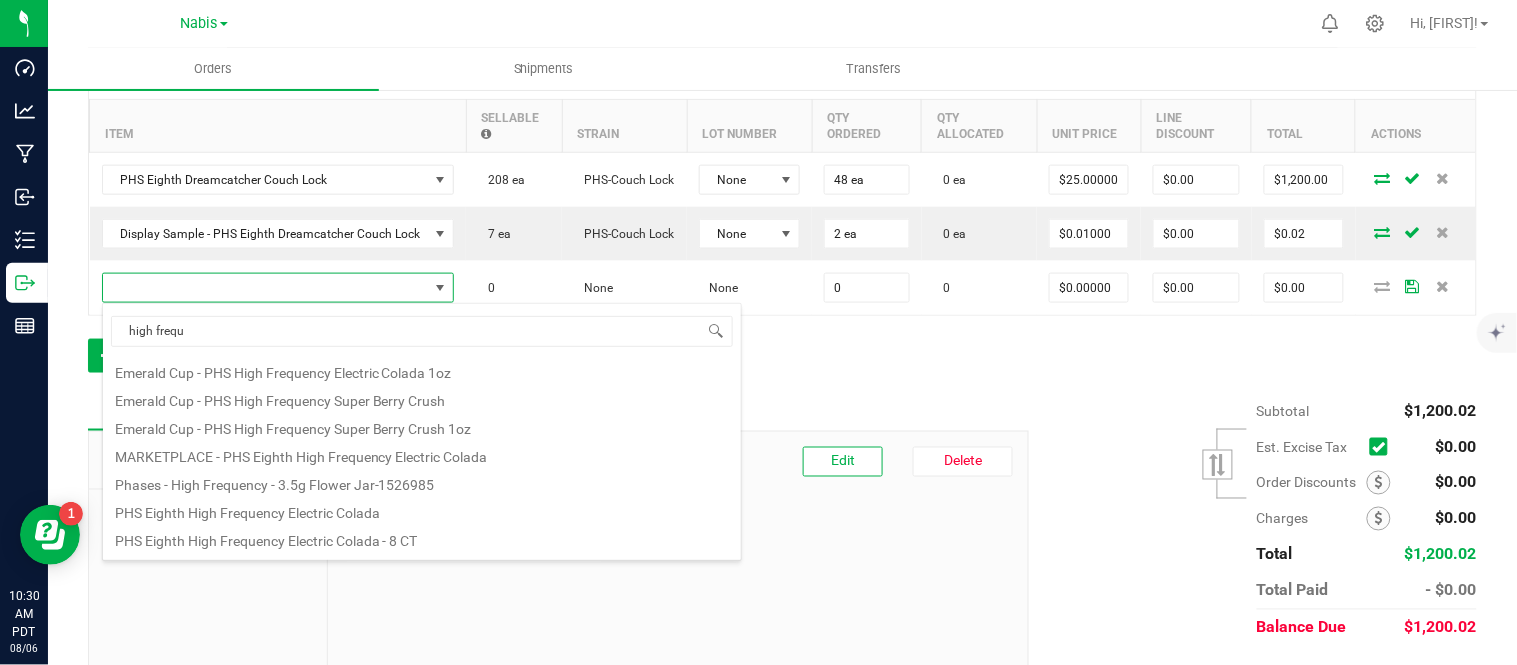 type on "0 ea" 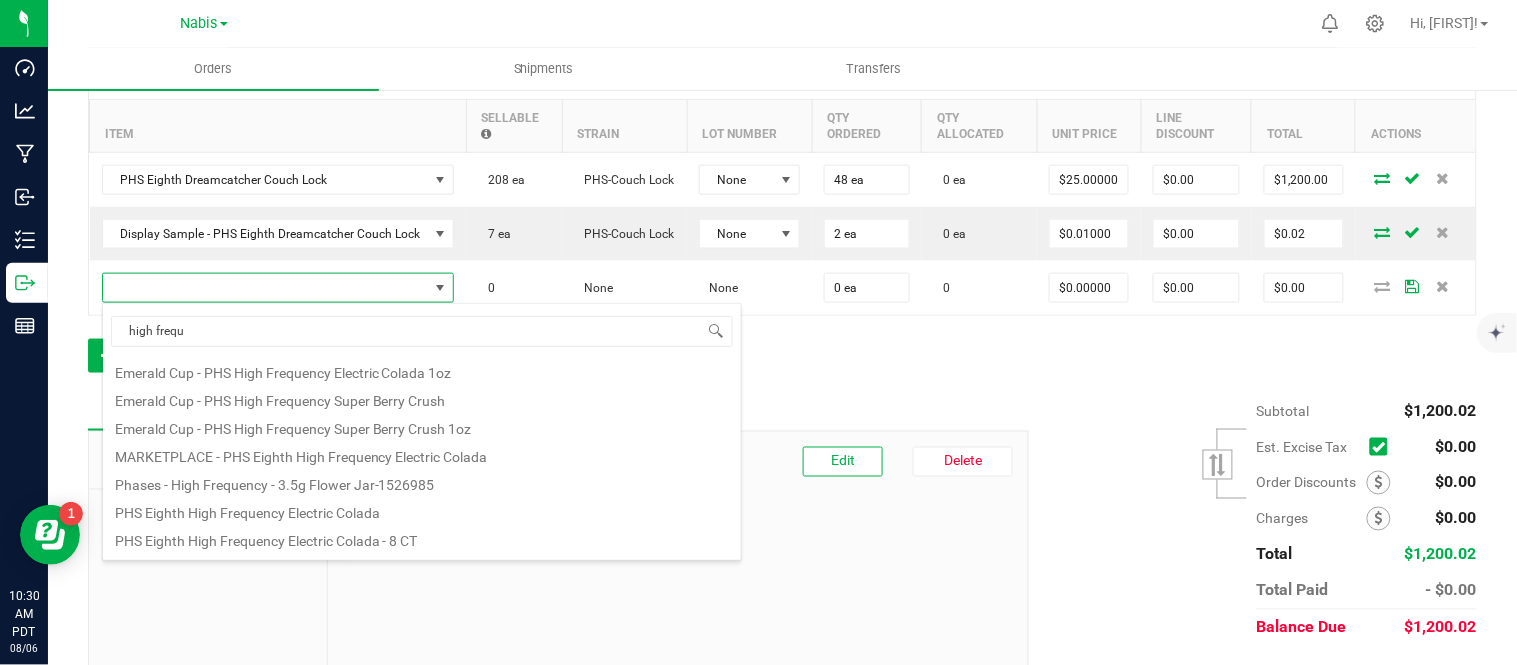 type on "$25.00000" 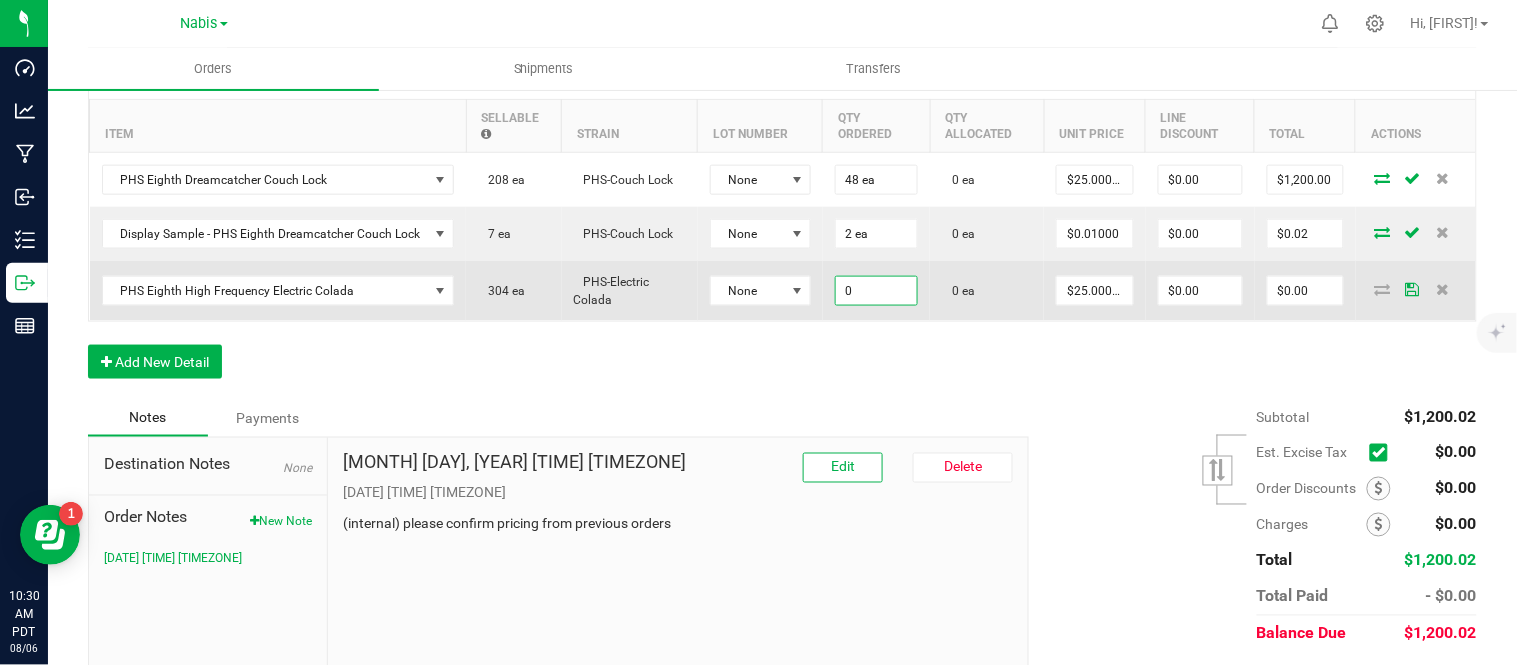 click on "0" at bounding box center (877, 291) 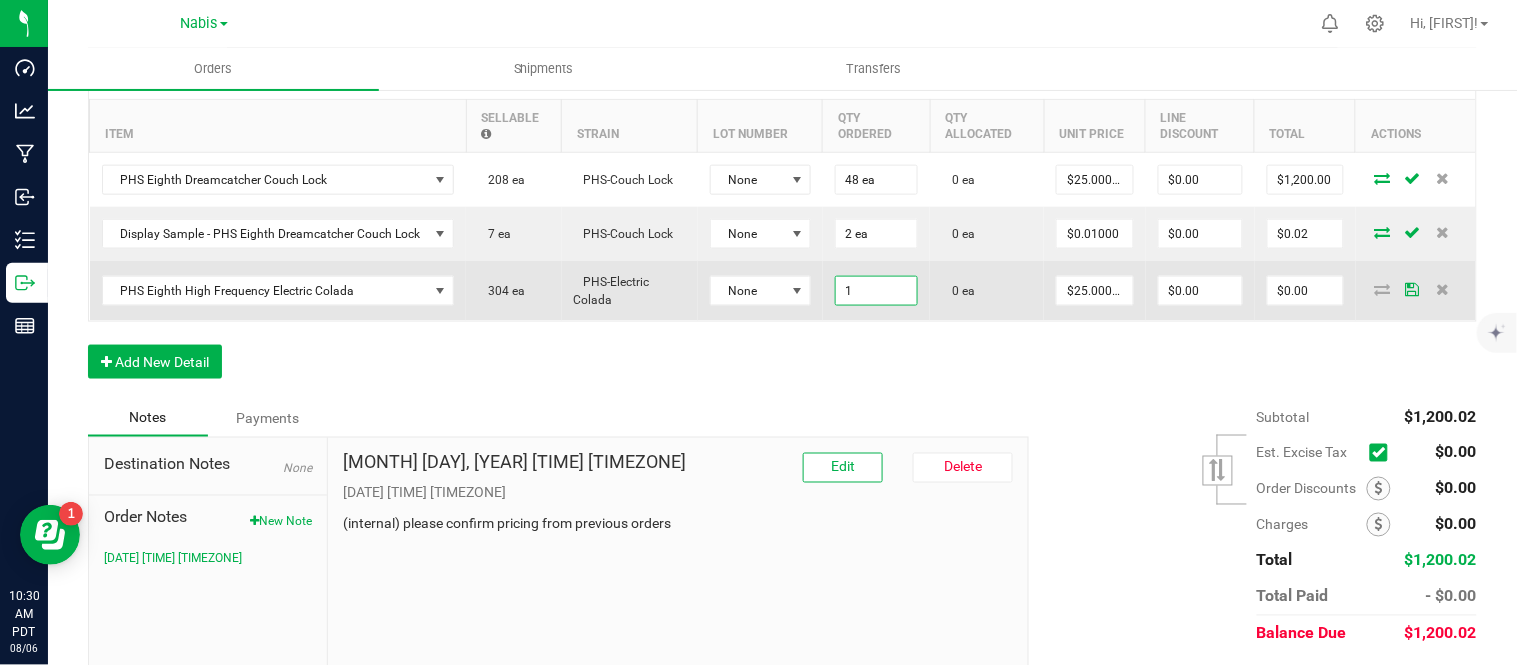 type on "1 ea" 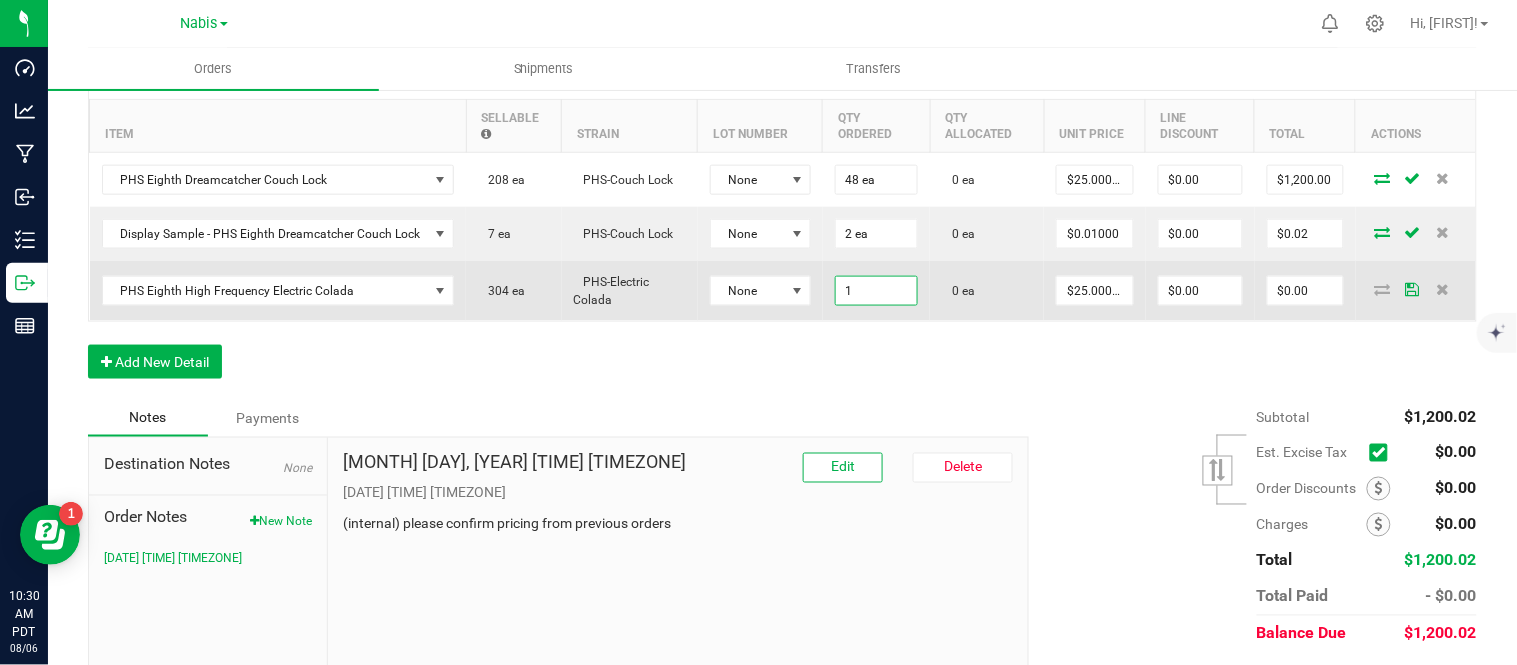 type on "25" 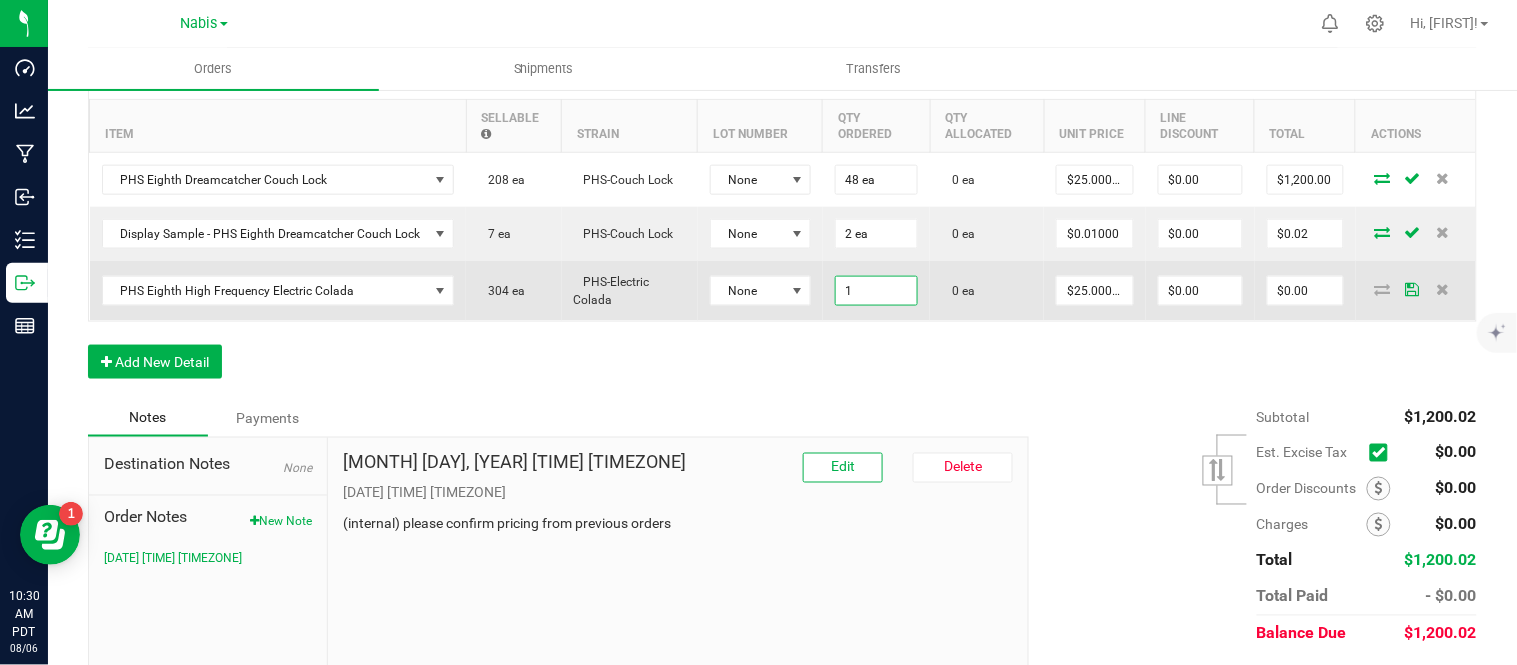 type on "$25.00" 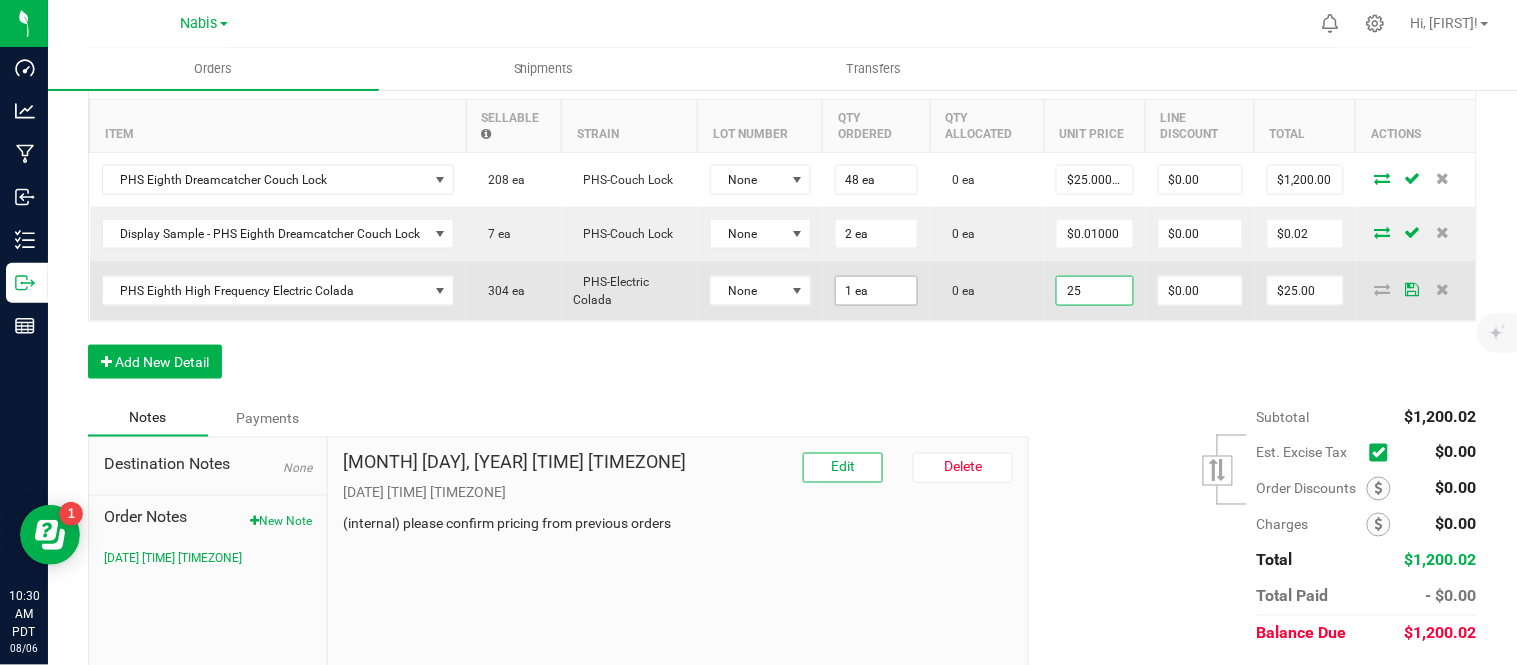 scroll, scrollTop: 0, scrollLeft: 0, axis: both 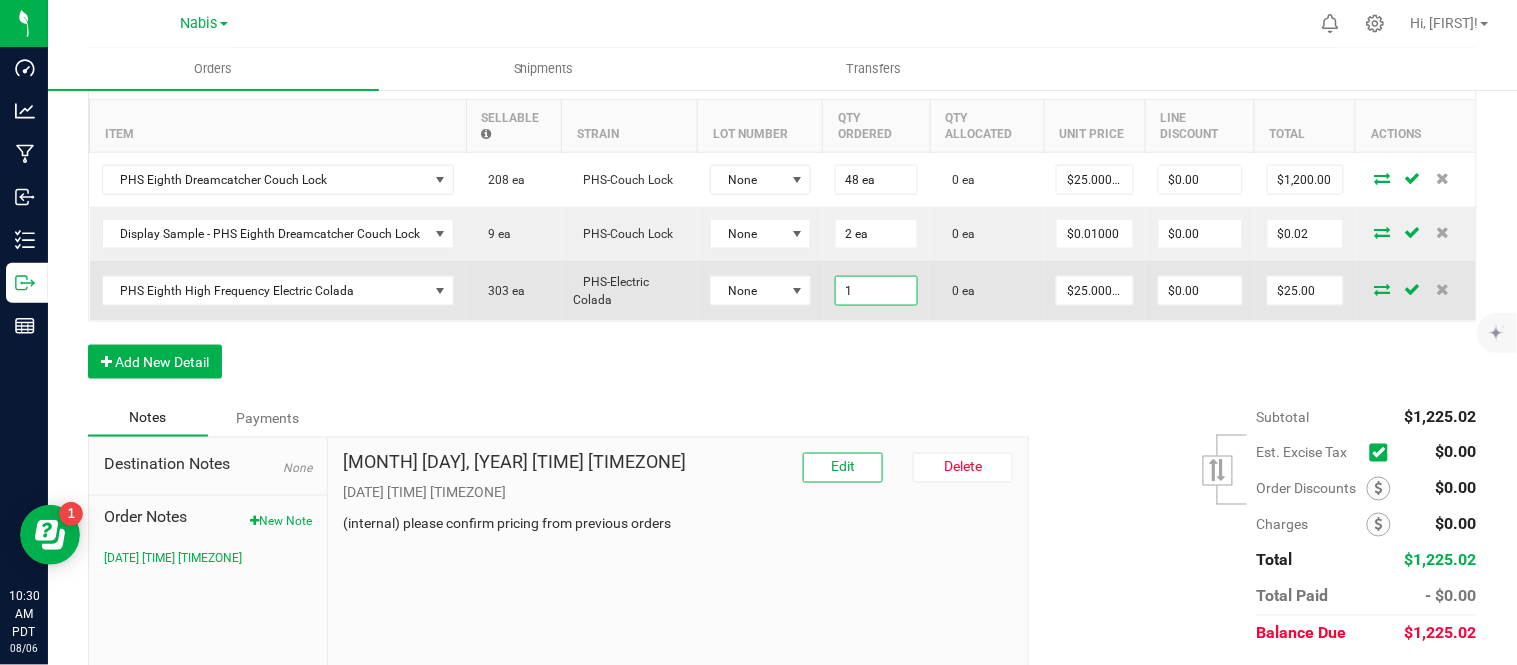 click on "1" at bounding box center [877, 291] 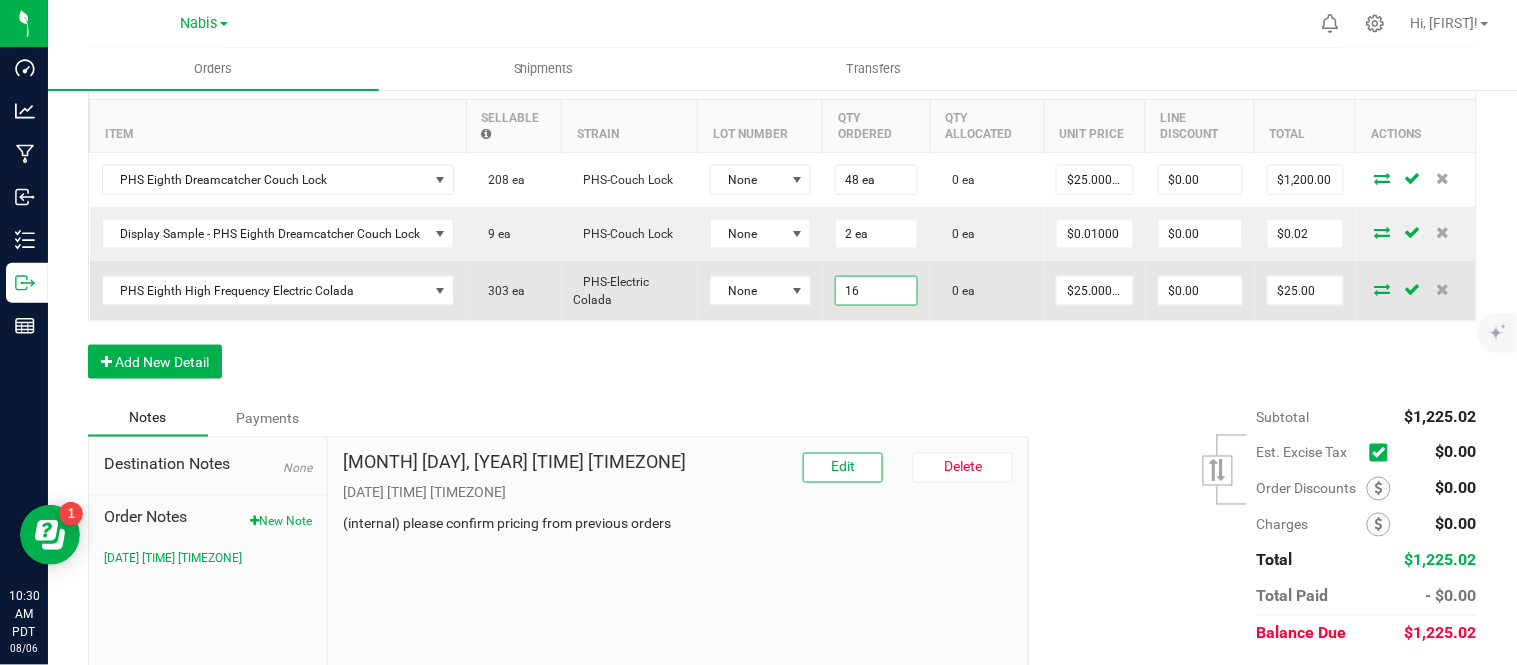type on "16 ea" 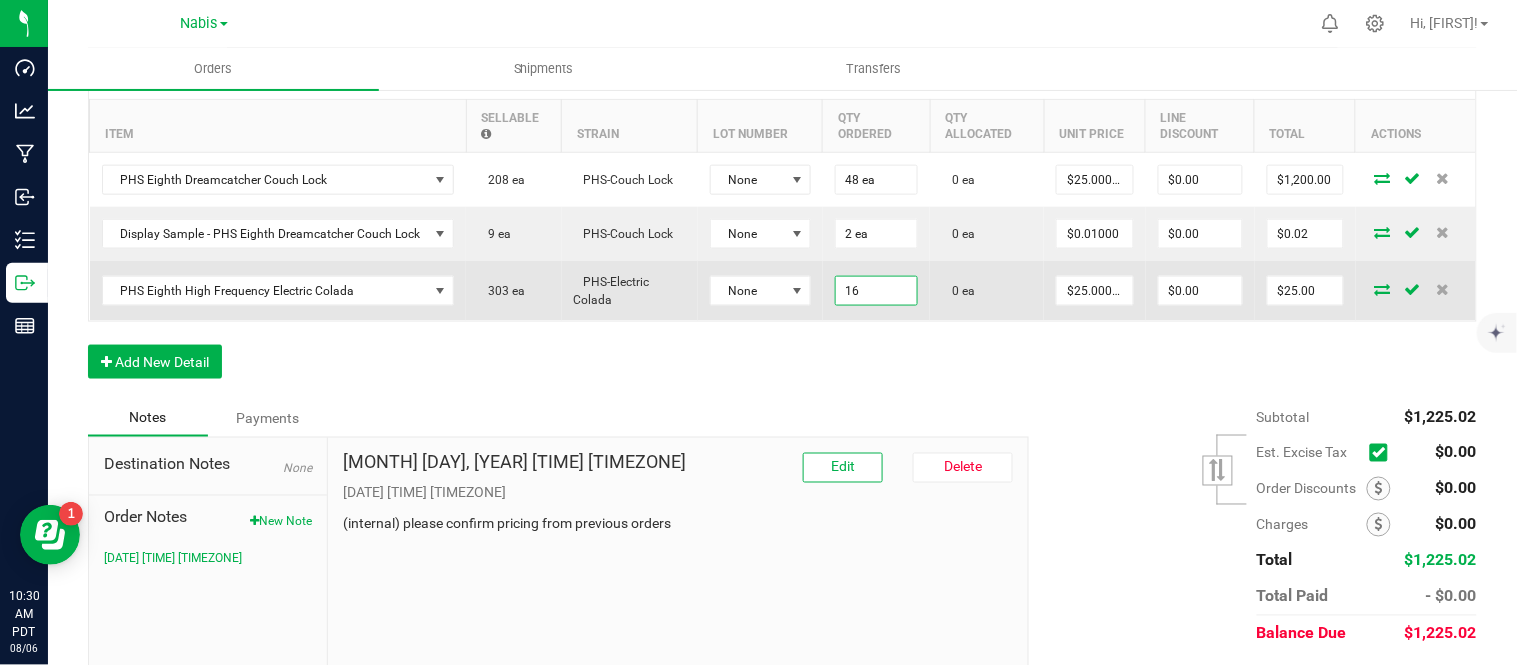 type on "25" 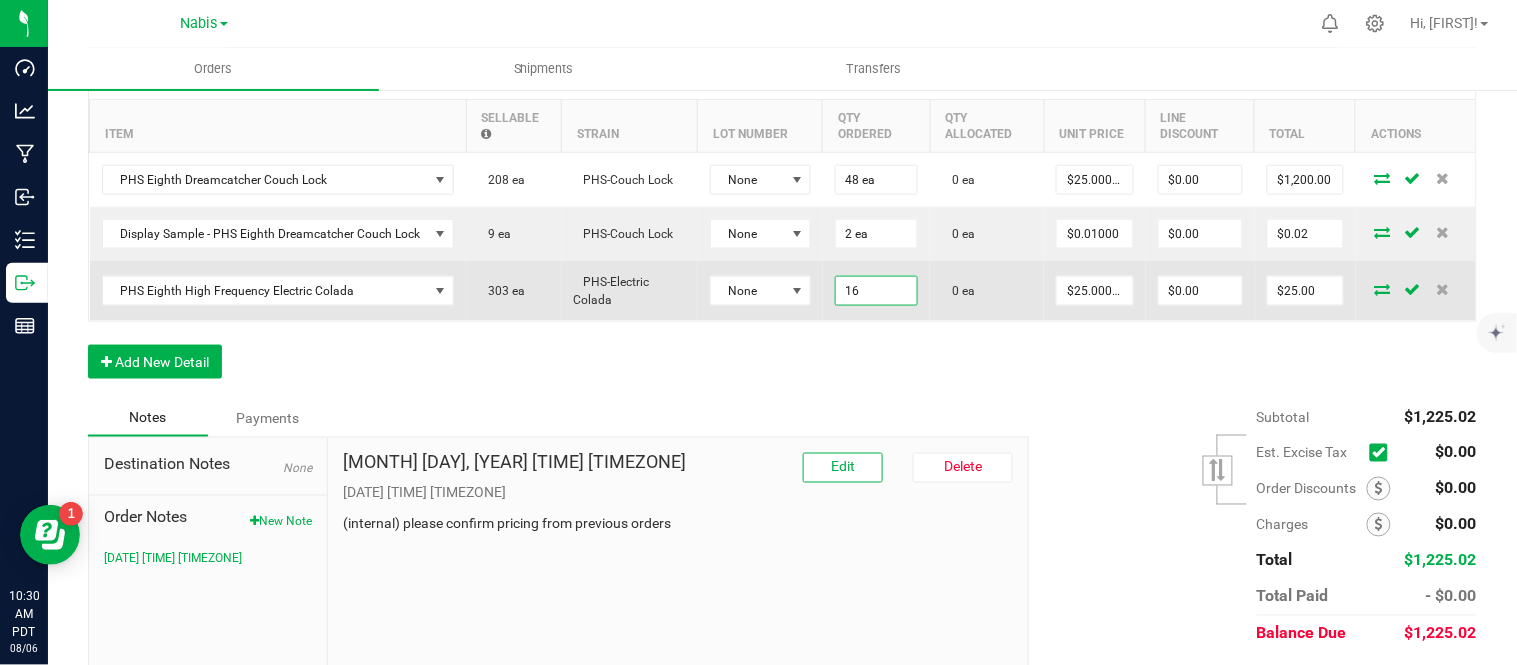 type on "$400.00" 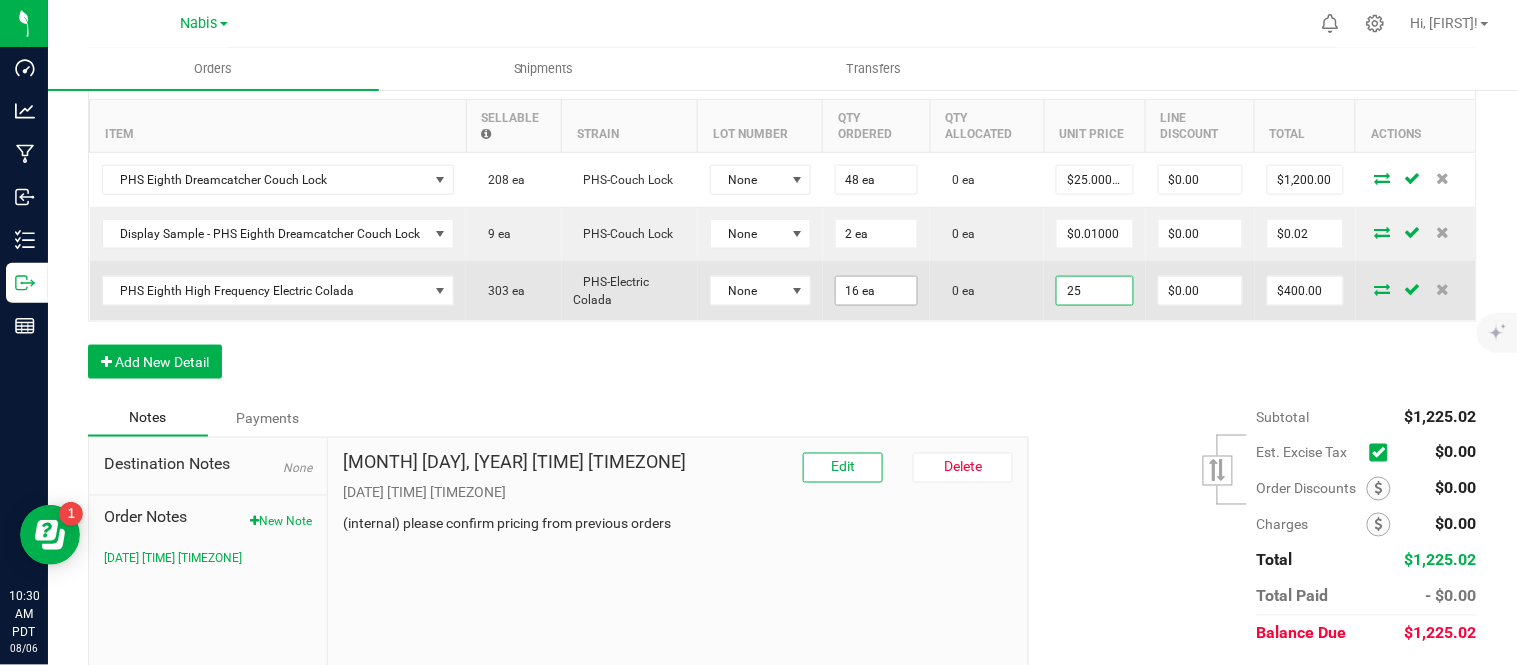 scroll, scrollTop: 0, scrollLeft: 0, axis: both 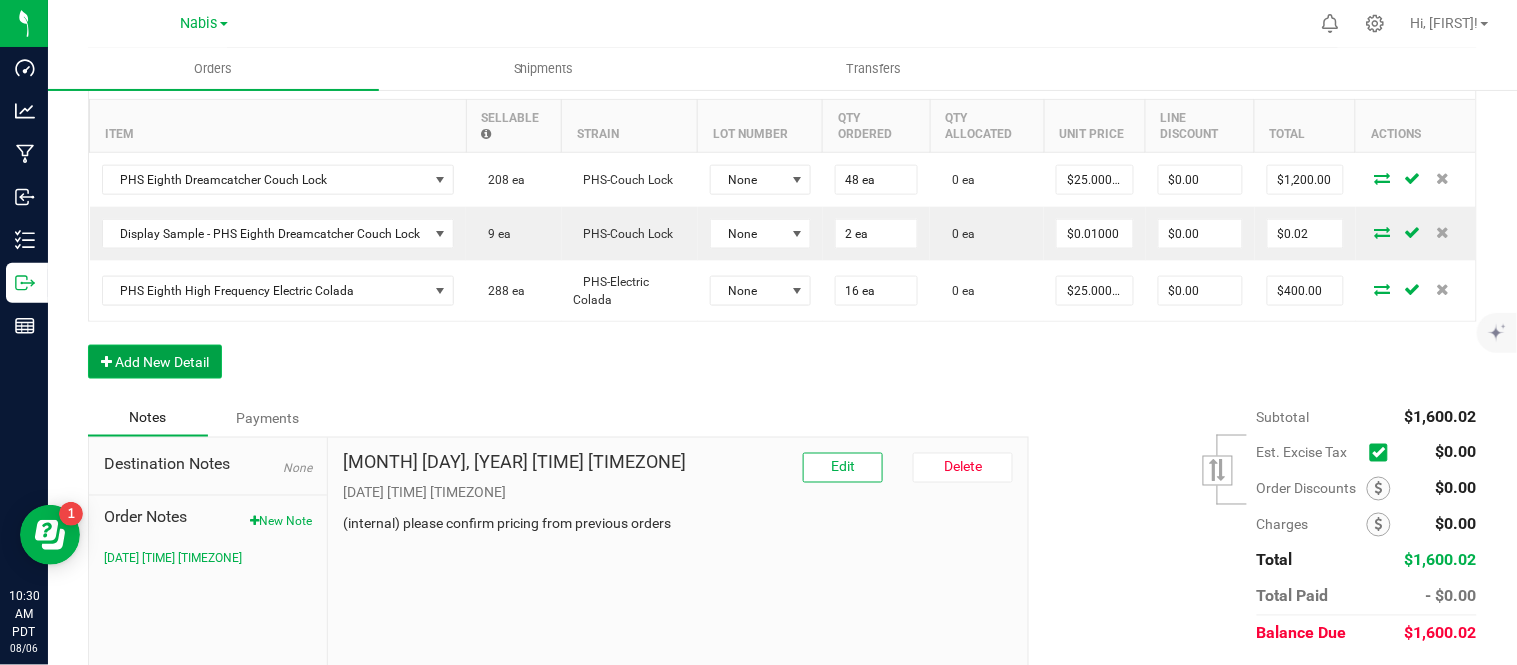 click on "Add New Detail" at bounding box center (155, 362) 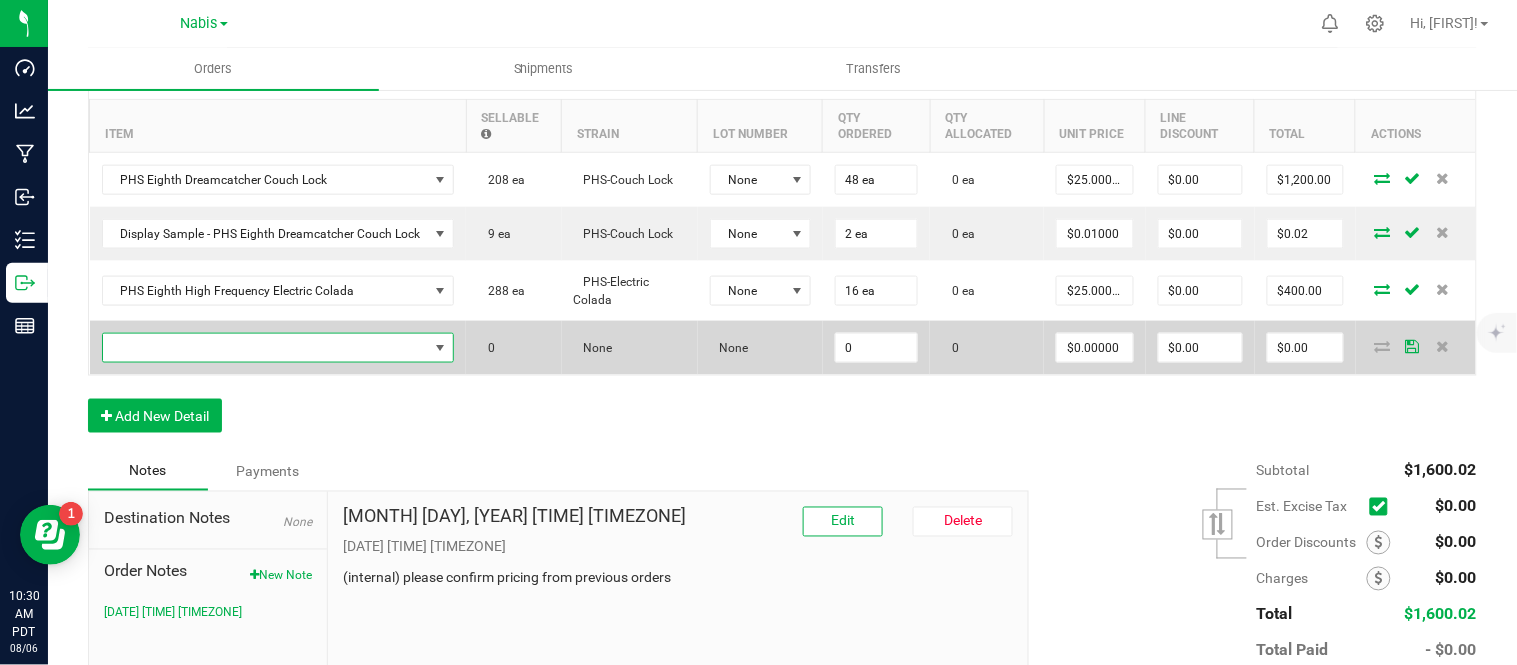 click at bounding box center [266, 348] 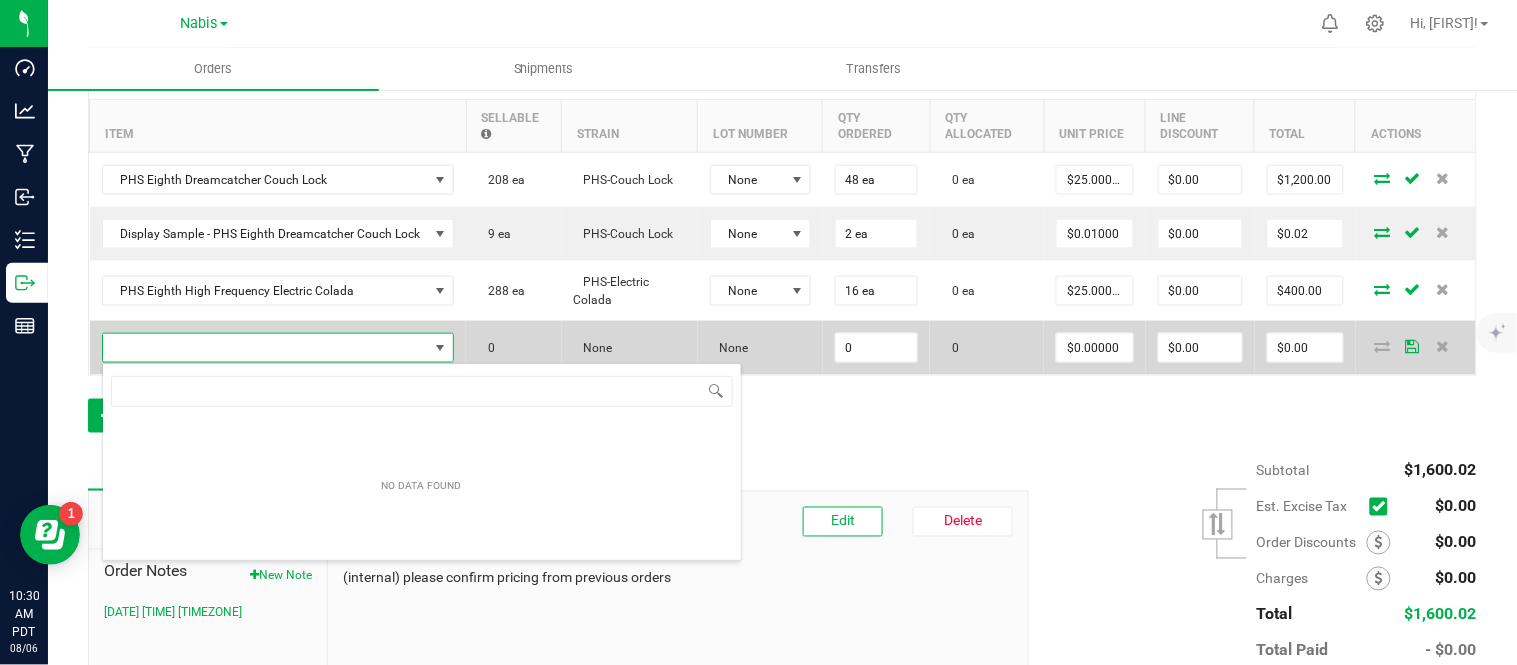 scroll, scrollTop: 99970, scrollLeft: 99652, axis: both 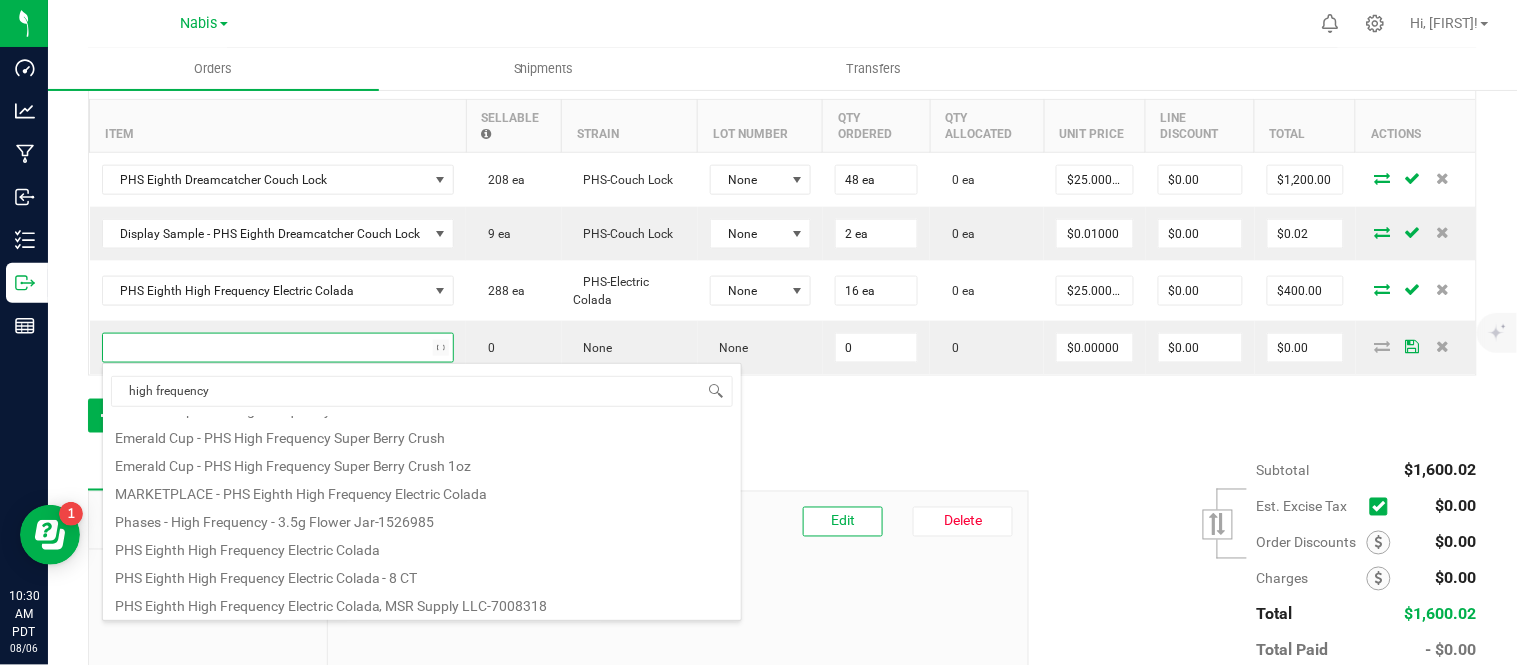type on "high frequency s" 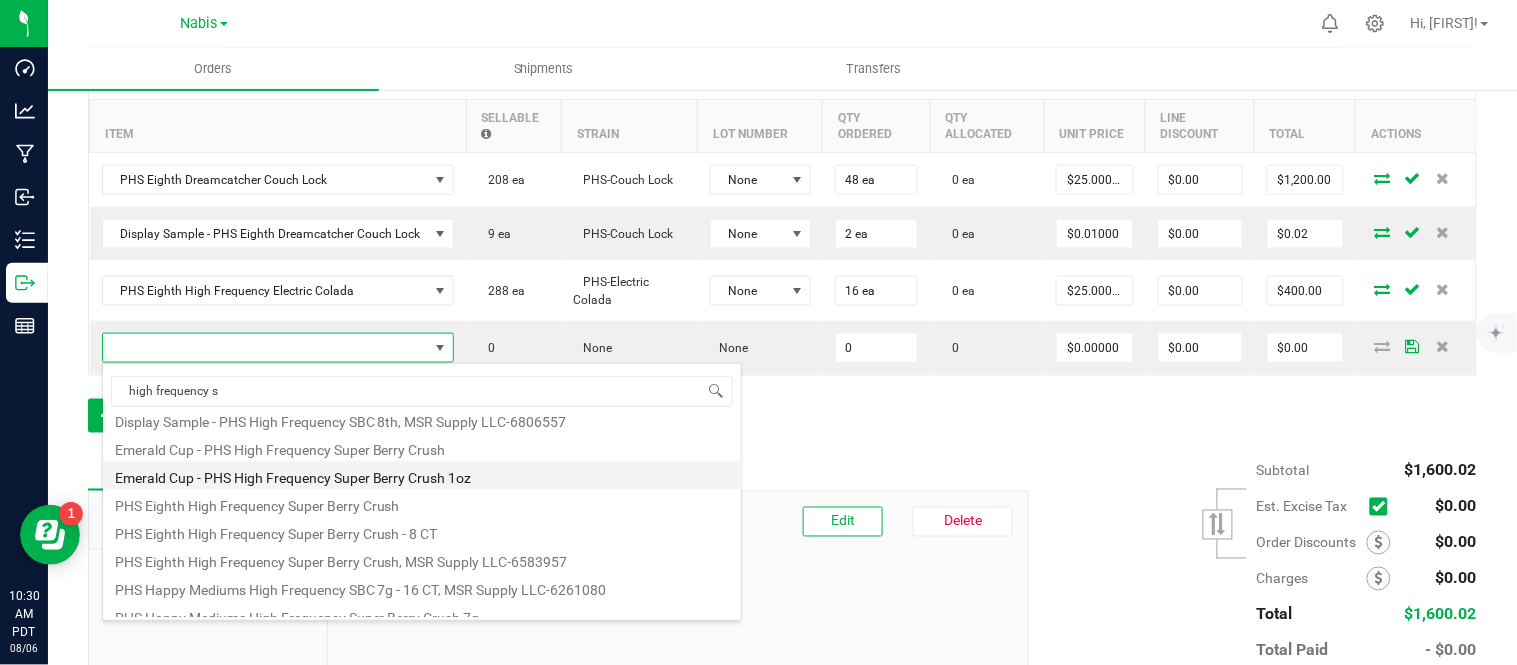 scroll, scrollTop: 97, scrollLeft: 0, axis: vertical 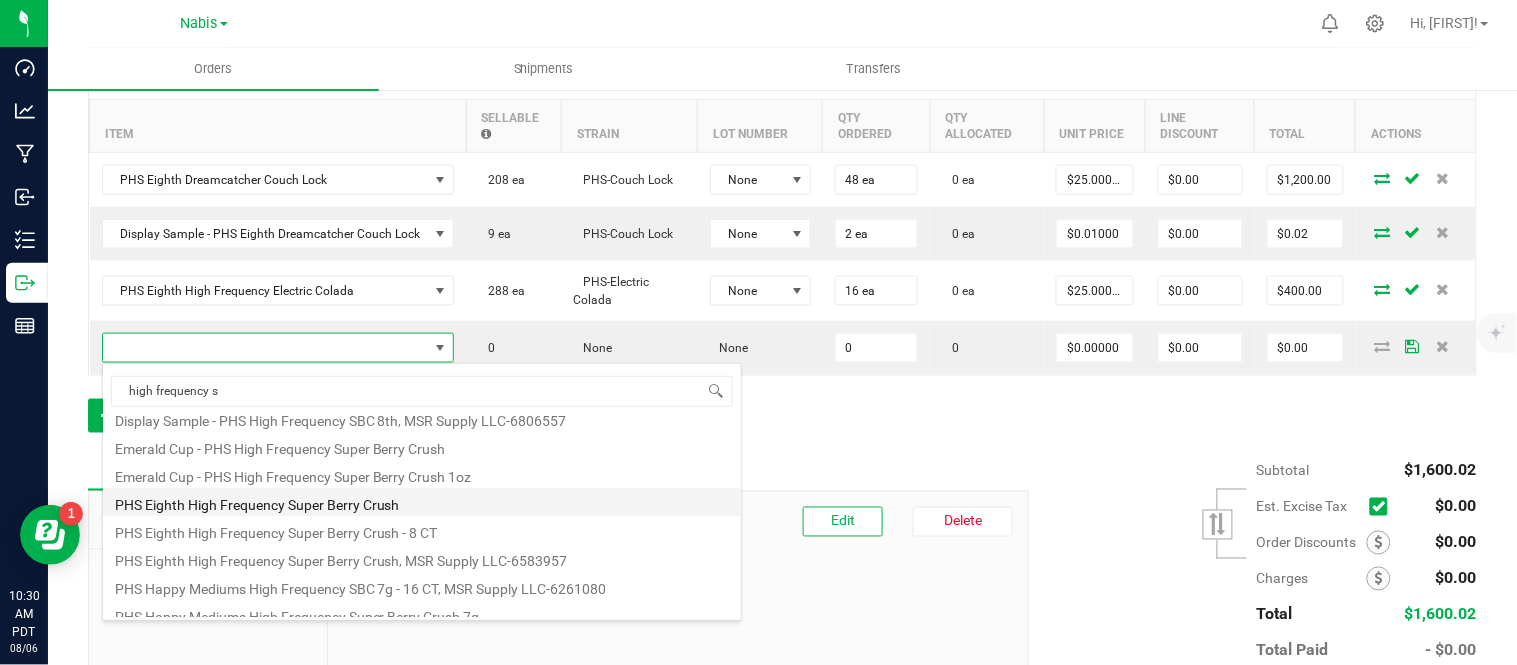 click on "PHS Eighth High Frequency Super Berry Crush" at bounding box center (422, 502) 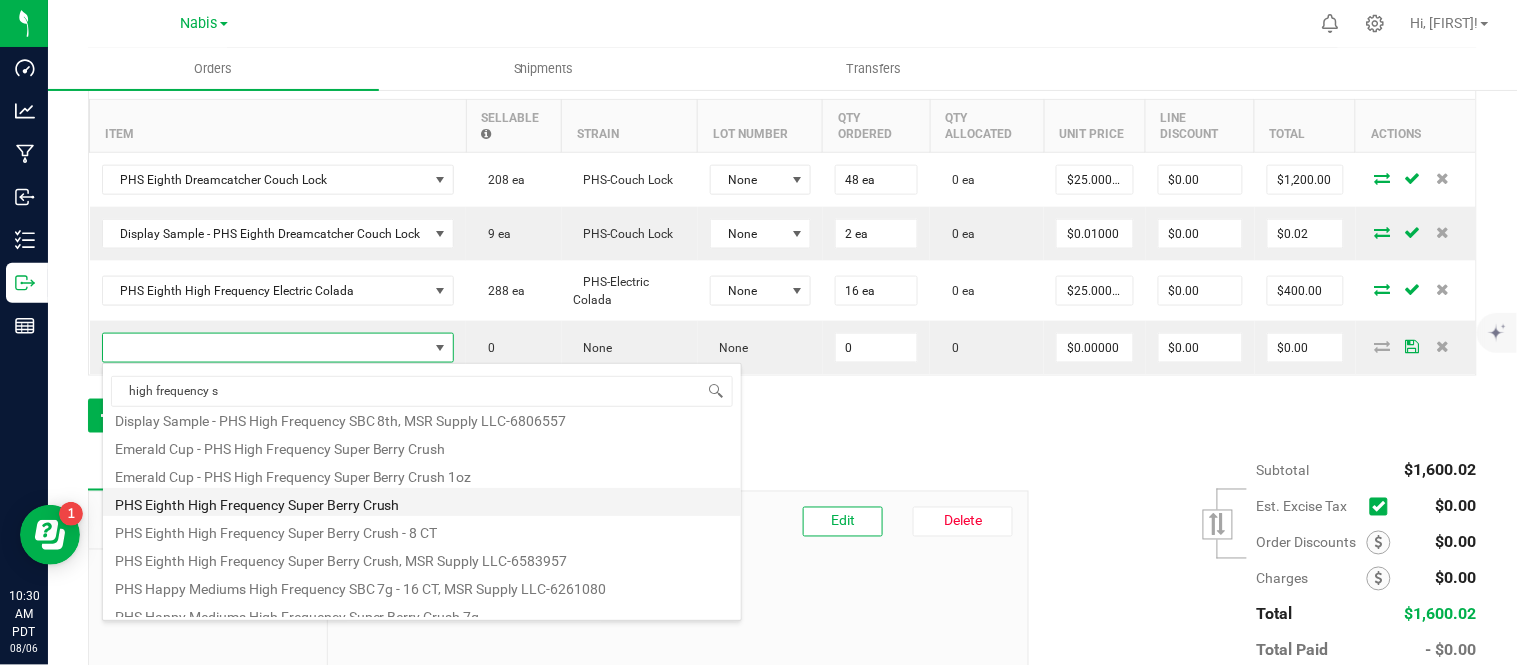 type on "0 ea" 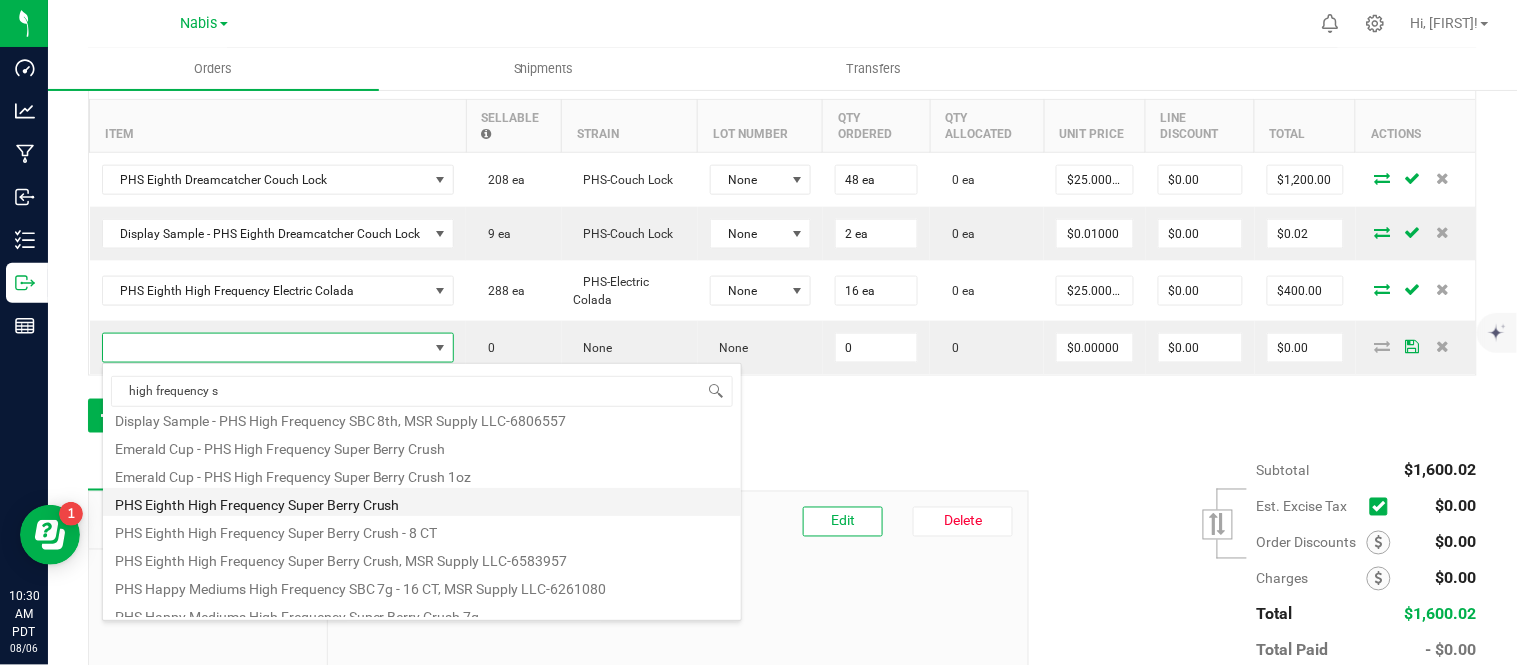 type on "$25.00000" 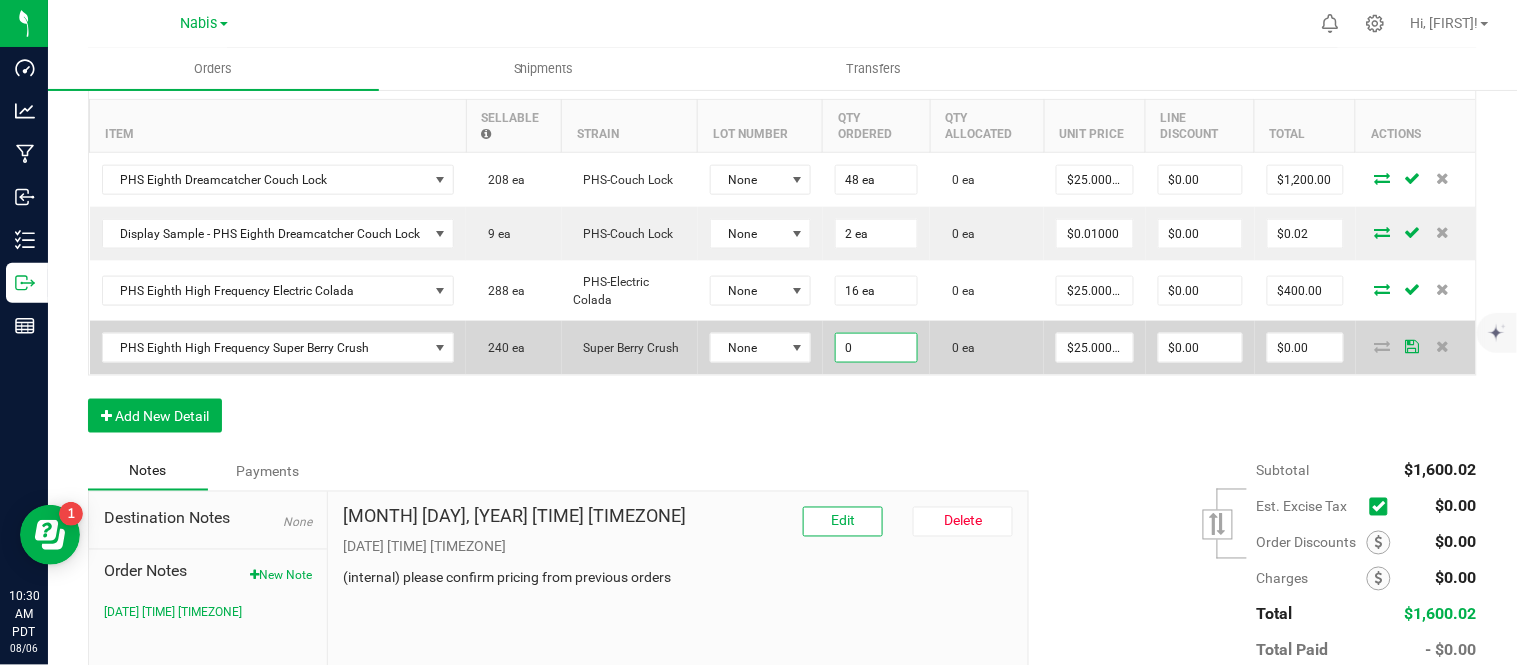 click on "0" at bounding box center (877, 348) 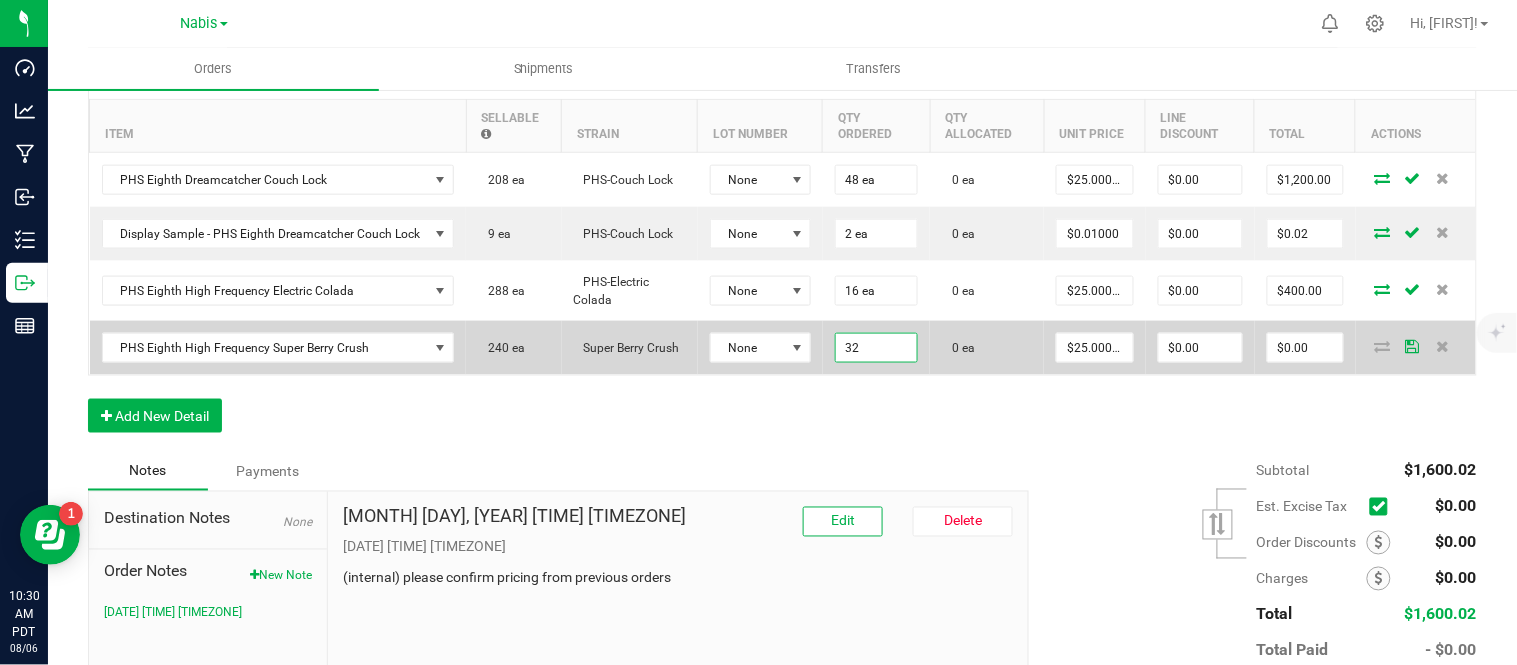 type on "32 ea" 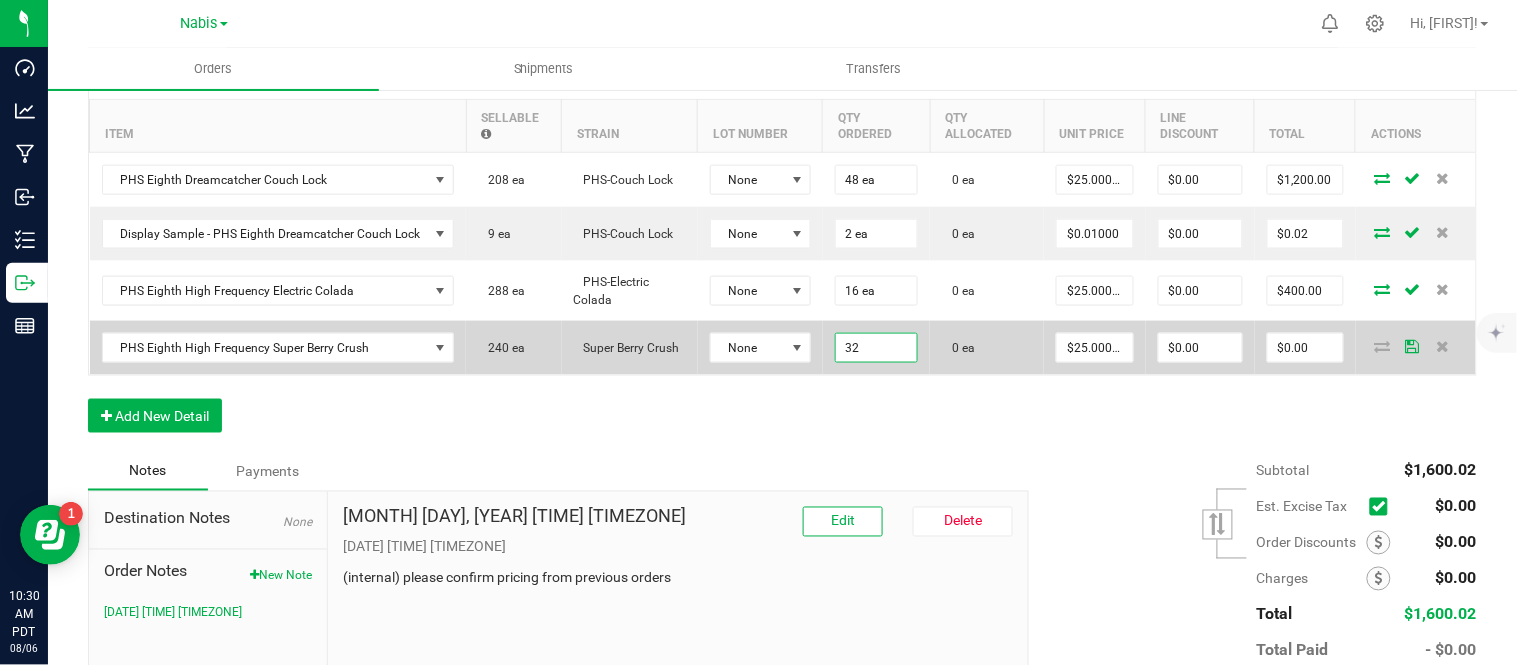 type on "25" 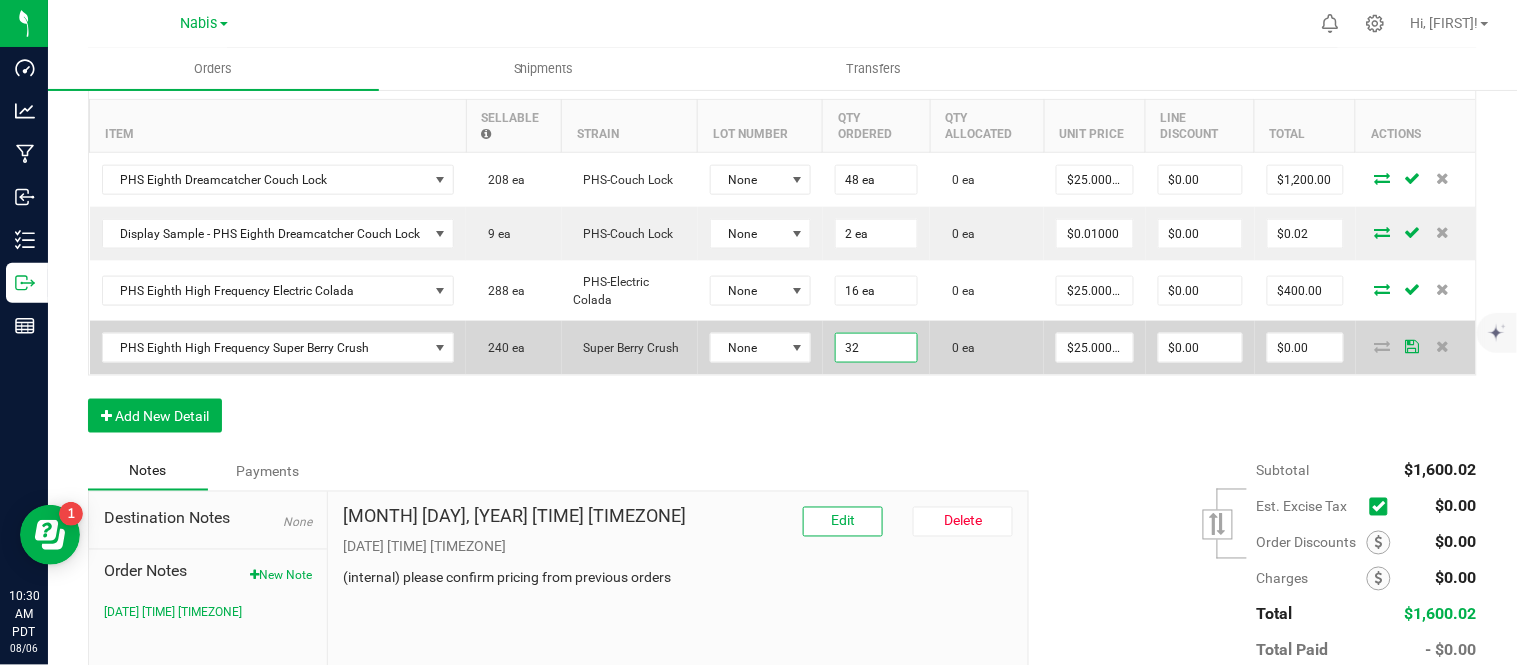 type on "$800.00" 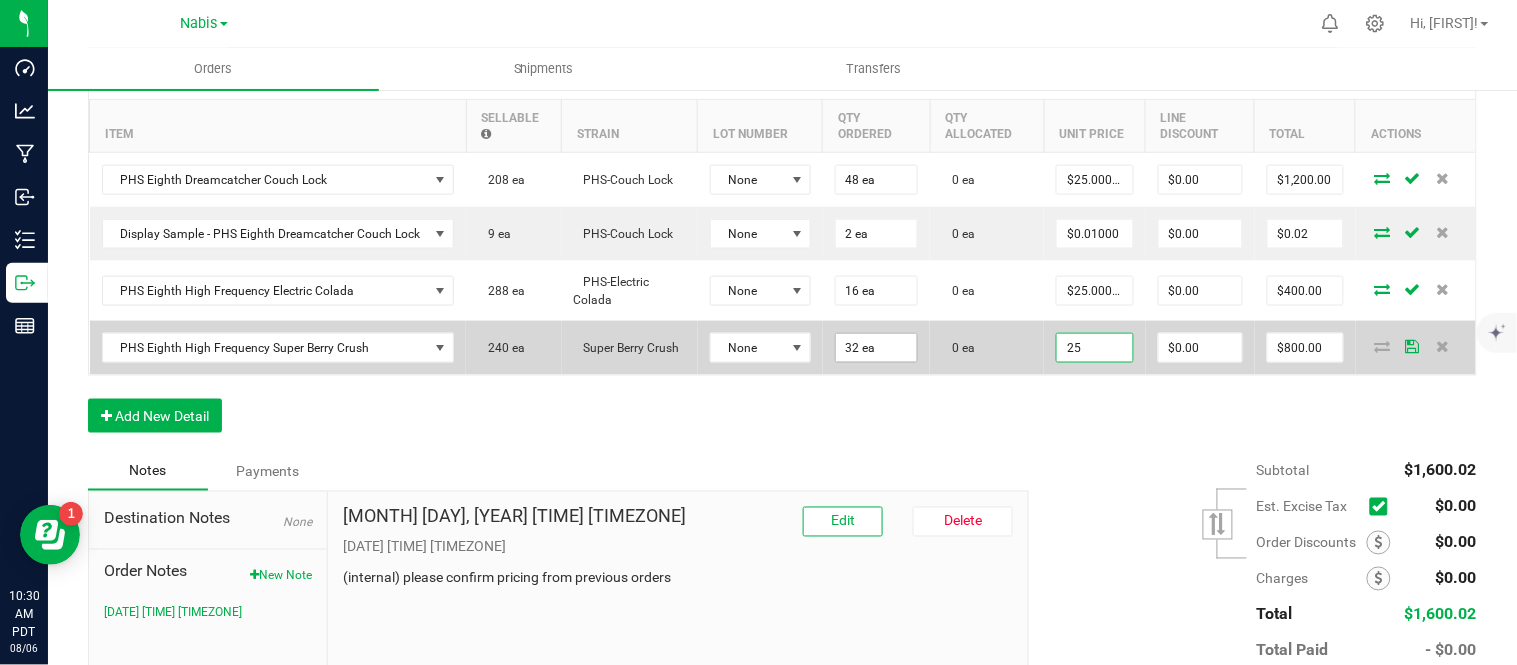 scroll, scrollTop: 0, scrollLeft: 0, axis: both 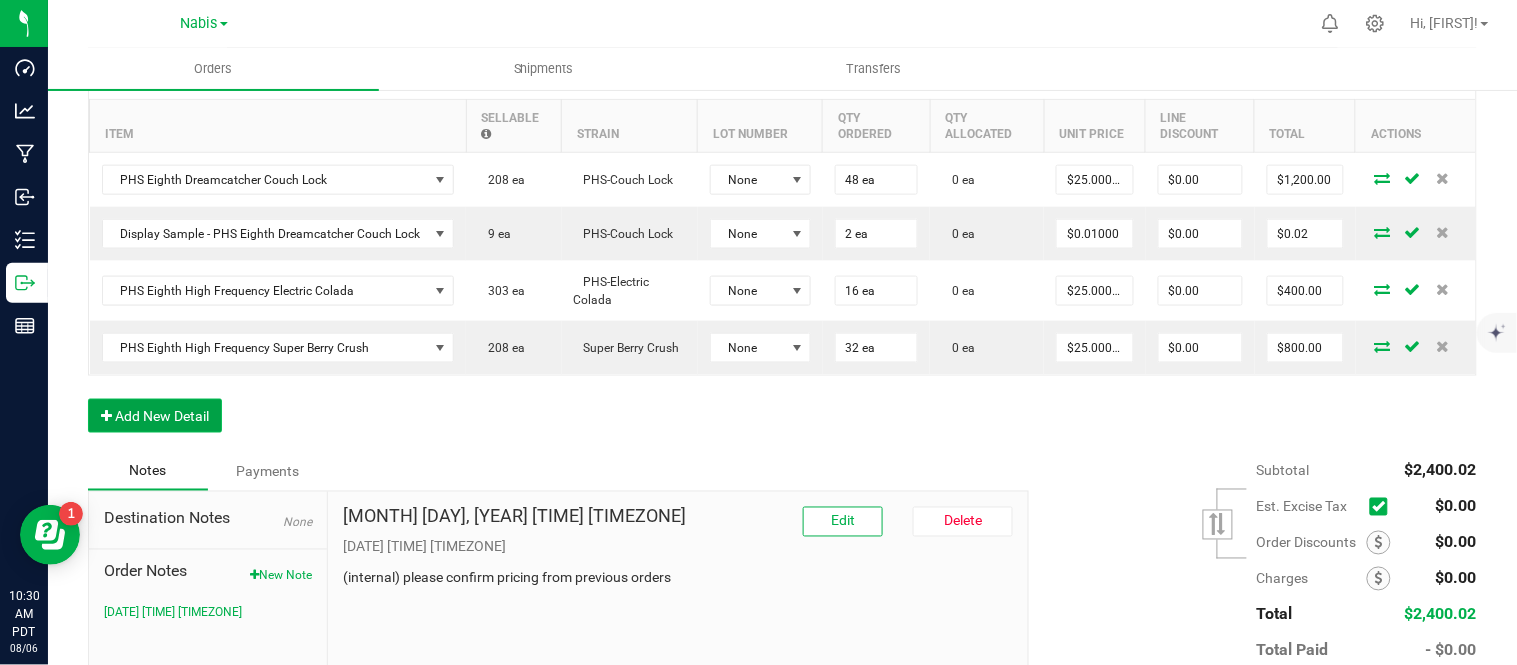 click on "Add New Detail" at bounding box center (155, 416) 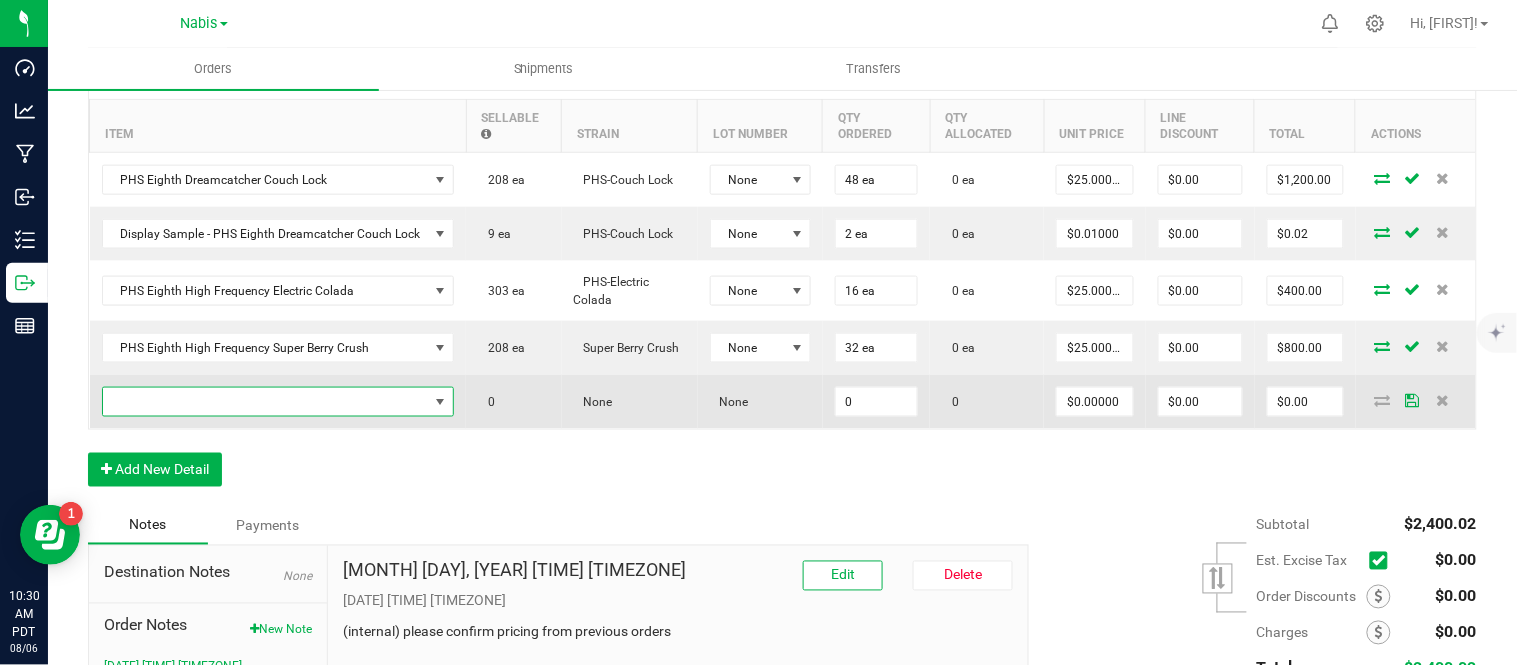 click at bounding box center [266, 402] 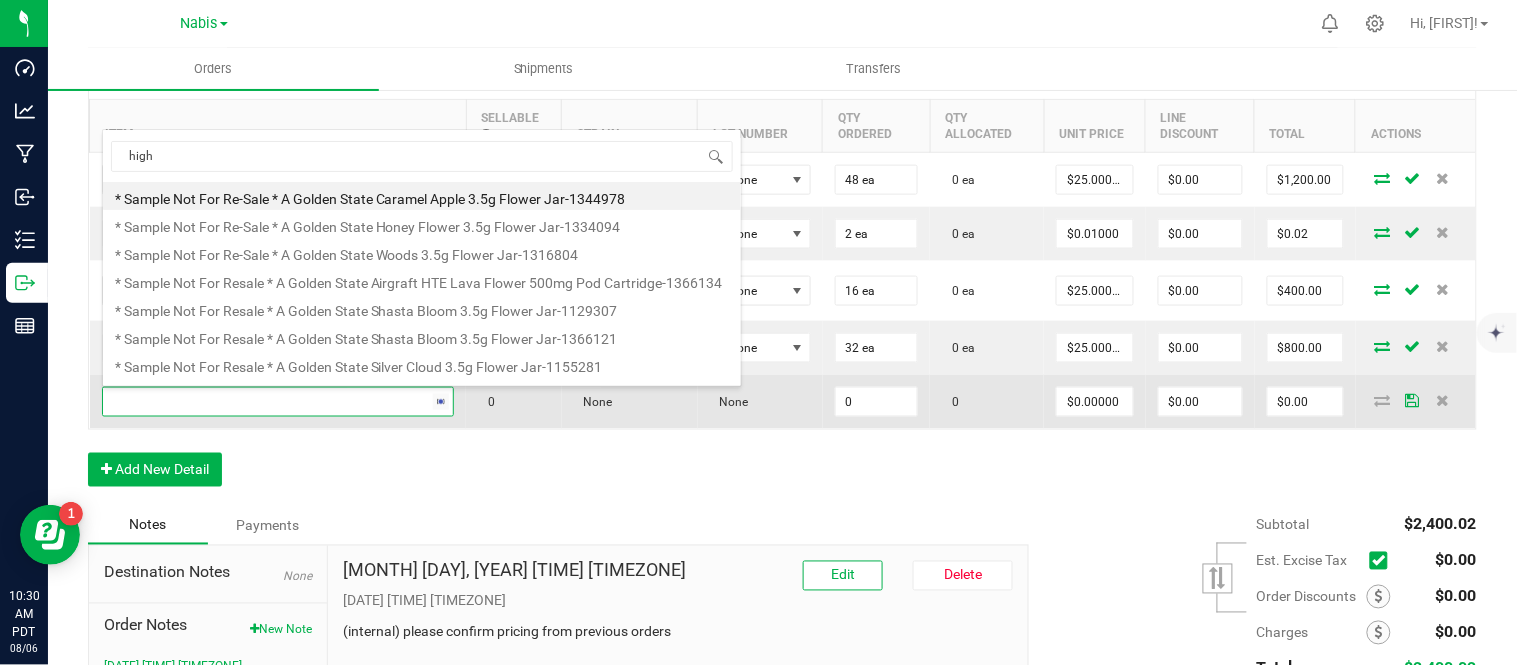 scroll, scrollTop: 99970, scrollLeft: 99652, axis: both 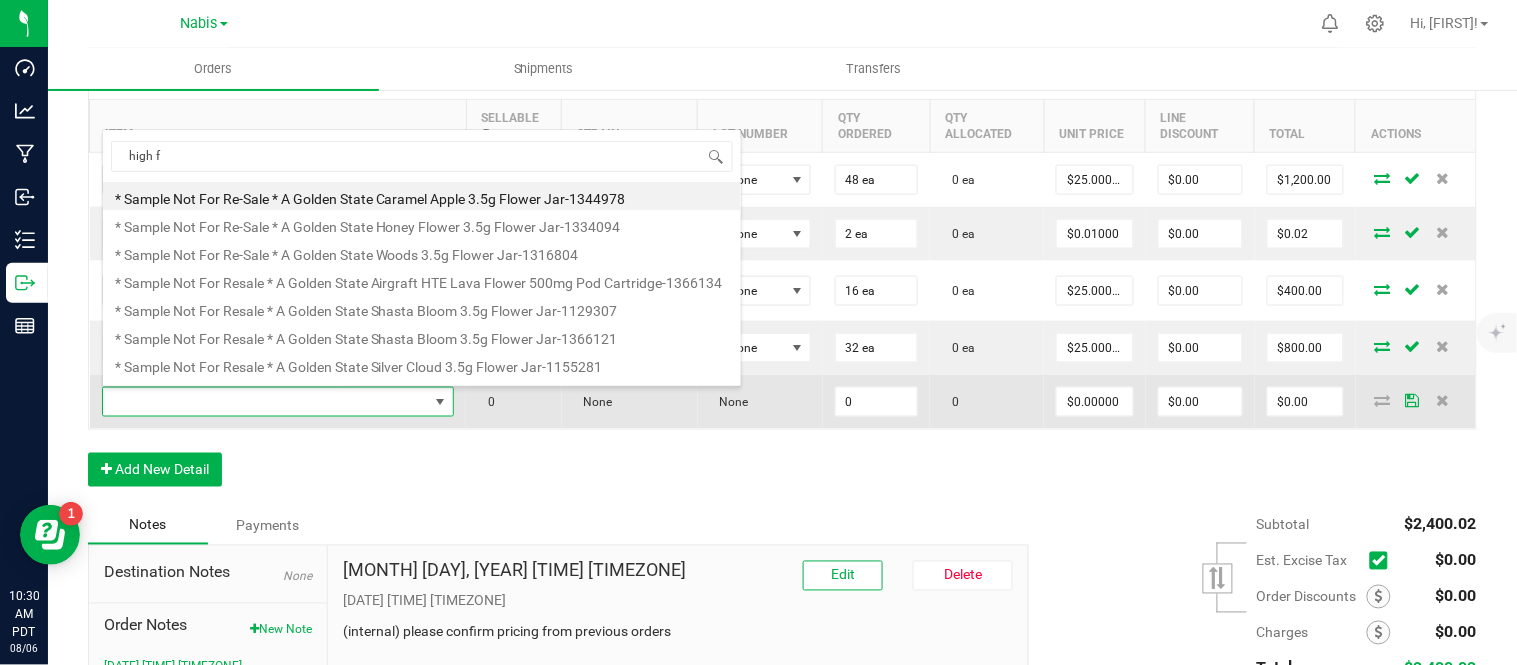 type on "high fr" 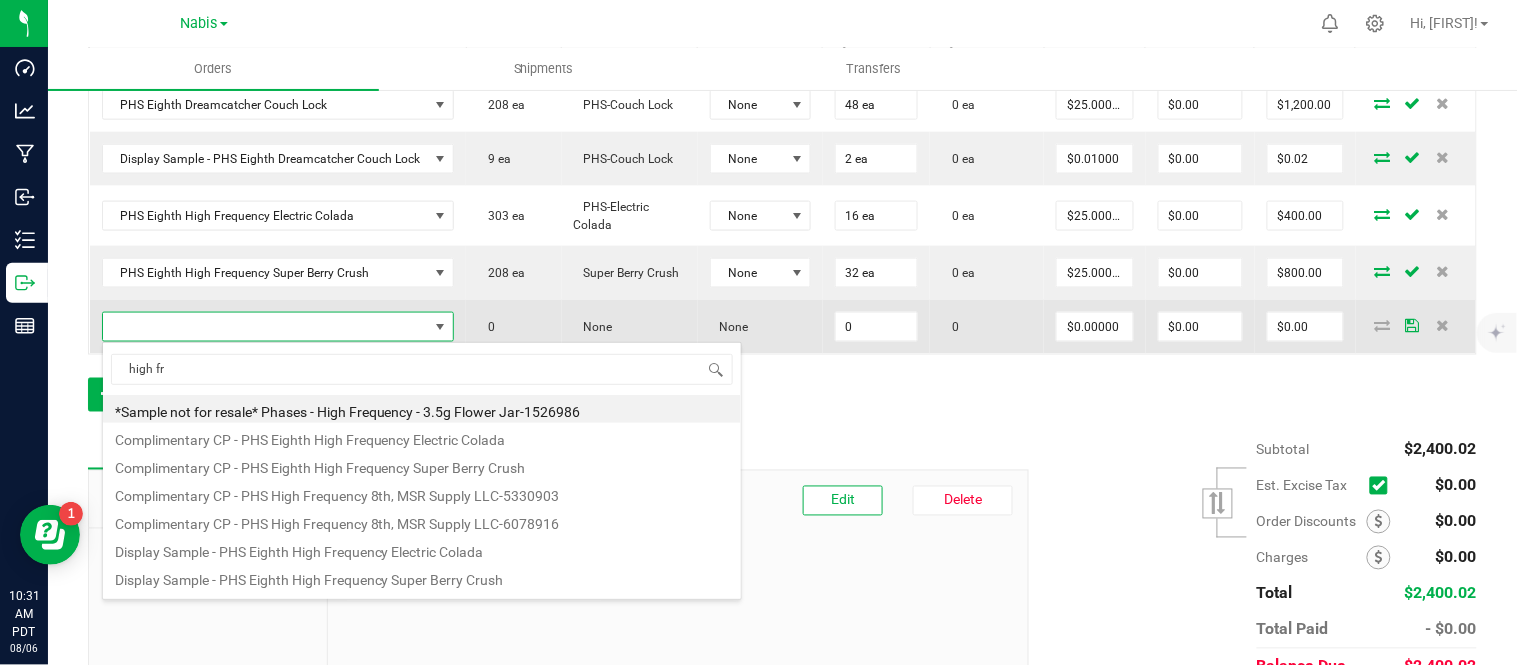 scroll, scrollTop: 642, scrollLeft: 0, axis: vertical 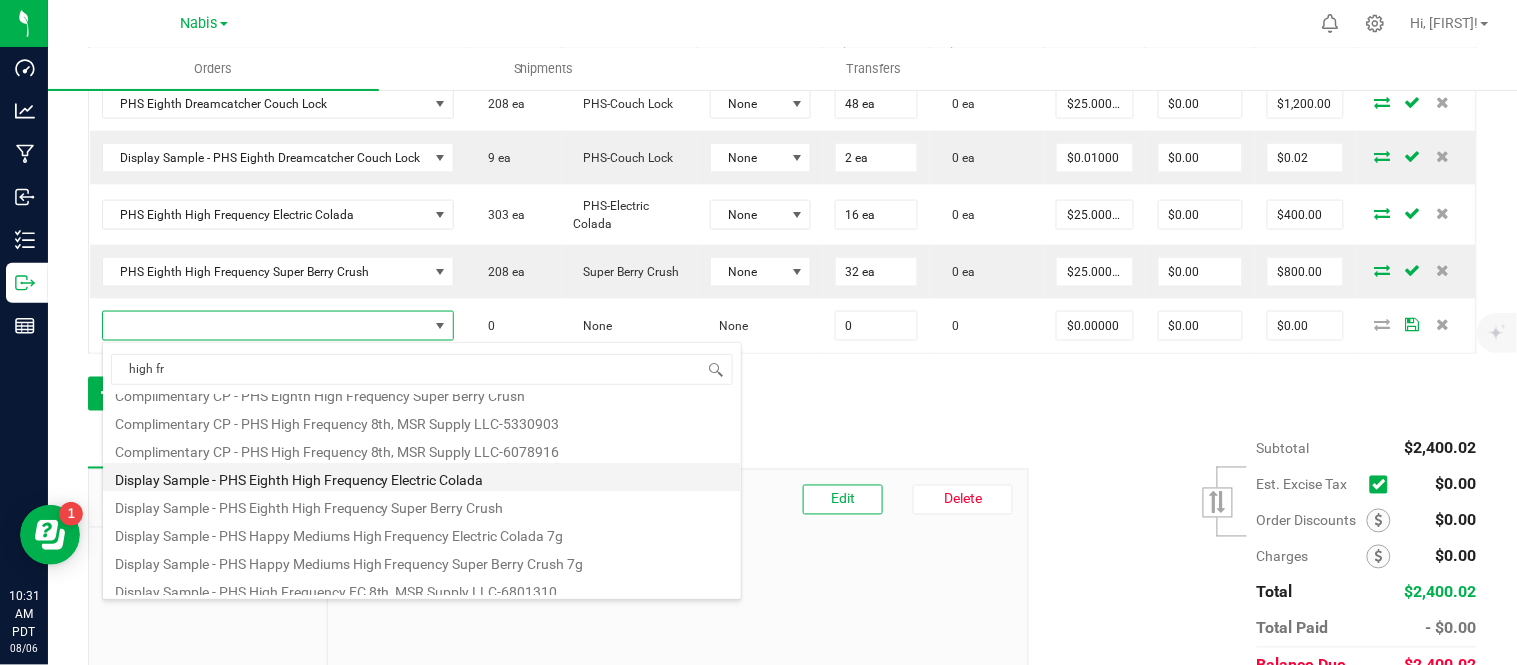click on "Display Sample - PHS Eighth High Frequency Electric Colada" at bounding box center [422, 477] 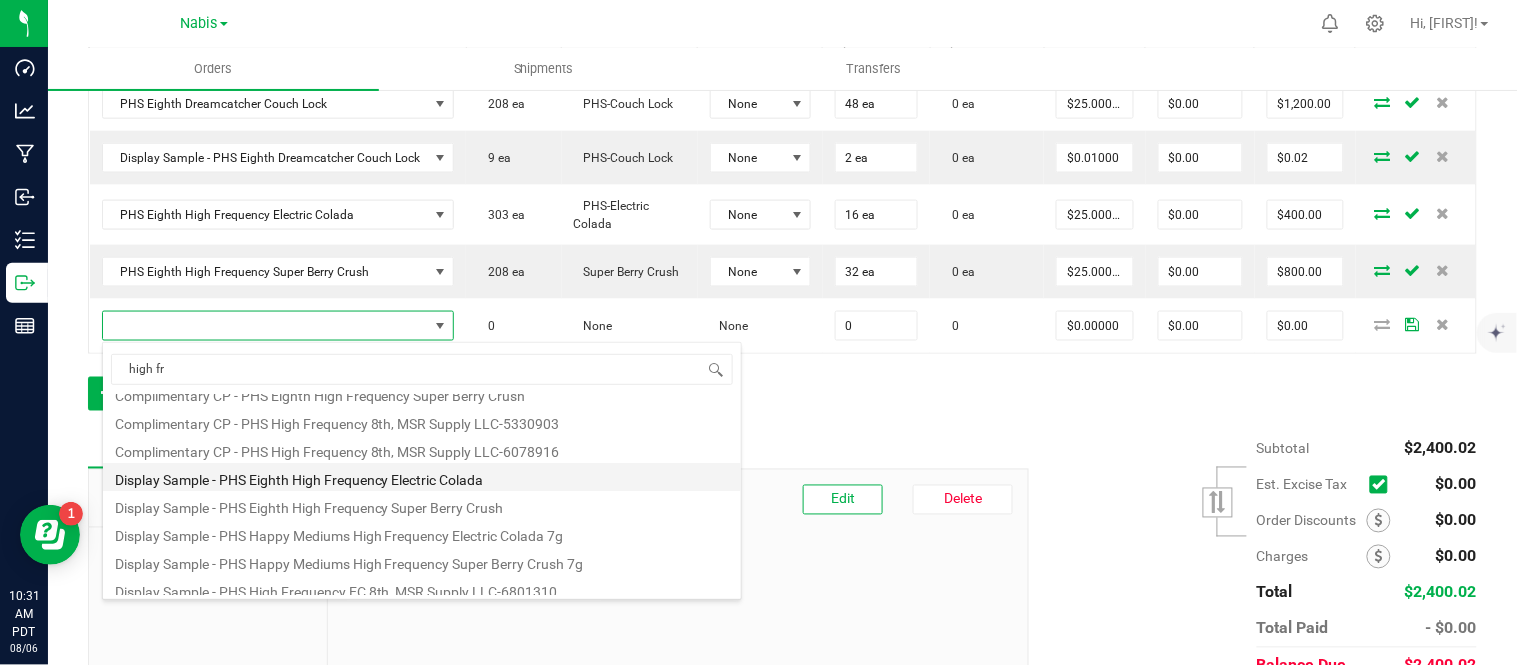 type on "0 ea" 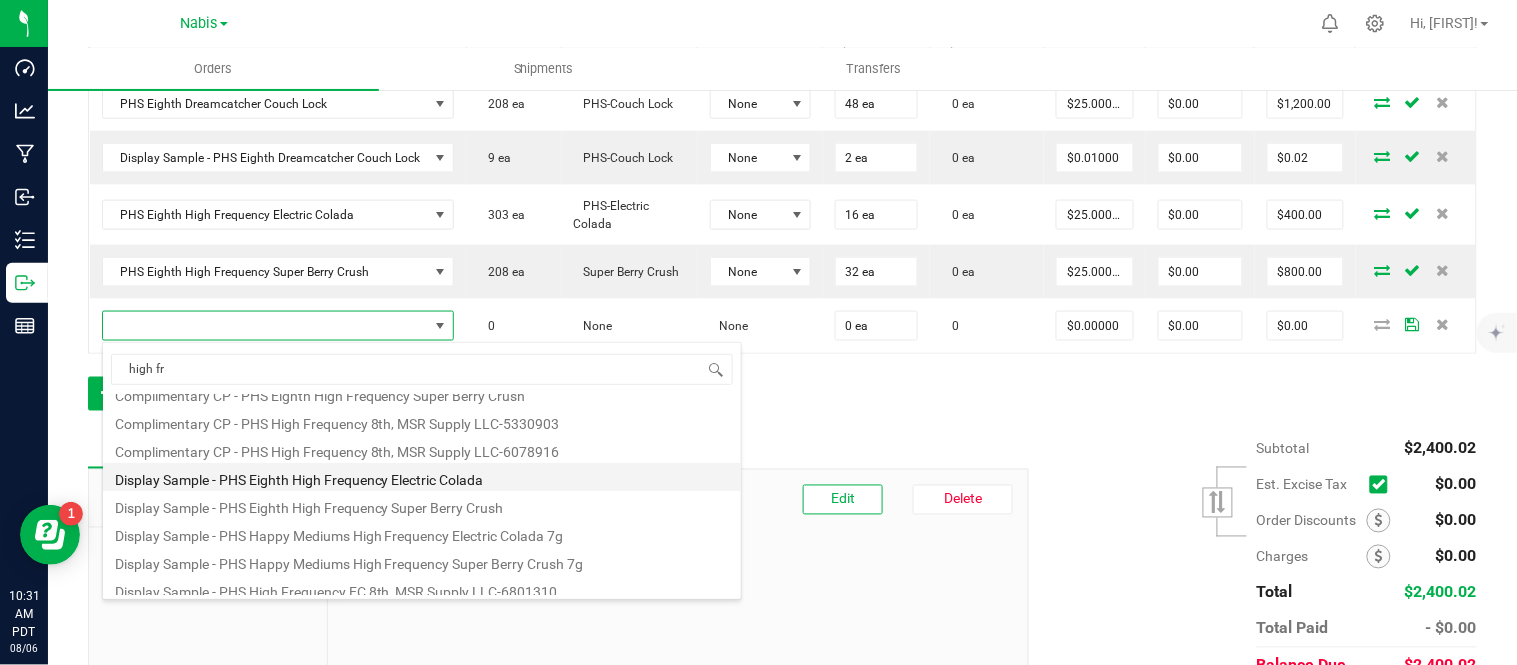 type on "$0.01000" 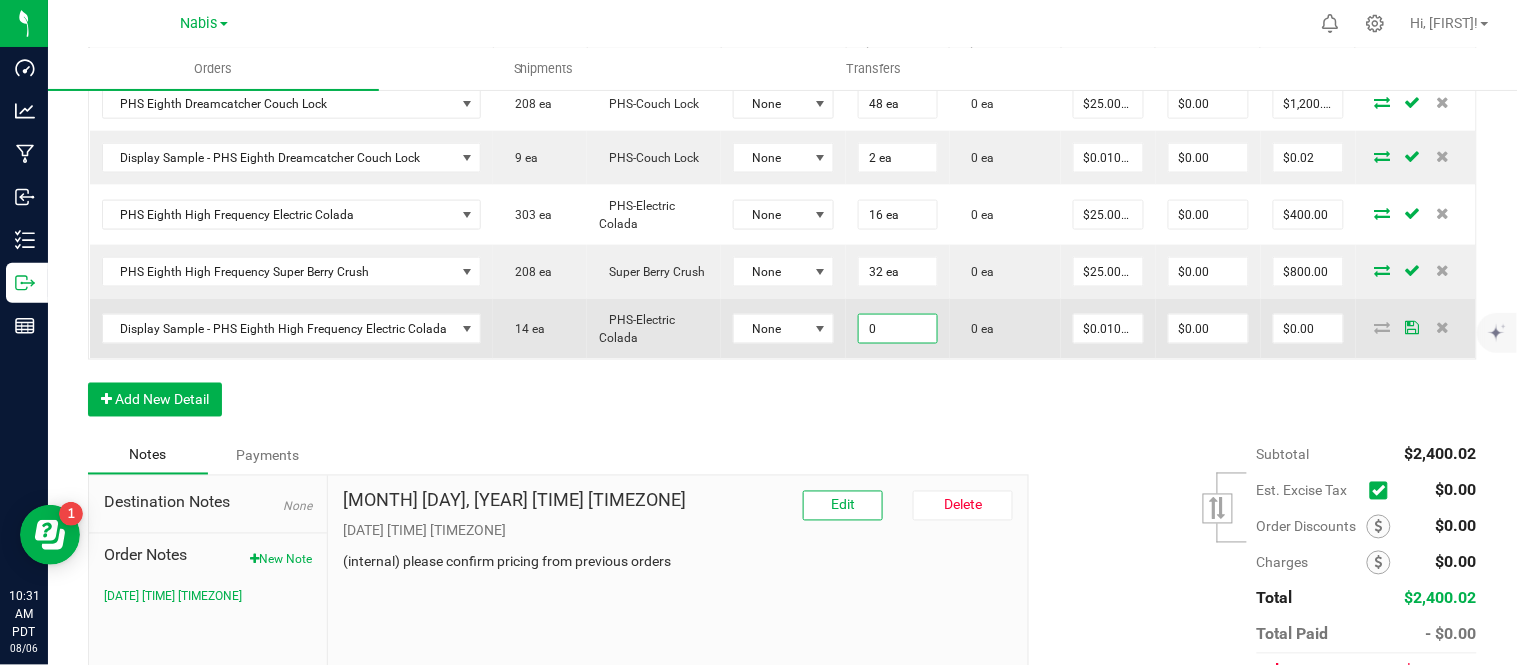 click on "0" at bounding box center [897, 329] 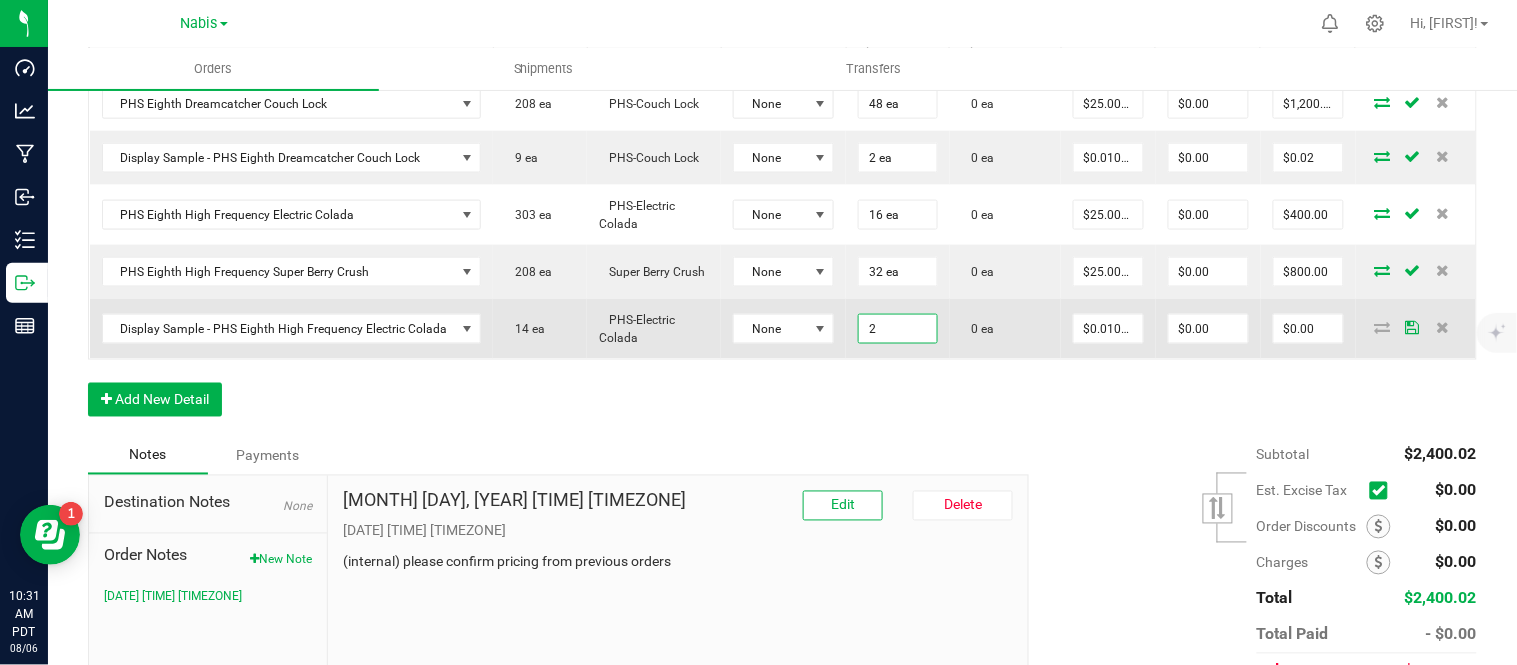 type on "2 ea" 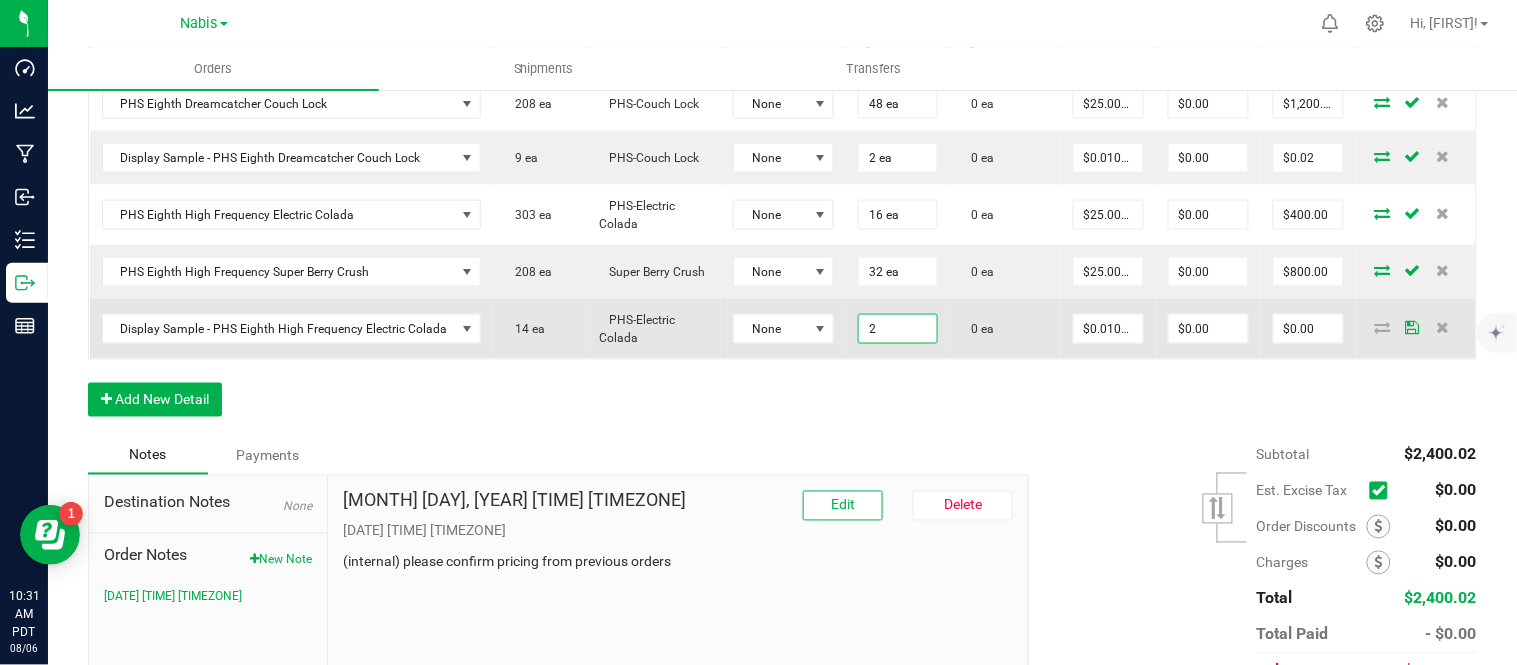 type on "0.01" 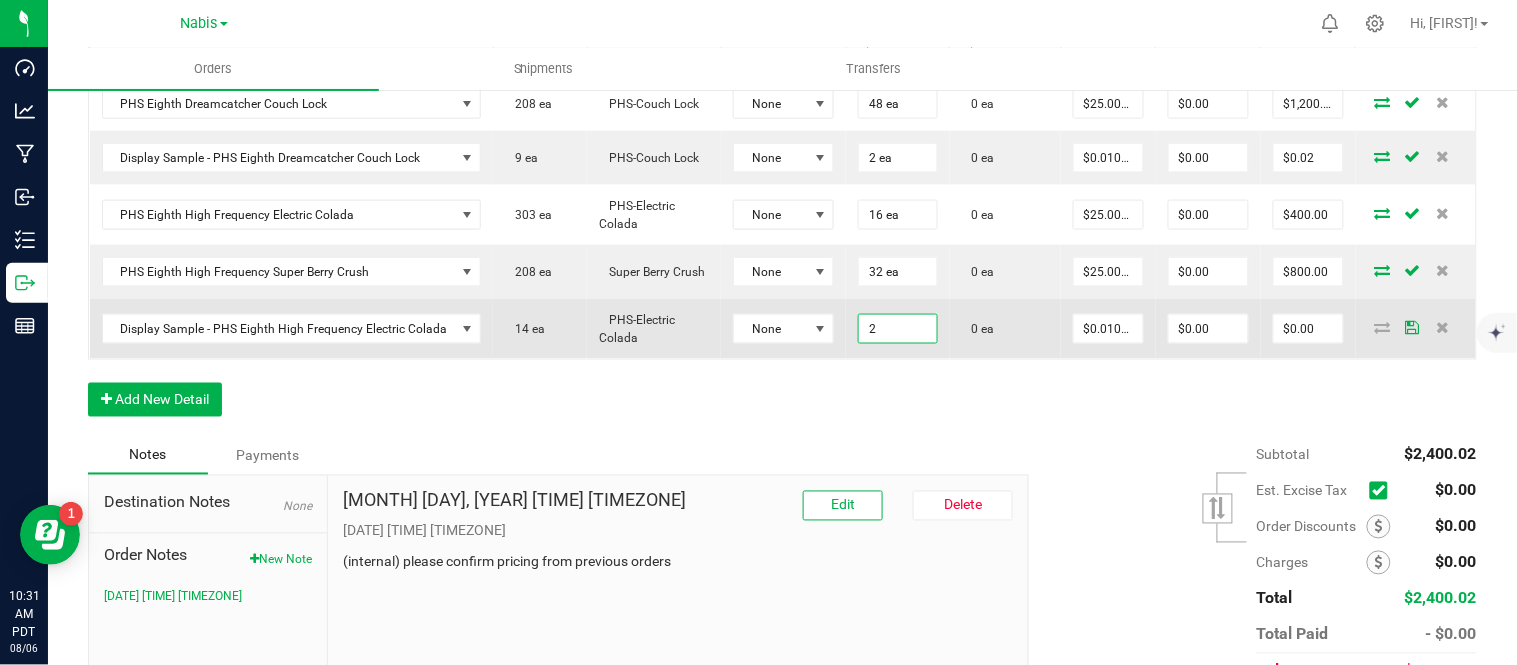 type on "$0.02" 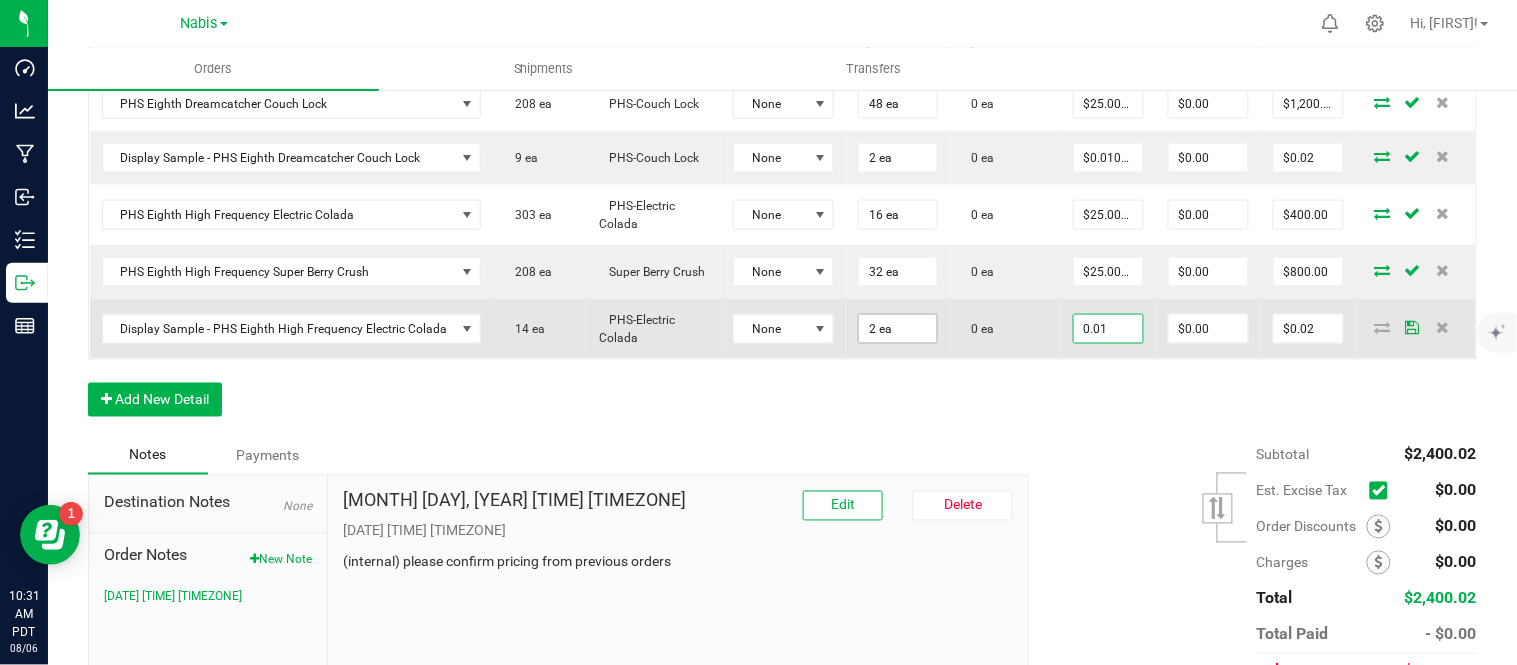 scroll, scrollTop: 0, scrollLeft: 0, axis: both 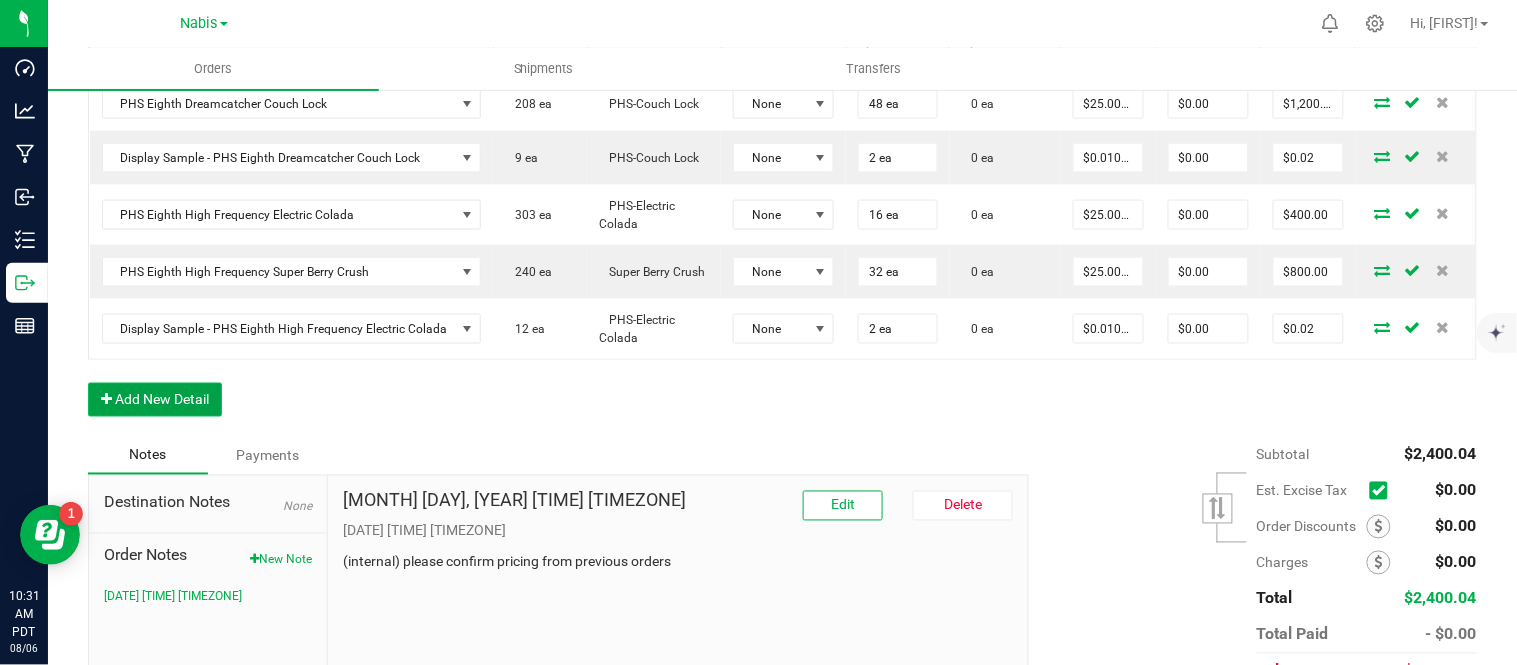 click on "Add New Detail" at bounding box center [155, 400] 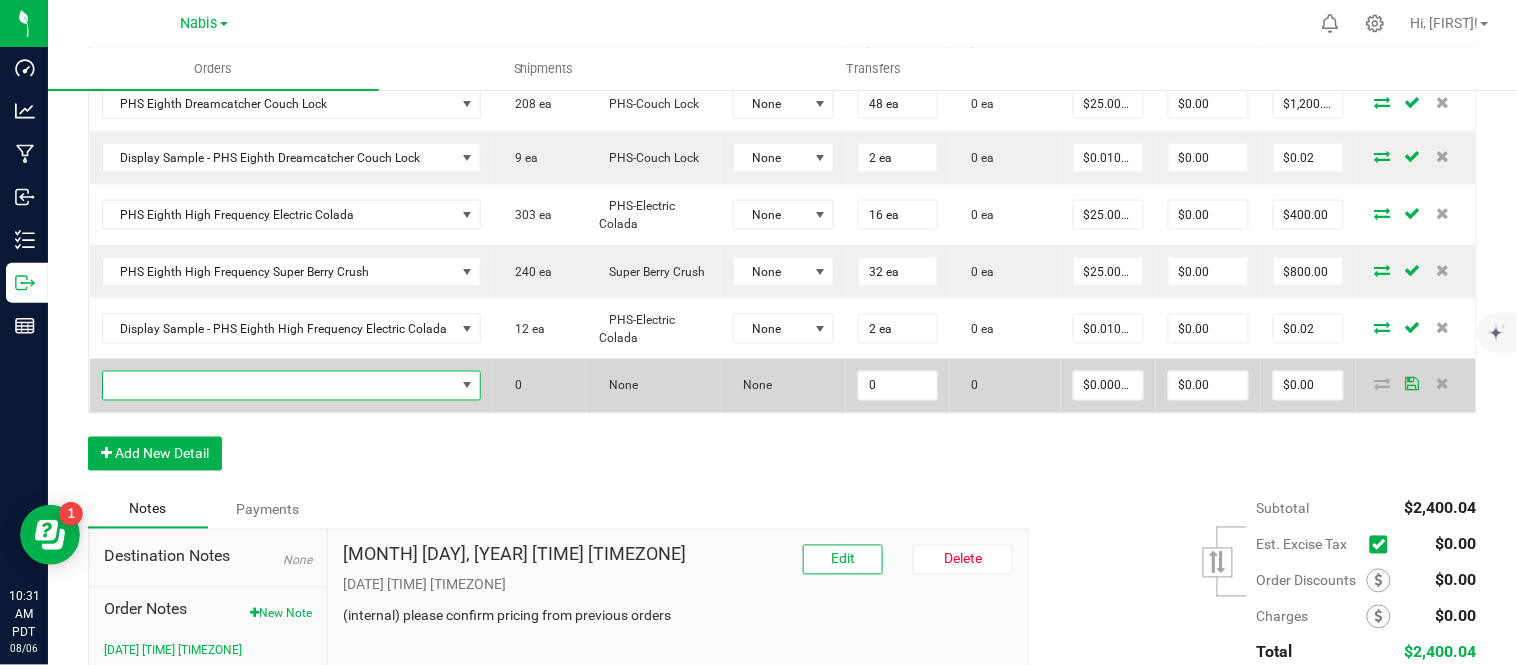click at bounding box center [279, 386] 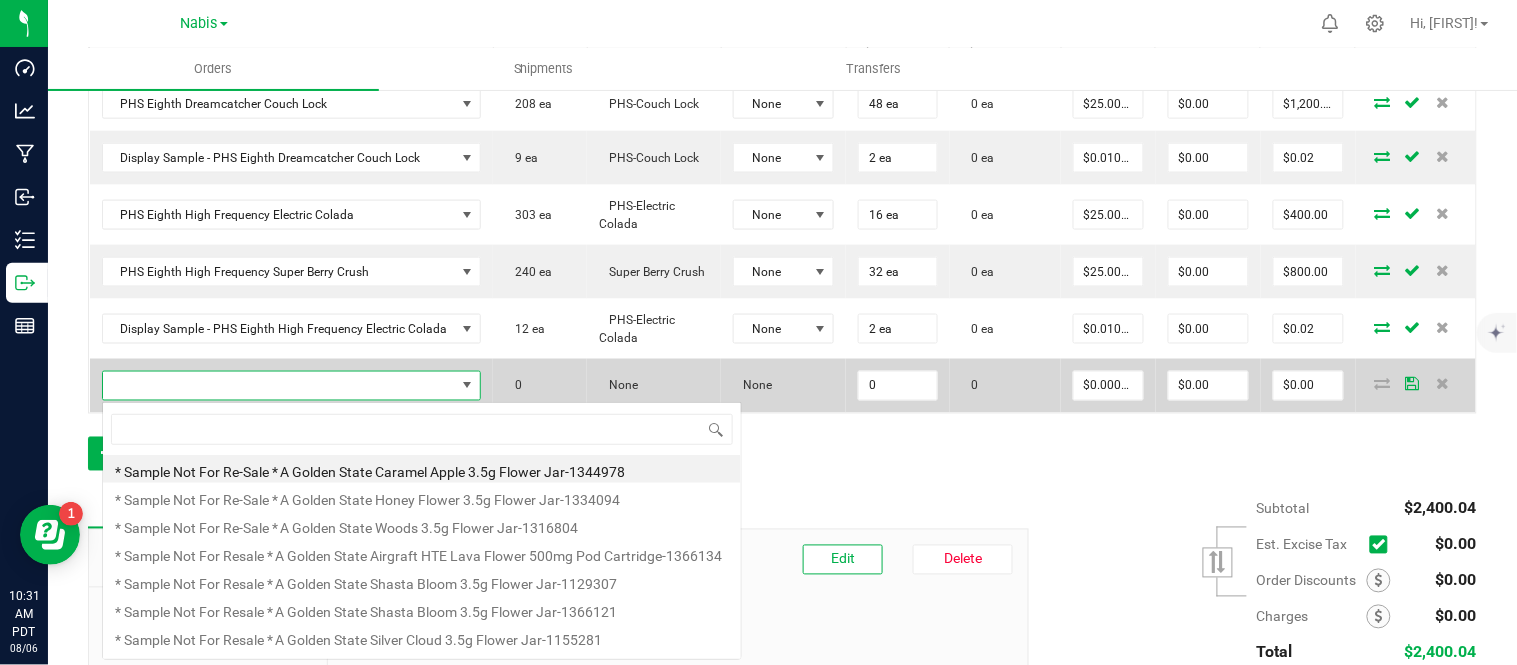scroll, scrollTop: 99970, scrollLeft: 99627, axis: both 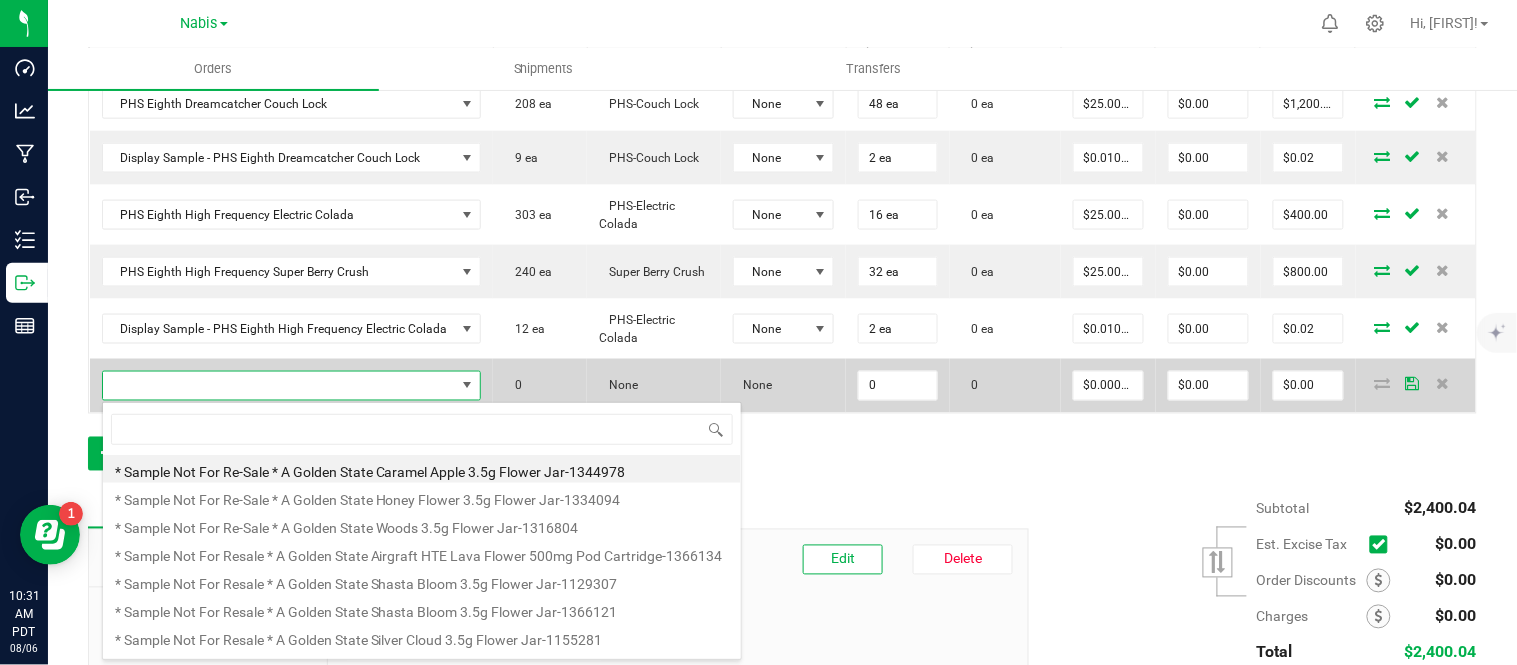 click at bounding box center (279, 386) 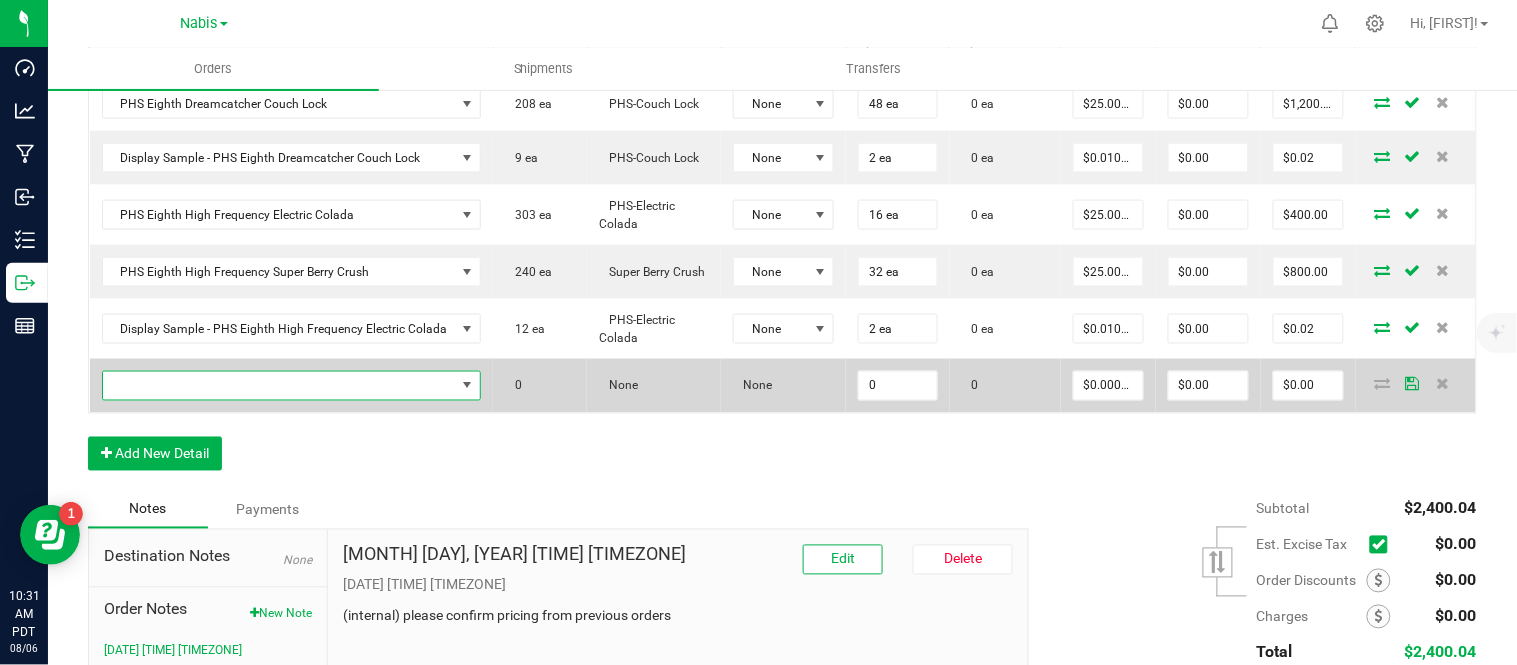 scroll, scrollTop: 795, scrollLeft: 0, axis: vertical 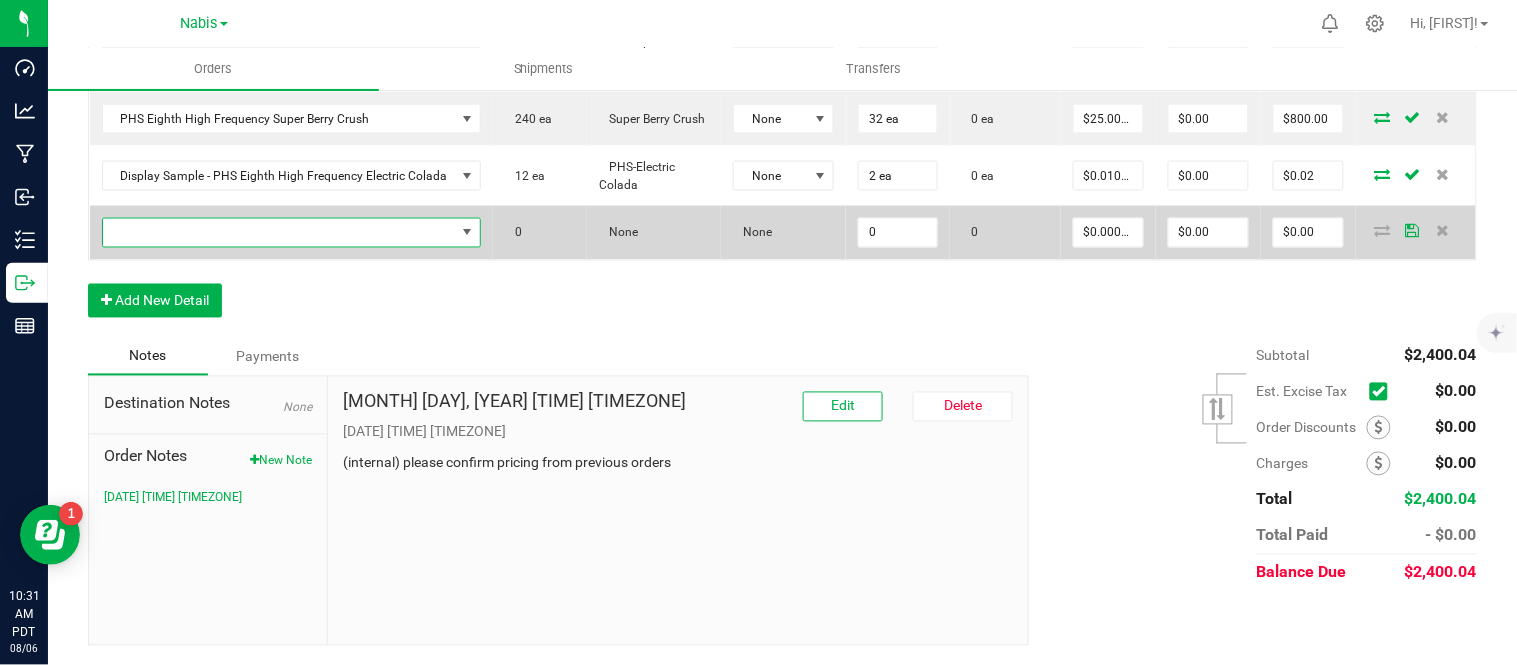 click at bounding box center (279, 233) 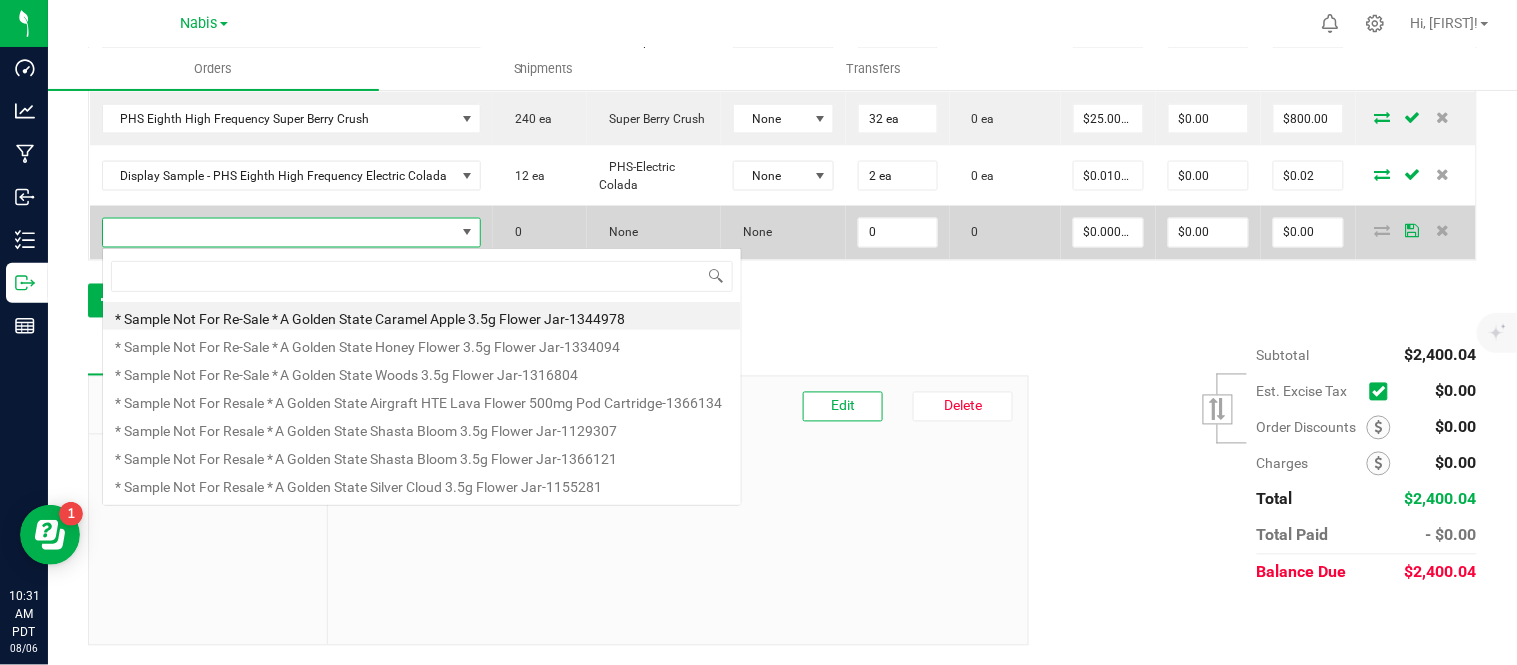 scroll, scrollTop: 99970, scrollLeft: 99627, axis: both 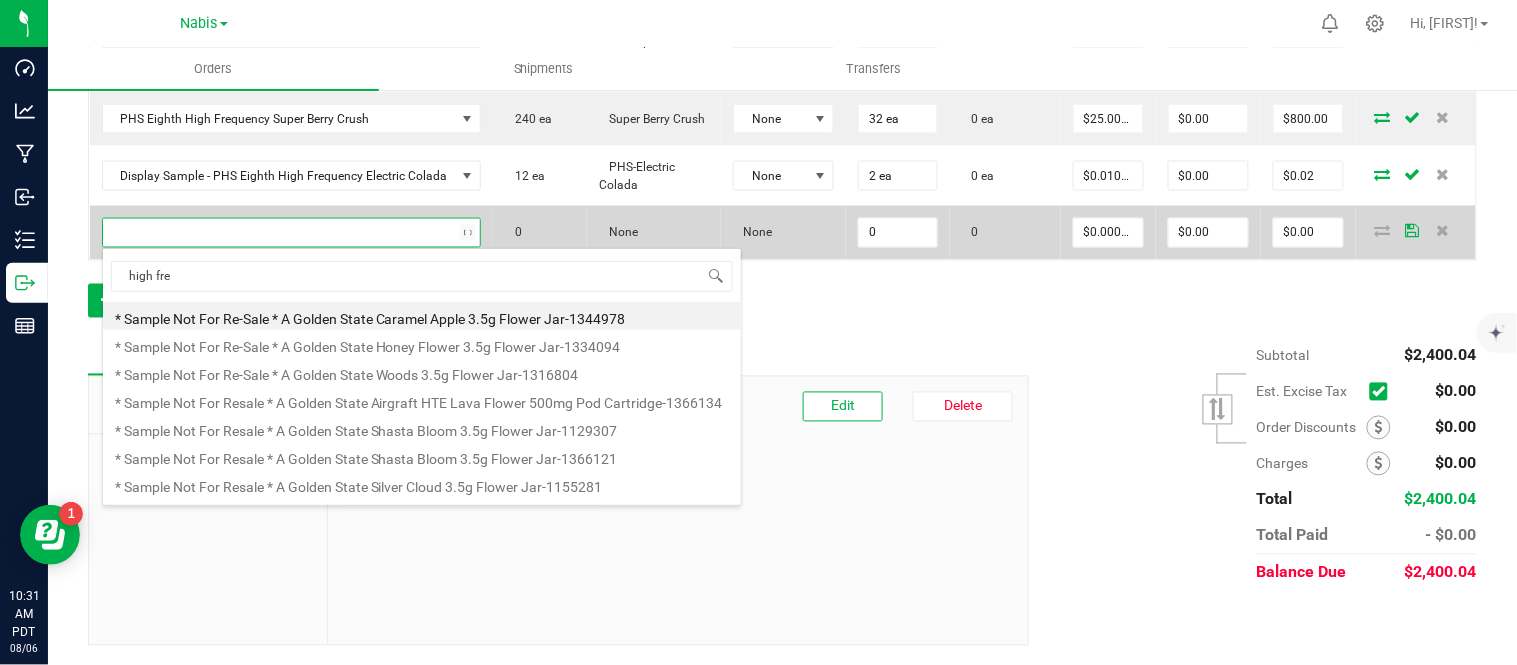 type on "high freq" 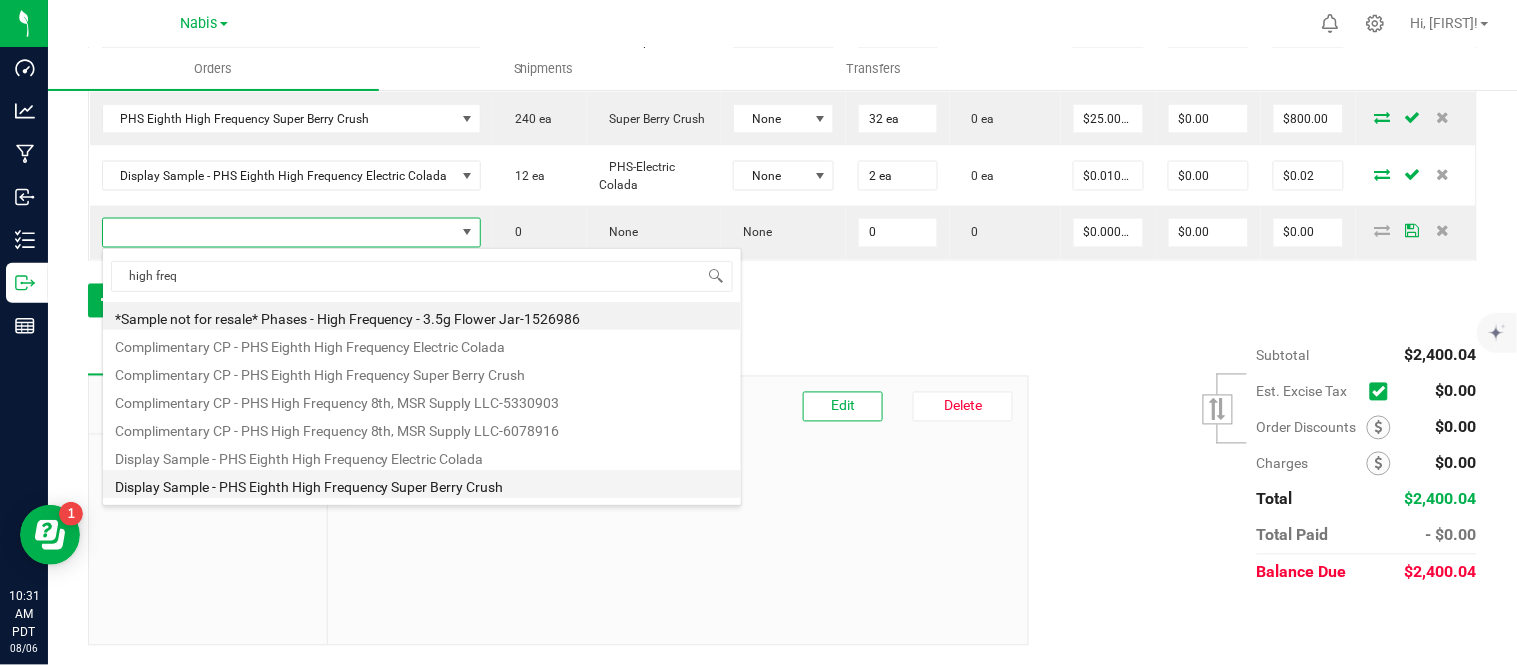 click on "Display Sample - PHS Eighth High Frequency Super Berry Crush" at bounding box center [422, 484] 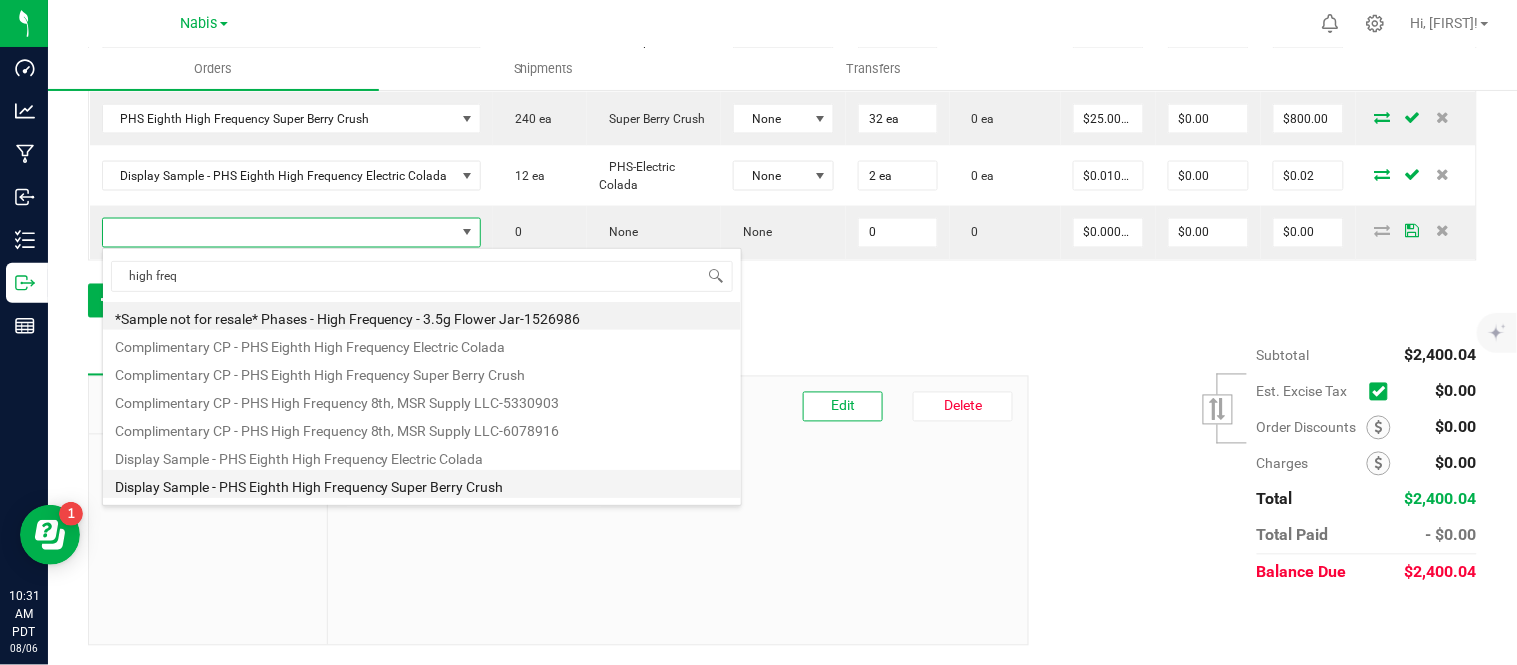 type on "0 ea" 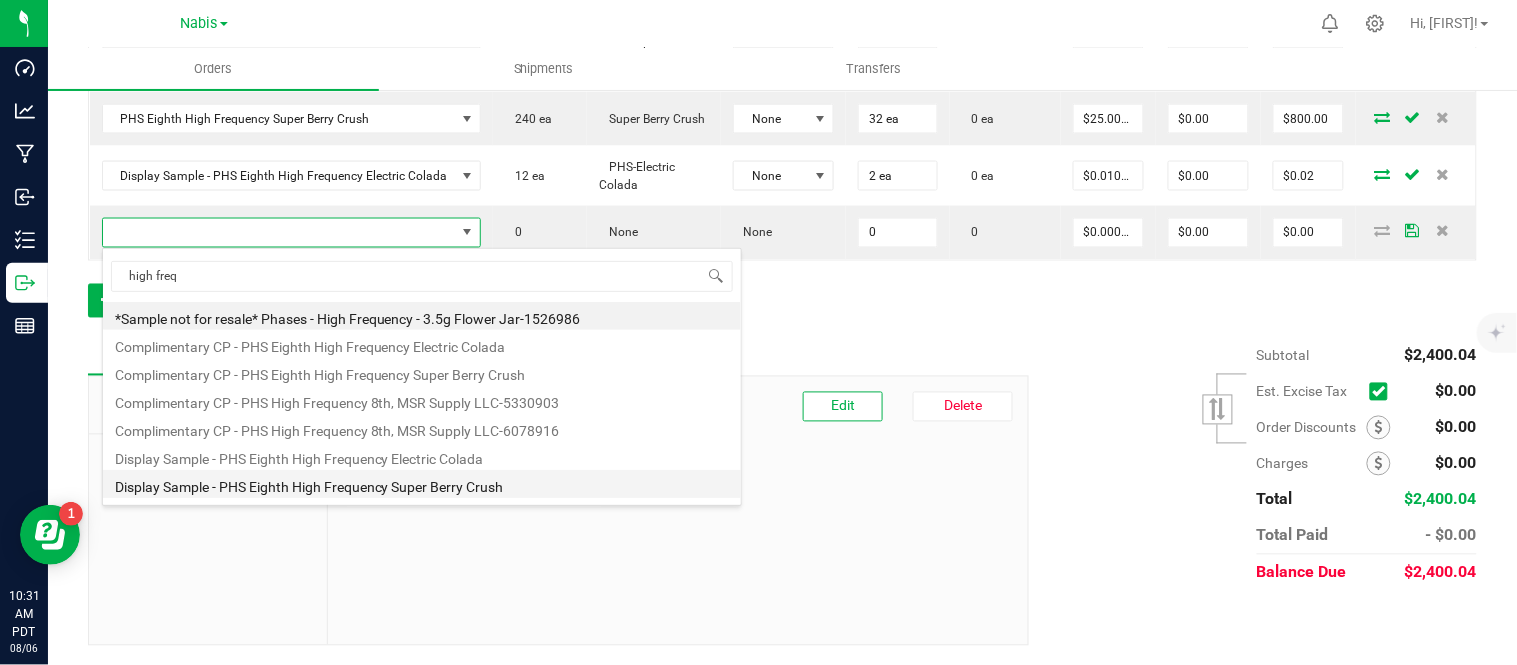 type on "$0.01000" 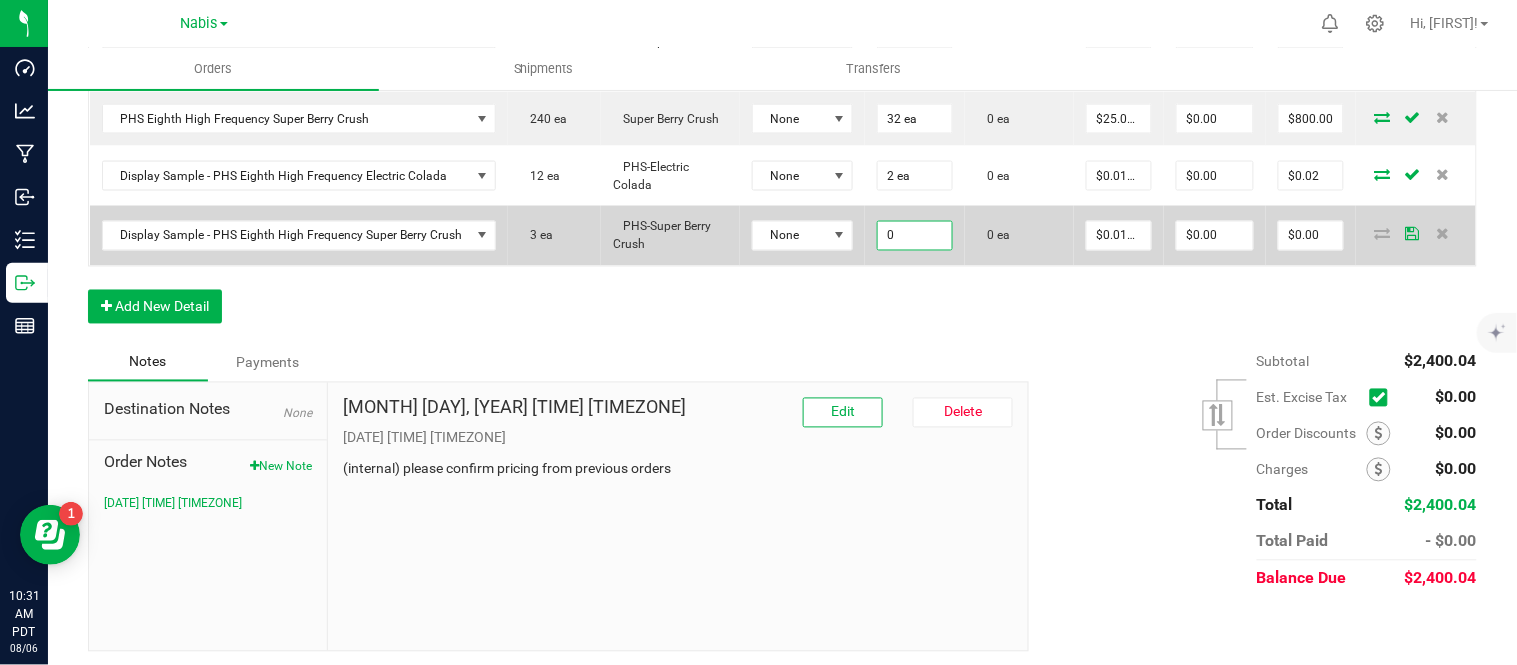 click on "0" at bounding box center (915, 236) 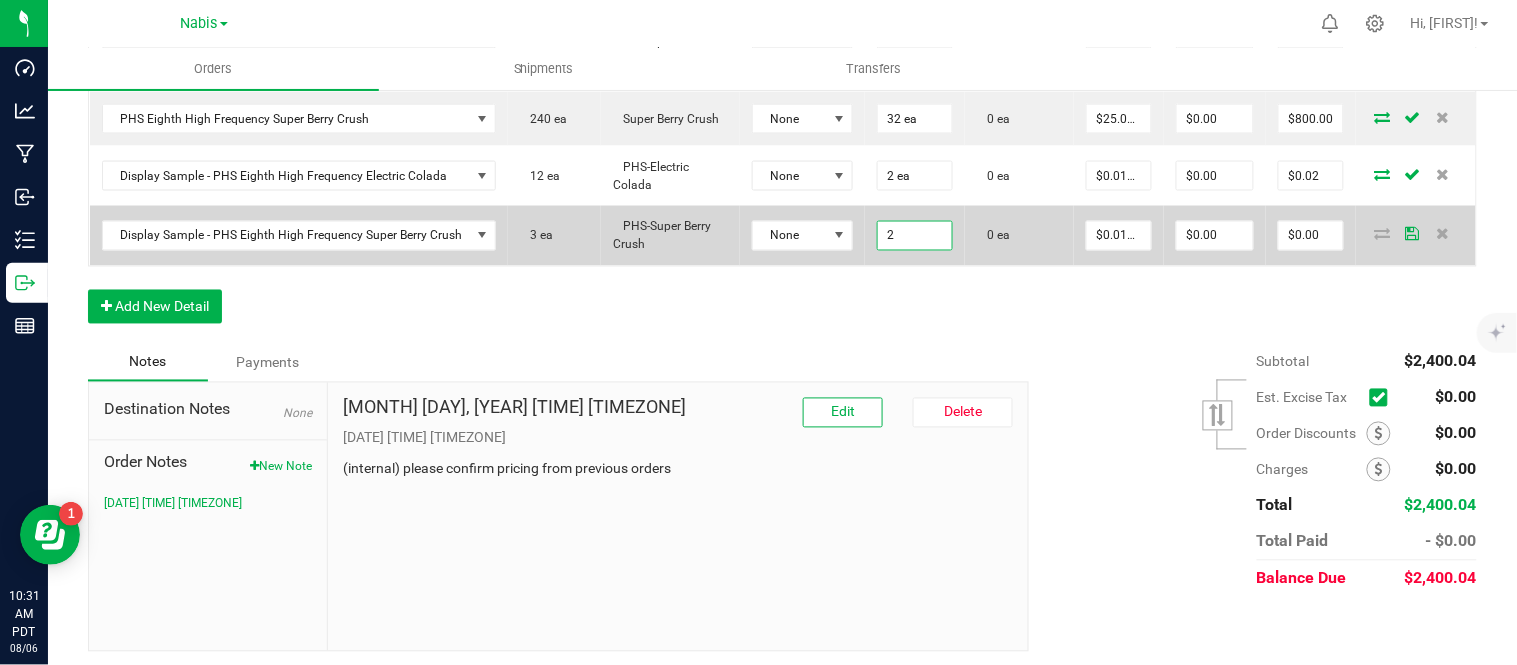 type on "2 ea" 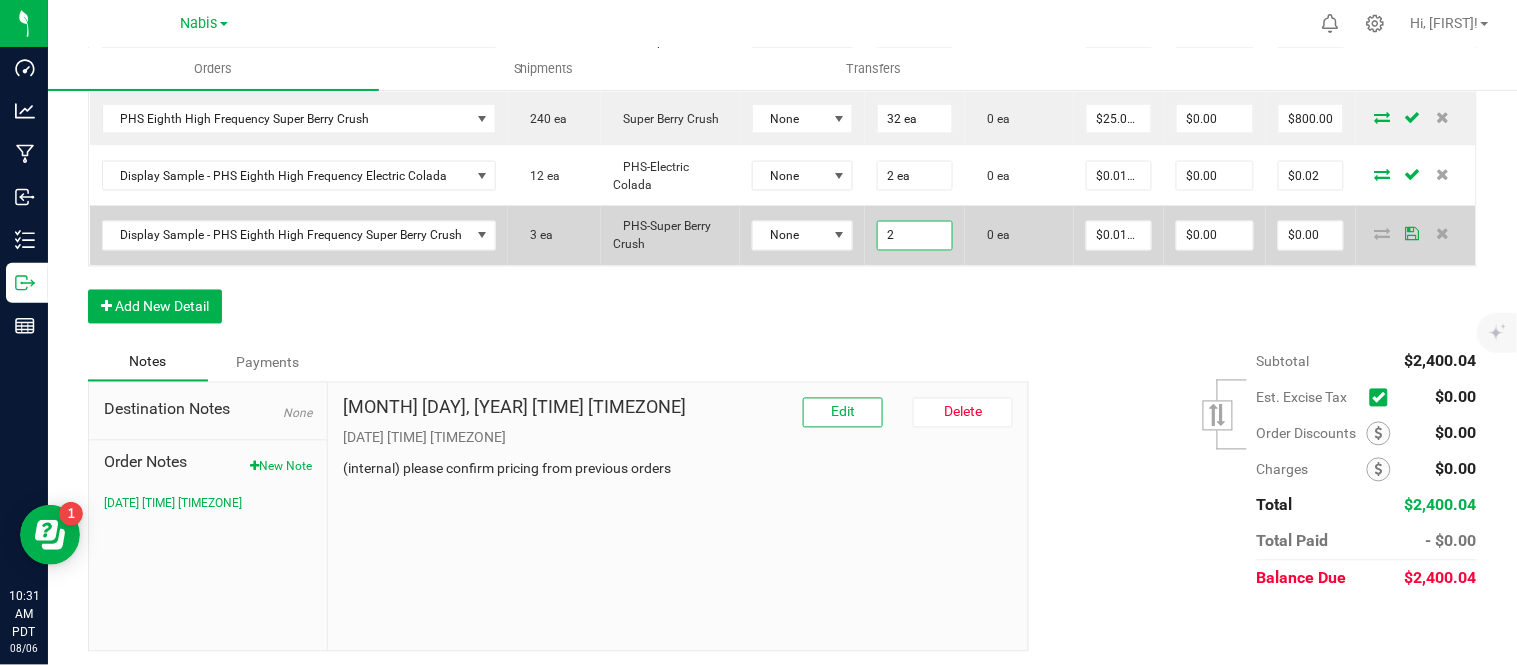 type on "0.01" 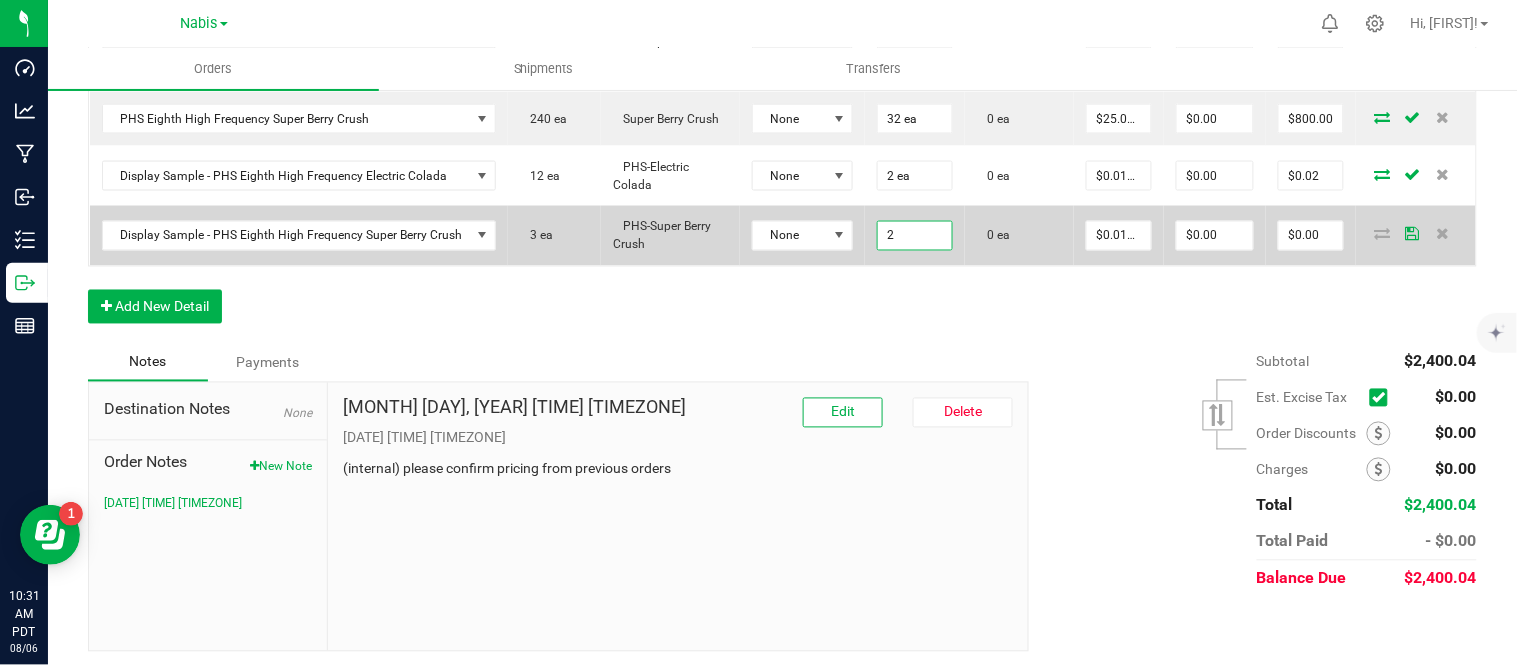 type on "$0.02" 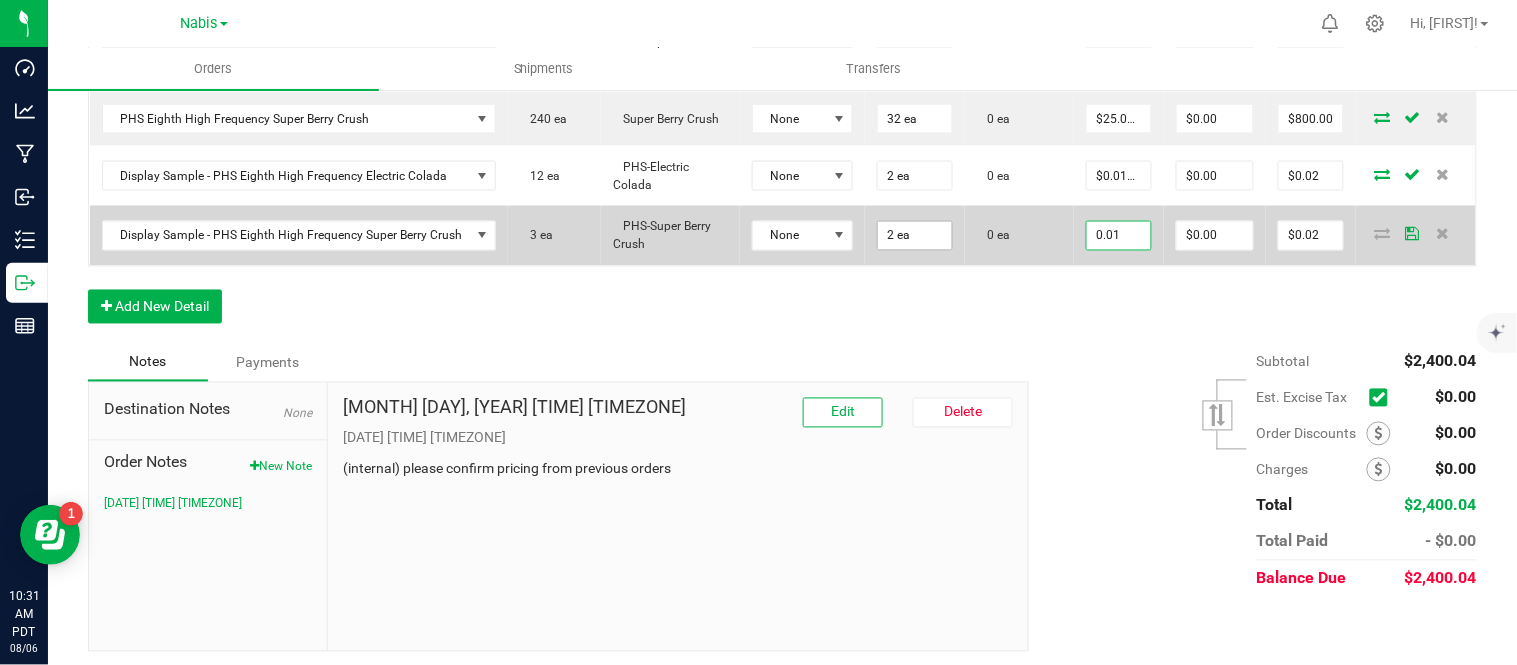 scroll, scrollTop: 0, scrollLeft: 0, axis: both 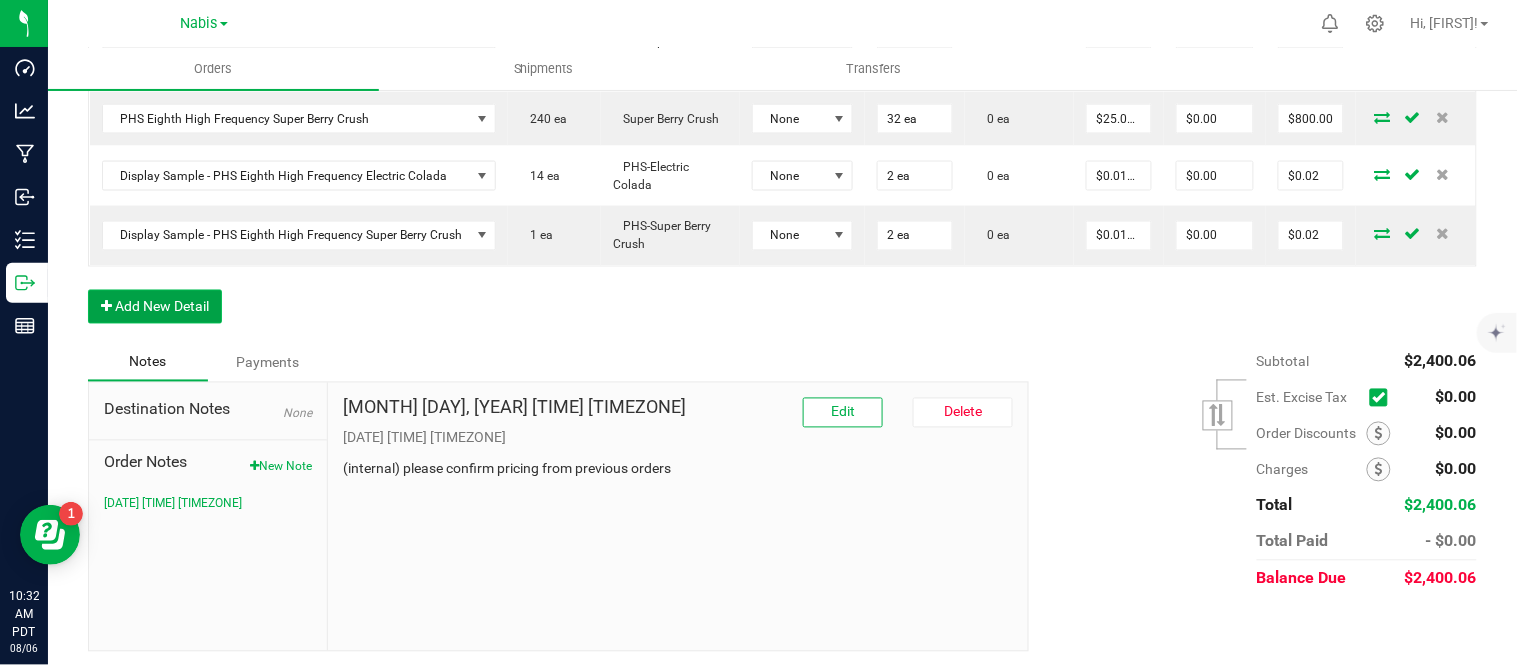 click on "Add New Detail" at bounding box center (155, 307) 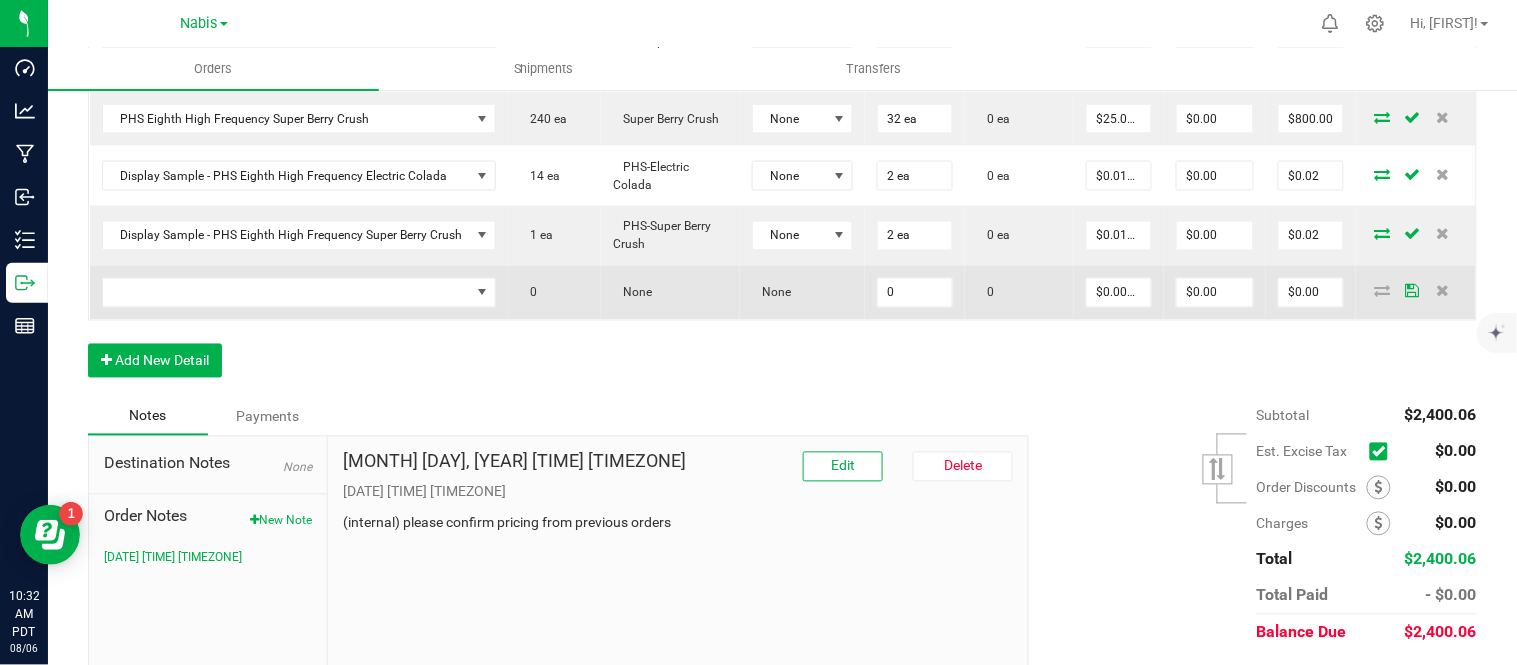click at bounding box center [299, 293] 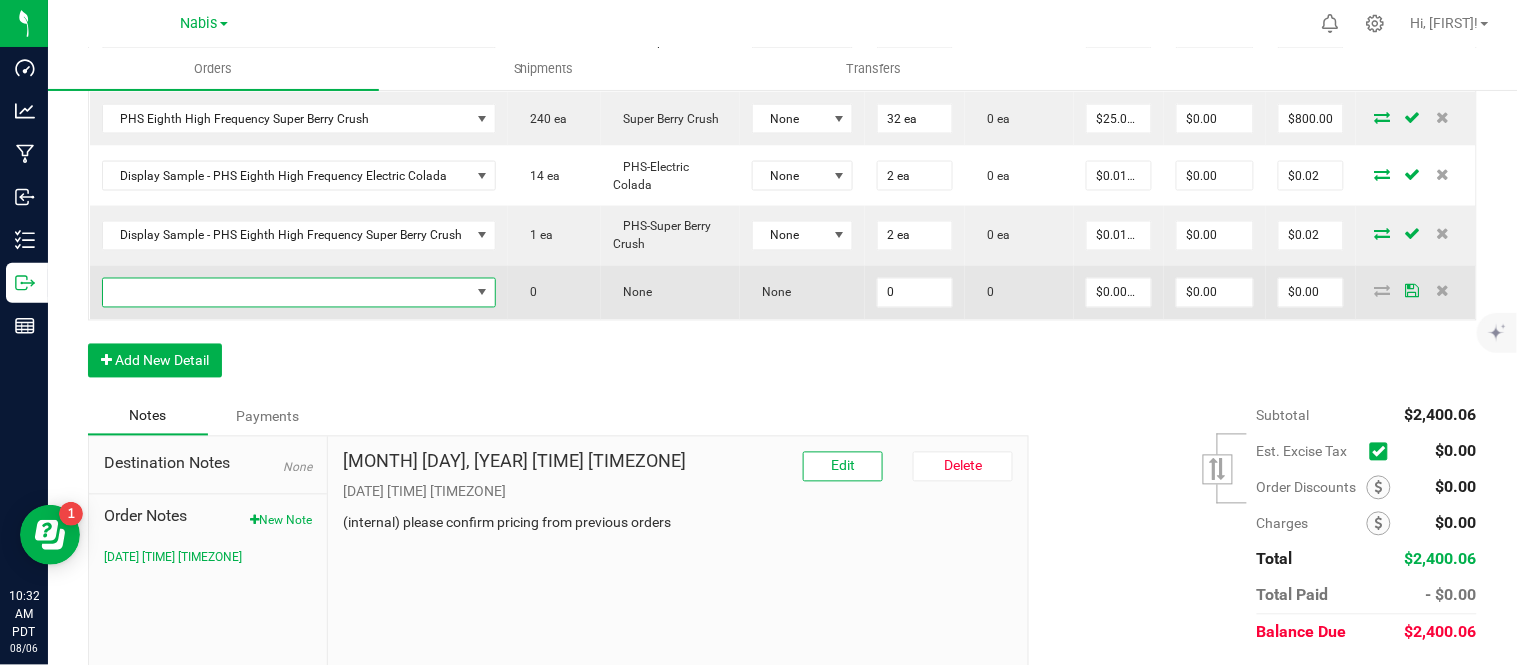 click at bounding box center [287, 293] 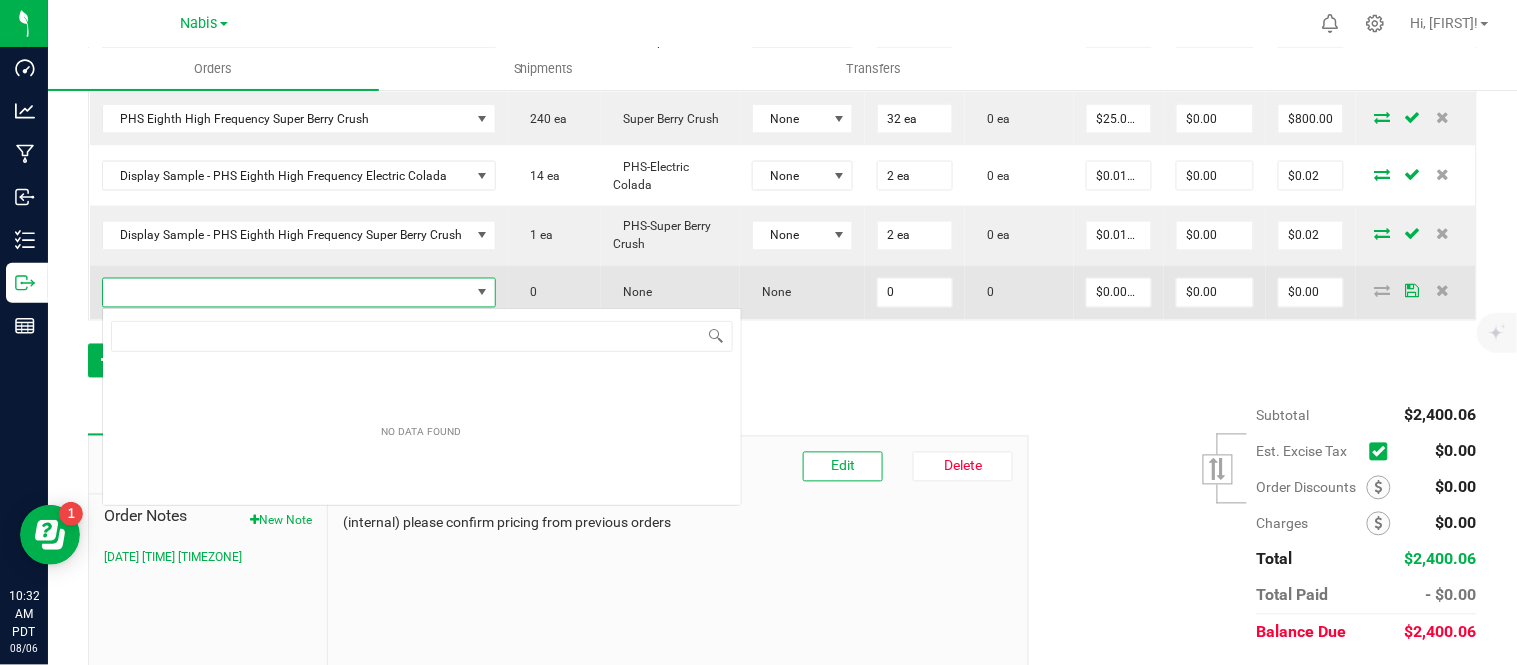 scroll, scrollTop: 99970, scrollLeft: 99611, axis: both 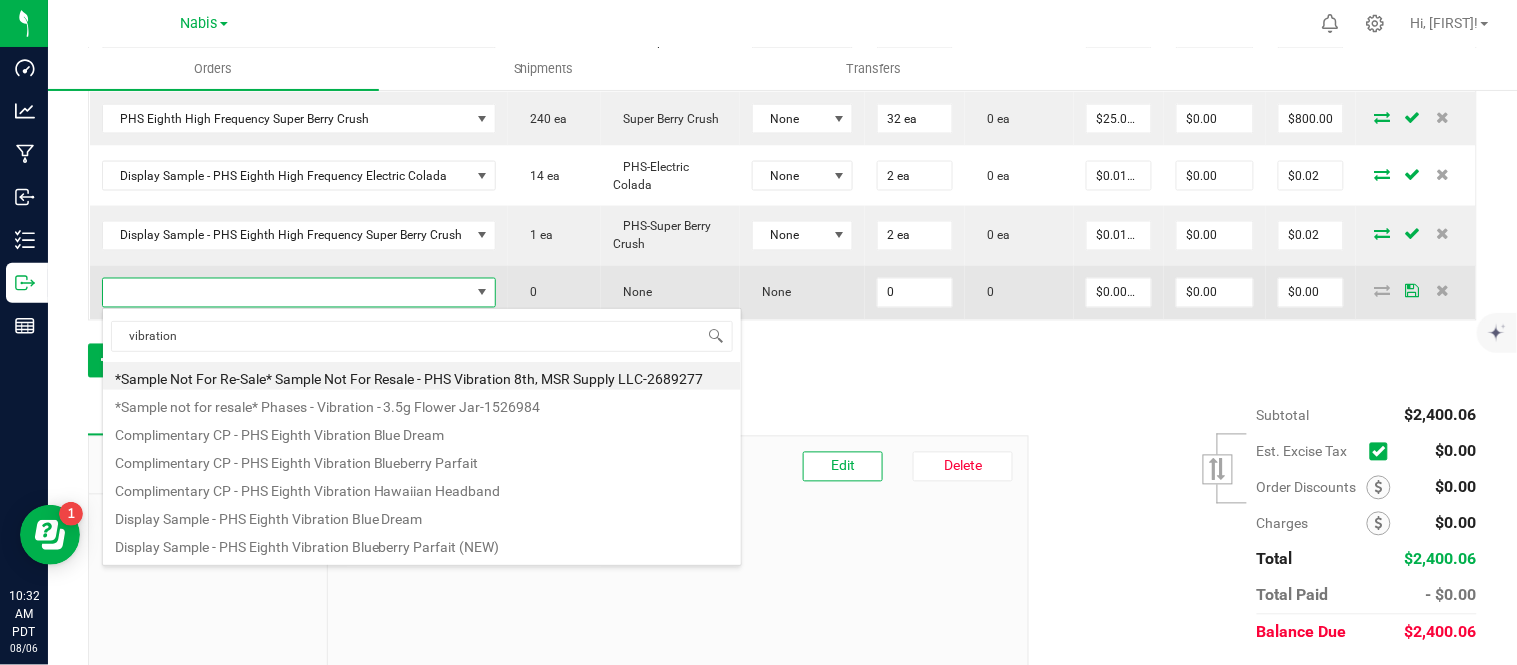 type on "vibration b" 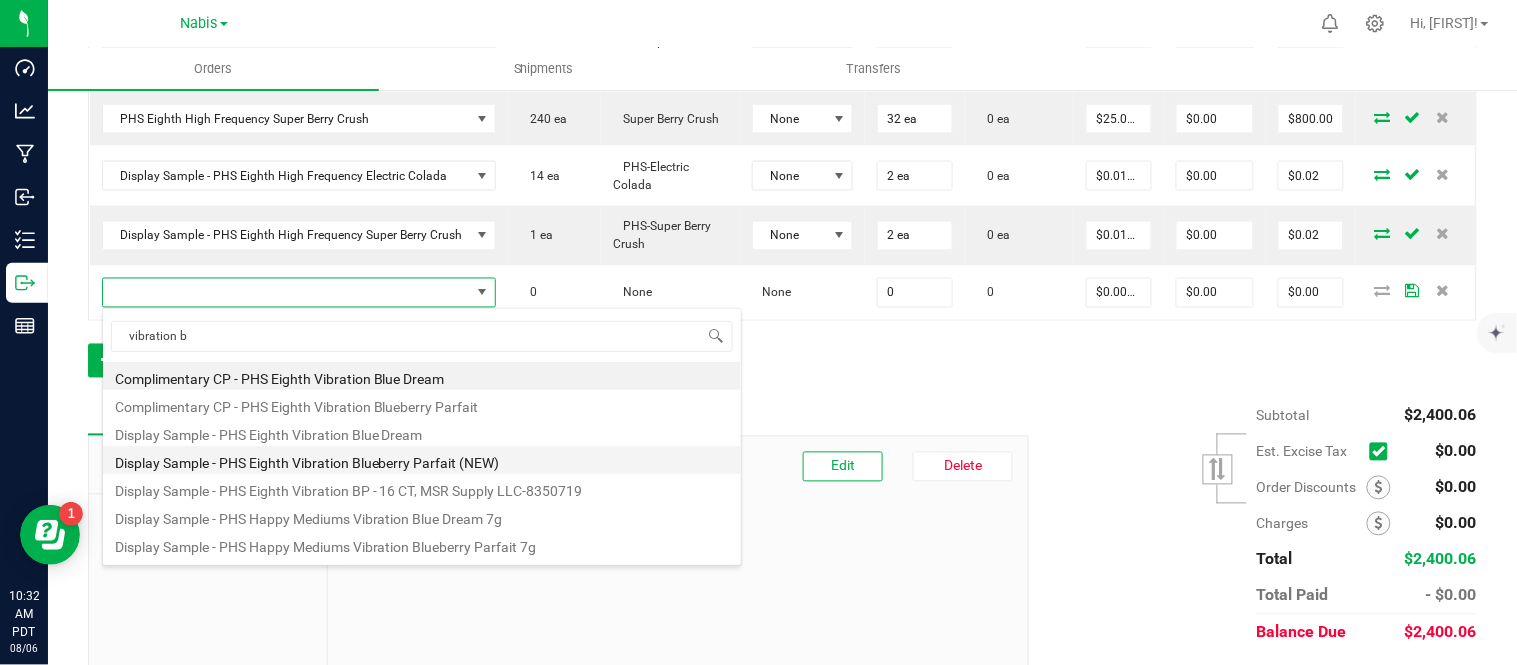 click on "Display Sample - PHS Eighth Vibration Blueberry Parfait (NEW)" at bounding box center [422, 460] 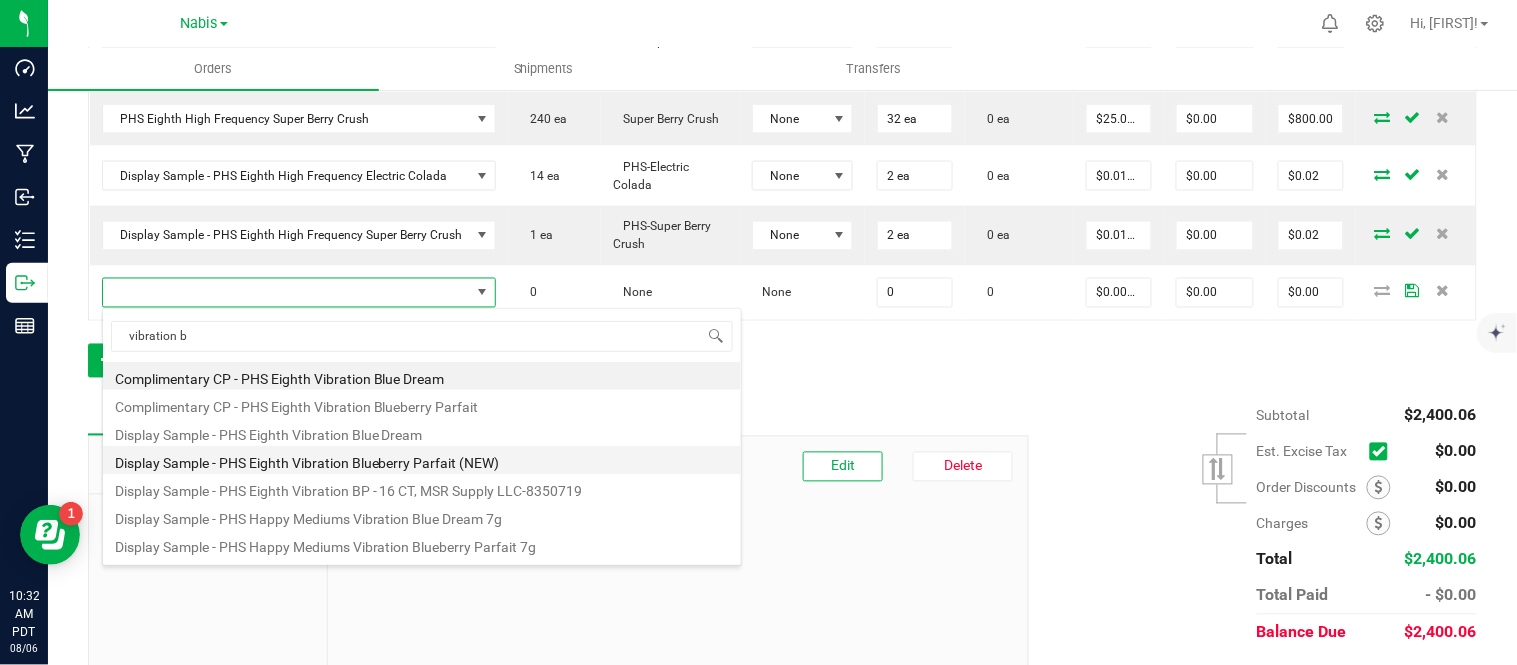 type on "0 ea" 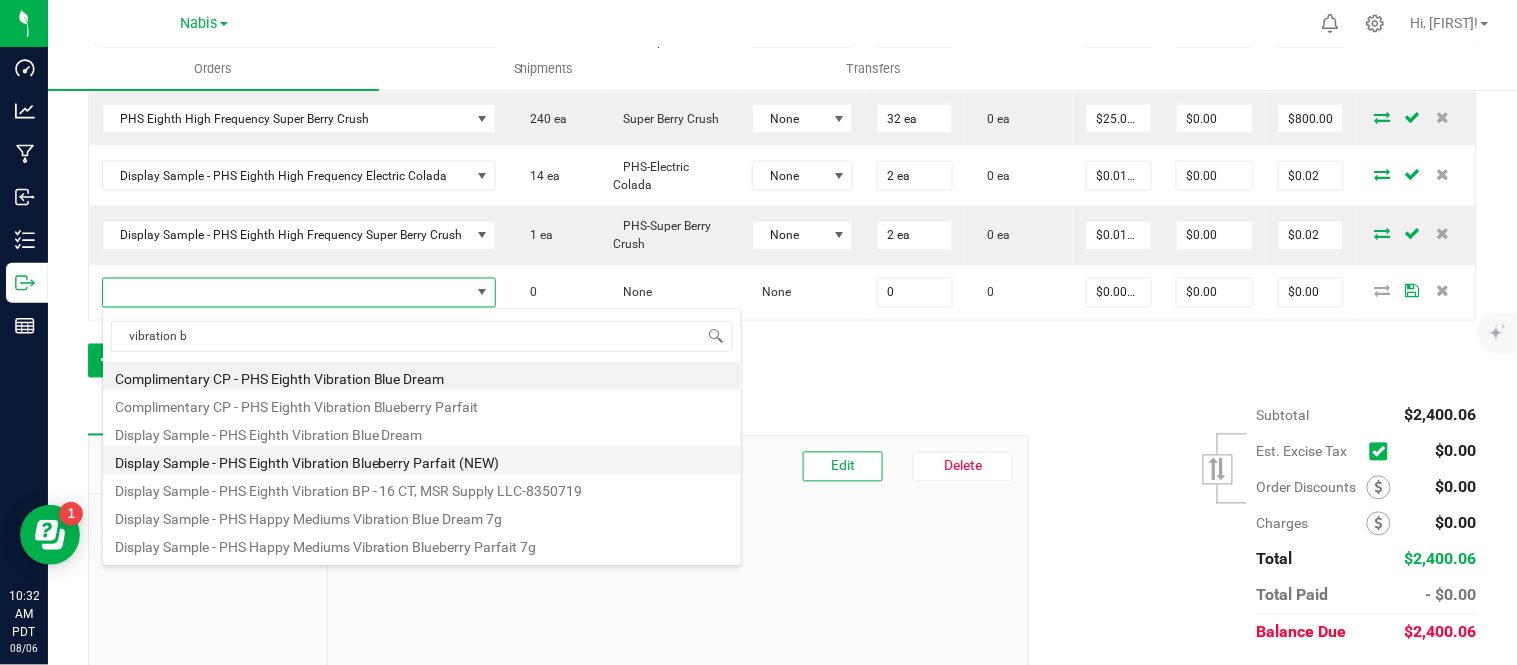 type on "$0.01000" 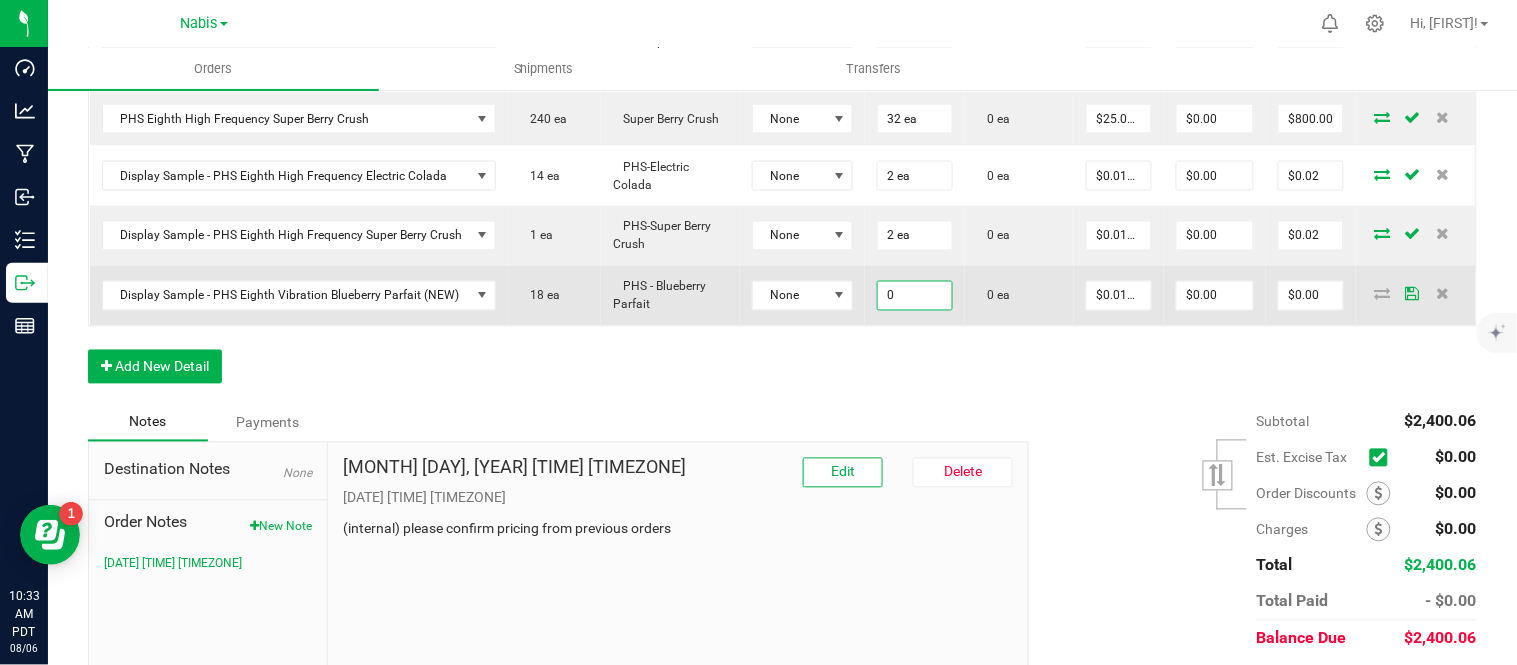 click on "0" at bounding box center (915, 296) 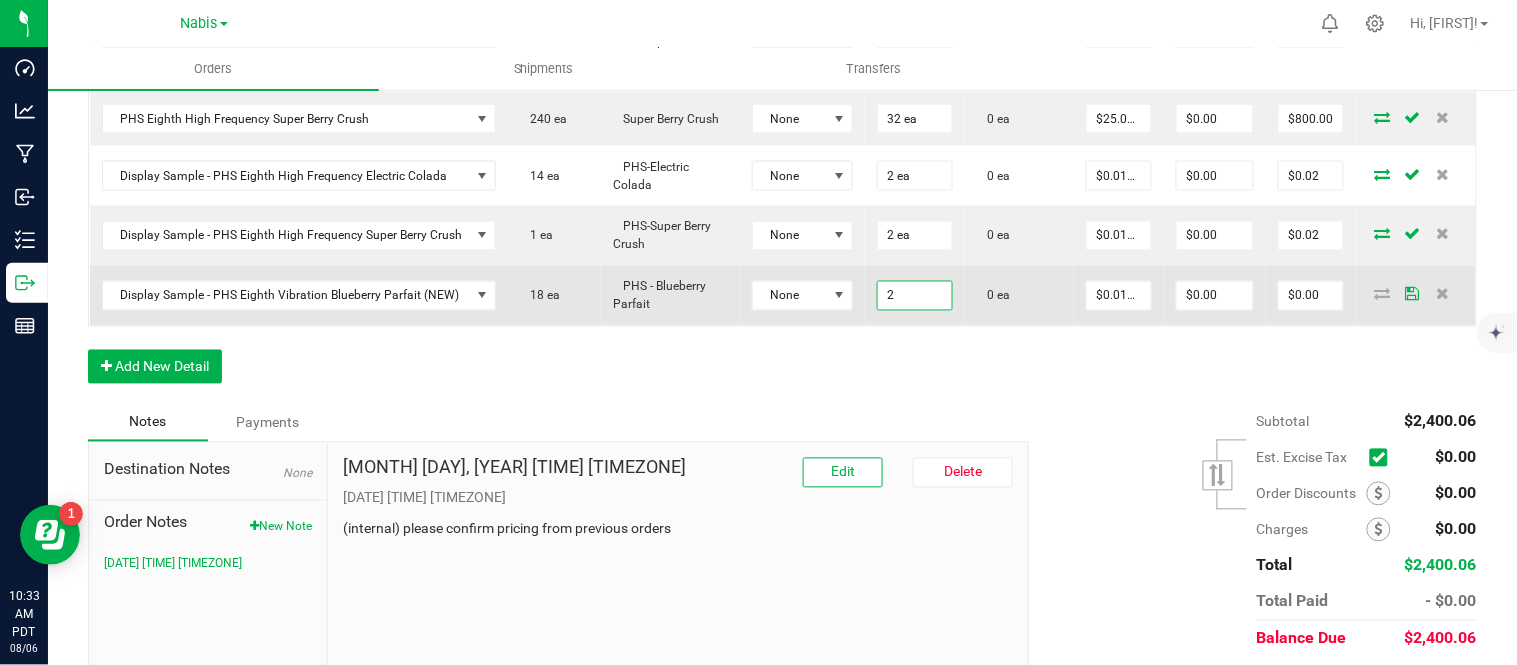 type on "2" 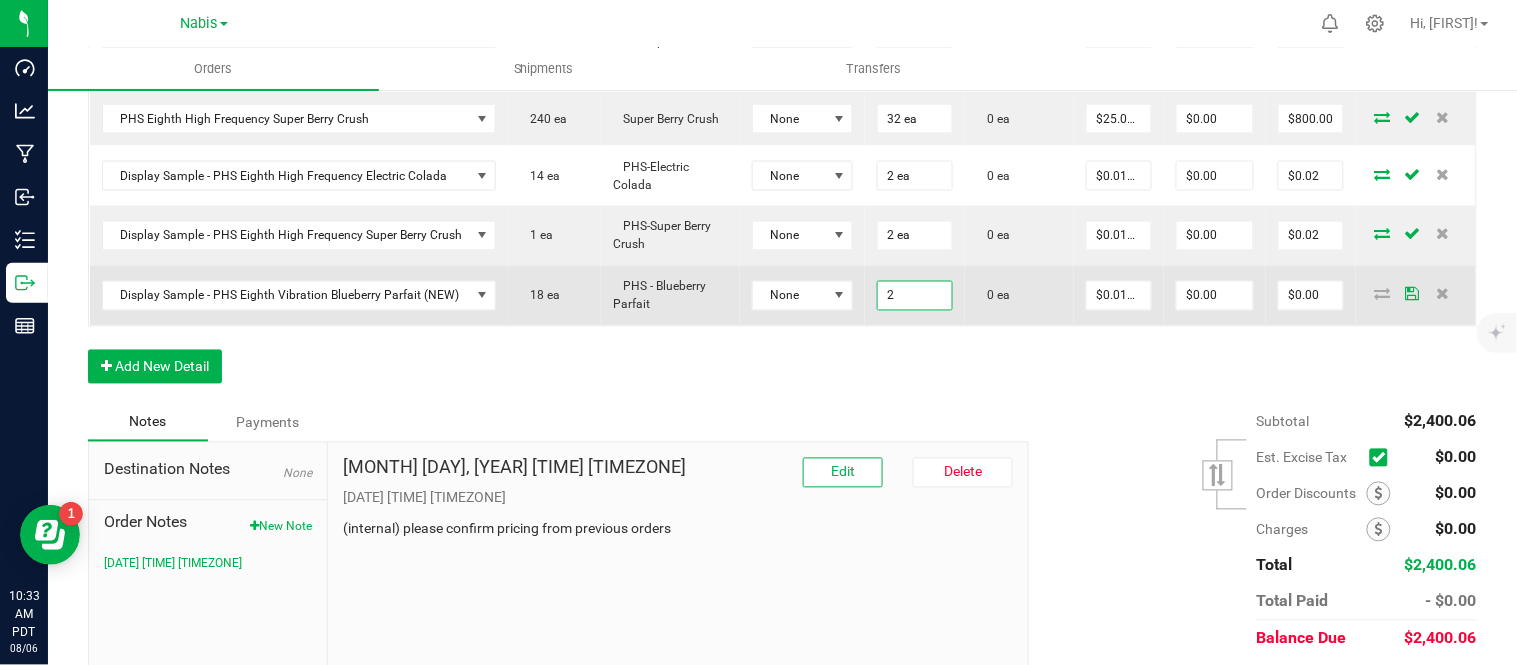 type on "0.01" 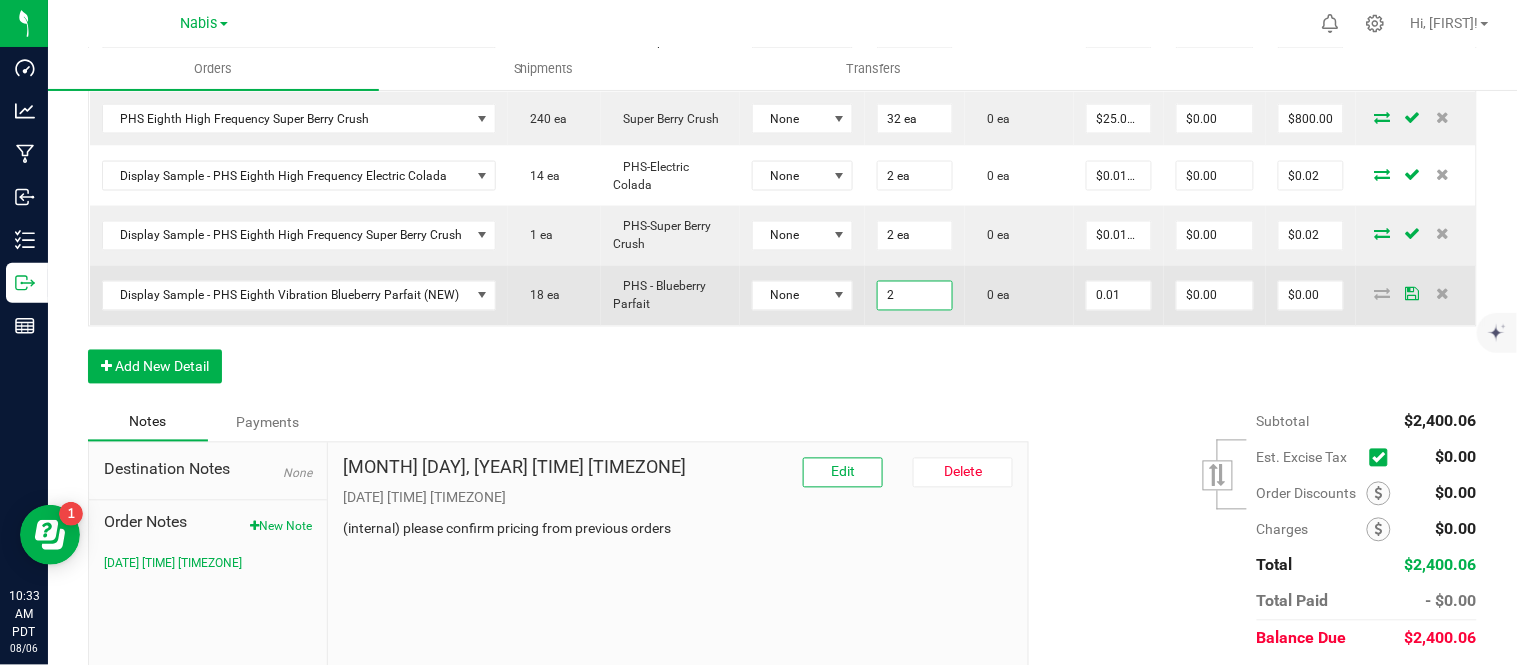 type on "2 ea" 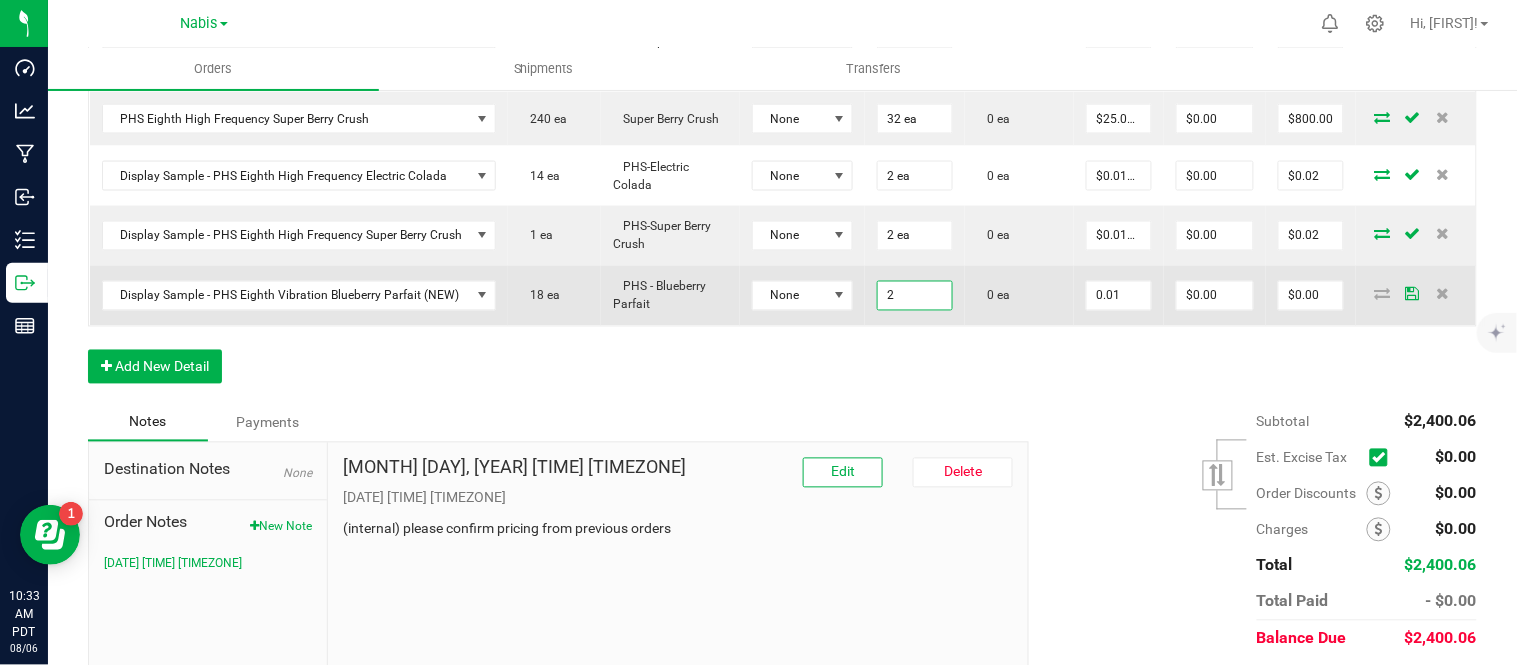 type on "$0.02" 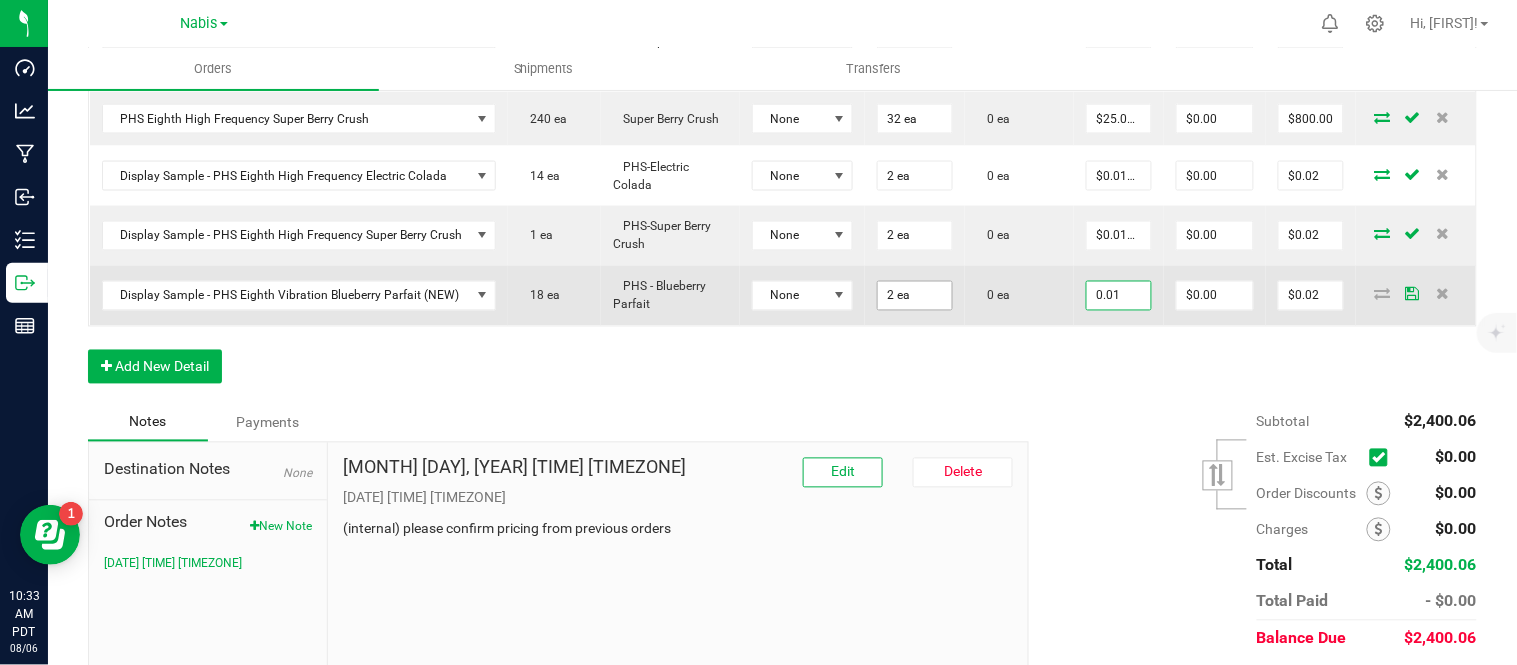 scroll, scrollTop: 0, scrollLeft: 0, axis: both 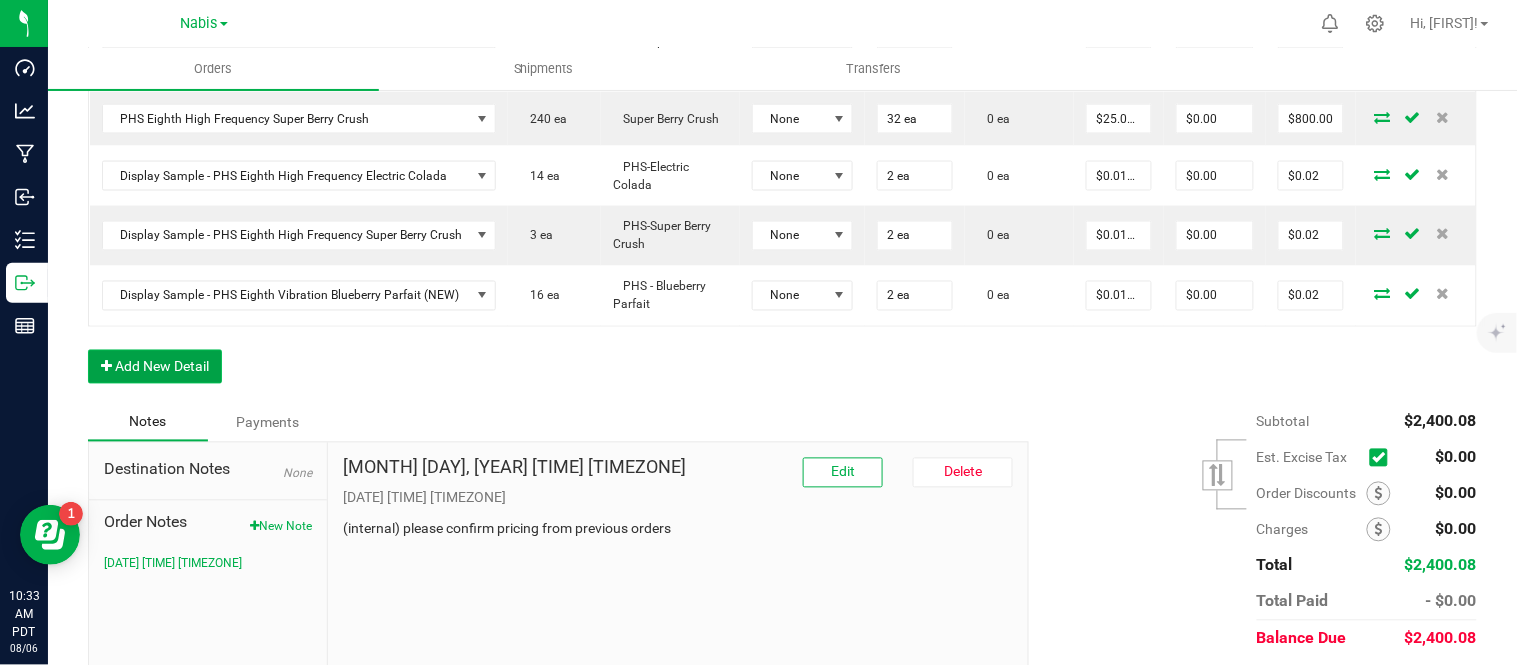 click on "Add New Detail" at bounding box center [155, 367] 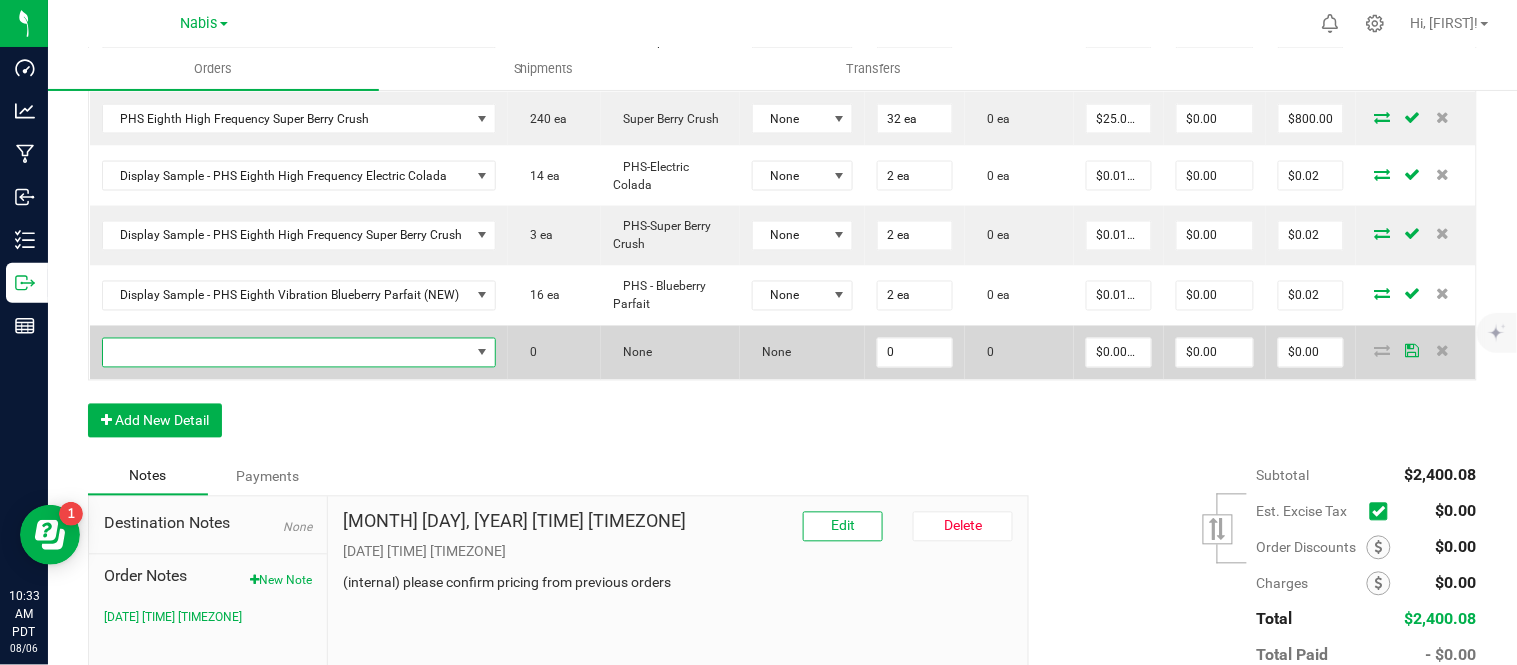 click at bounding box center (287, 353) 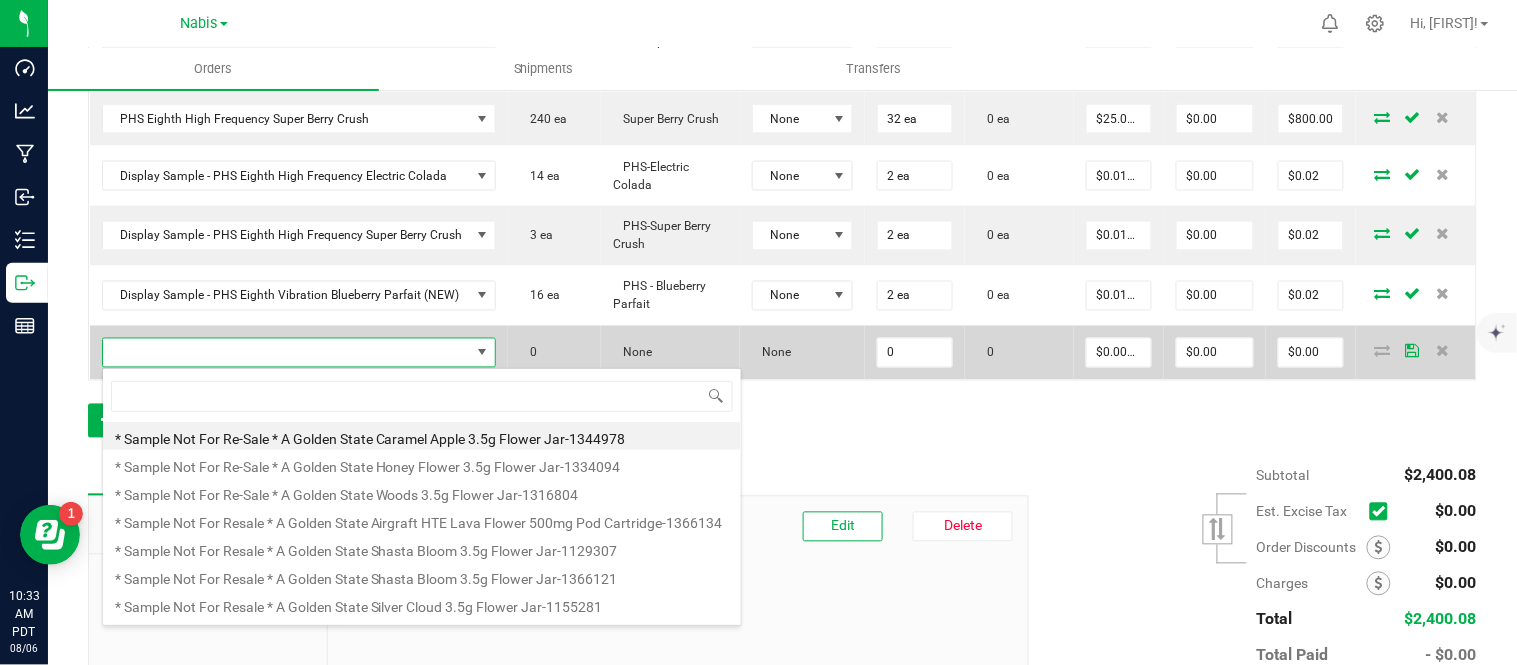 scroll, scrollTop: 99970, scrollLeft: 99611, axis: both 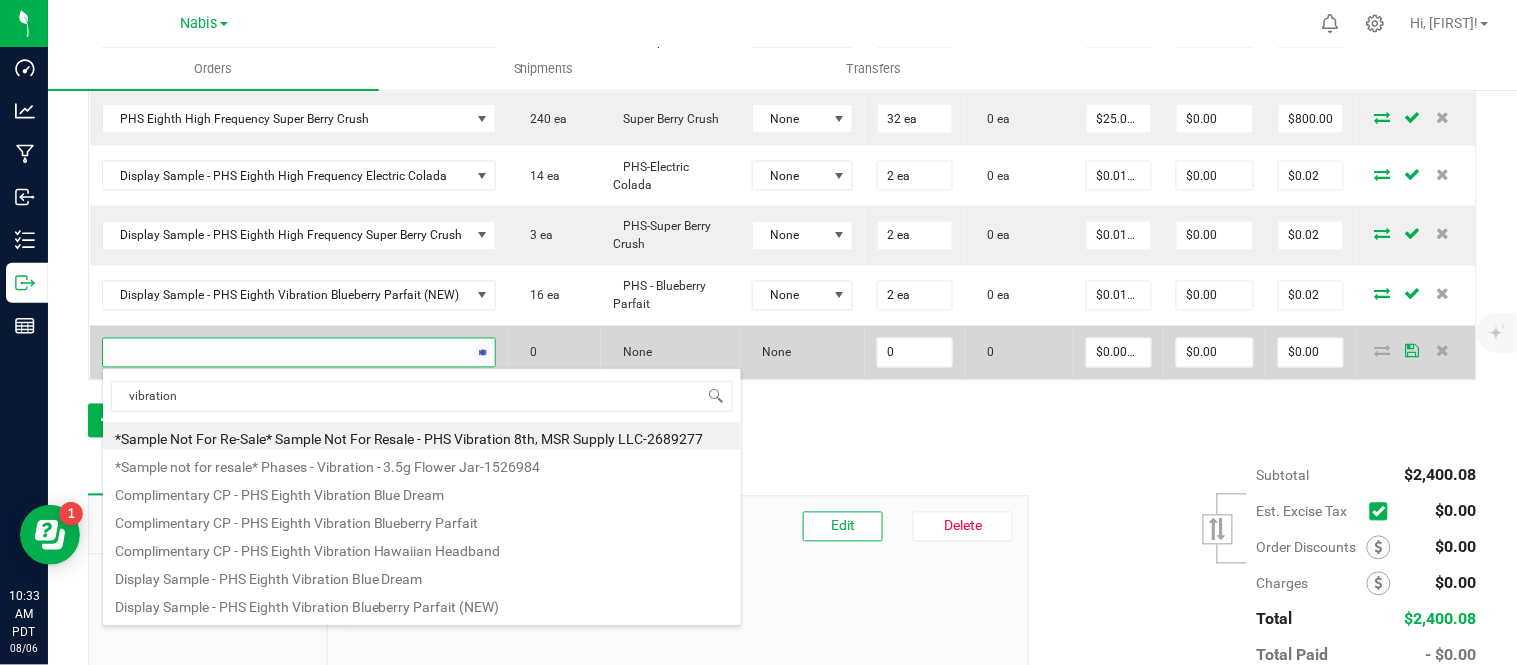 type on "vibration b" 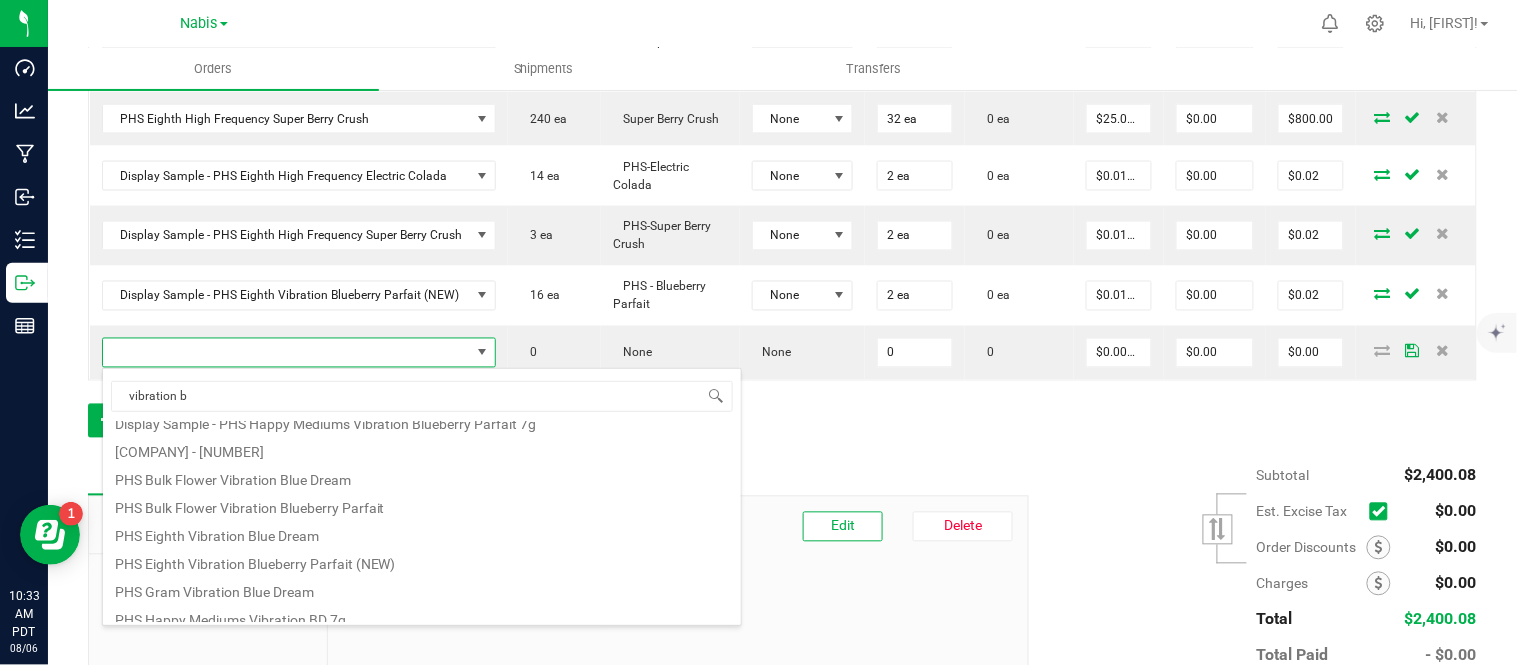 scroll, scrollTop: 184, scrollLeft: 0, axis: vertical 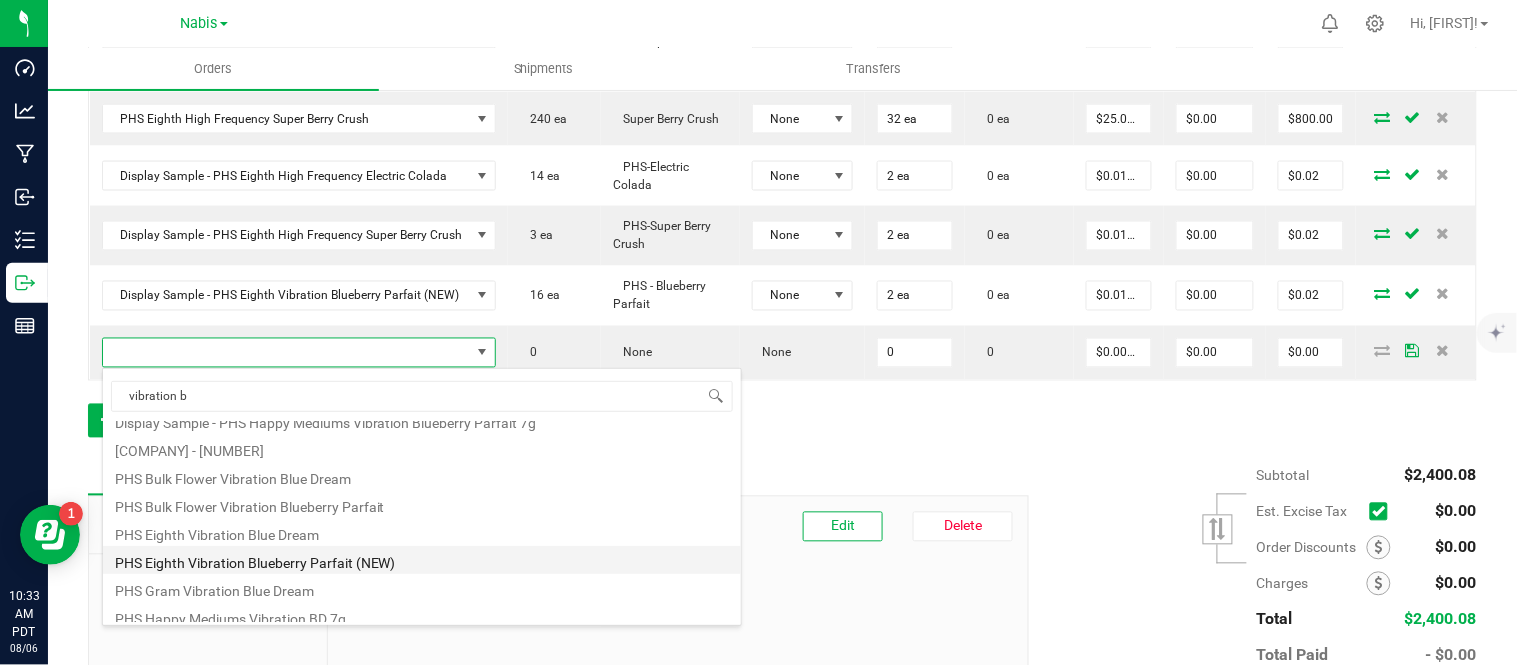 click on "PHS Eighth Vibration Blueberry Parfait (NEW)" at bounding box center (422, 560) 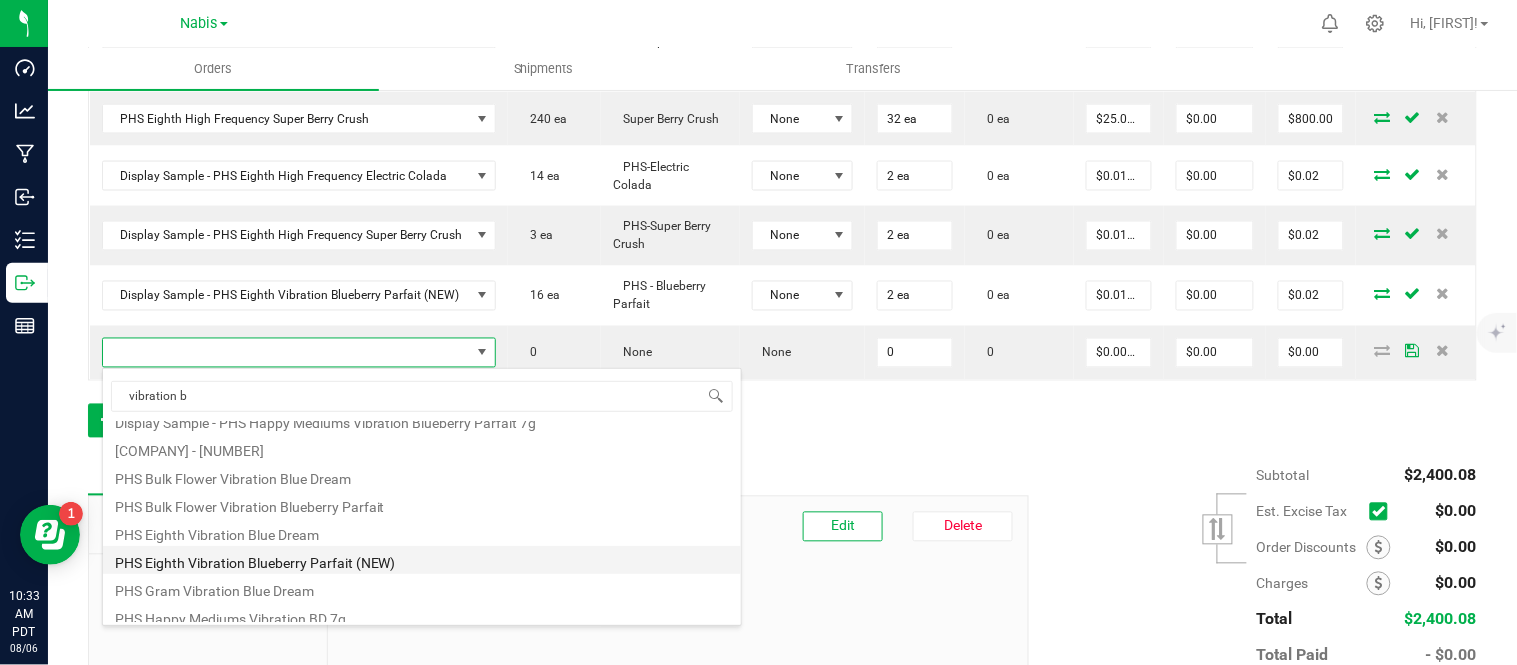 type on "0 ea" 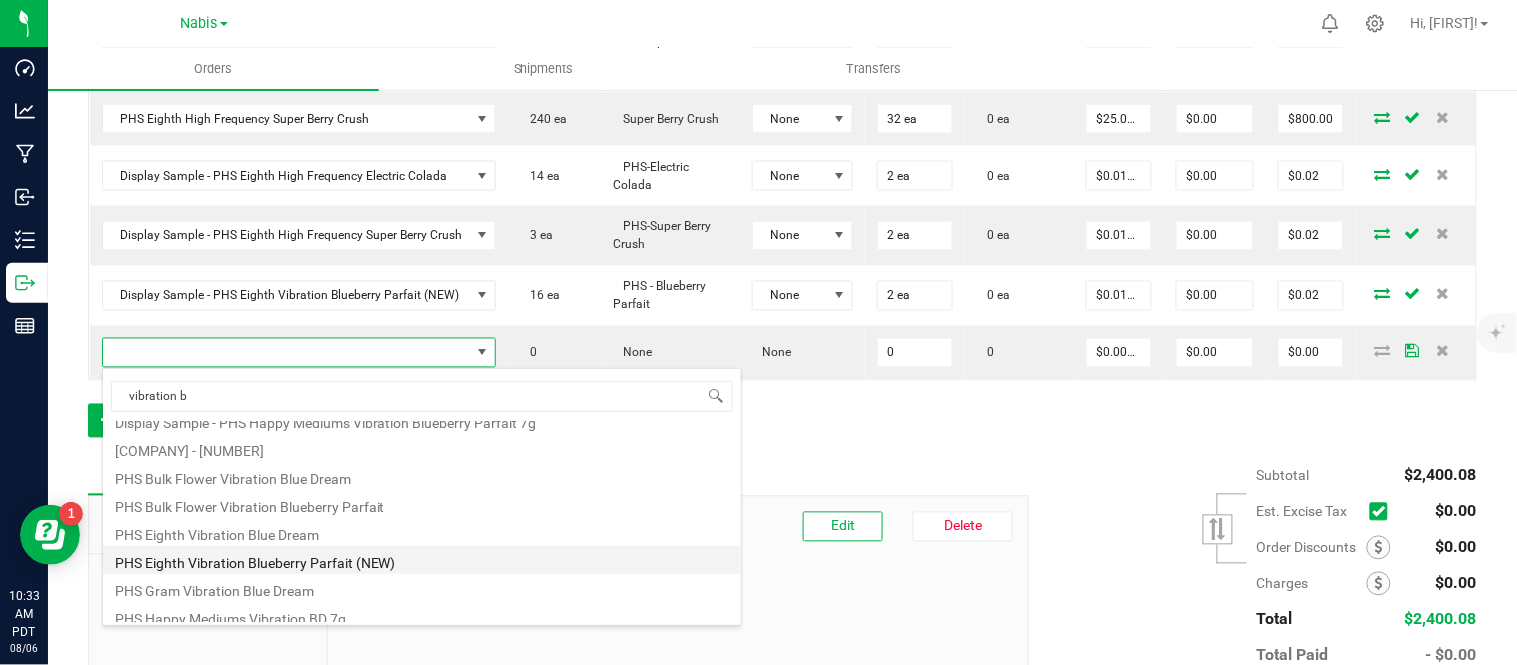 type on "$25.00000" 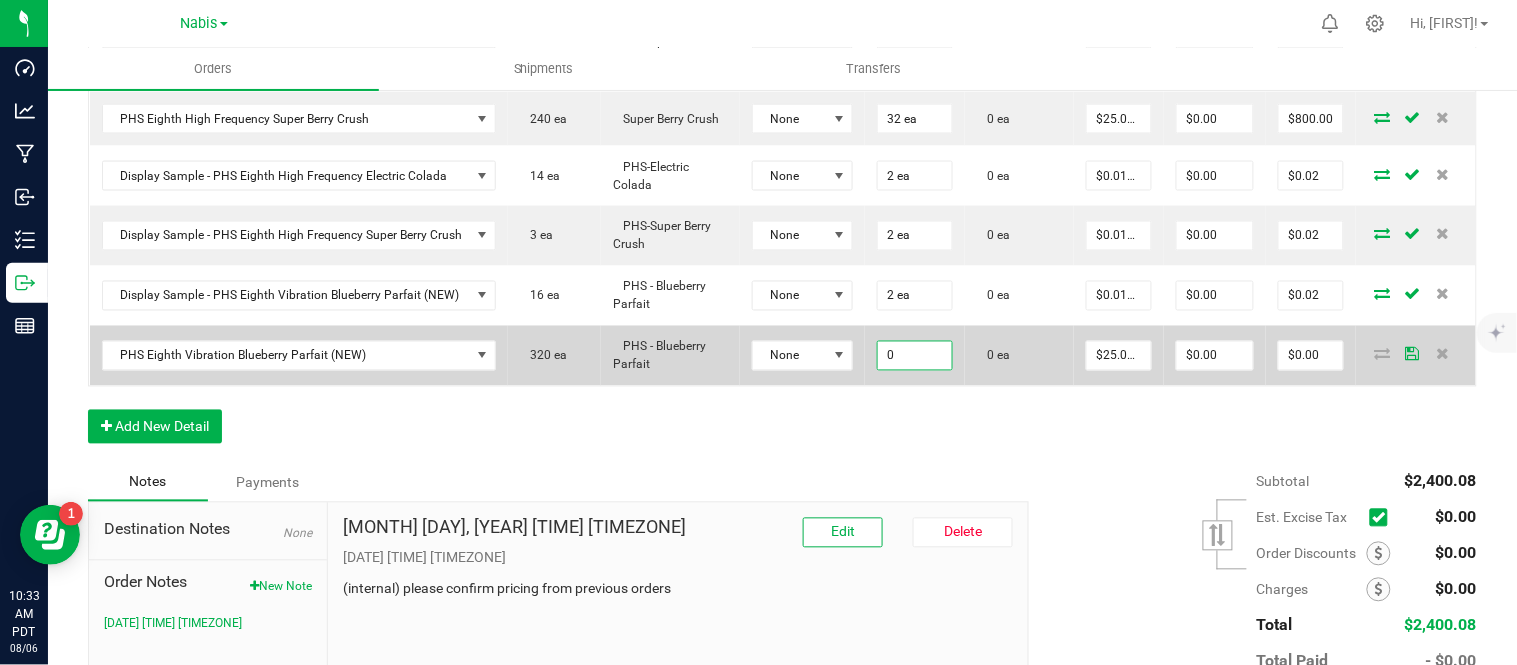 click on "0" at bounding box center [915, 356] 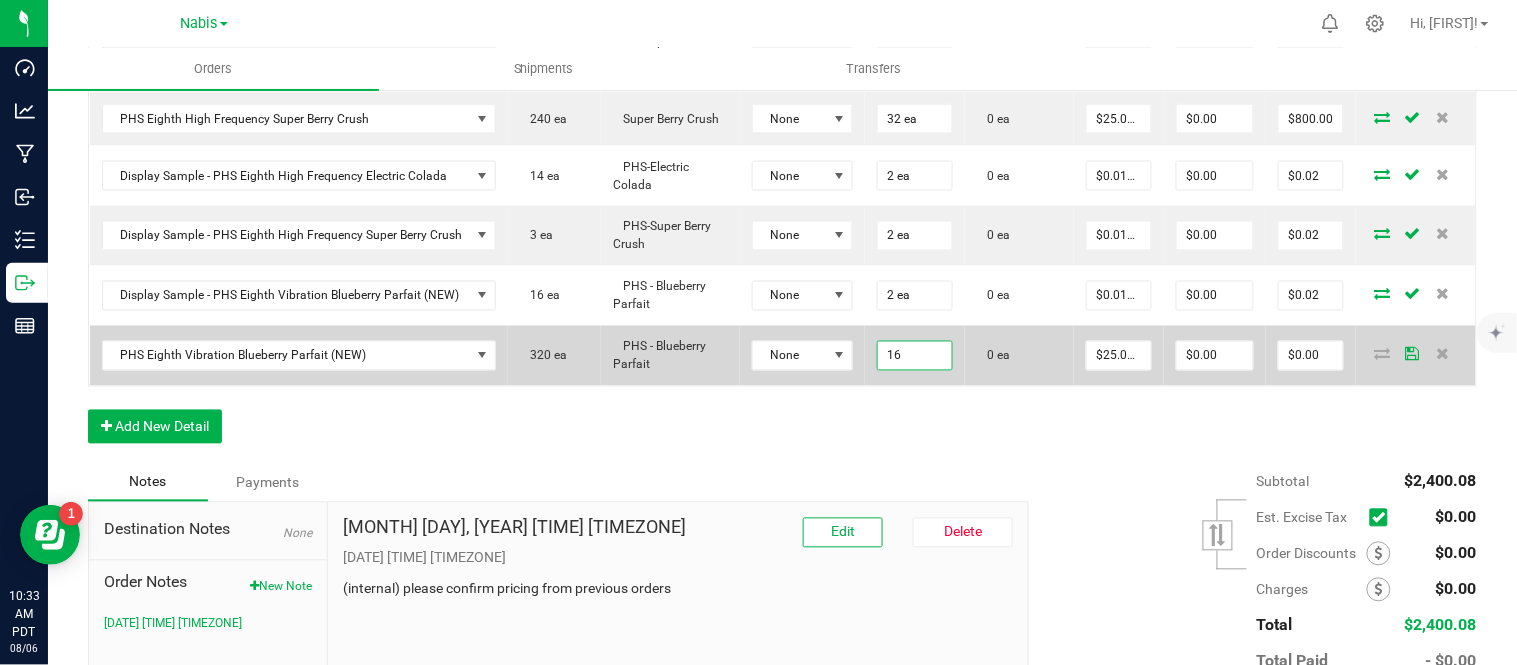 type on "16 ea" 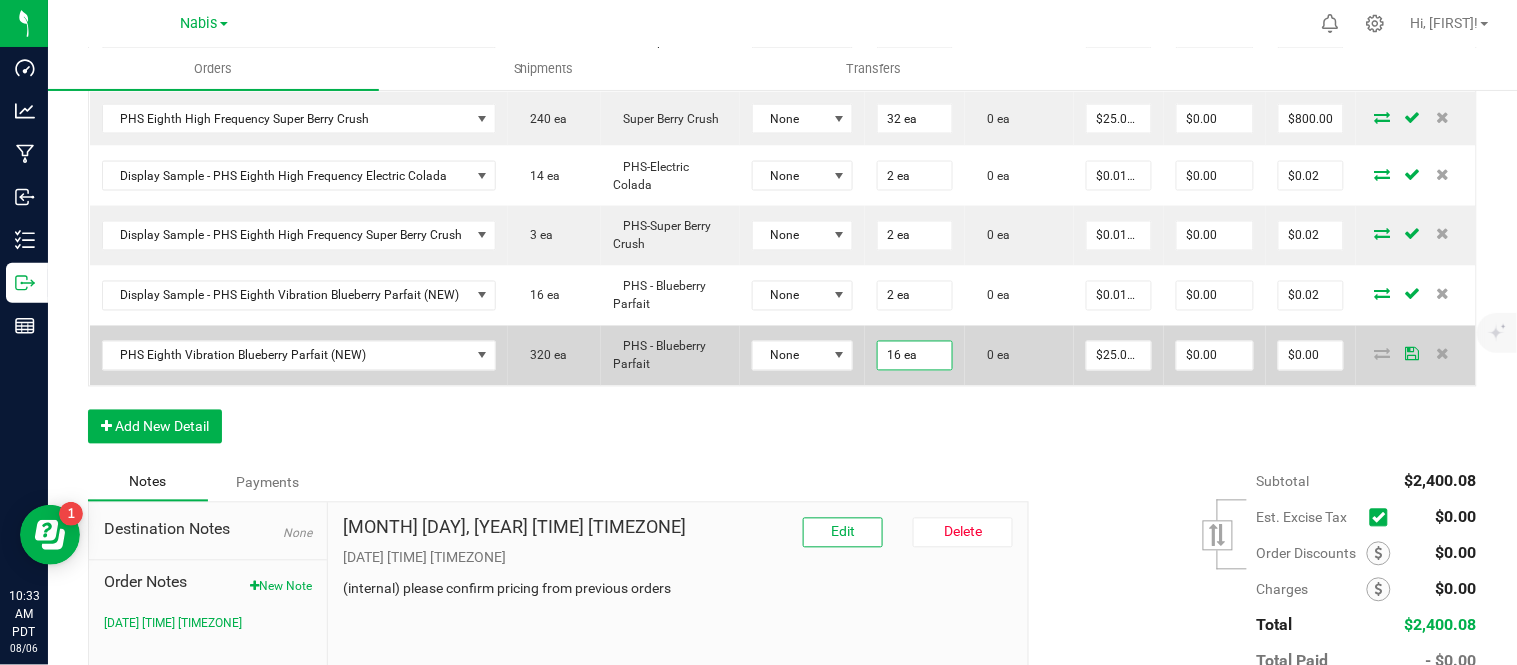 type on "25" 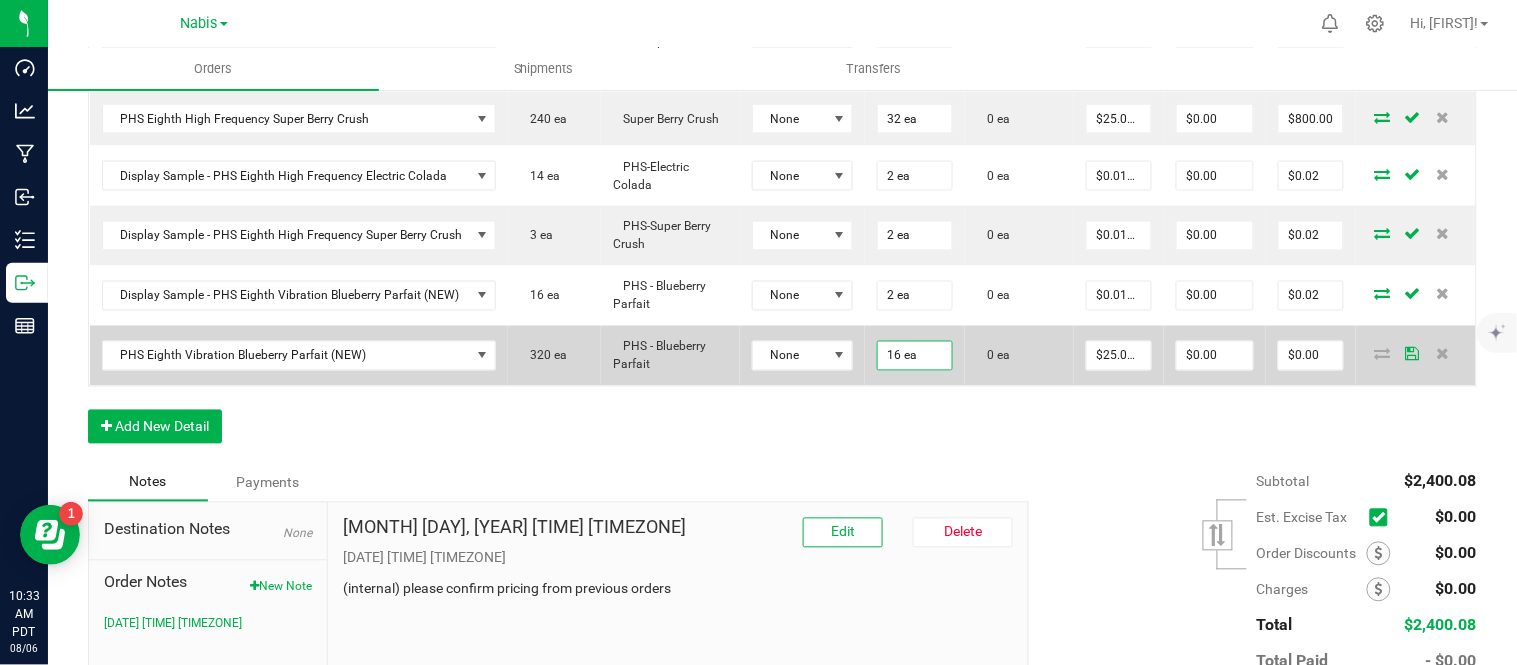 type on "$400.00" 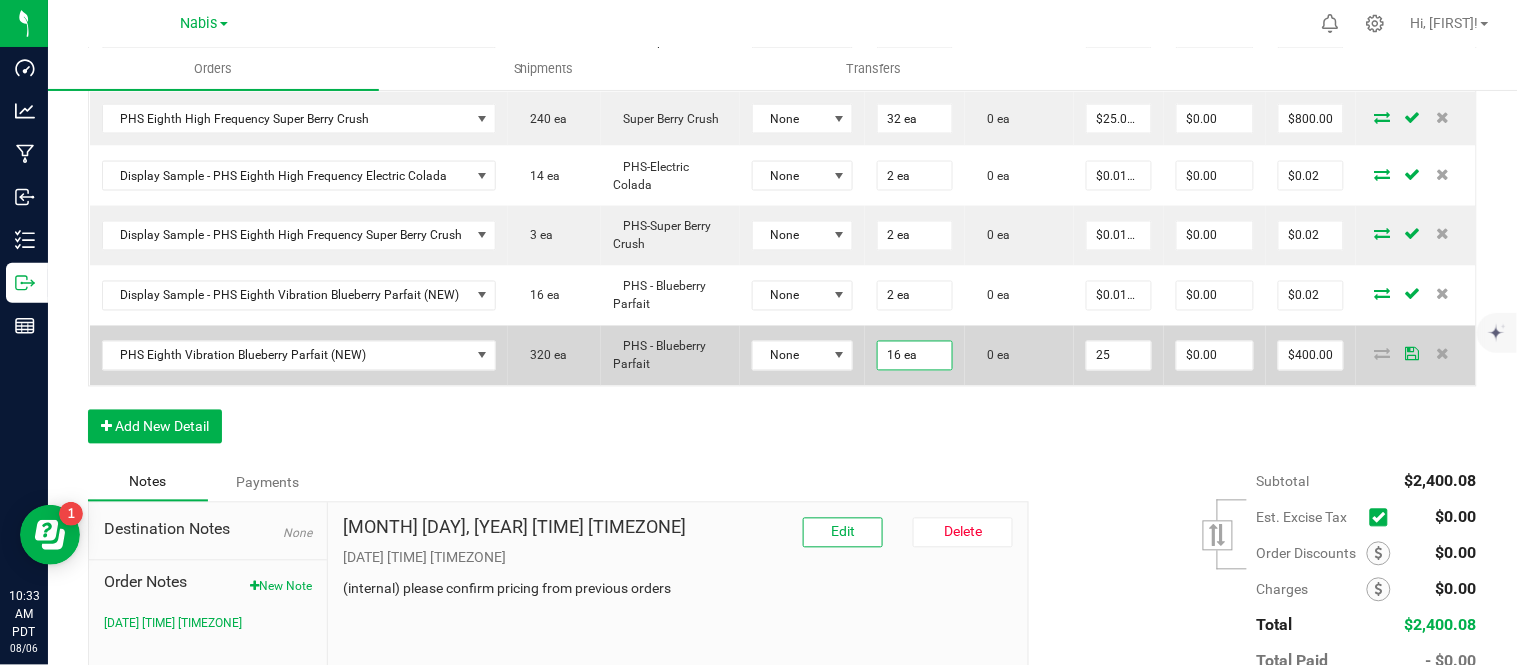 scroll, scrollTop: 0, scrollLeft: 0, axis: both 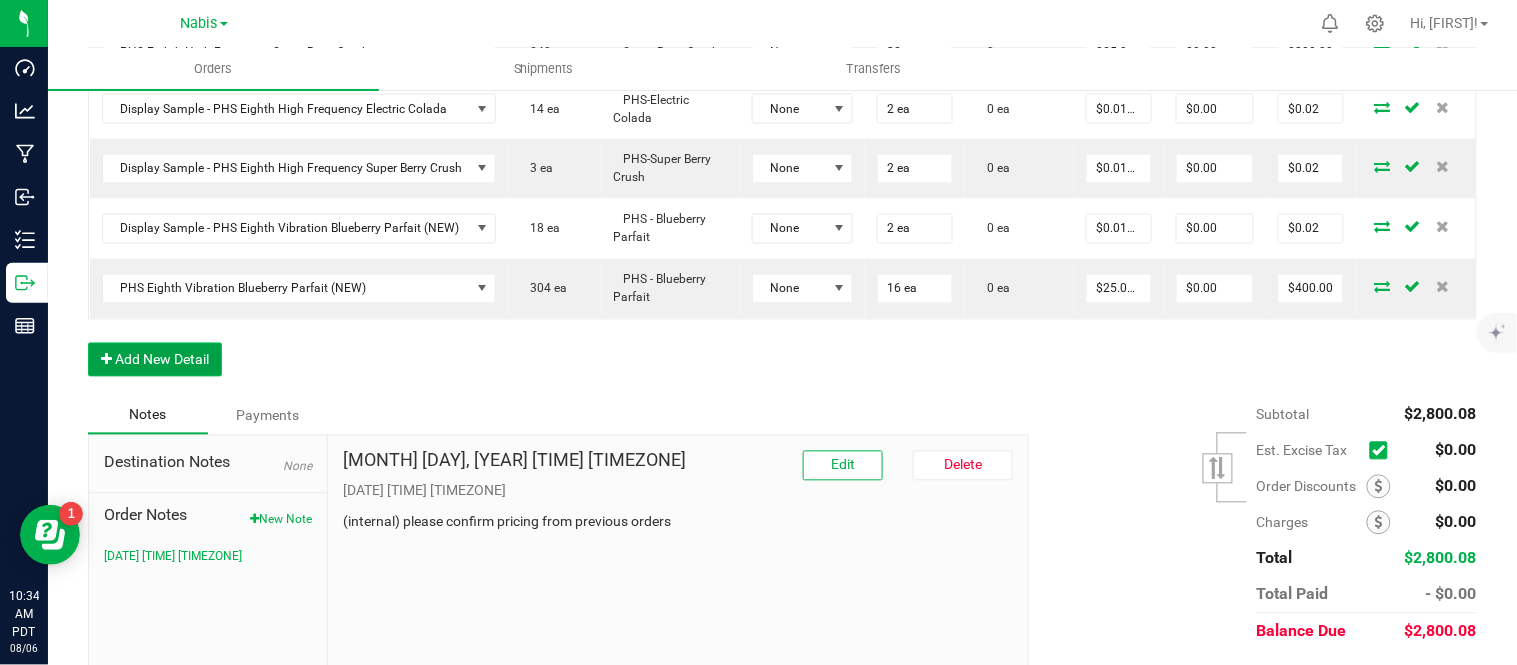 click on "Add New Detail" at bounding box center [155, 360] 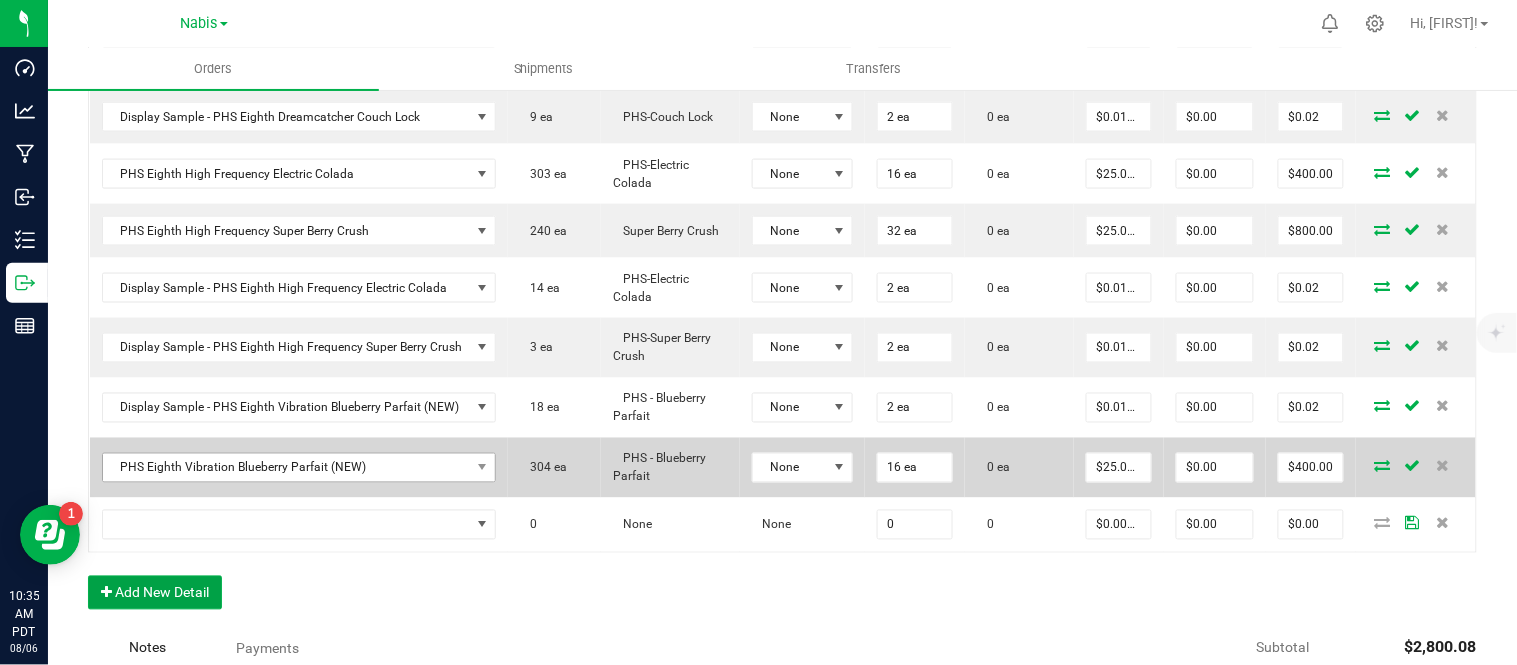 scroll, scrollTop: 682, scrollLeft: 0, axis: vertical 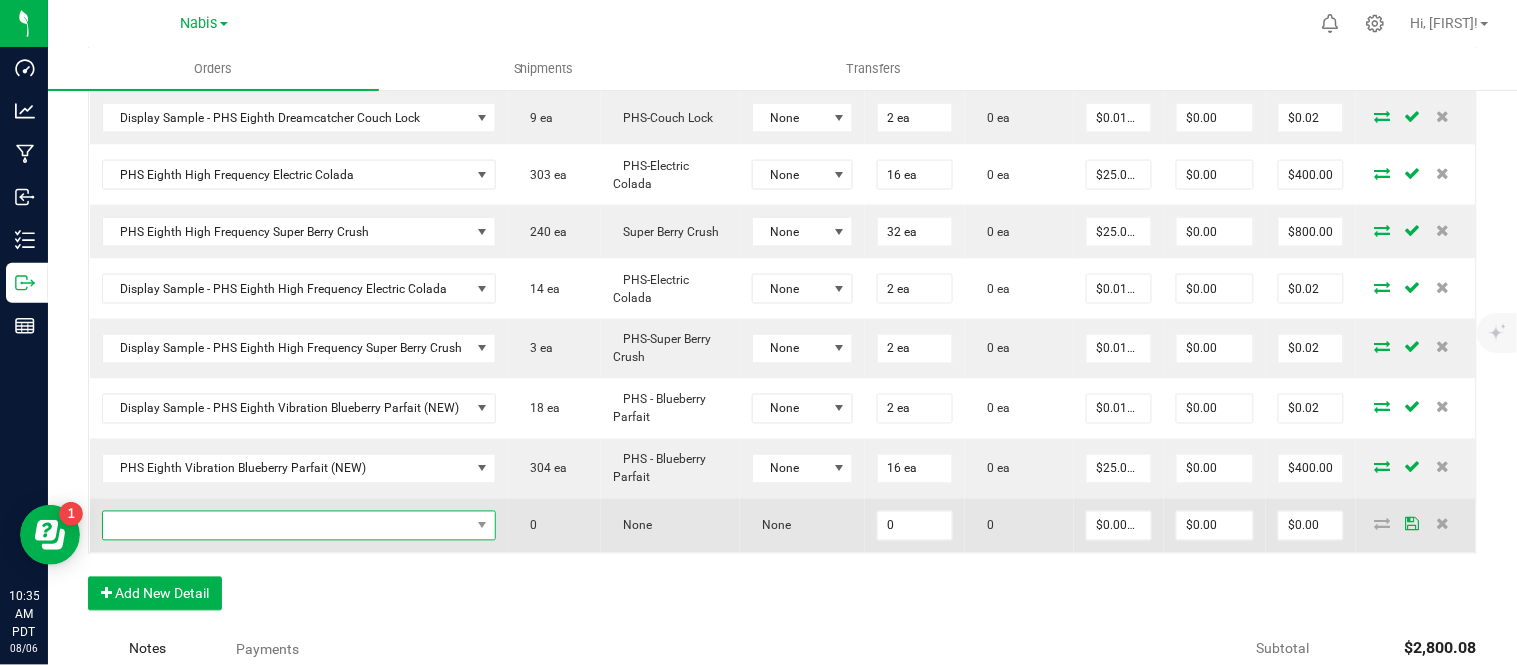 click at bounding box center [287, 526] 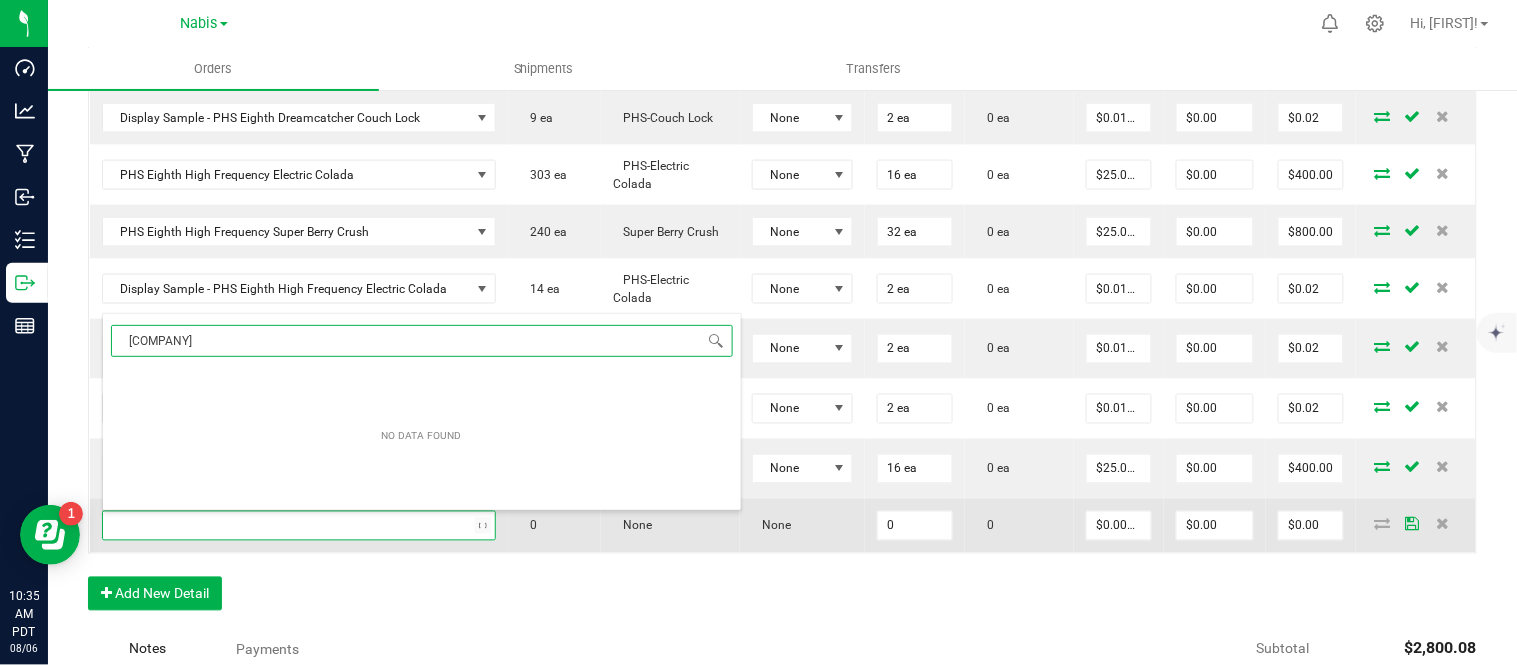 type on "[COMPANY]" 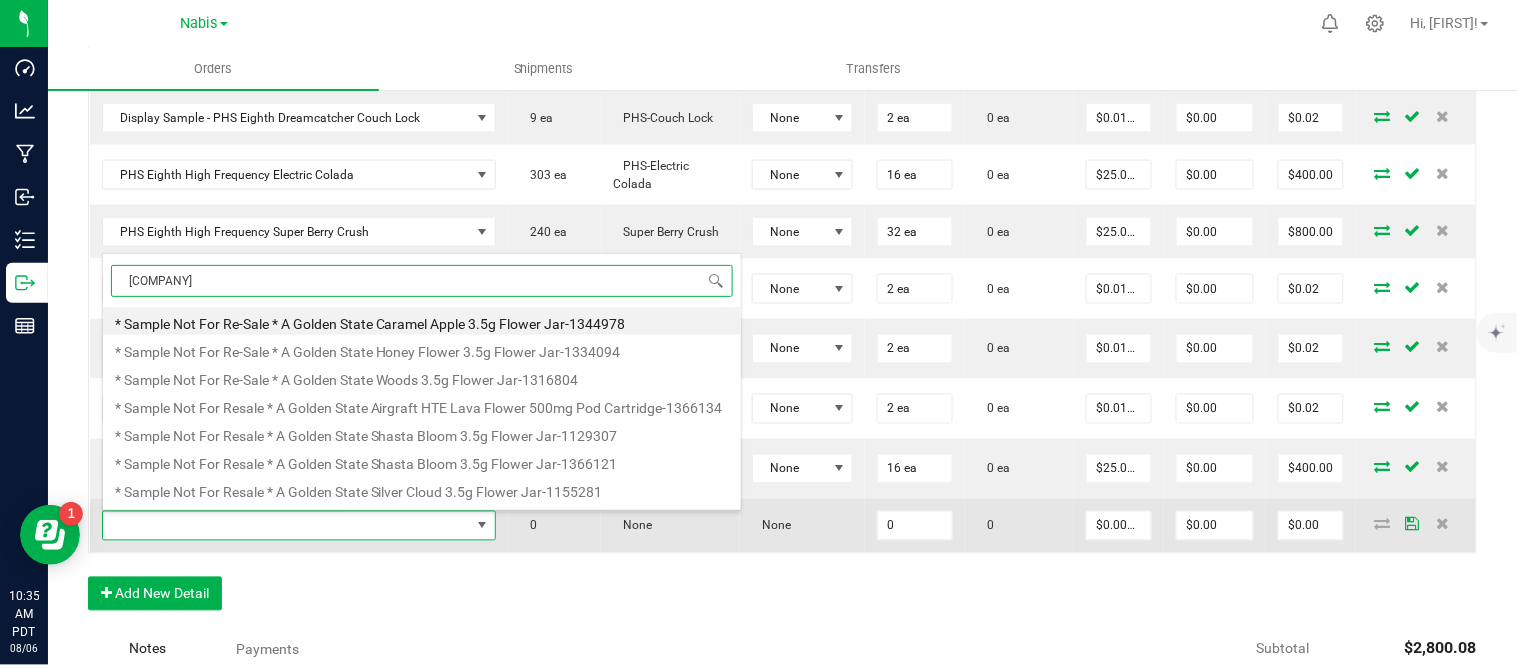 scroll, scrollTop: 0, scrollLeft: 0, axis: both 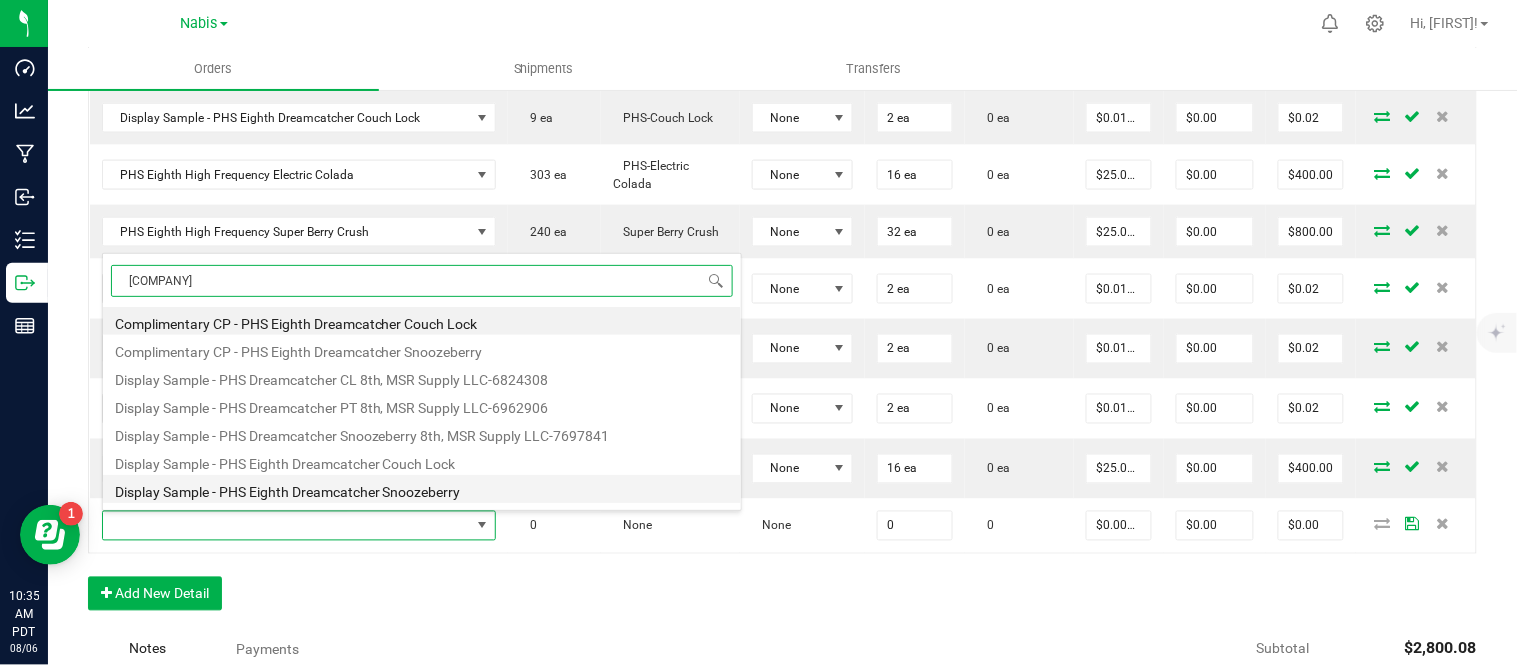 click on "Display Sample - PHS Eighth Dreamcatcher Snoozeberry" at bounding box center (422, 489) 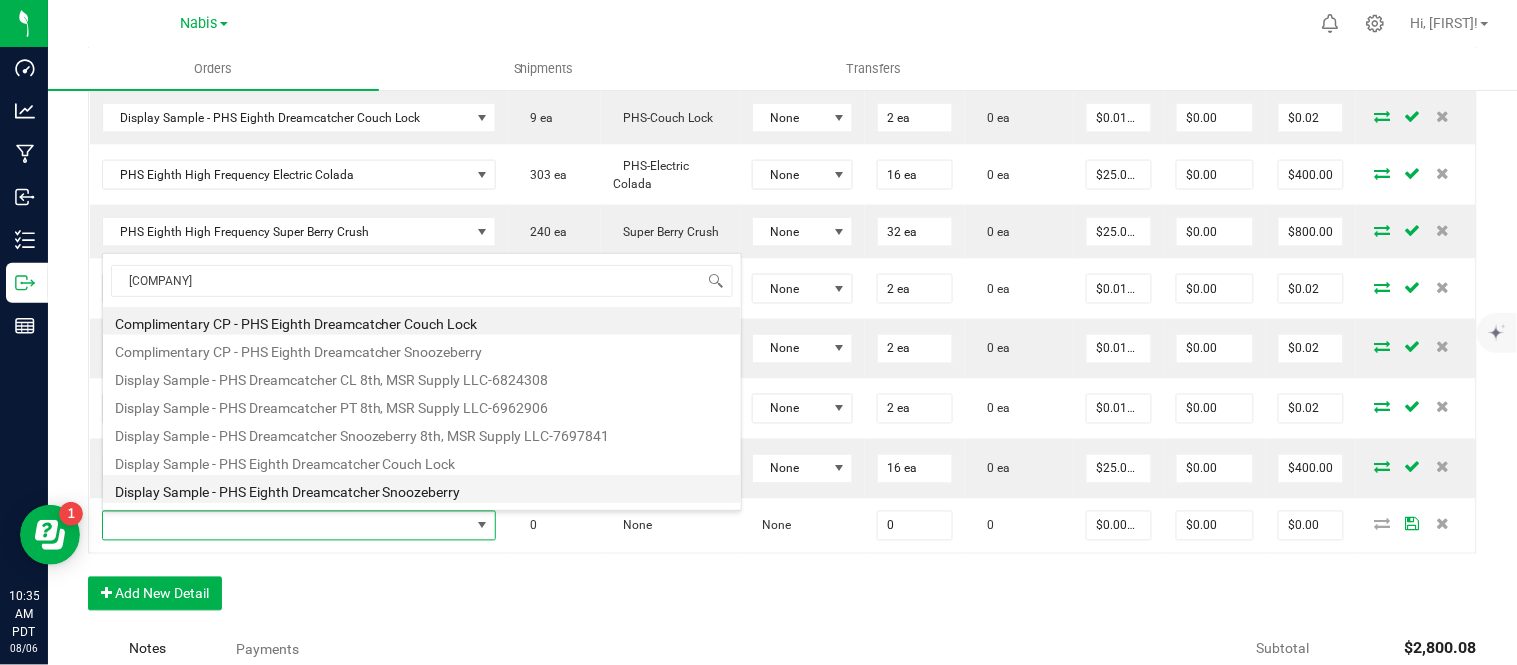 type on "0 ea" 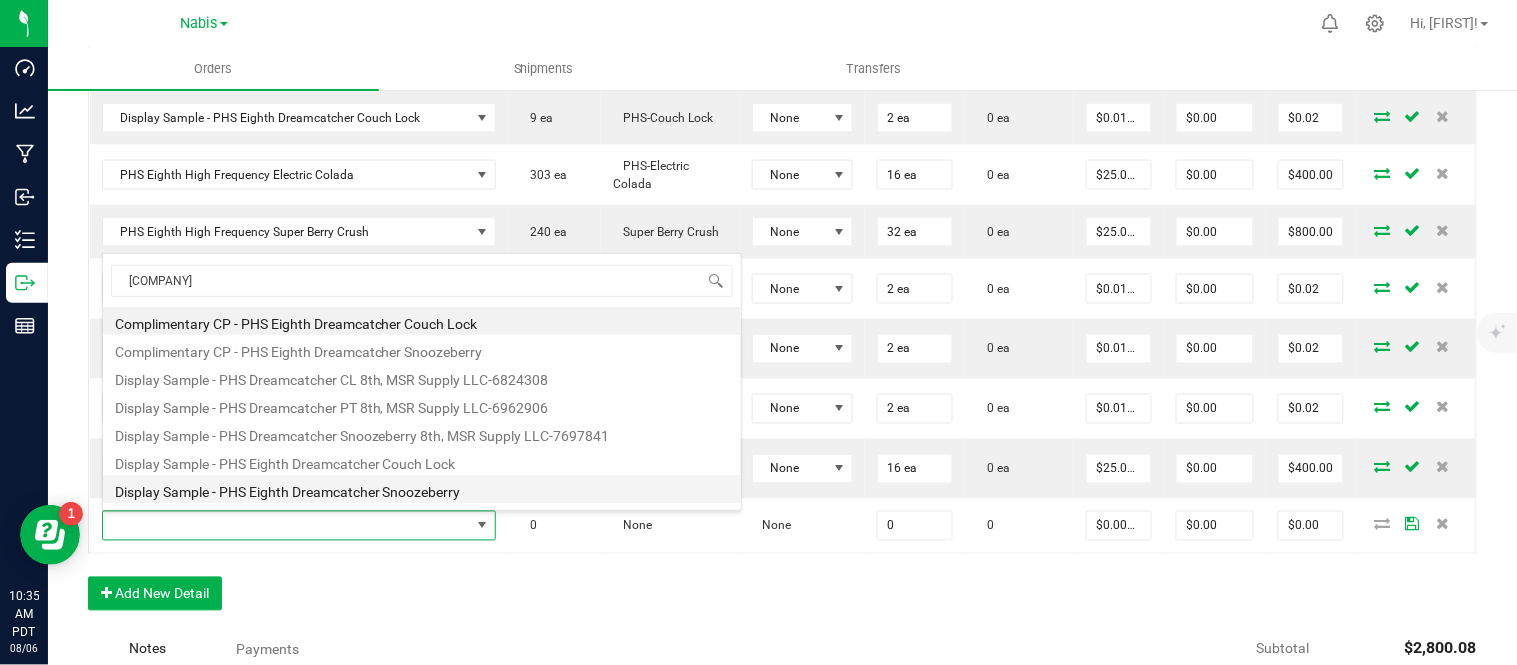 type on "$0.01000" 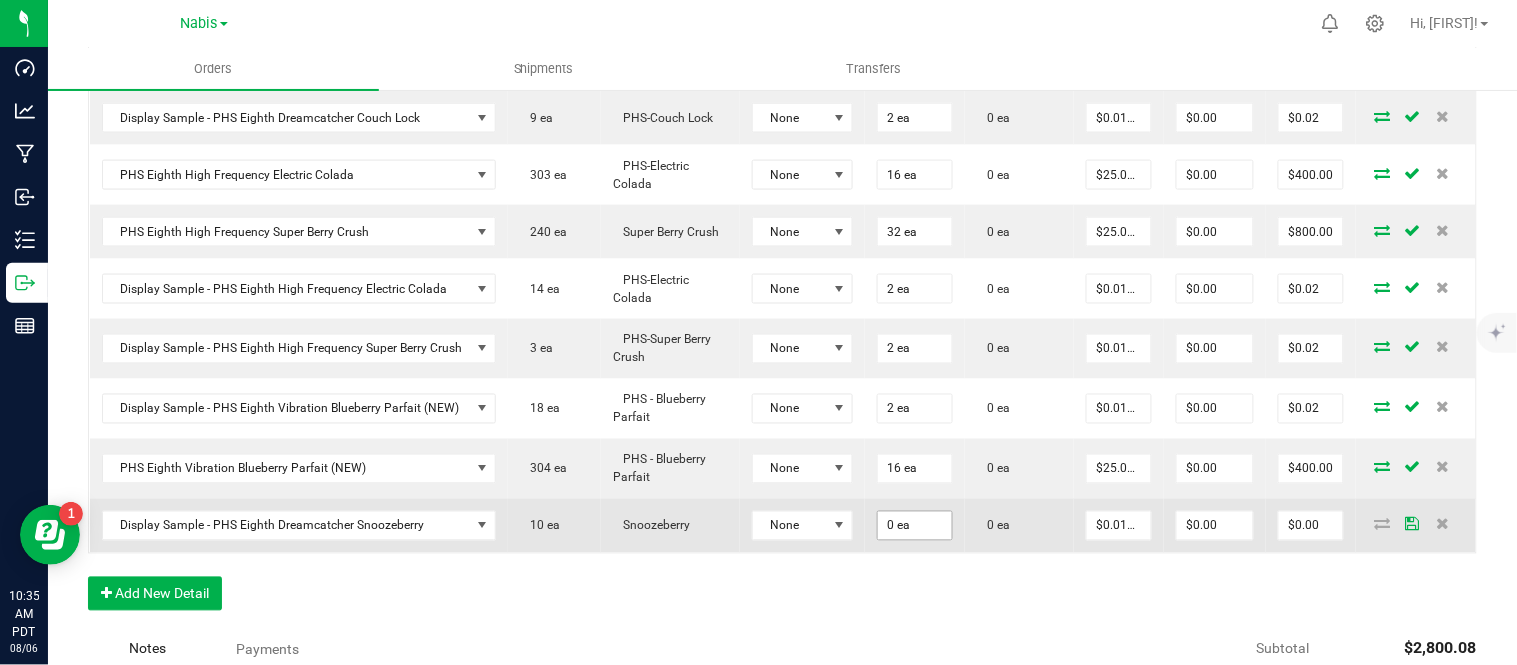 click on "0 ea" at bounding box center (915, 64) 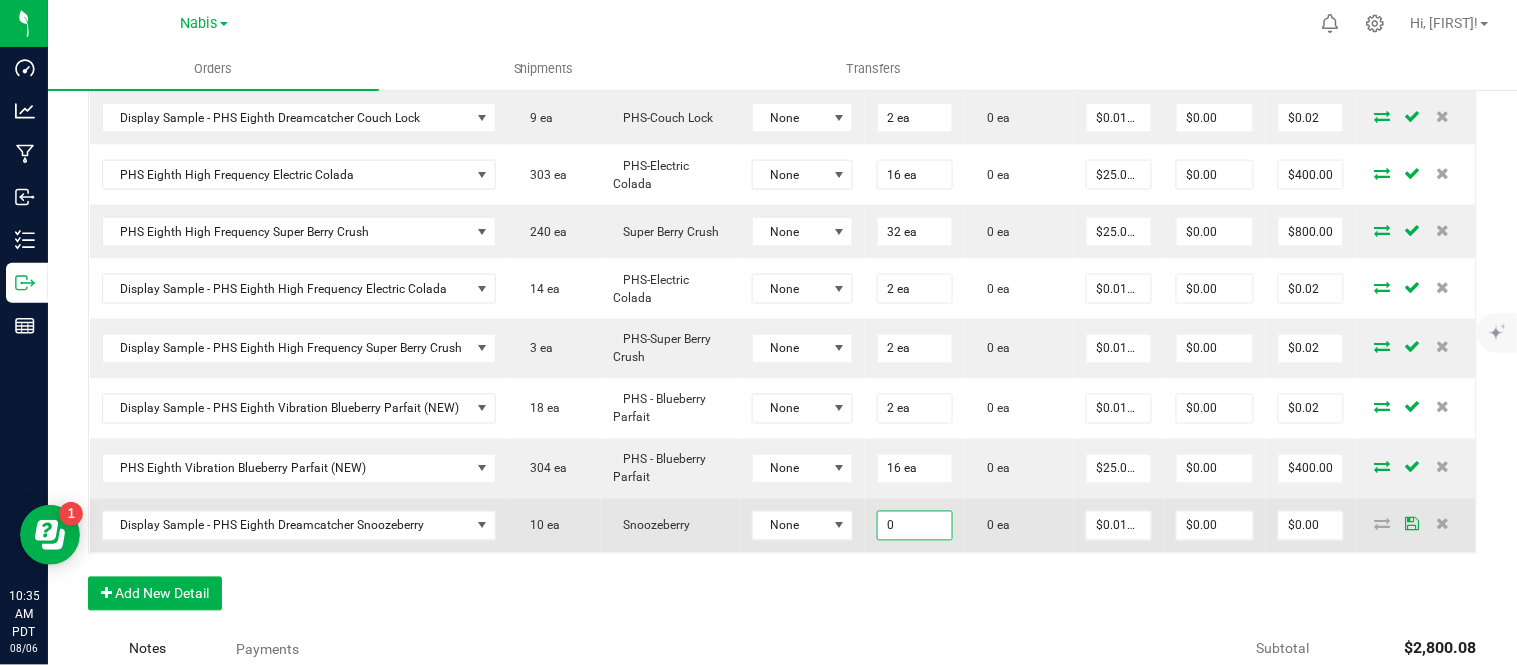 click on "0" at bounding box center [915, 526] 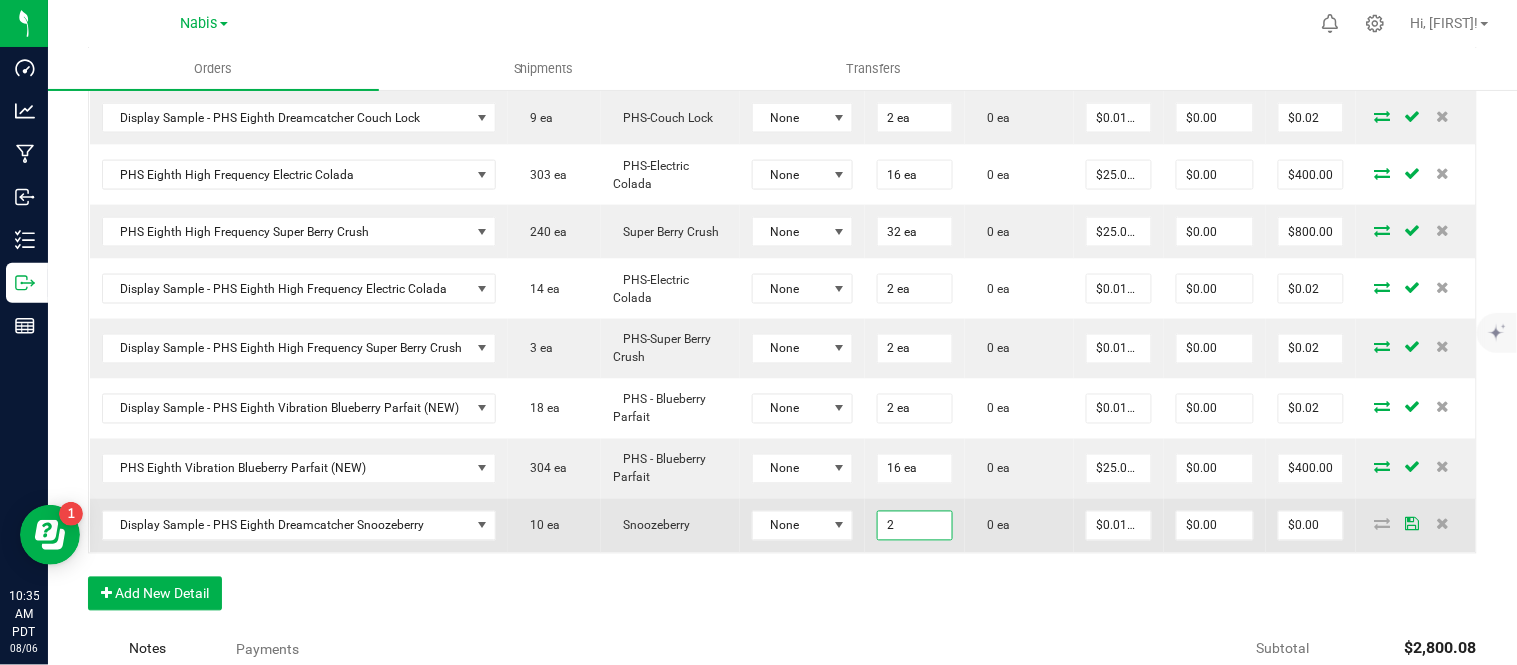 type on "2 ea" 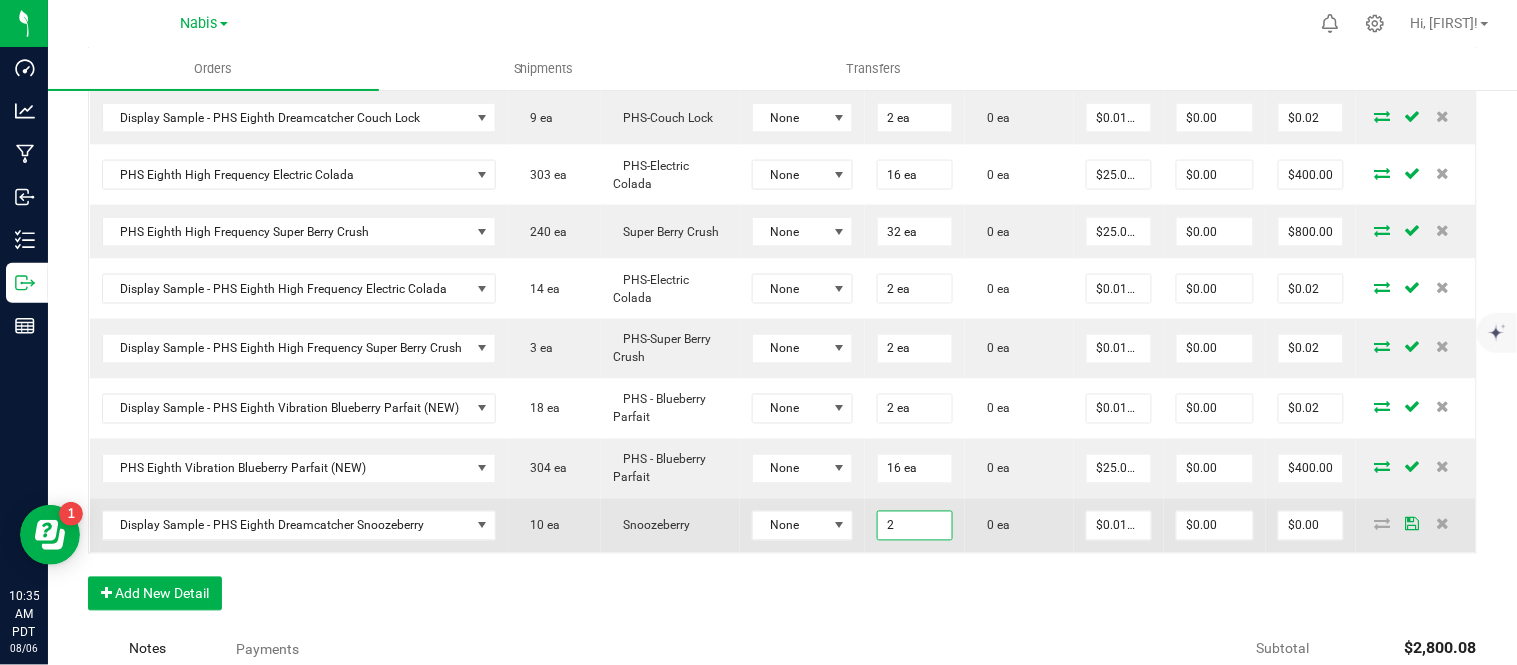type on "0.01" 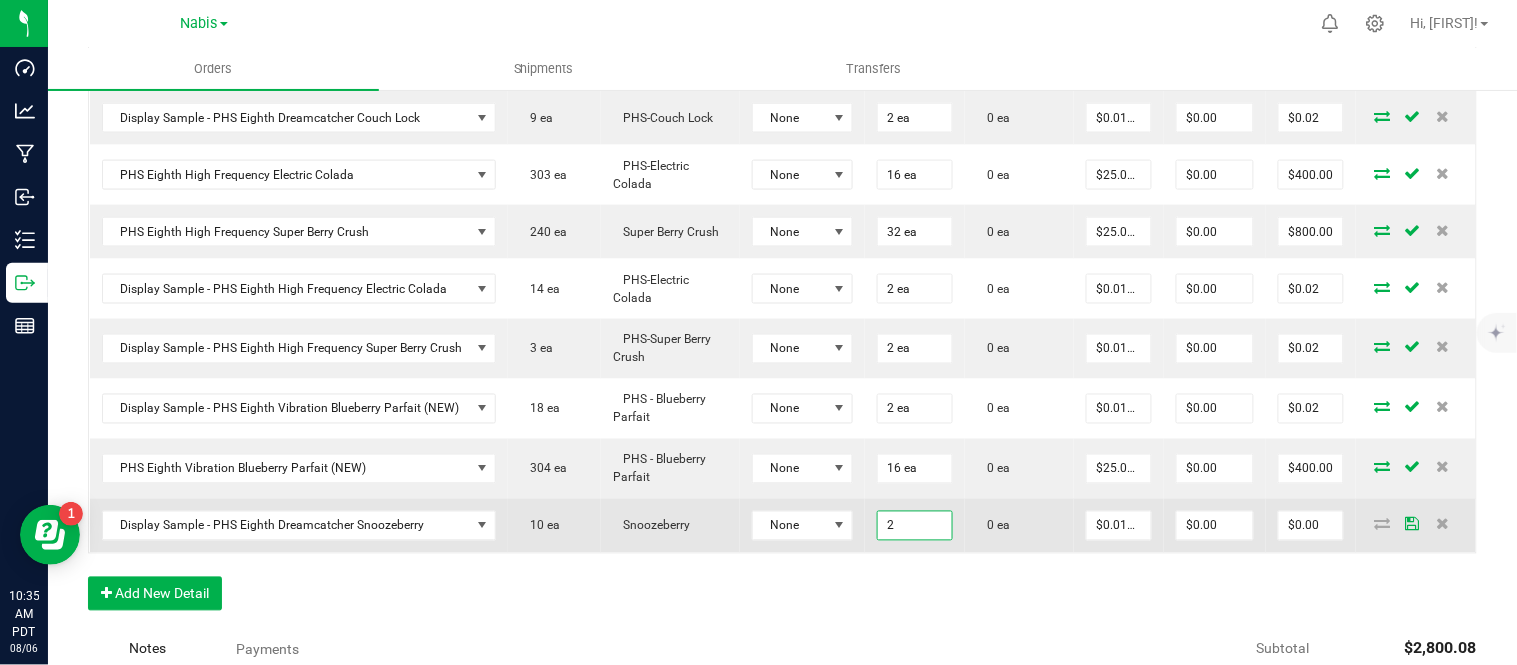 type on "$0.02" 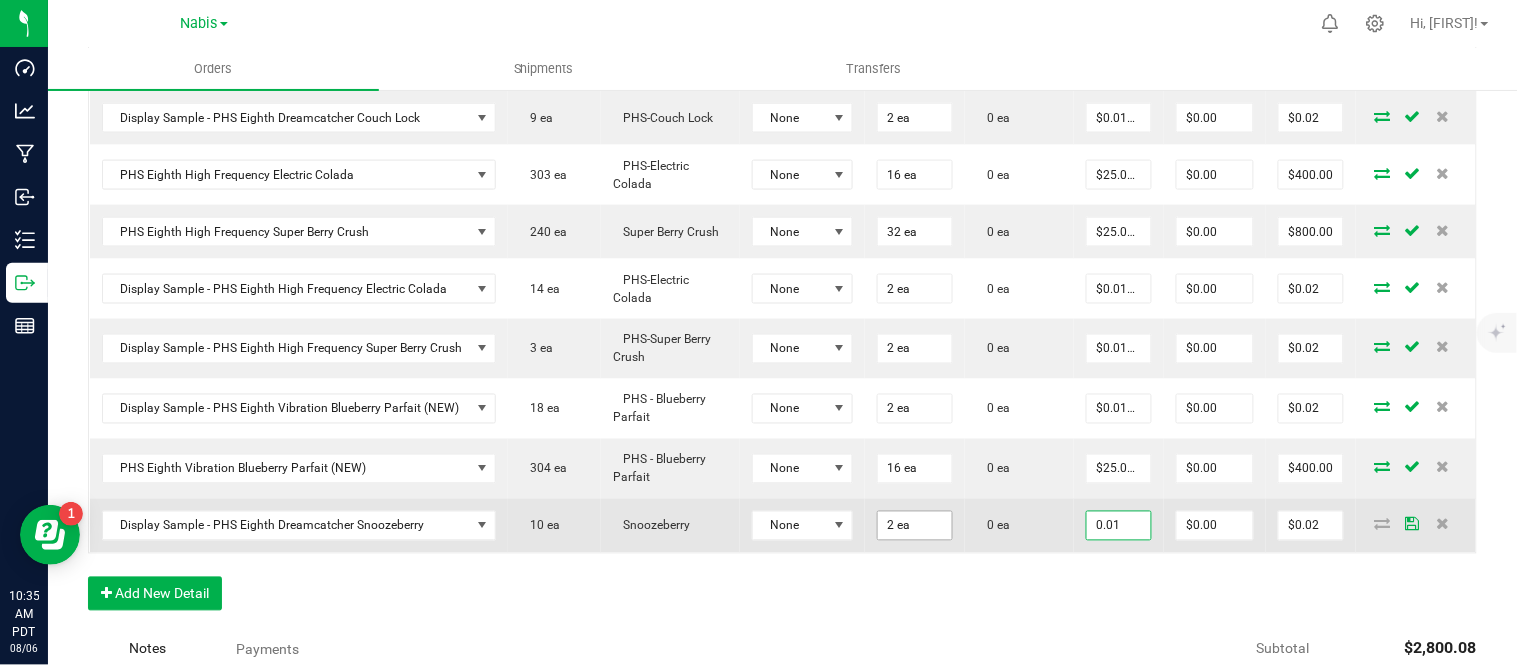 scroll, scrollTop: 0, scrollLeft: 0, axis: both 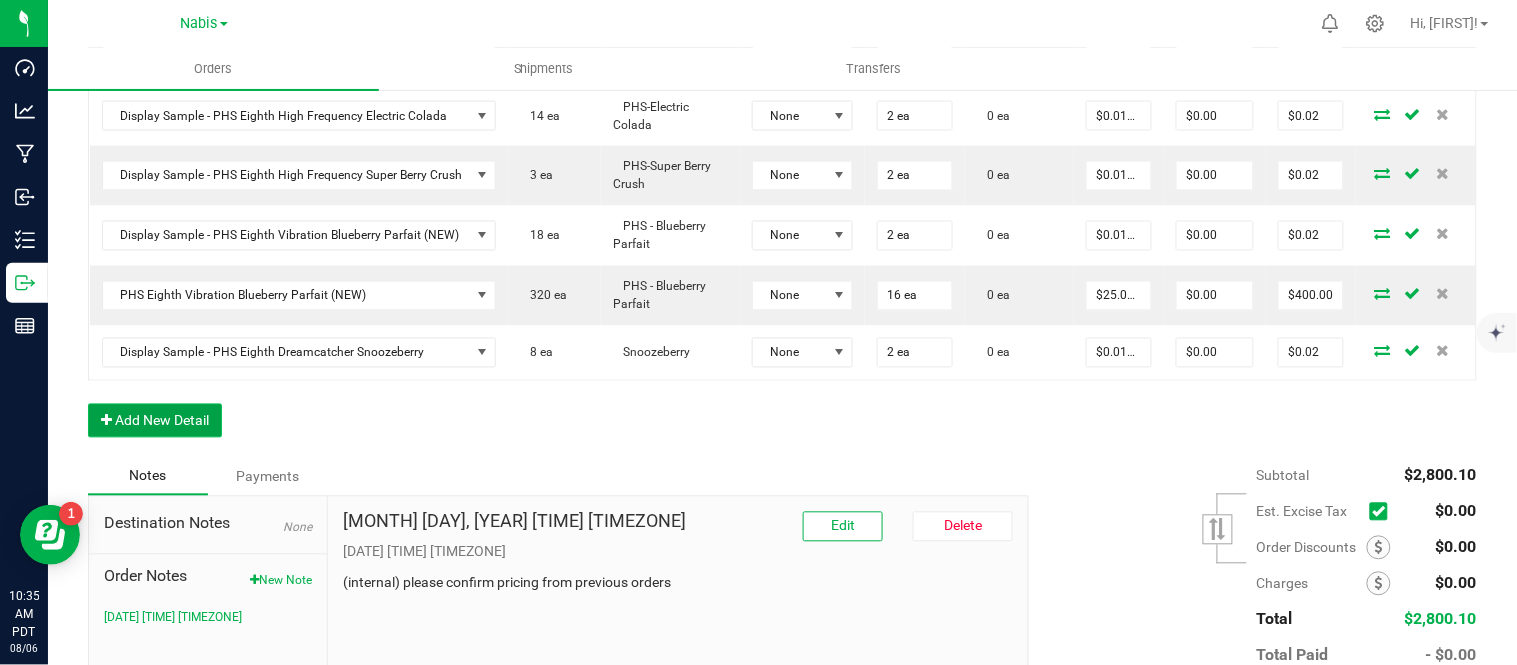 click on "Add New Detail" at bounding box center (155, 421) 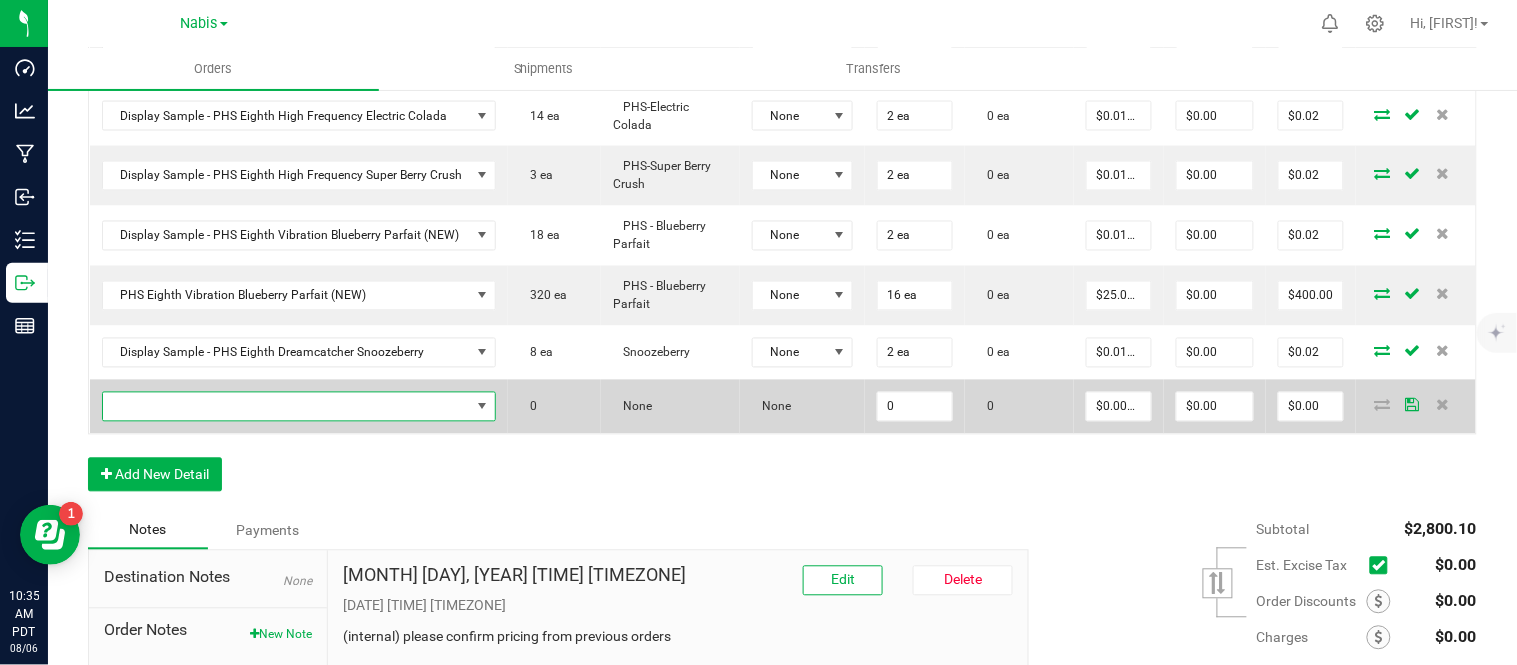 click at bounding box center (287, 407) 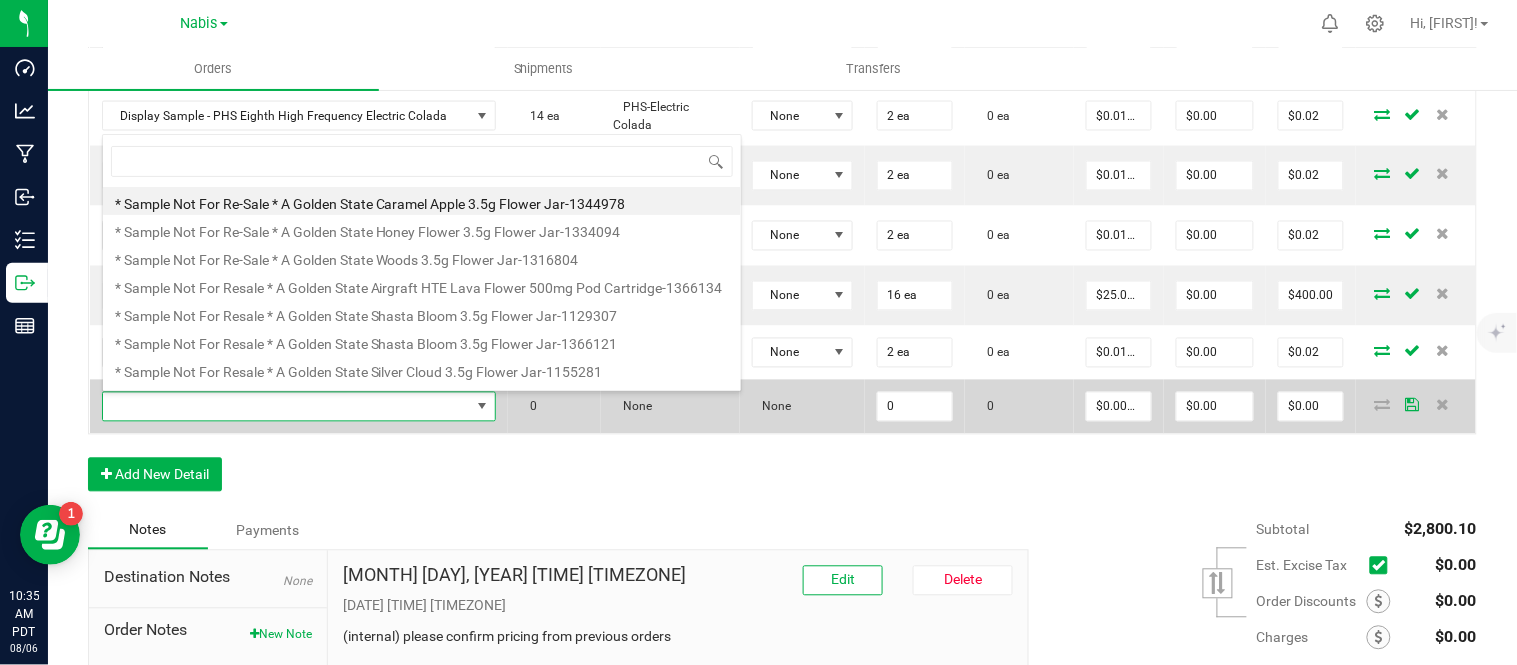 scroll, scrollTop: 99970, scrollLeft: 99611, axis: both 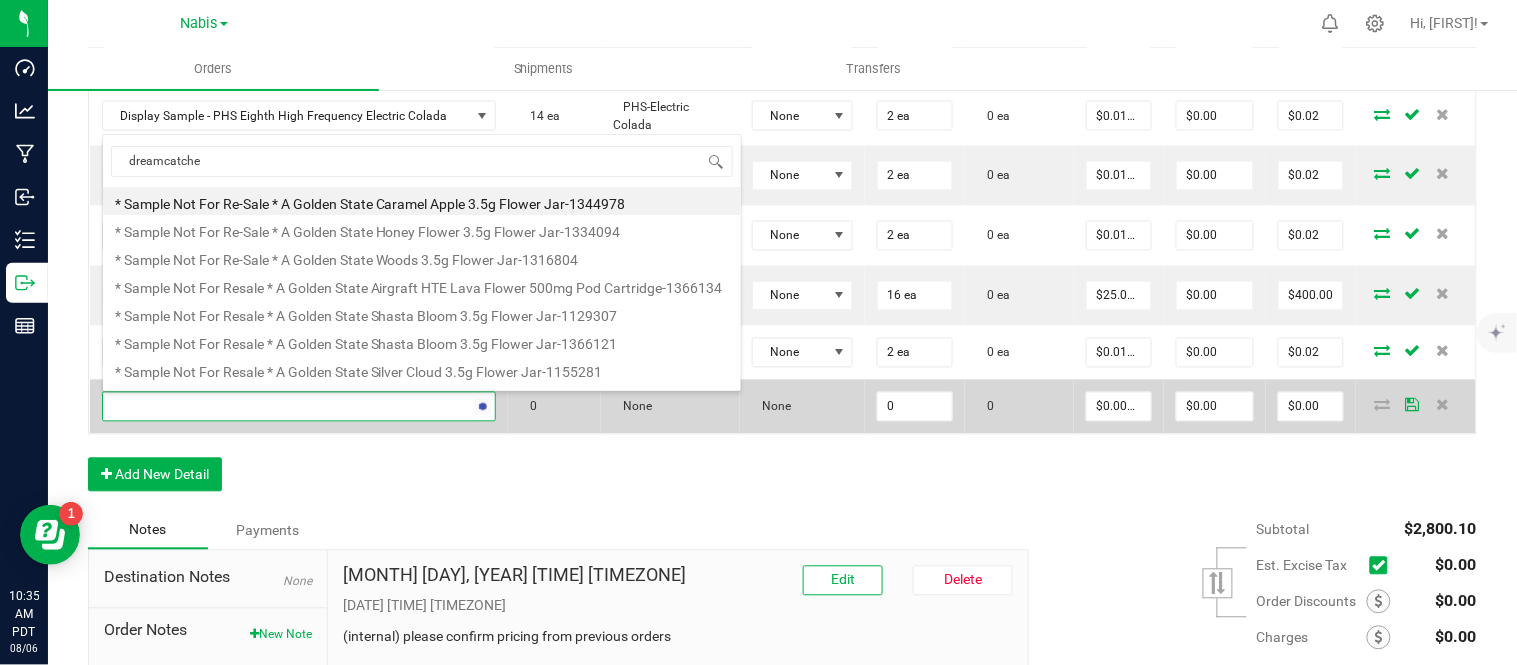 type on "[COMPANY]" 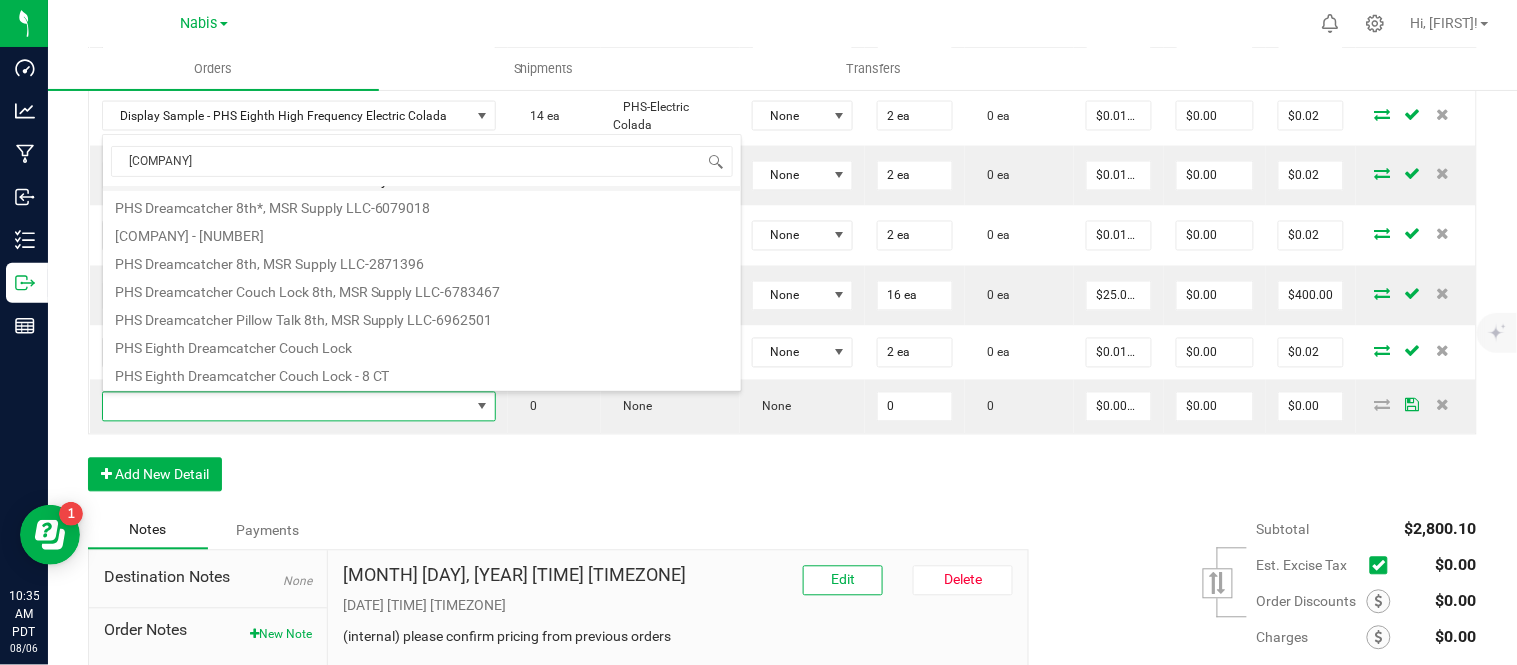 scroll, scrollTop: 360, scrollLeft: 0, axis: vertical 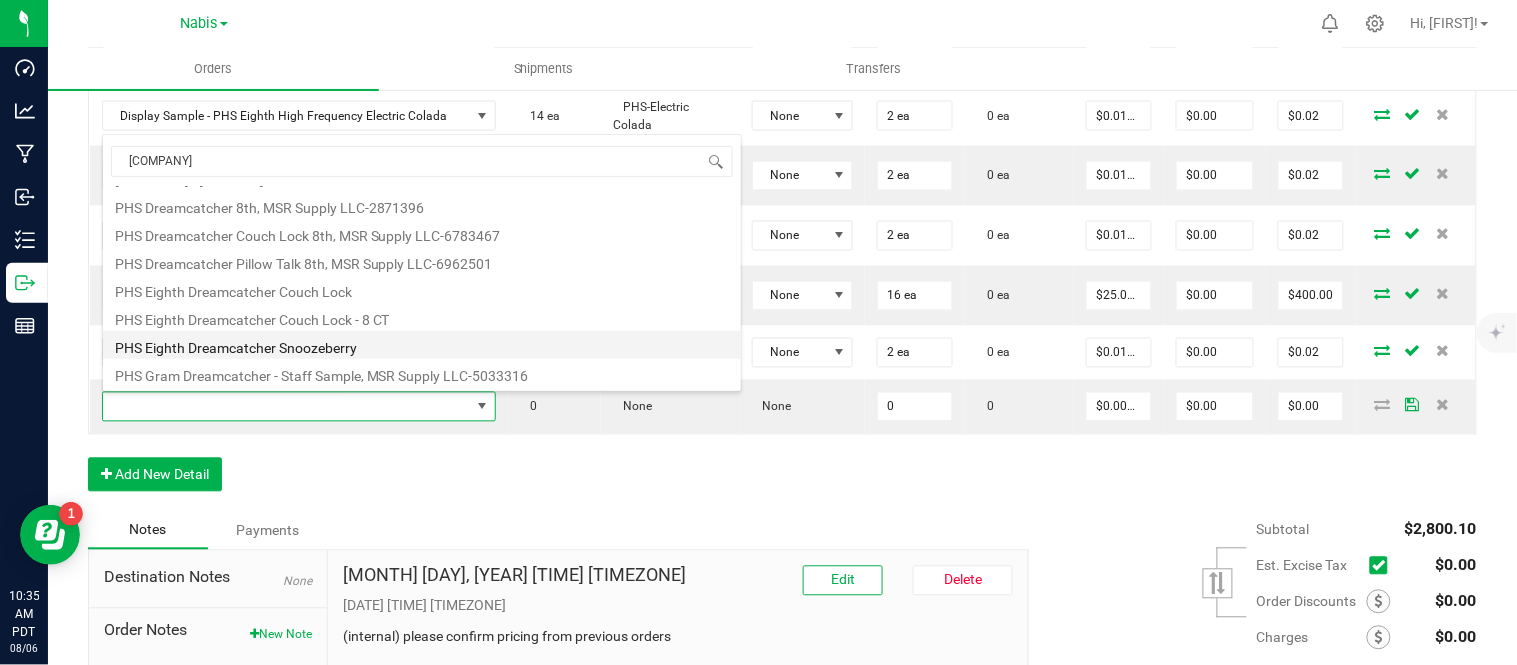 click on "PHS Eighth Dreamcatcher Snoozeberry" at bounding box center [422, 345] 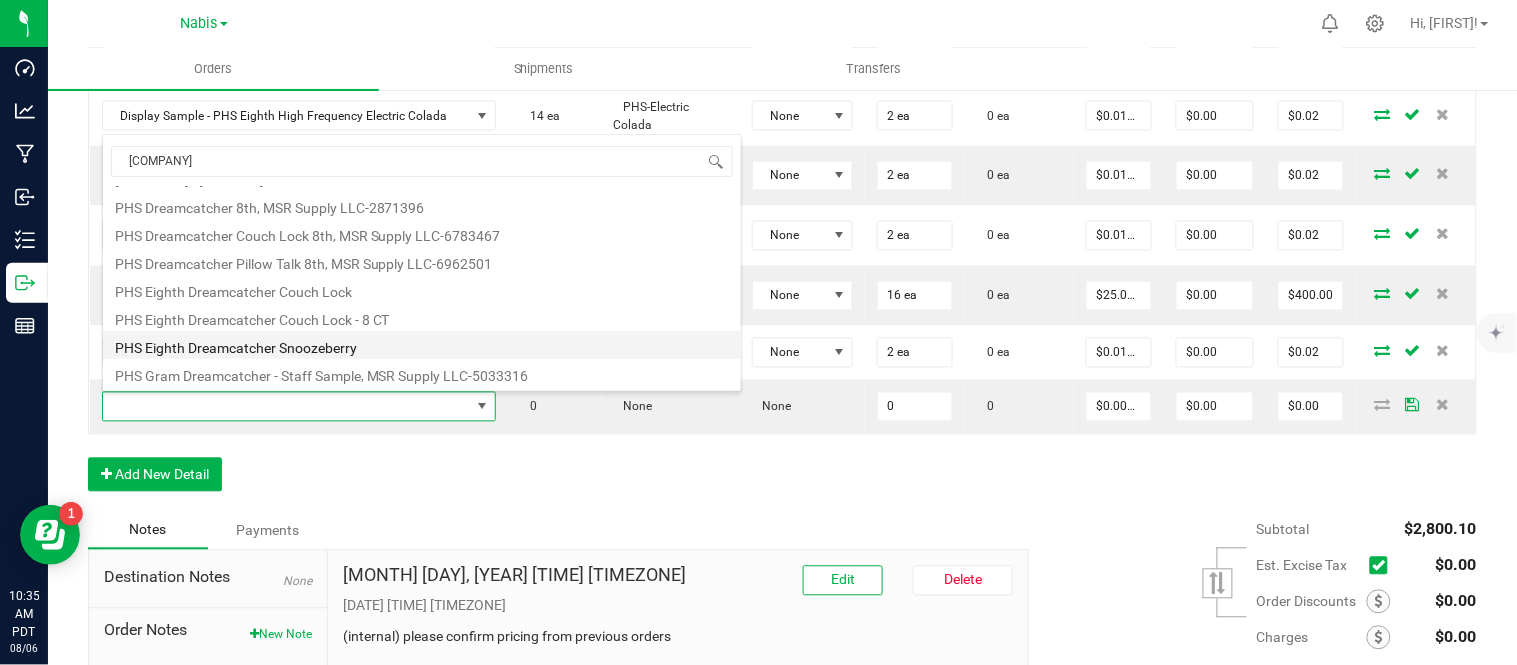 type on "0 ea" 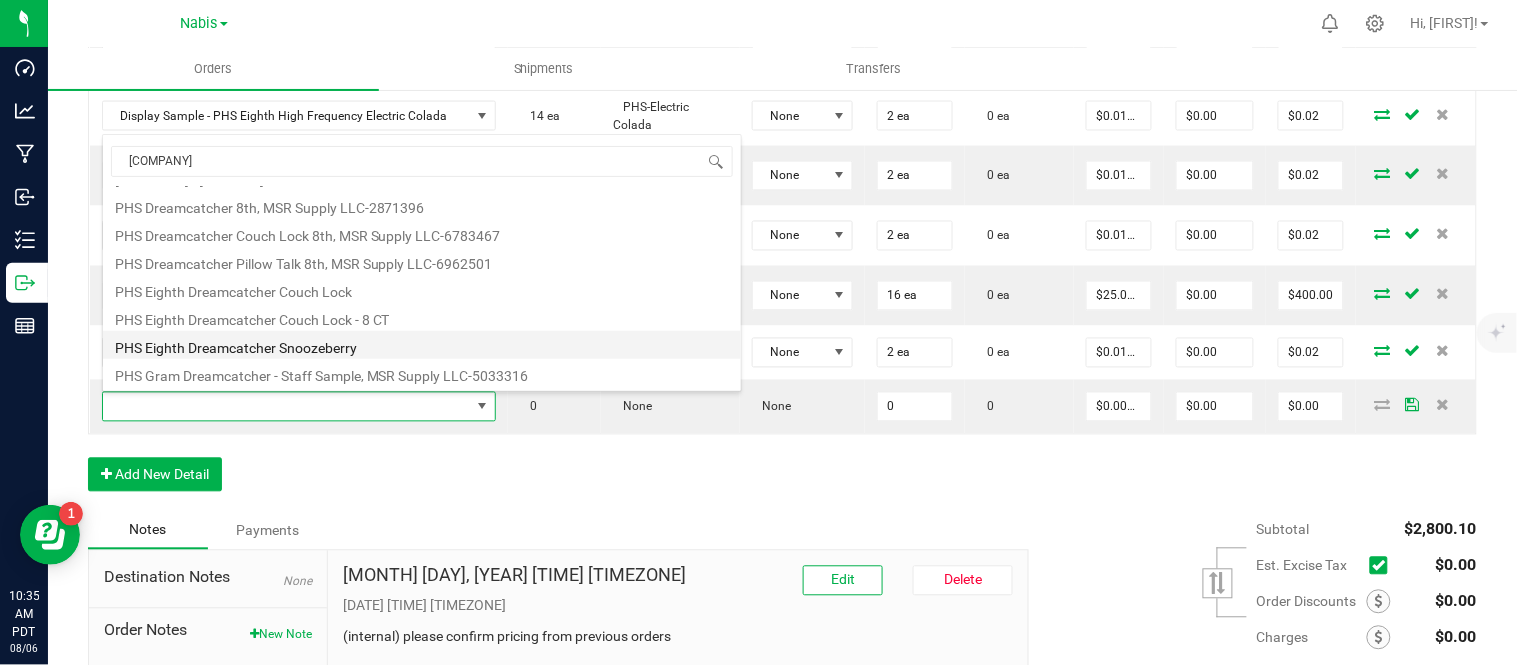 type on "$25.00000" 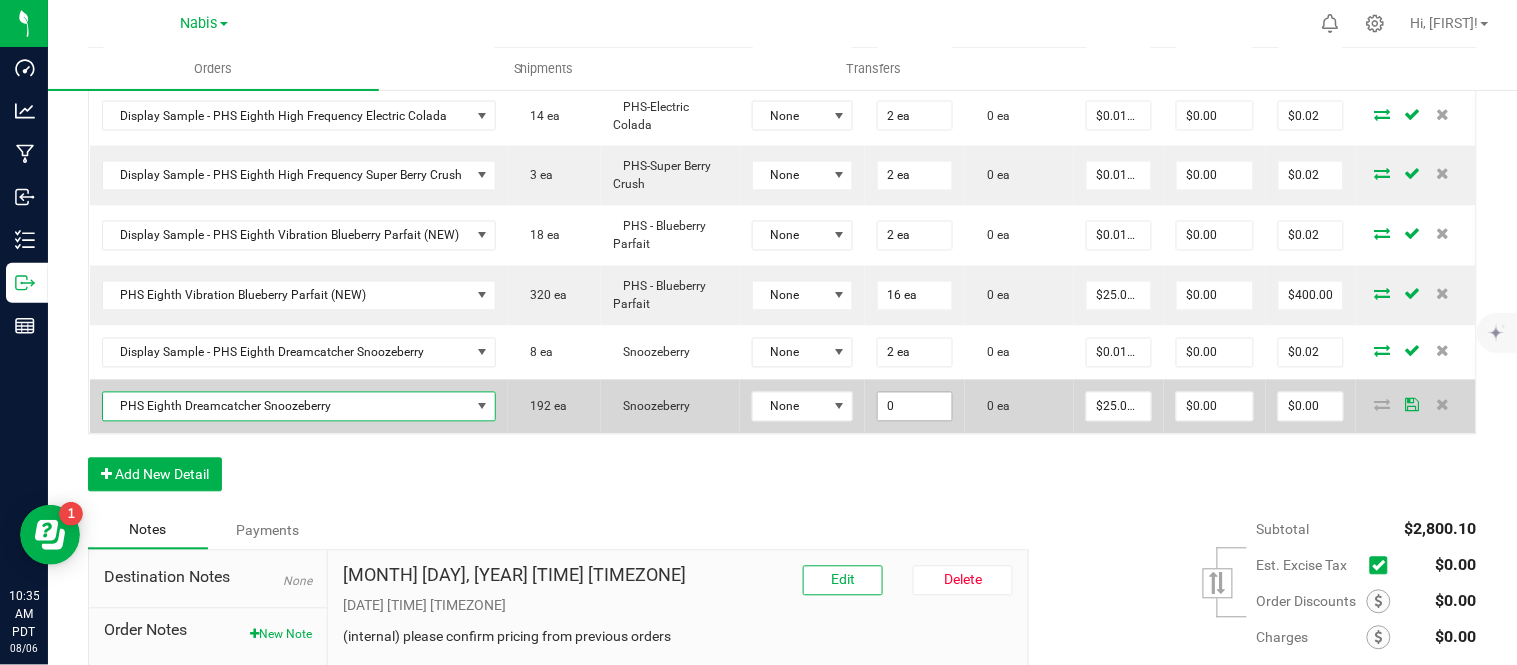 click on "0" at bounding box center (915, 407) 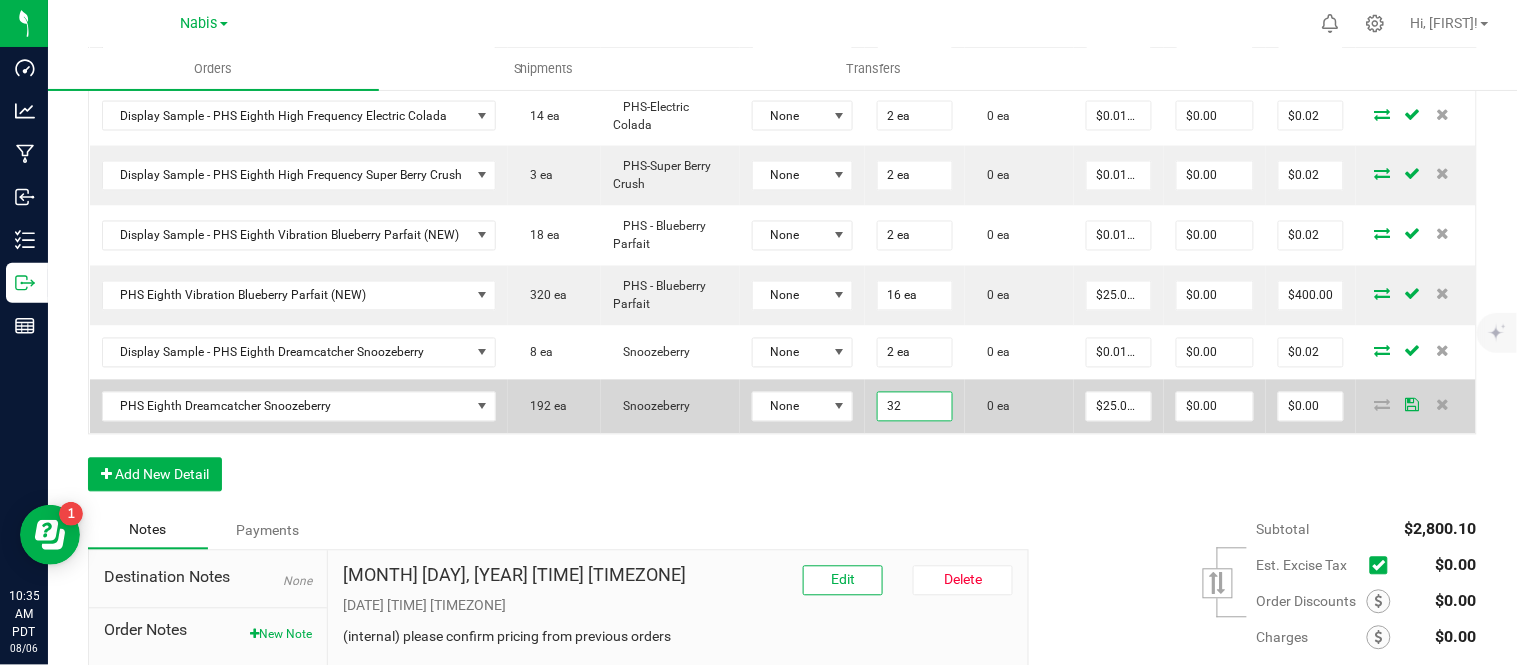 type on "32 ea" 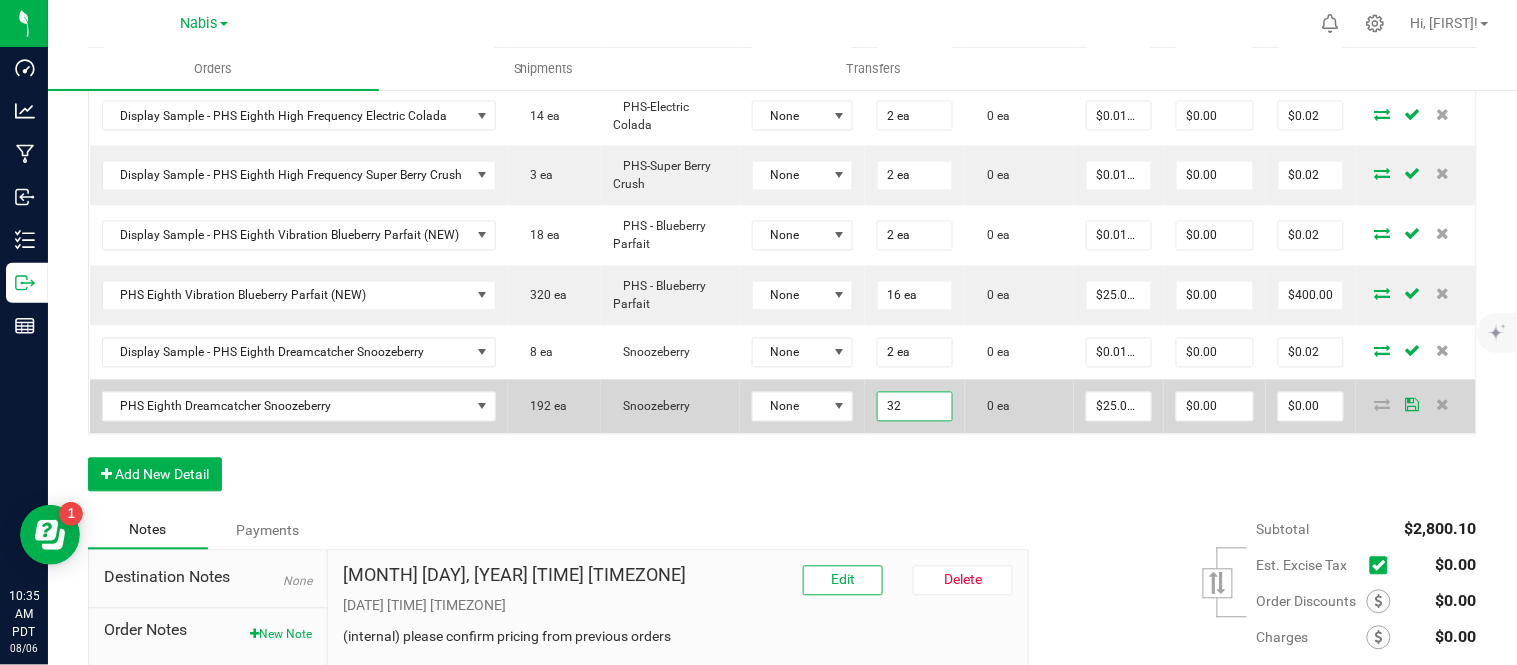 type on "25" 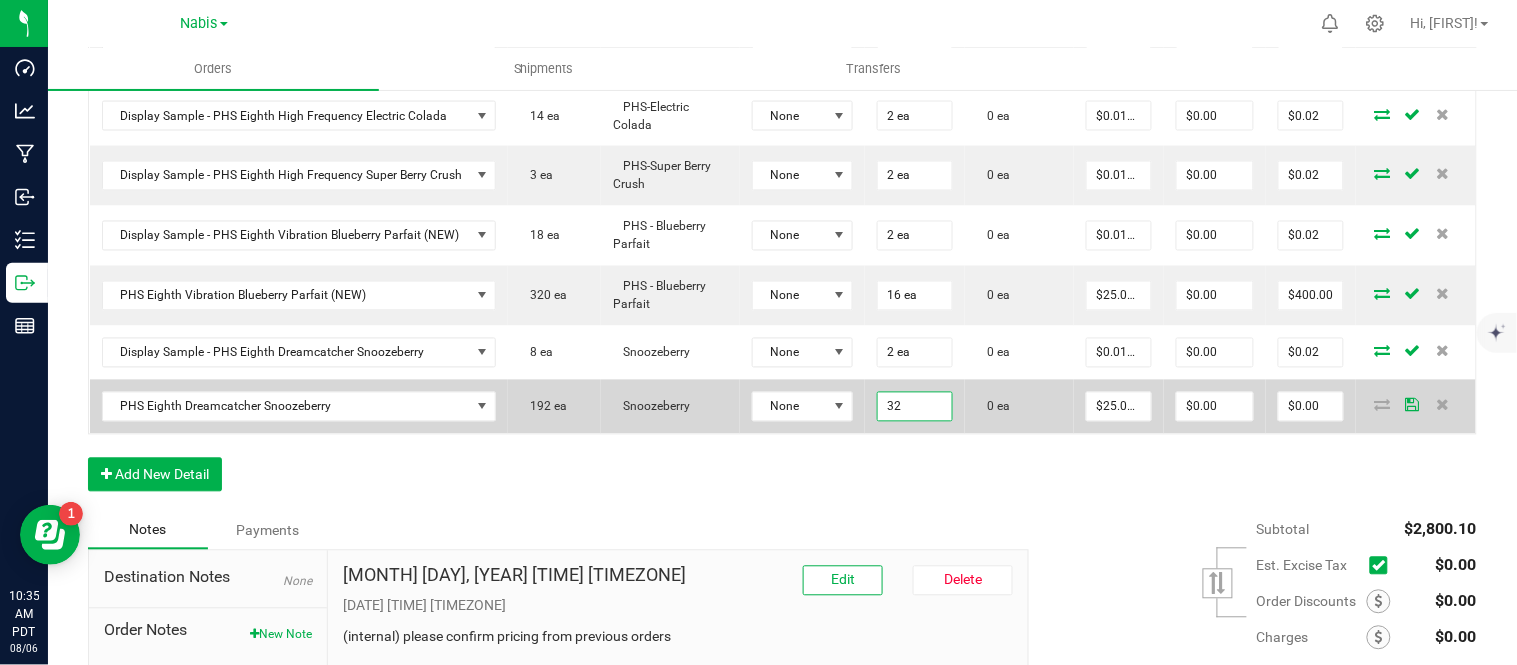 type on "$800.00" 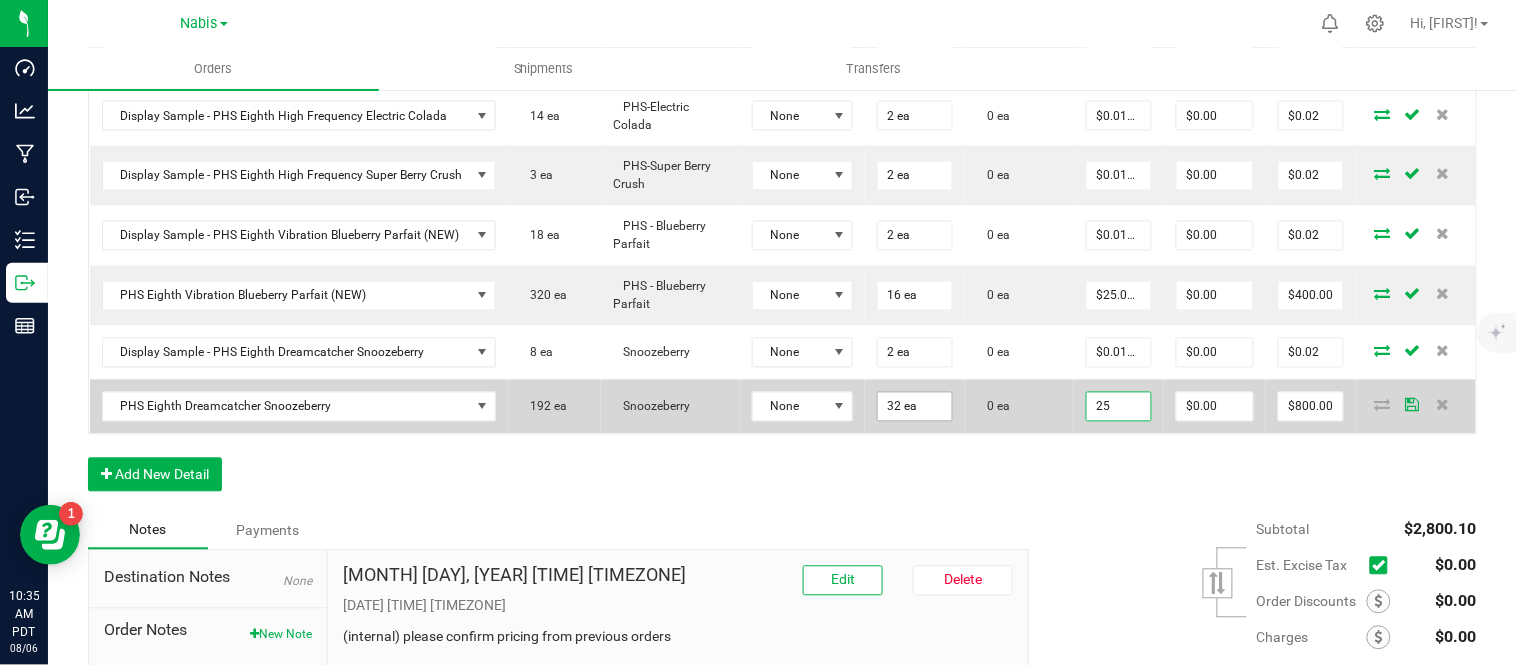scroll, scrollTop: 0, scrollLeft: 0, axis: both 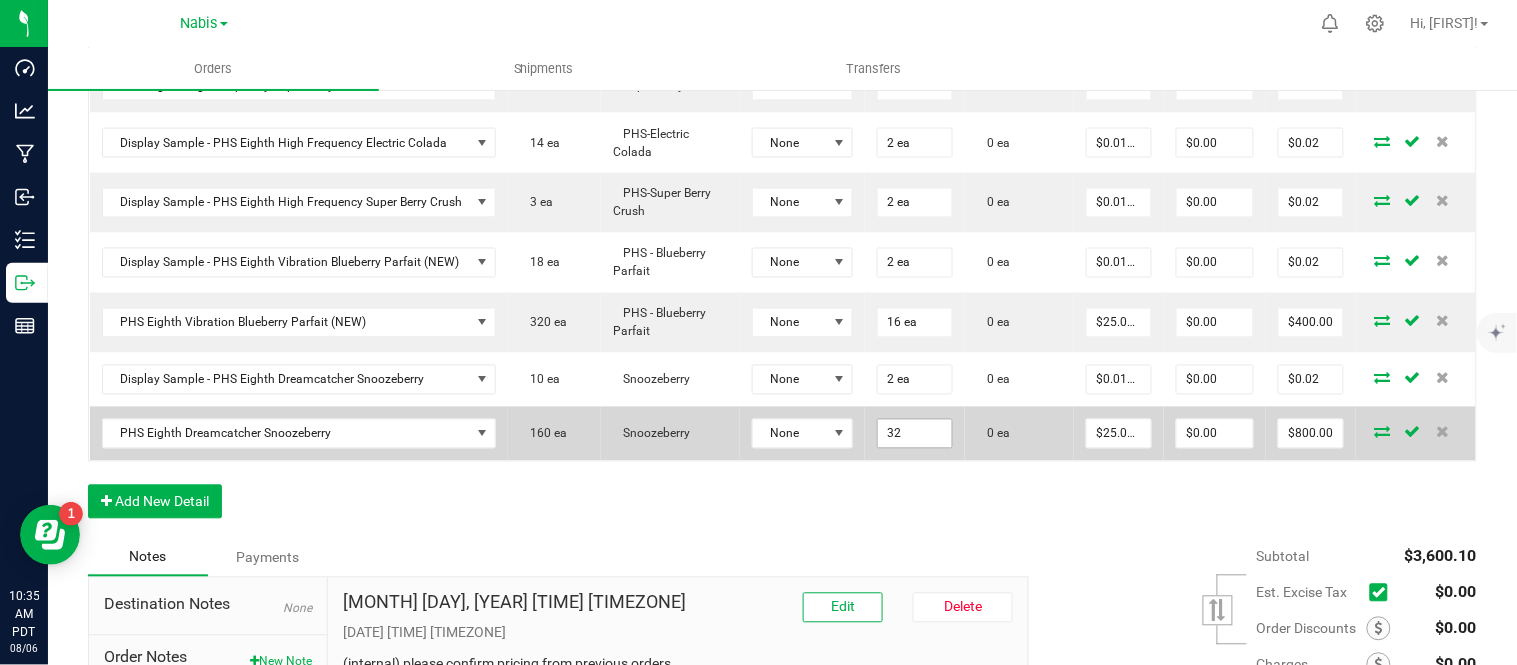 click on "32" at bounding box center [915, 434] 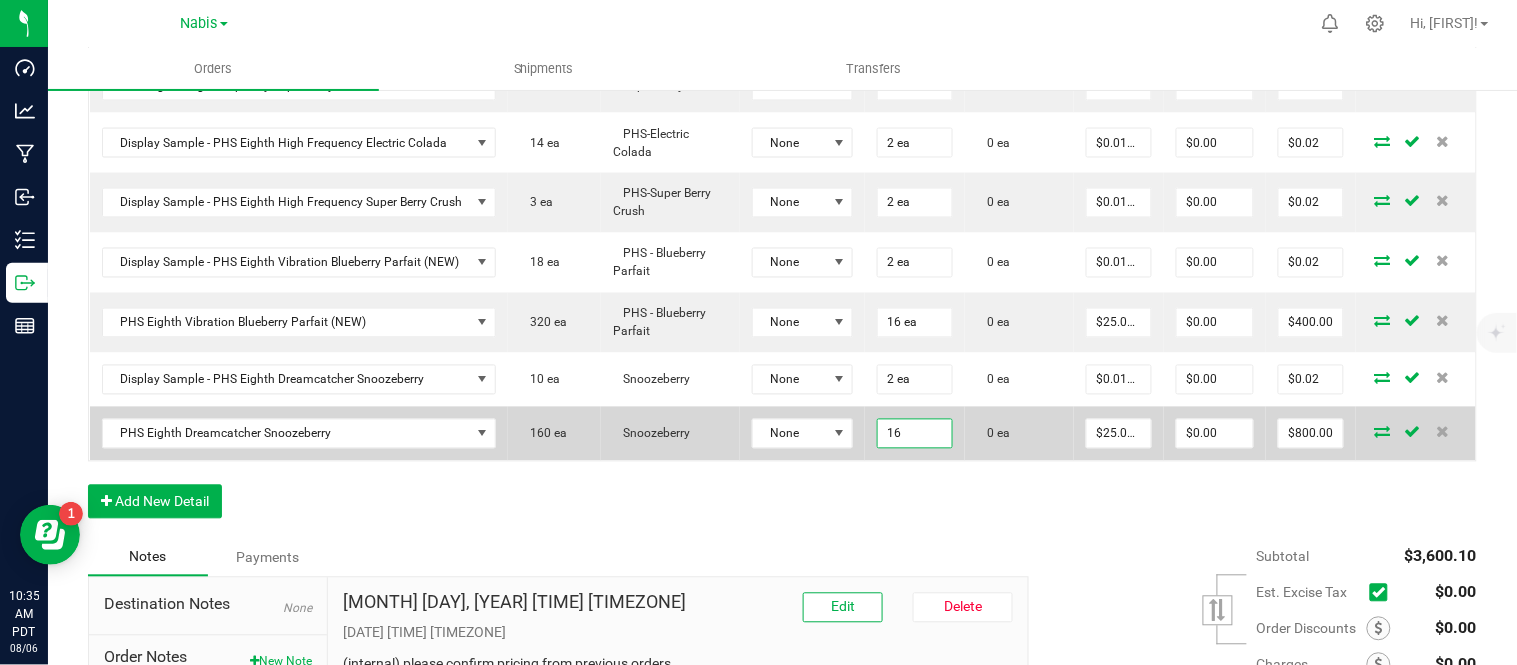 type on "16" 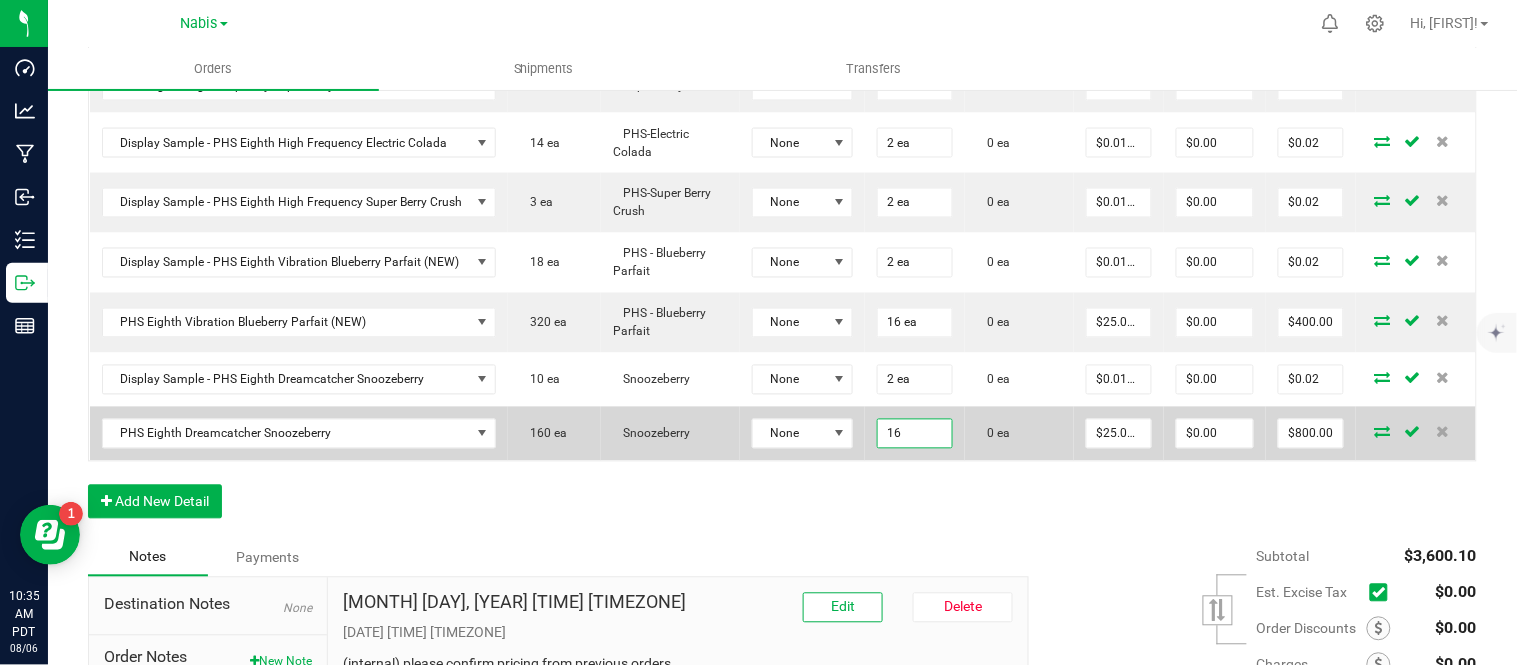 type on "25" 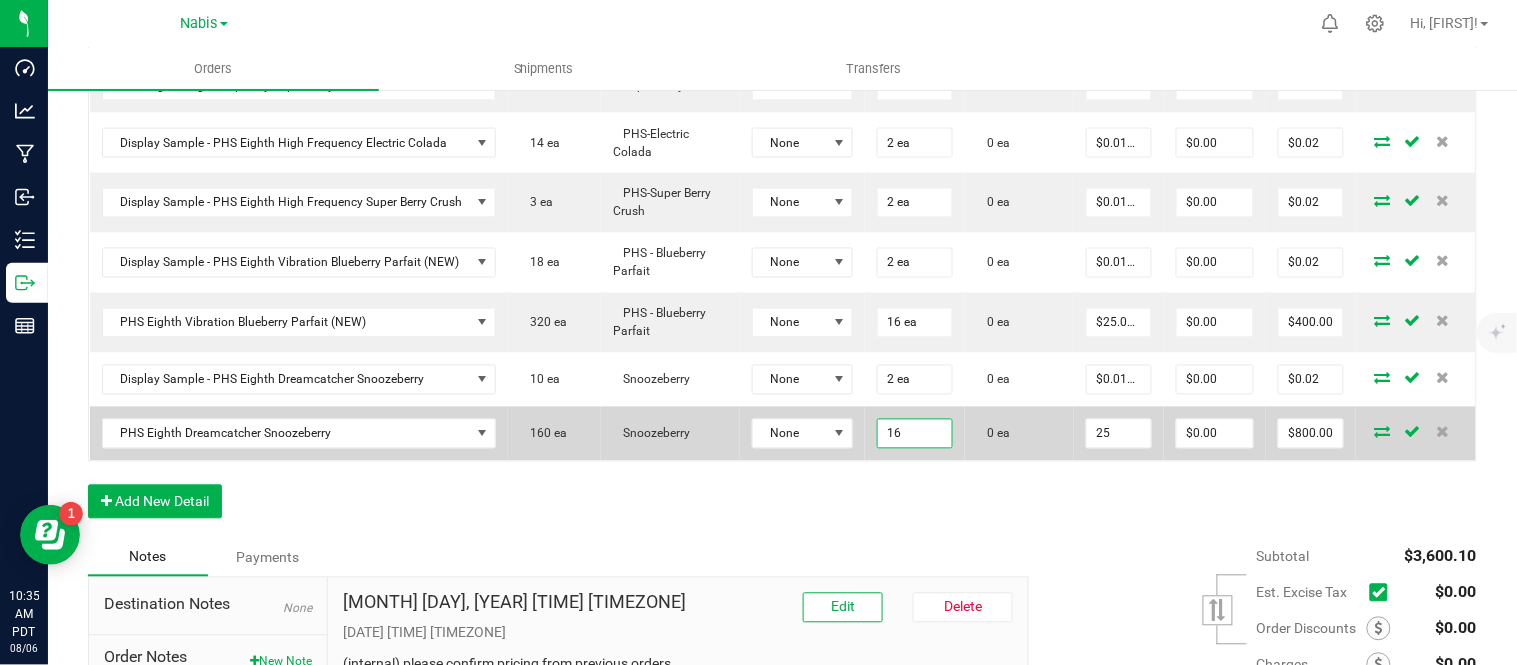 type on "16 ea" 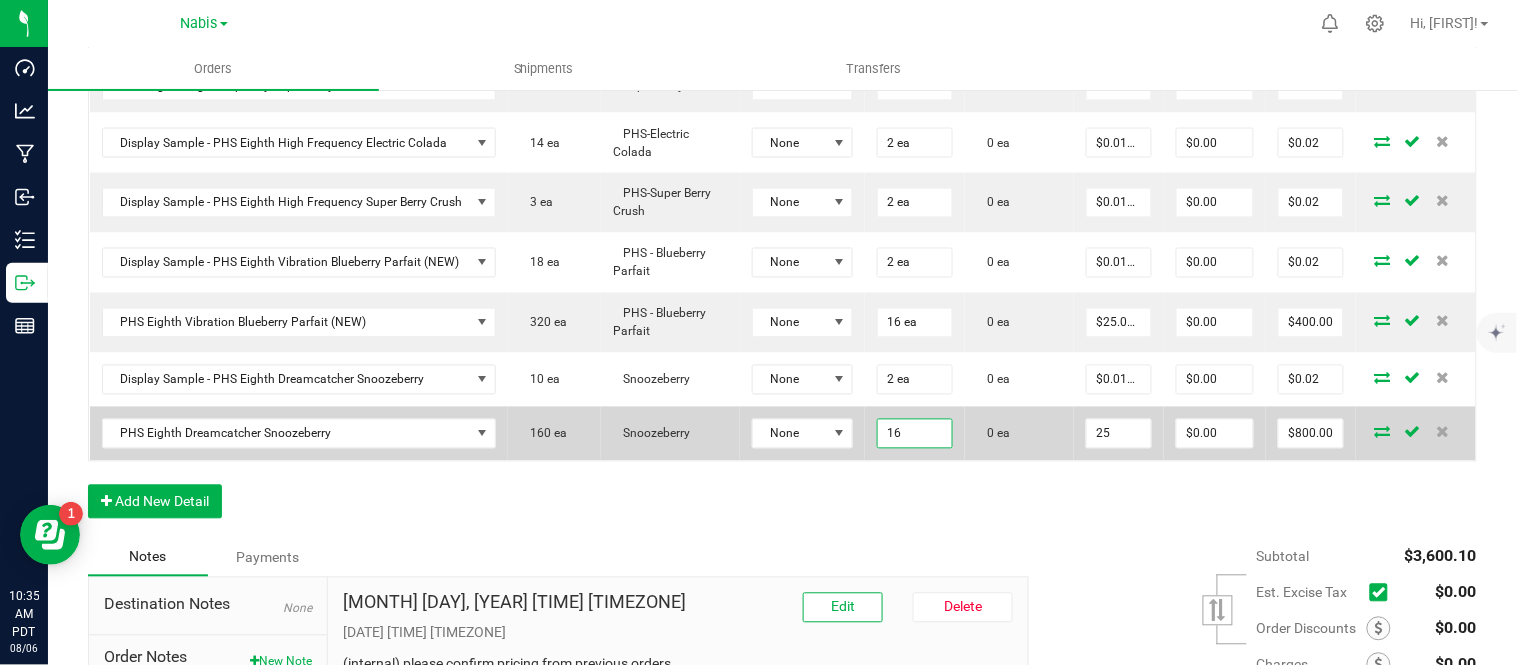 type on "$400.00" 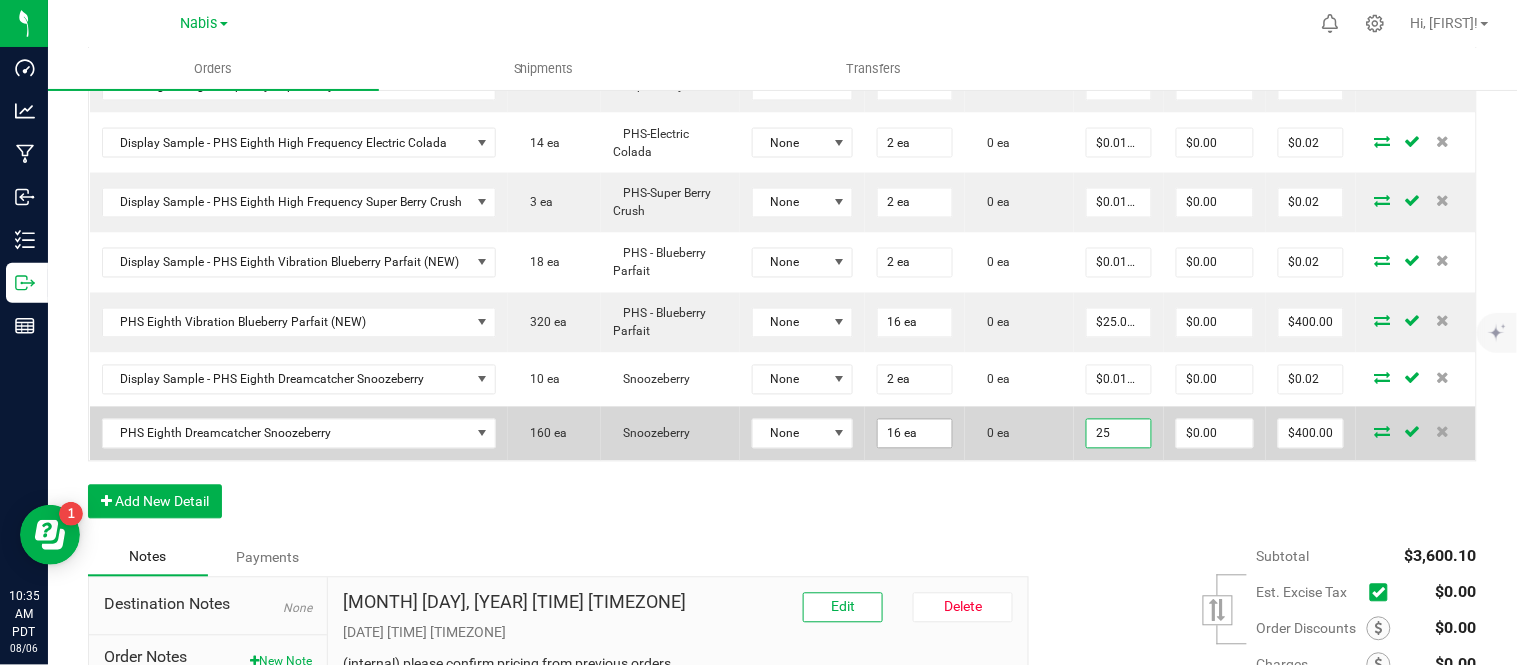 scroll, scrollTop: 0, scrollLeft: 0, axis: both 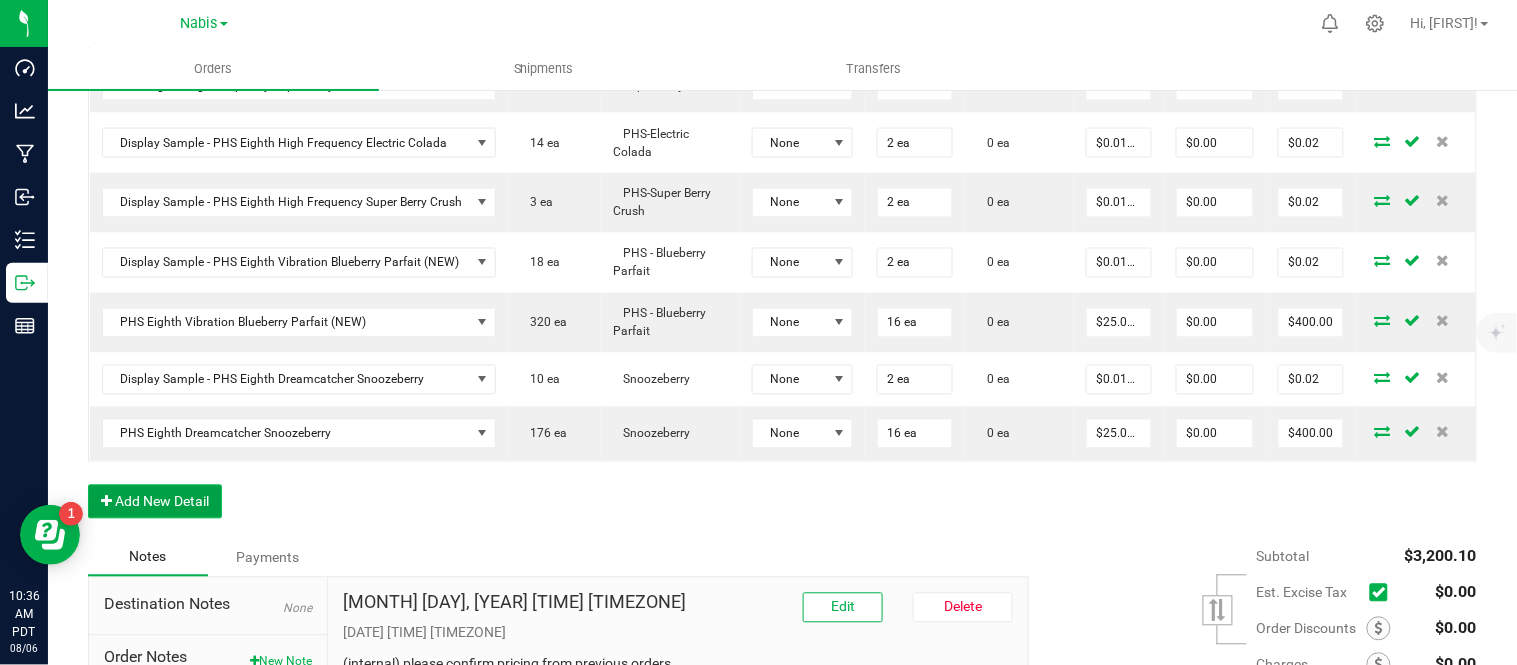 click on "Add New Detail" at bounding box center [155, 502] 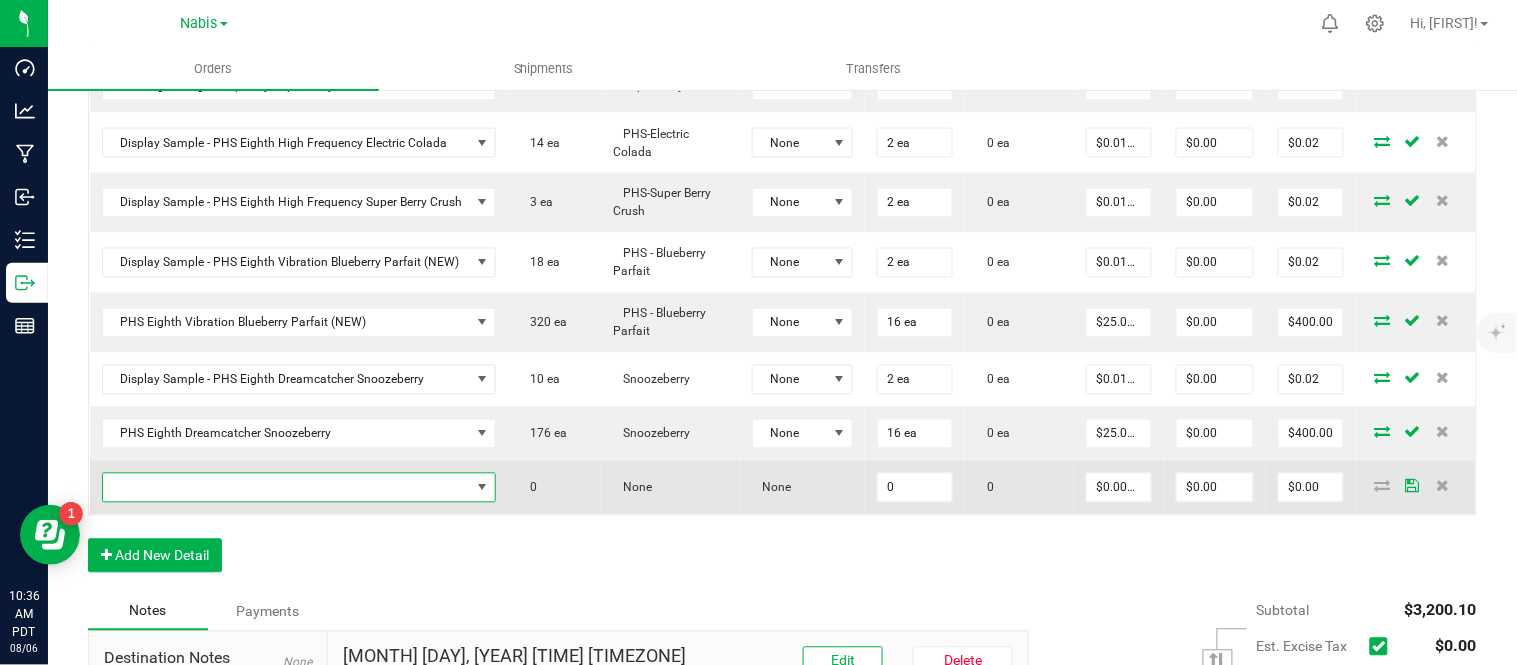 click at bounding box center (287, 488) 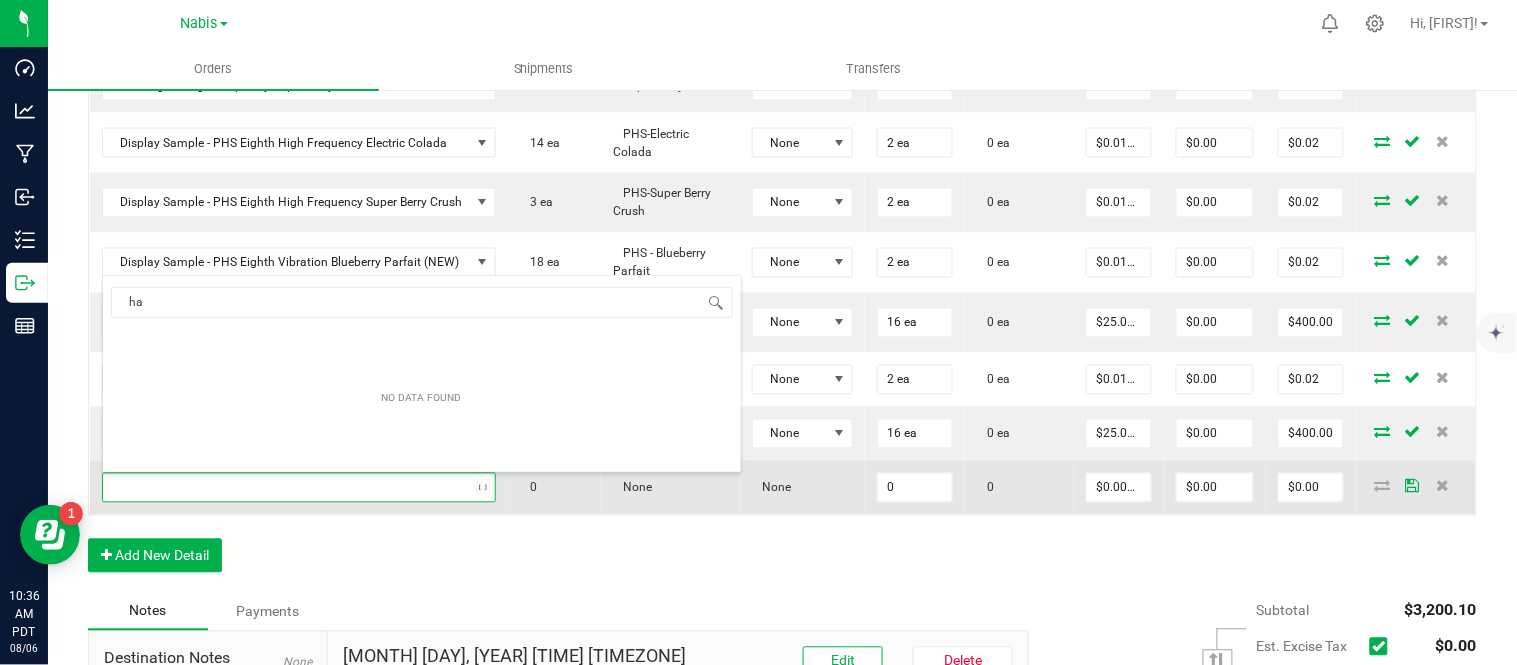 scroll, scrollTop: 99970, scrollLeft: 99611, axis: both 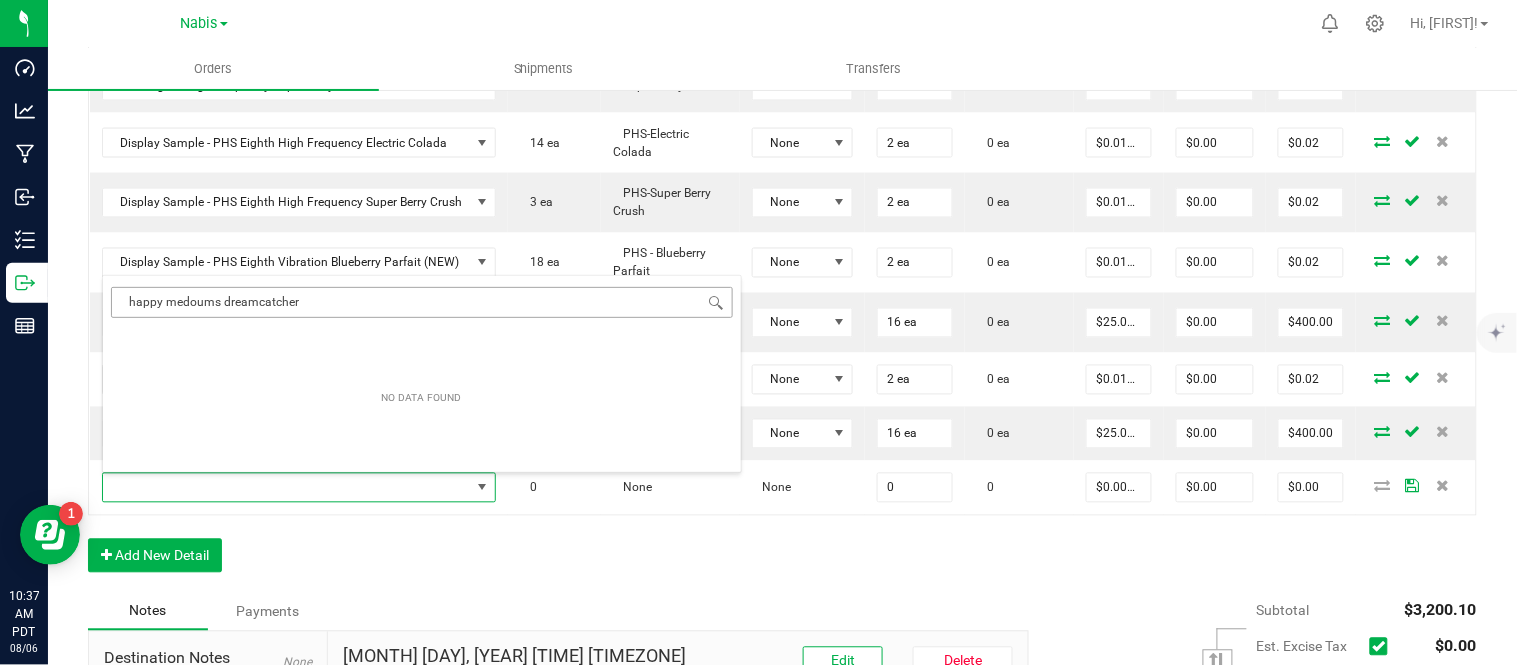 click on "happy medoums dreamcatcher" at bounding box center [422, 302] 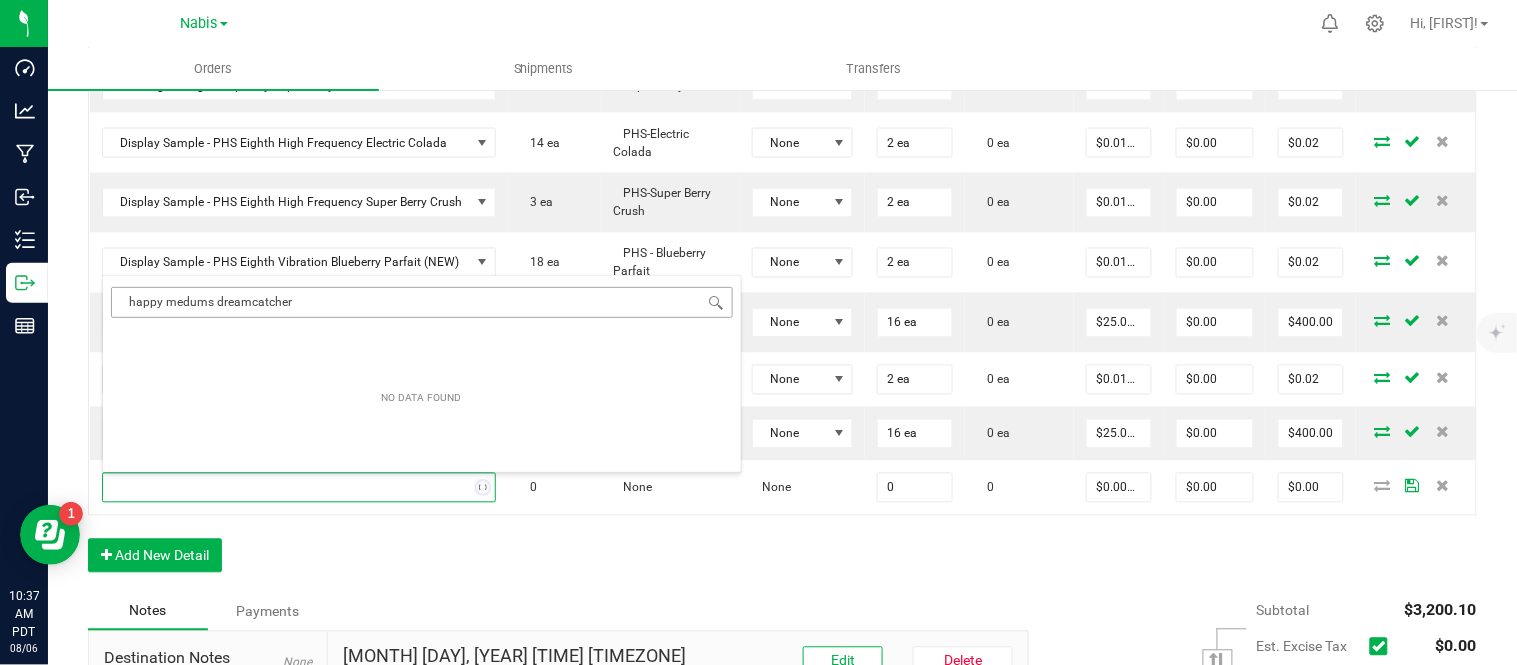 type on "happy mediums dreamcatcher" 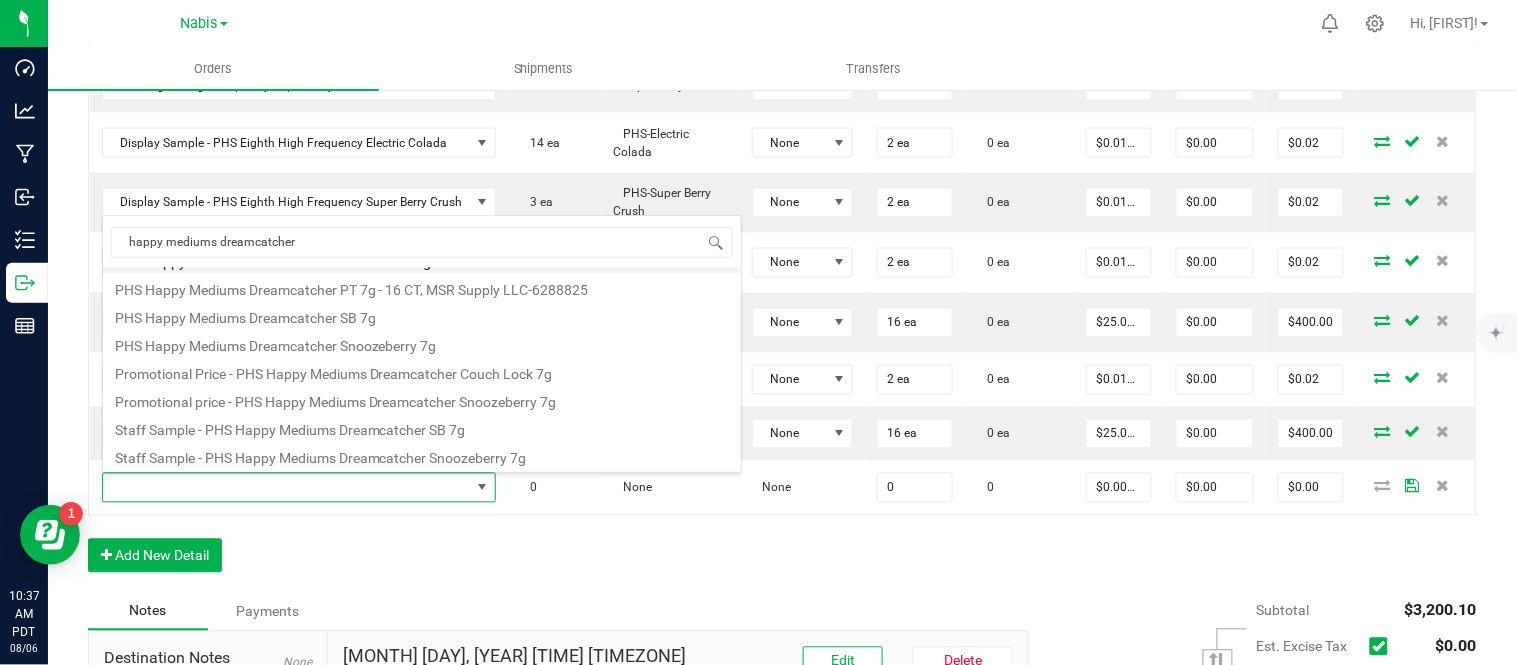 scroll, scrollTop: 0, scrollLeft: 0, axis: both 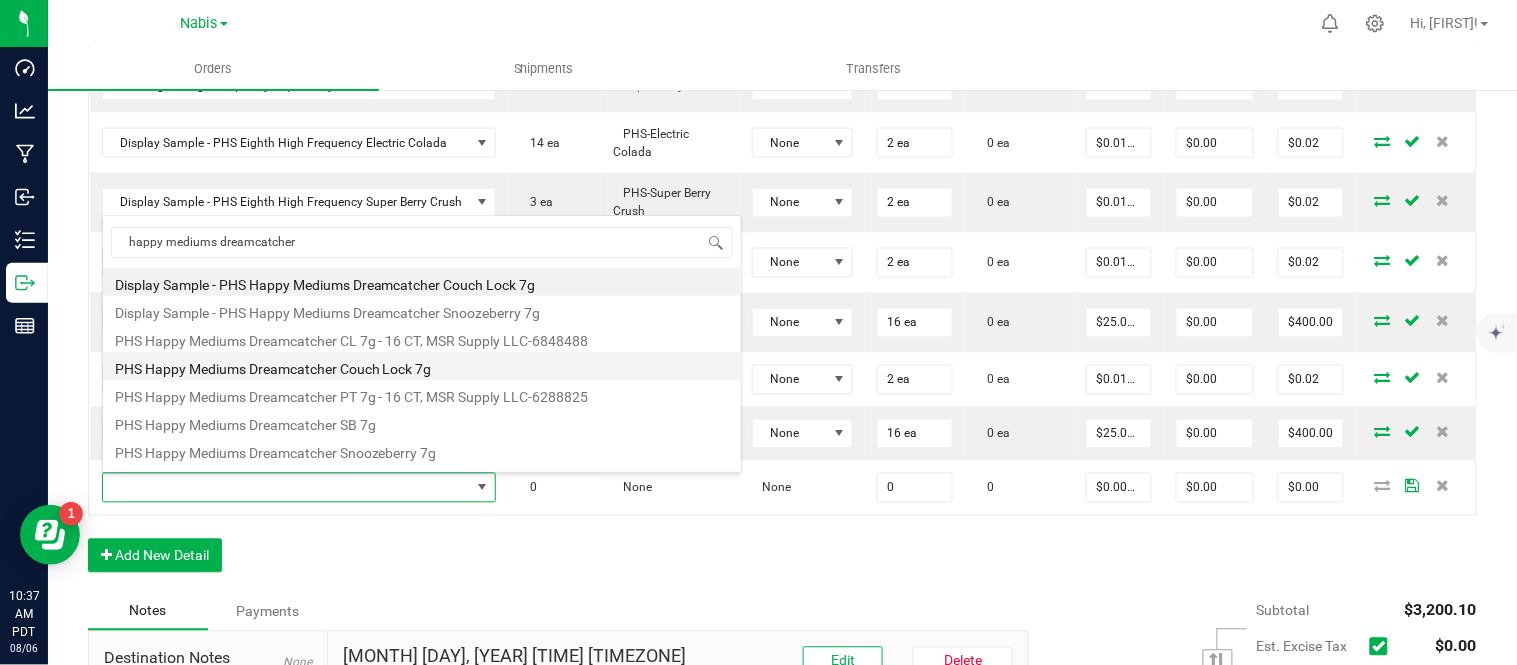 click on "PHS Happy Mediums Dreamcatcher Couch Lock 7g" at bounding box center (422, 366) 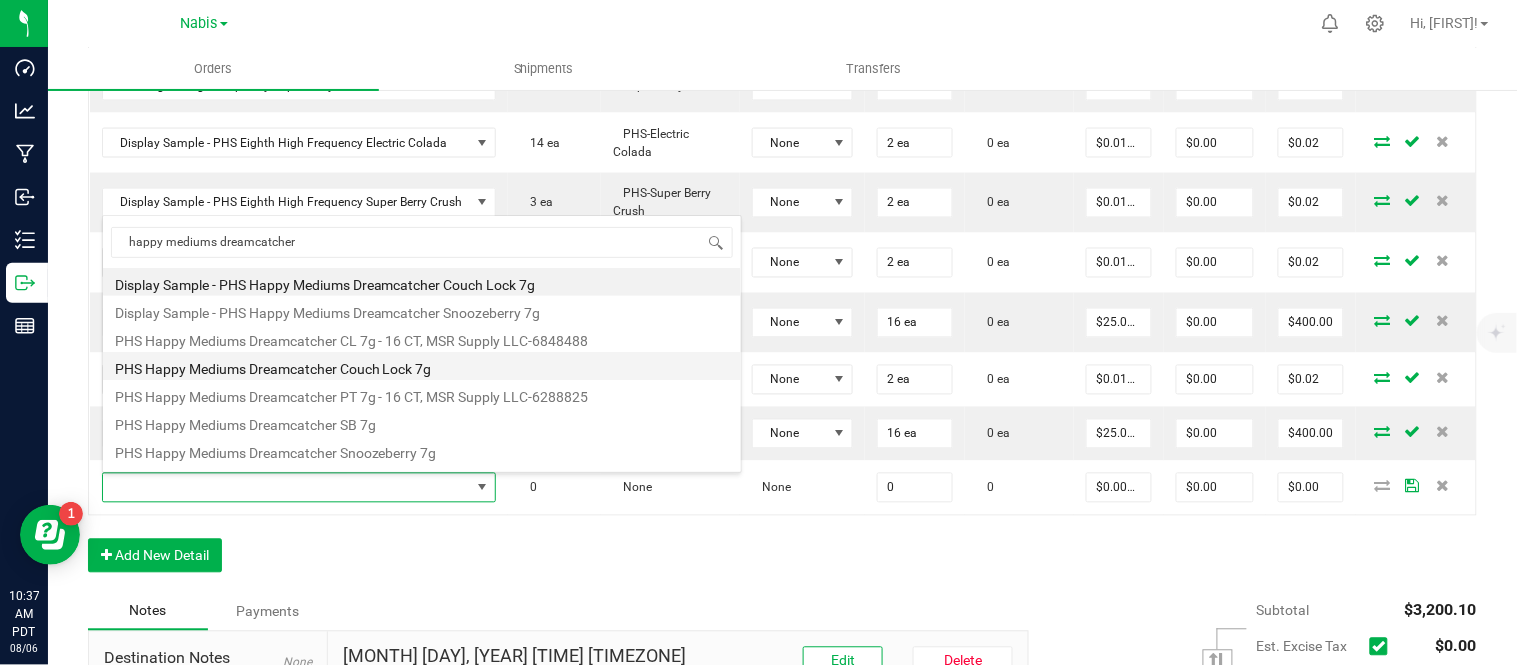 type on "0 ea" 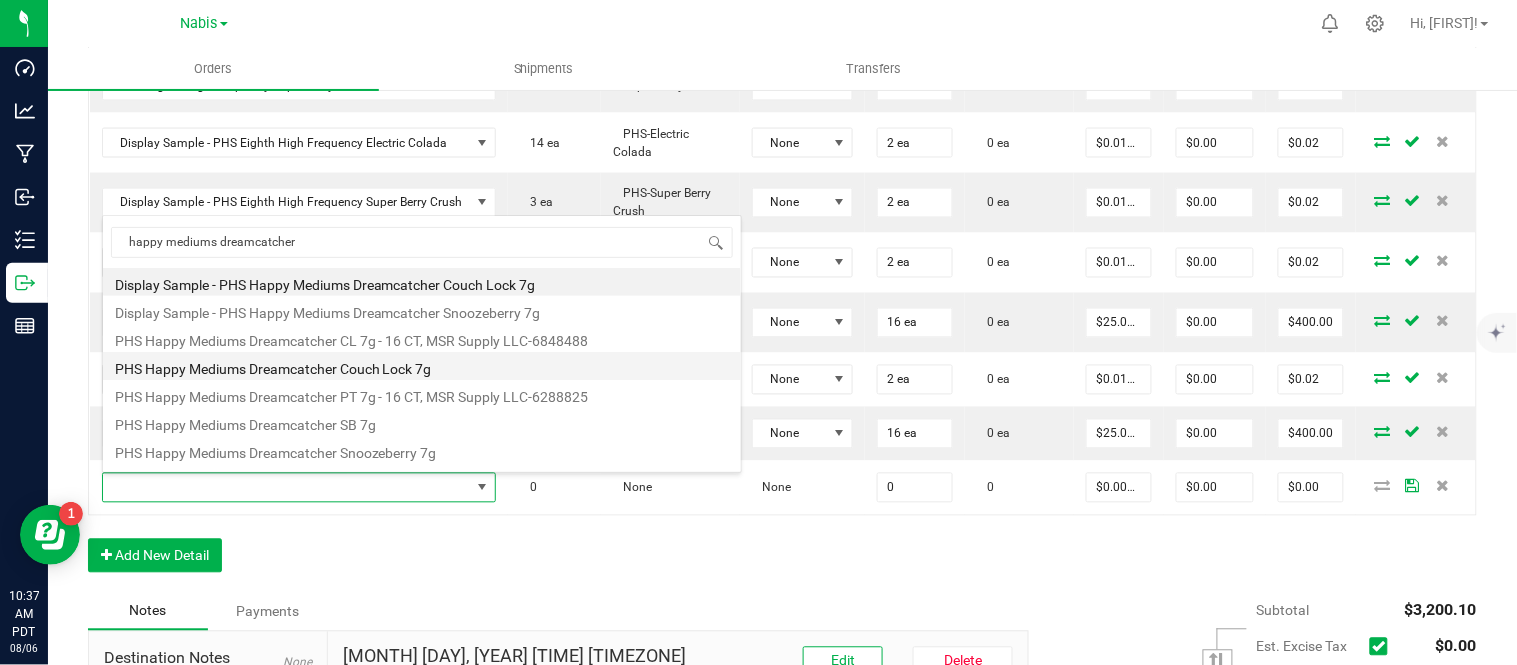 type on "$27.00000" 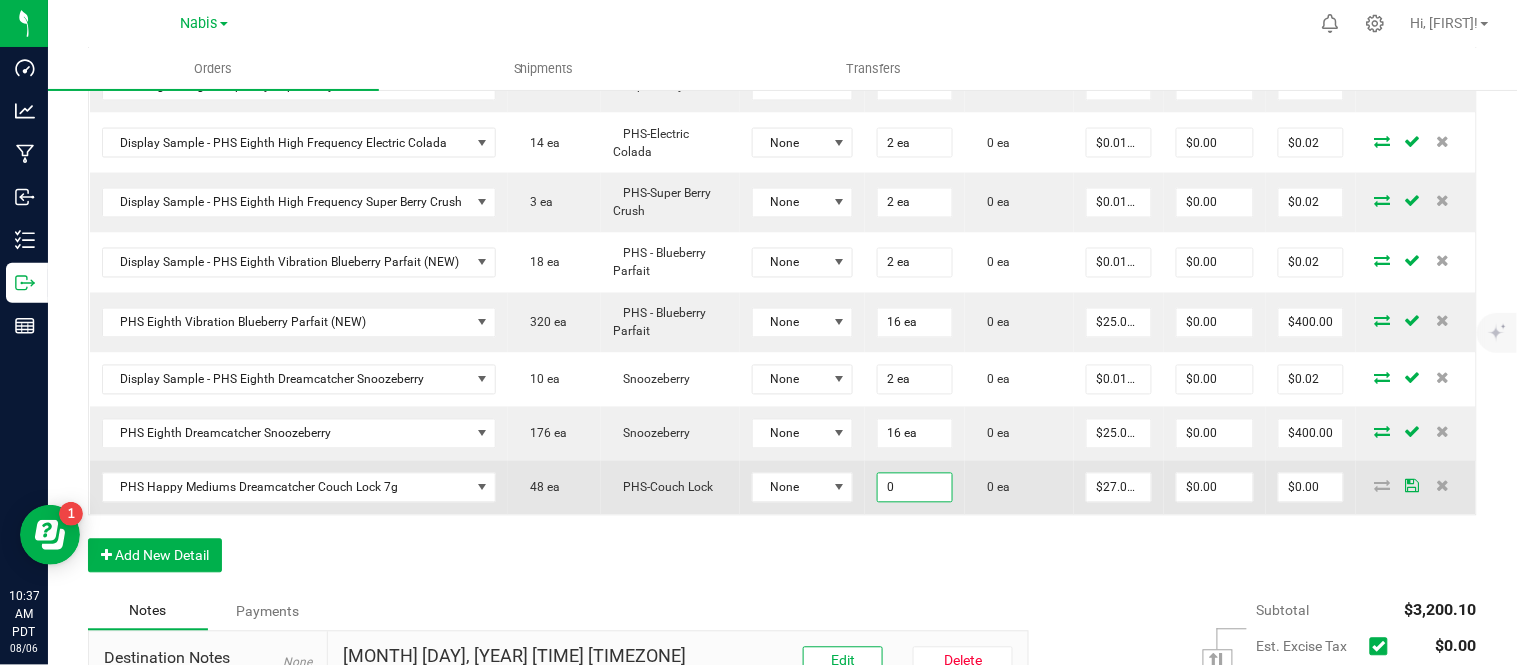 click on "0" at bounding box center [915, 488] 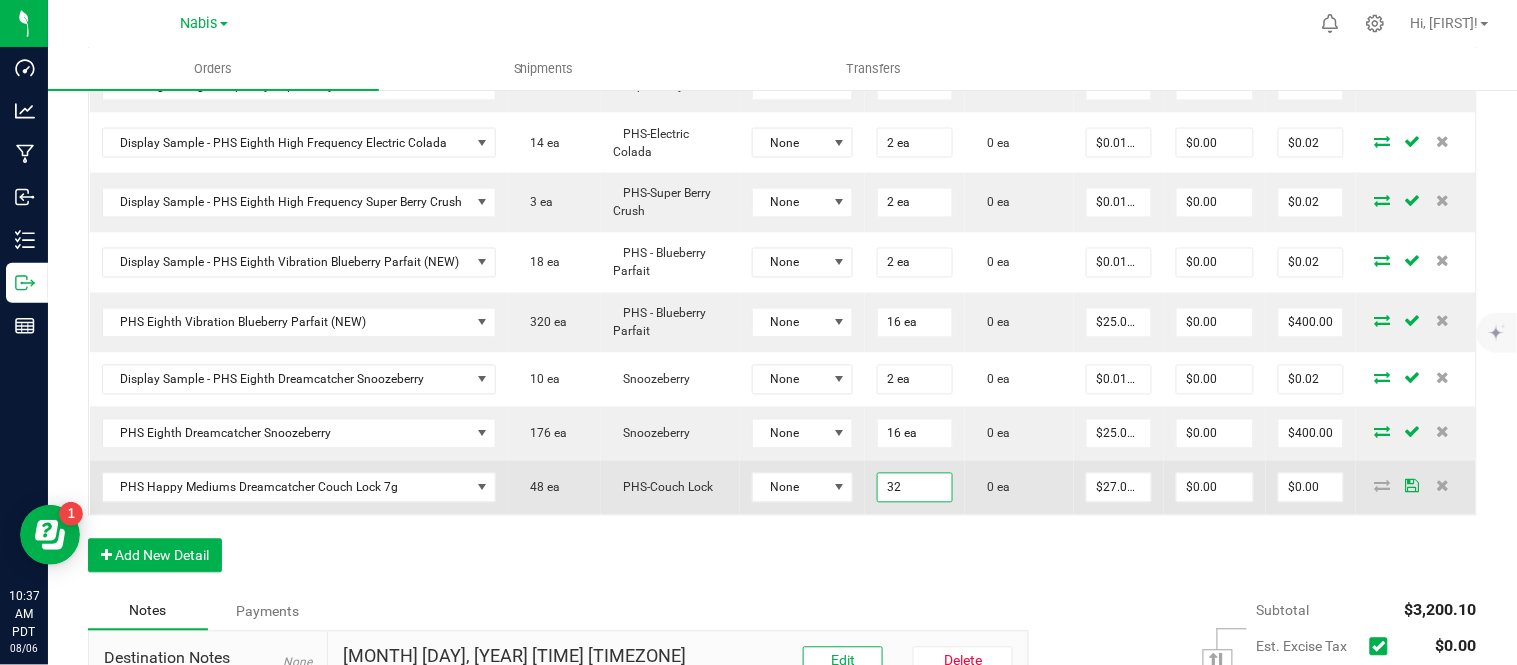 type on "32" 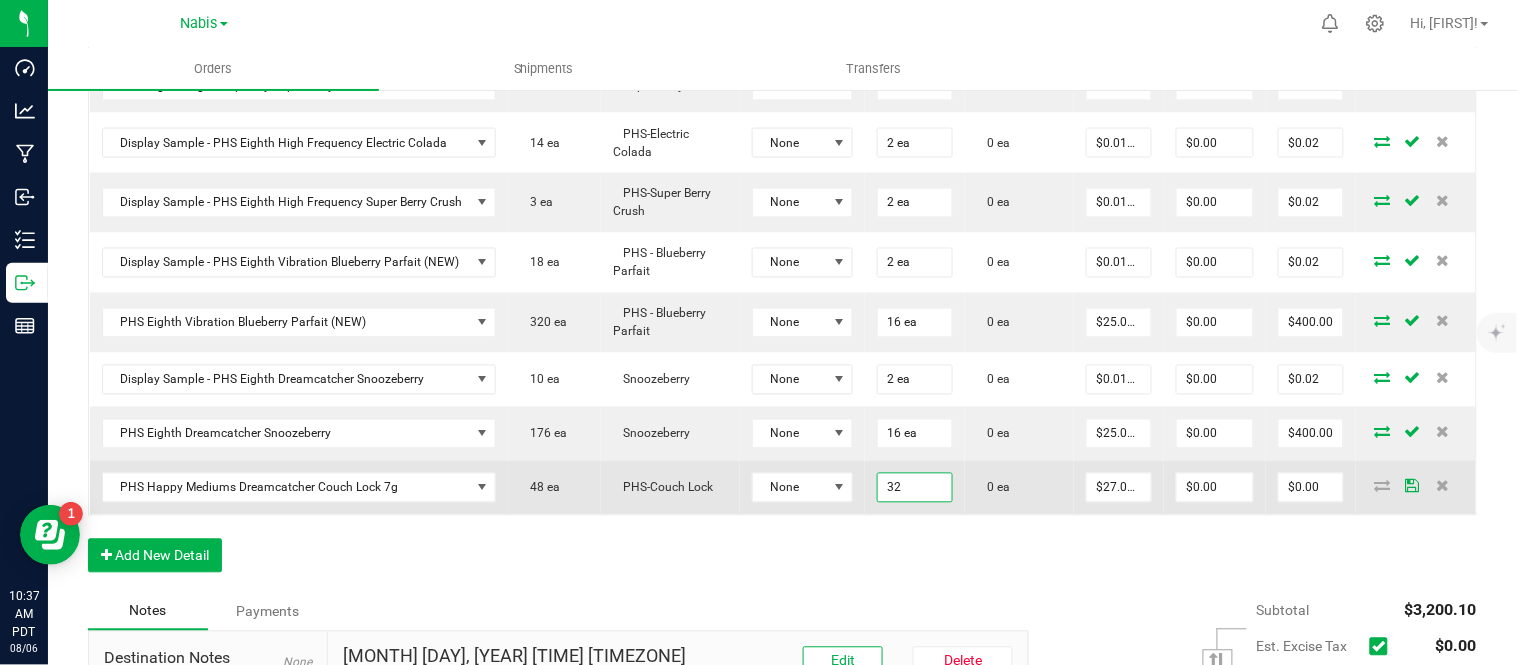 type on "27" 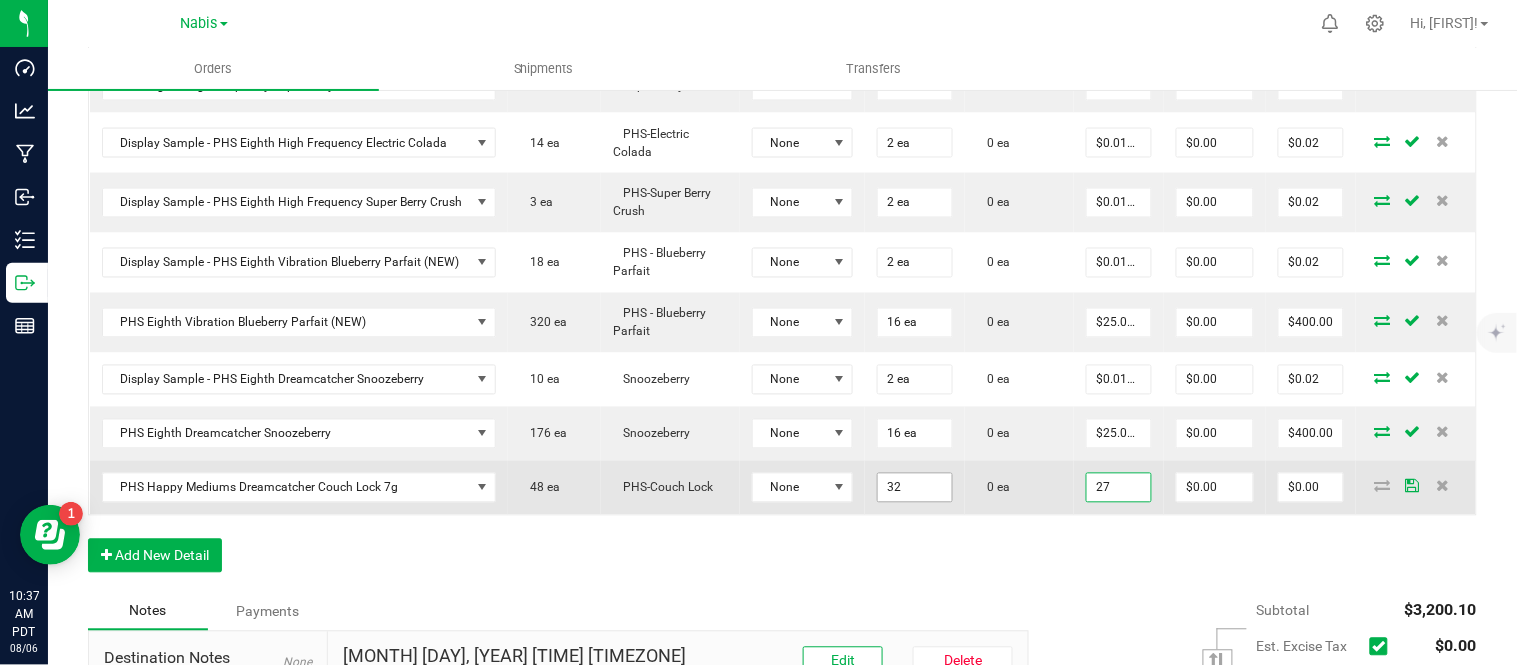 type on "32 ea" 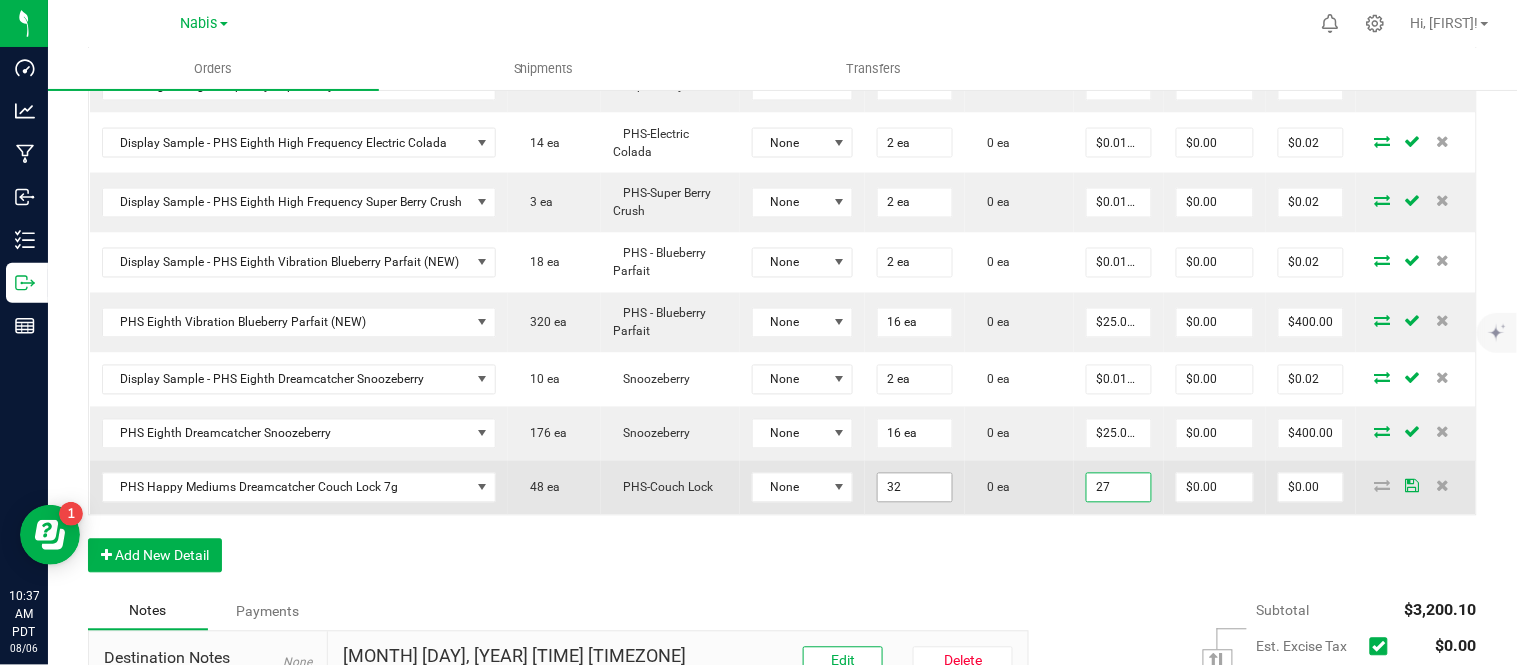 type on "$864.00" 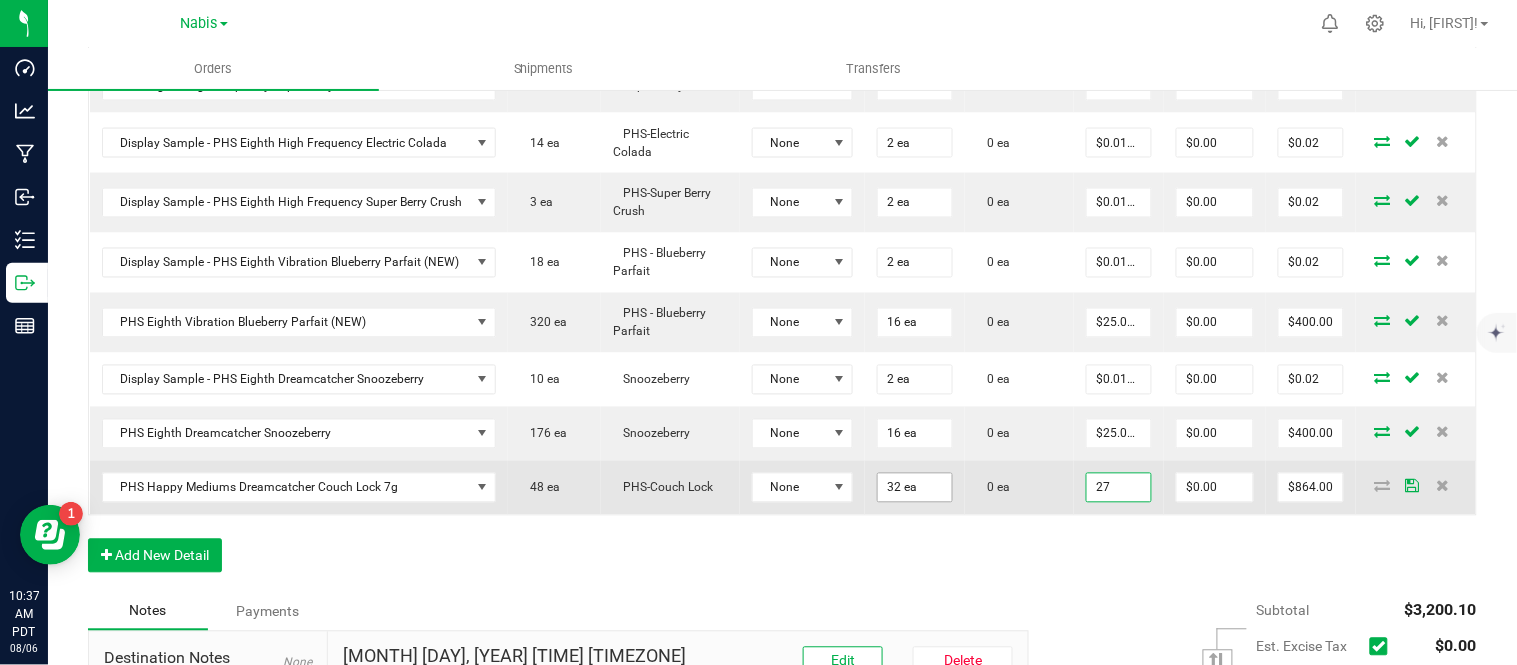 scroll, scrollTop: 0, scrollLeft: 0, axis: both 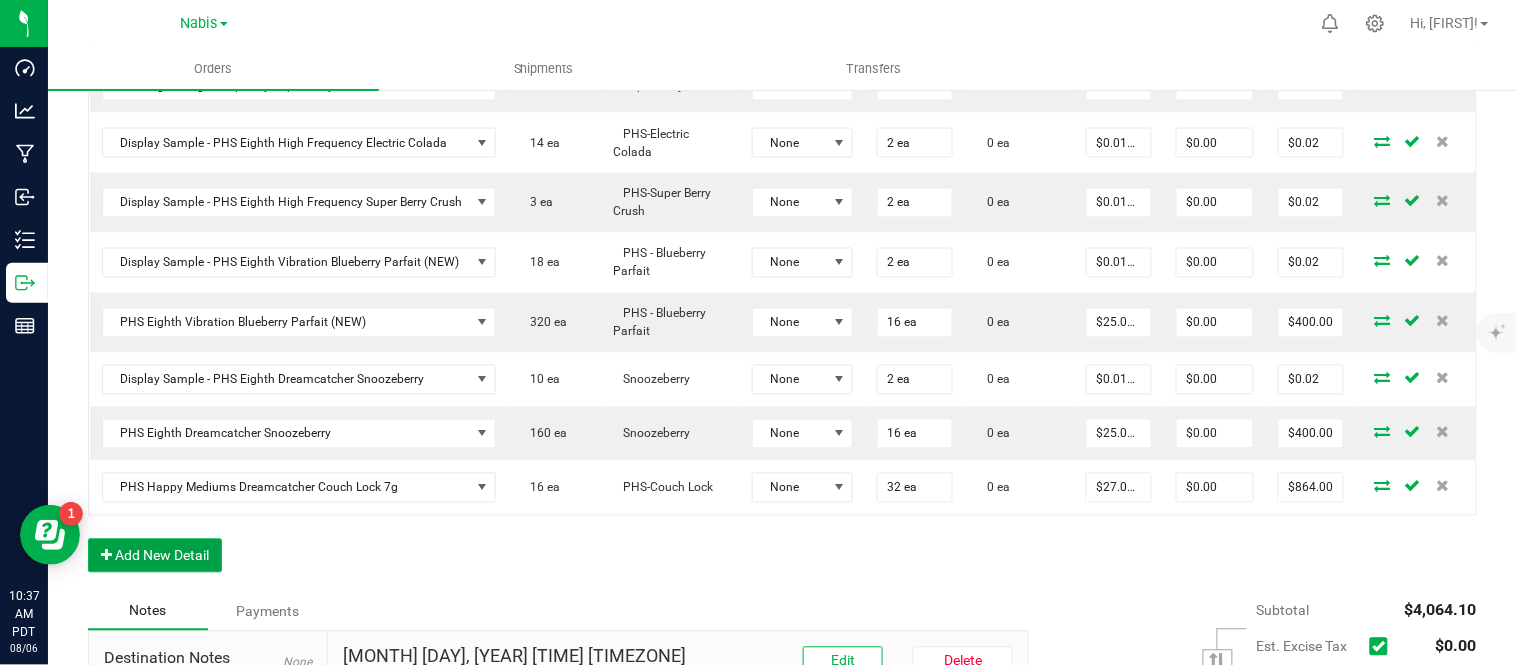 click on "Add New Detail" at bounding box center [155, 556] 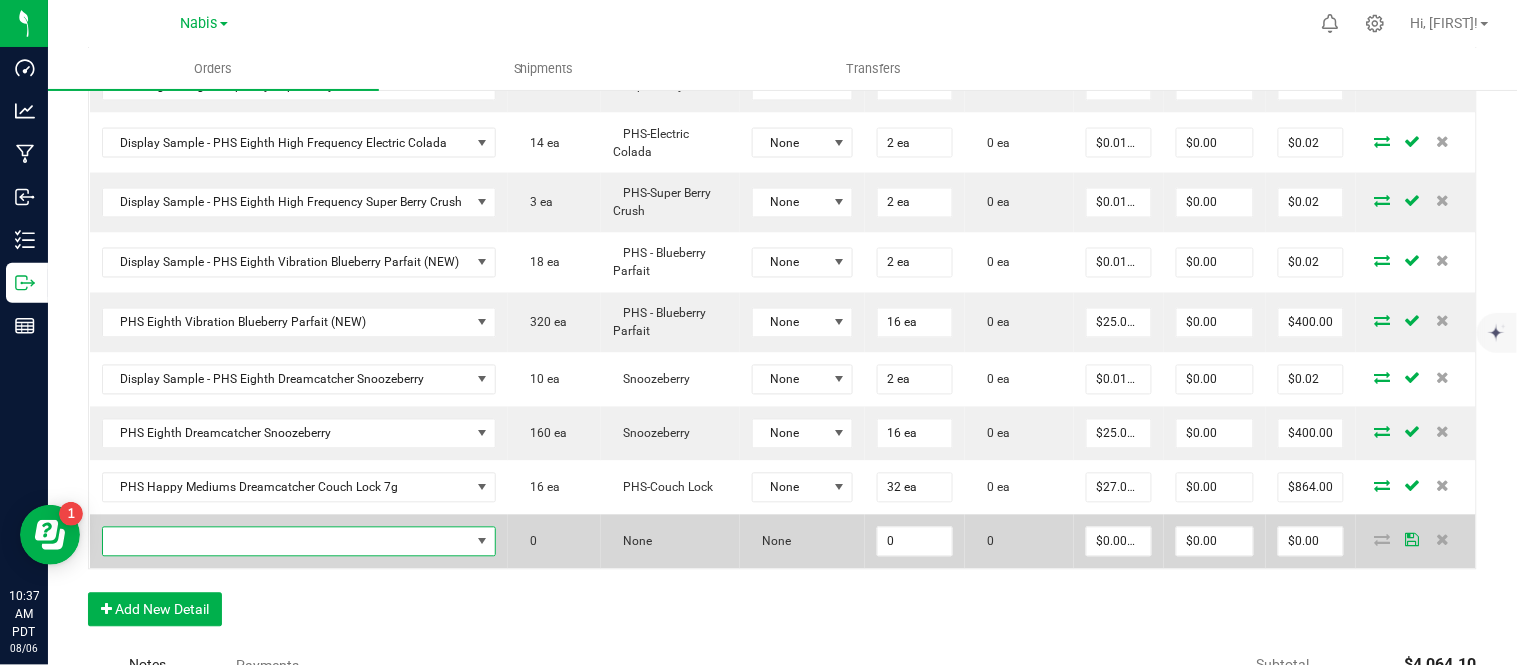 click at bounding box center [287, 542] 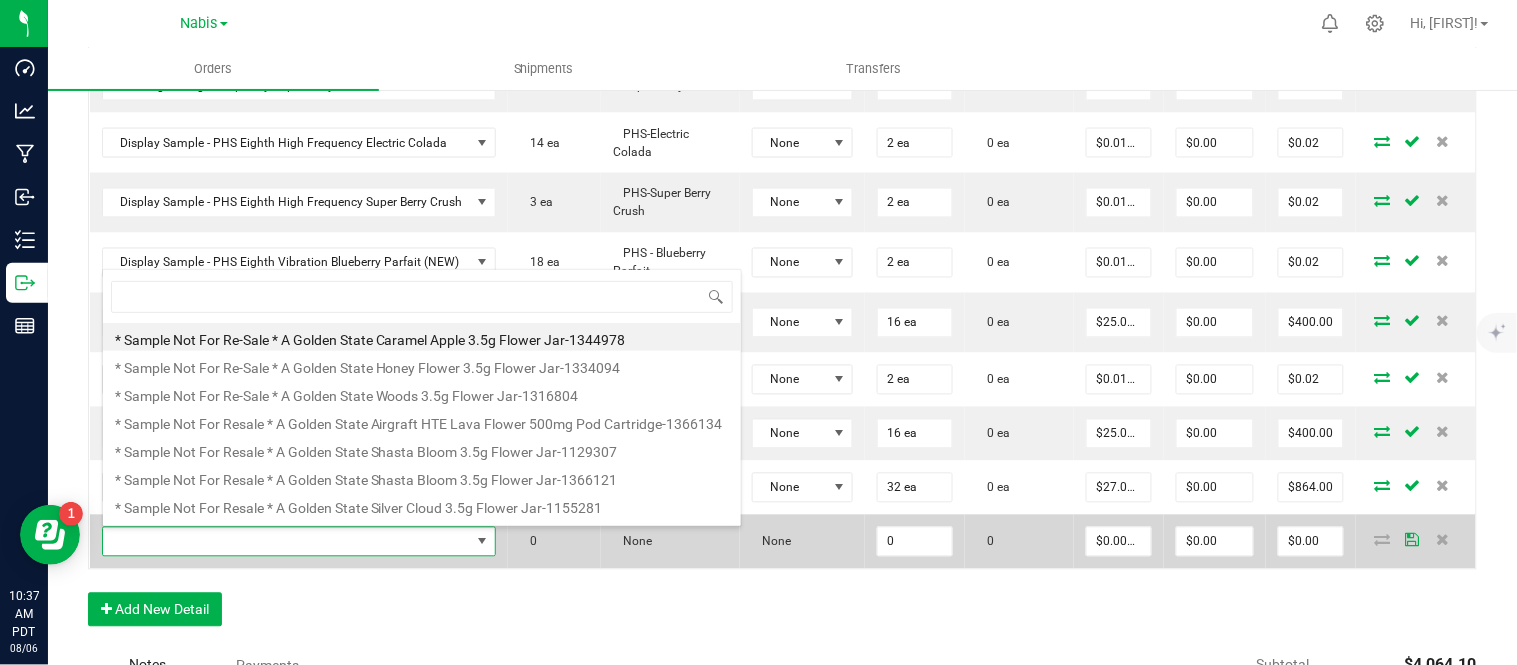 scroll, scrollTop: 0, scrollLeft: 0, axis: both 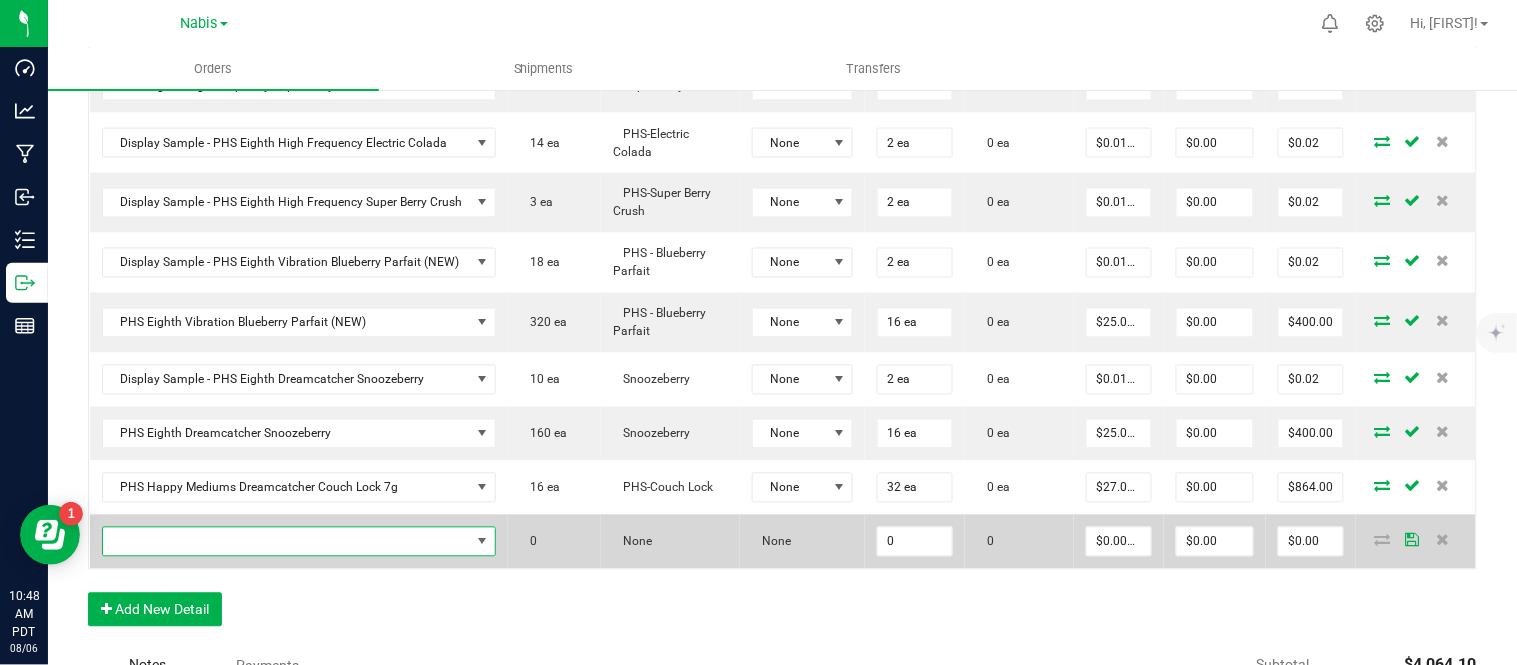click at bounding box center [287, 542] 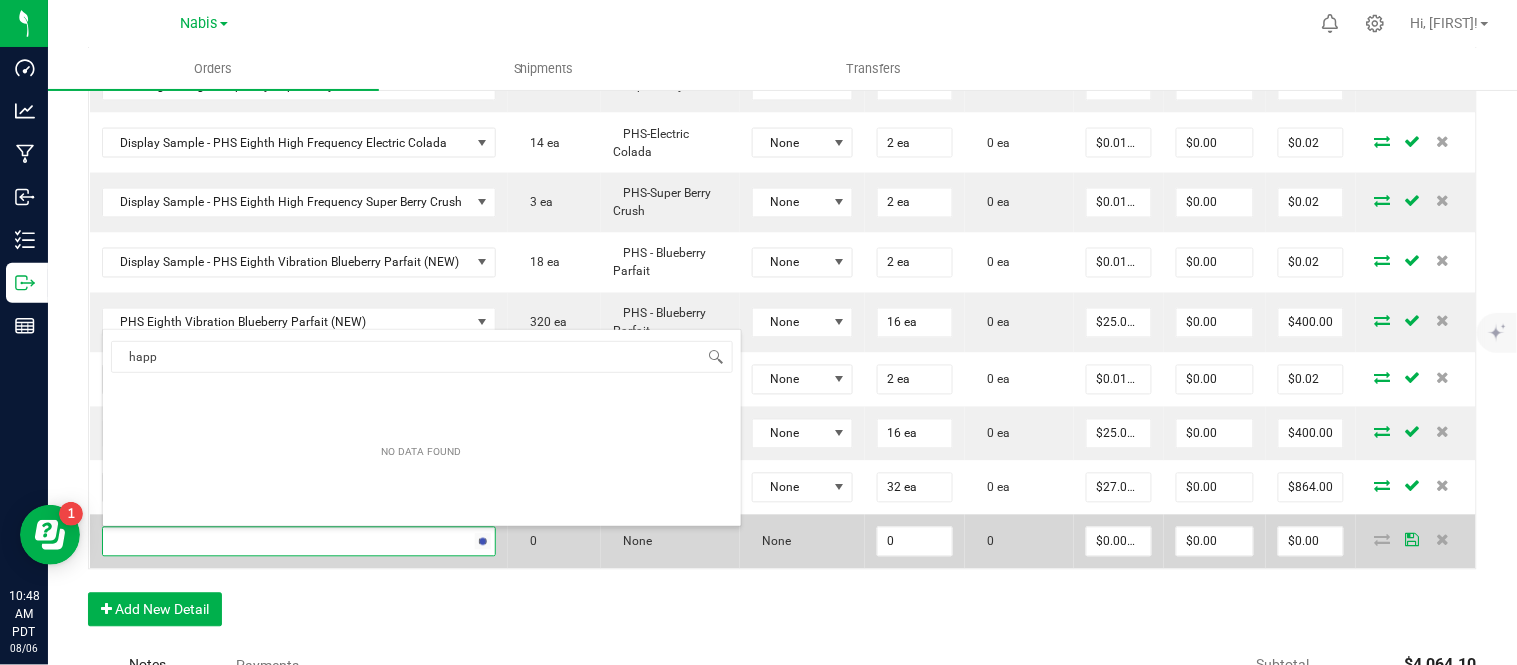 scroll, scrollTop: 0, scrollLeft: 0, axis: both 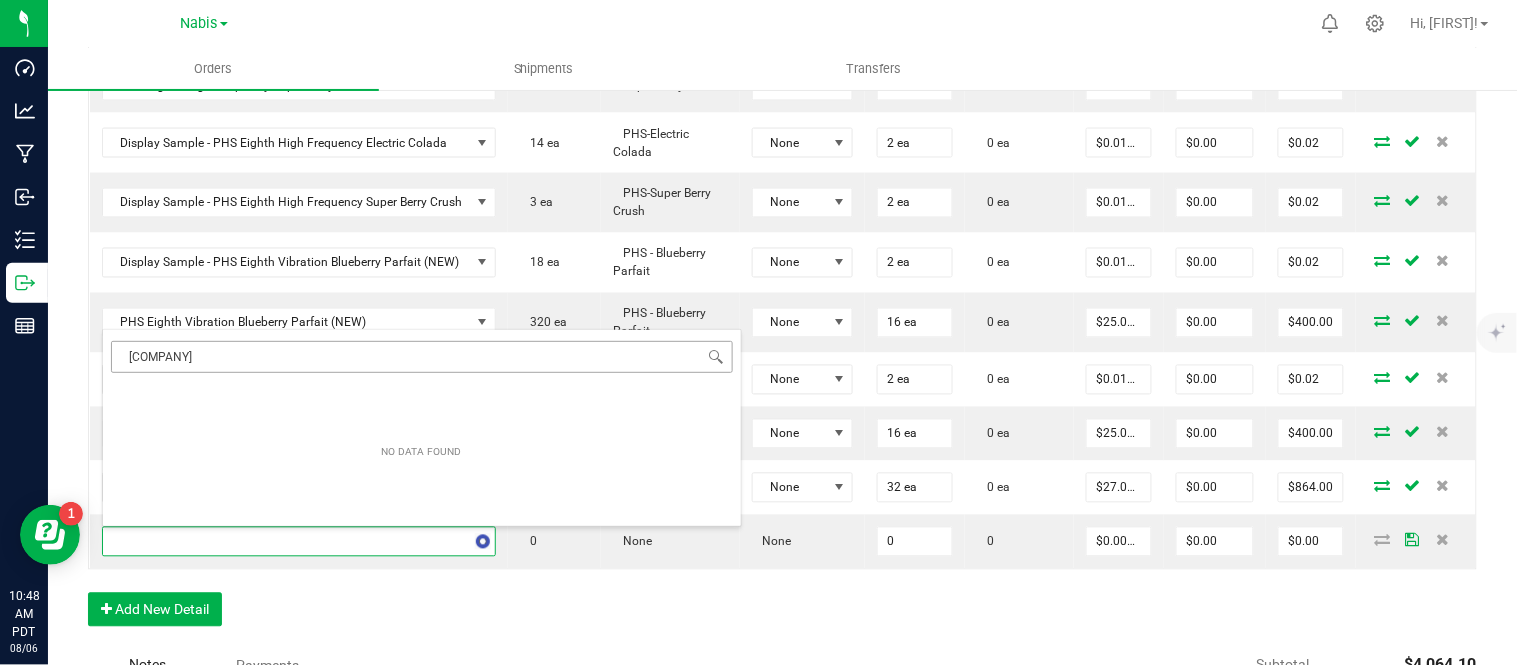 click on "[COMPANY]" at bounding box center [422, 356] 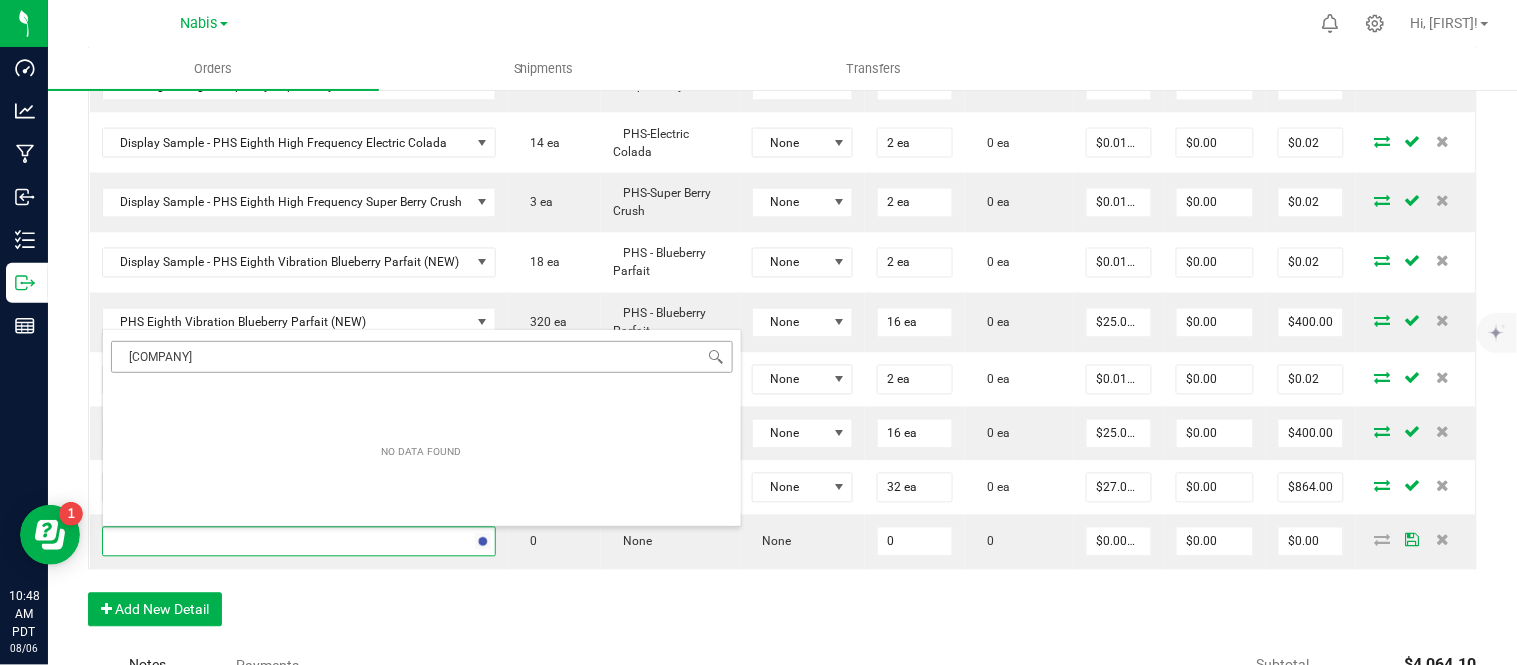 click on "[COMPANY]" at bounding box center (422, 356) 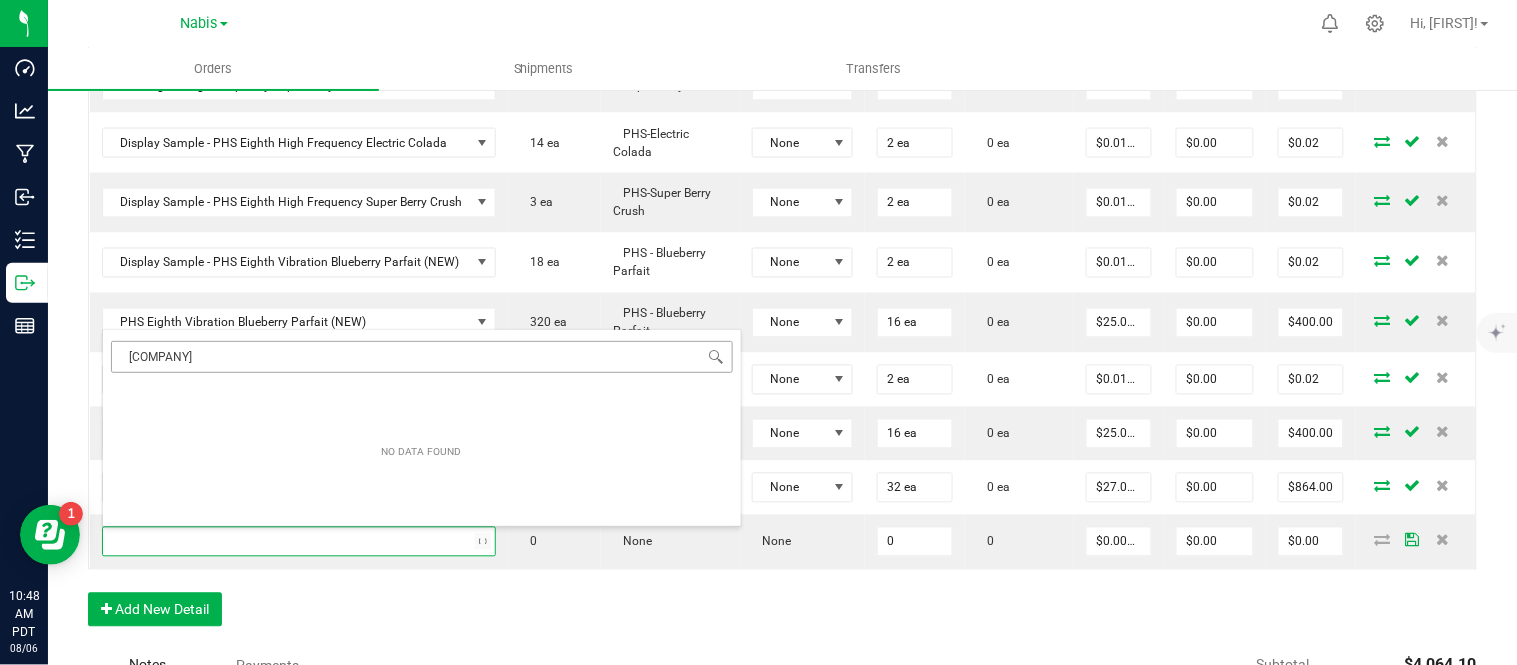 click on "[COMPANY]" at bounding box center (422, 356) 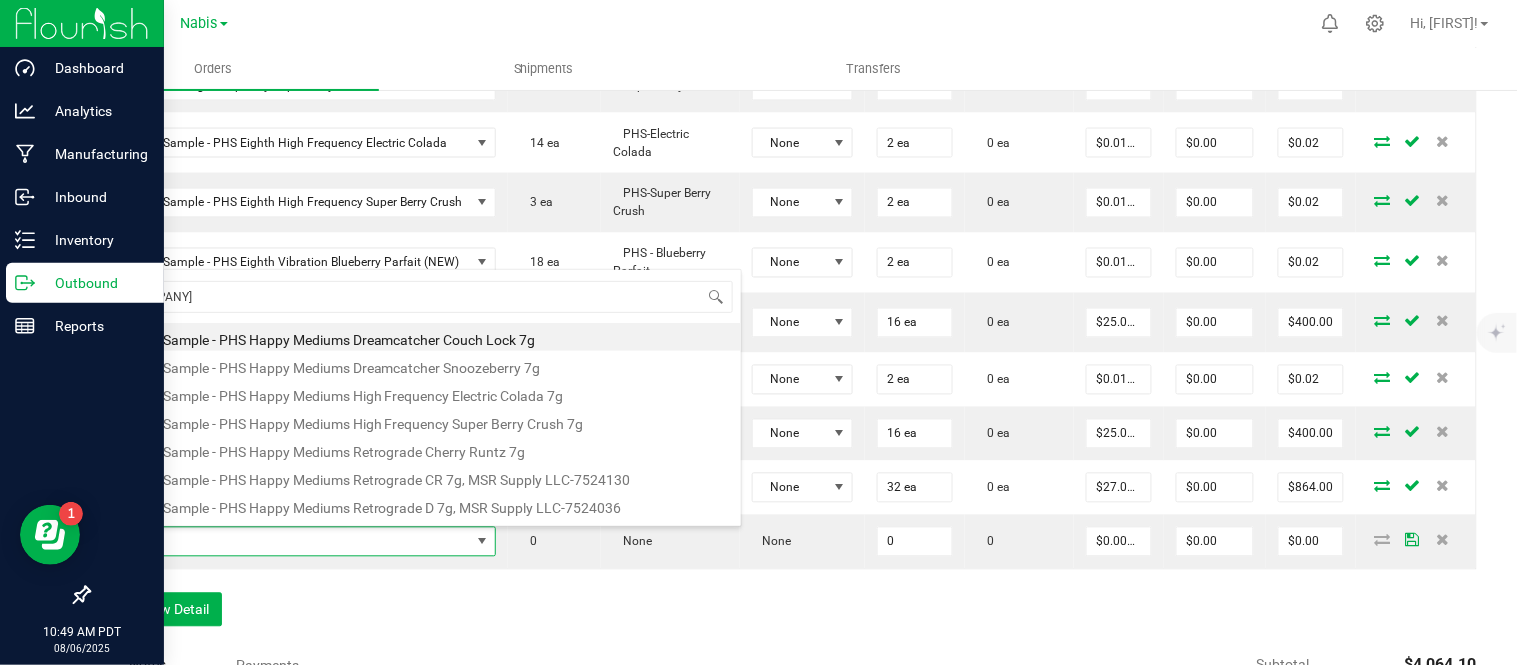 type on "[COMPANY]" 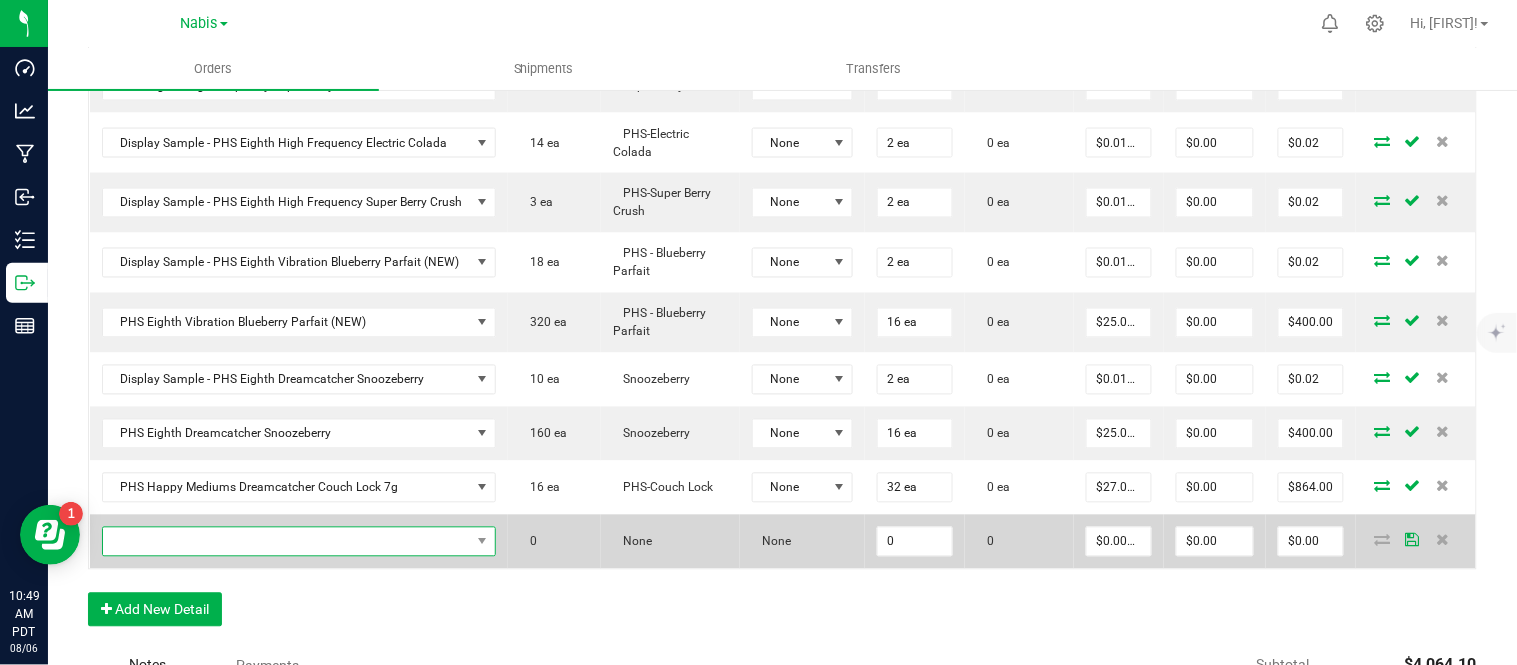 click at bounding box center [287, 542] 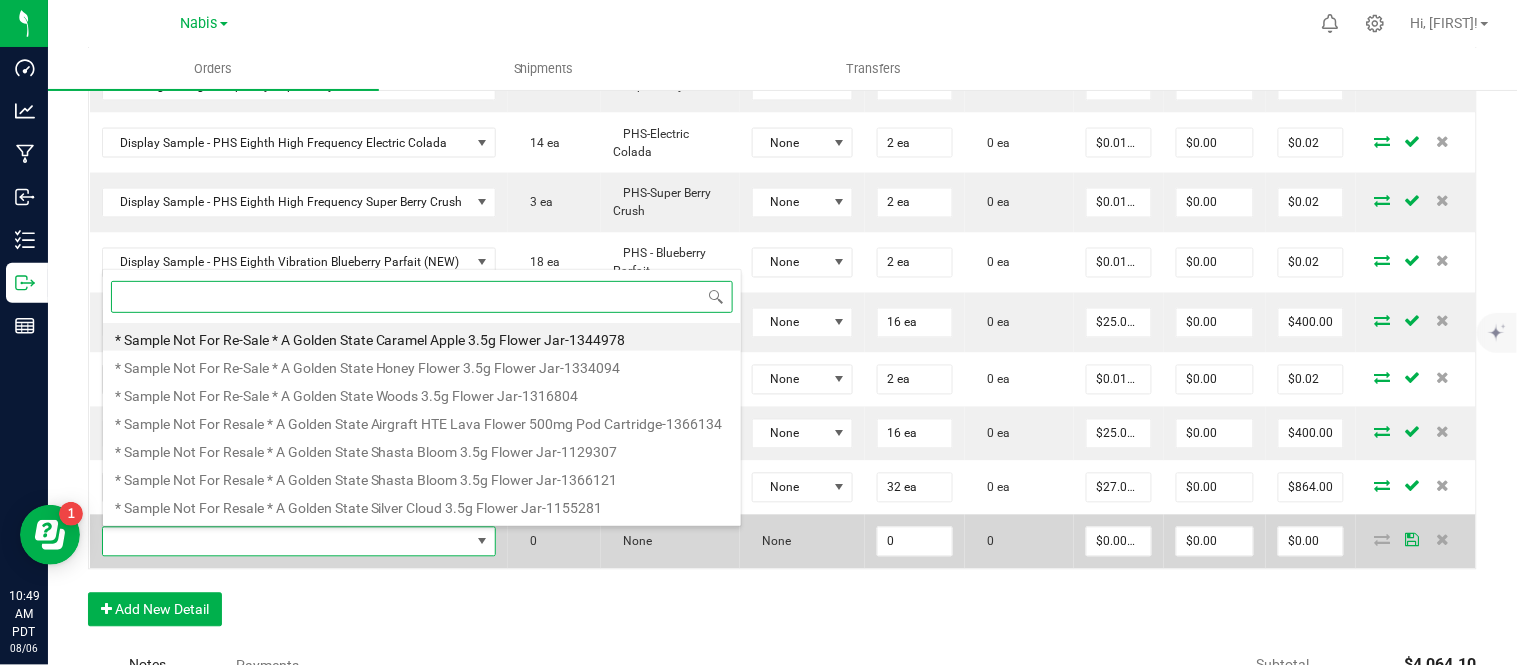 scroll, scrollTop: 0, scrollLeft: 0, axis: both 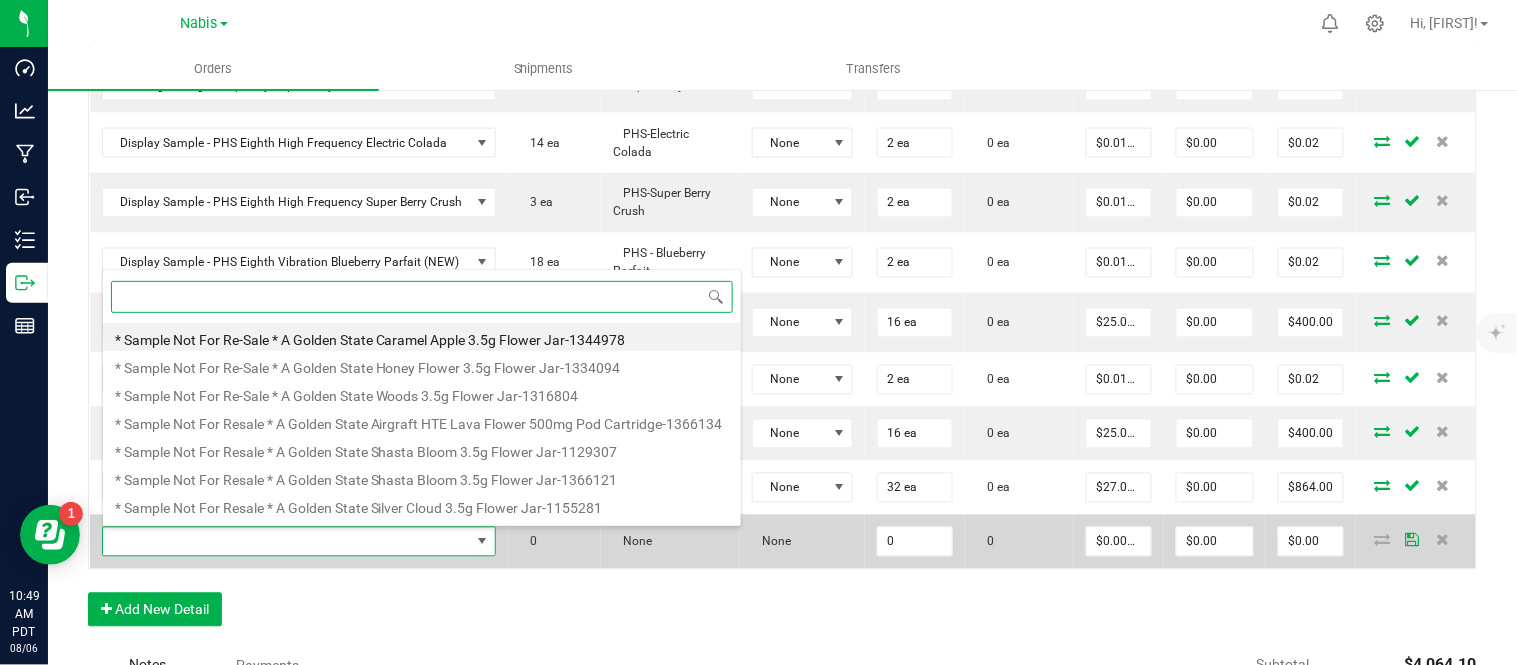 paste on "[COMPANY]" 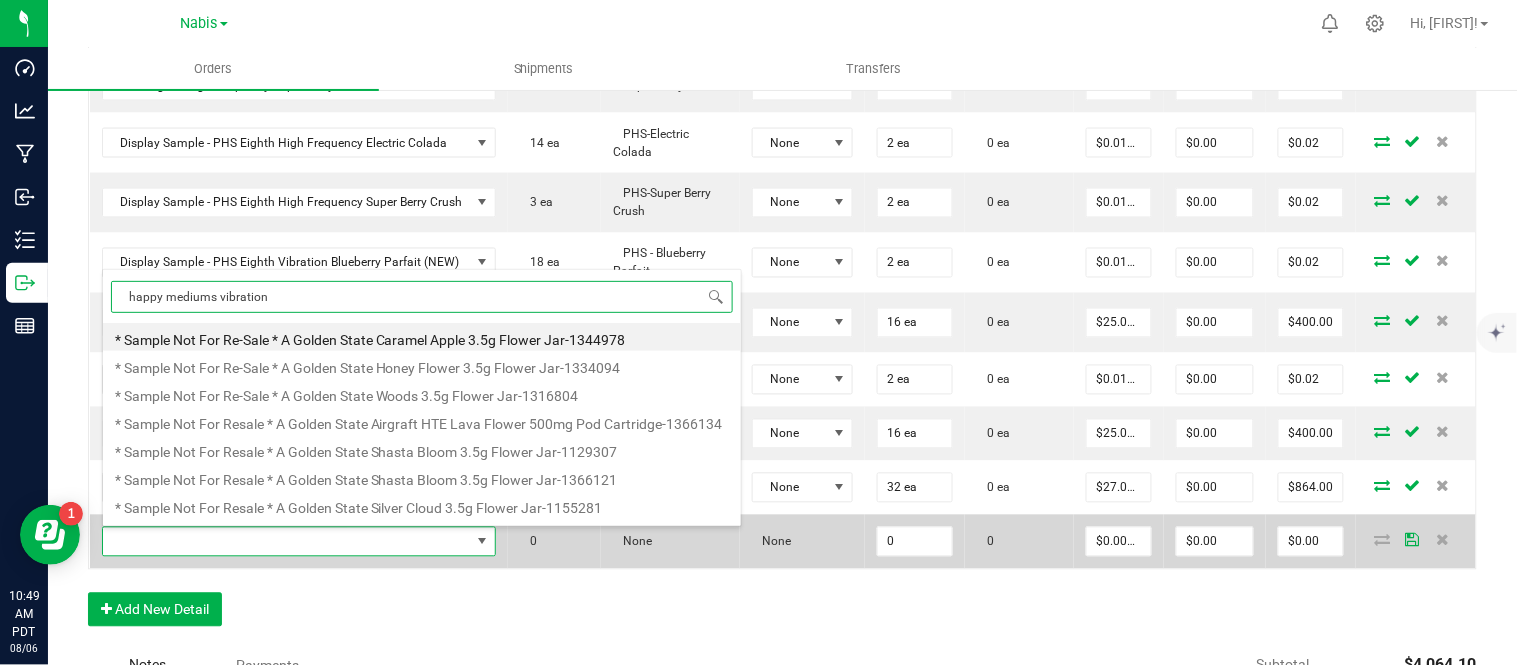 type on "happy mediums vibration h" 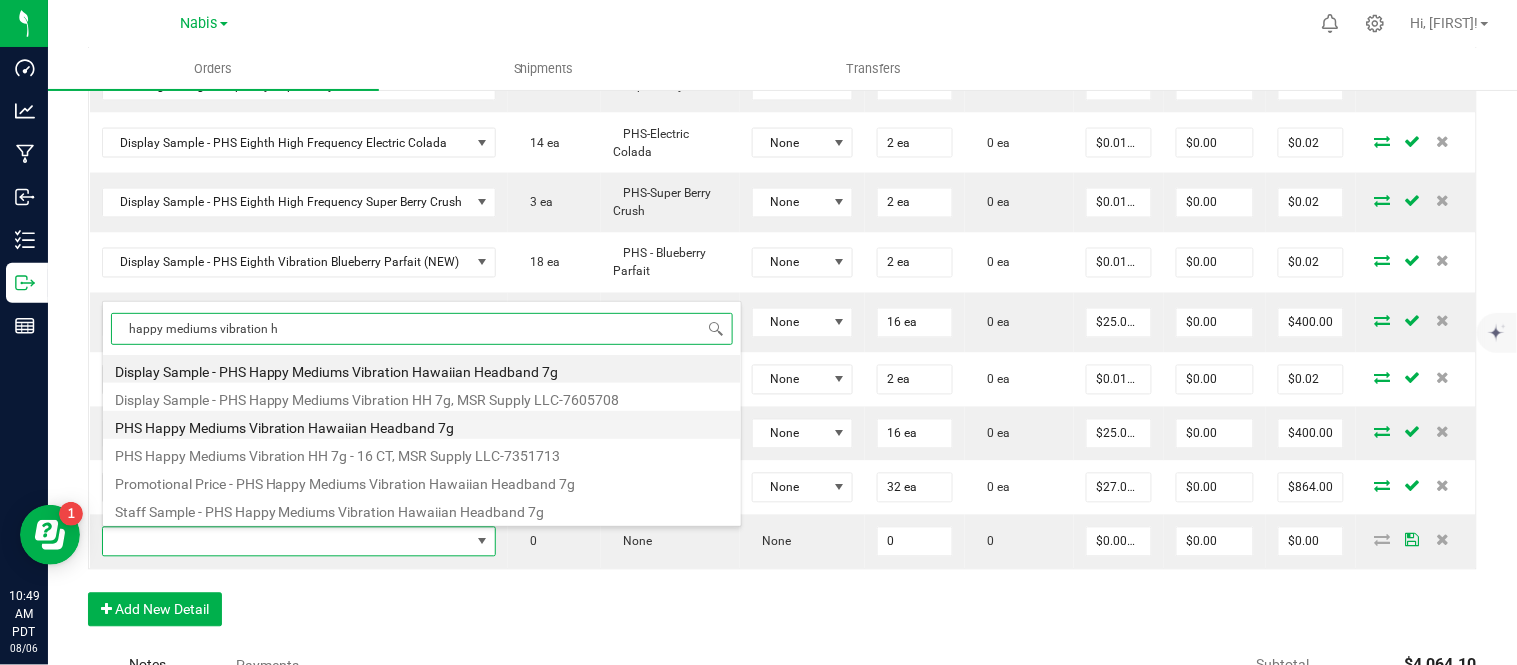 click on "PHS Happy Mediums Vibration Hawaiian Headband 7g" at bounding box center [422, 425] 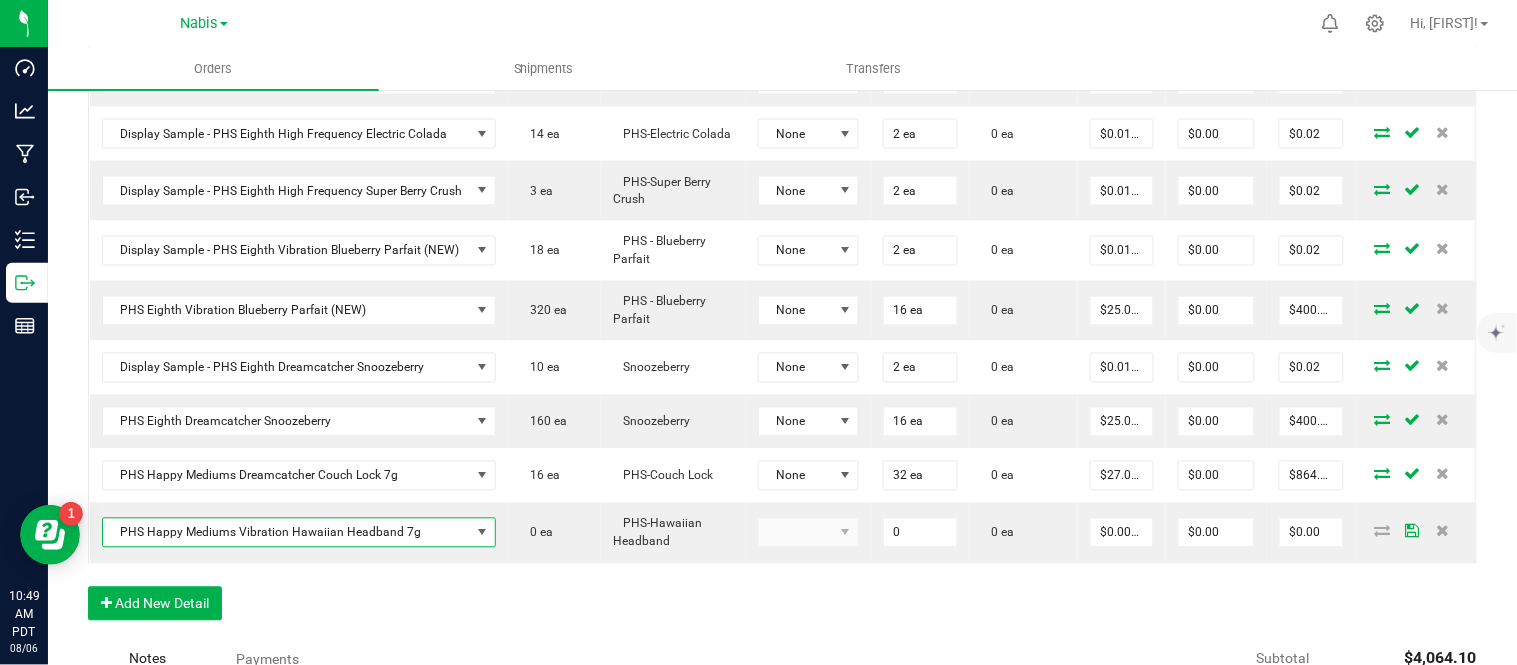 type on "0 ea" 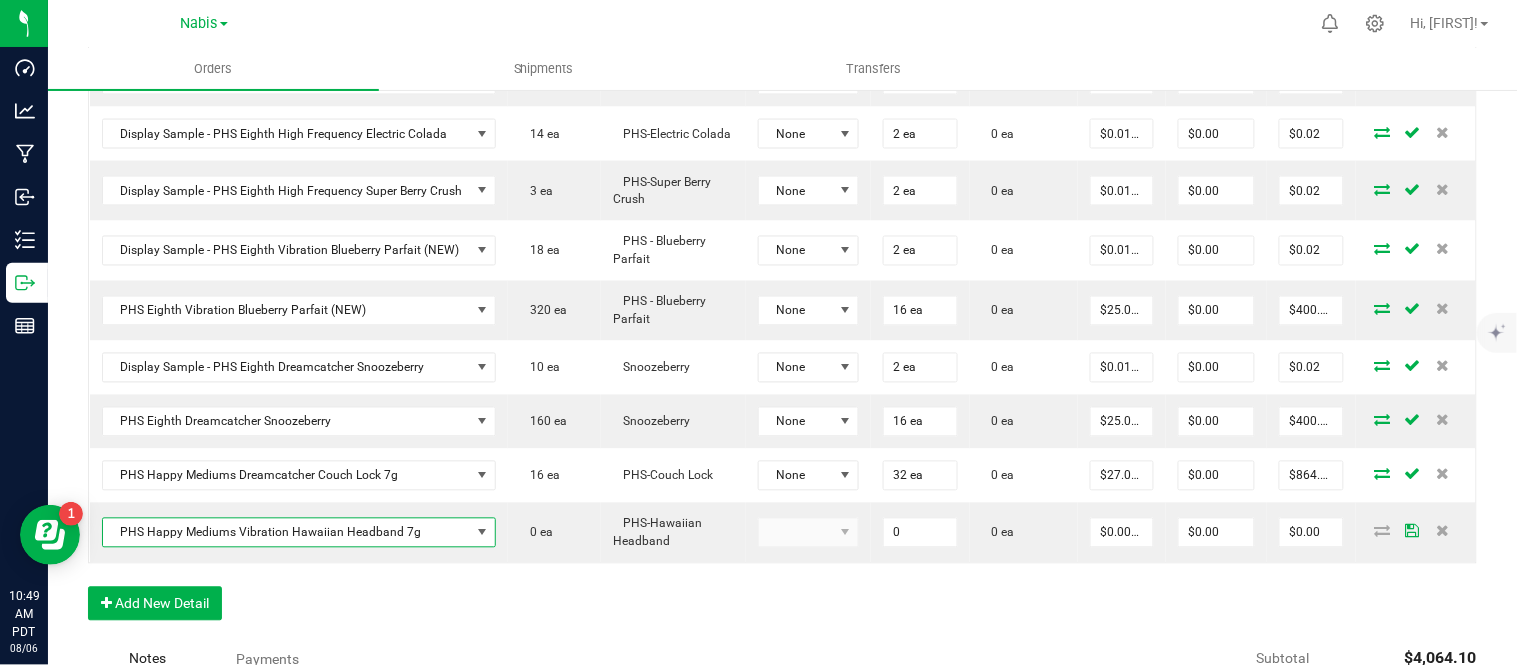 type on "$27.00000" 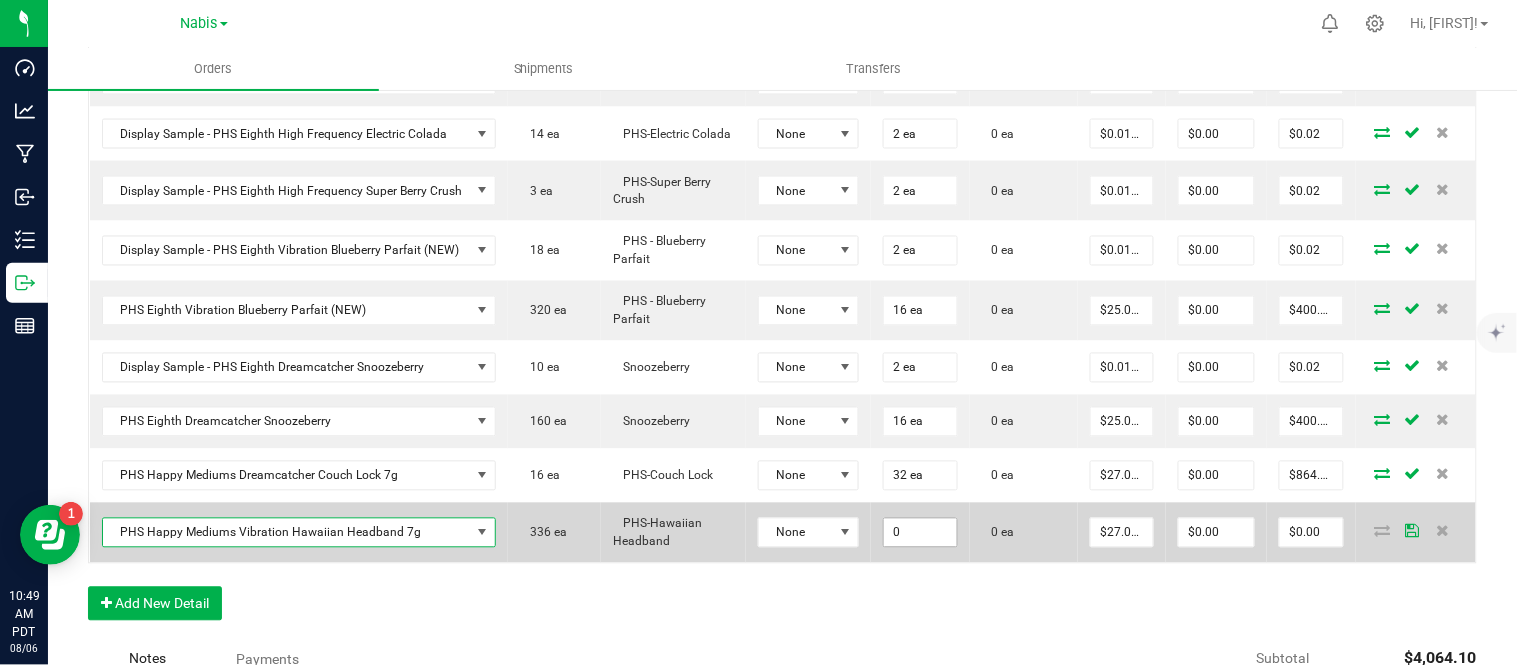 click on "0" at bounding box center (920, 533) 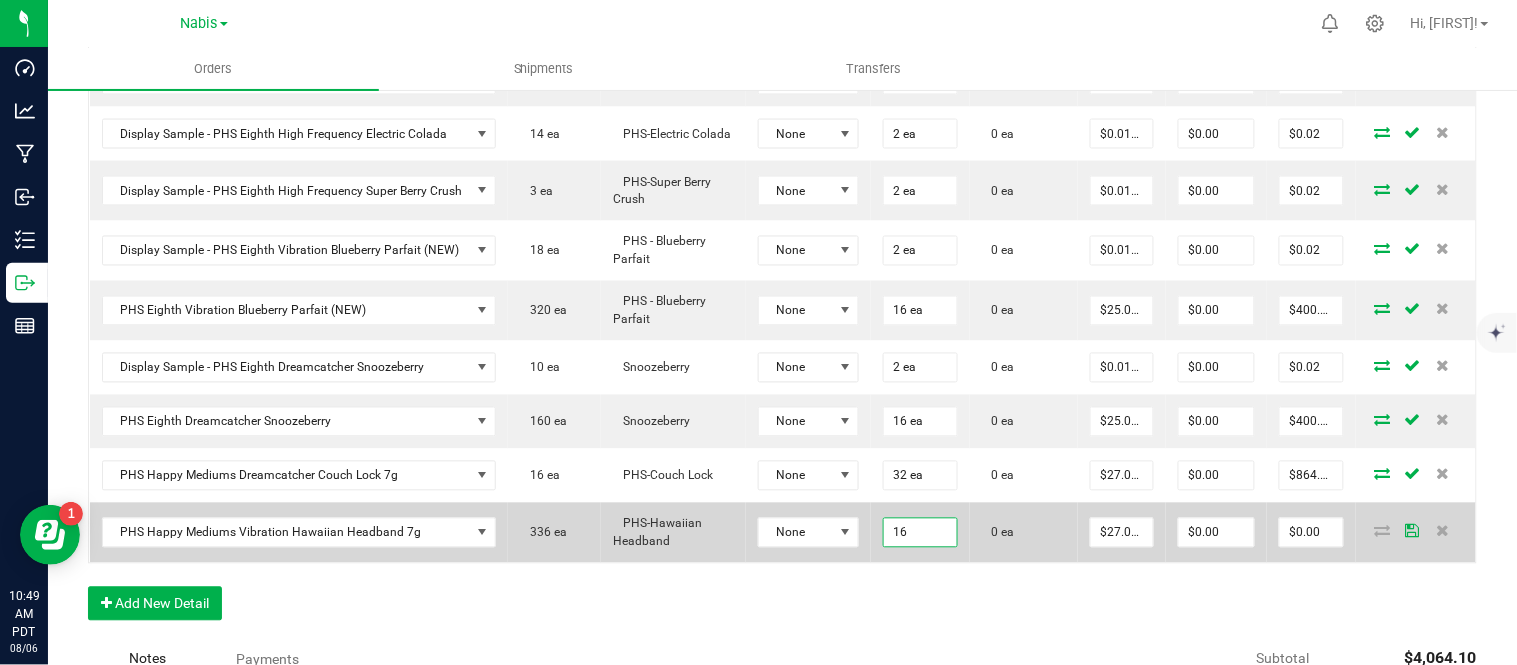 type on "16 ea" 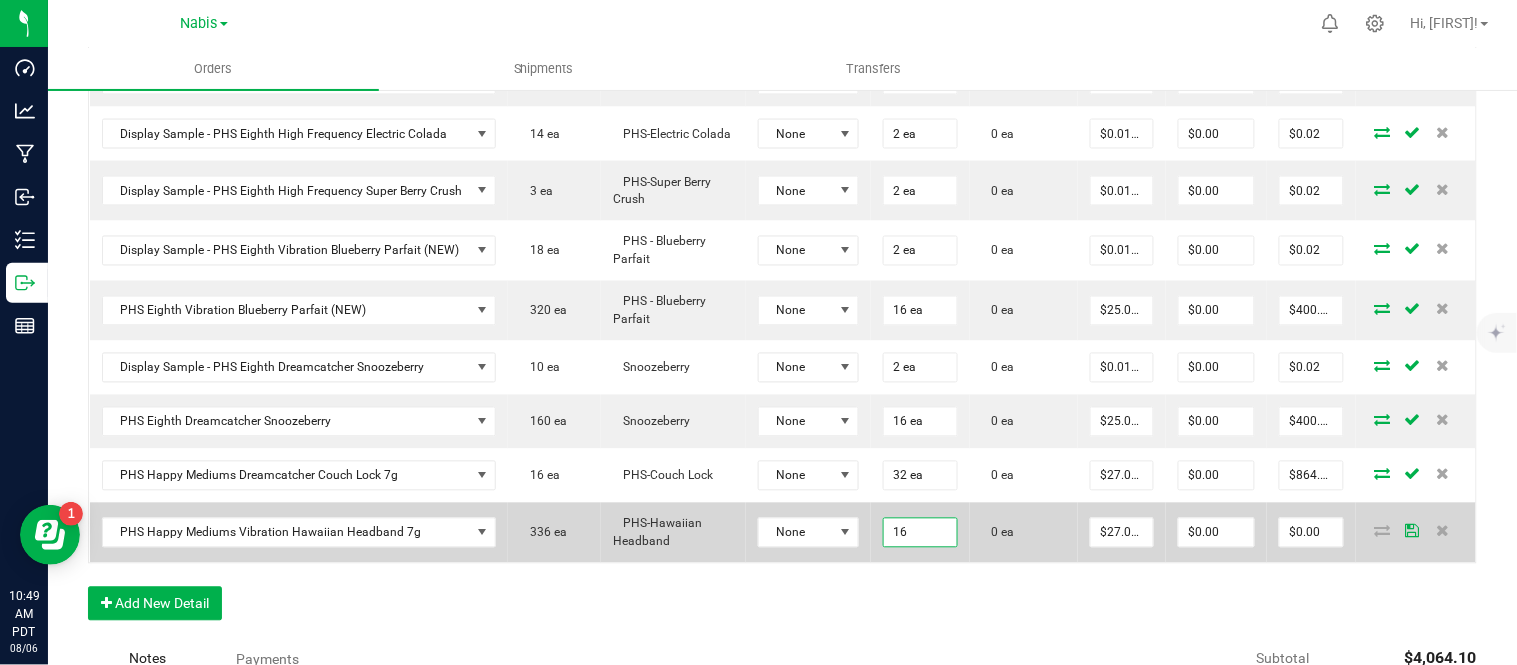 type on "27" 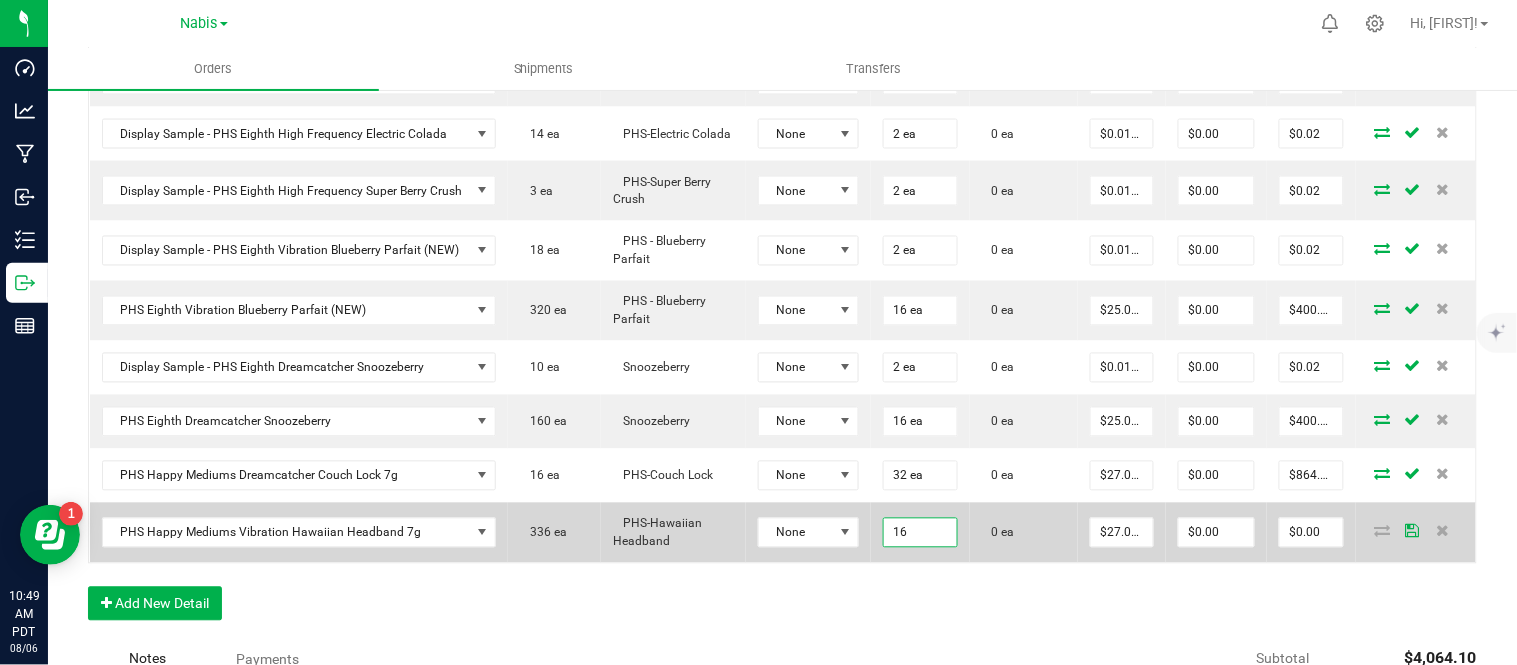 type on "$432.00" 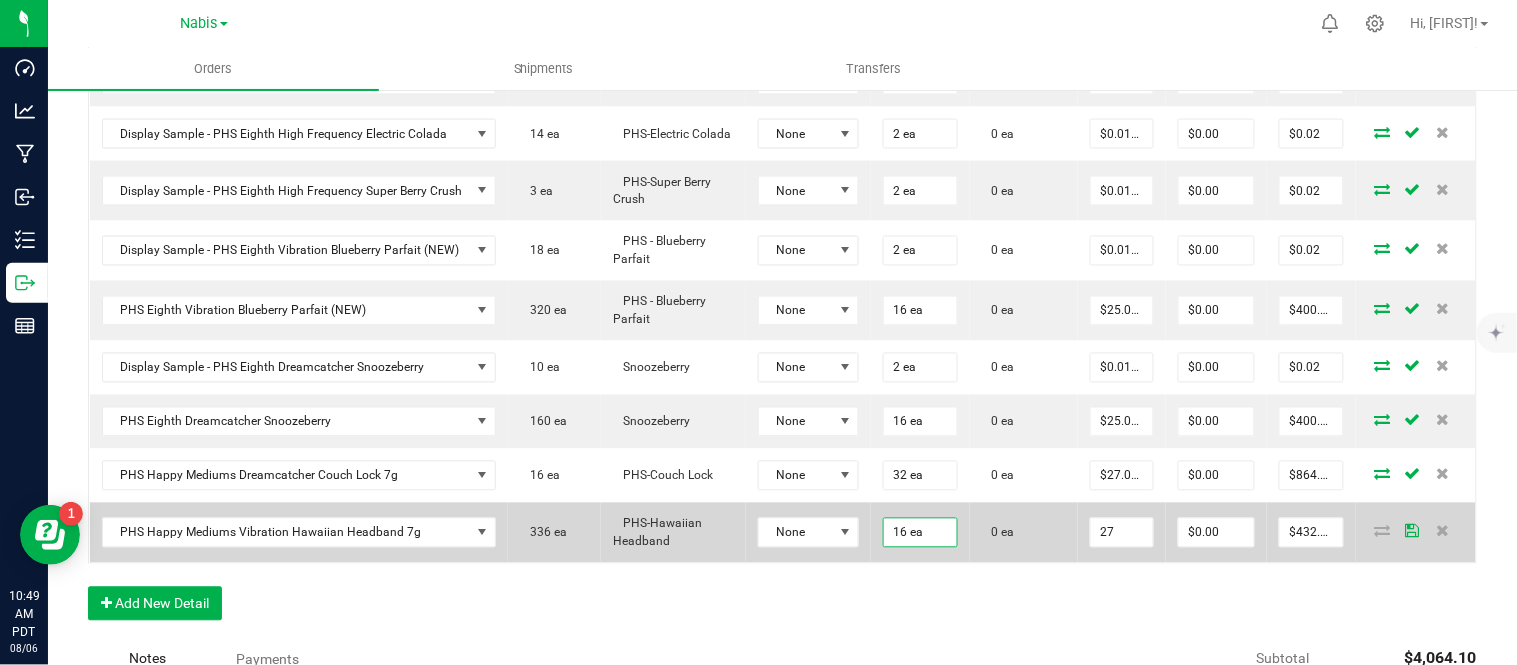 scroll, scrollTop: 0, scrollLeft: 0, axis: both 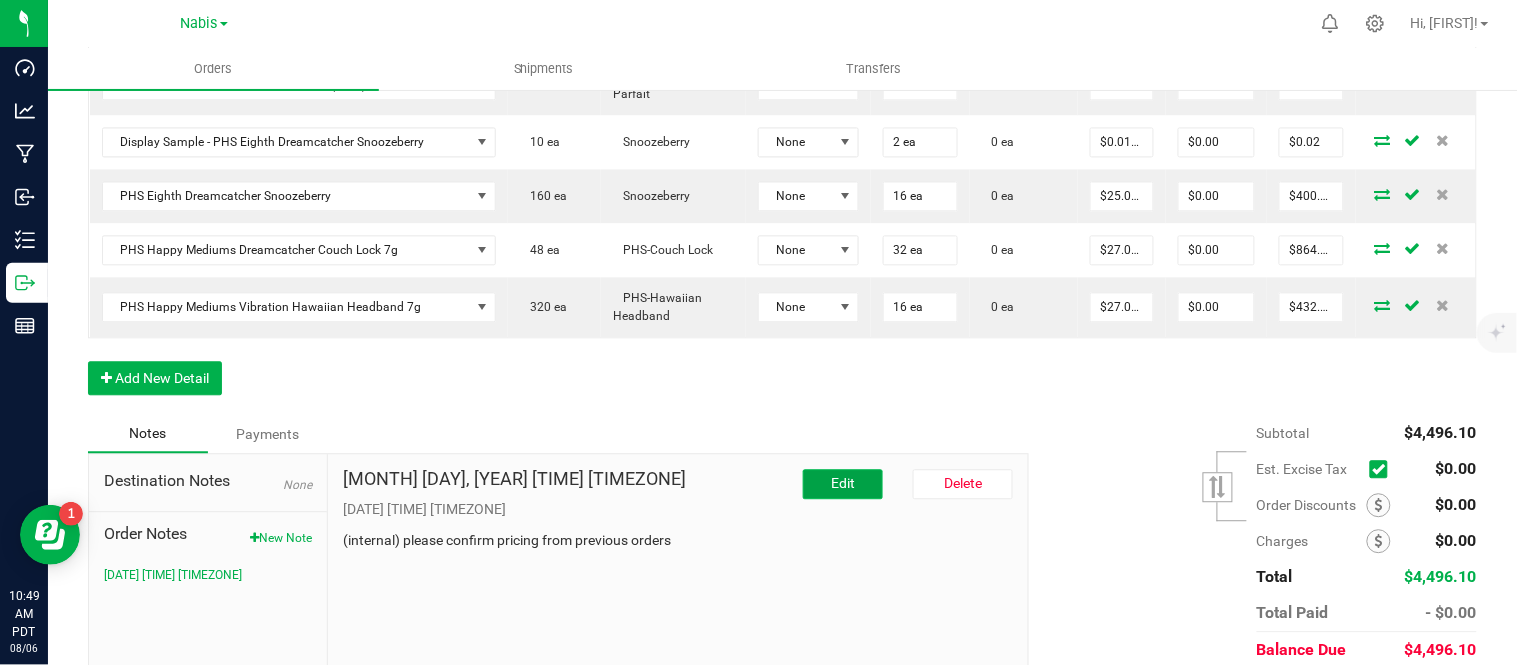 click on "Edit" at bounding box center [843, 483] 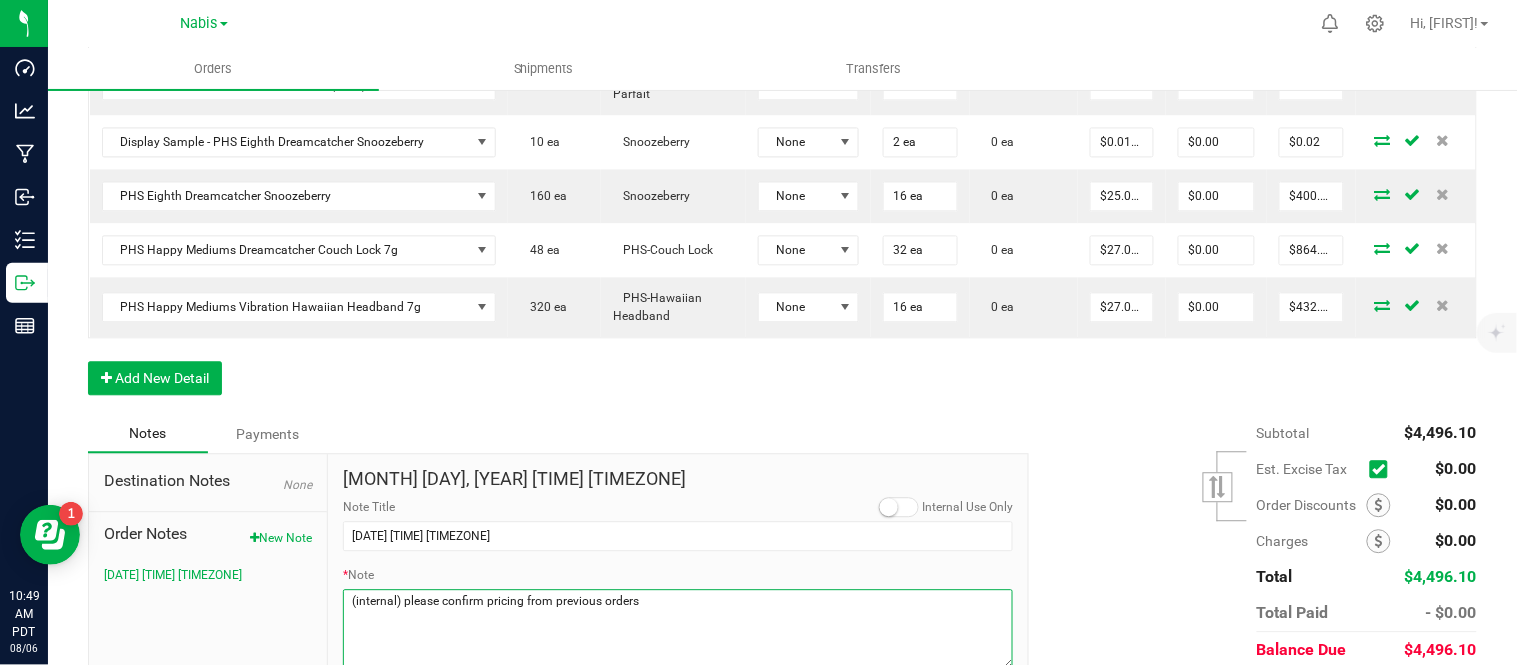 click on "*
Note" at bounding box center (678, 629) 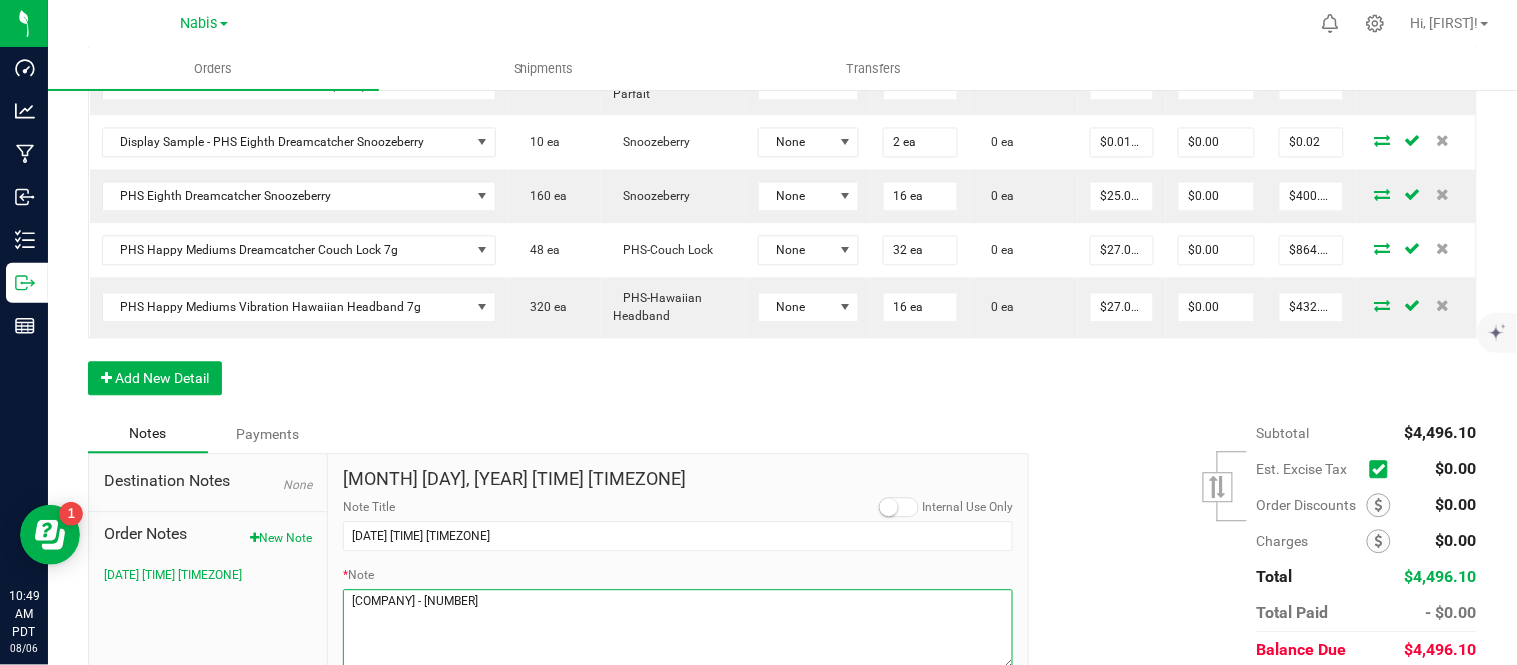 scroll, scrollTop: 1143, scrollLeft: 0, axis: vertical 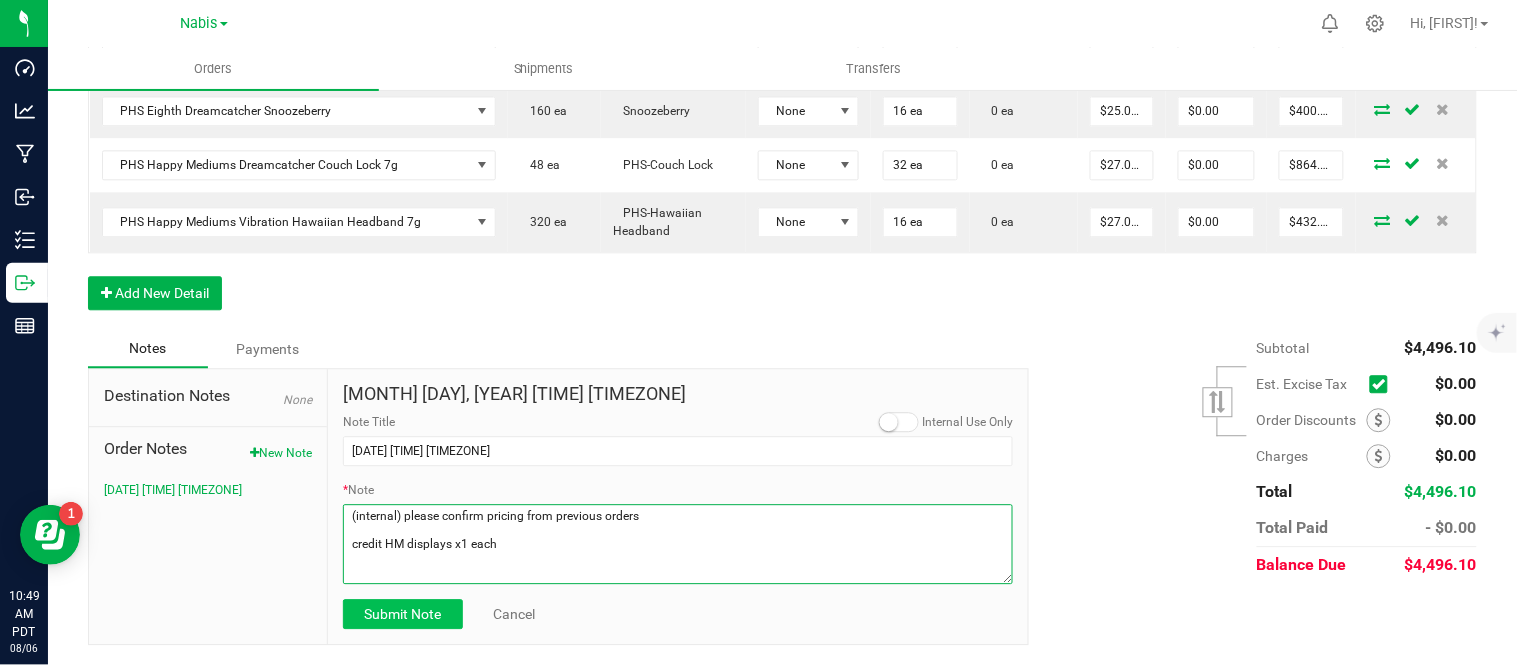 type on "(internal) please confirm pricing from previous orders
credit HM displays x1 each" 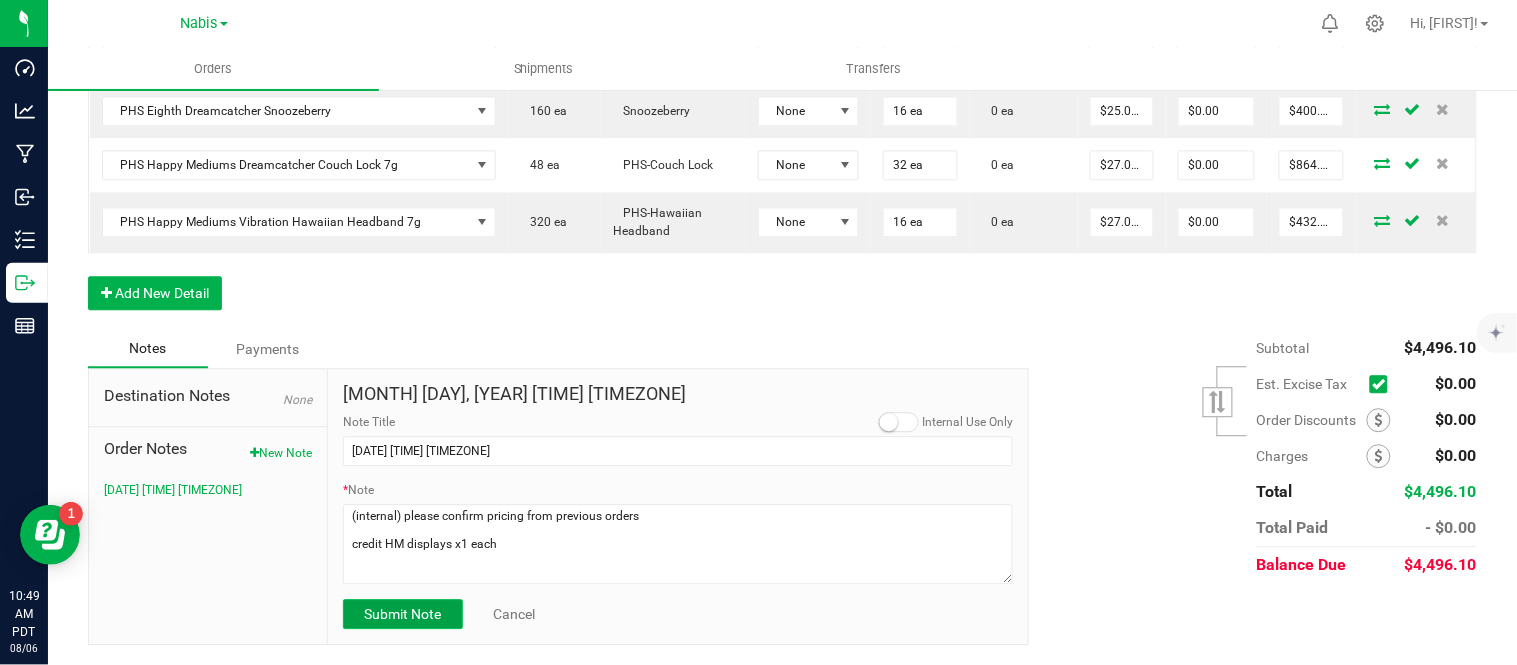 click on "Submit Note" at bounding box center [402, 614] 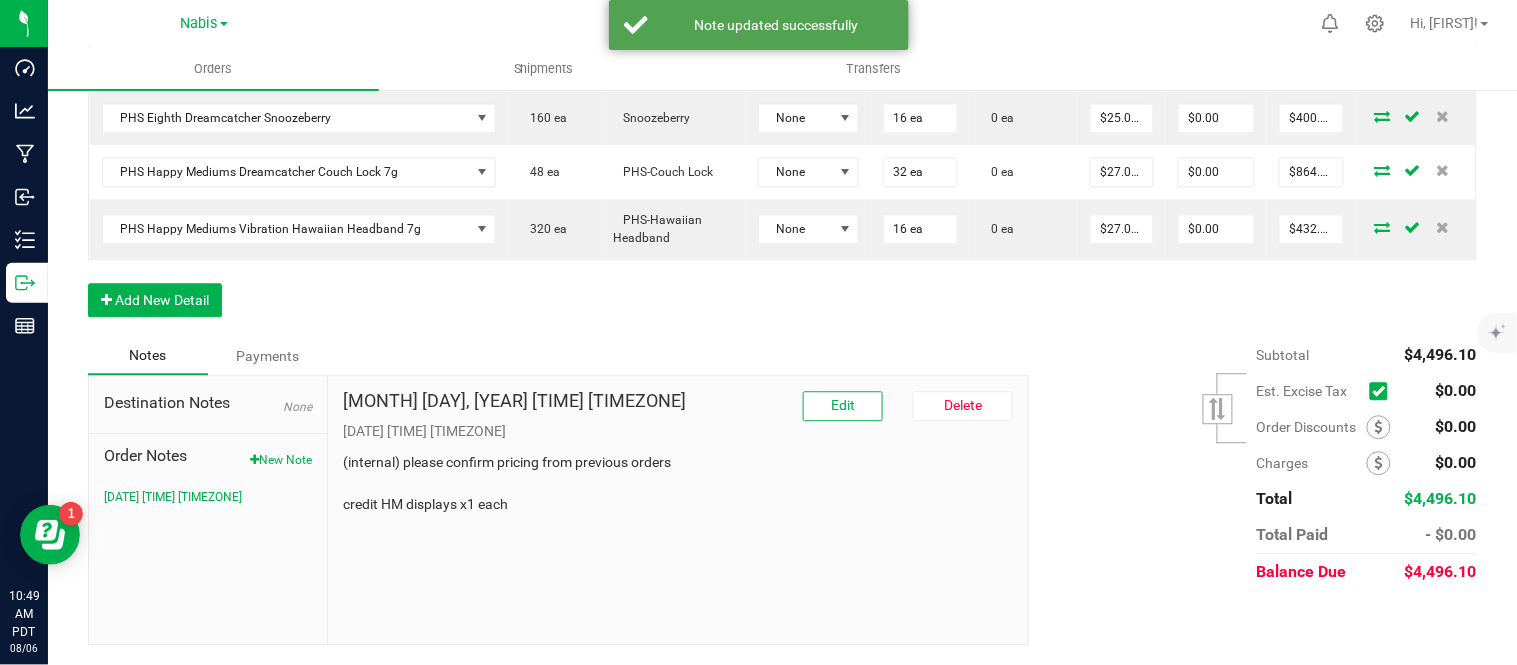 scroll, scrollTop: 1132, scrollLeft: 0, axis: vertical 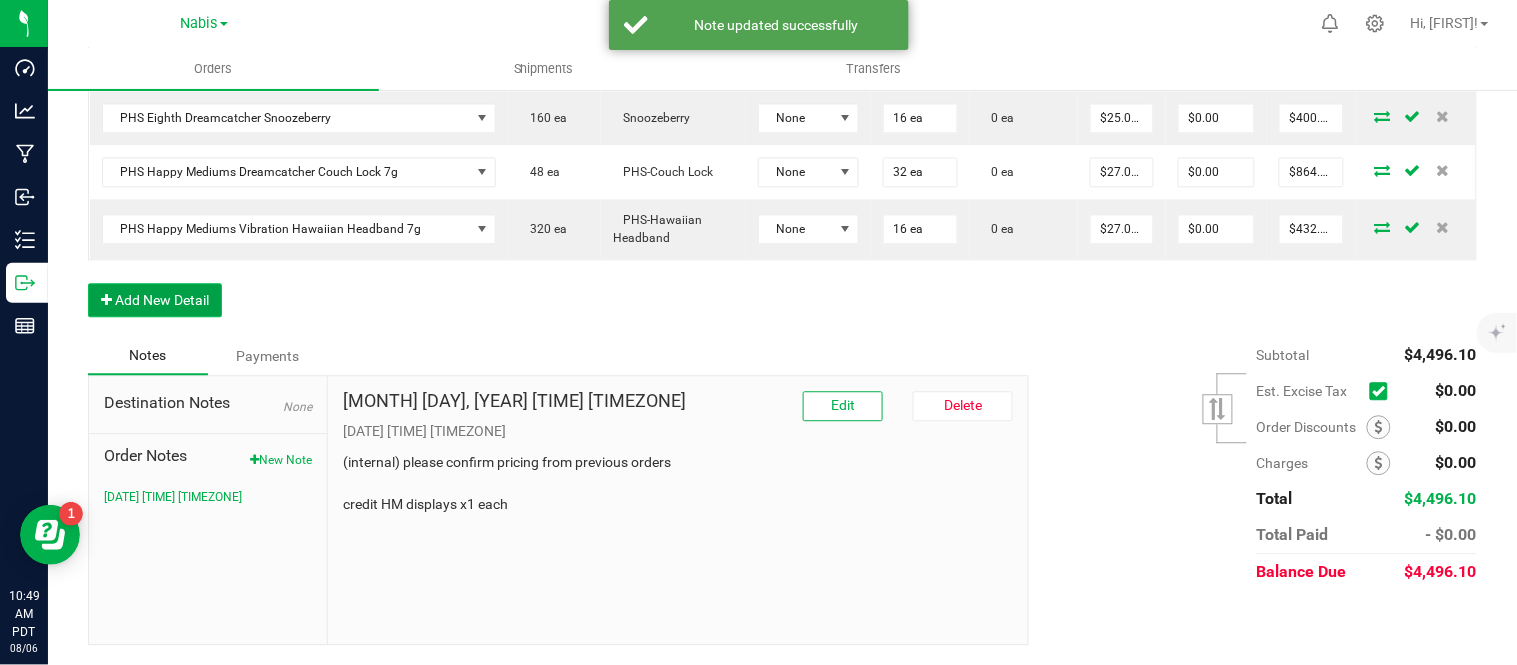 click on "Add New Detail" at bounding box center (155, 300) 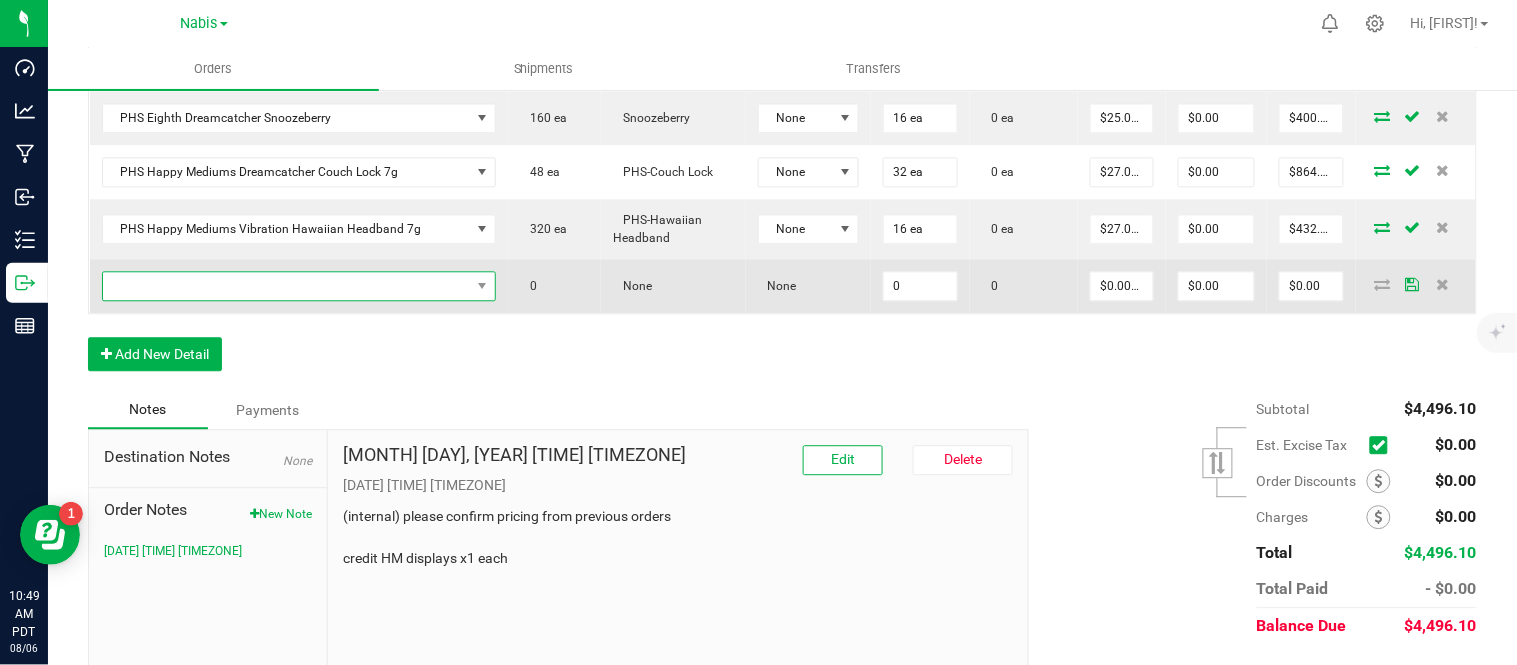 click at bounding box center (287, 286) 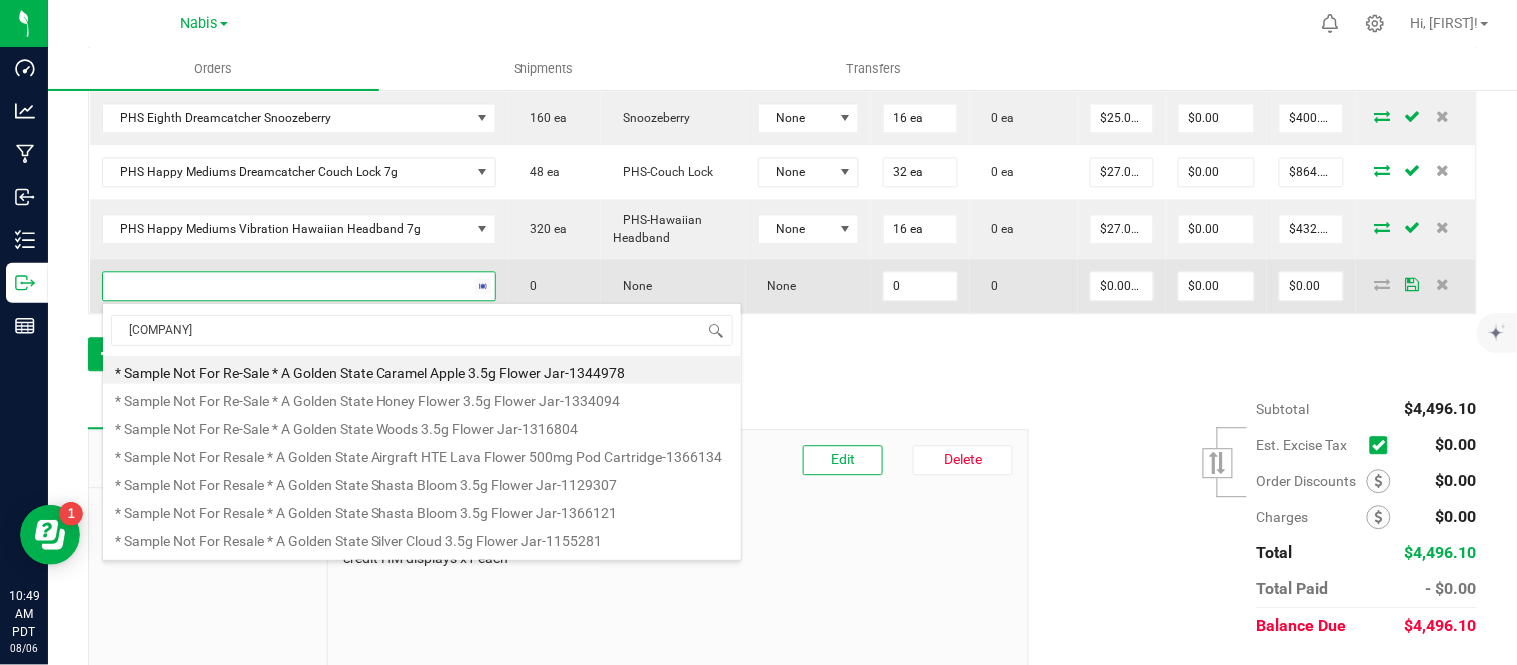 scroll, scrollTop: 99970, scrollLeft: 99611, axis: both 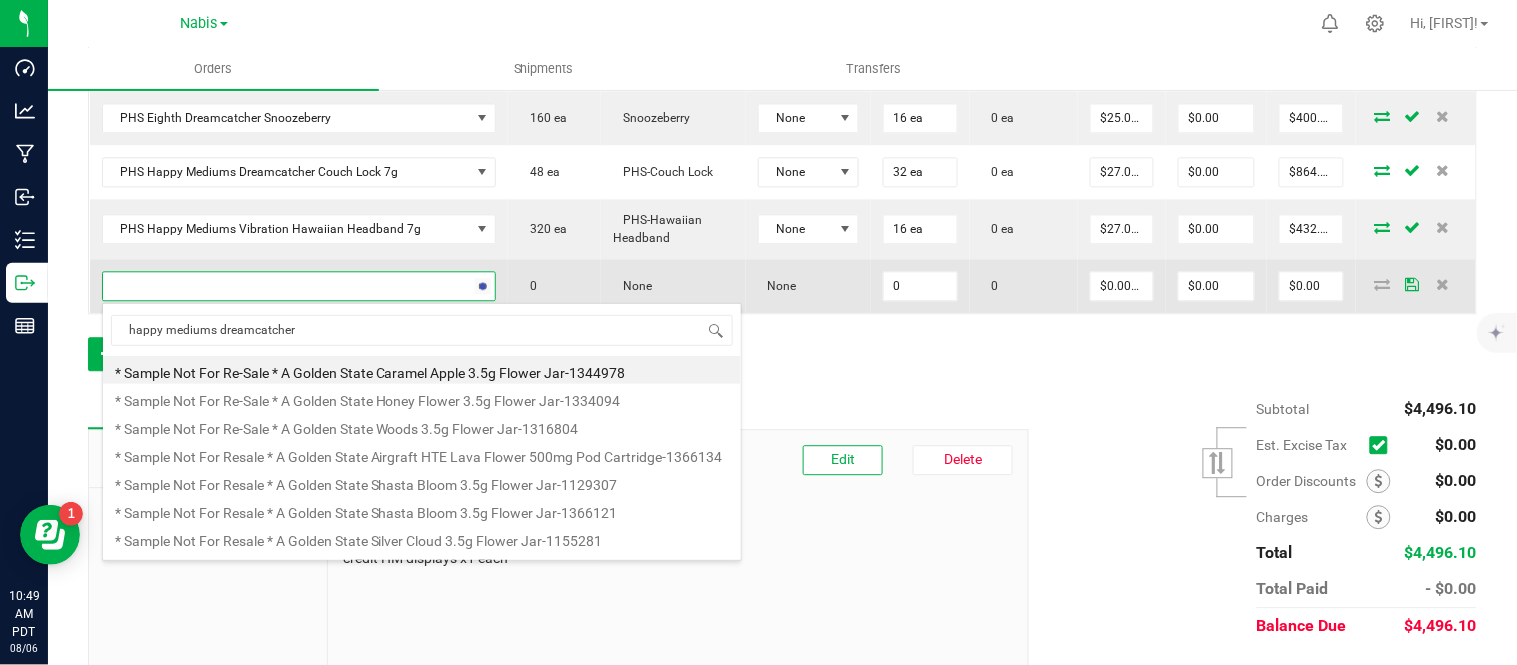 type on "happy mediums dreamcatcher s" 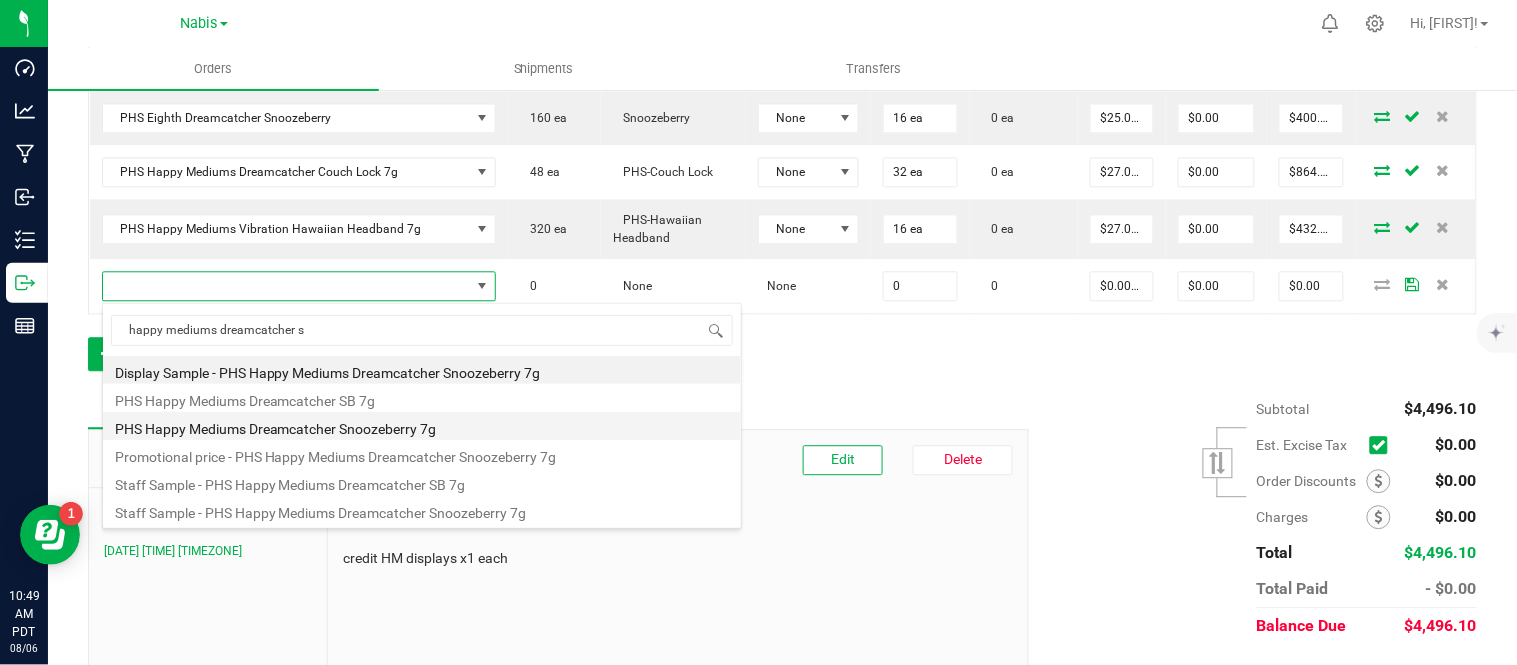 click on "PHS Happy Mediums Dreamcatcher Snoozeberry 7g" at bounding box center [422, 426] 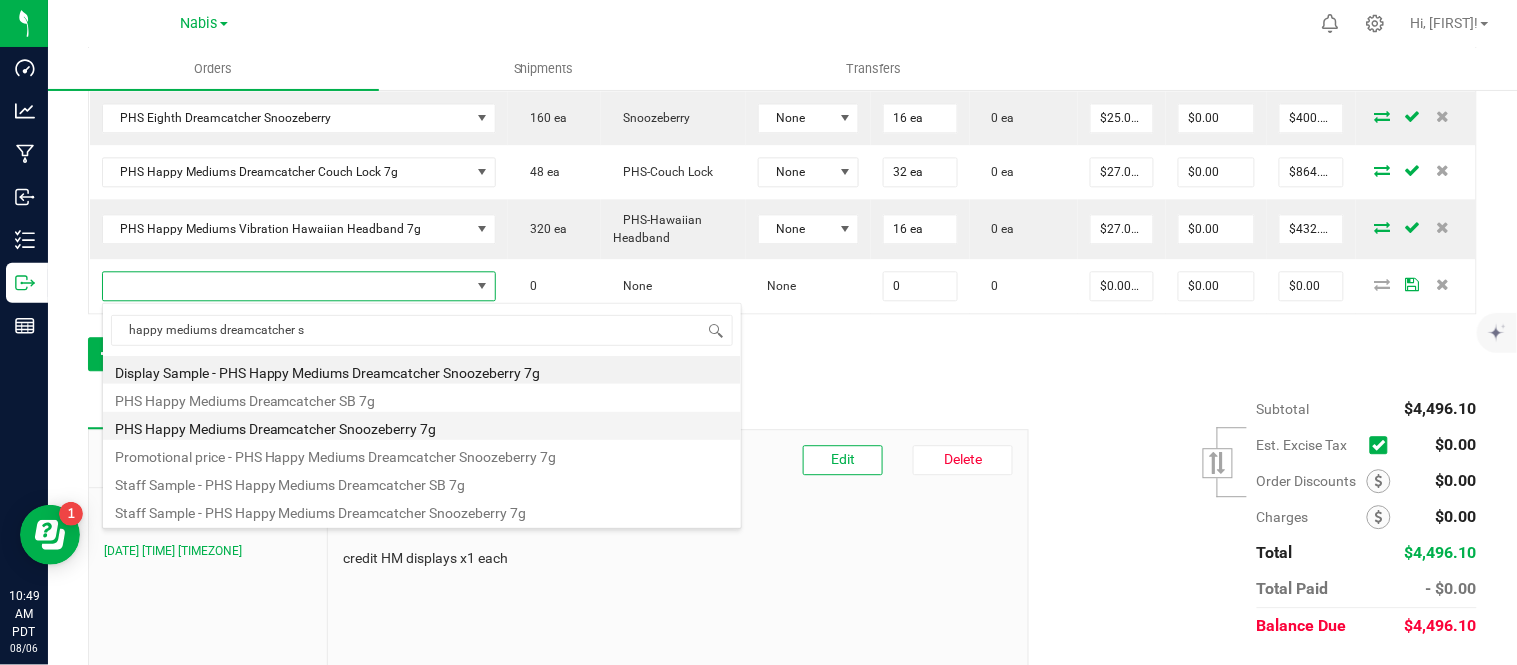 type on "0 ea" 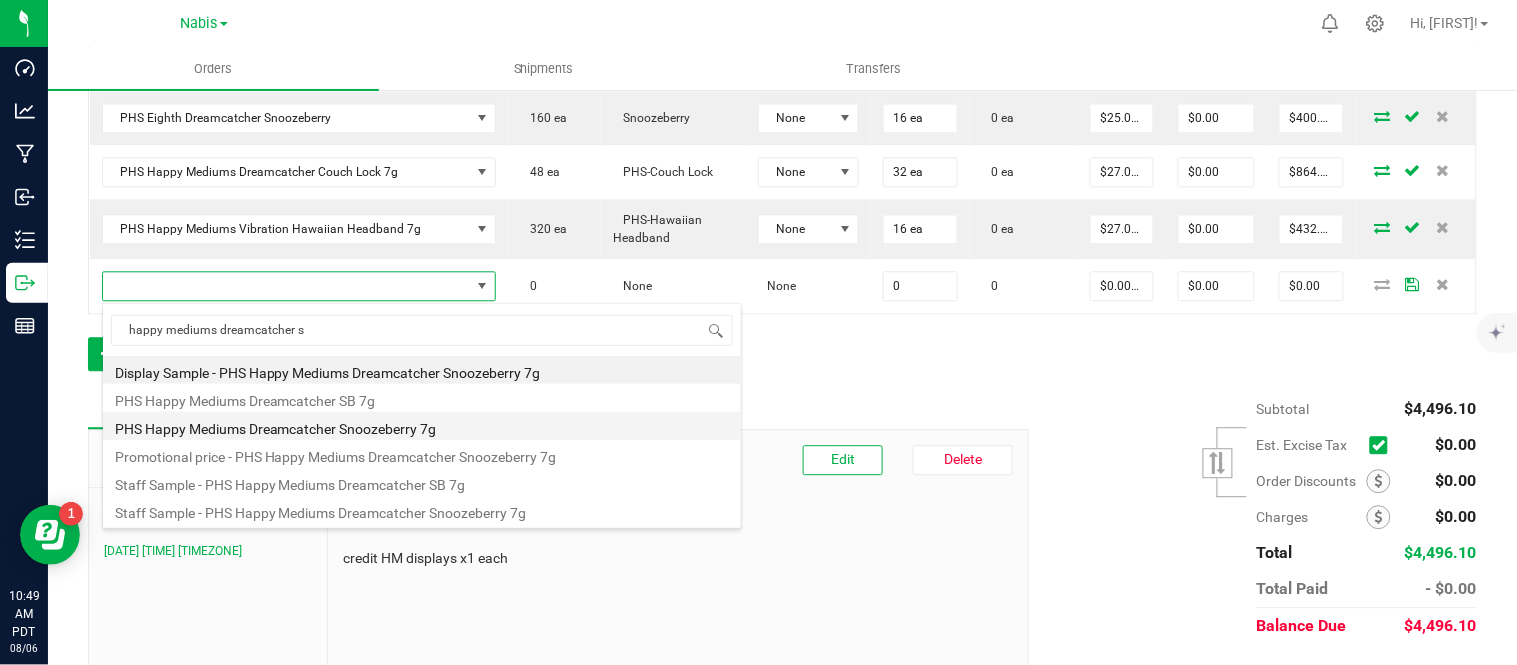 type on "$27.00000" 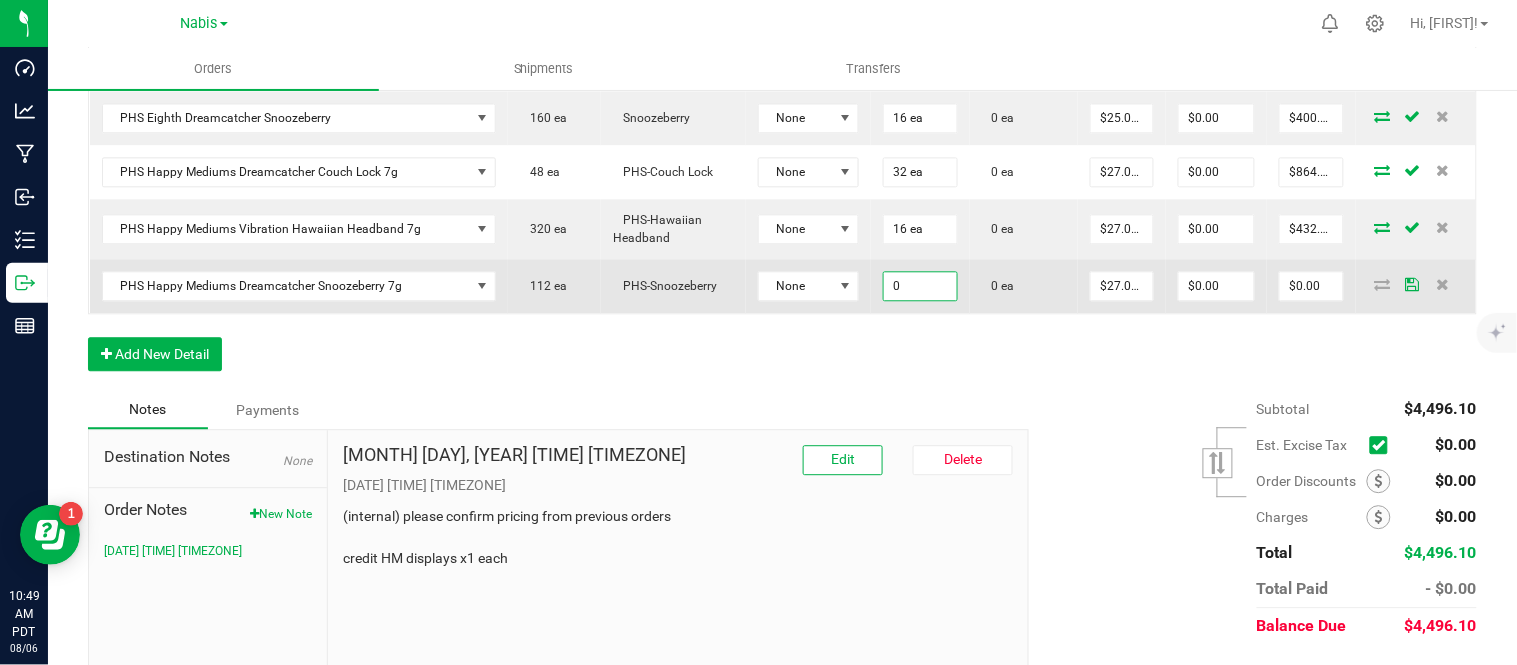click on "0" at bounding box center [920, 286] 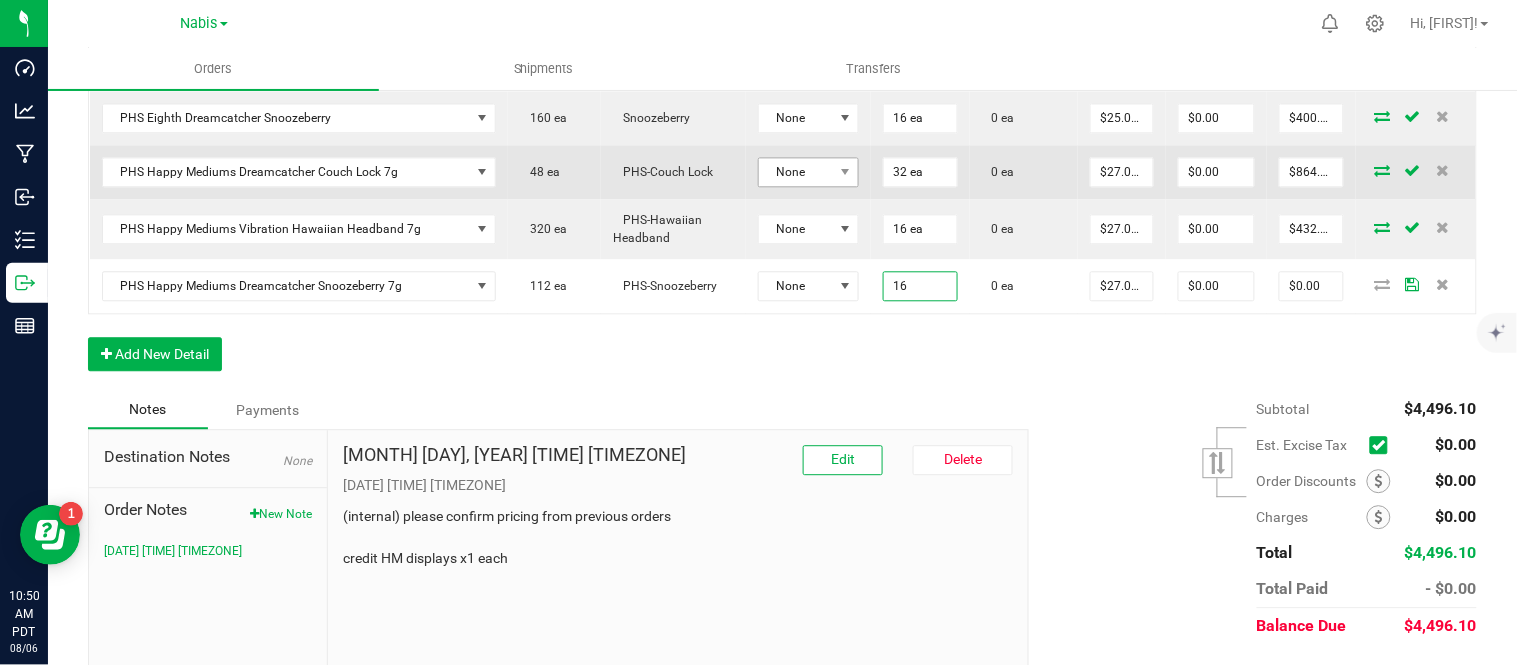 type on "16 ea" 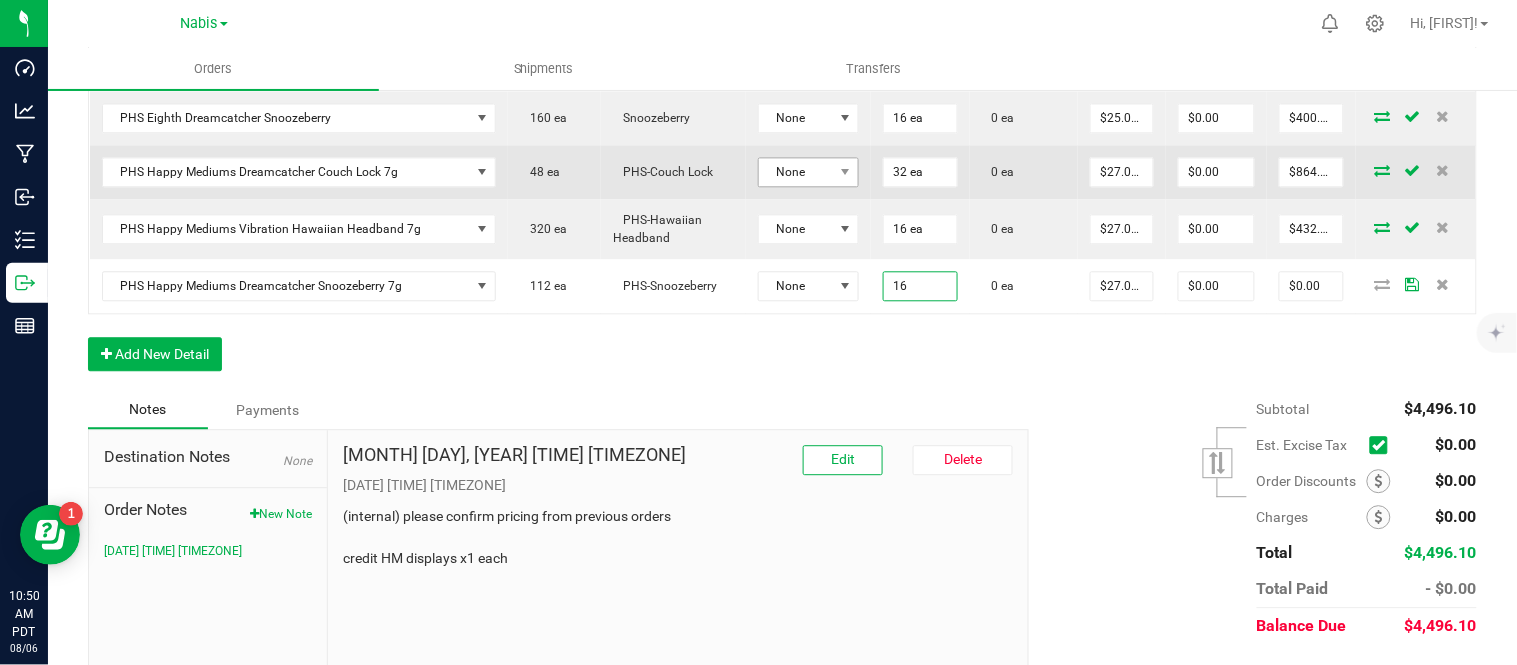 type on "27" 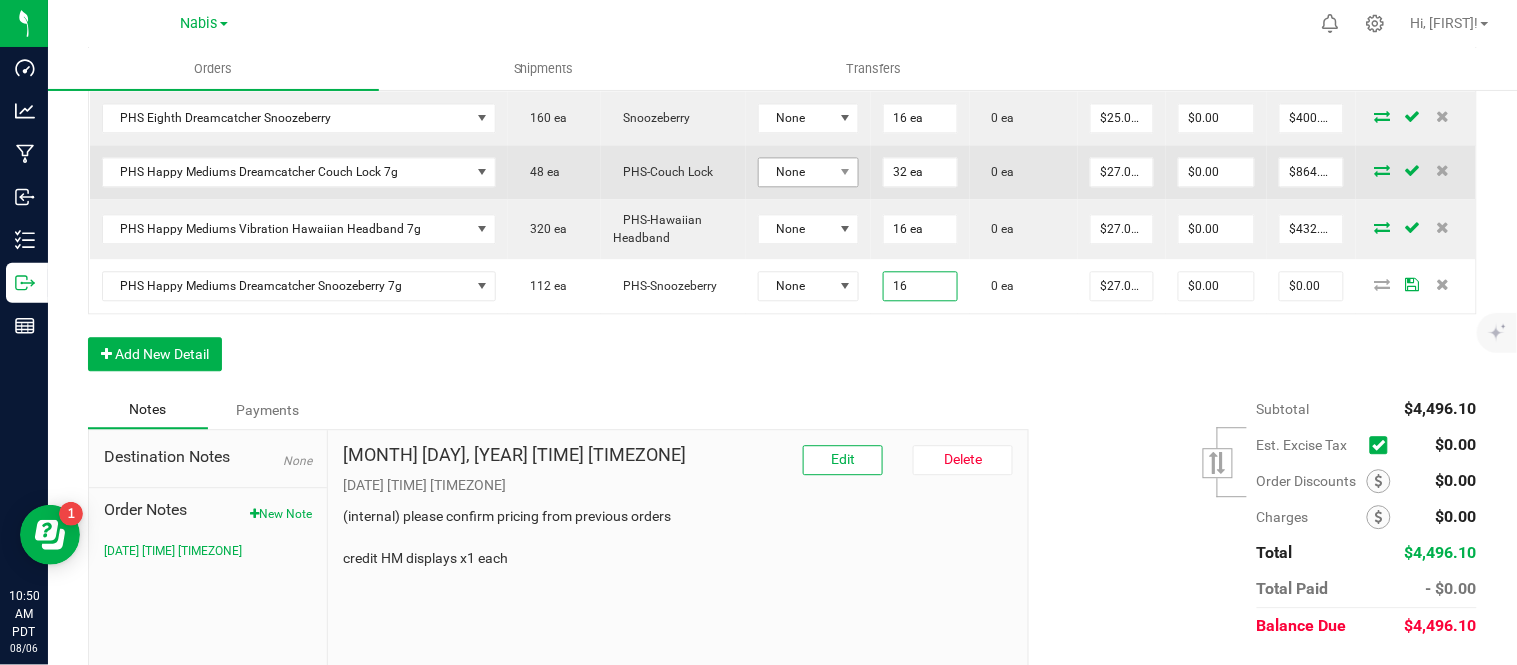 type on "$432.00" 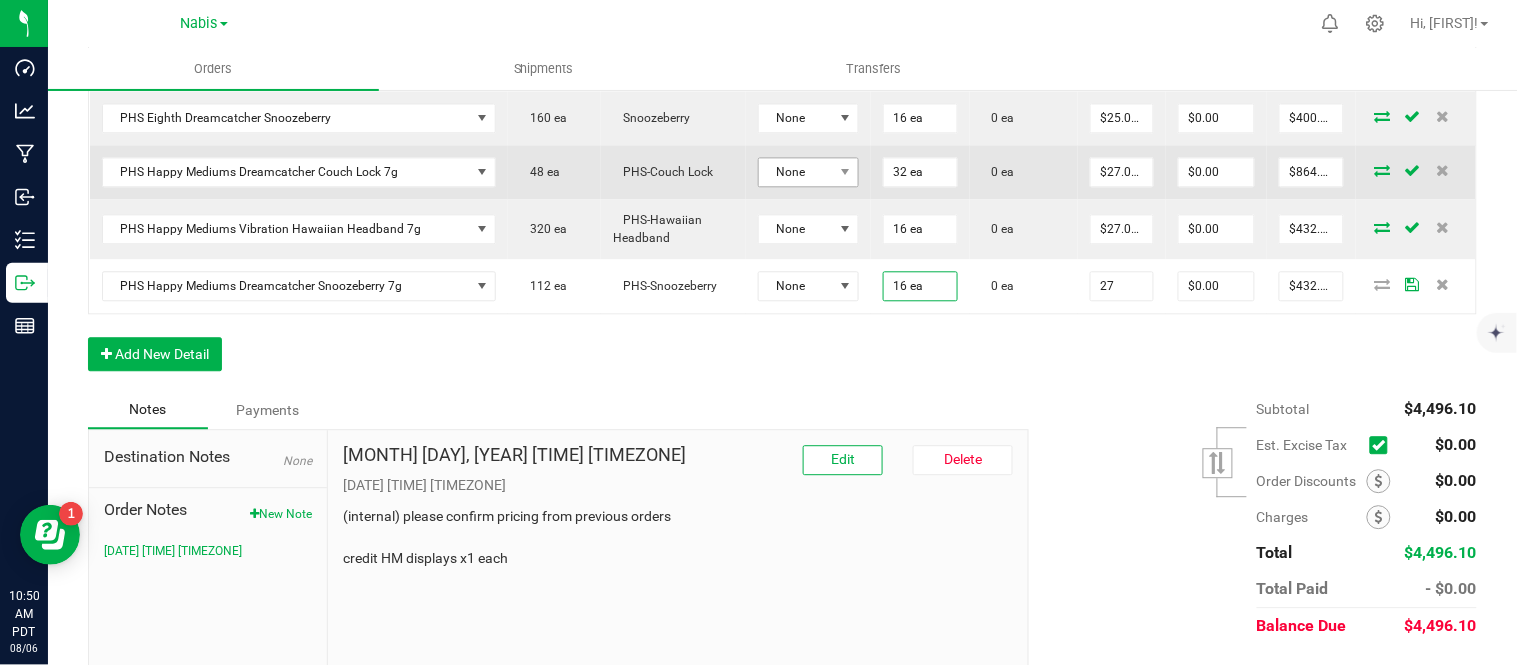 scroll, scrollTop: 0, scrollLeft: 0, axis: both 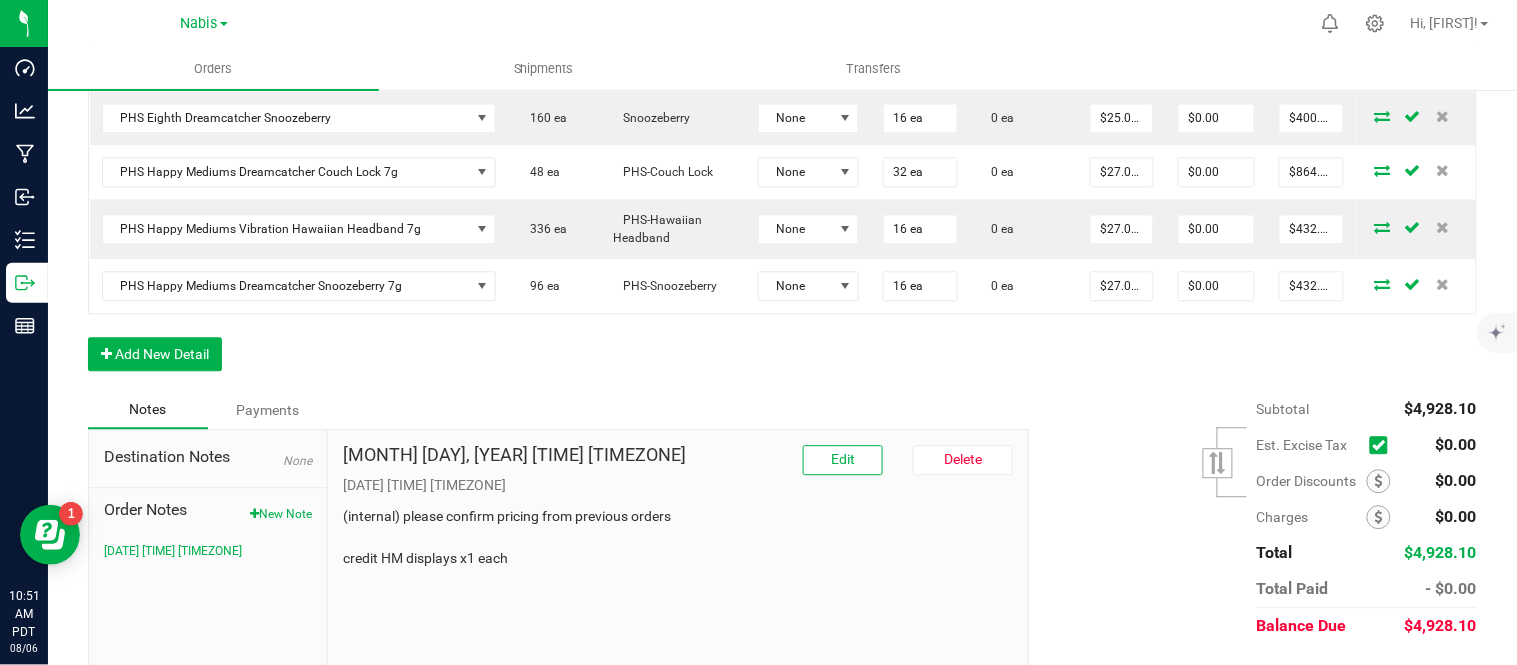click on "[PRICE]" at bounding box center [1245, 517] 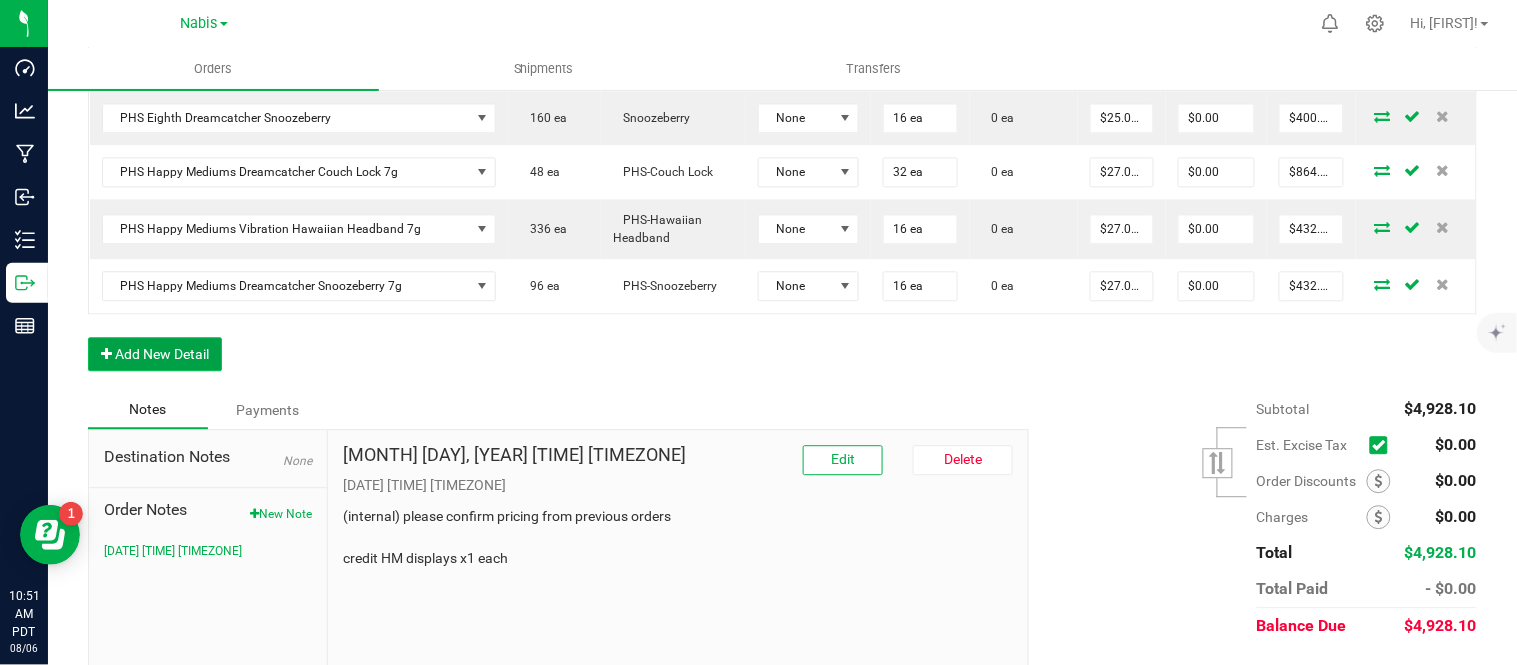 click on "Add New Detail" at bounding box center [155, 354] 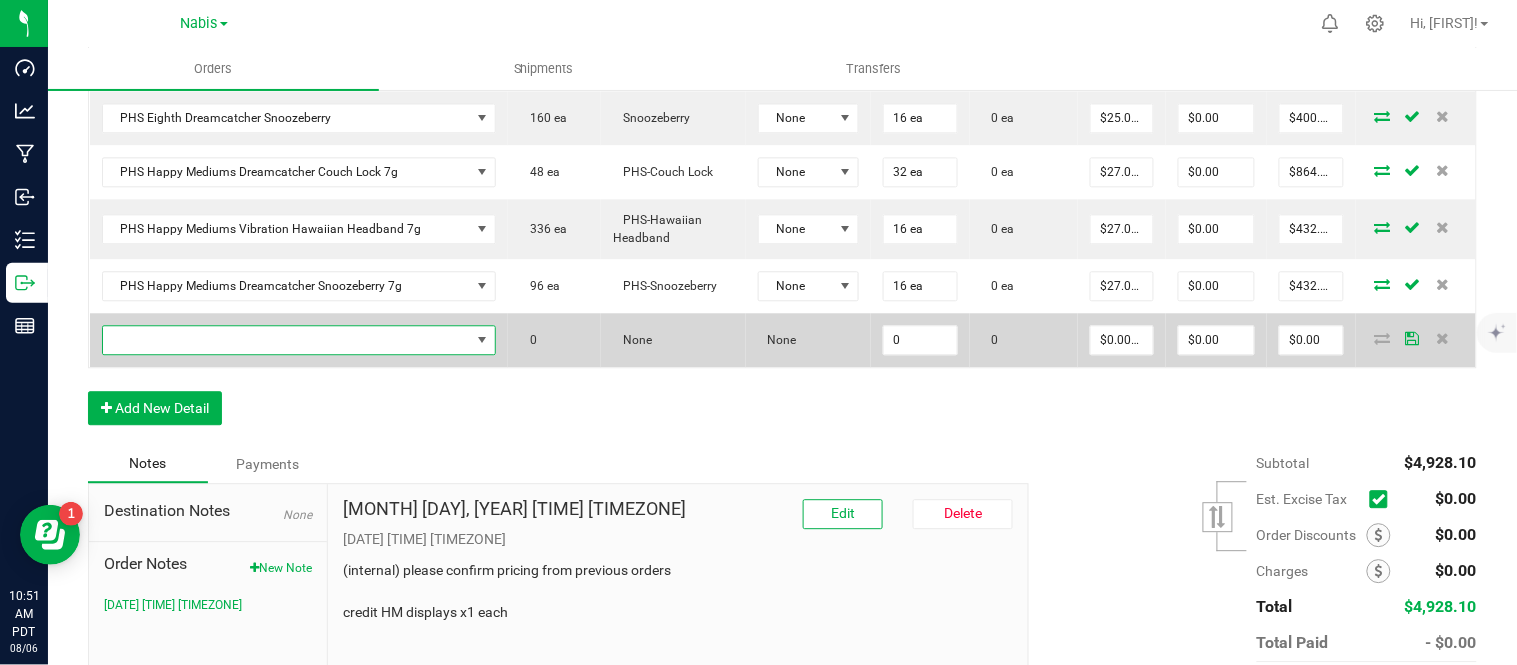 click at bounding box center (287, 340) 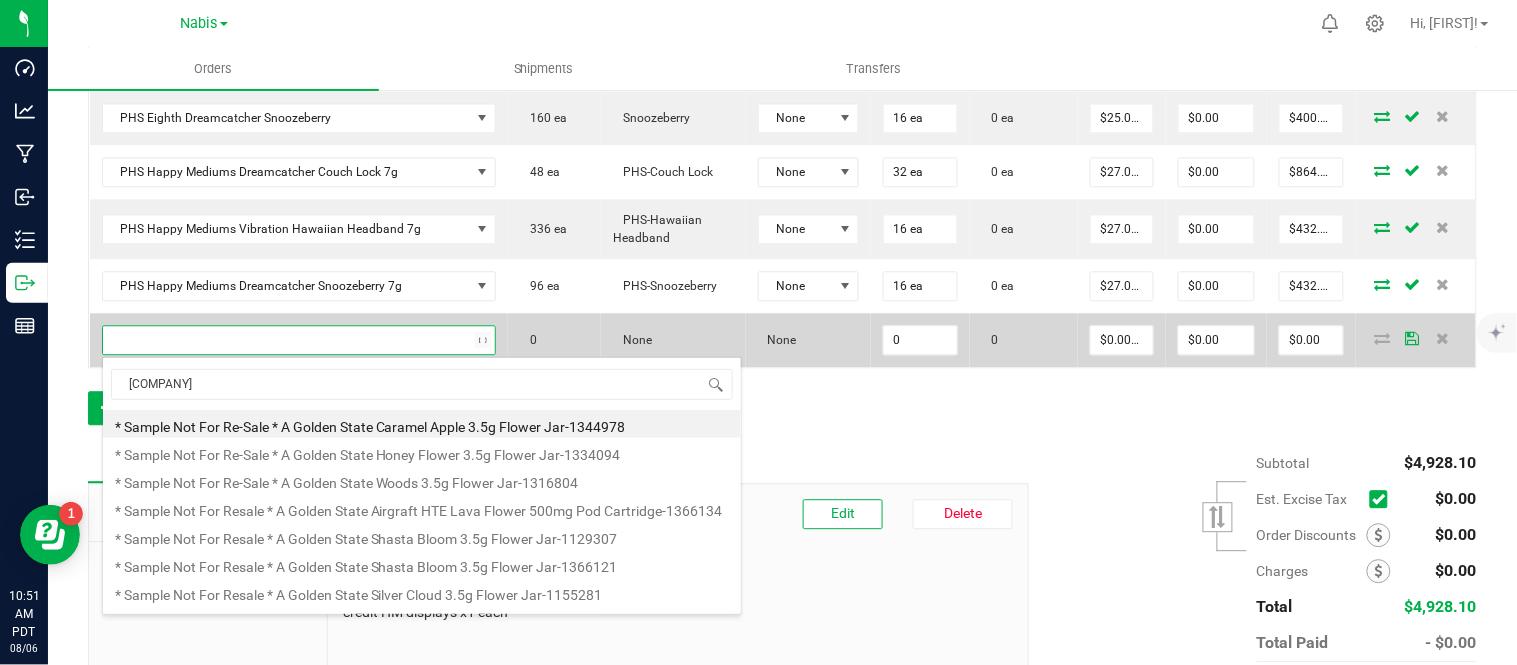 scroll, scrollTop: 99970, scrollLeft: 99611, axis: both 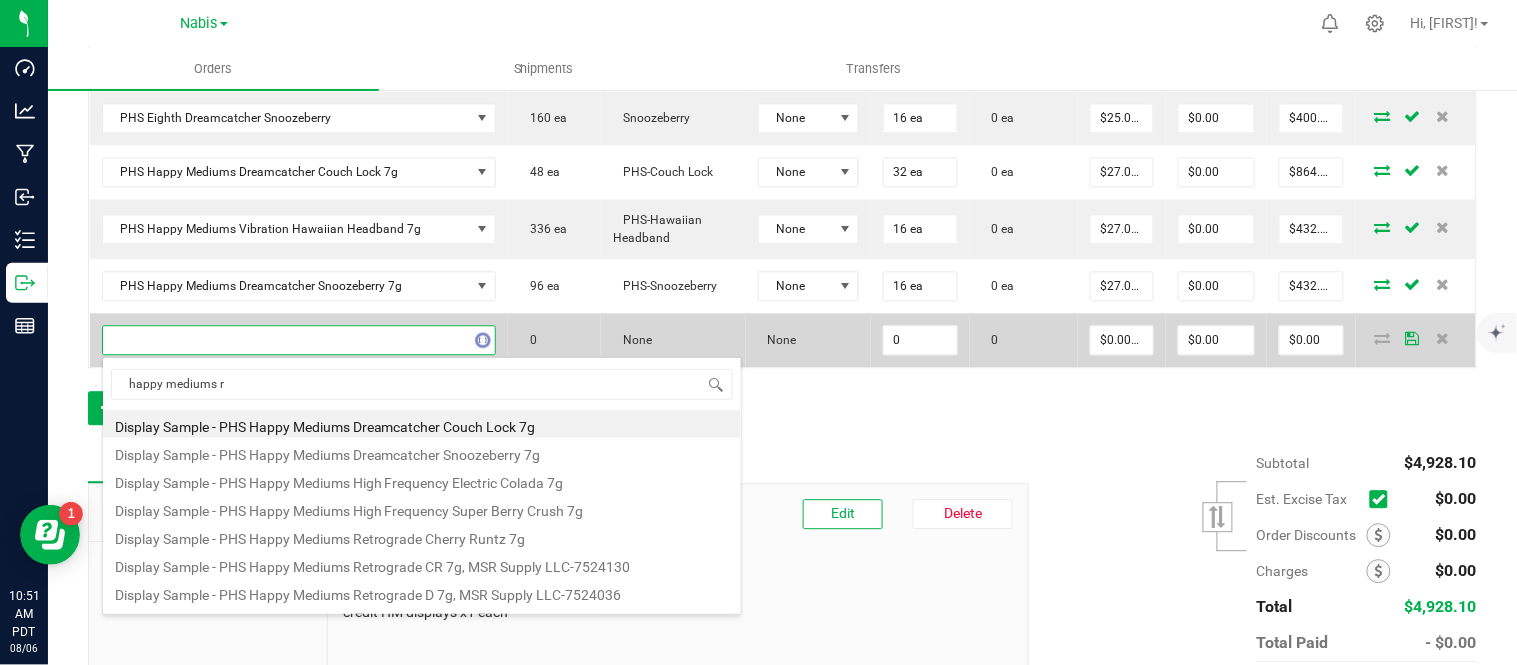 type on "happy mediums re" 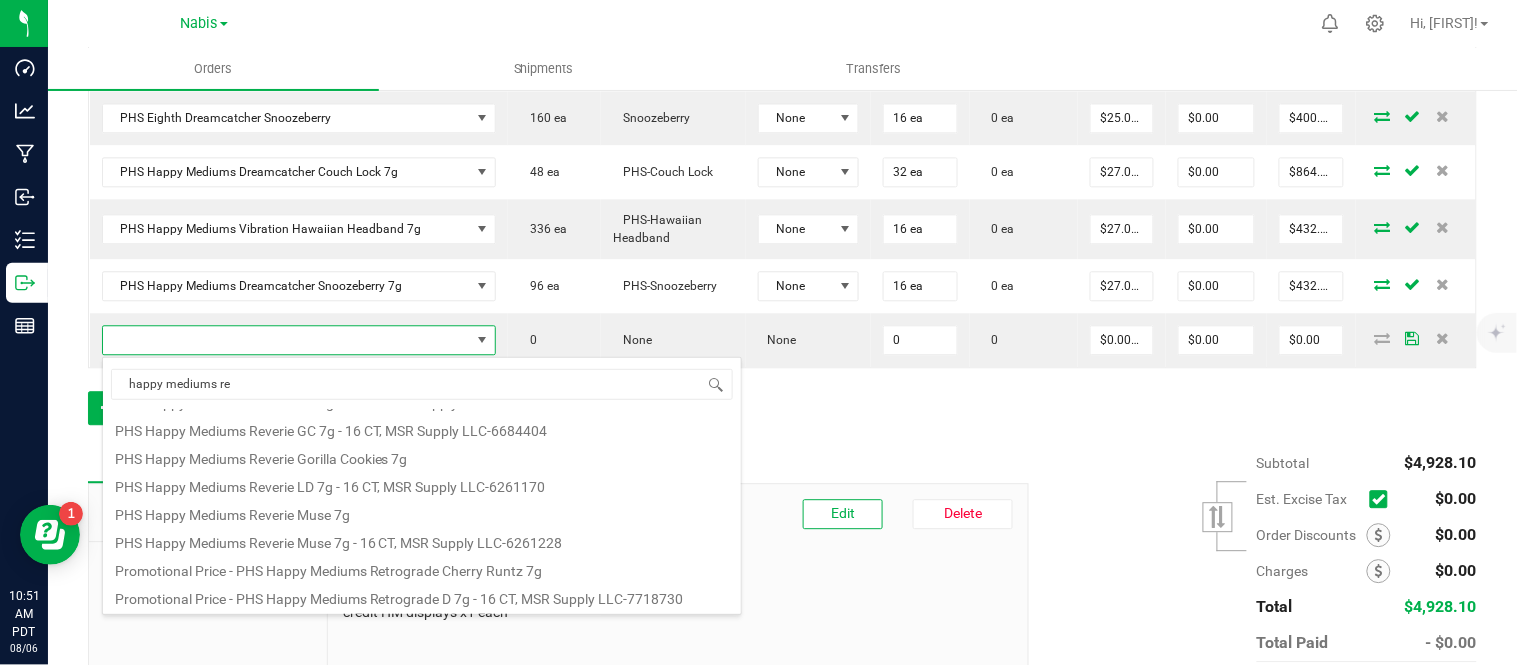scroll, scrollTop: 333, scrollLeft: 0, axis: vertical 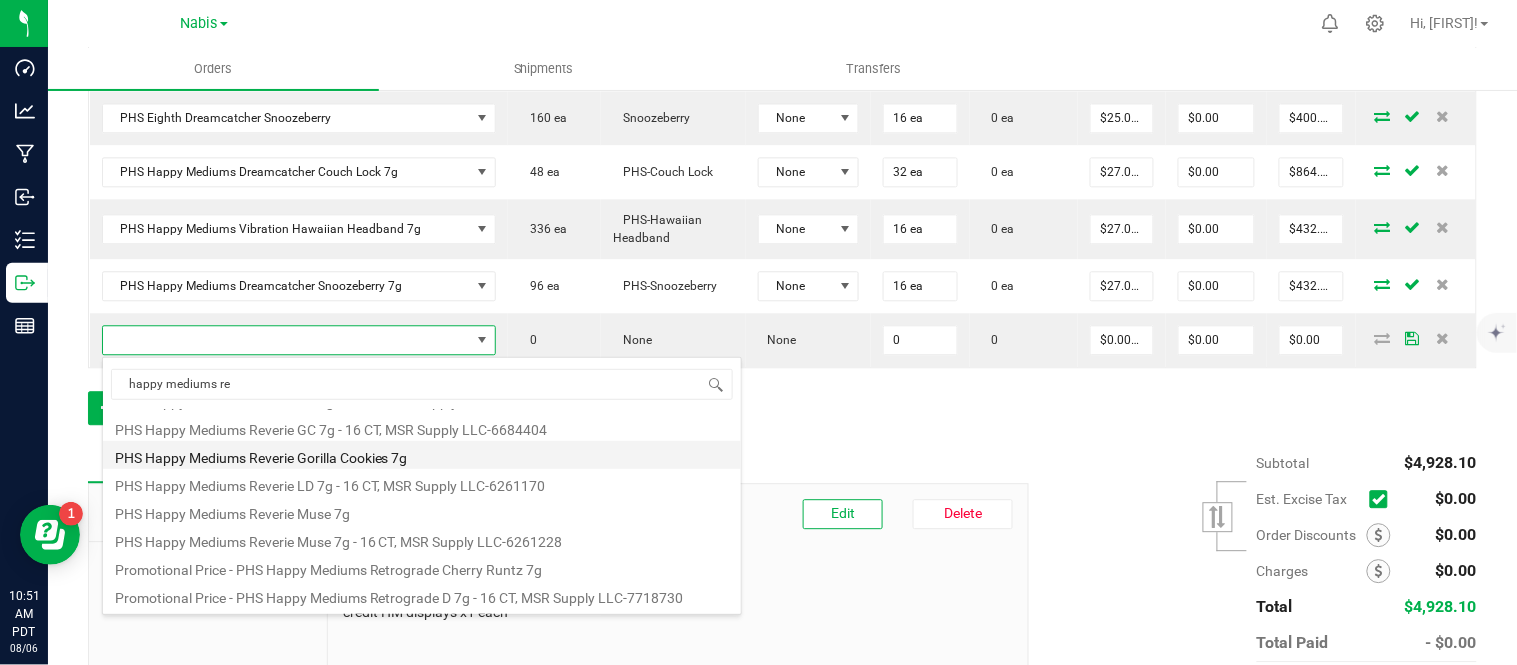 click on "PHS Happy Mediums Reverie Gorilla Cookies 7g" at bounding box center (422, 455) 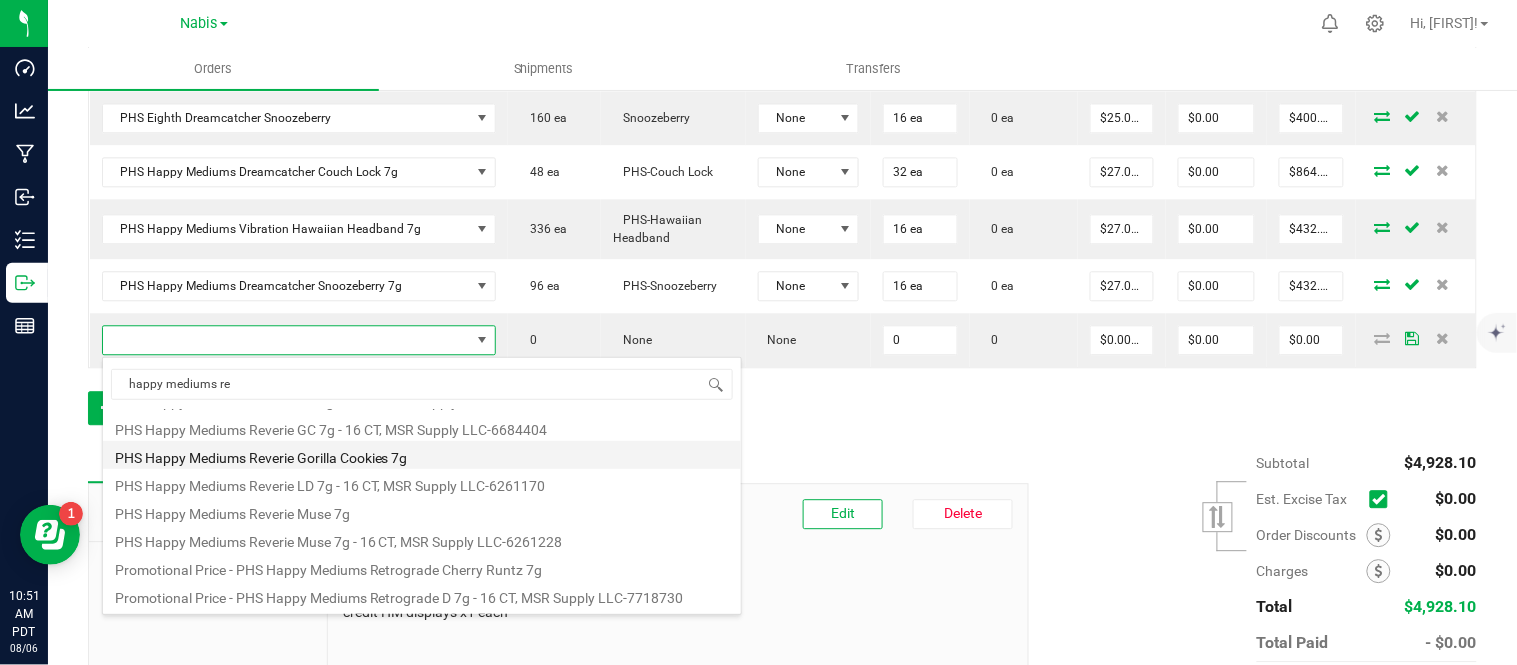 type on "0 ea" 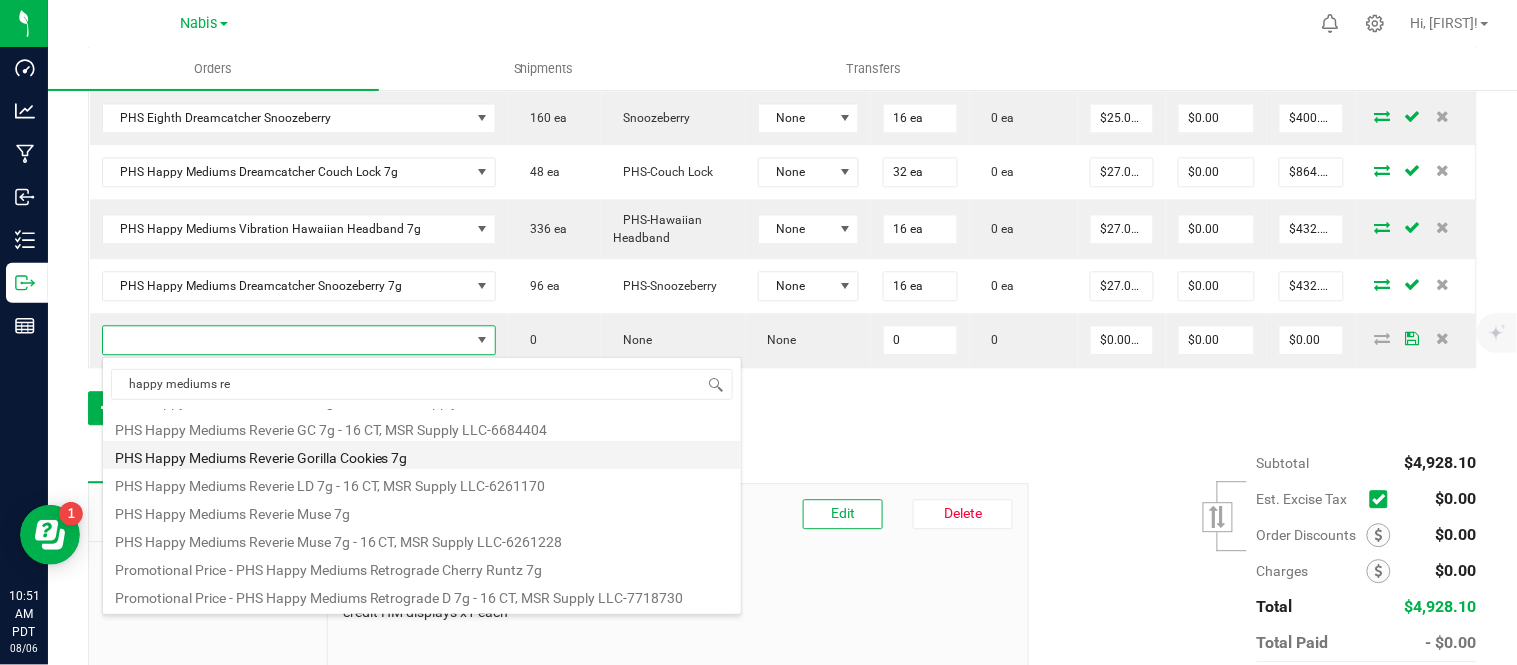 type on "$27.00000" 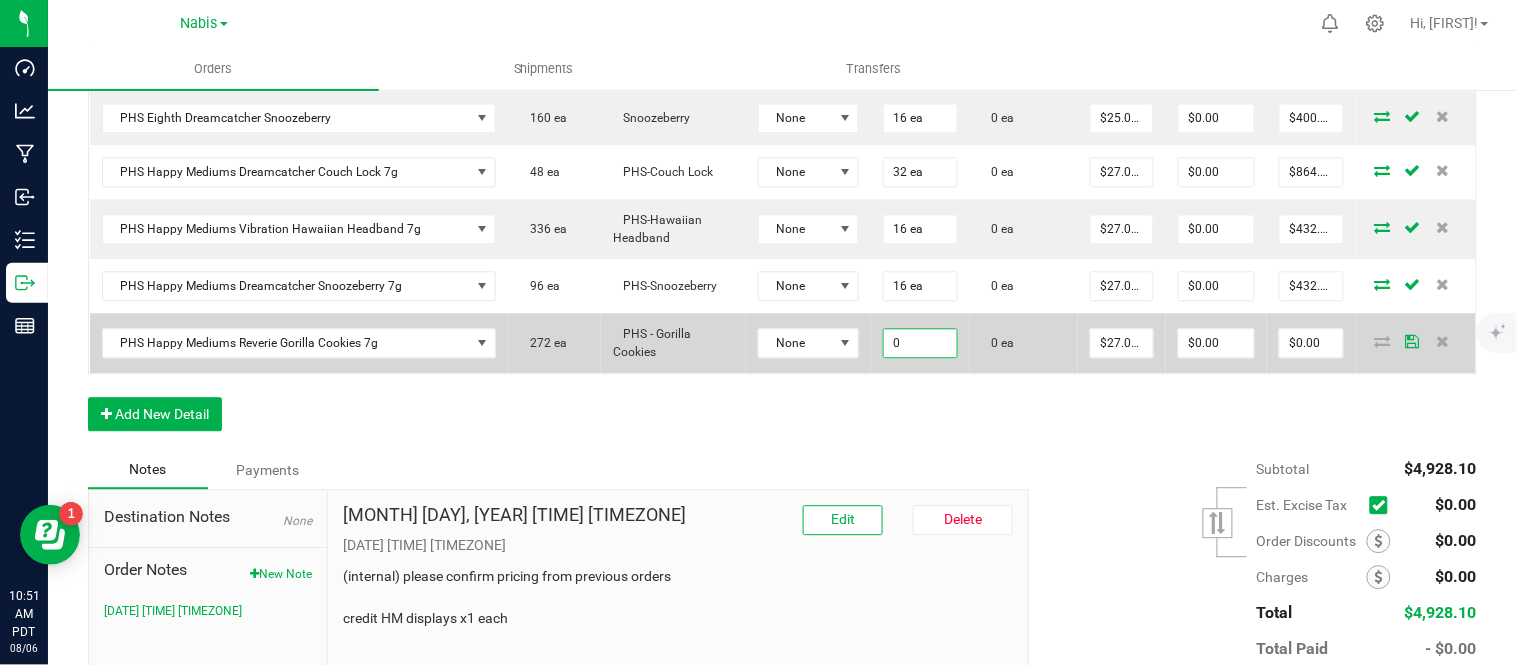 click on "0" at bounding box center (920, 343) 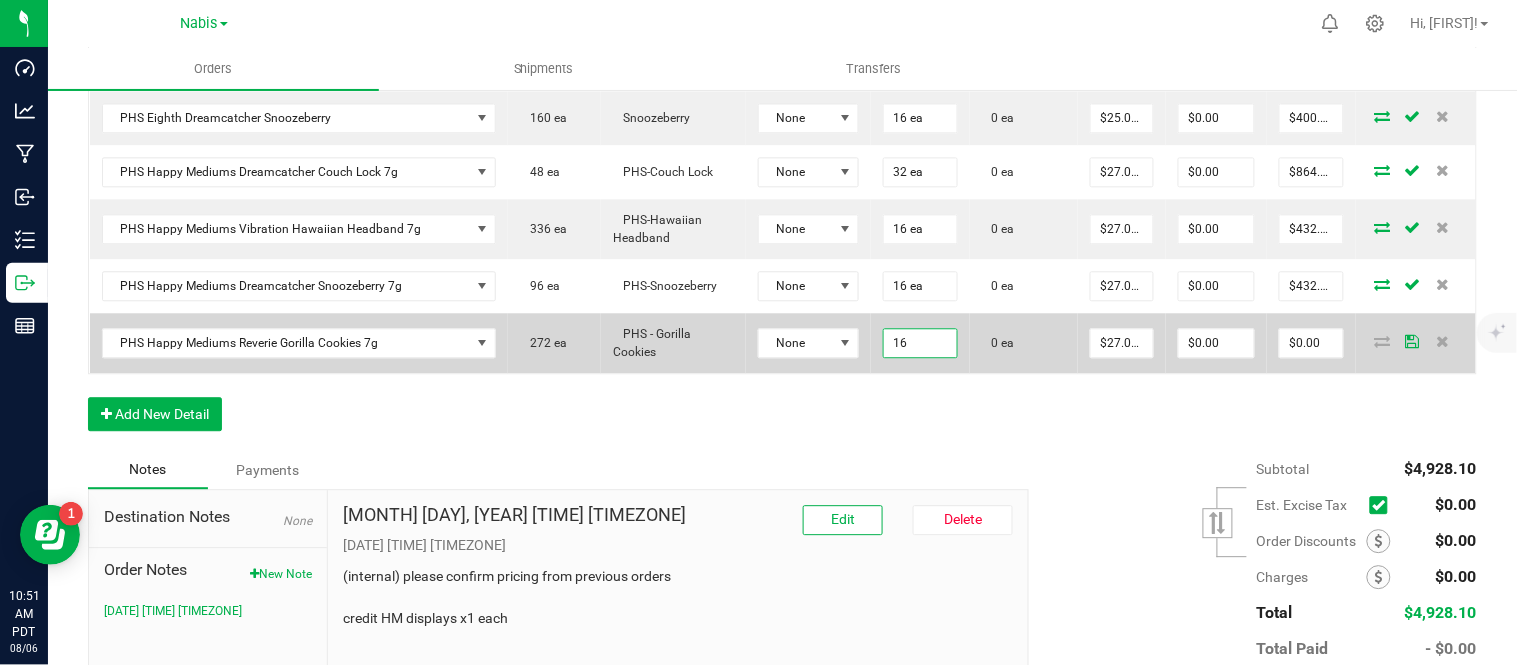 type on "16 ea" 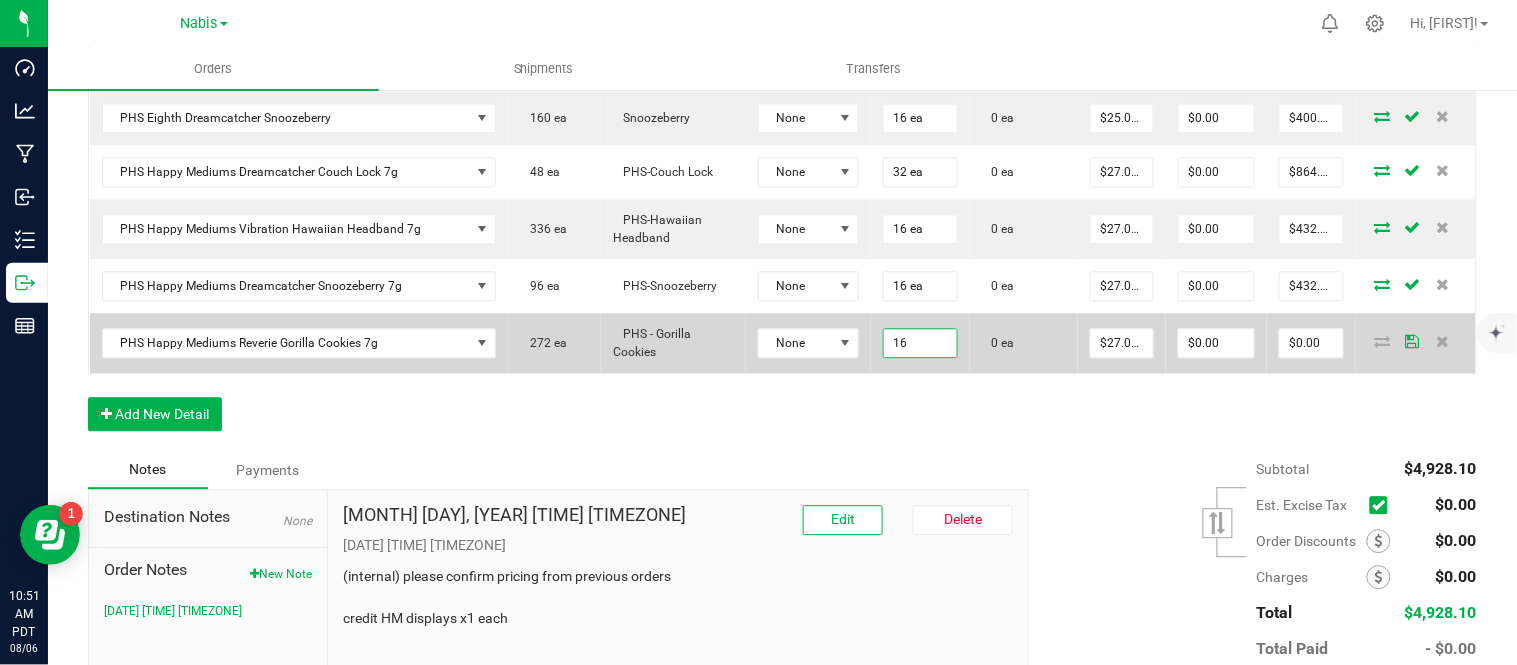 type on "27" 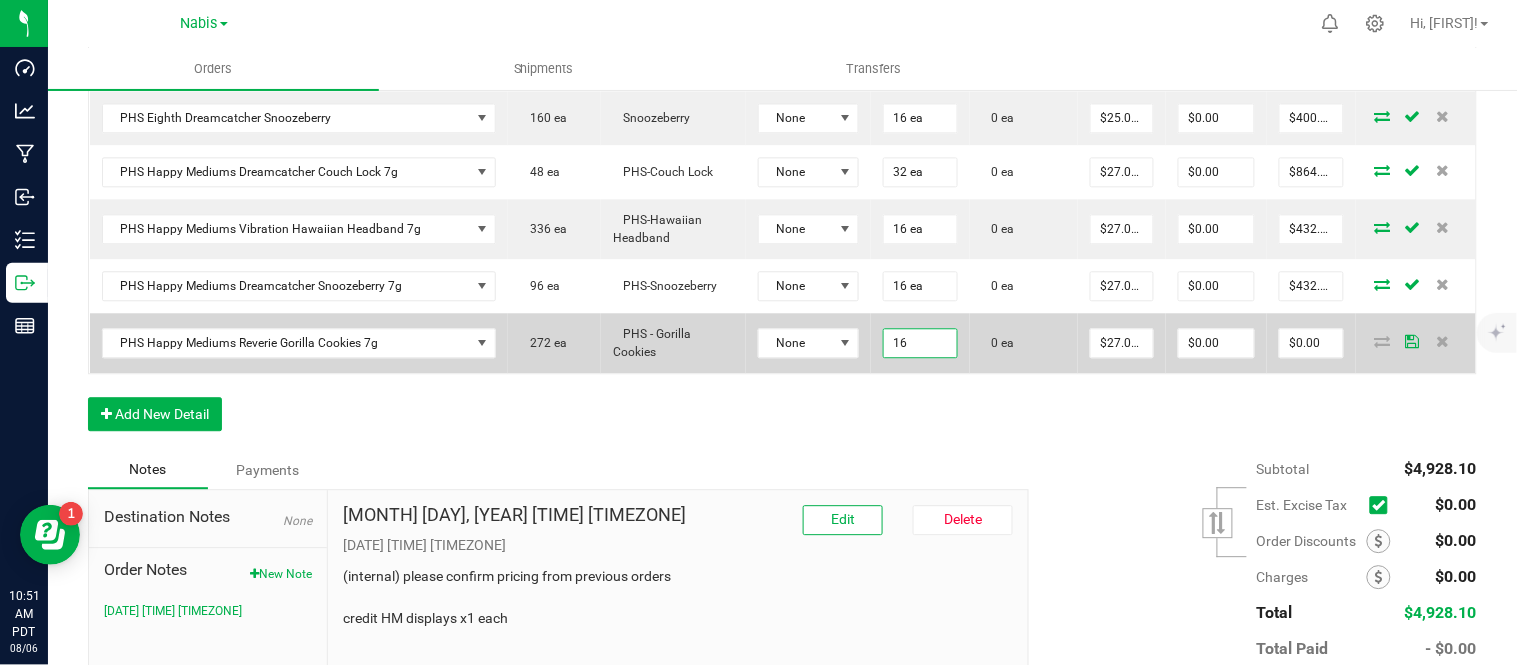 type on "$432.00" 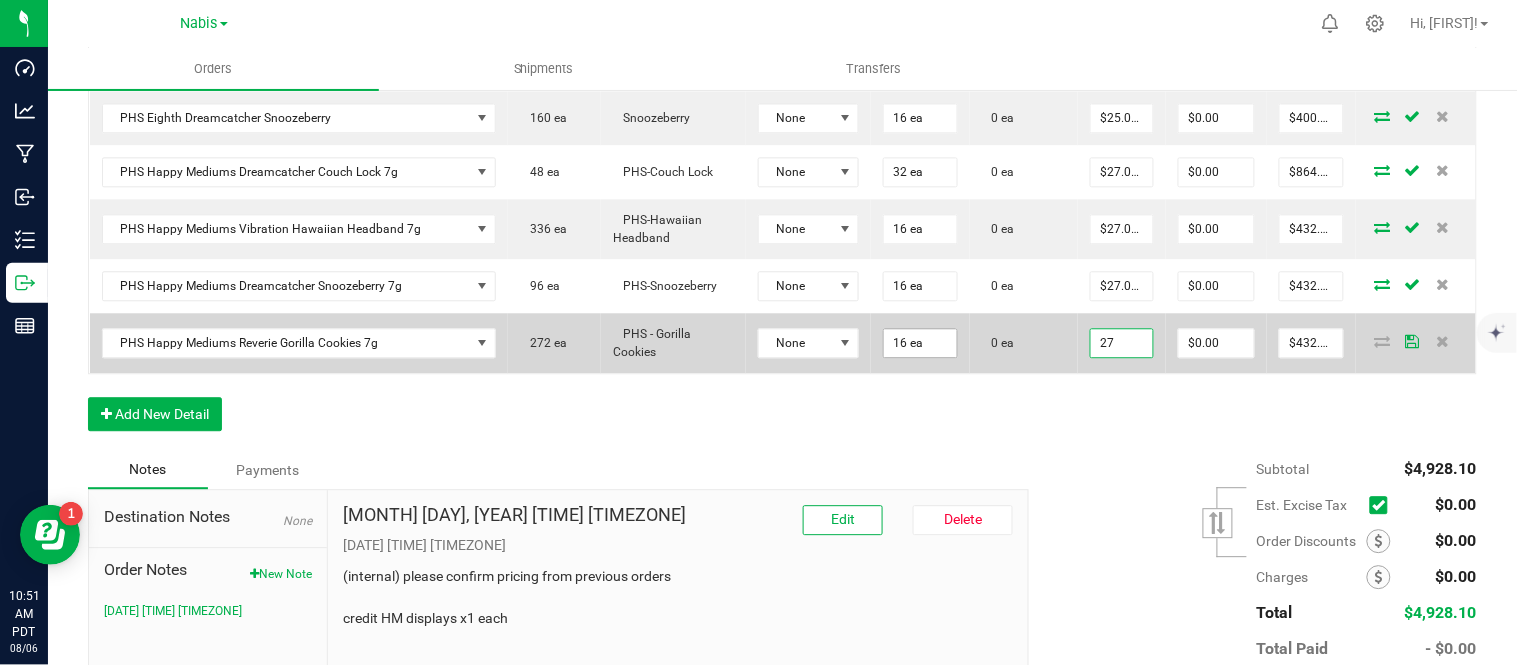 scroll, scrollTop: 0, scrollLeft: 0, axis: both 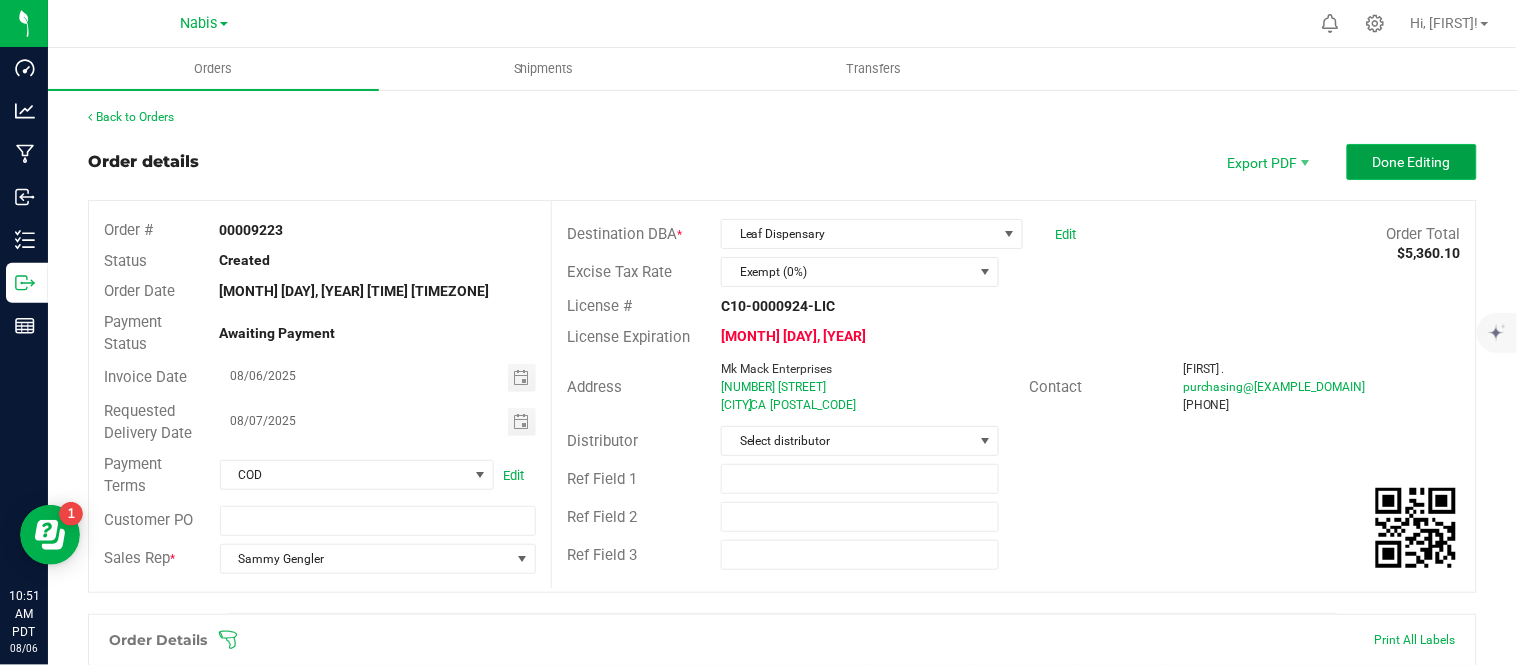 click on "Done Editing" at bounding box center [1412, 162] 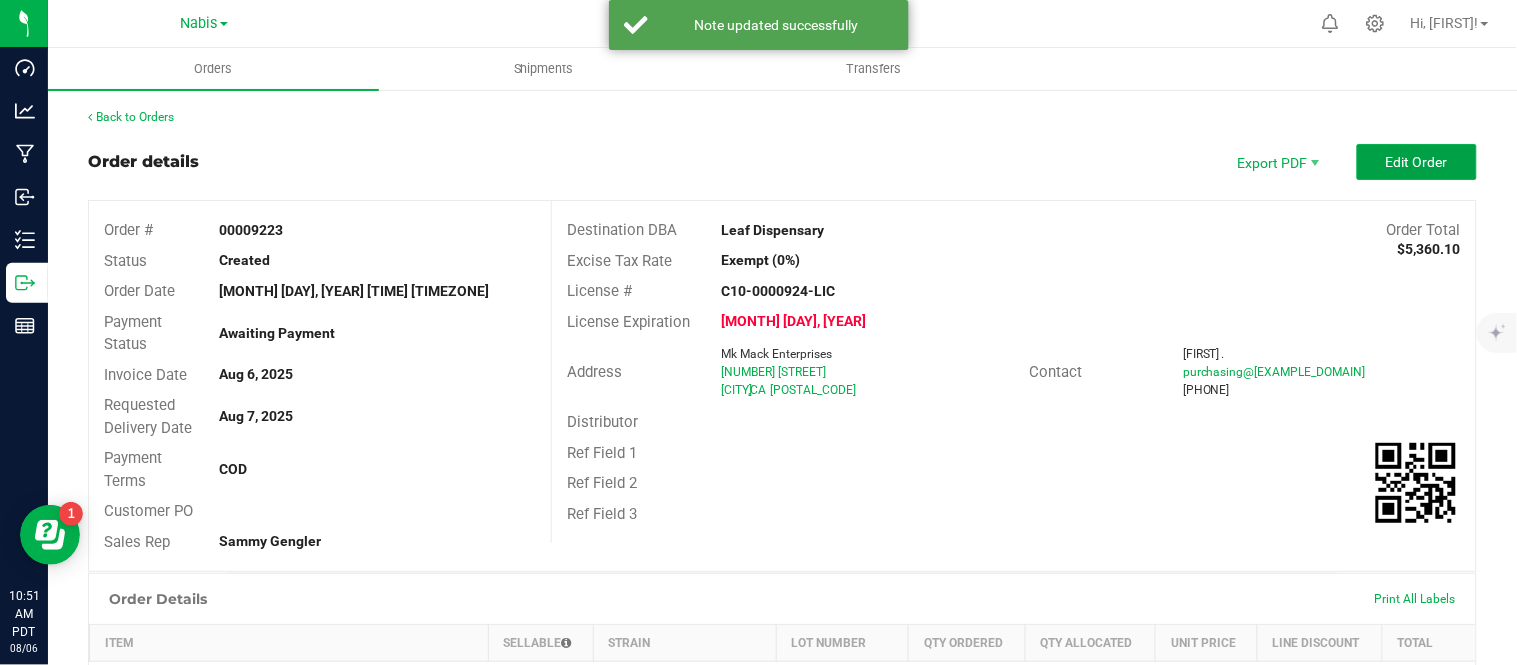 click on "Edit Order" at bounding box center (1417, 162) 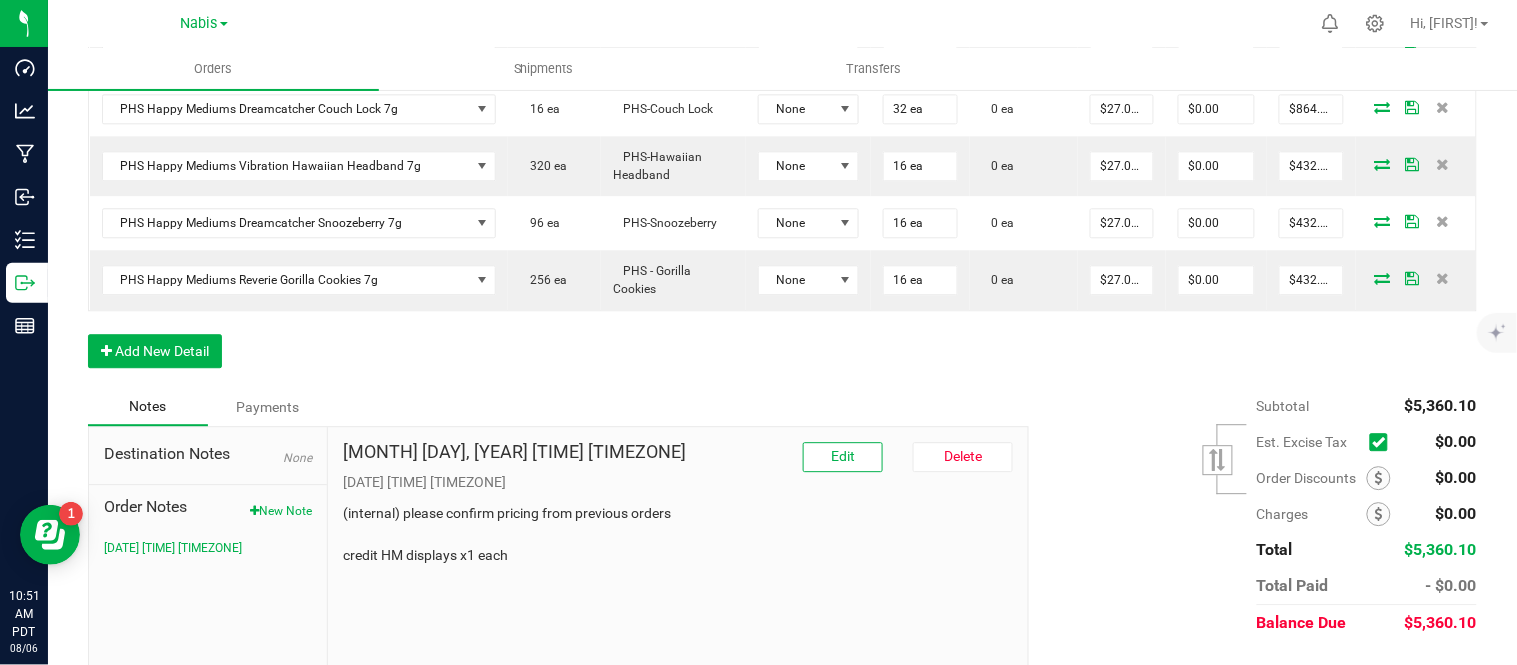scroll, scrollTop: 1246, scrollLeft: 0, axis: vertical 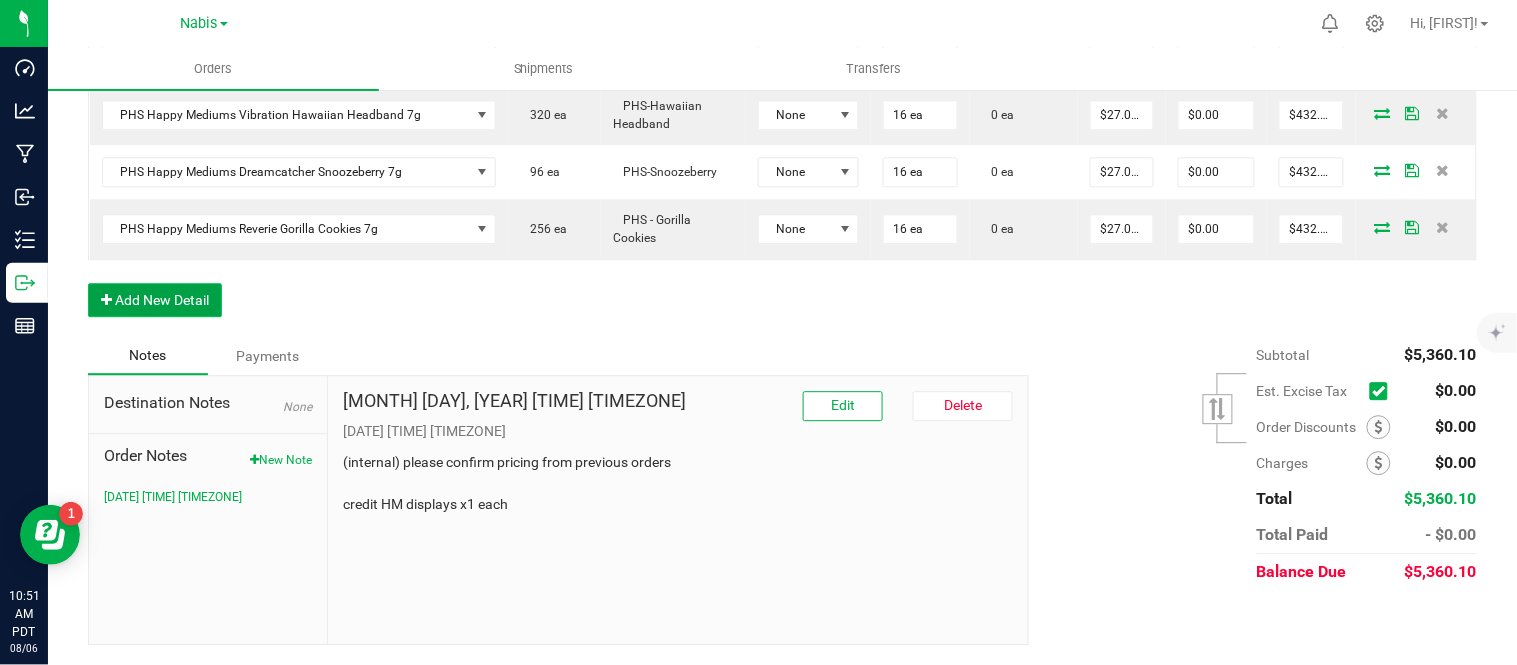 click on "Add New Detail" at bounding box center (155, 300) 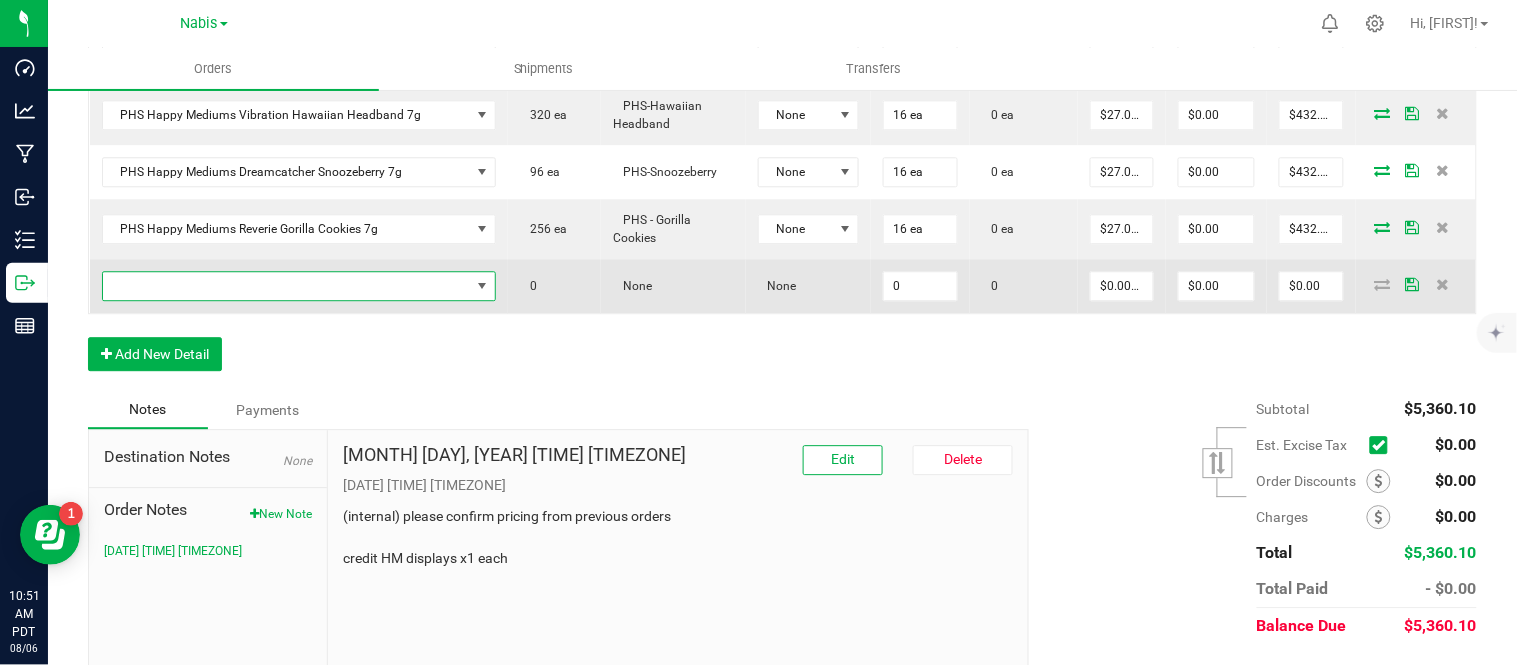 click at bounding box center [287, 286] 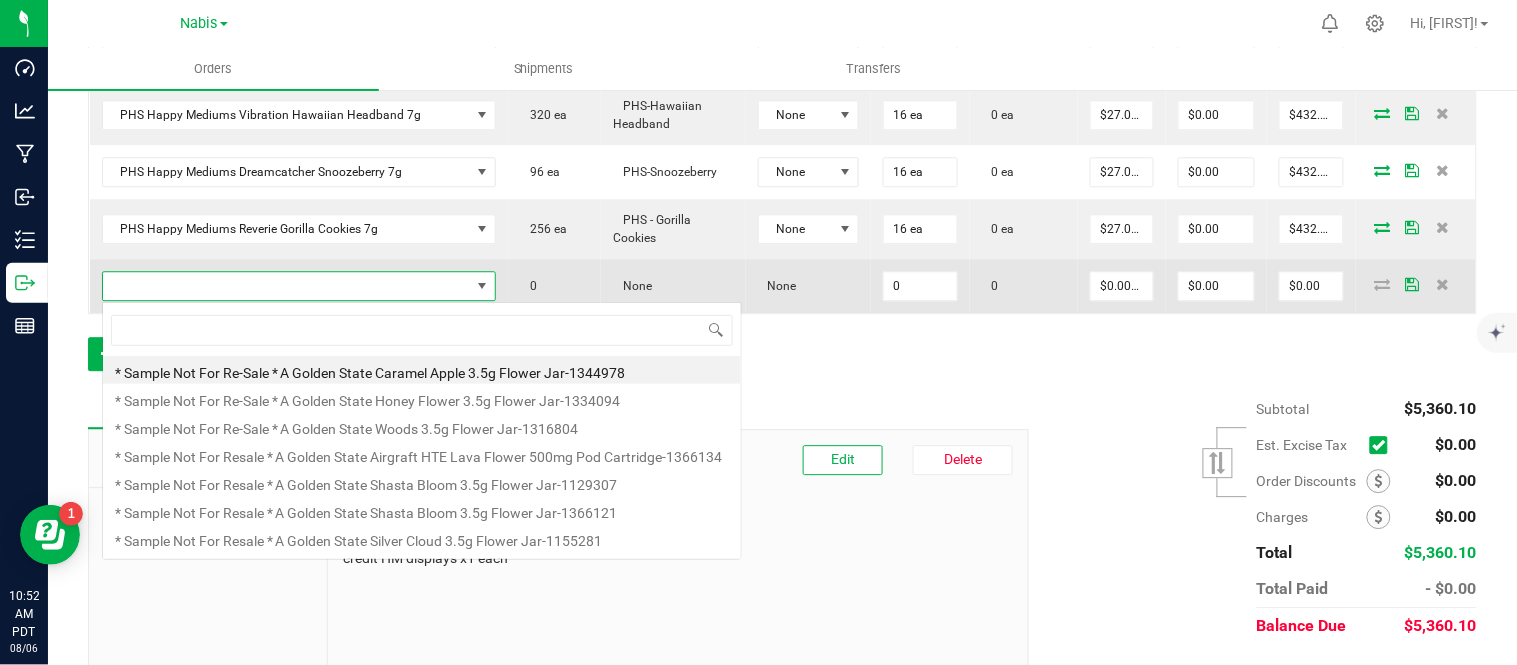 scroll, scrollTop: 99970, scrollLeft: 99611, axis: both 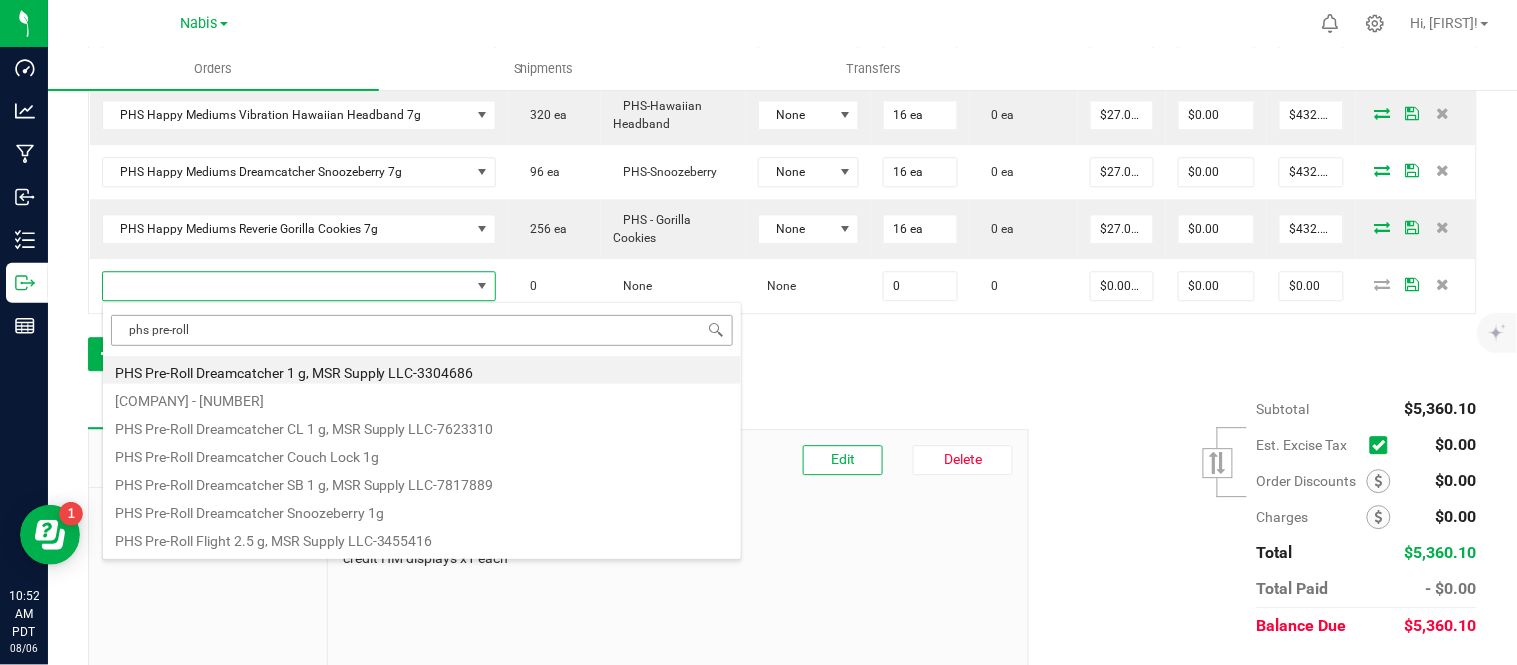 click on "phs pre-roll" at bounding box center (422, 330) 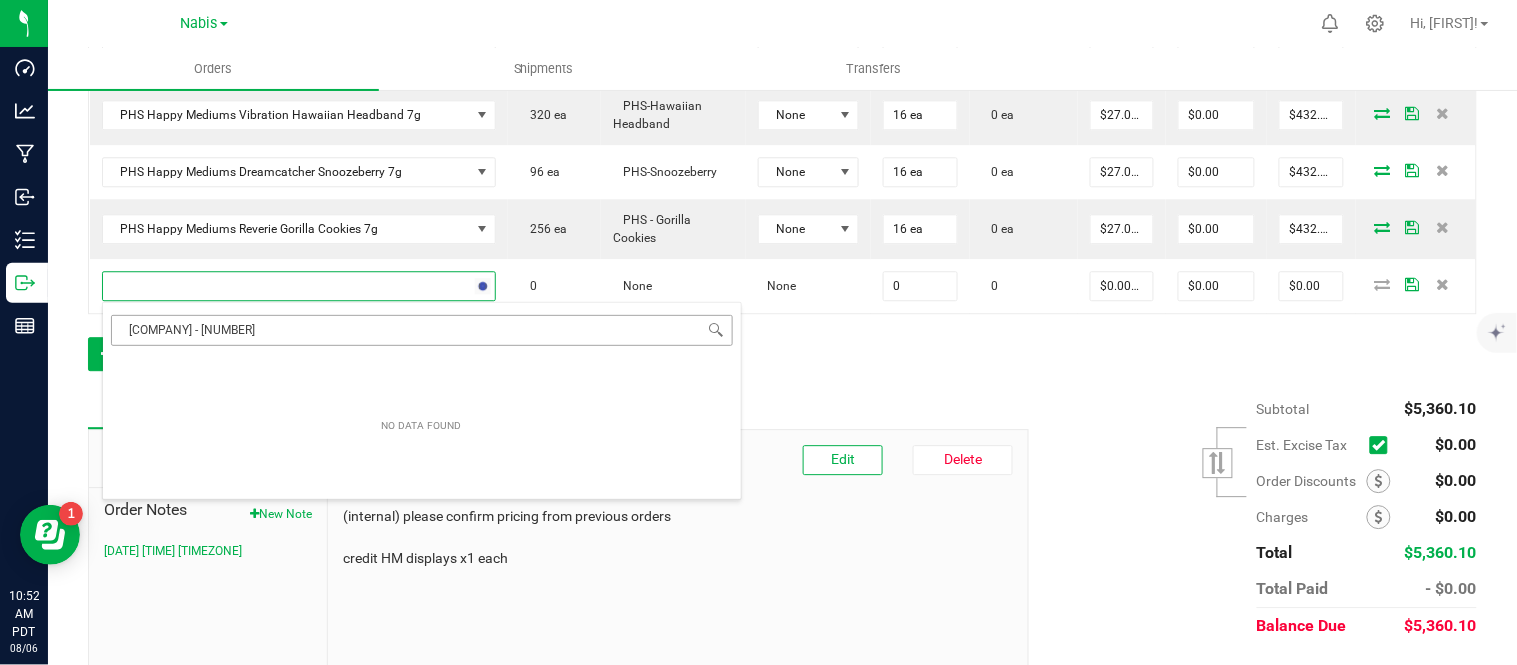 type on "promotional price - phs pre-roll" 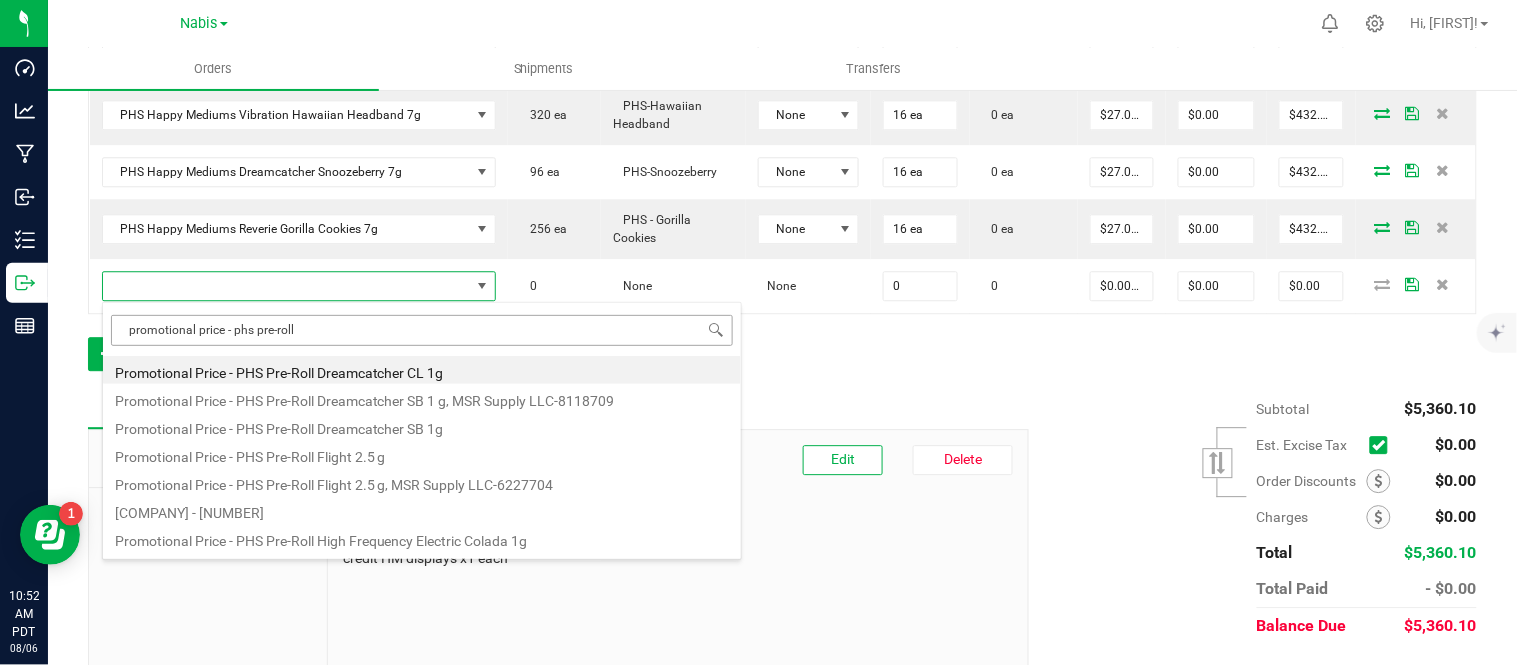 click on "promotional price - phs pre-roll" at bounding box center [422, 330] 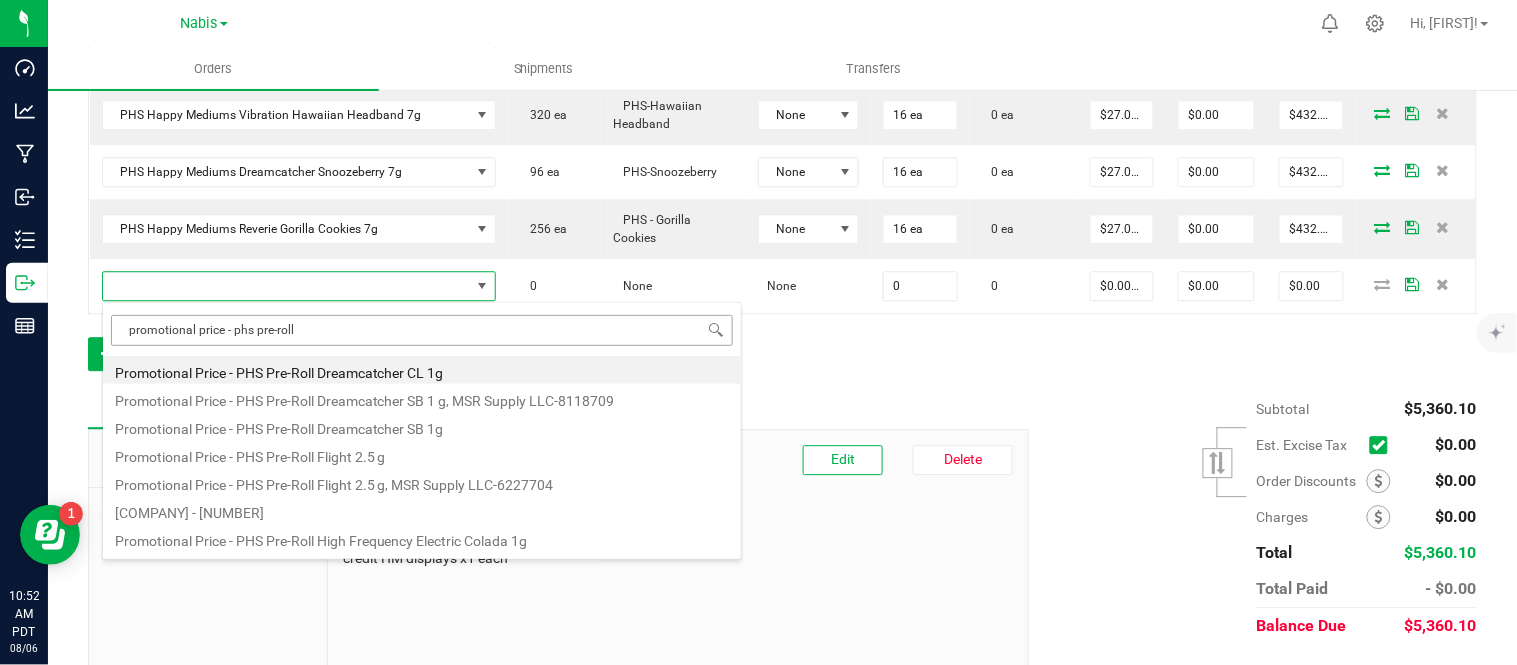 click on "promotional price - phs pre-roll" at bounding box center [422, 330] 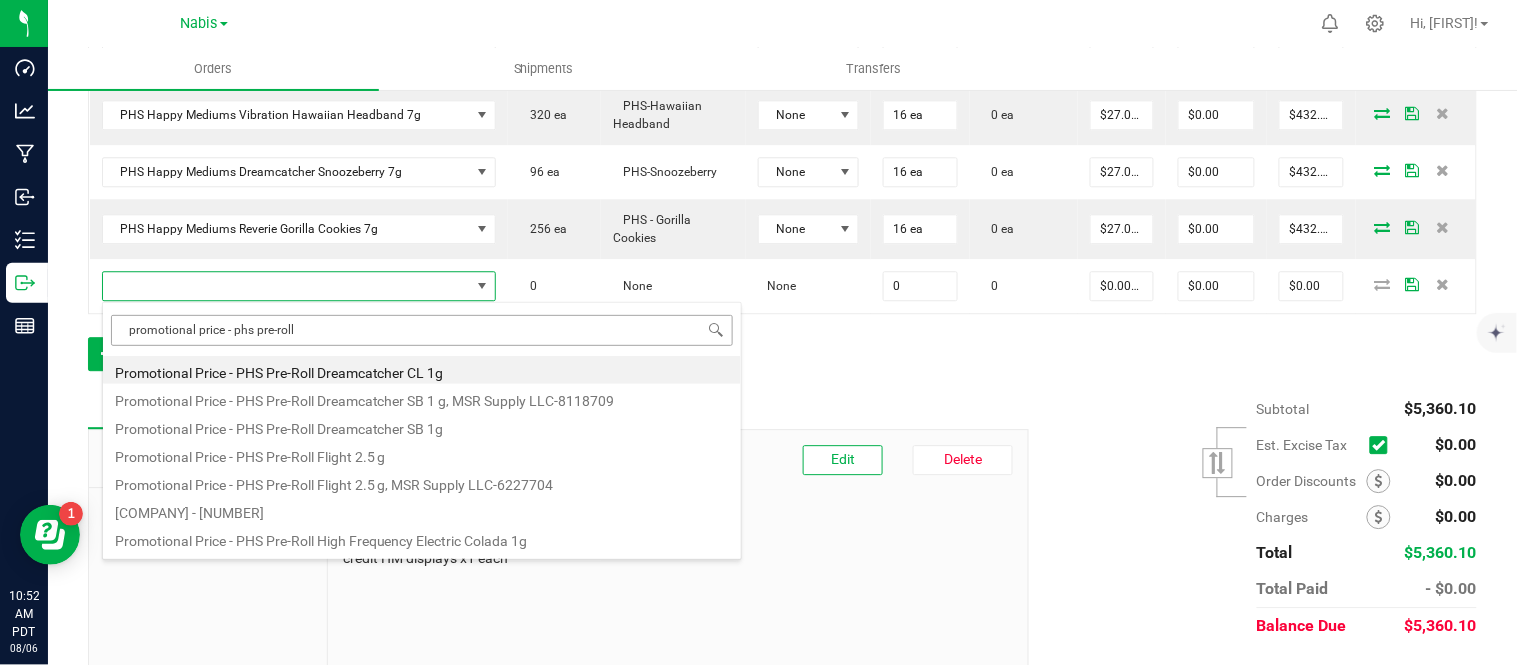 click on "promotional price - phs pre-roll" at bounding box center [422, 330] 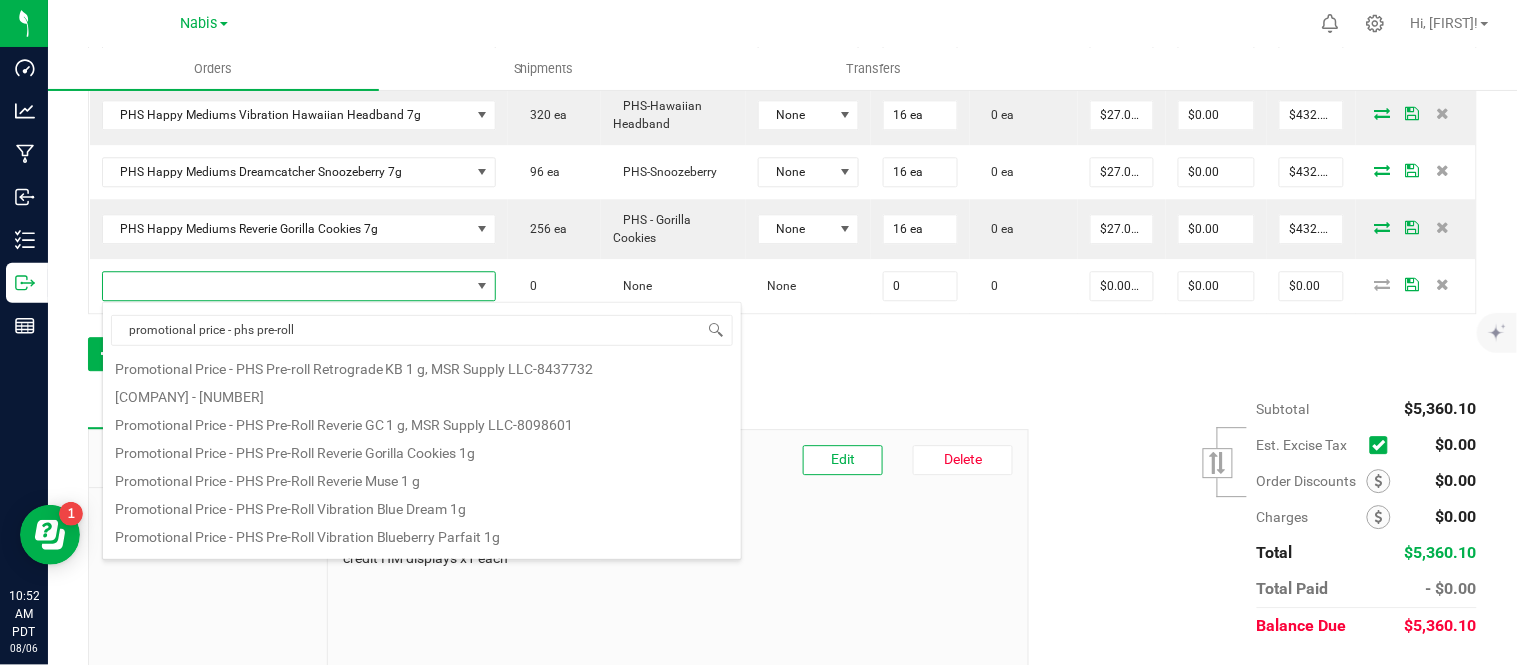 scroll, scrollTop: 303, scrollLeft: 0, axis: vertical 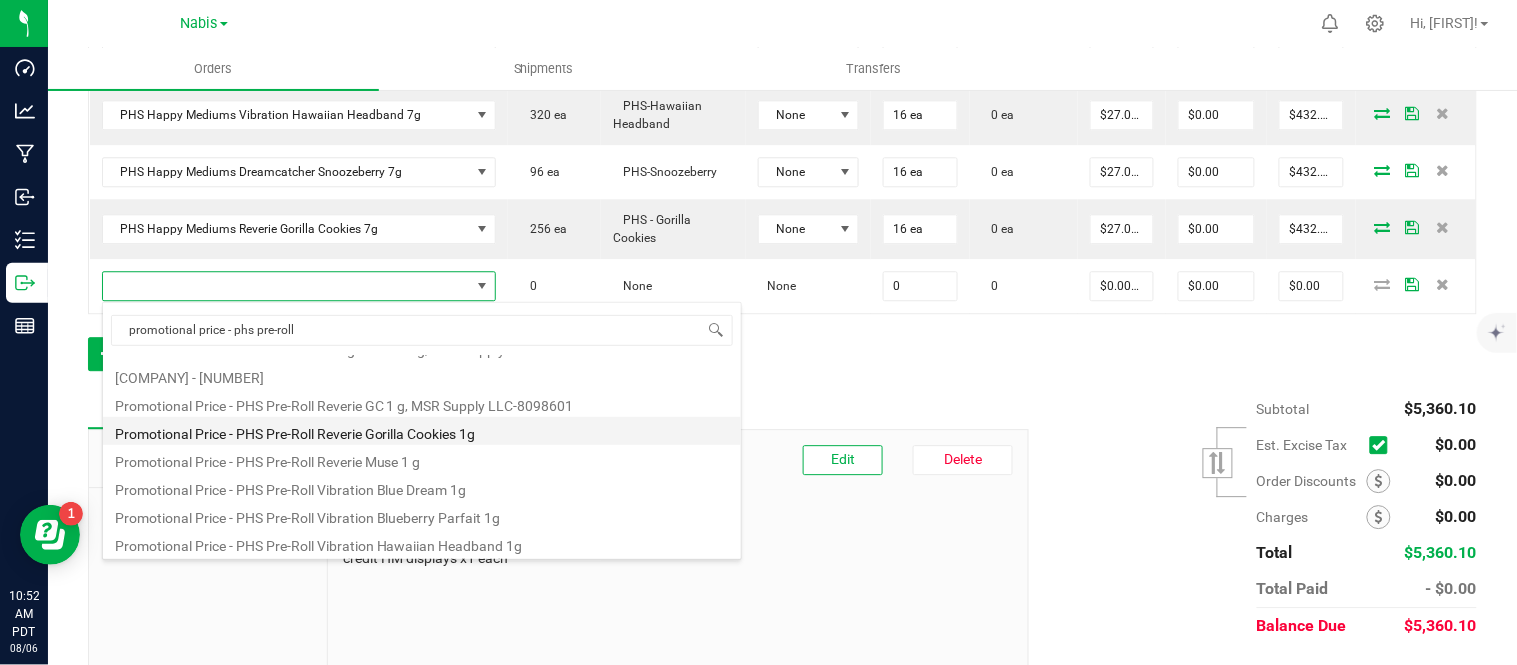 click on "Promotional Price - PHS Pre-Roll Reverie Gorilla Cookies 1g" at bounding box center (422, 431) 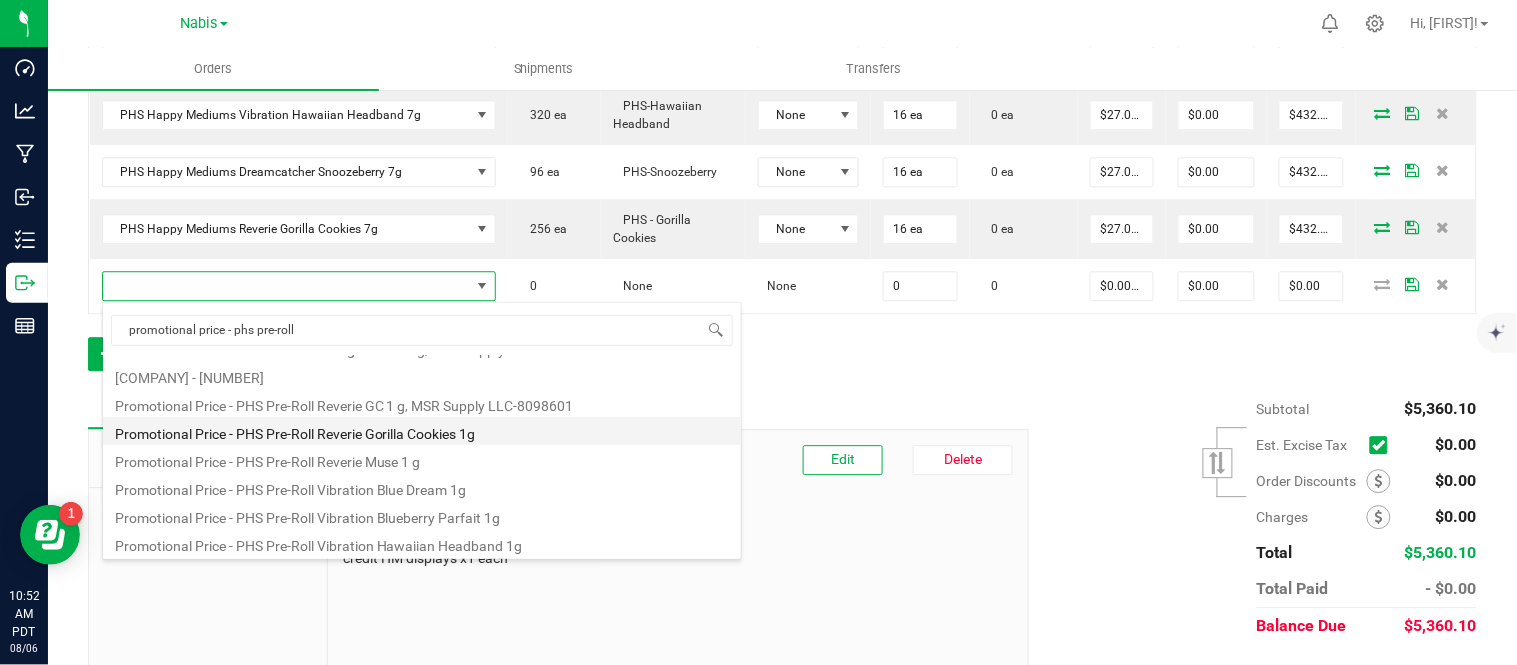 type on "0 ea" 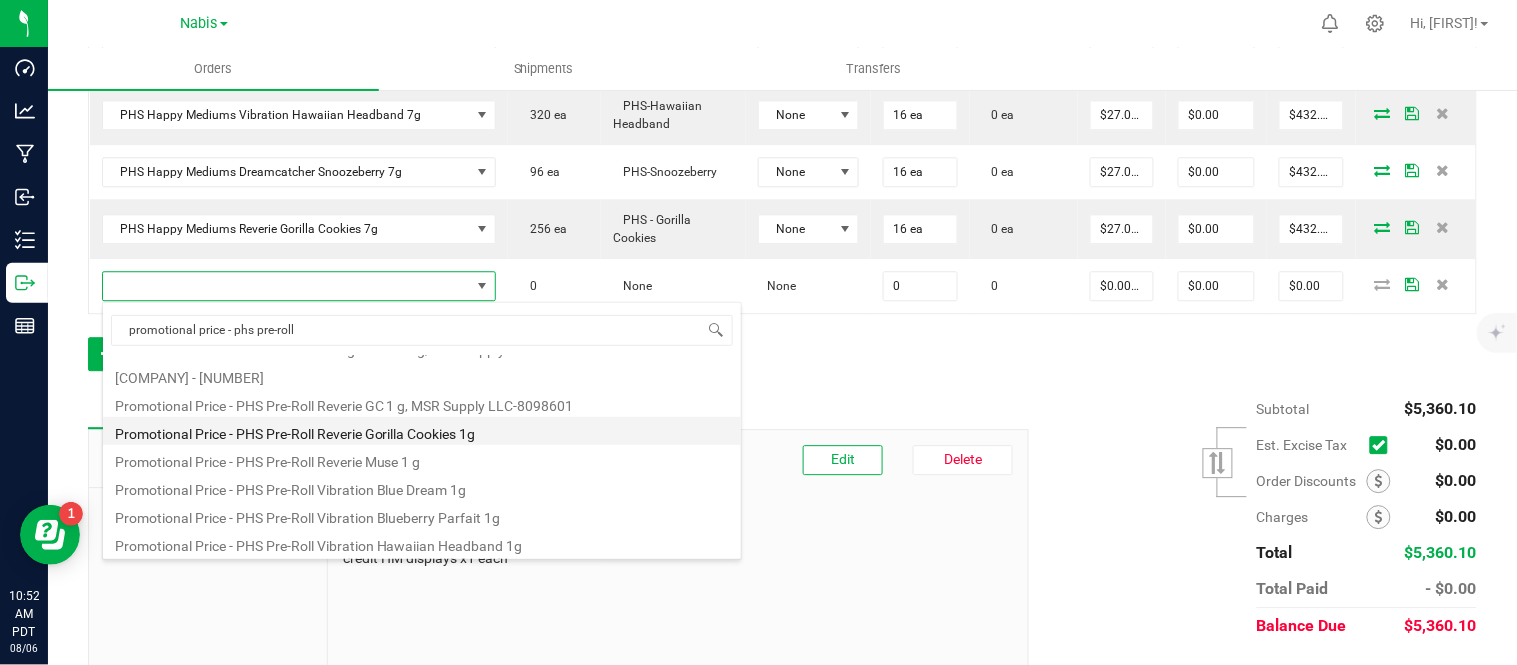 type on "$0.01000" 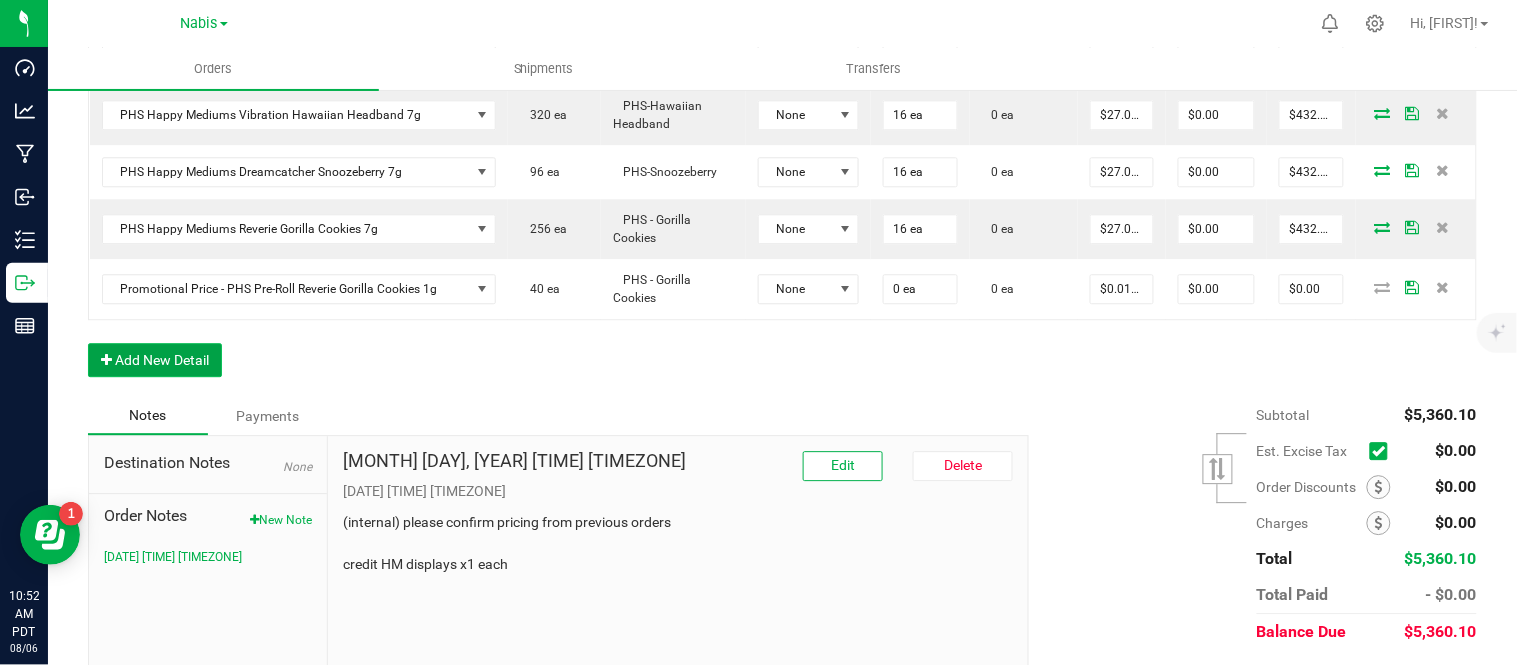 click on "Add New Detail" at bounding box center [155, 360] 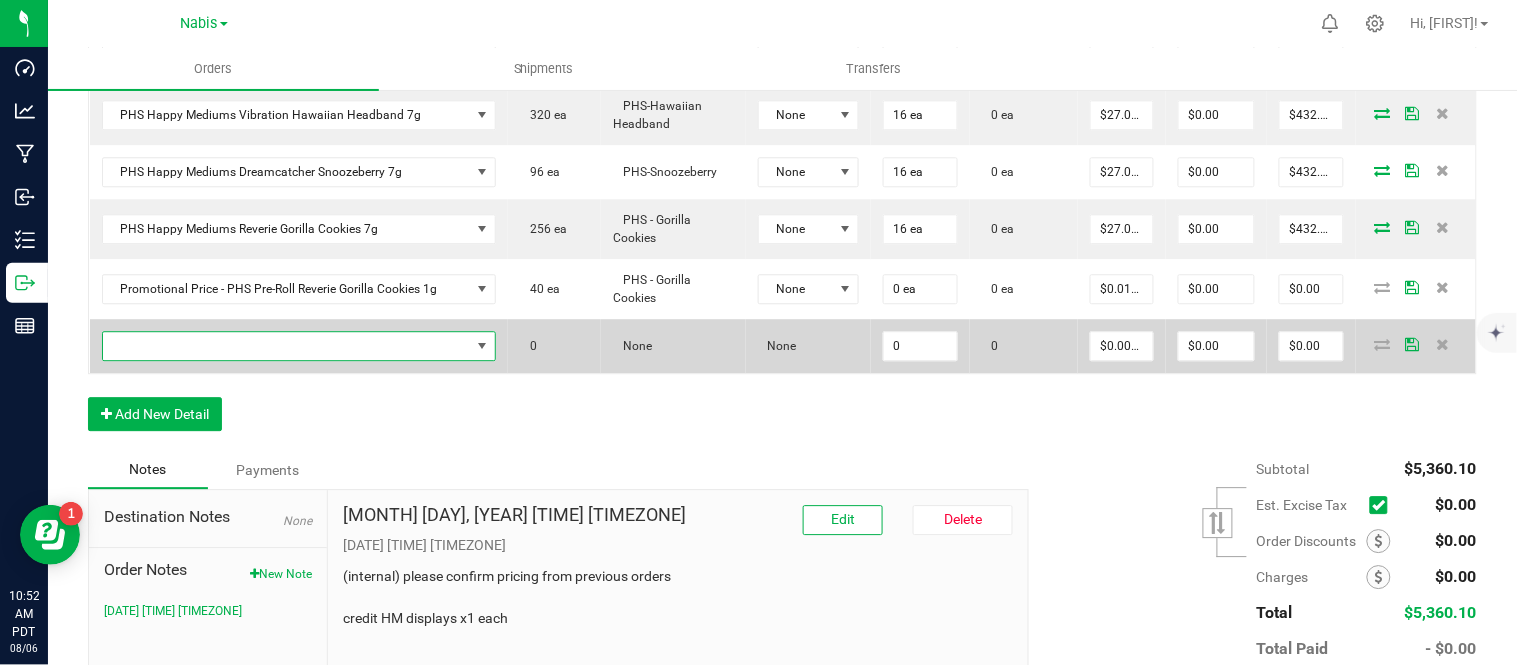 click at bounding box center [287, 346] 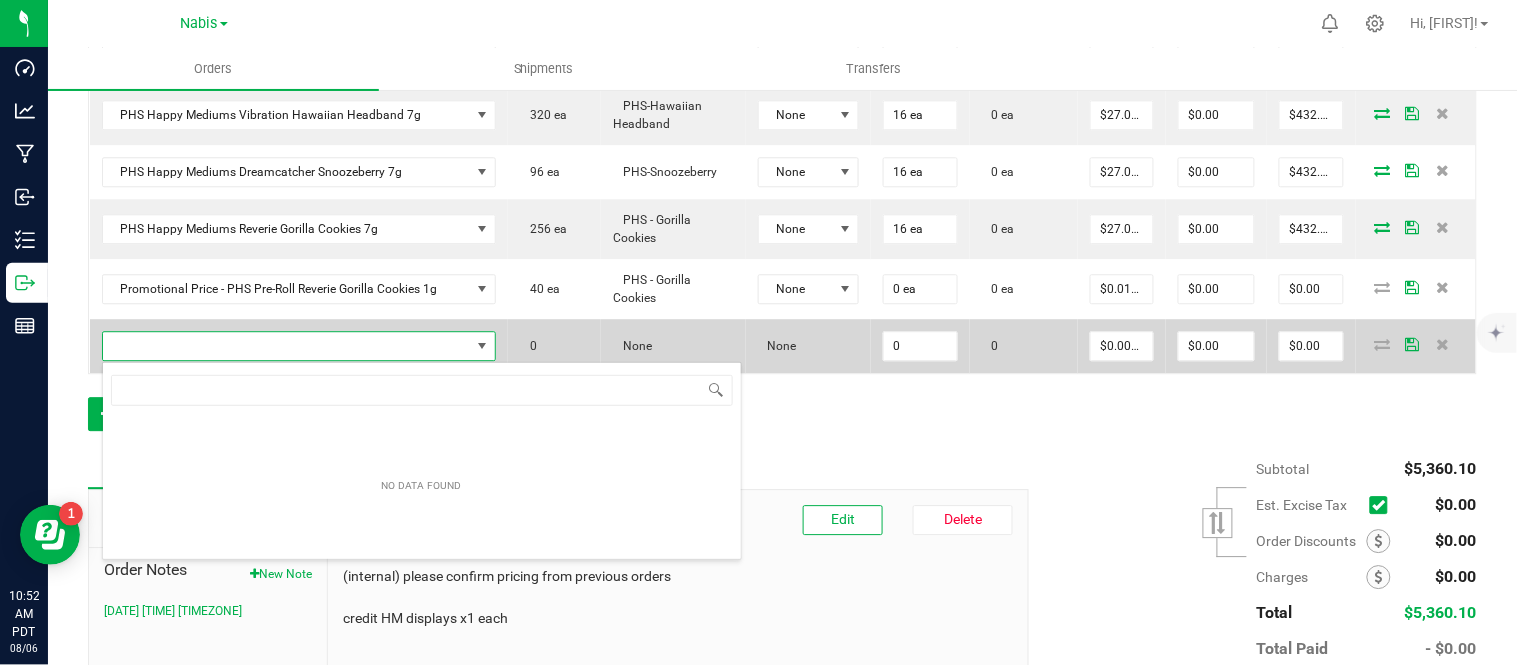 scroll, scrollTop: 99970, scrollLeft: 99611, axis: both 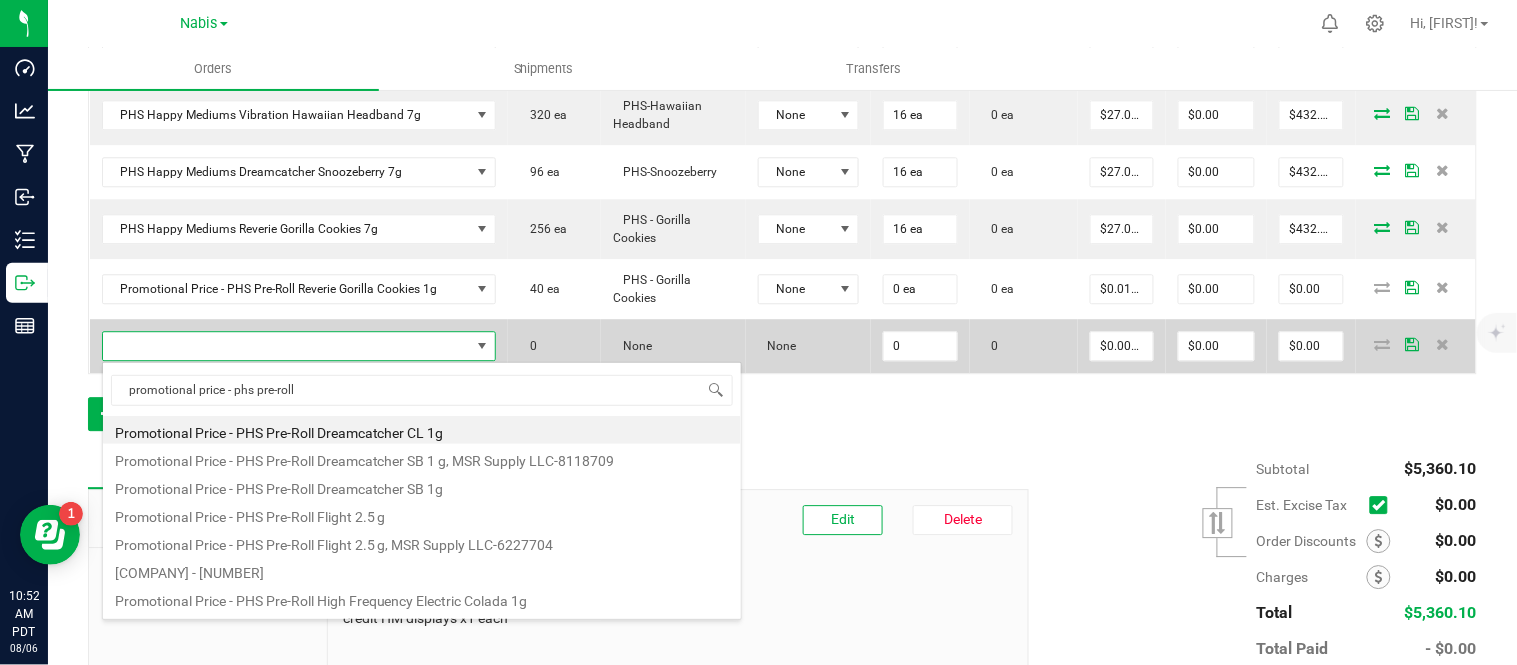 type on "[COMPANY] - [NUMBER]" 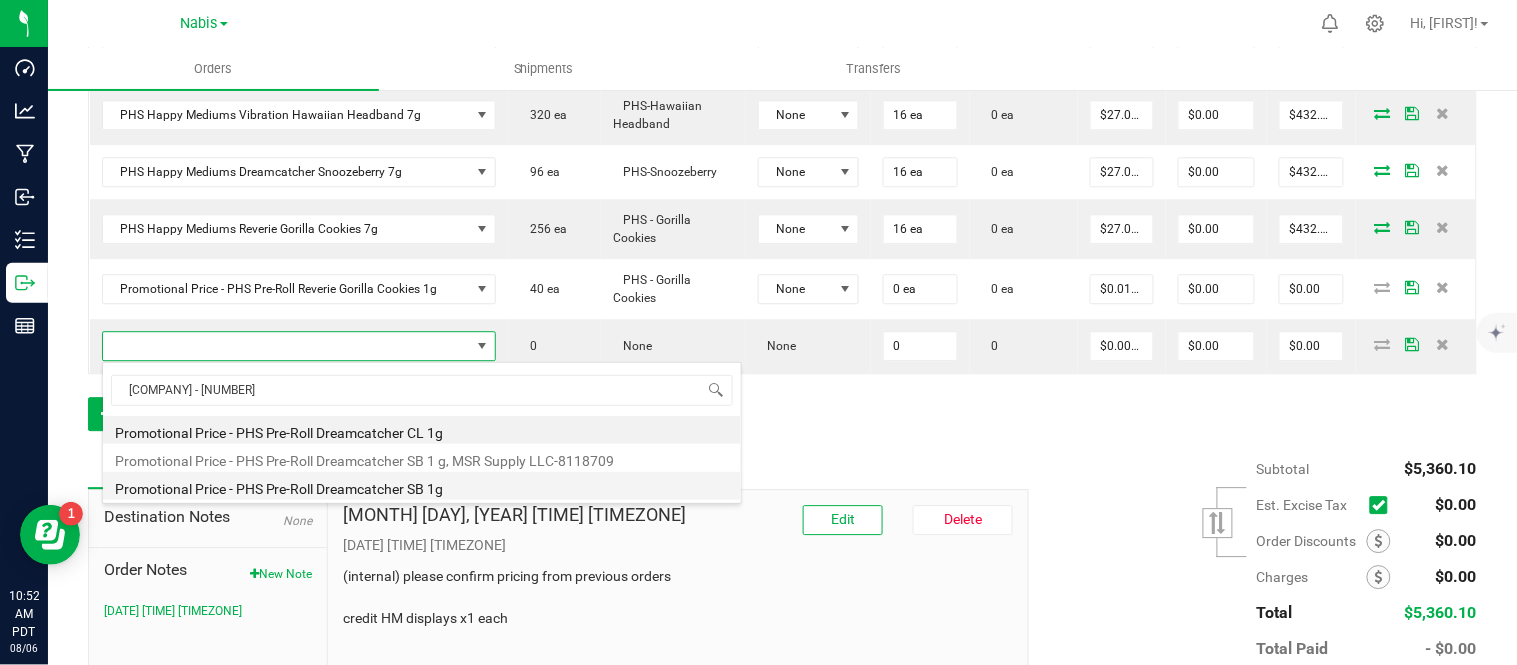 click on "Promotional Price - PHS Pre-Roll Dreamcatcher SB 1g" at bounding box center (422, 486) 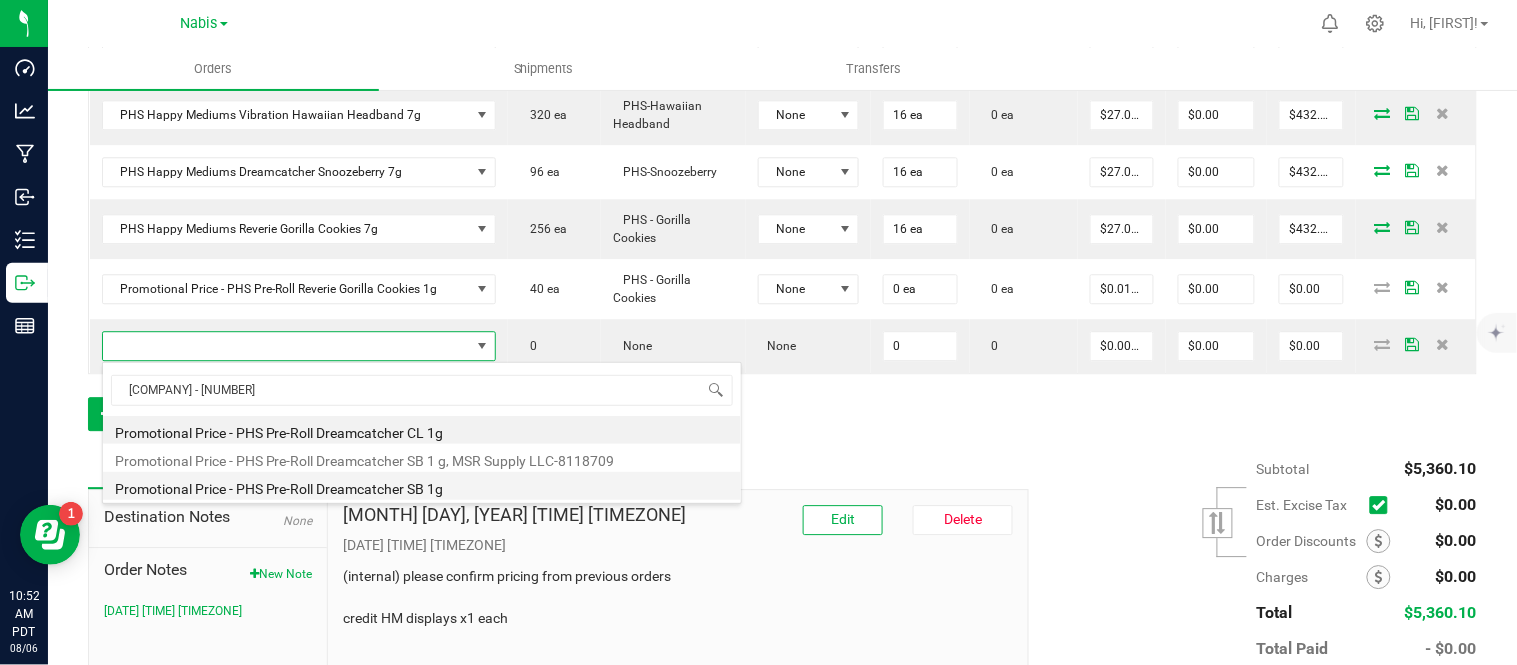 type on "0 ea" 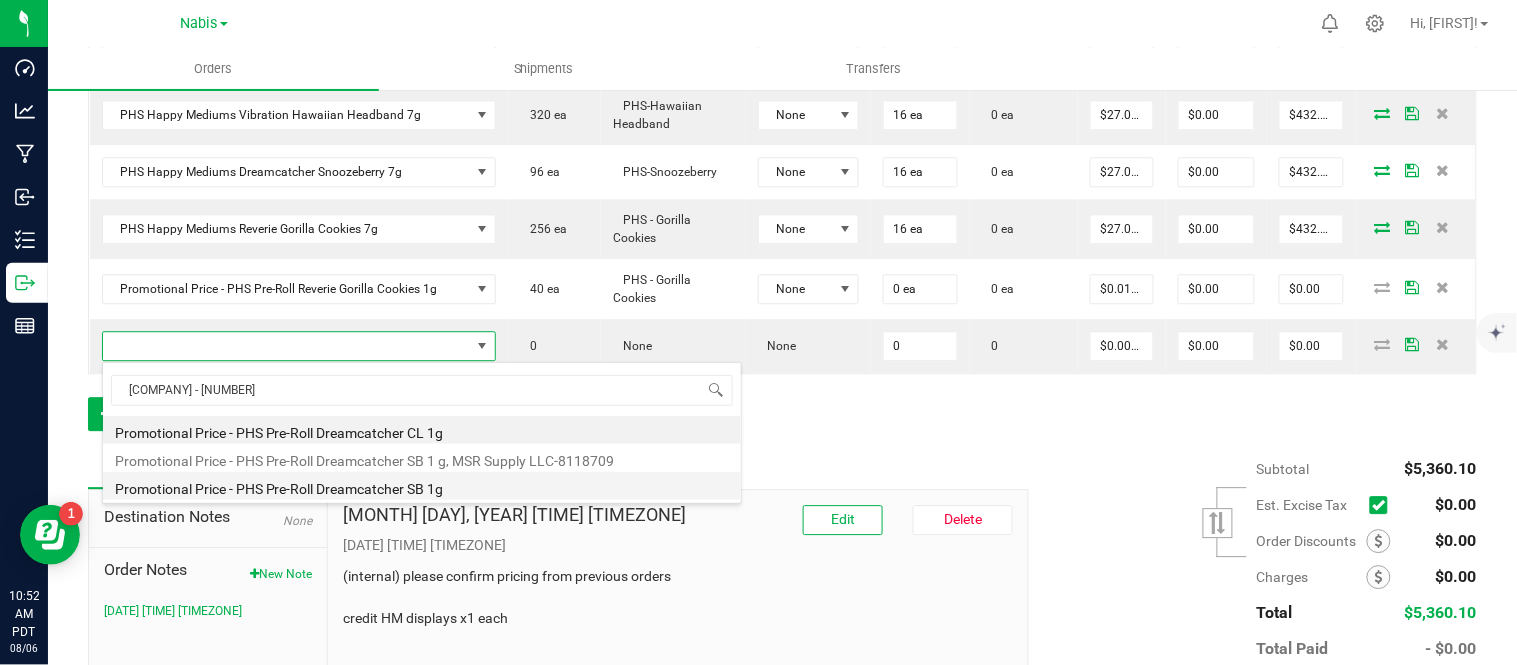 type on "$0.01000" 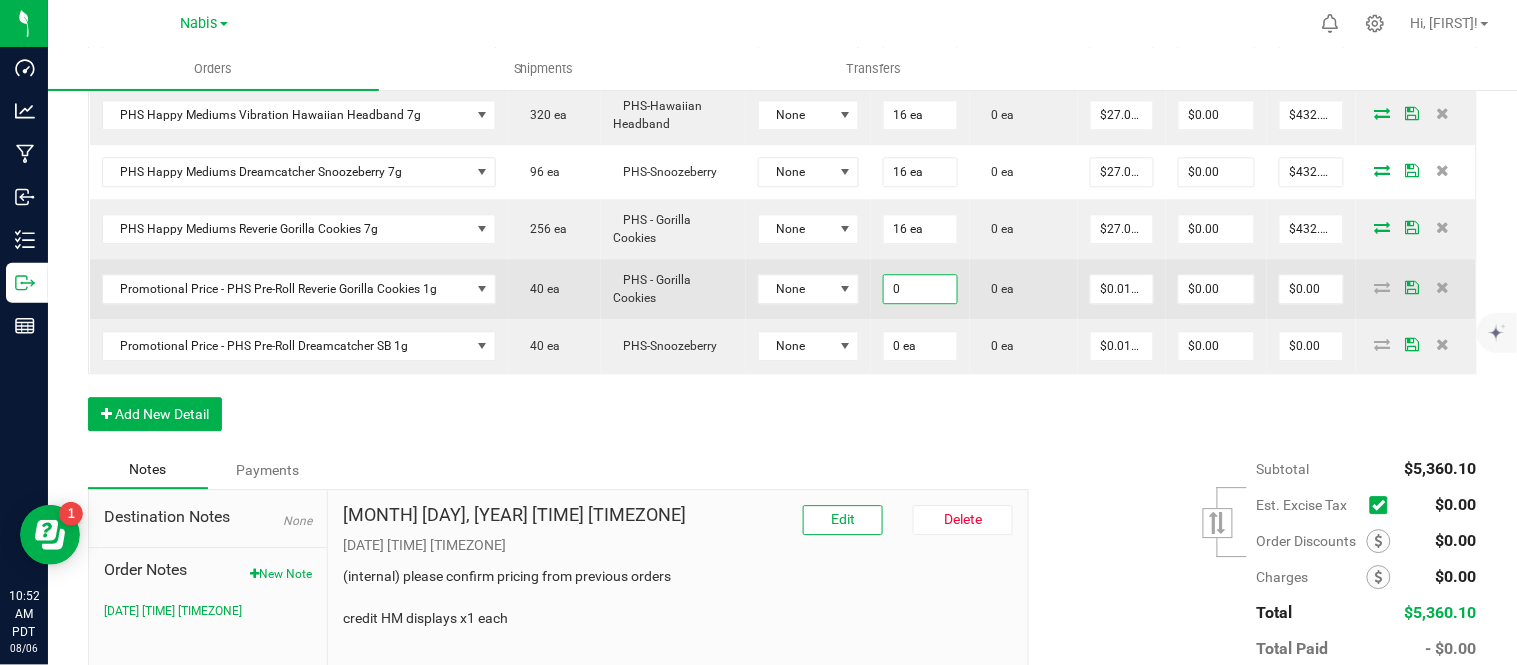 click on "0" at bounding box center (920, 289) 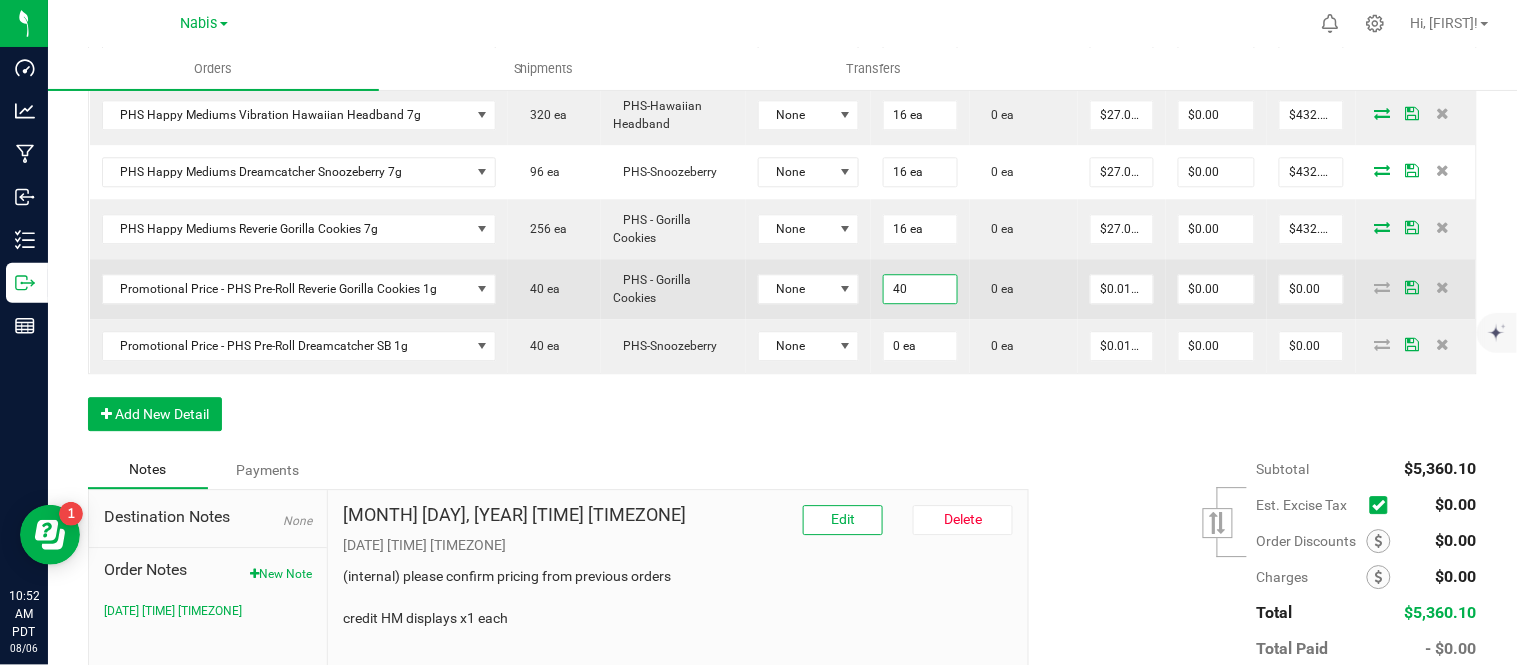 type on "40 ea" 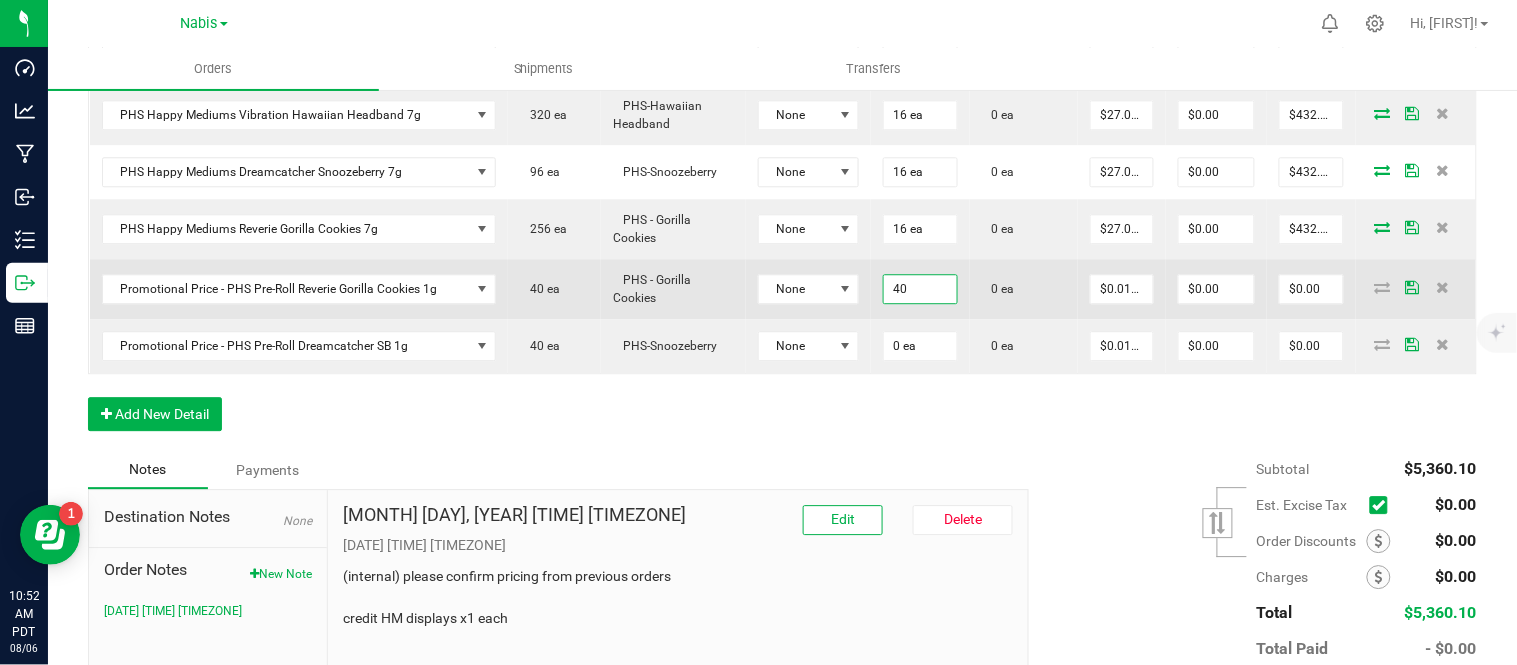 type on "0.01" 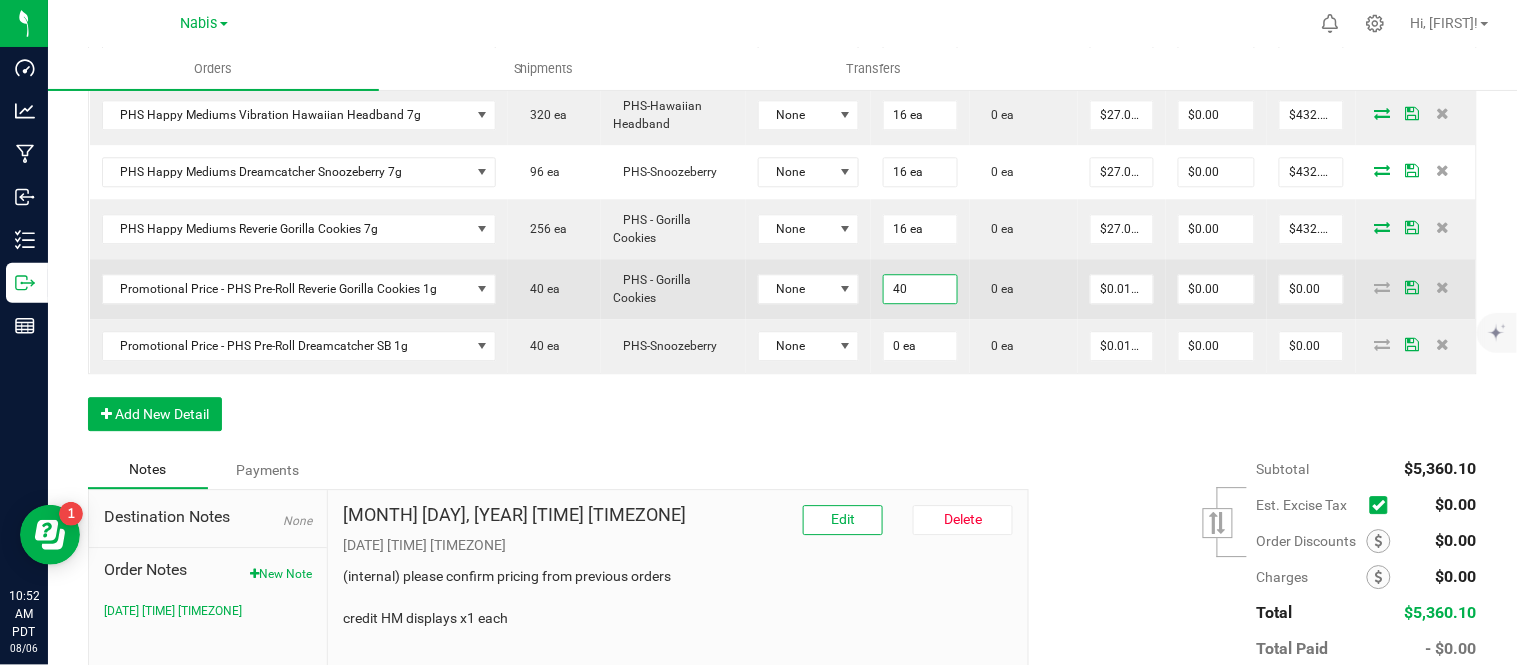 type on "$0.40" 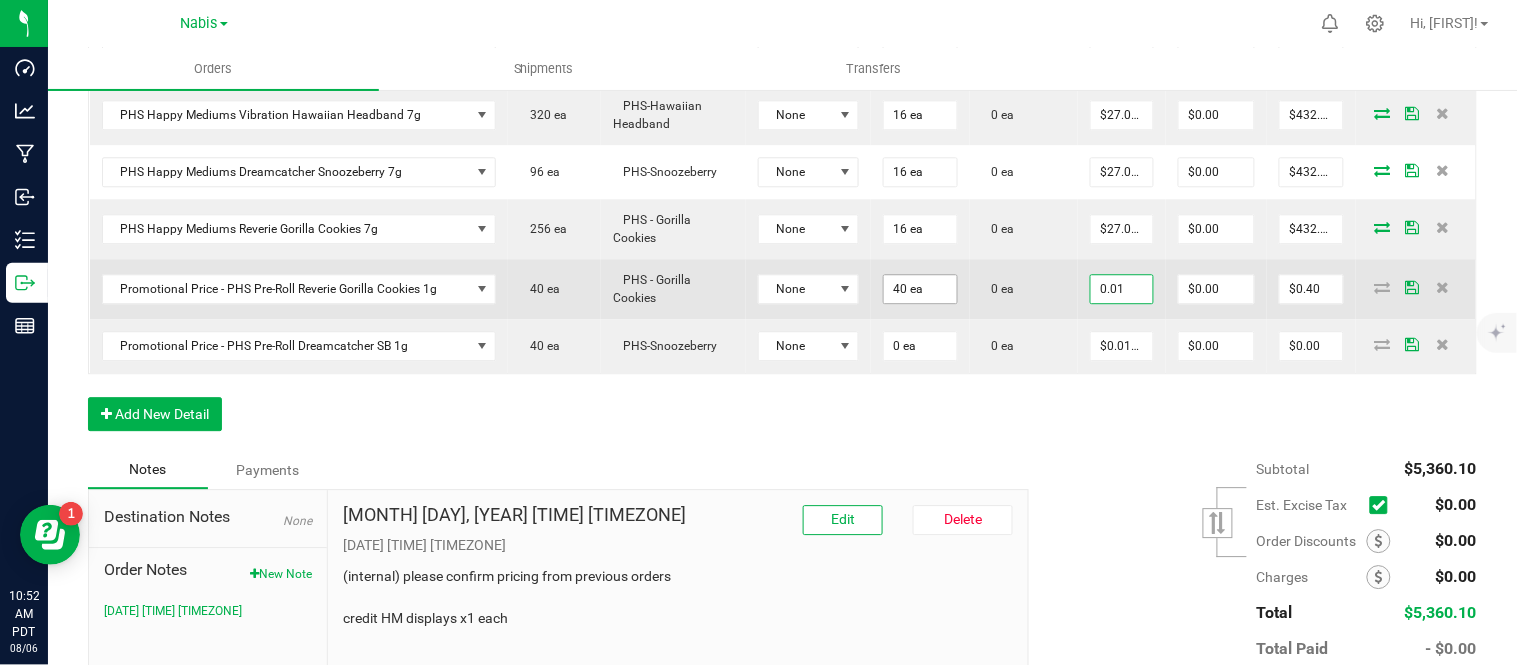 scroll, scrollTop: 0, scrollLeft: 0, axis: both 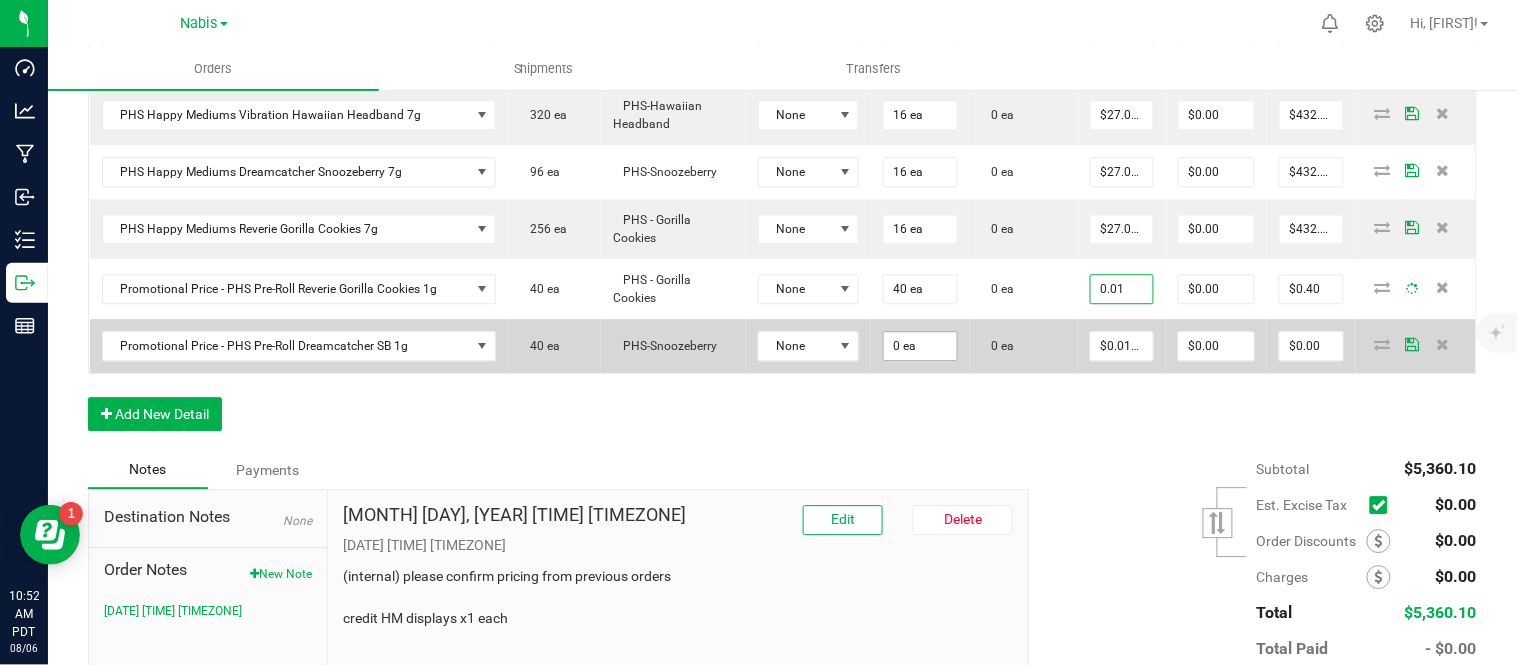 type on "$0.01000" 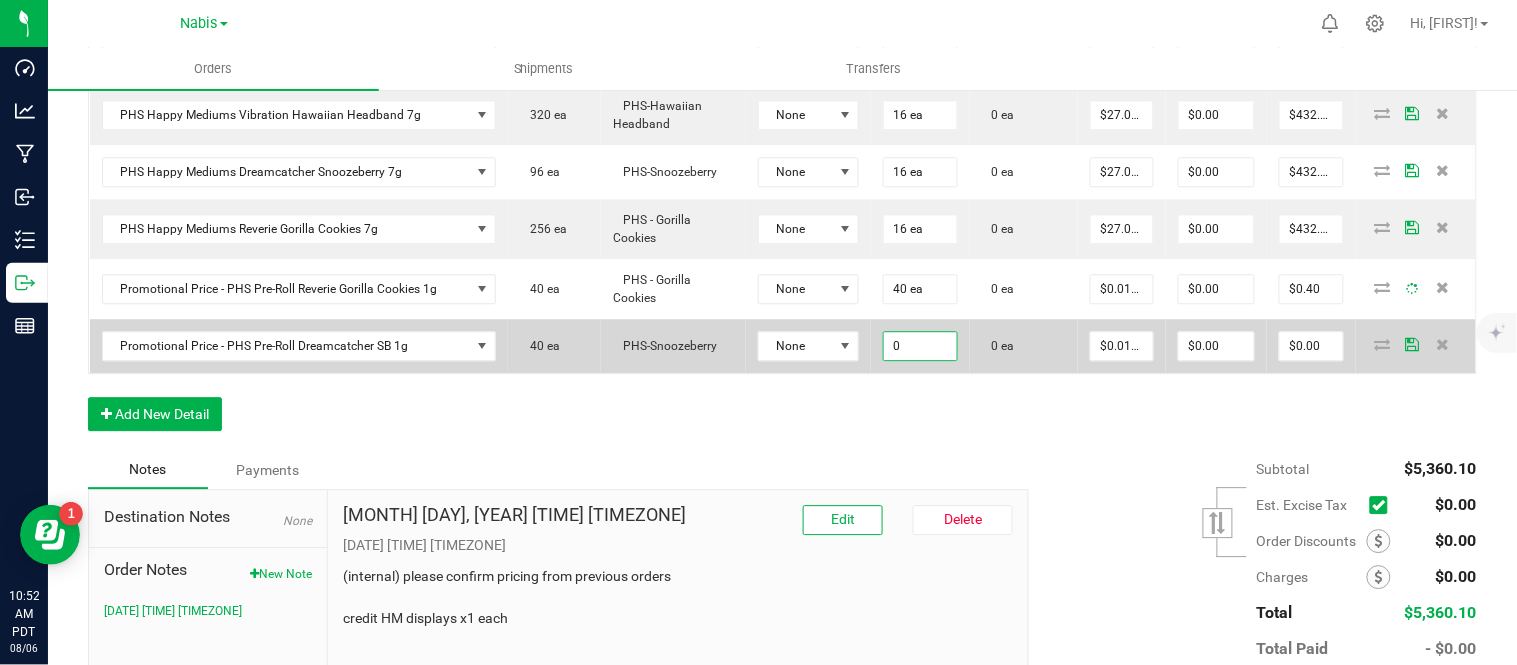 click on "0" at bounding box center (920, 346) 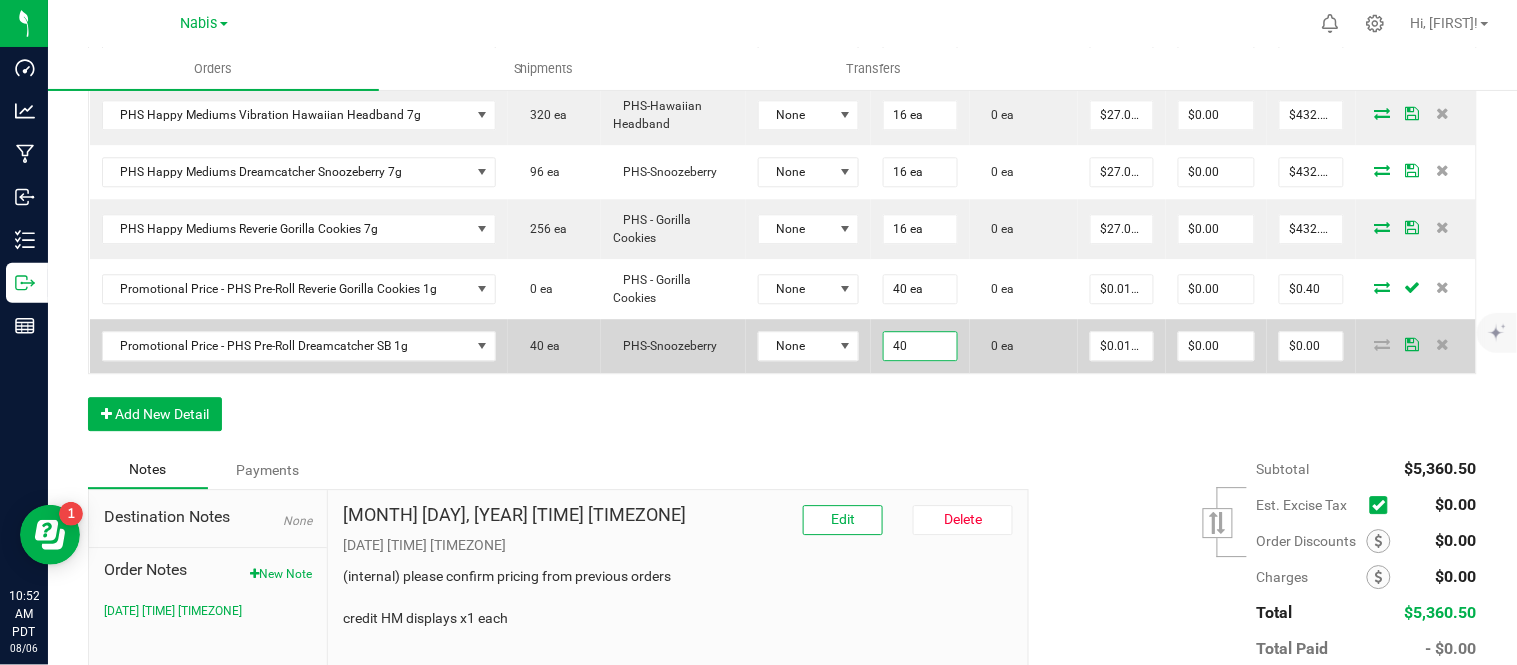 type on "40" 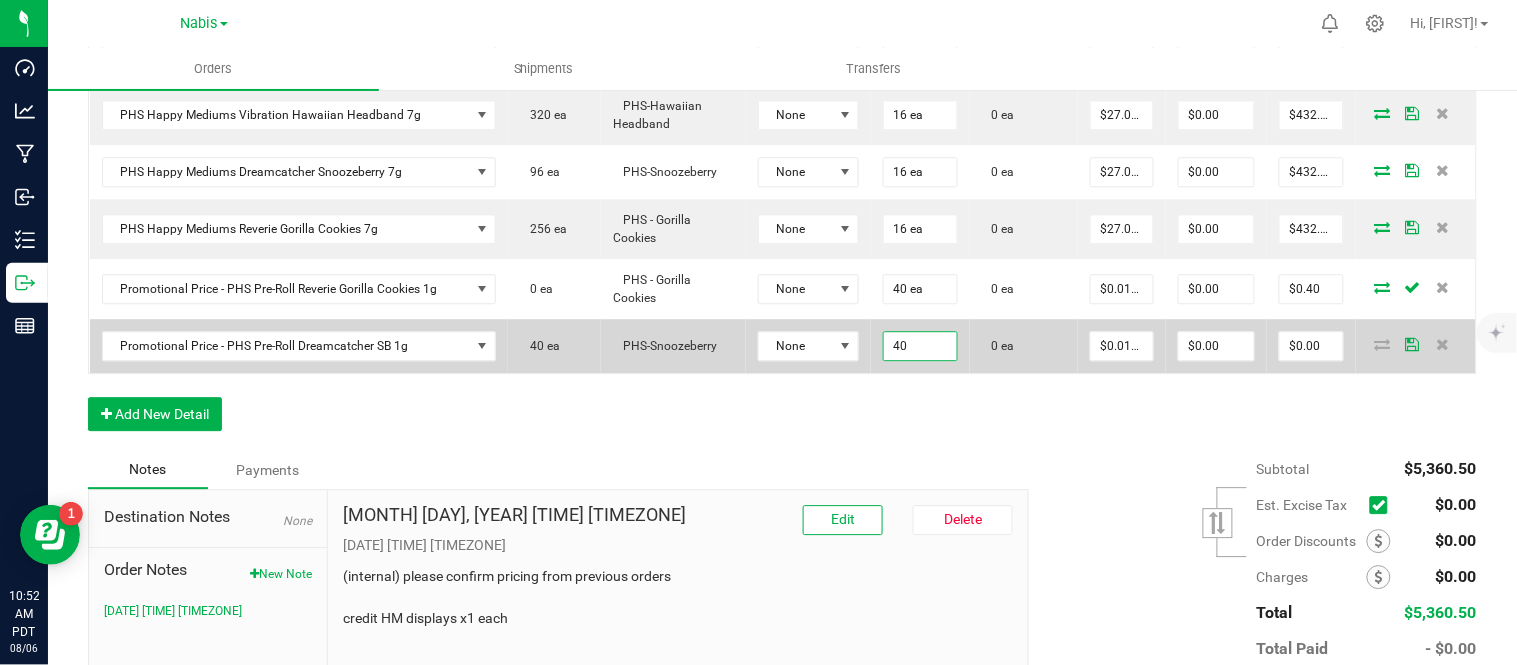 type on "0.01" 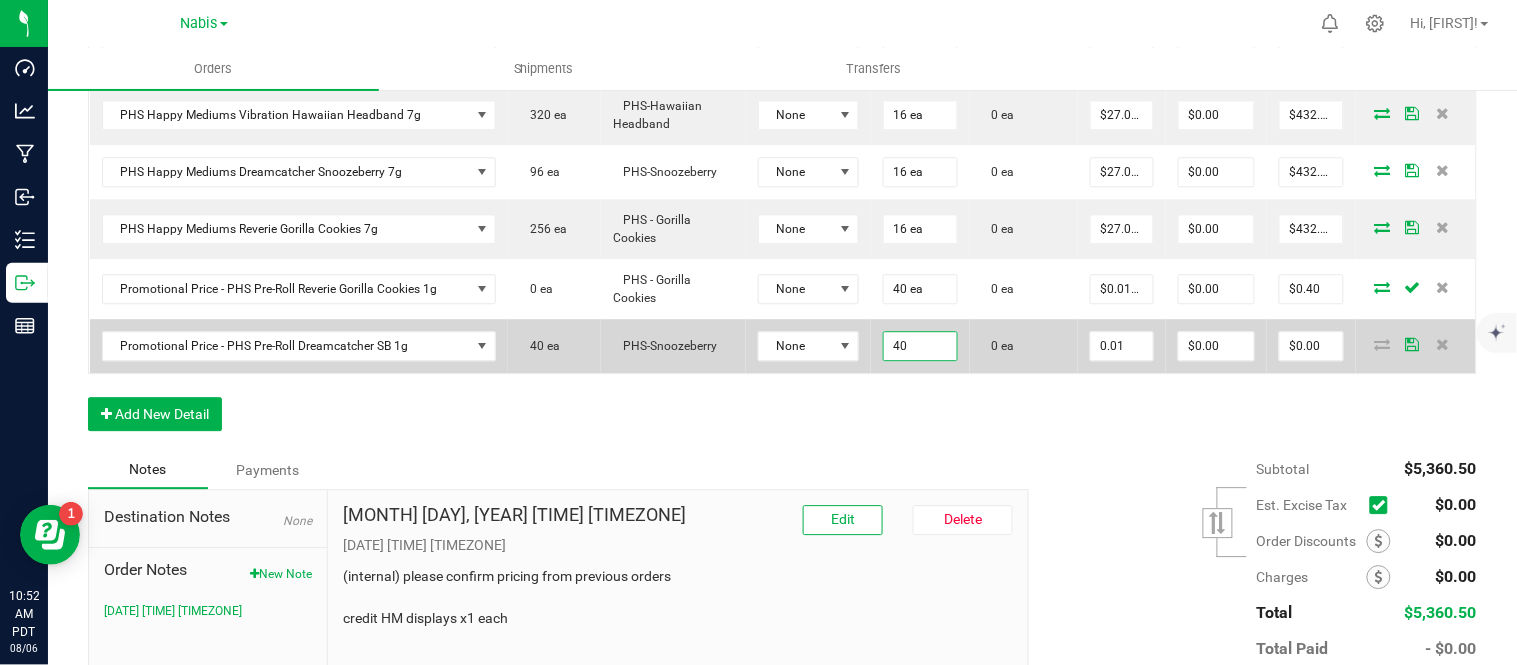 type on "40 ea" 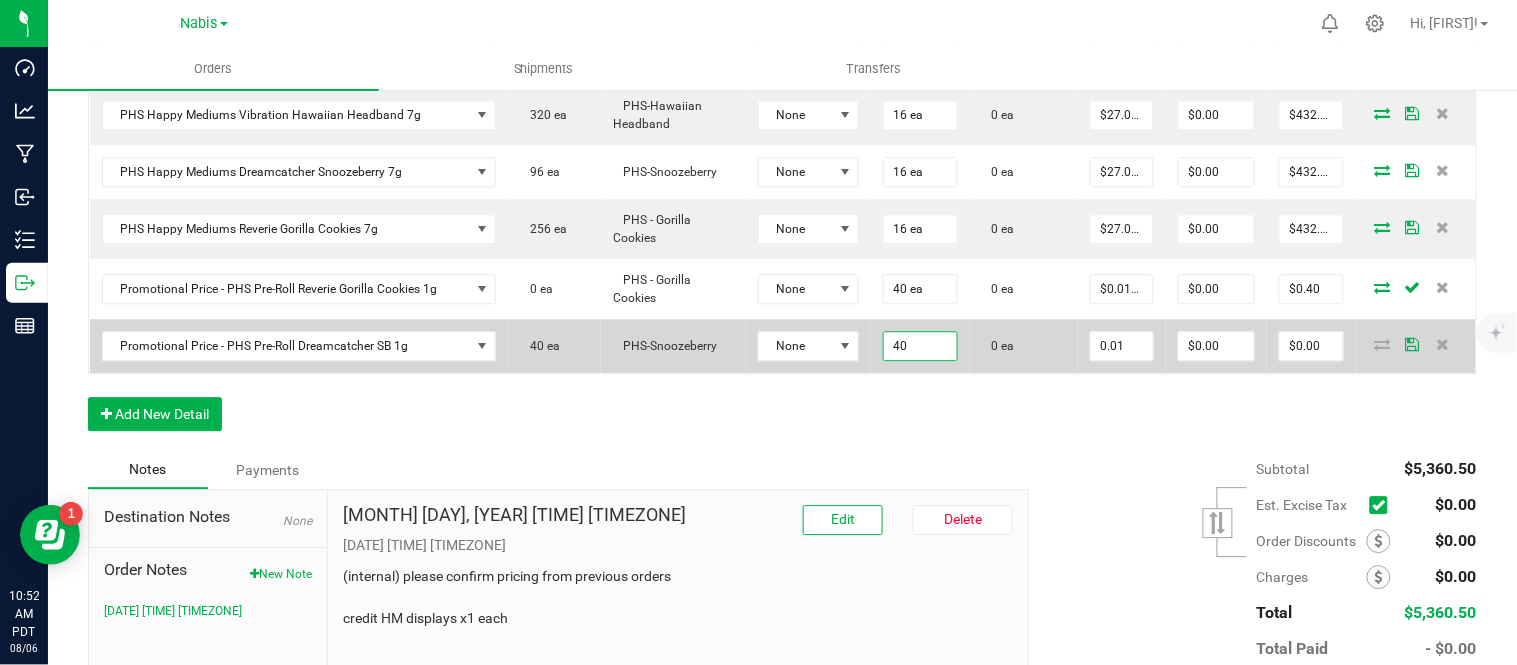 type on "$0.40" 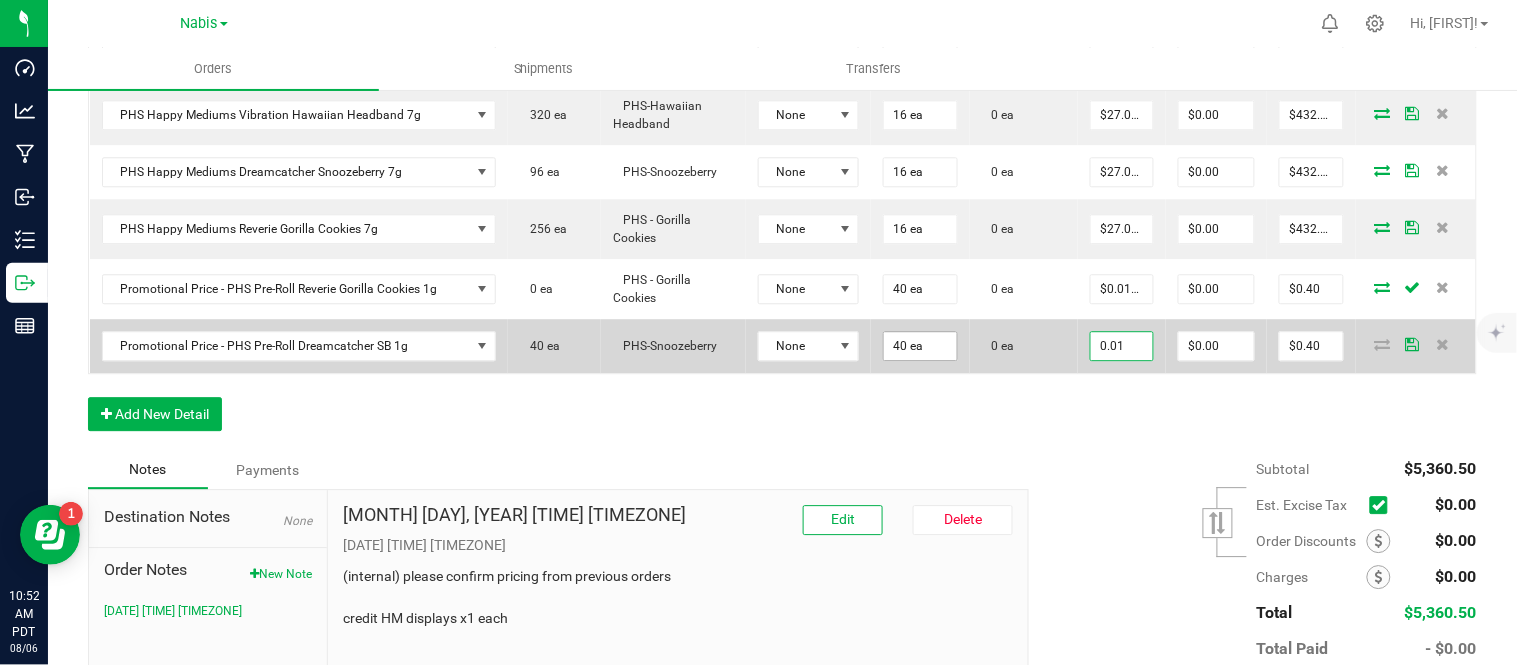 scroll, scrollTop: 0, scrollLeft: 0, axis: both 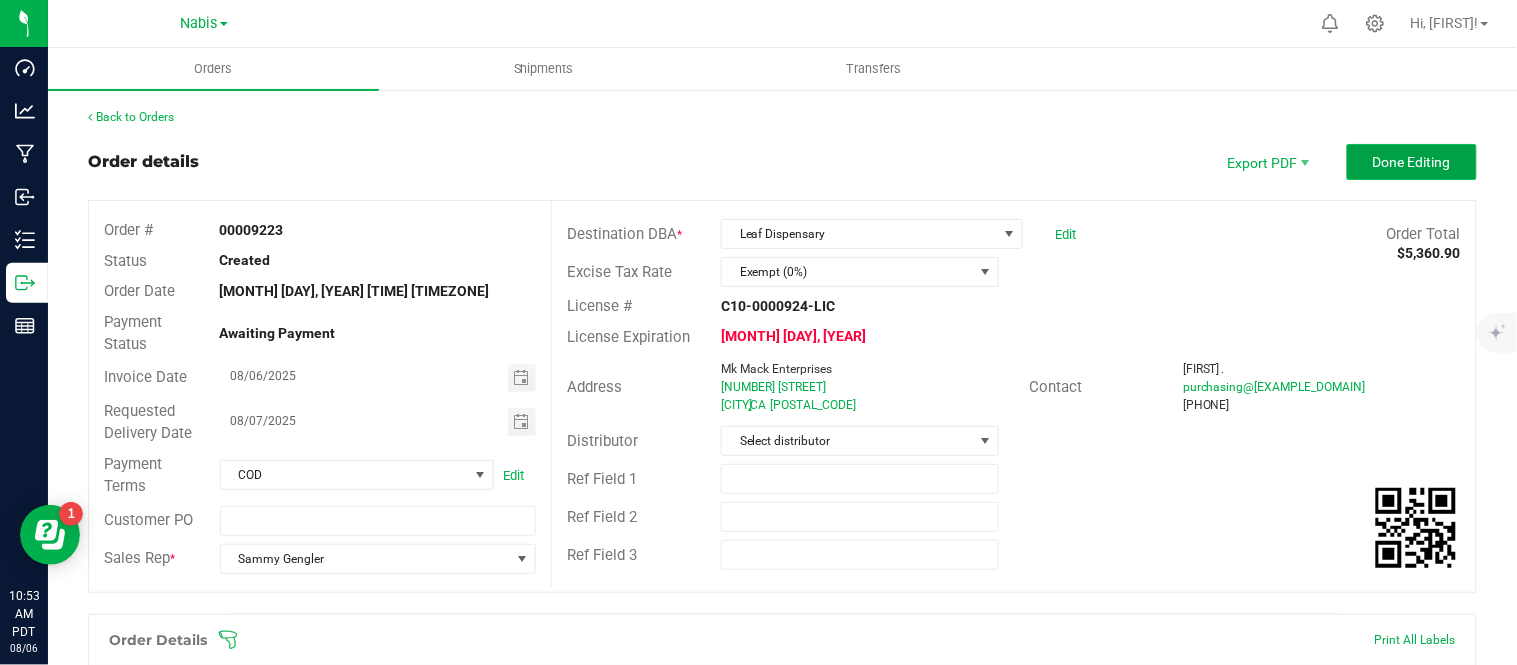 click on "Done Editing" at bounding box center [1412, 162] 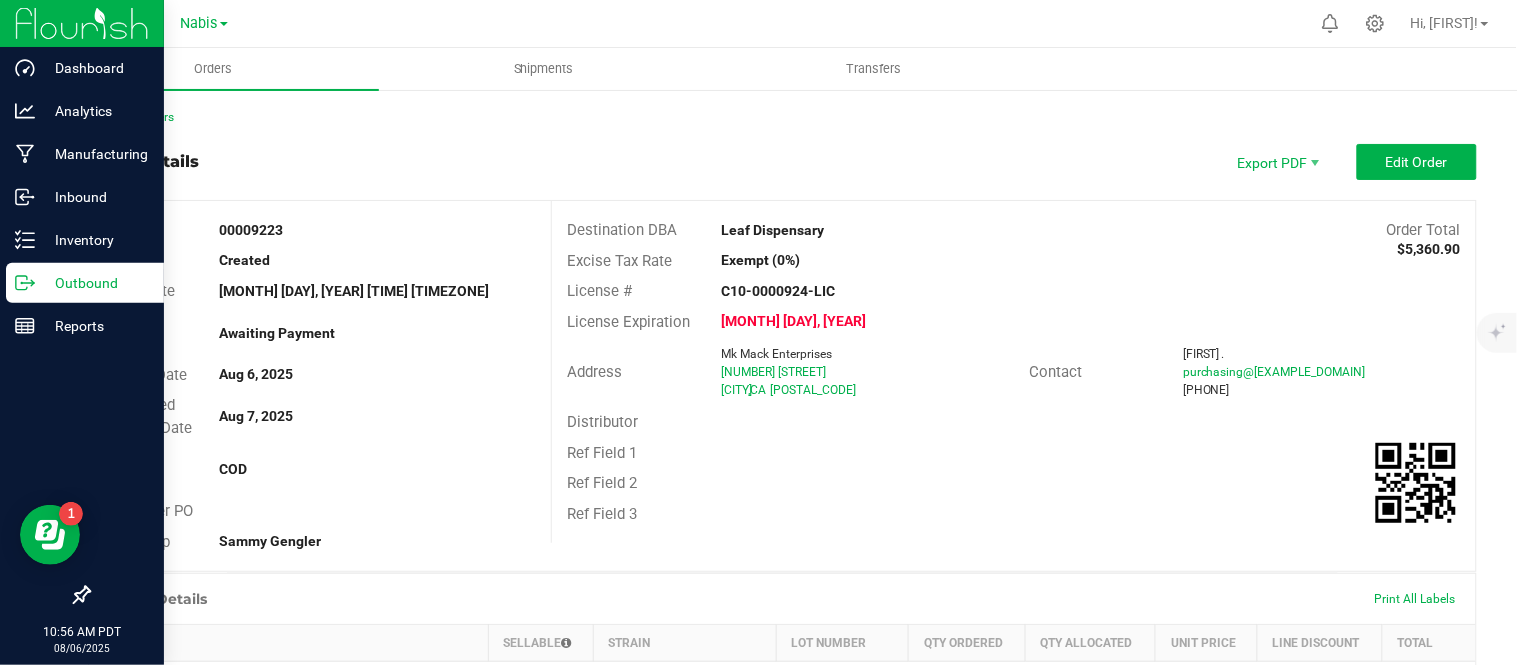 click on "Outbound" at bounding box center [95, 283] 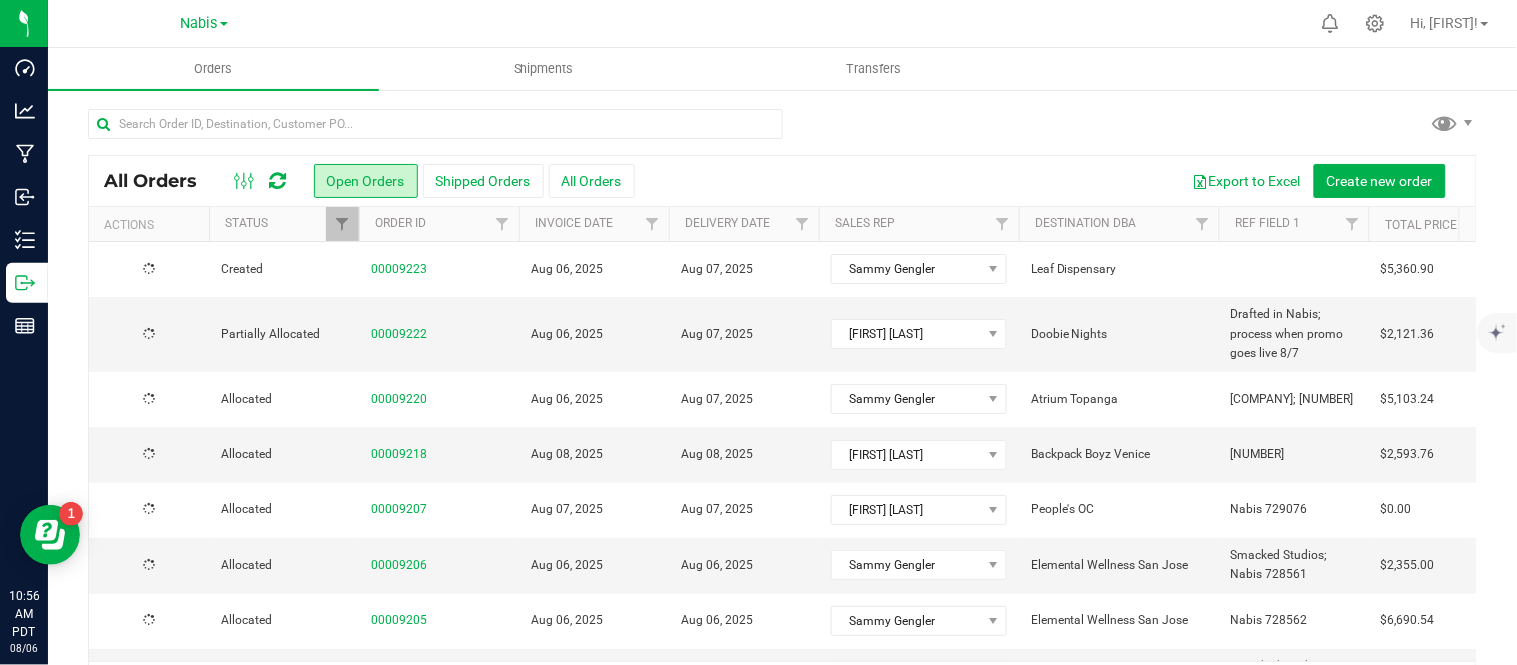 click at bounding box center (1294, 269) 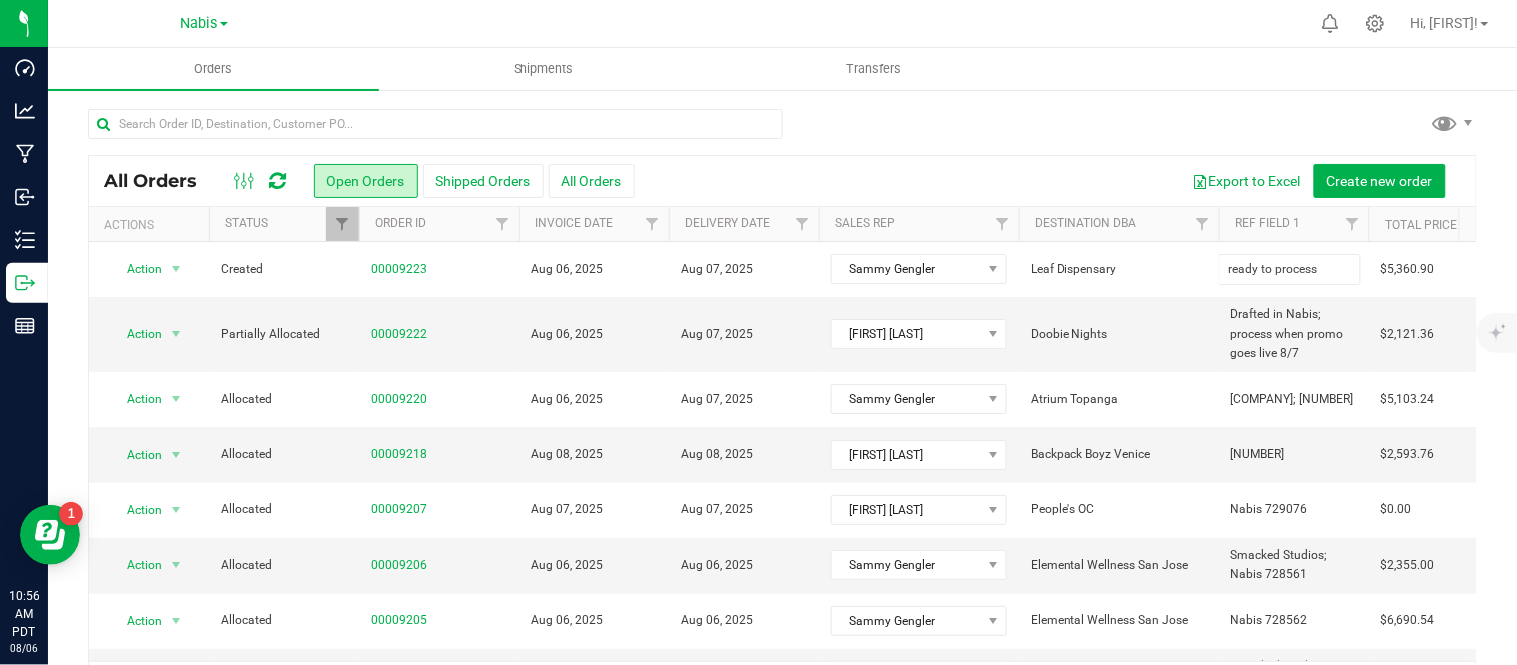 type on "ready to process" 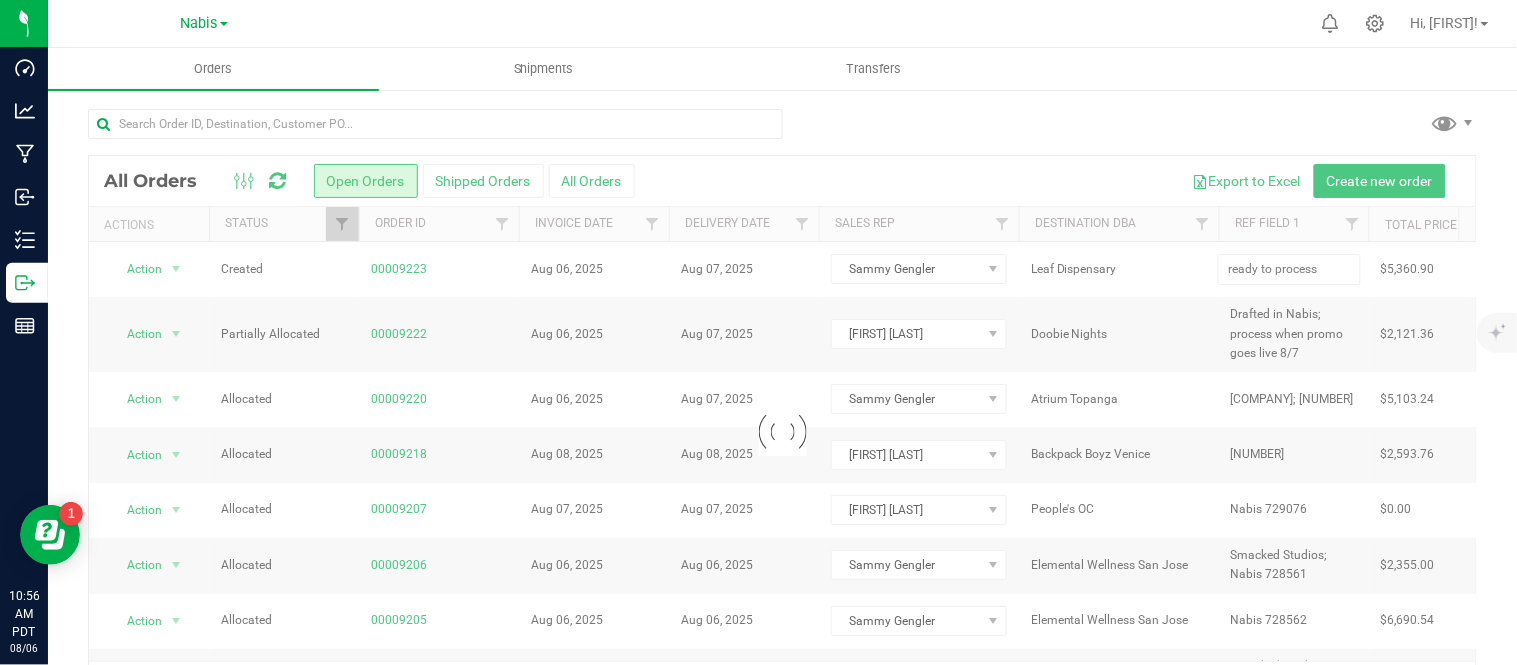 click at bounding box center (782, 132) 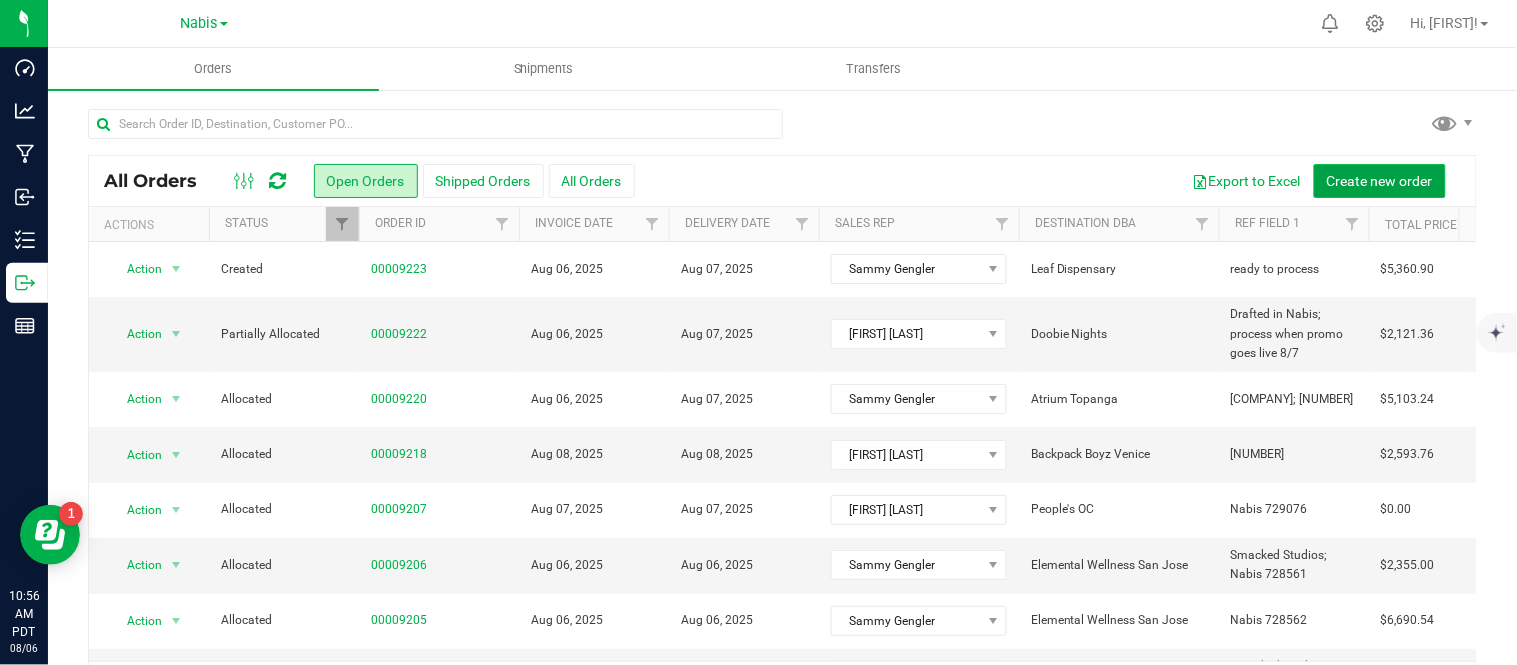 click on "Create new order" at bounding box center (1380, 181) 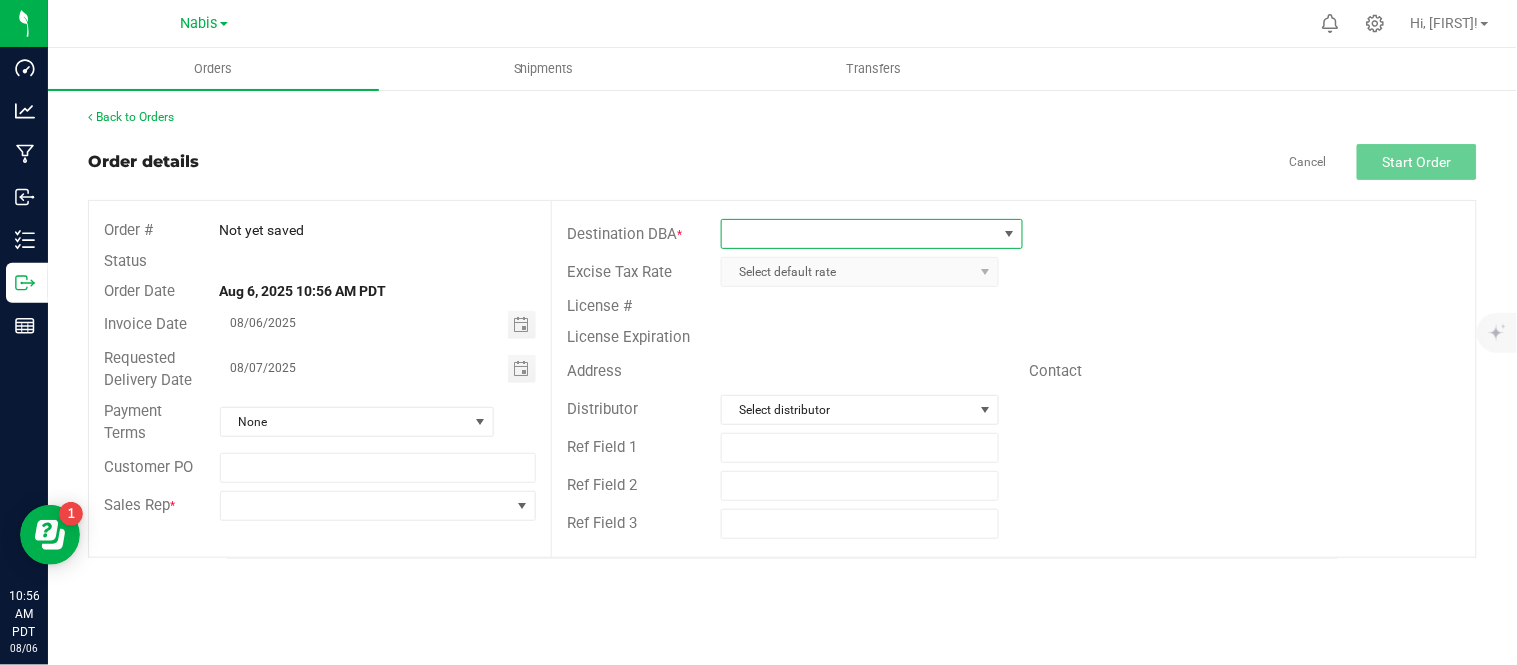 click at bounding box center (859, 234) 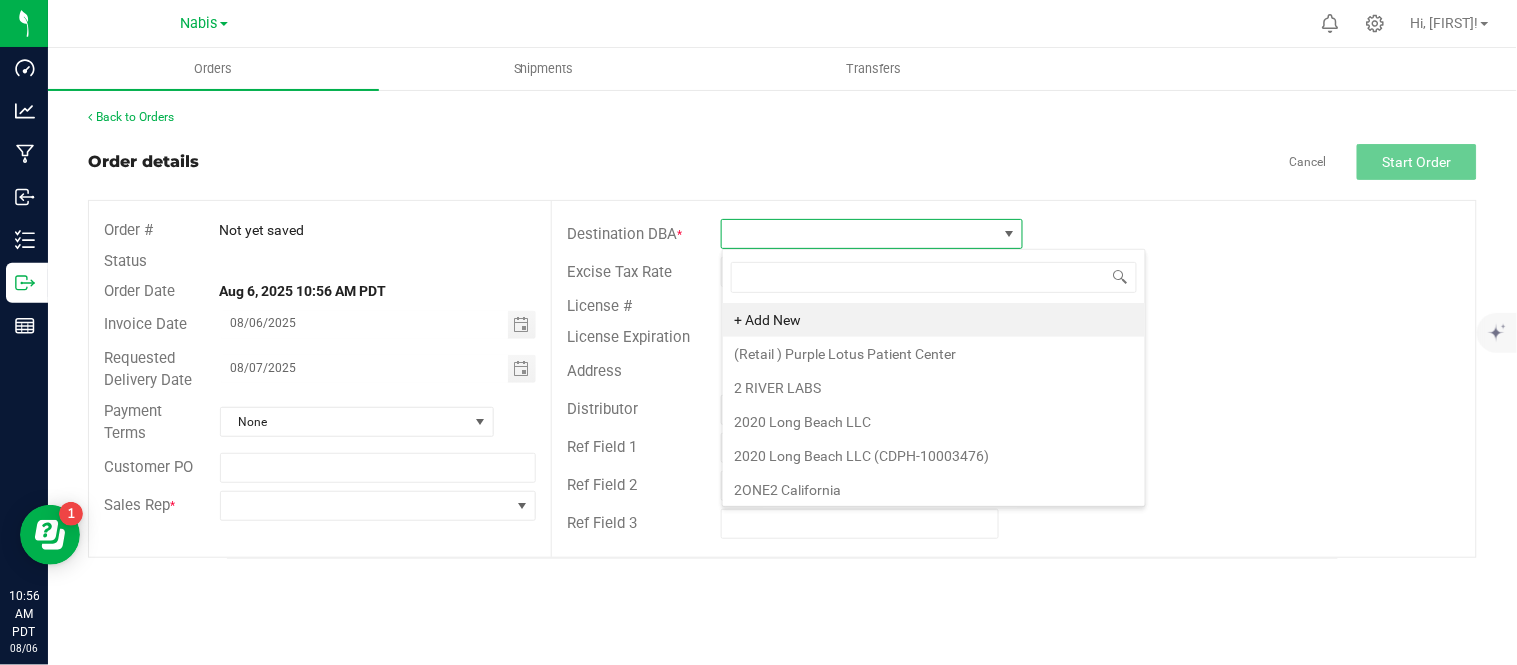 scroll, scrollTop: 99970, scrollLeft: 99697, axis: both 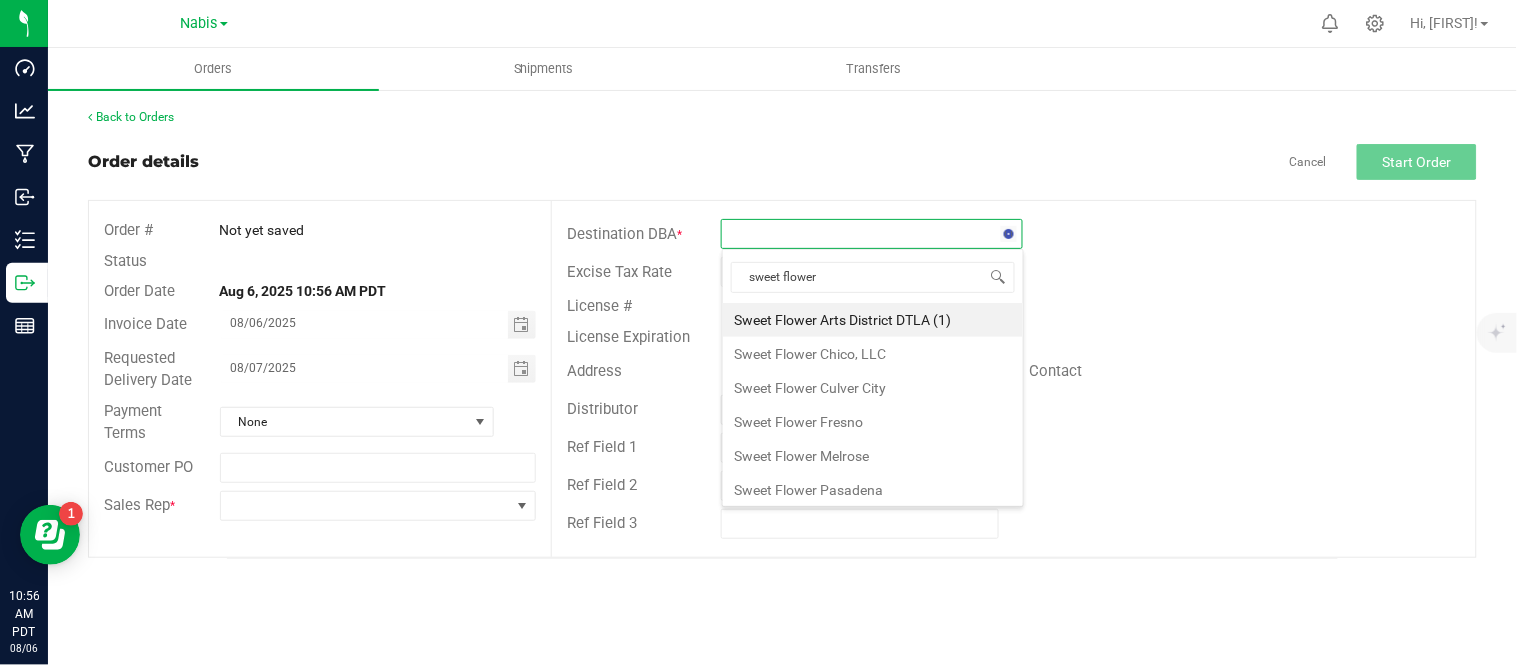 type on "[COMPANY]" 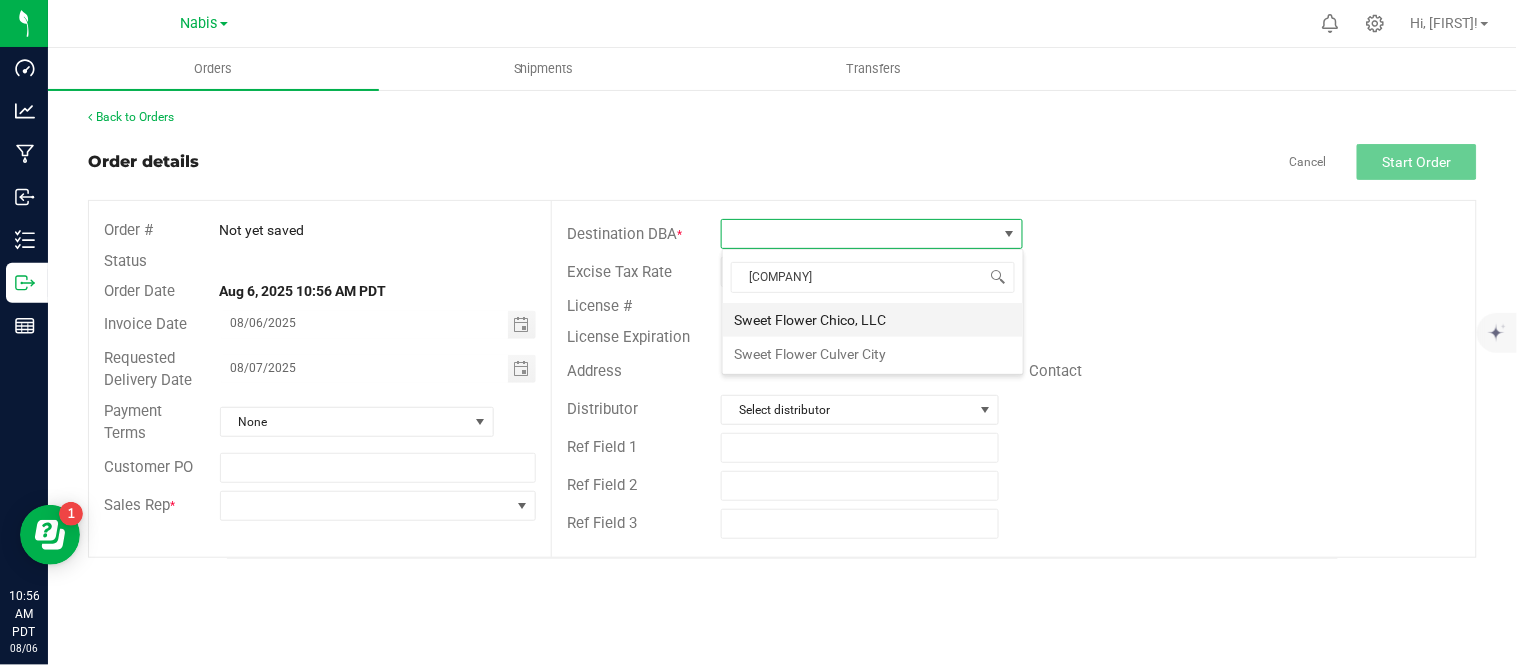 click on "Sweet Flower Chico, LLC" at bounding box center (873, 320) 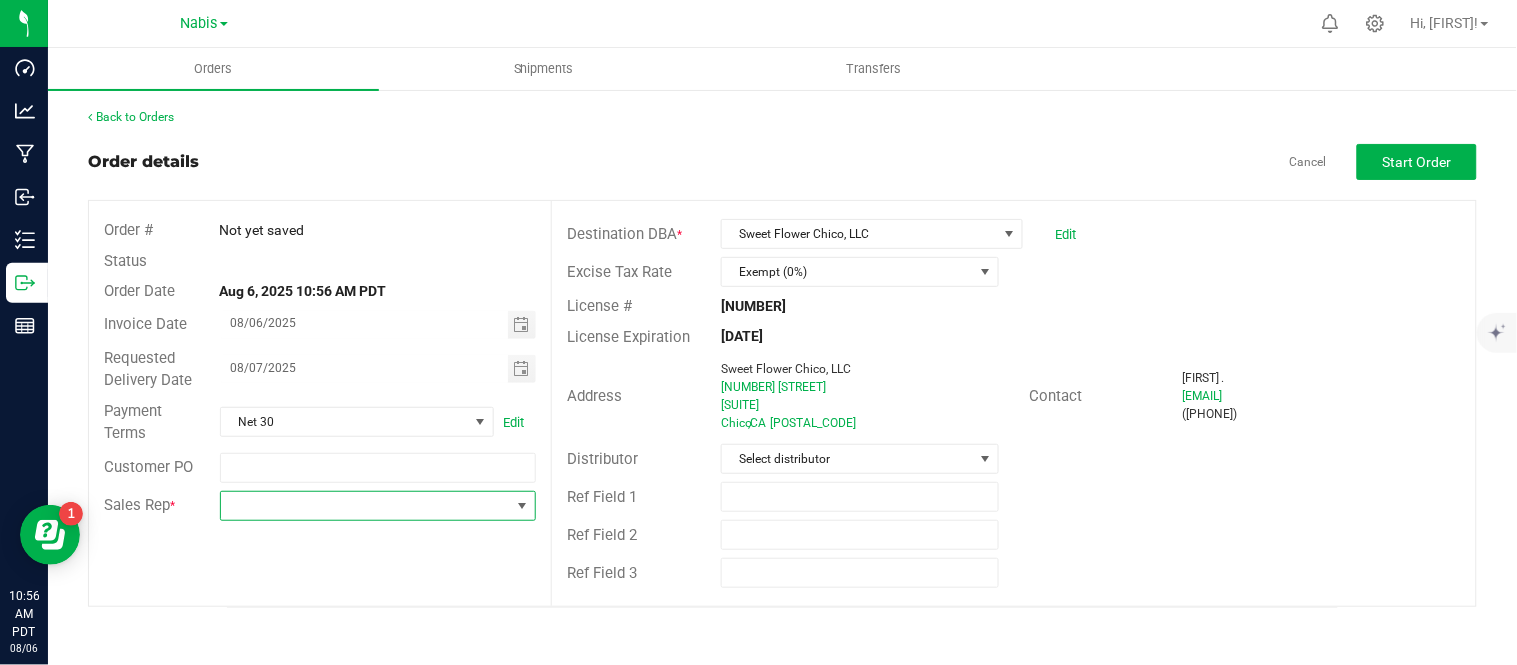 click at bounding box center (366, 506) 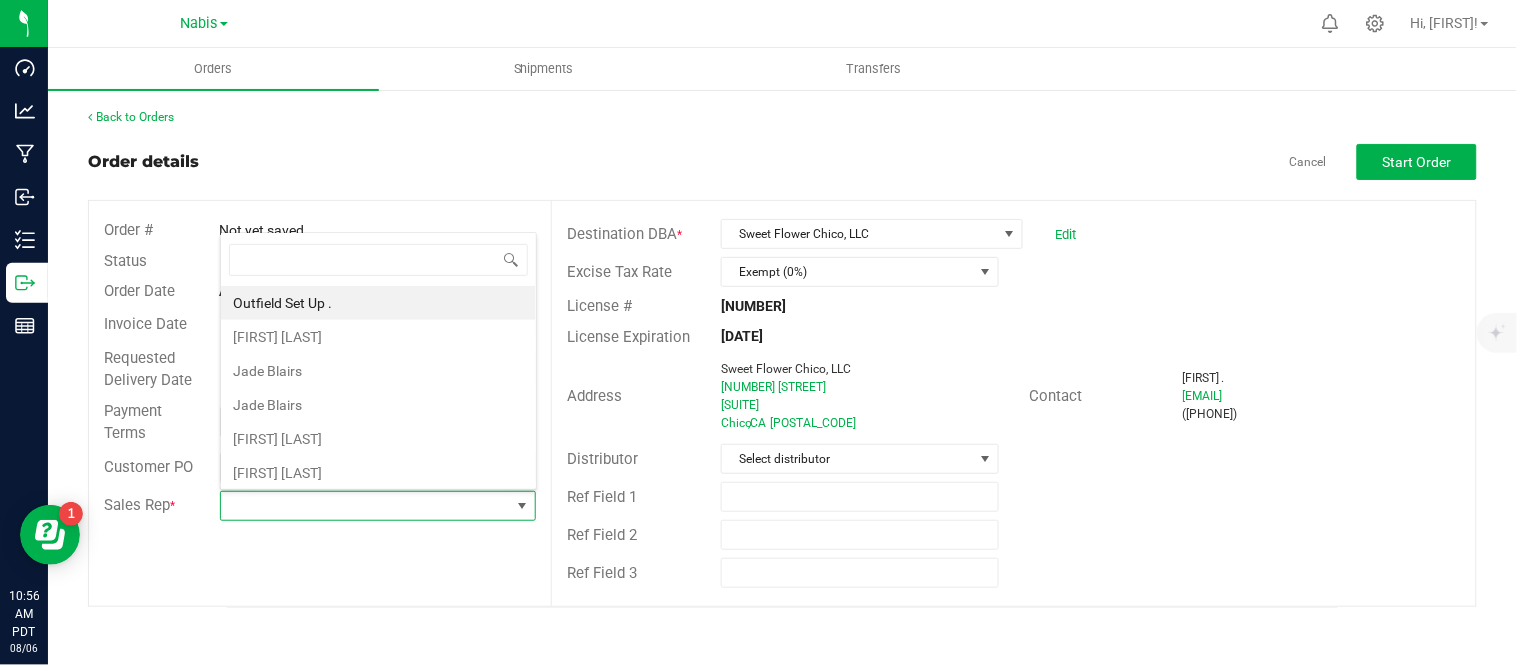 scroll, scrollTop: 99970, scrollLeft: 99683, axis: both 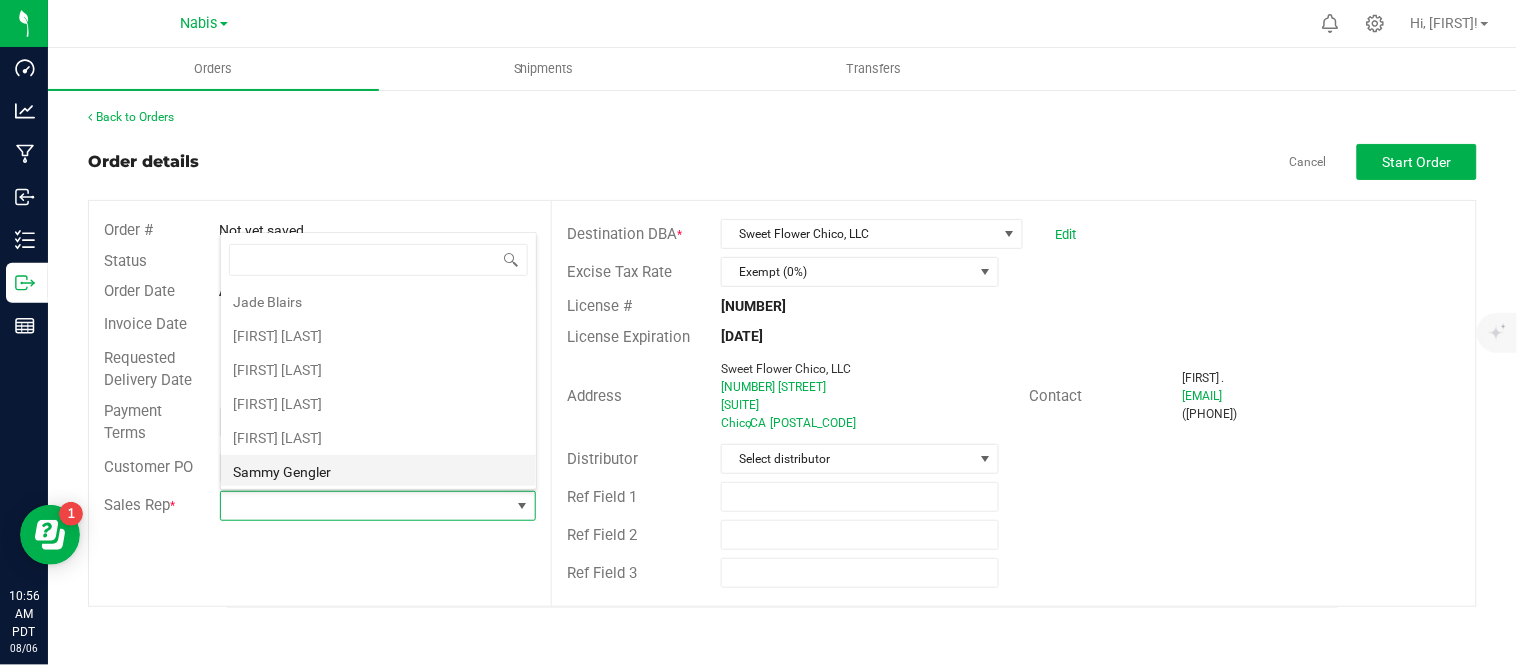 click on "Sammy Gengler" at bounding box center (378, 472) 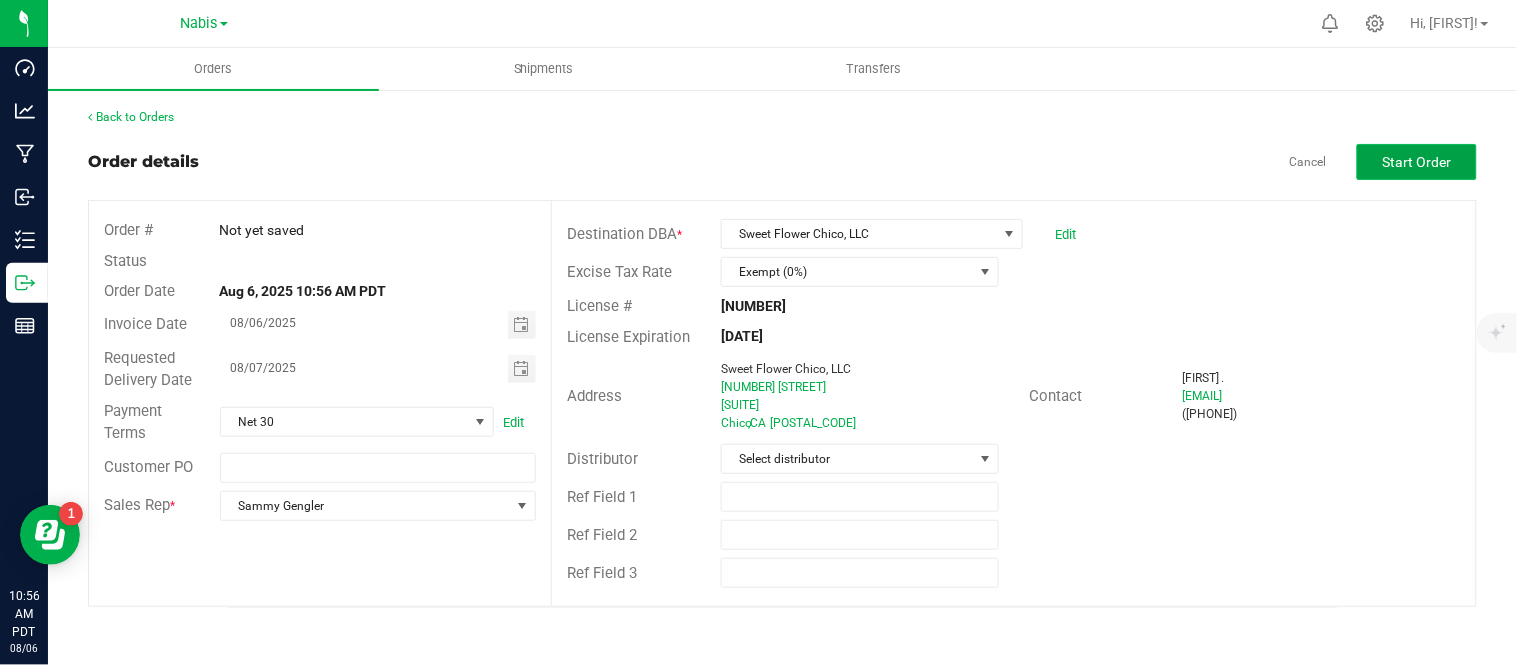 click on "Start Order" at bounding box center [1417, 162] 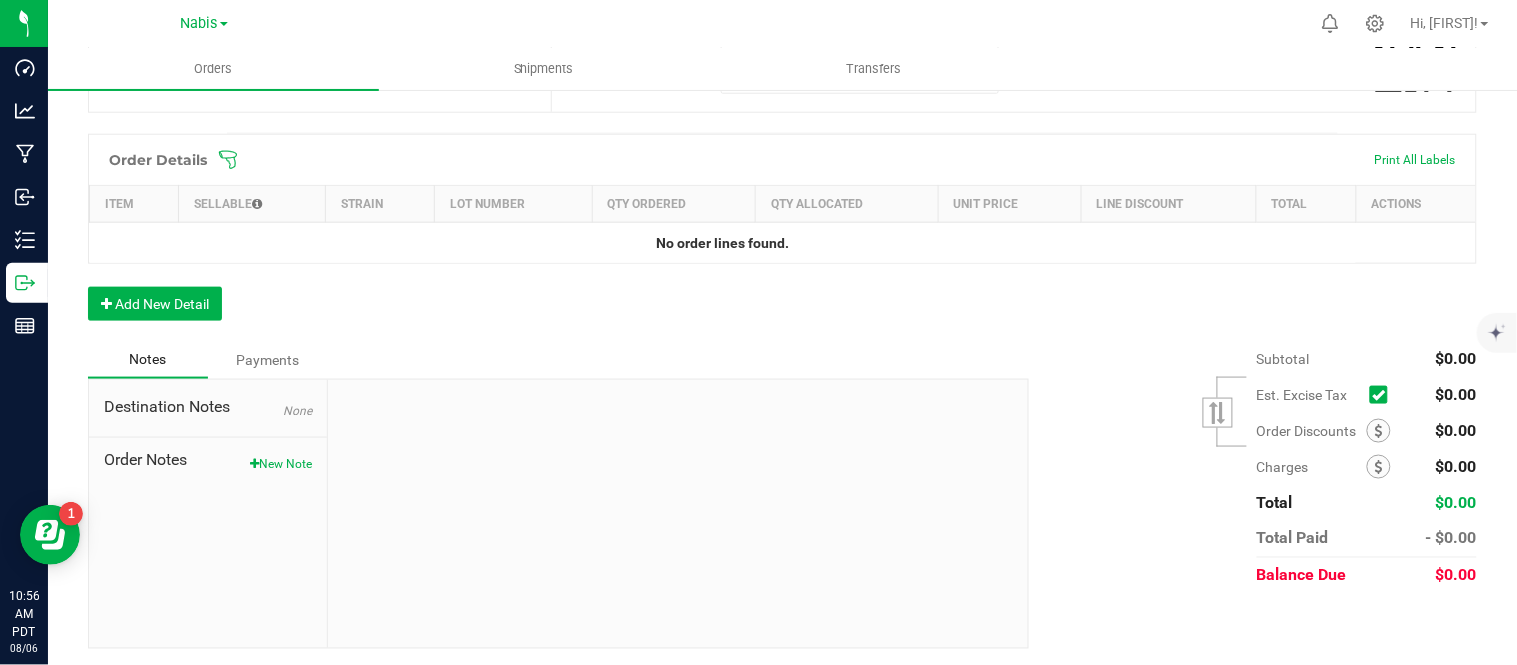 scroll, scrollTop: 497, scrollLeft: 0, axis: vertical 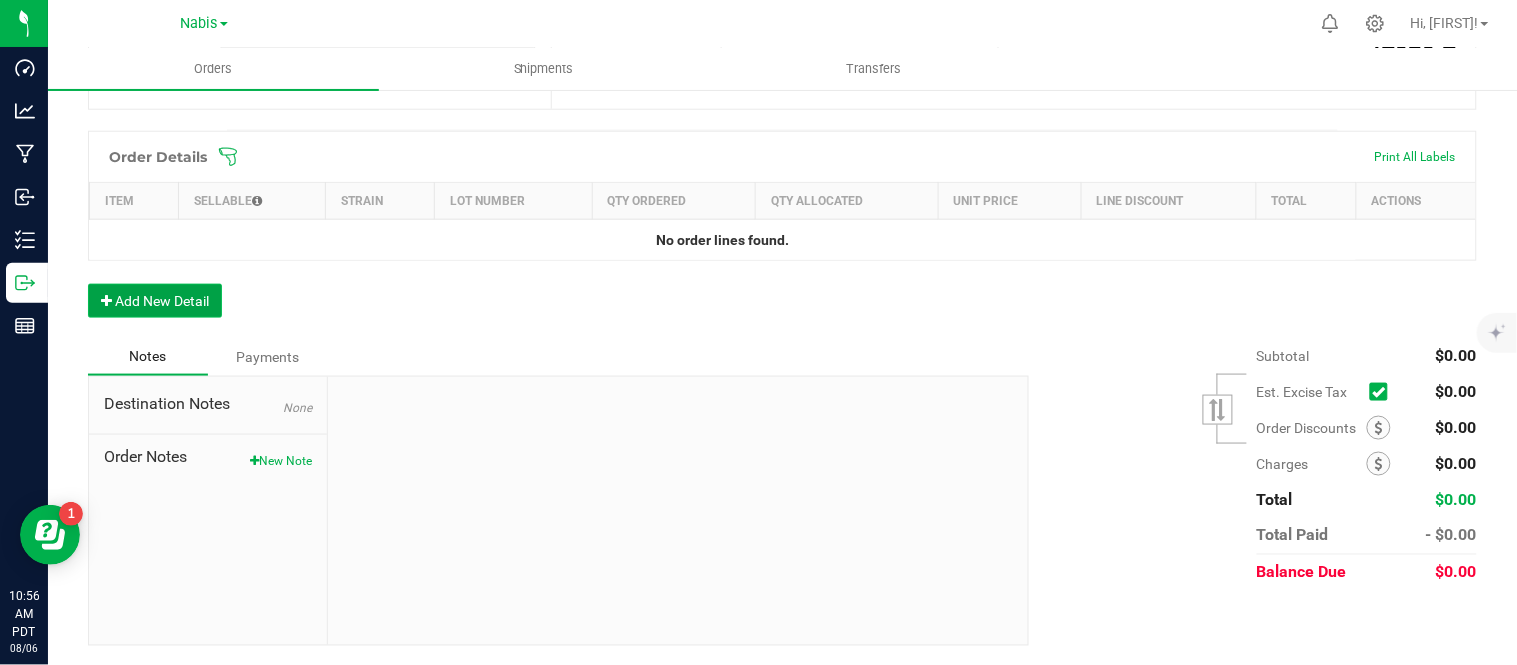 click on "Add New Detail" at bounding box center (155, 301) 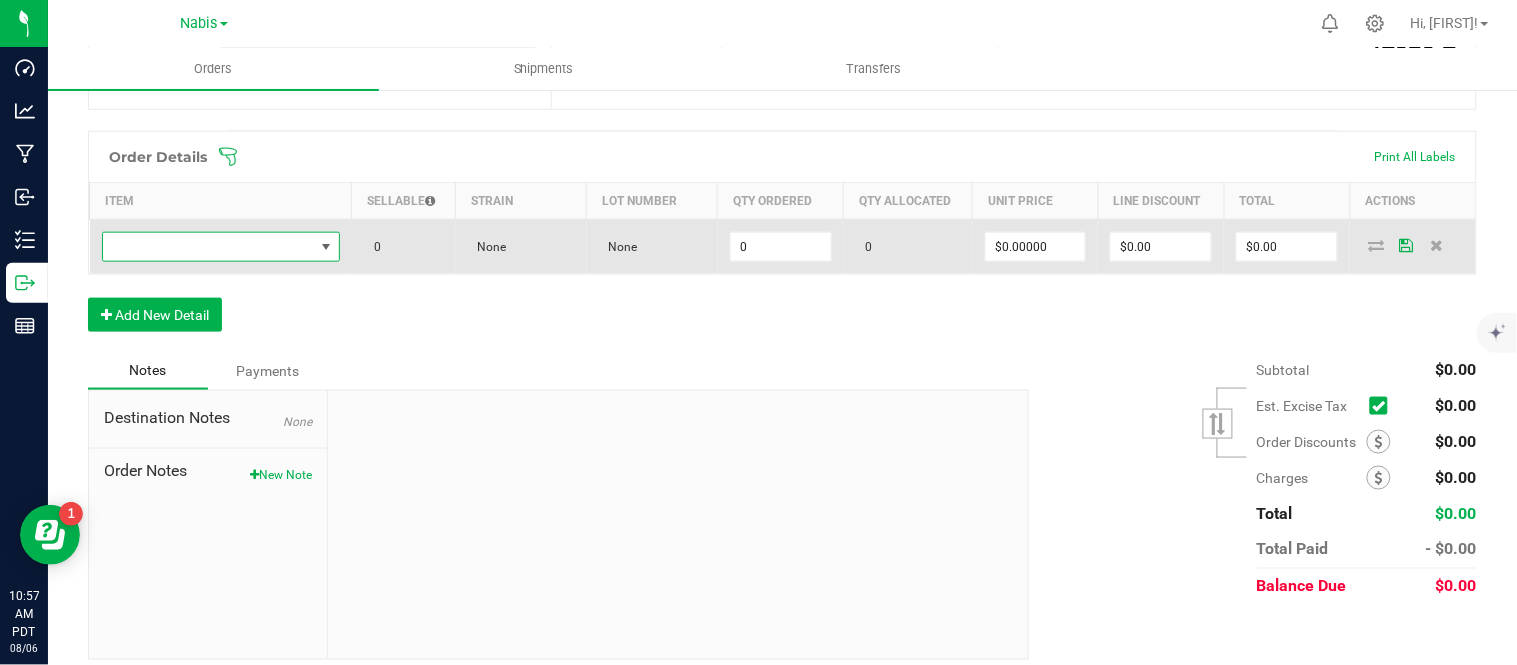 click at bounding box center [208, 247] 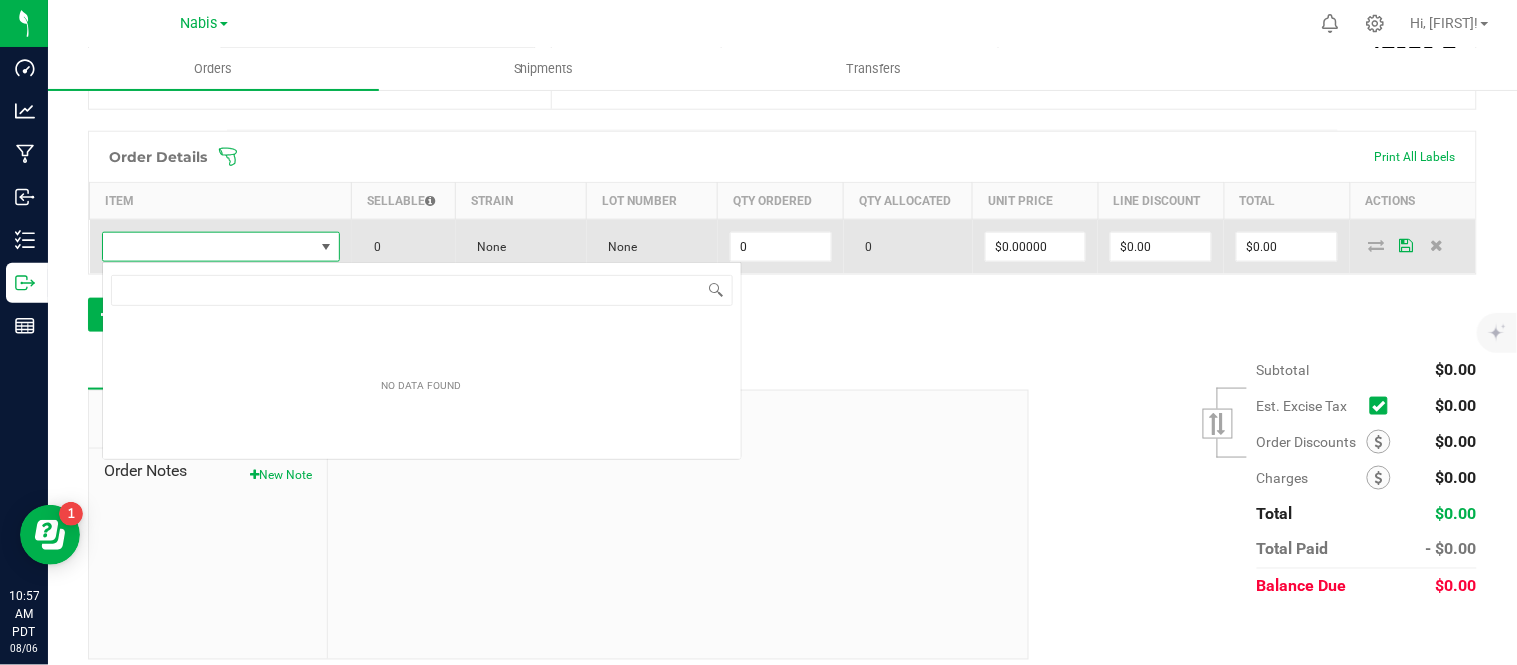 scroll, scrollTop: 99970, scrollLeft: 99765, axis: both 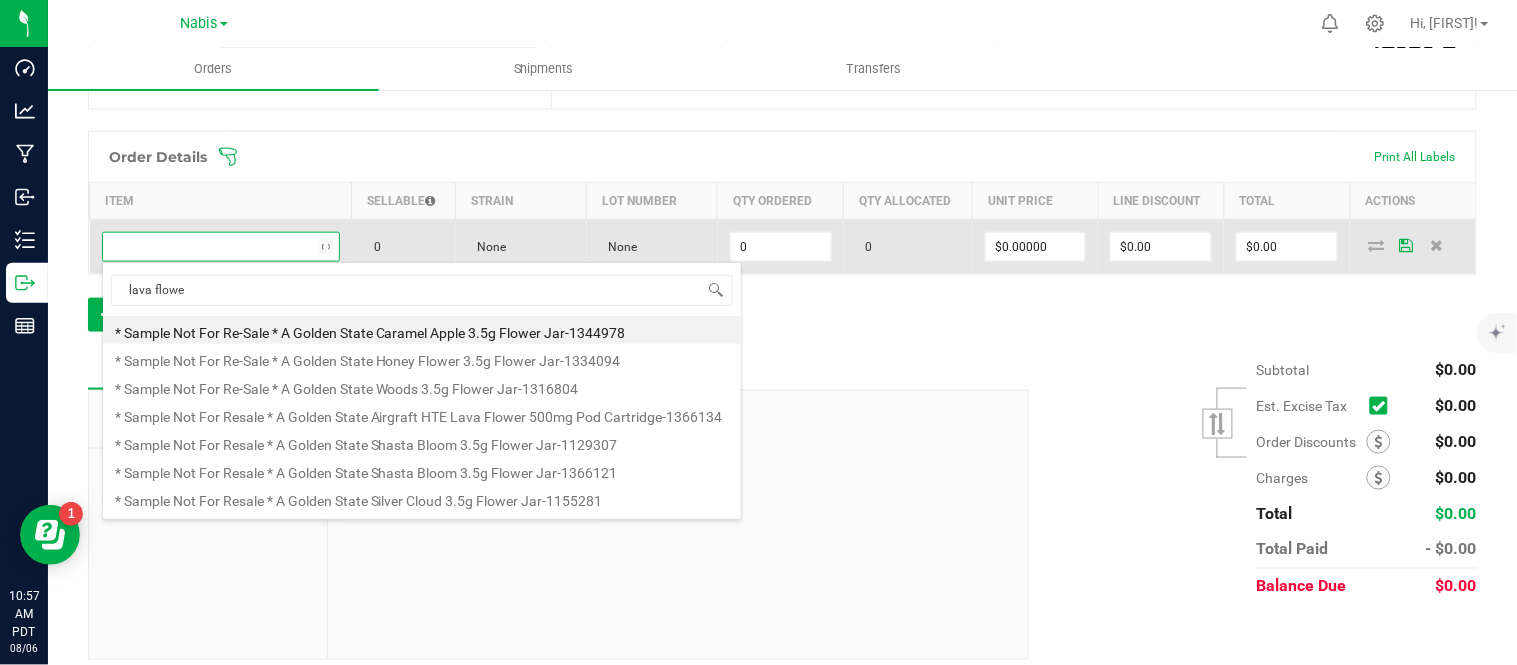 type on "lava flower" 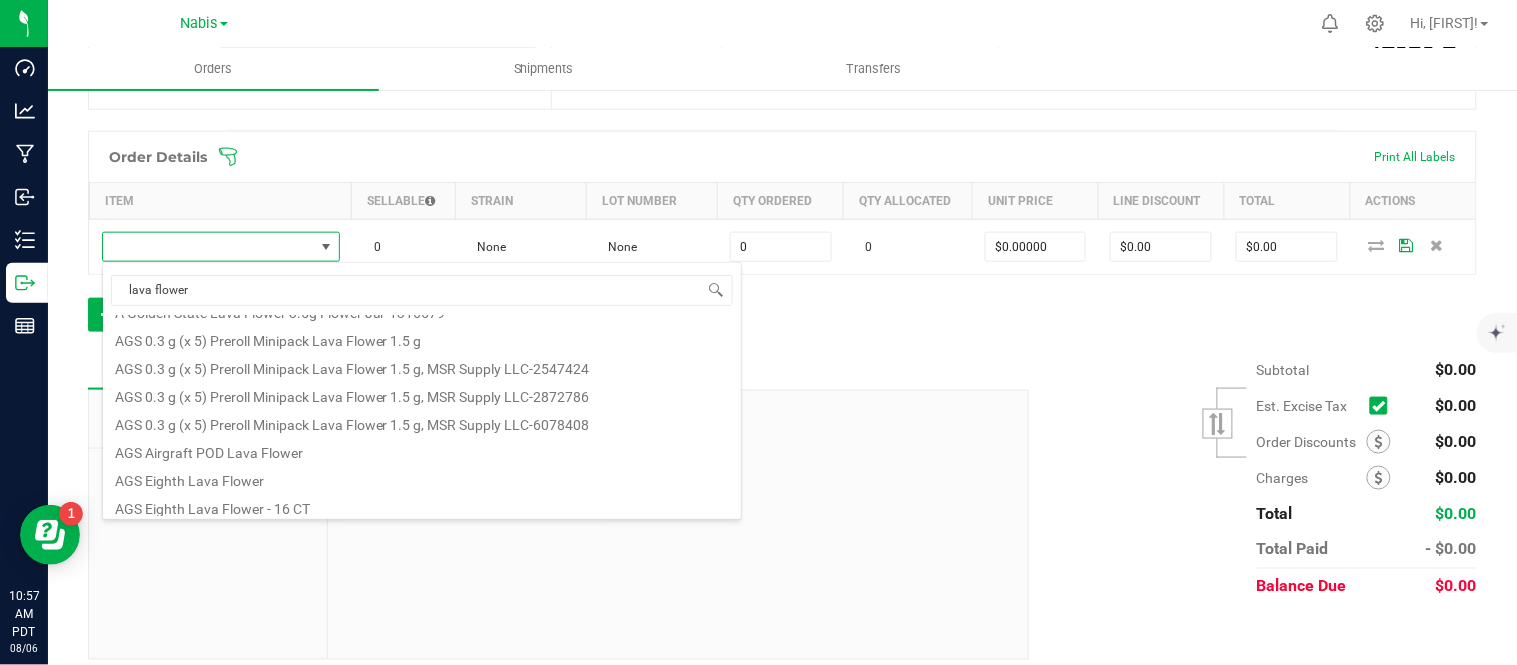 scroll, scrollTop: 360, scrollLeft: 0, axis: vertical 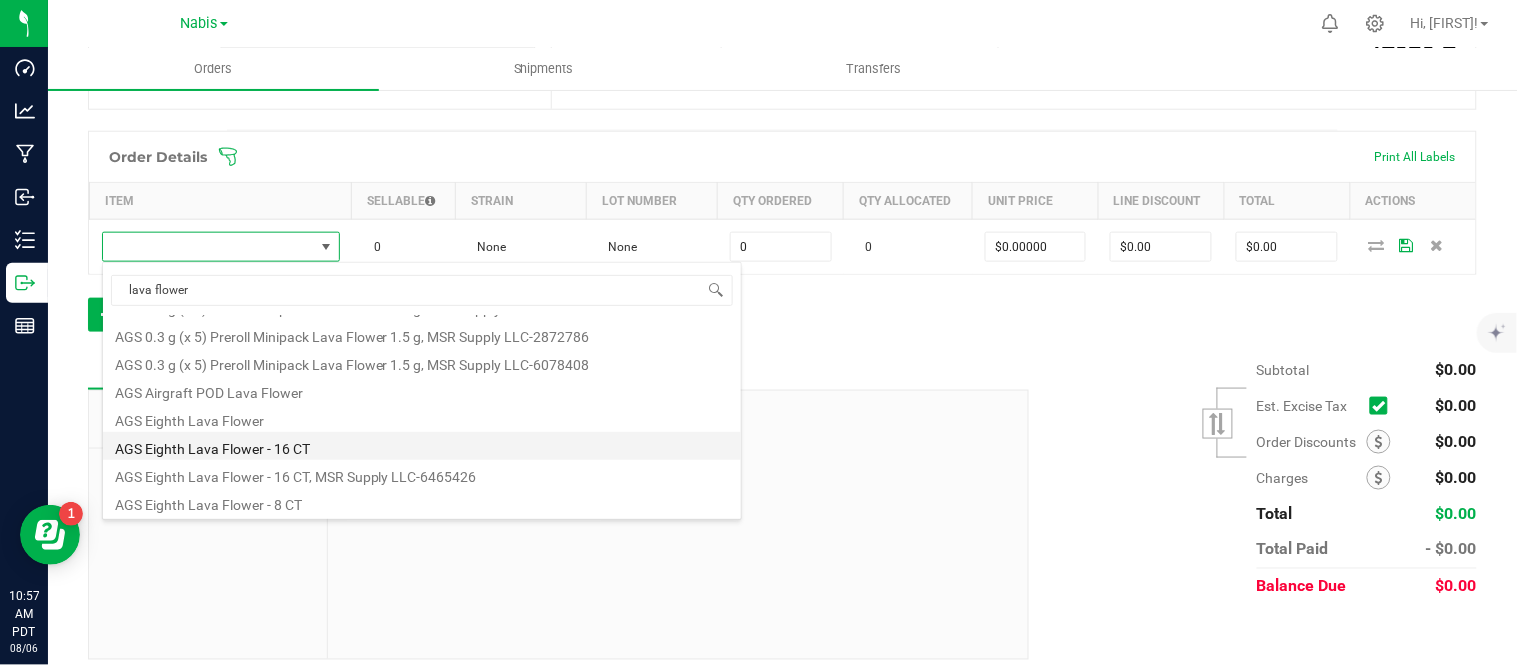 click on "AGS Eighth Lava Flower - 16 CT" at bounding box center [422, 446] 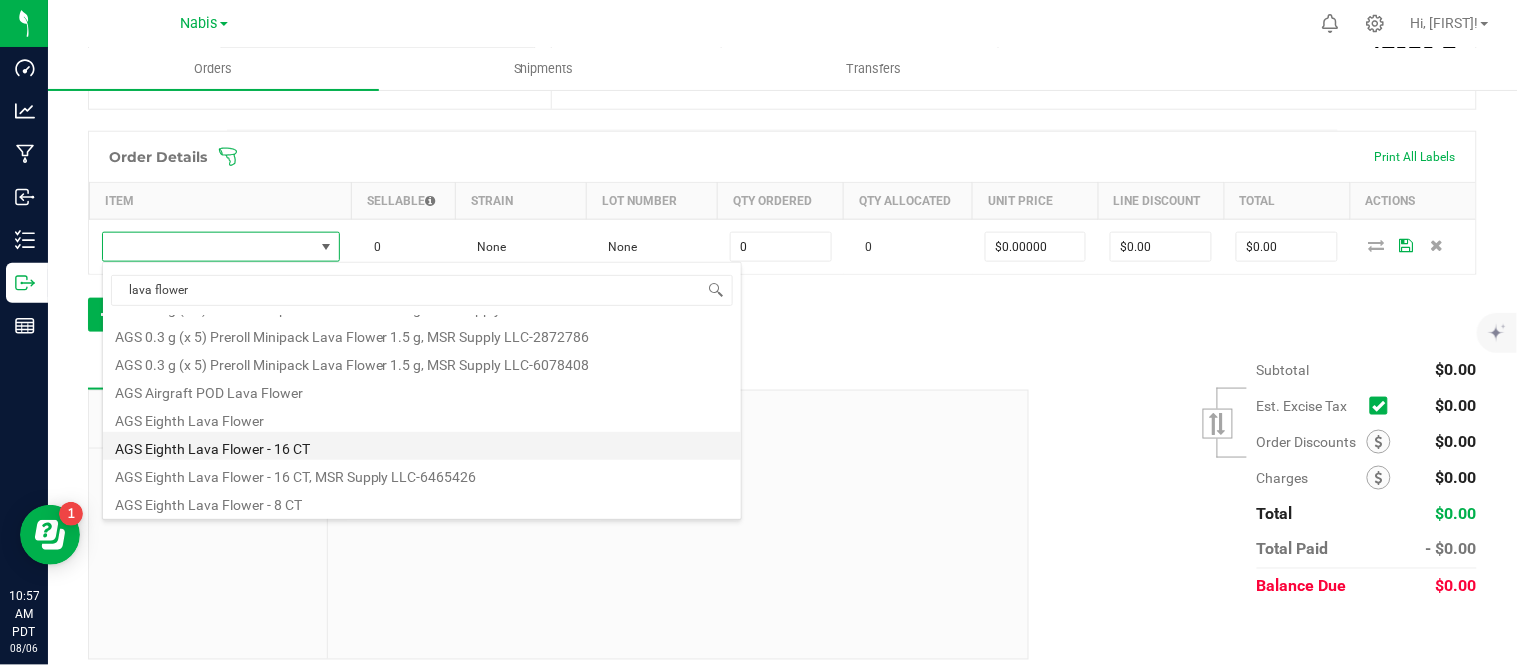 type on "0 ea" 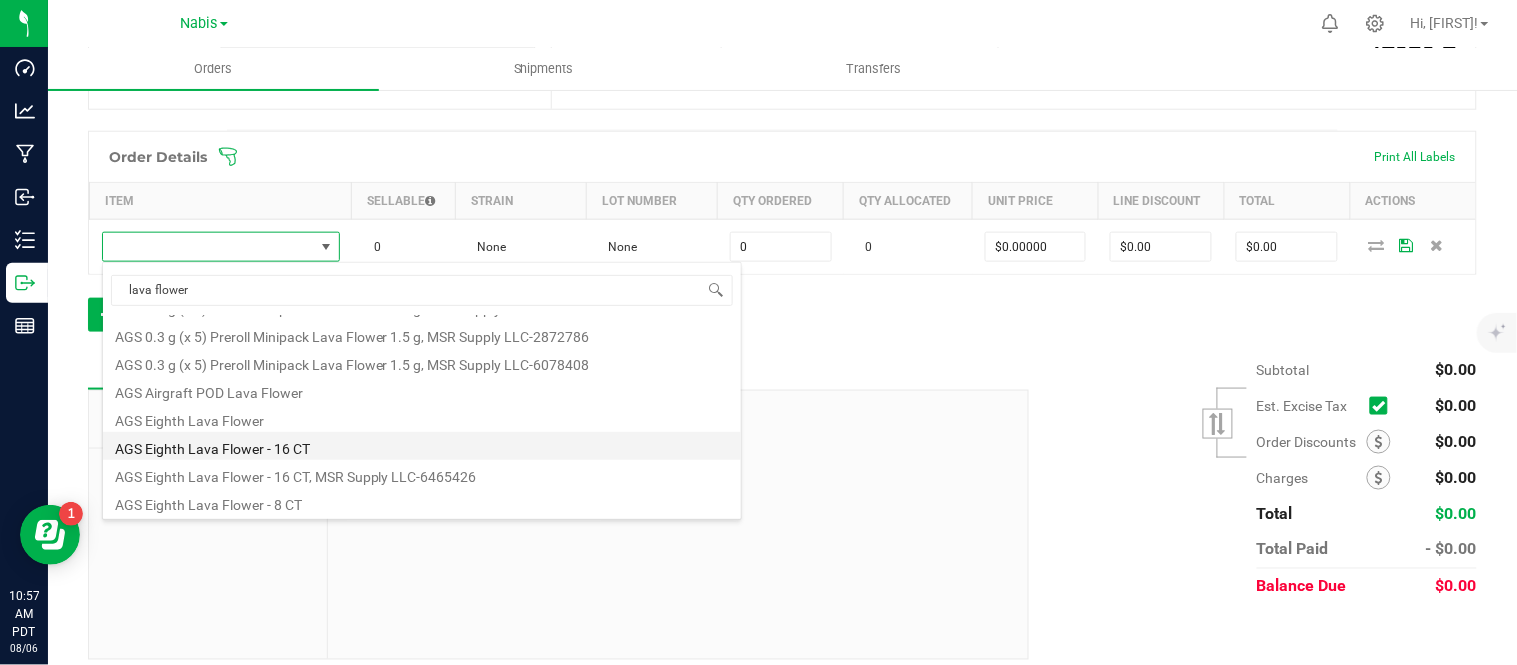 type on "$30.00000" 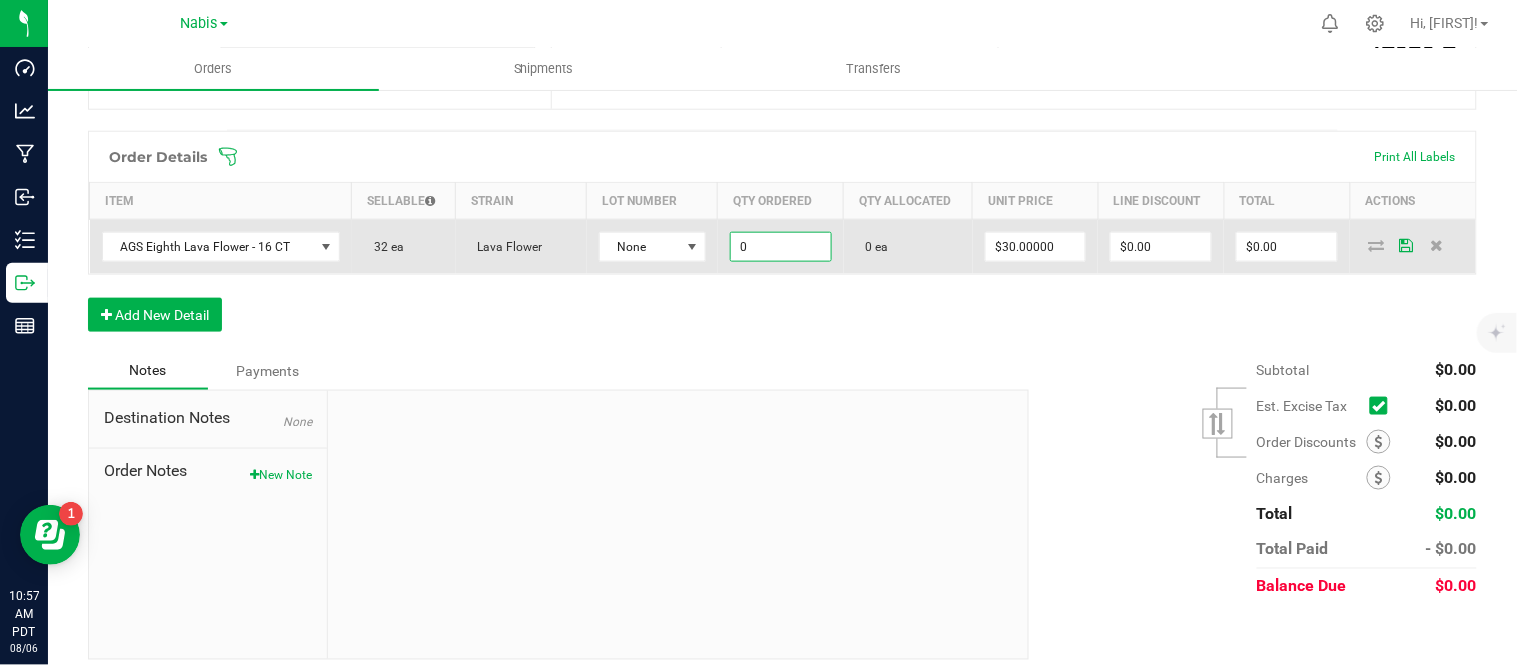 click on "0" at bounding box center [781, 247] 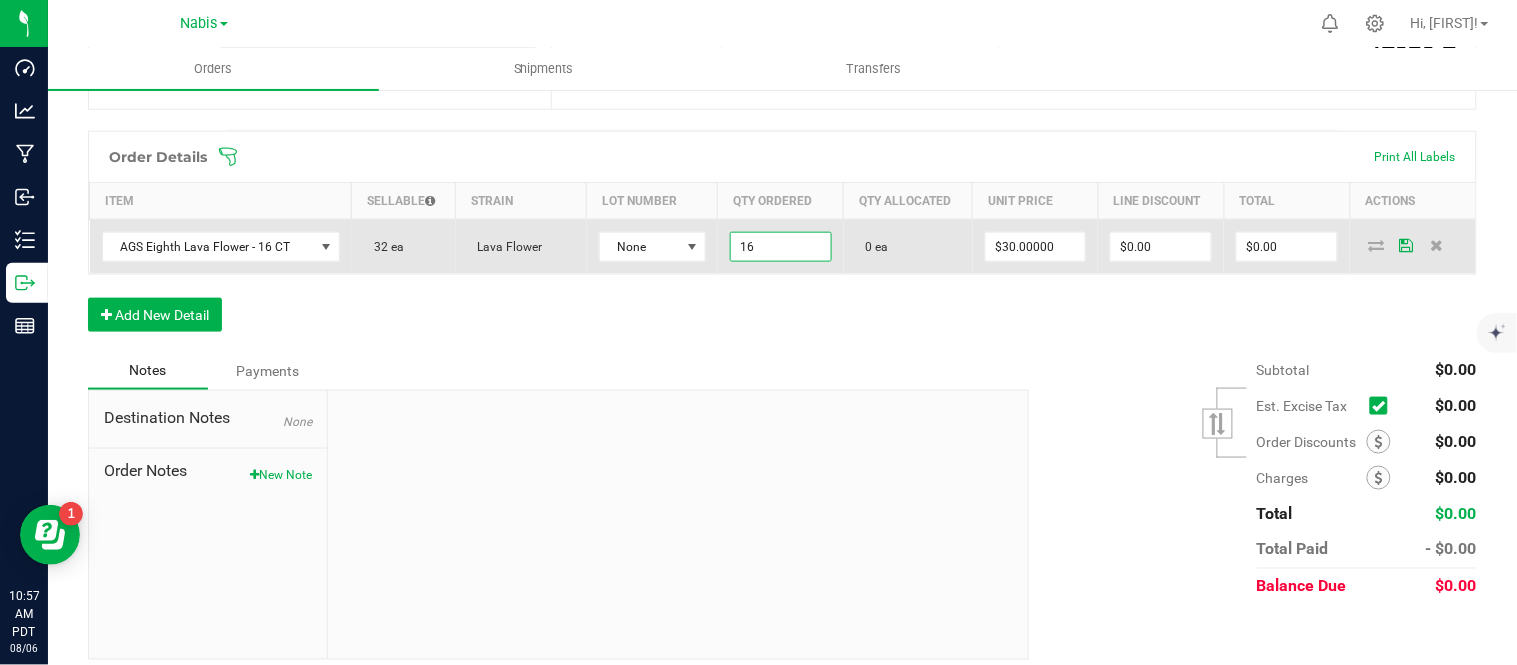 type on "16 ea" 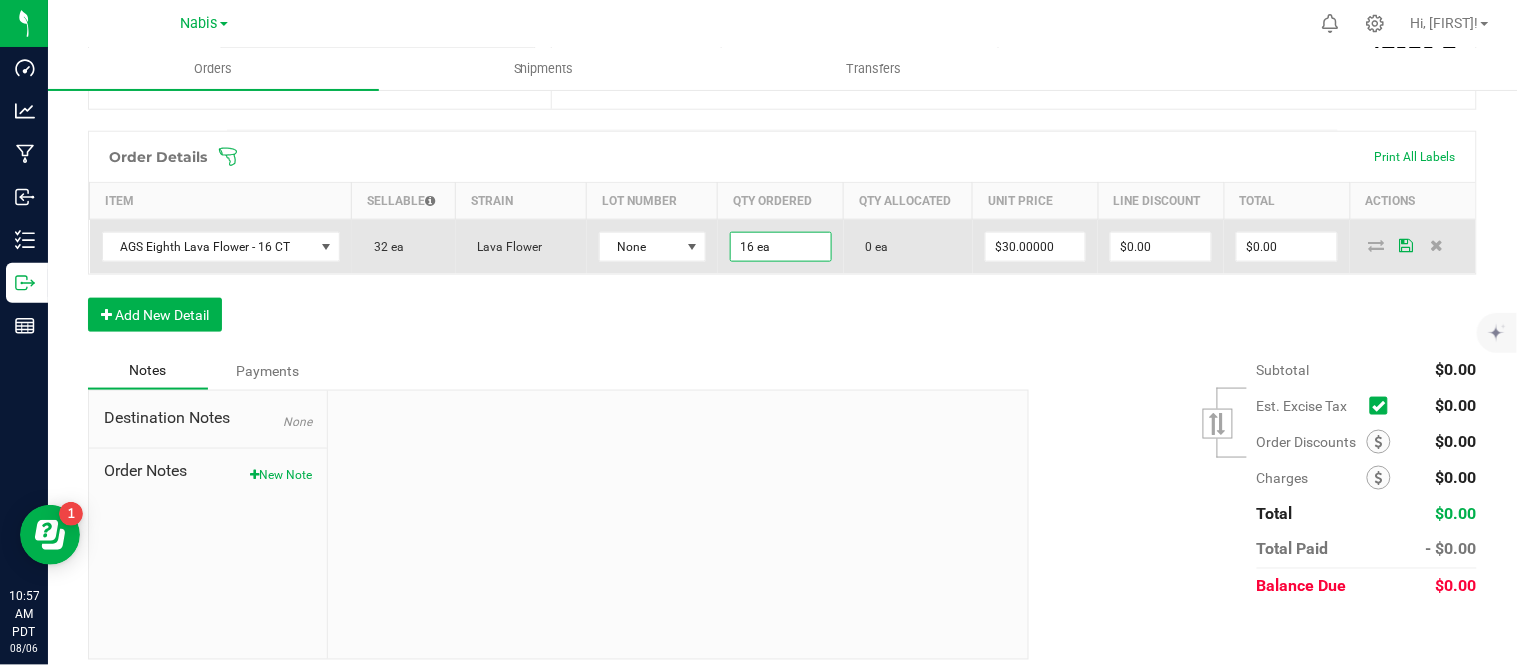 type on "30" 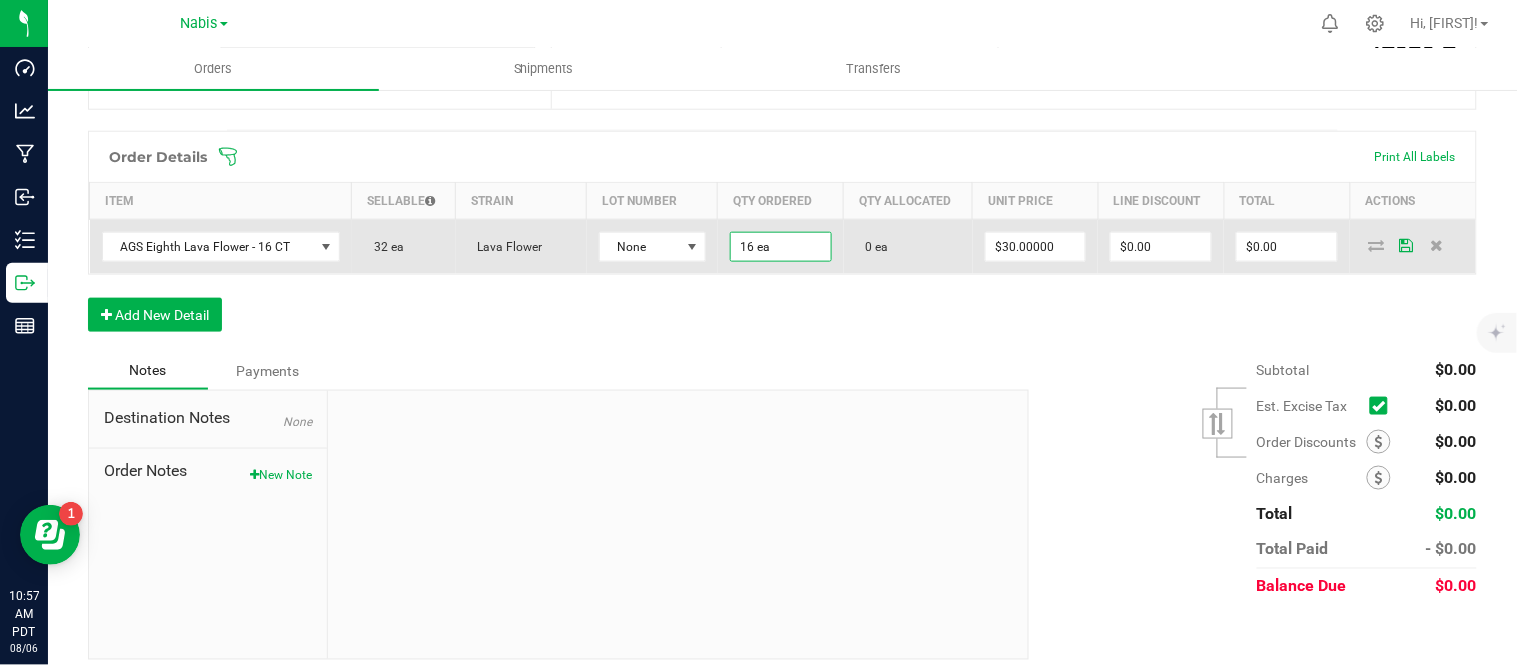 type on "$480.00" 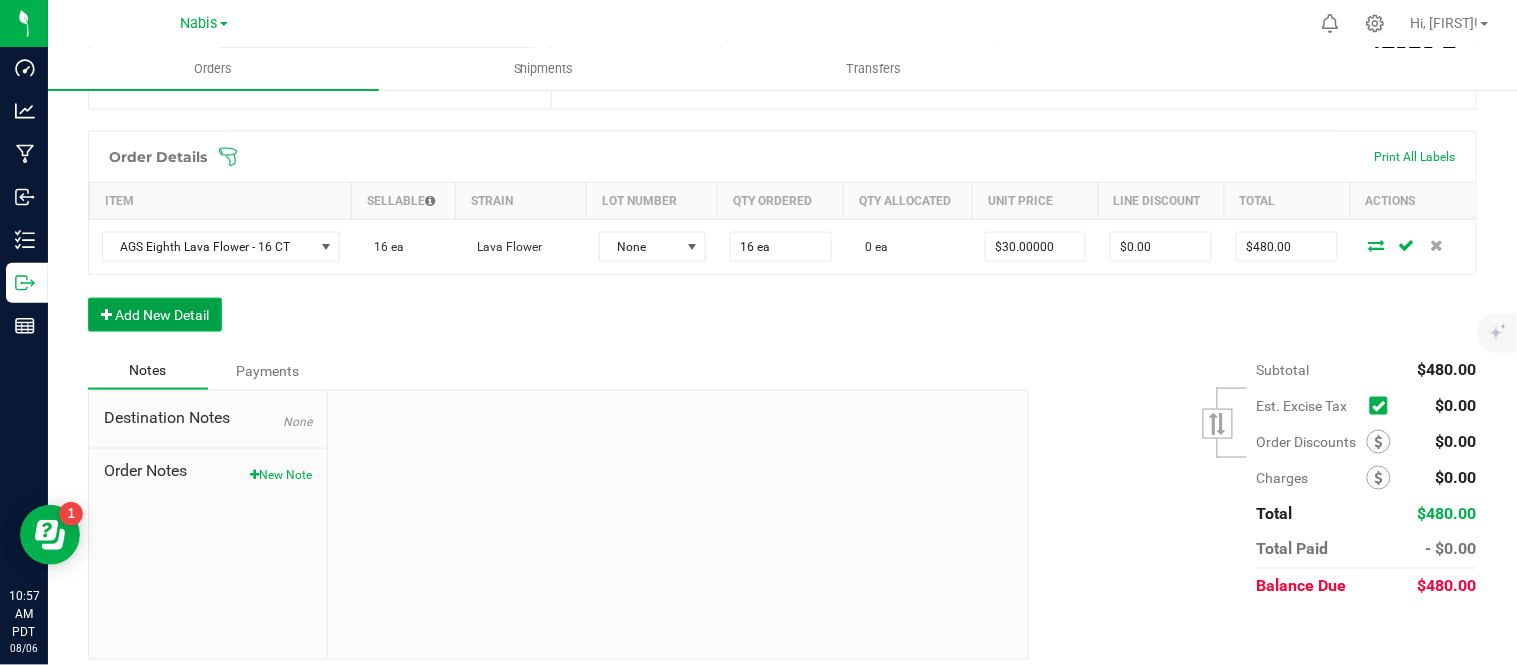 click on "Add New Detail" at bounding box center [155, 315] 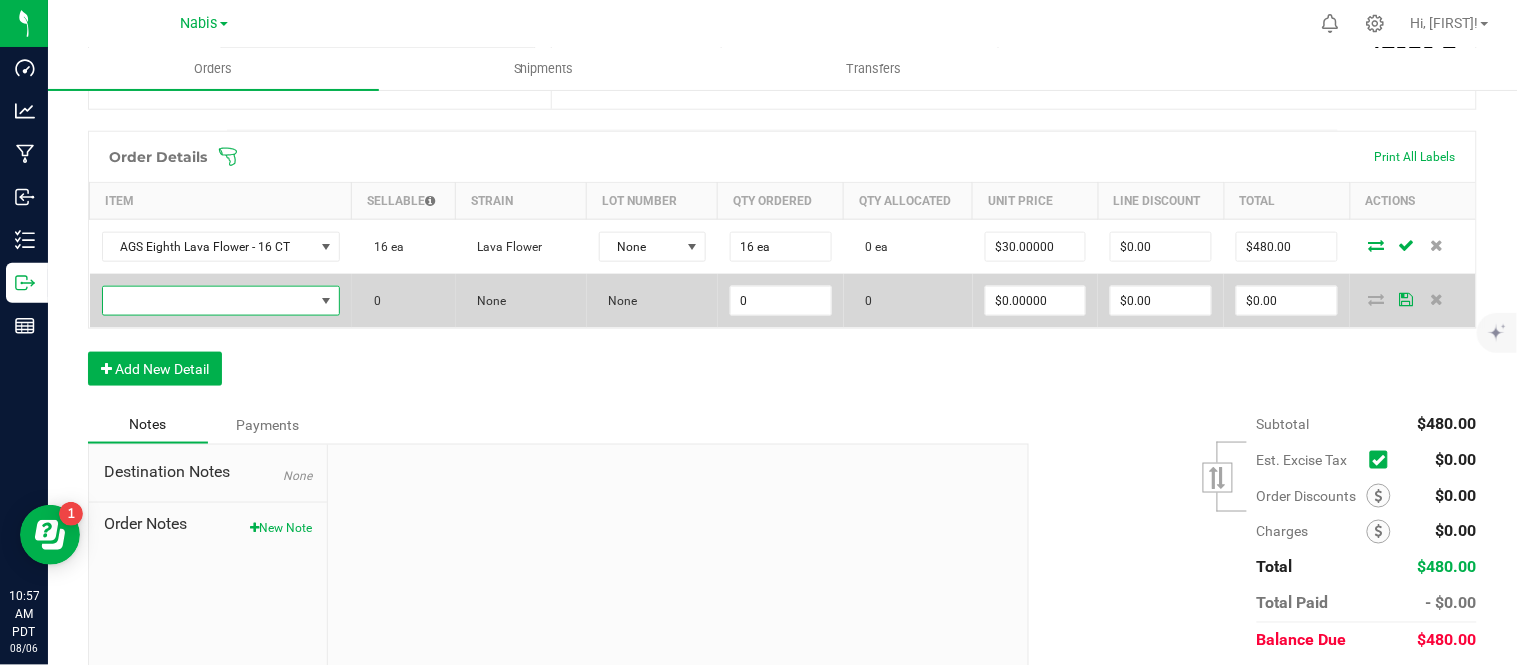 click at bounding box center (208, 301) 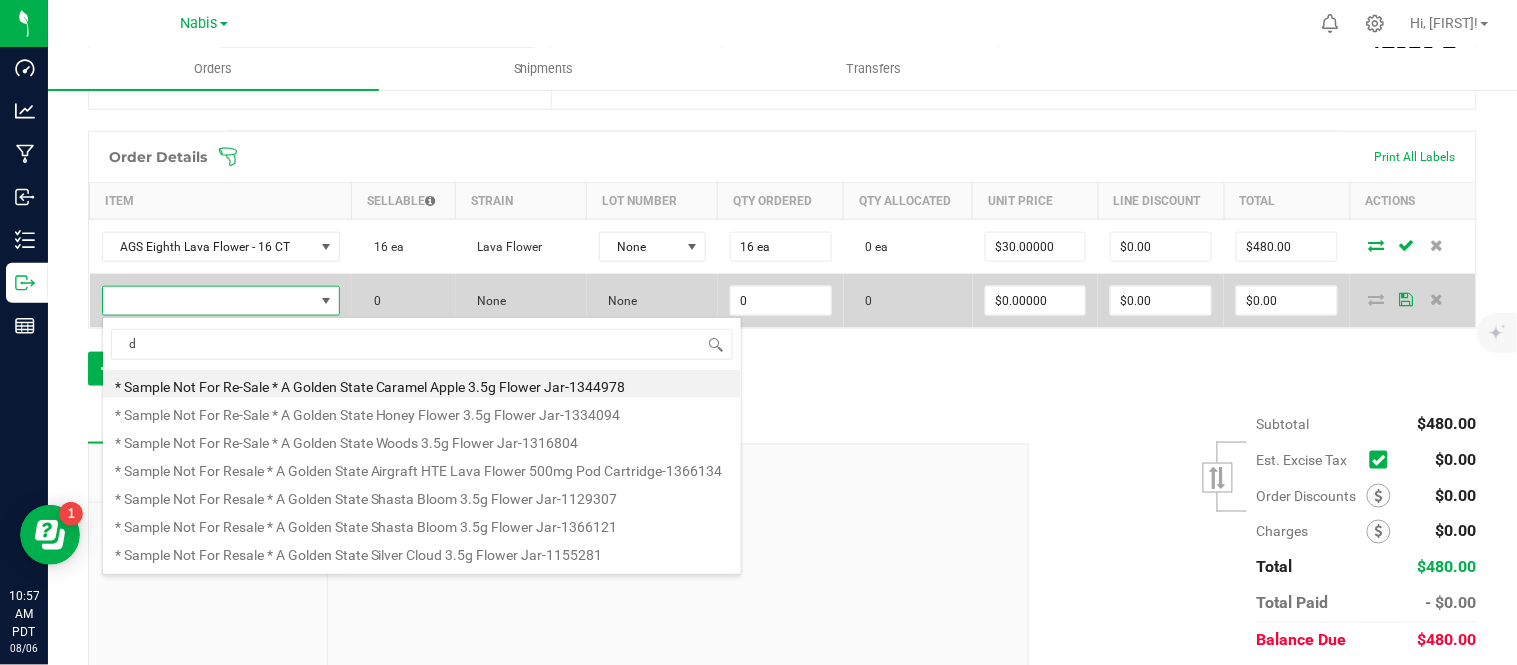 scroll, scrollTop: 99970, scrollLeft: 99765, axis: both 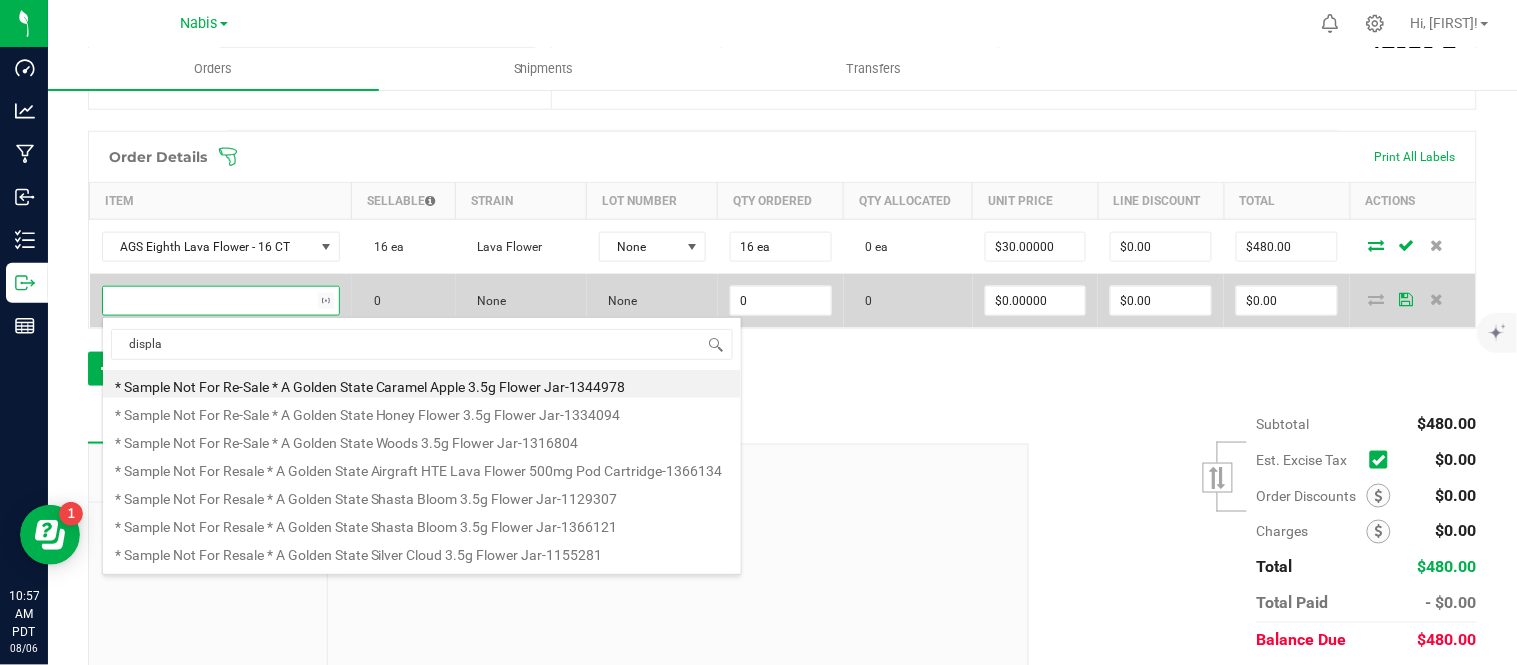 type on "display" 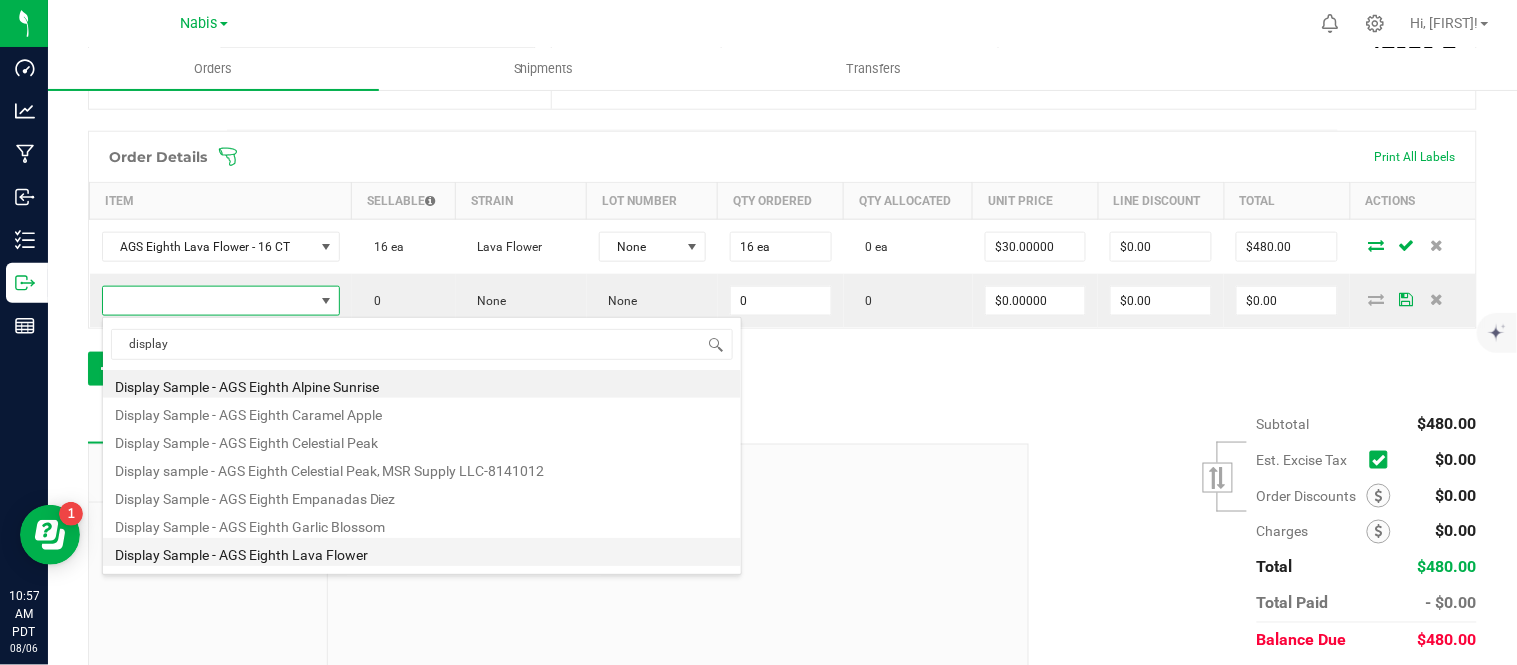 click on "Display Sample - AGS Eighth Lava Flower" at bounding box center (422, 552) 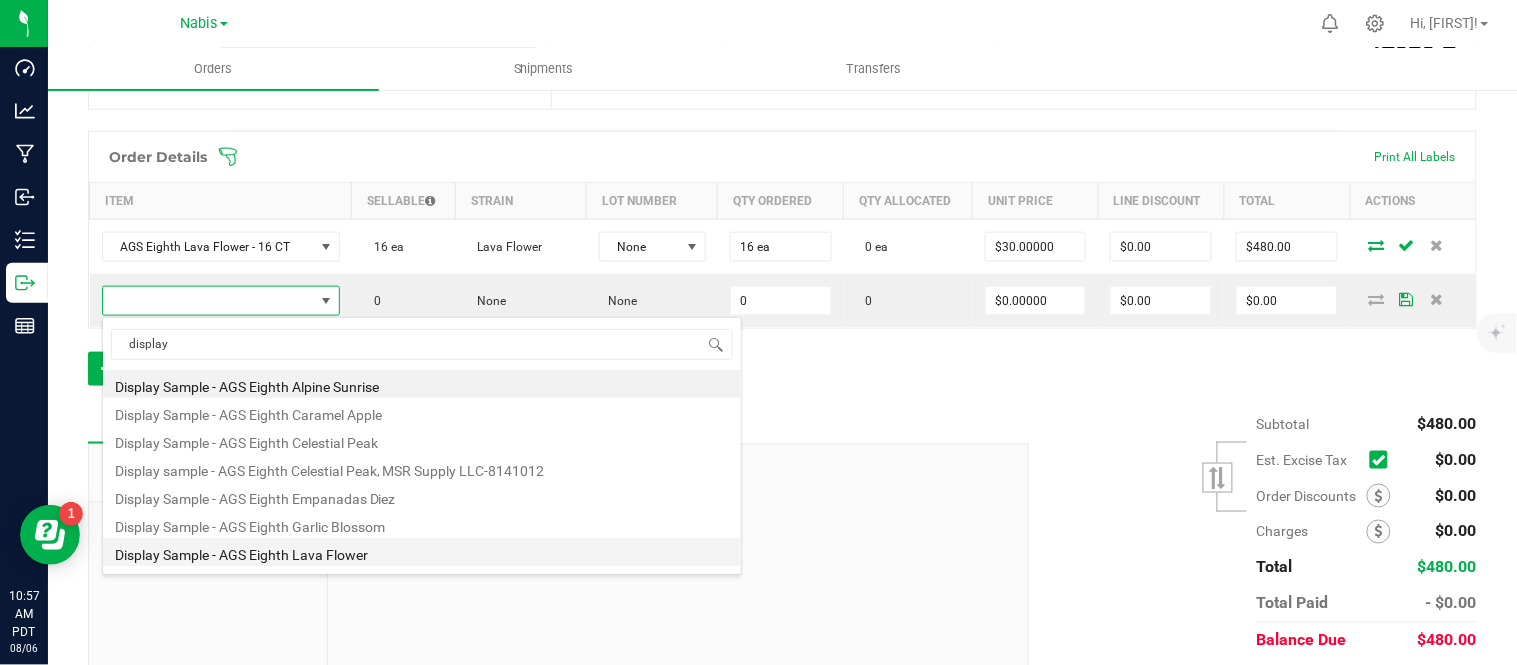 type on "0 ea" 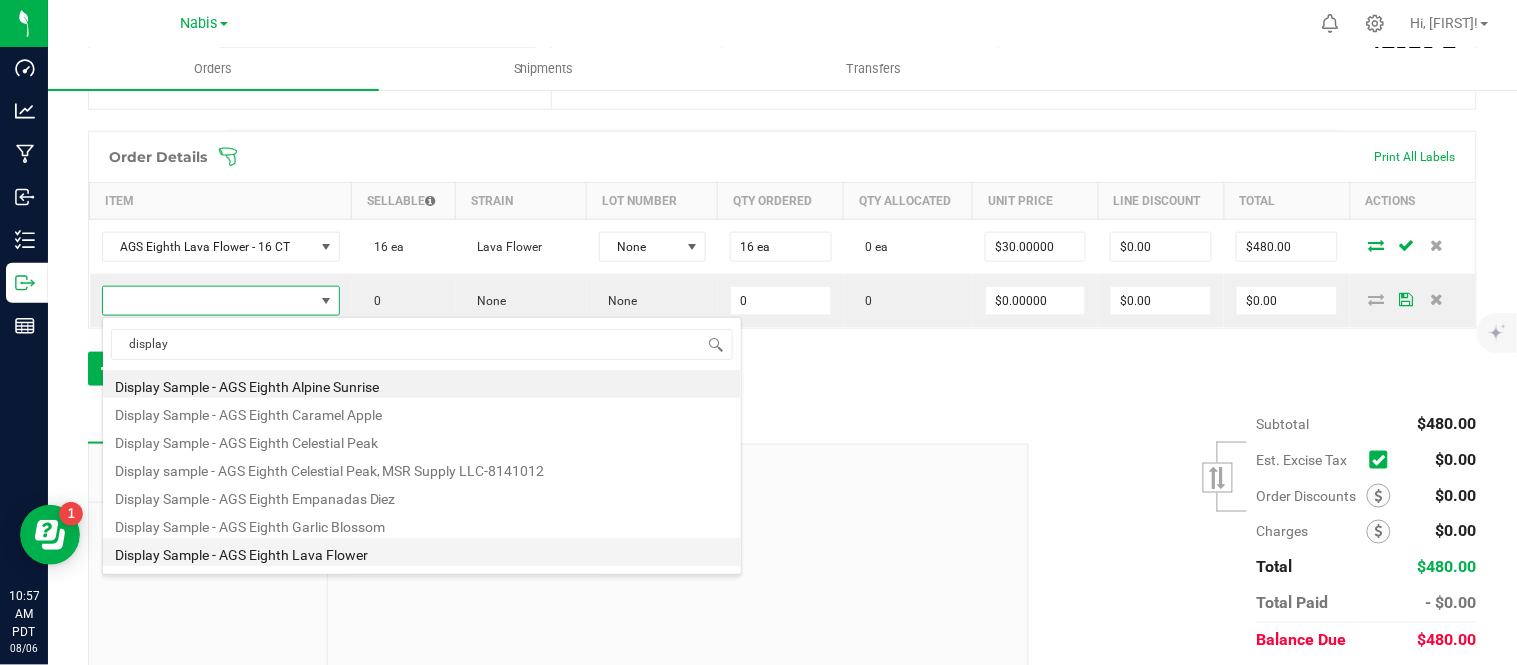 type on "$0.01000" 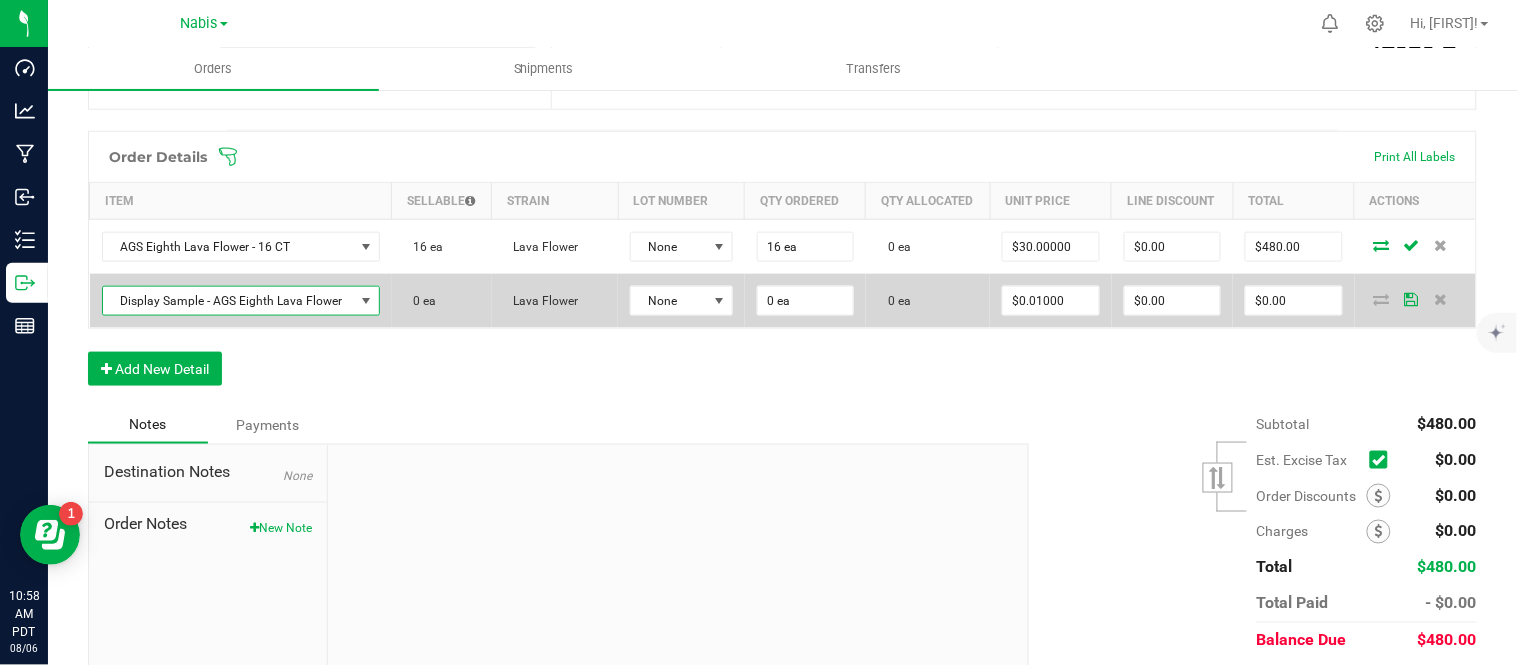 click on "Display Sample - AGS Eighth Lava Flower" at bounding box center (228, 301) 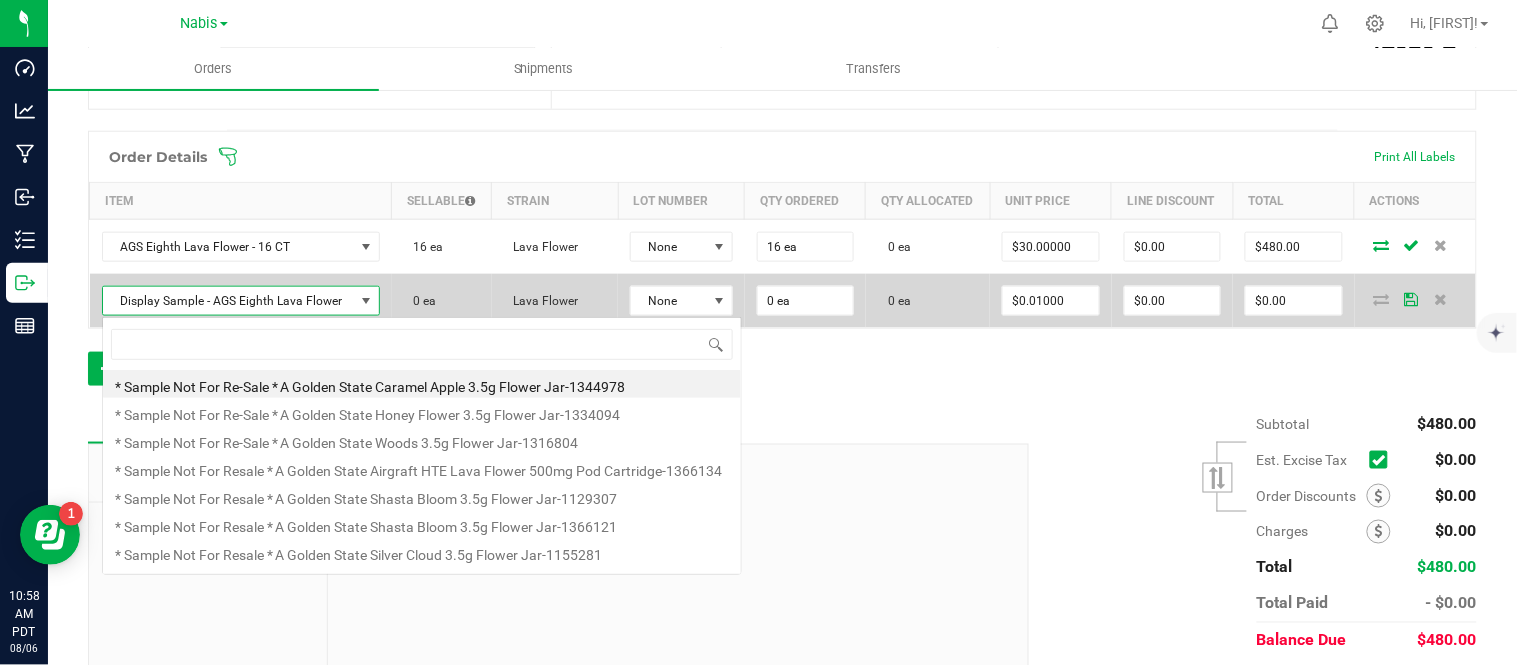 scroll, scrollTop: 99970, scrollLeft: 99728, axis: both 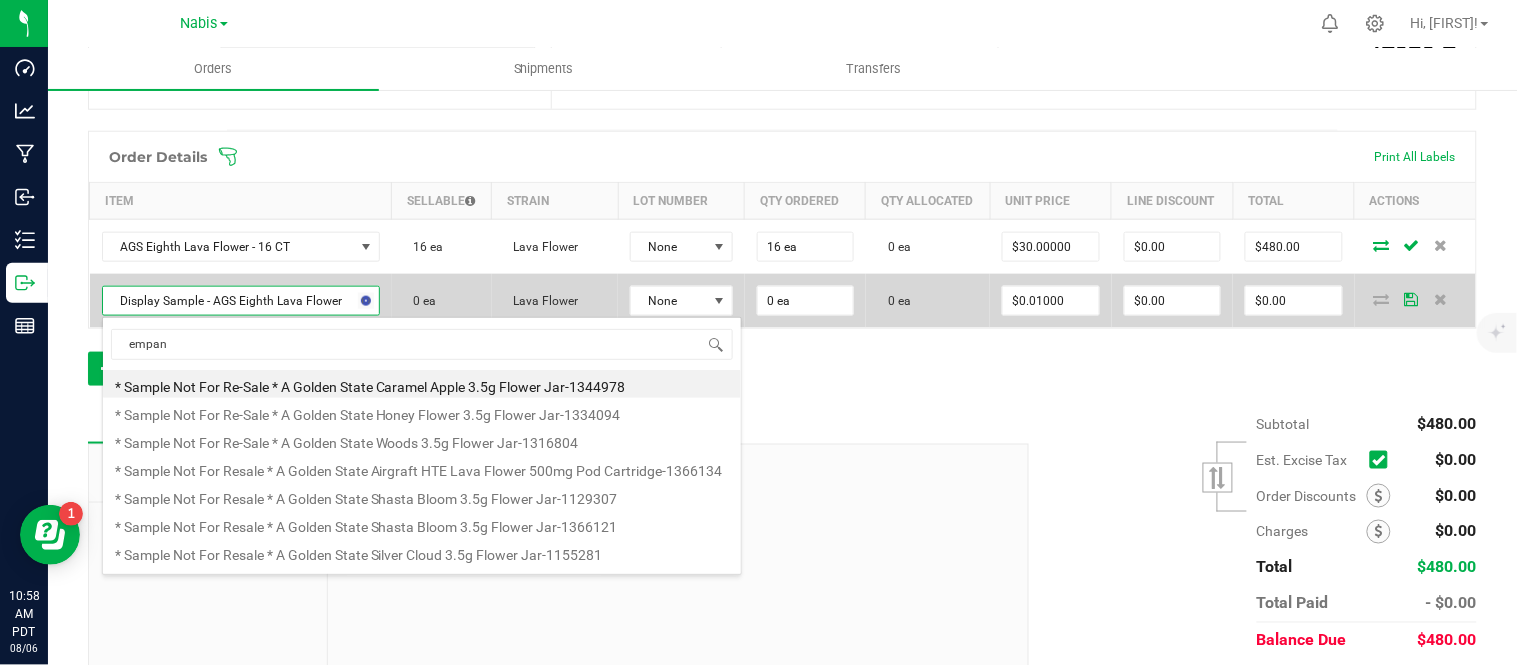type on "empana" 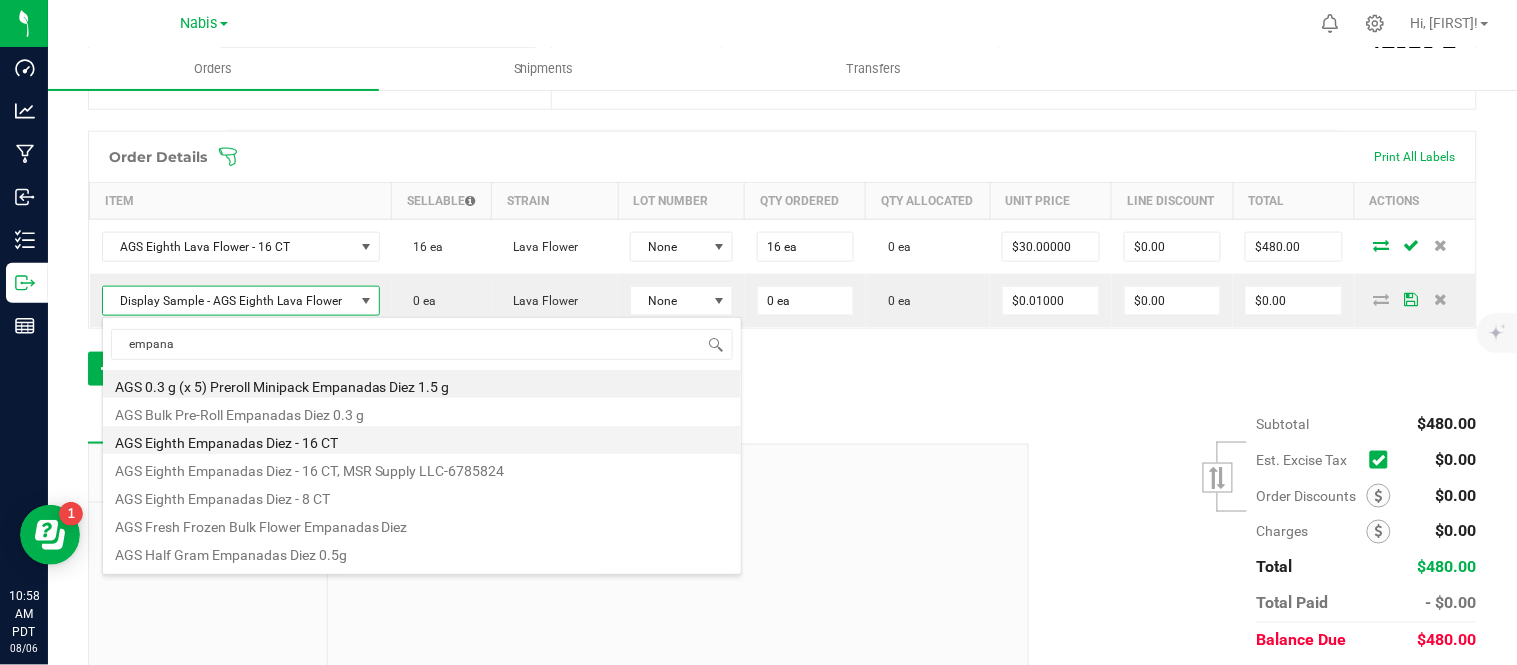 click on "AGS Eighth Empanadas Diez - 16 CT" at bounding box center [422, 440] 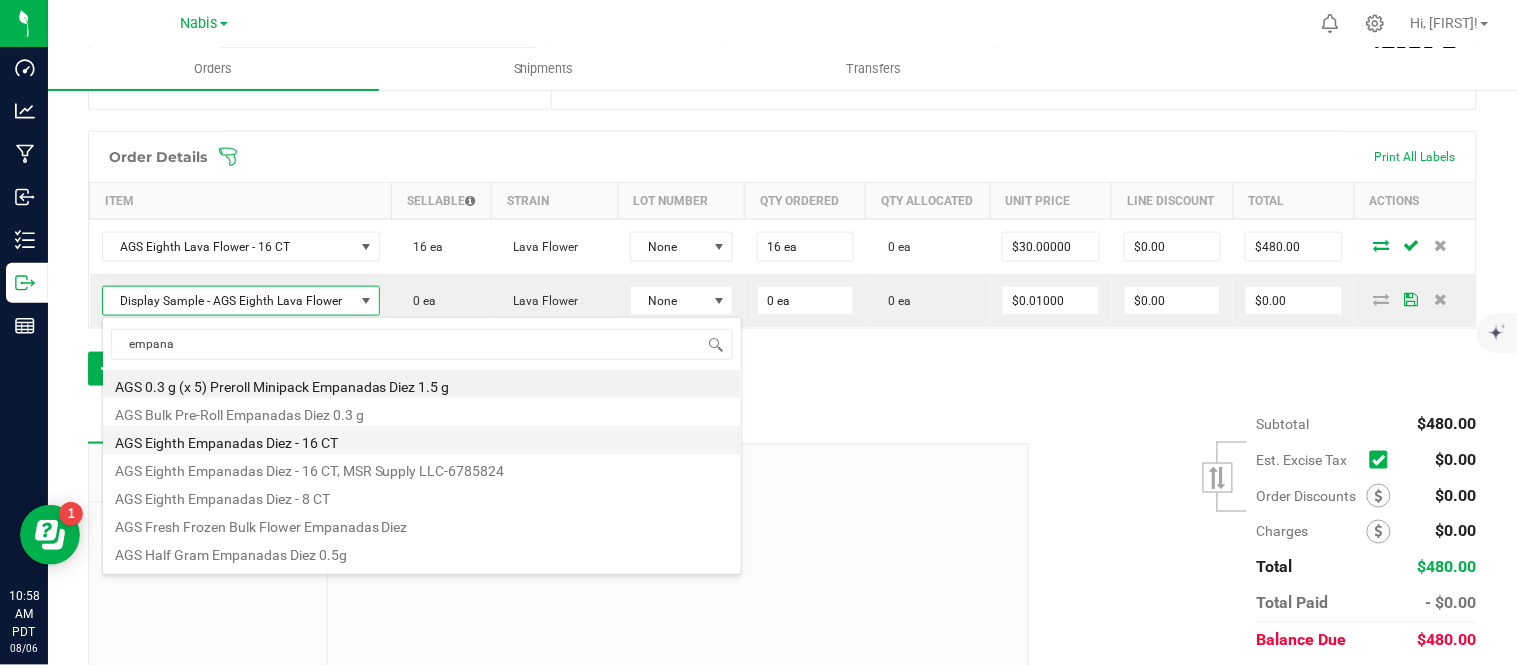 type on "$30.00000" 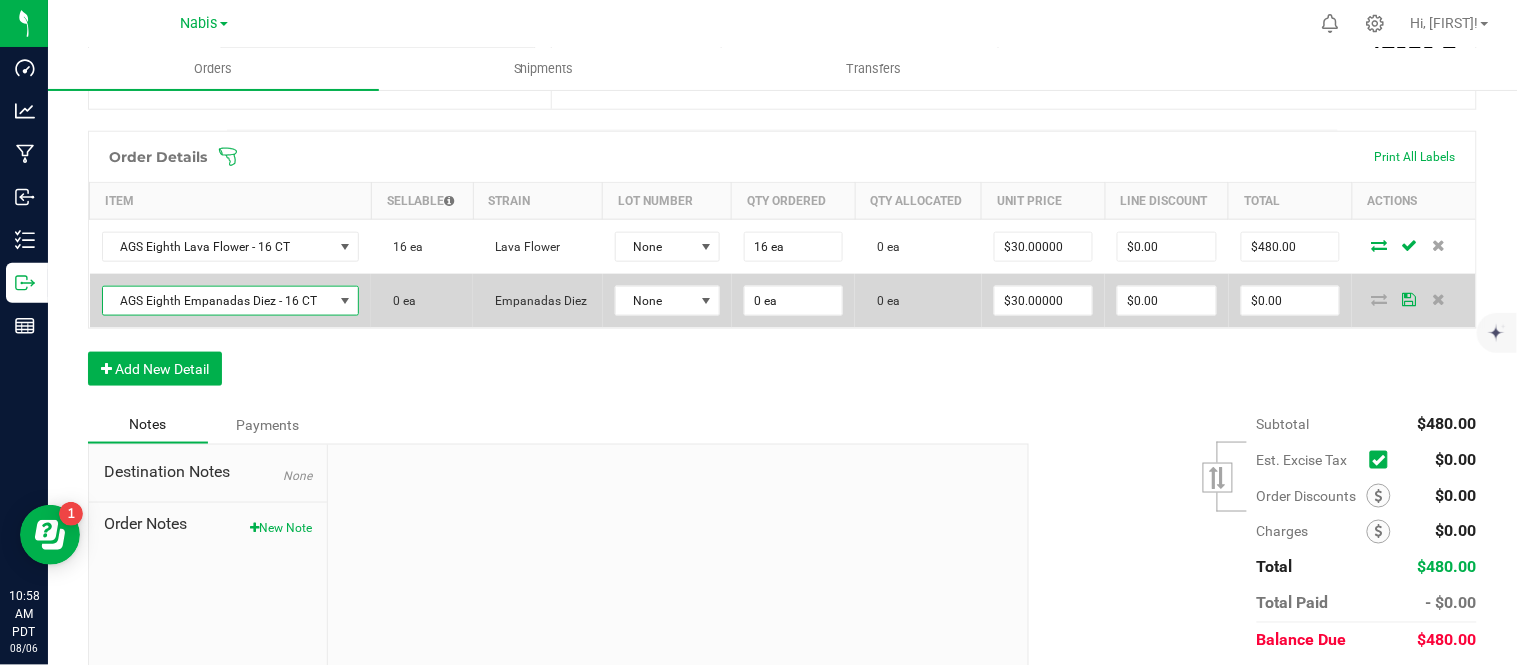 click on "AGS Eighth Empanadas Diez - 16 CT" at bounding box center [218, 301] 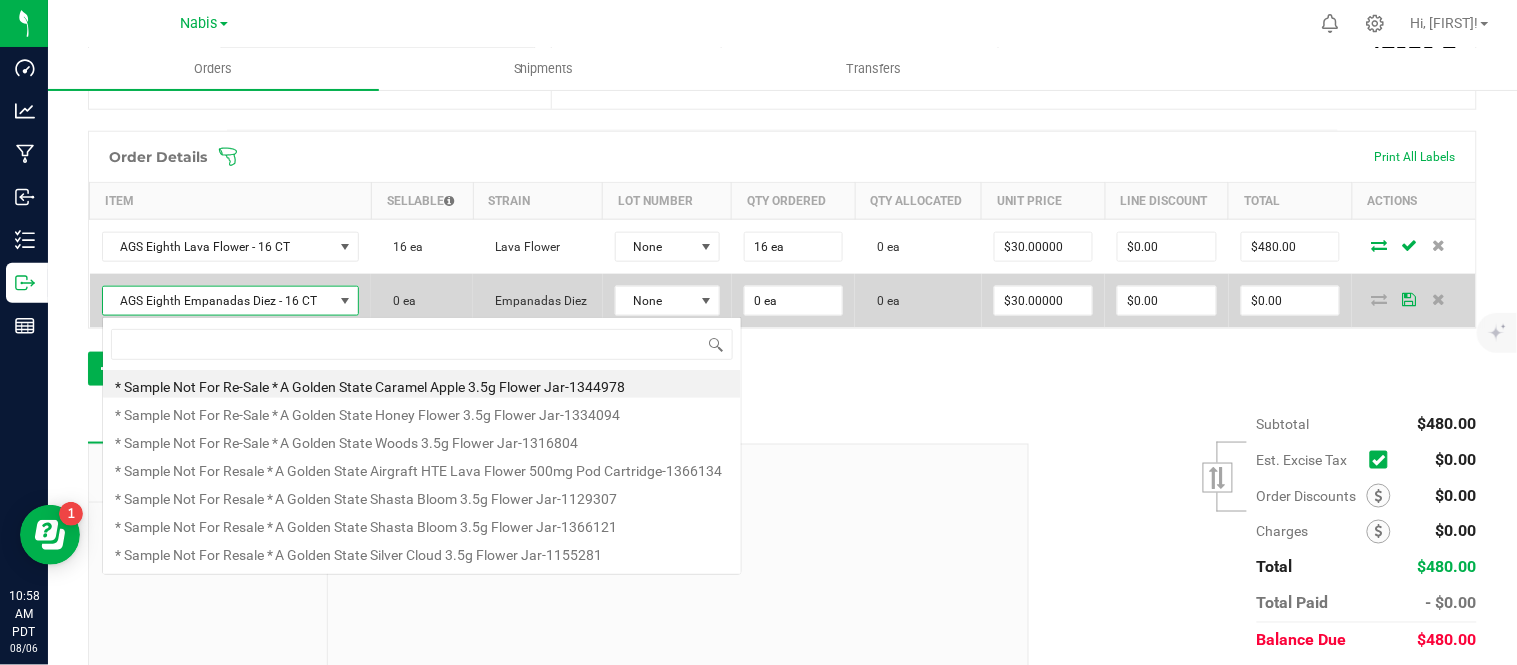 scroll, scrollTop: 99970, scrollLeft: 99748, axis: both 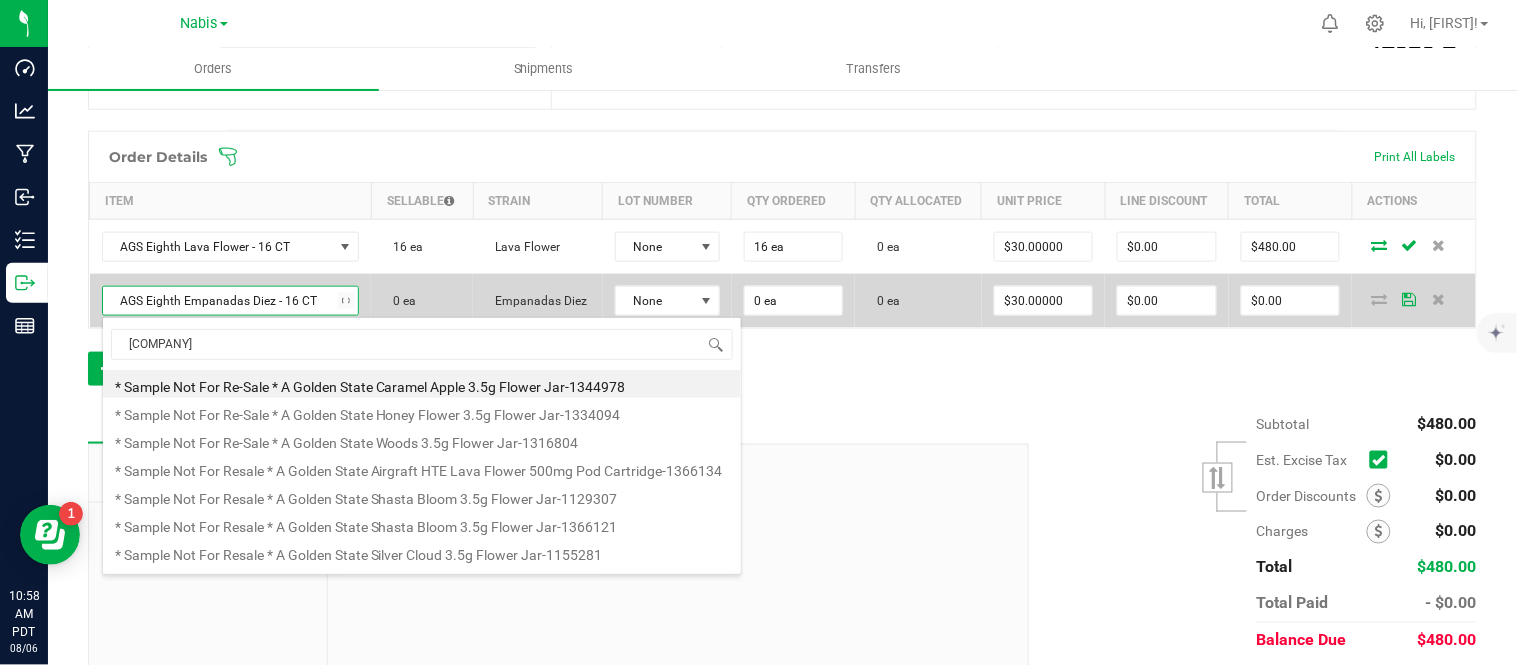type on "[COMPANY]" 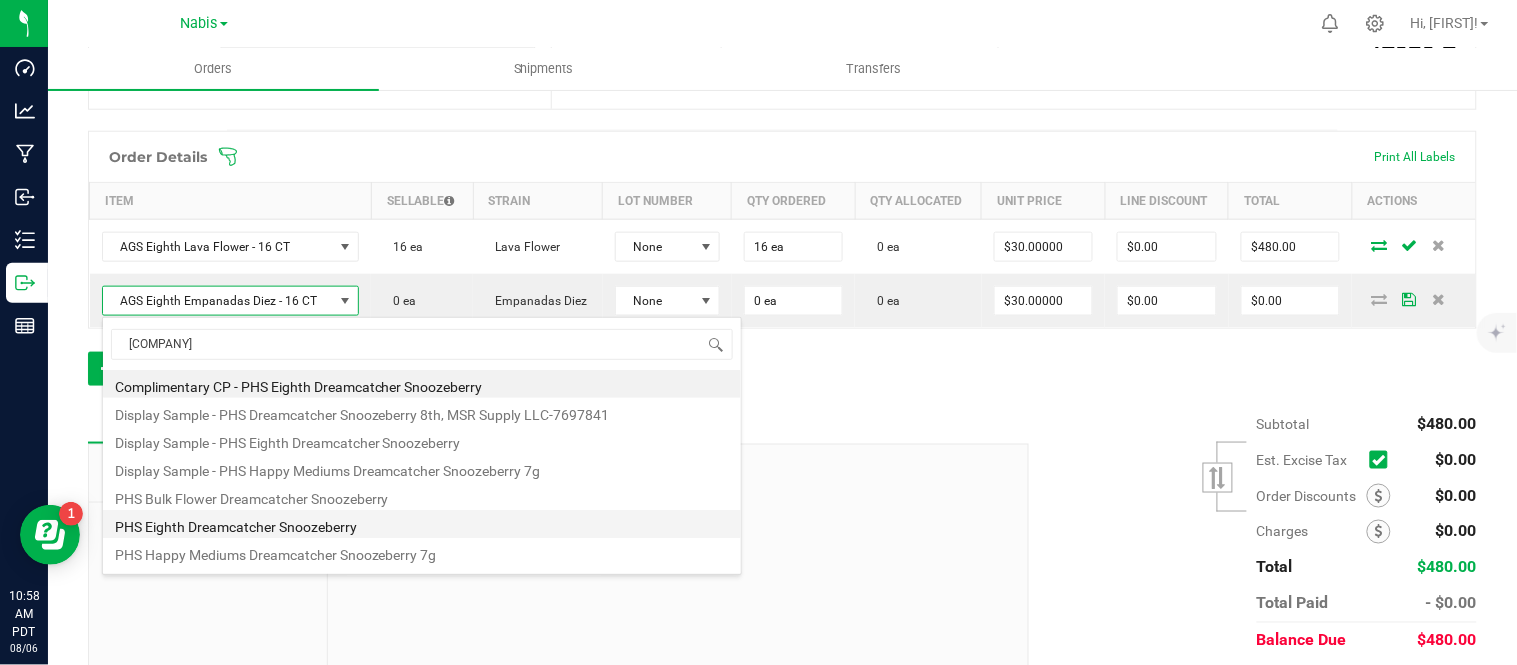 click on "PHS Eighth Dreamcatcher Snoozeberry" at bounding box center (422, 524) 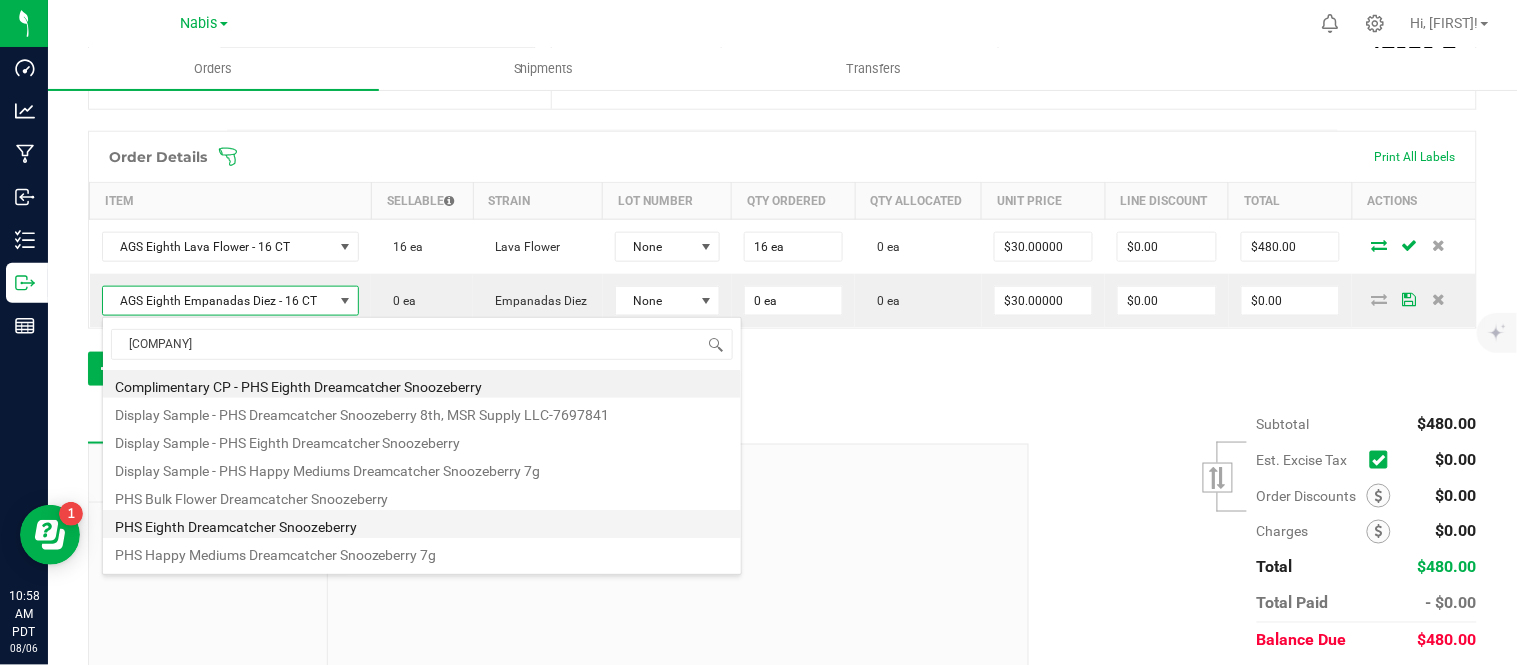 type on "$25.00000" 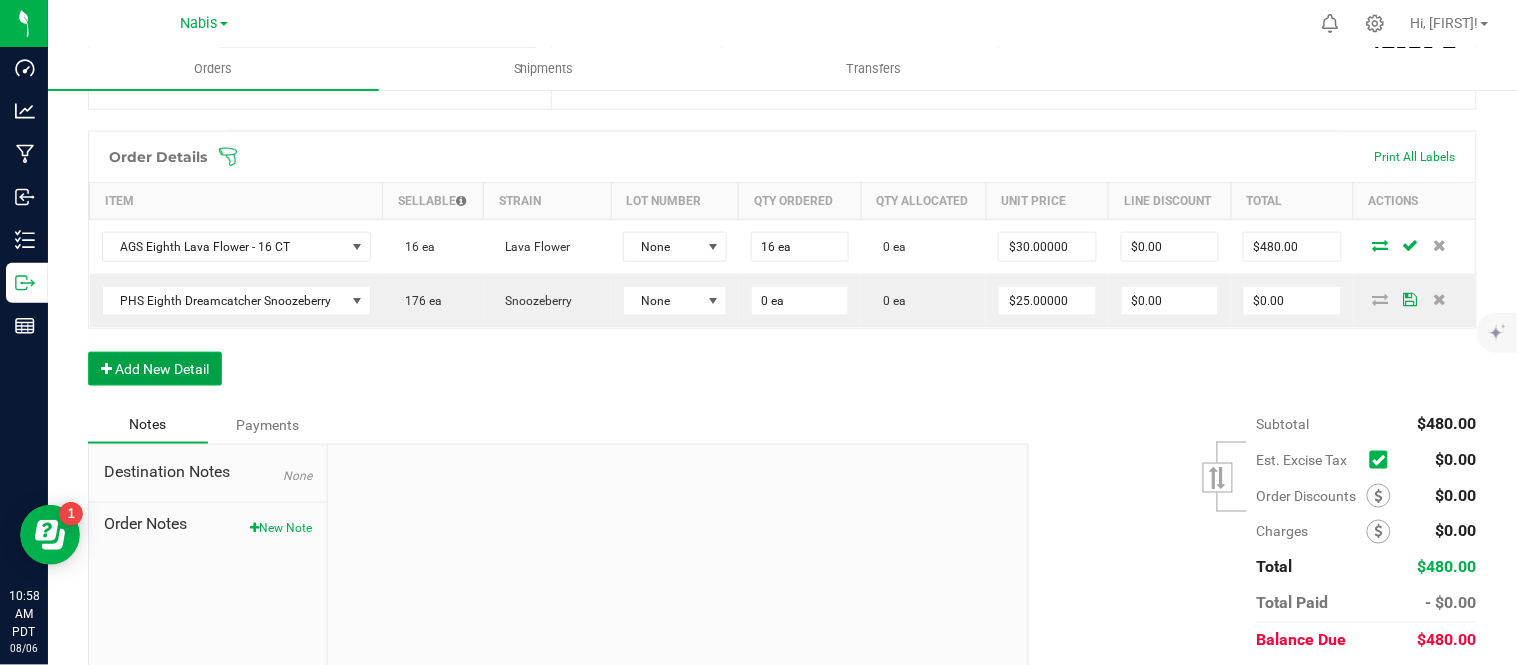 click on "Add New Detail" at bounding box center (155, 369) 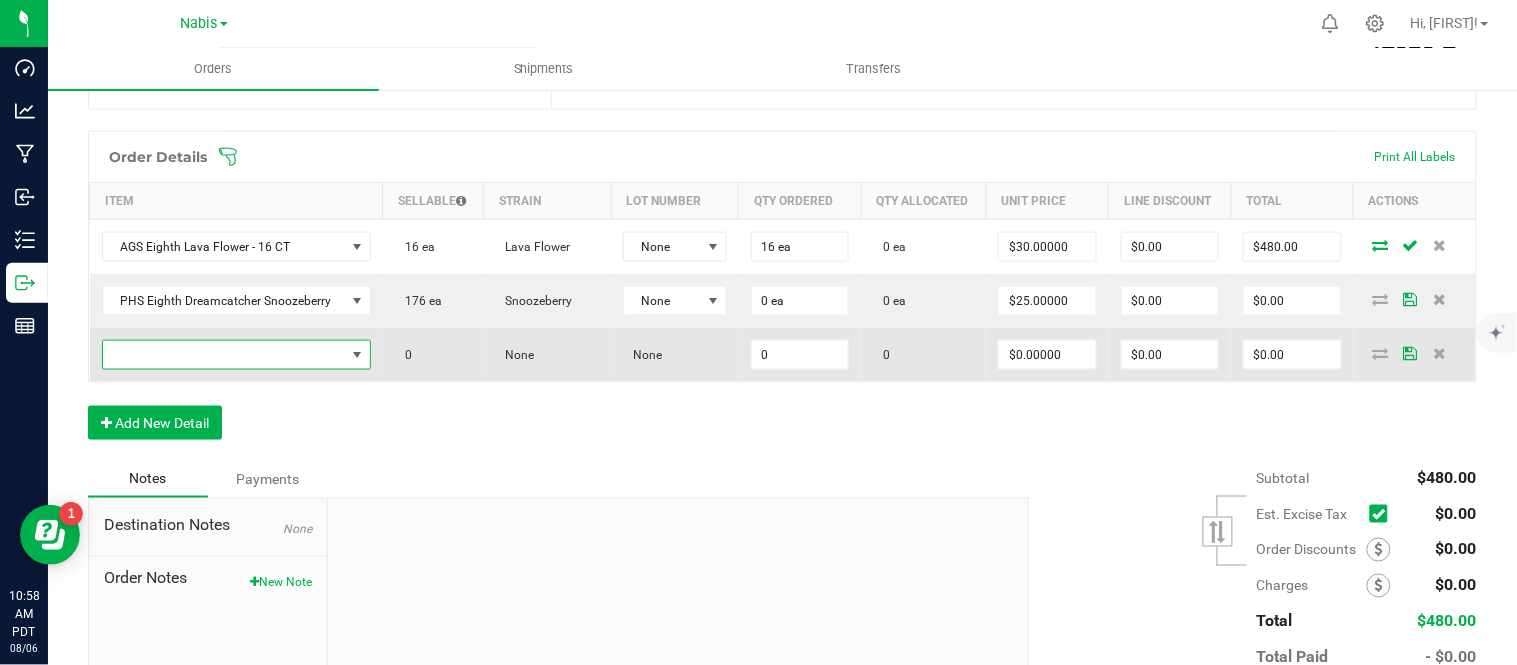 click at bounding box center [224, 355] 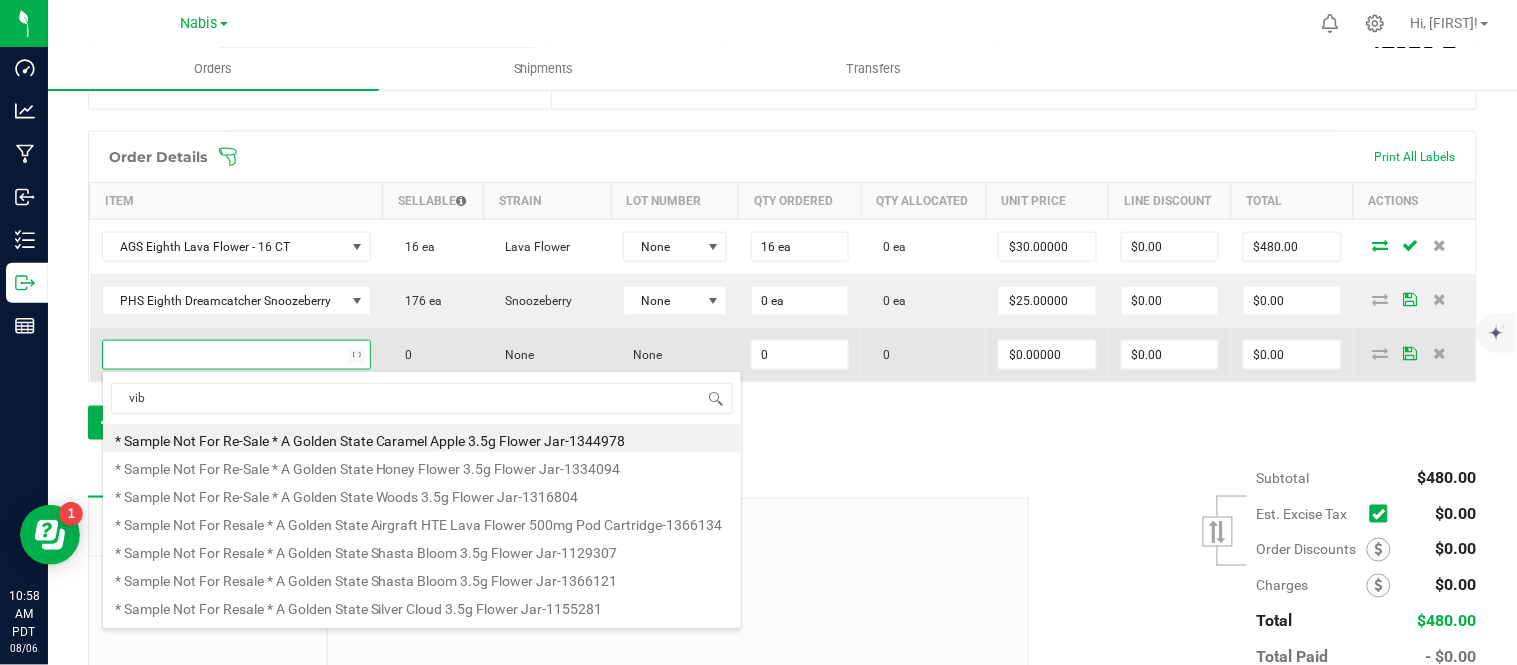 scroll, scrollTop: 99970, scrollLeft: 99736, axis: both 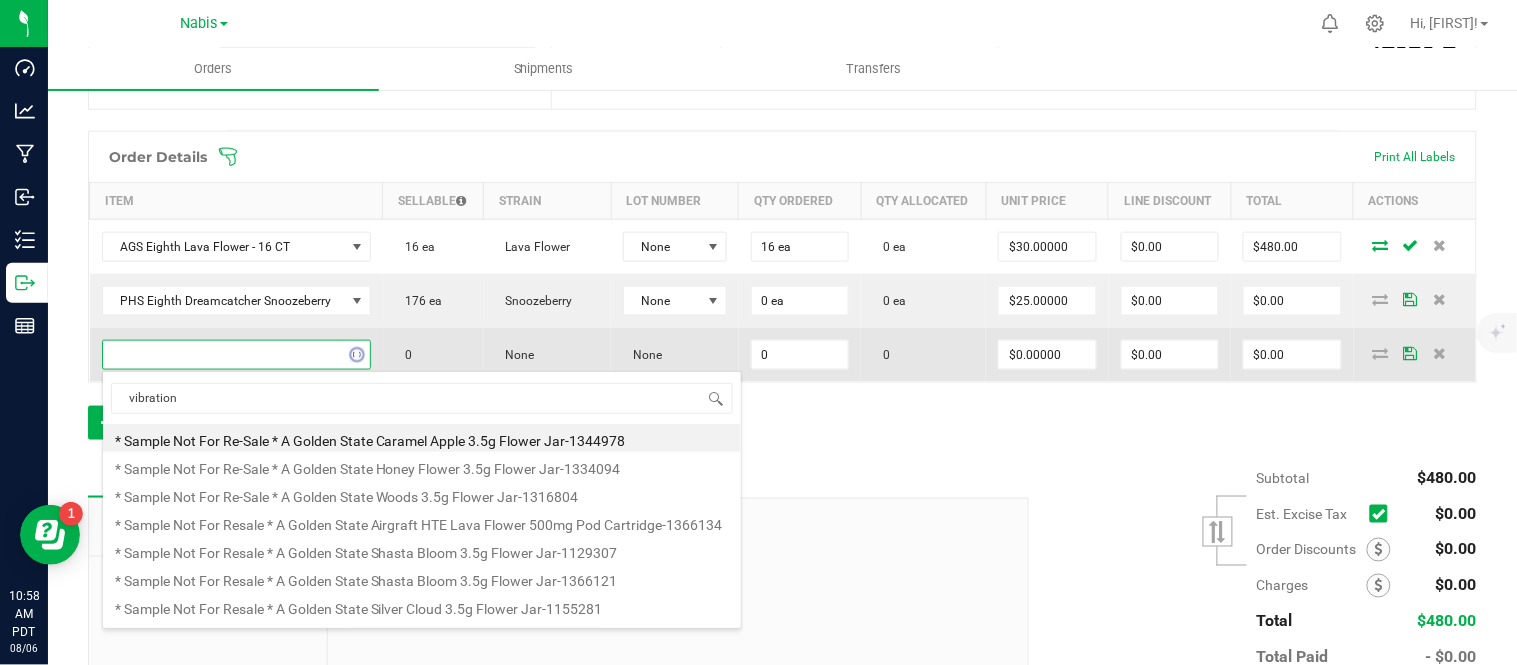 type on "vibration b" 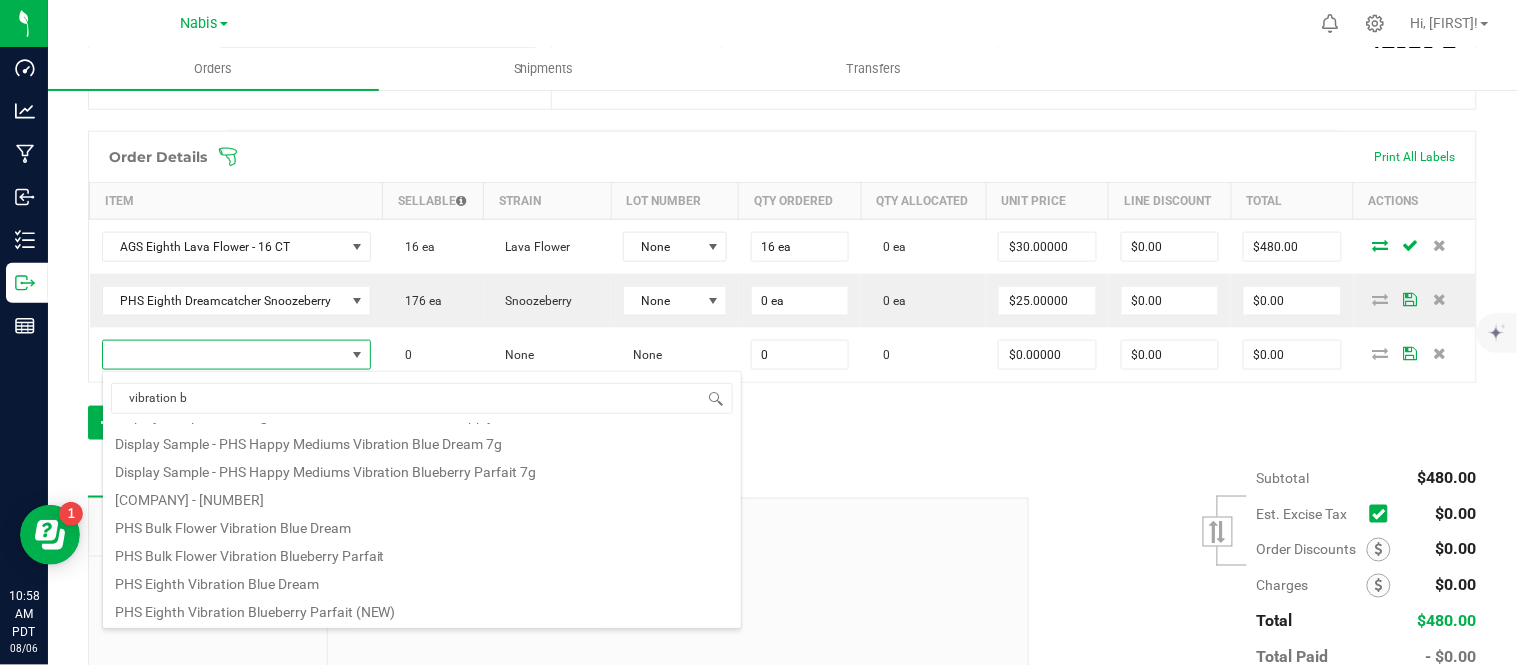 scroll, scrollTop: 166, scrollLeft: 0, axis: vertical 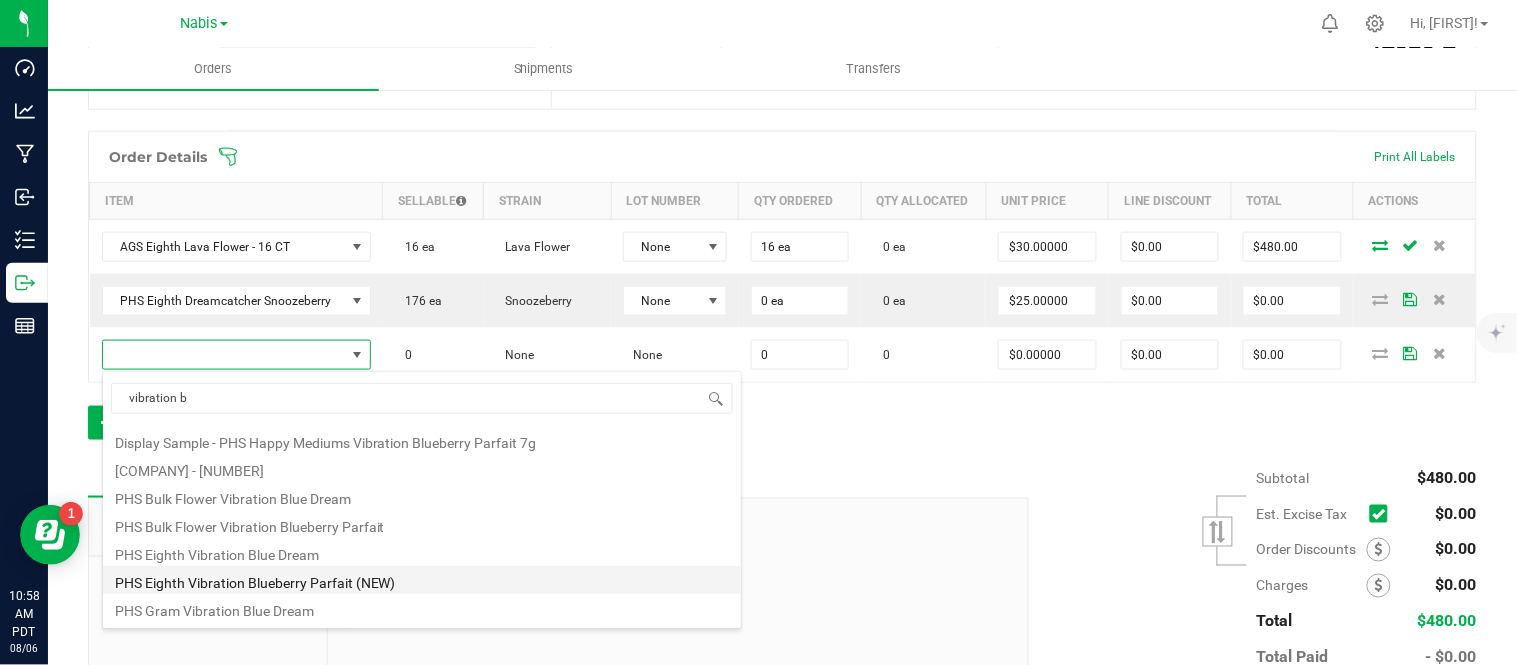 click on "PHS Eighth Vibration Blueberry Parfait (NEW)" at bounding box center (422, 580) 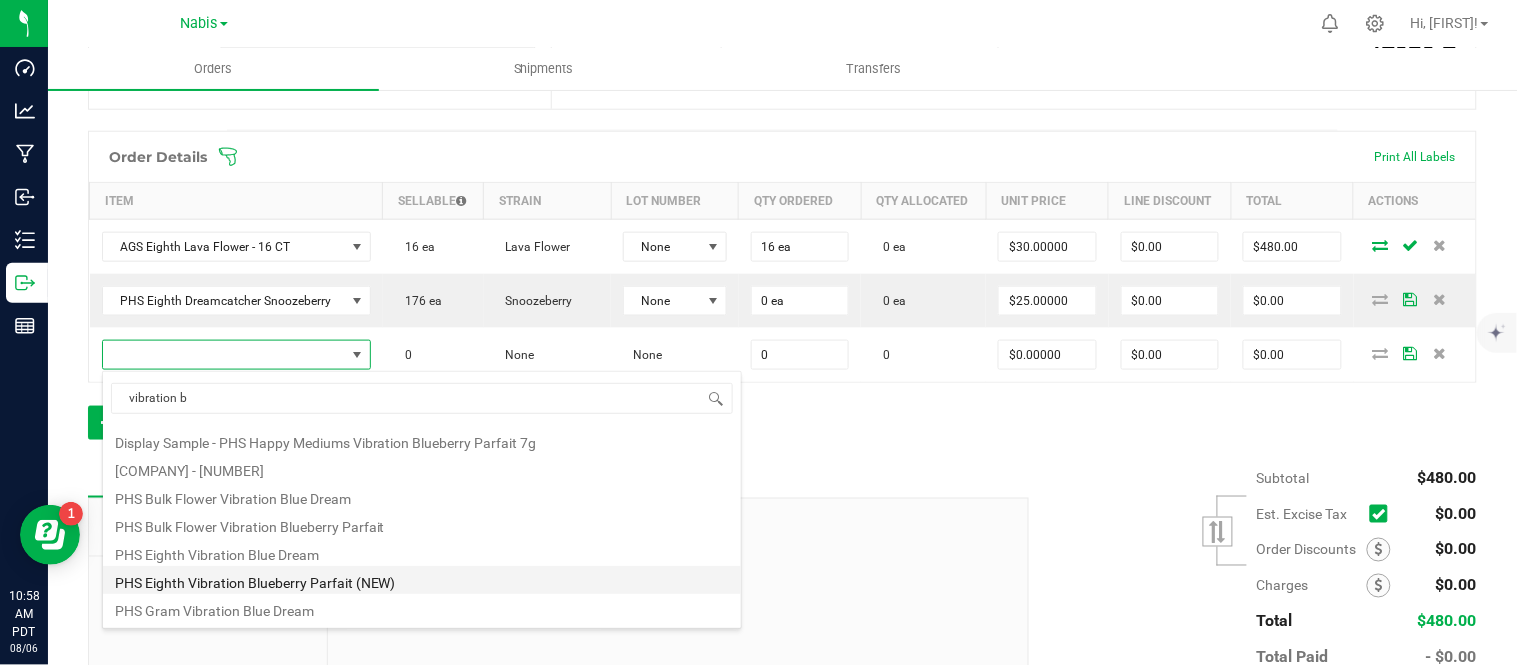 type on "0 ea" 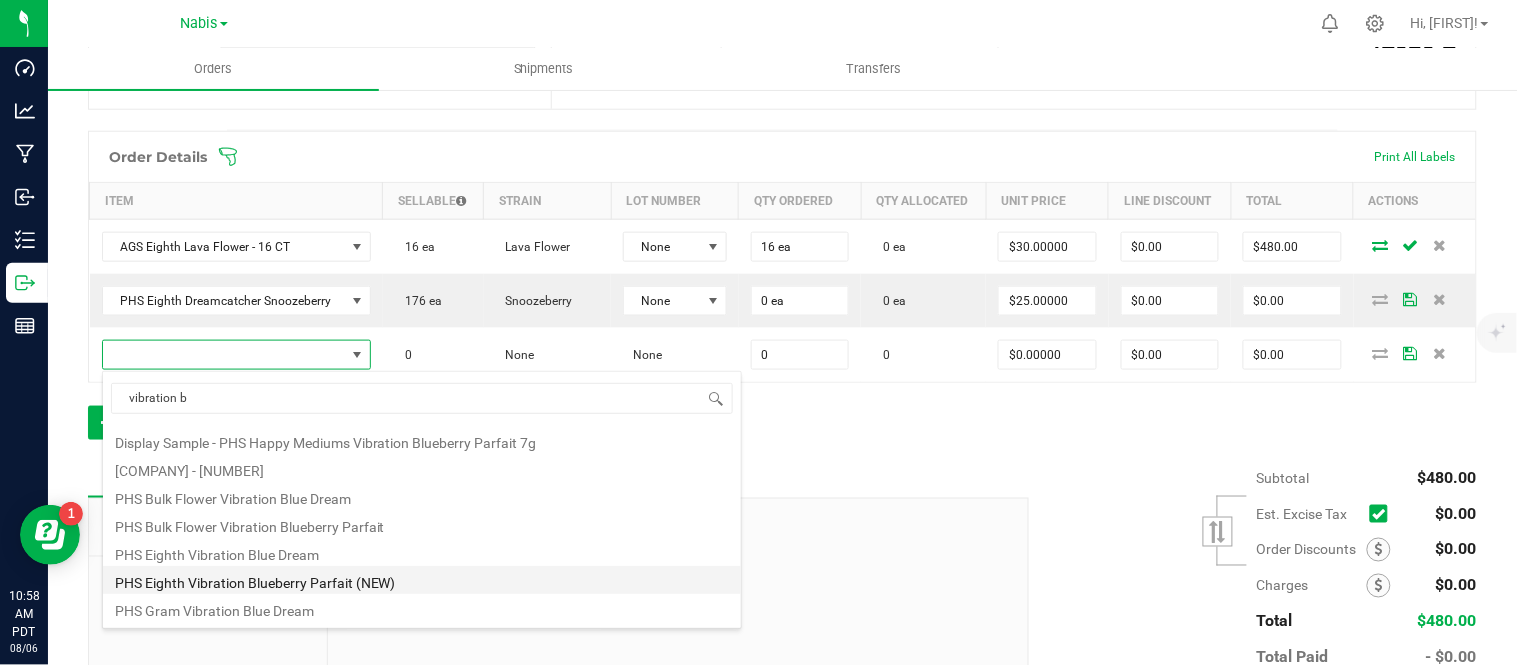 type on "$25.00000" 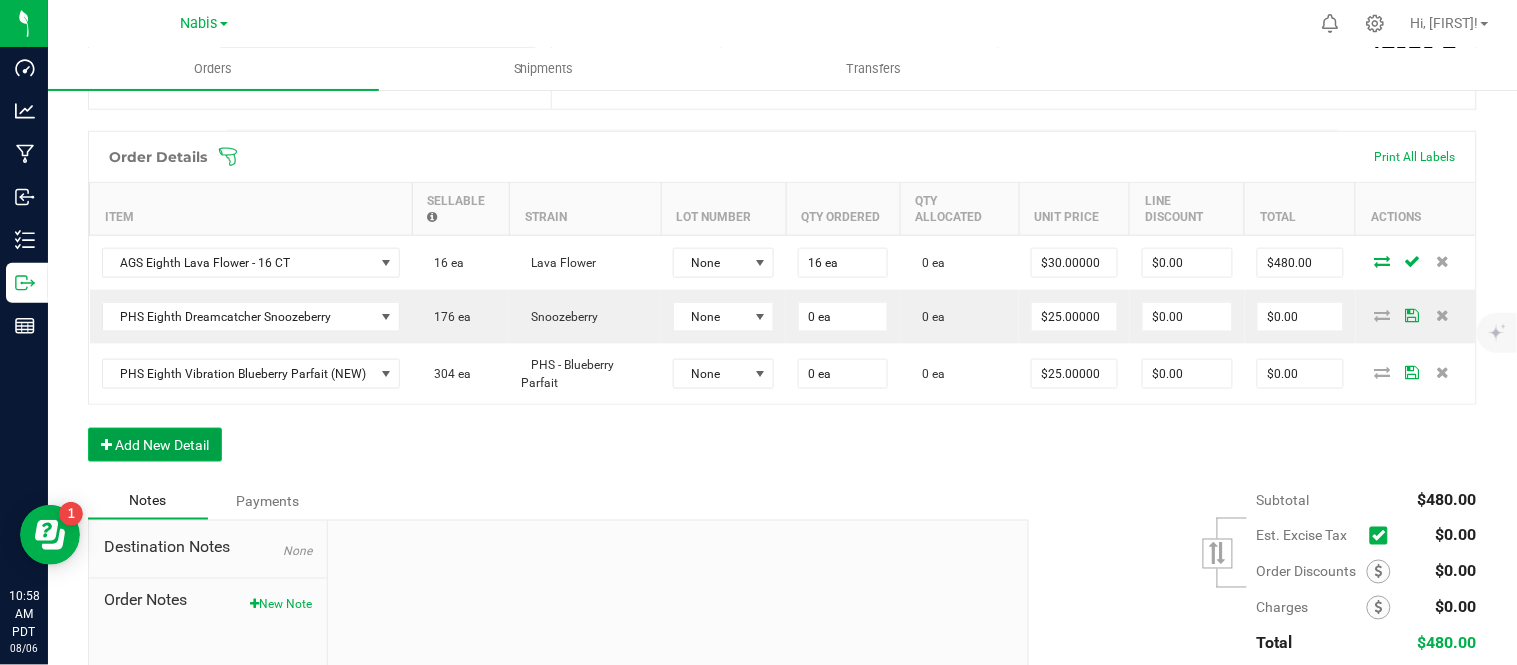 click on "Add New Detail" at bounding box center [155, 445] 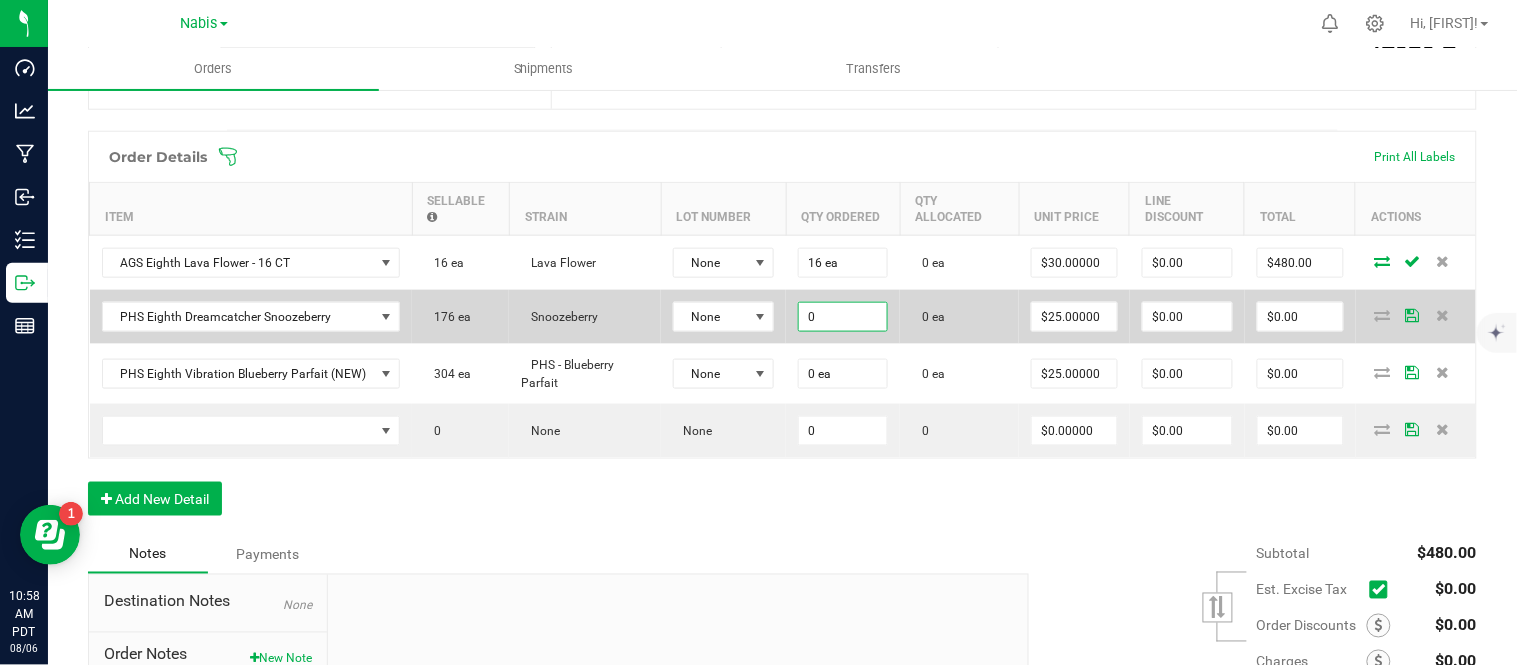 click on "0" at bounding box center (843, 317) 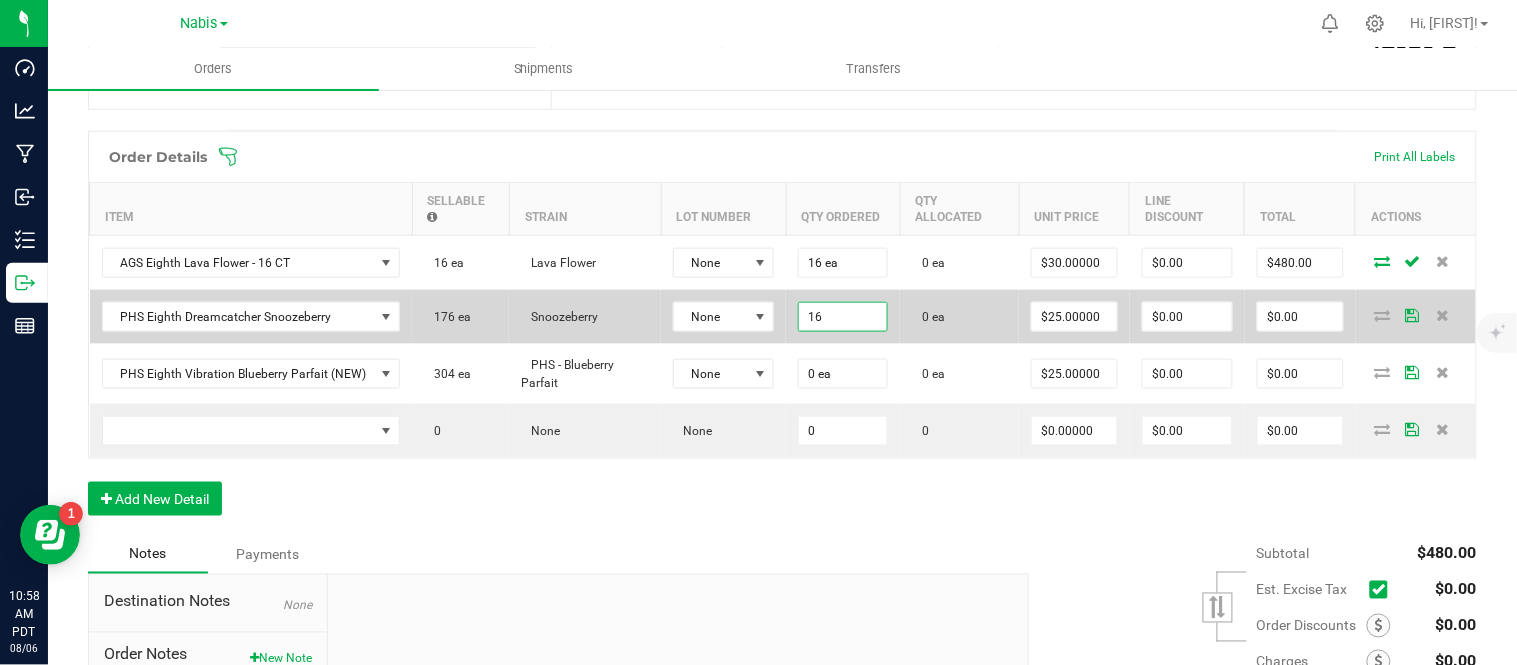 type on "16 ea" 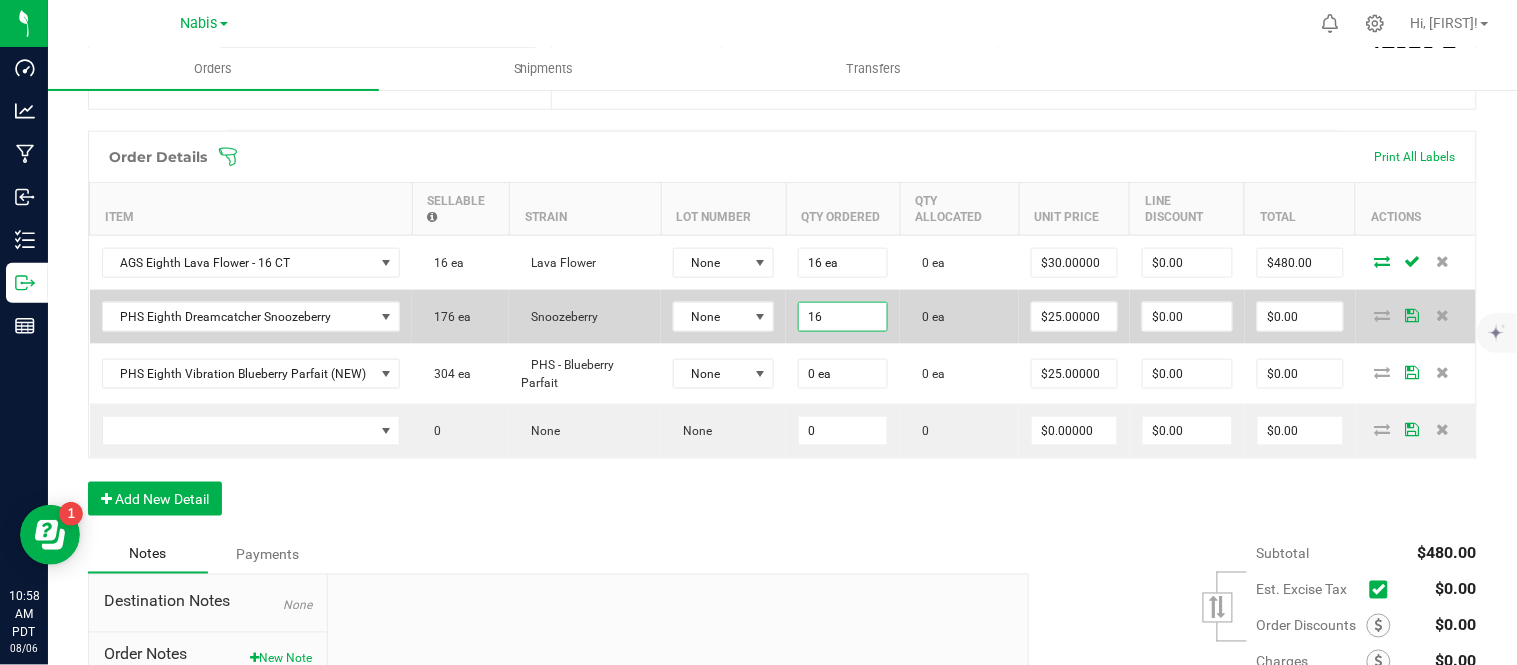 type on "25" 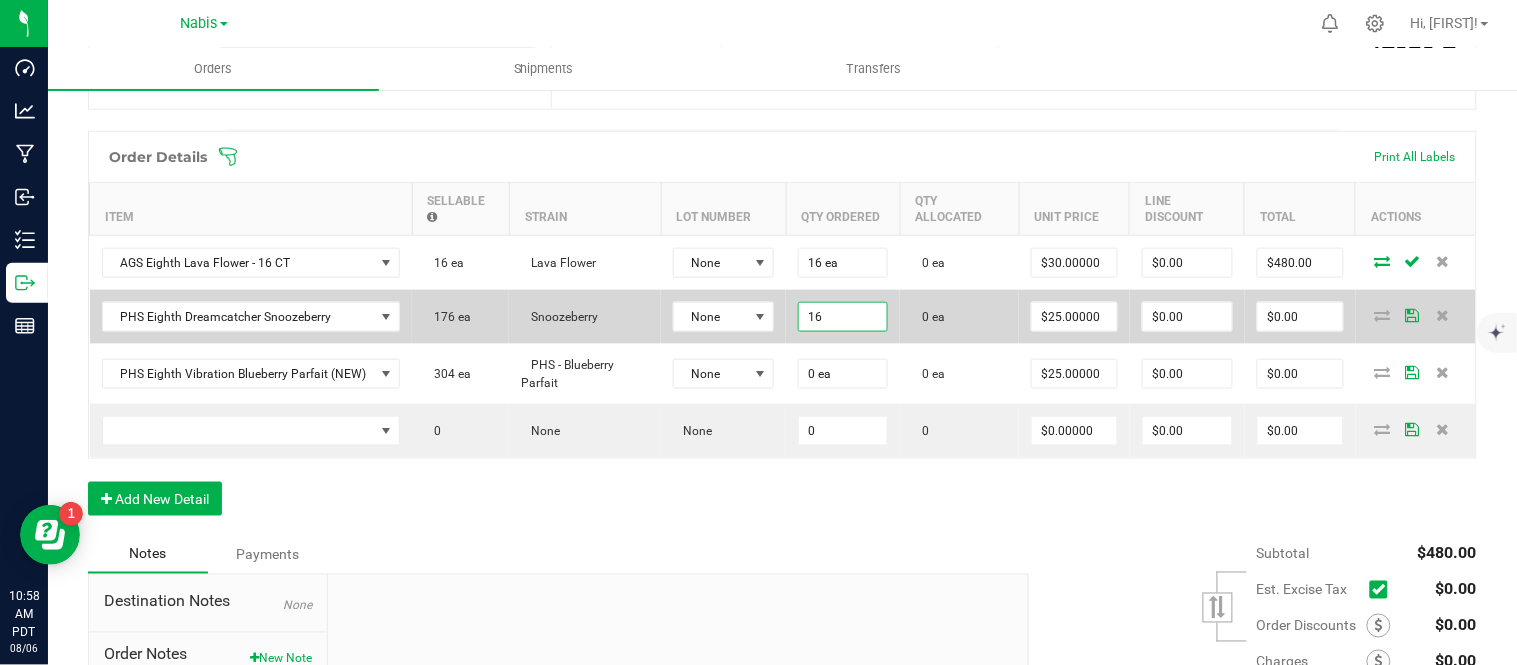 type on "$400.00" 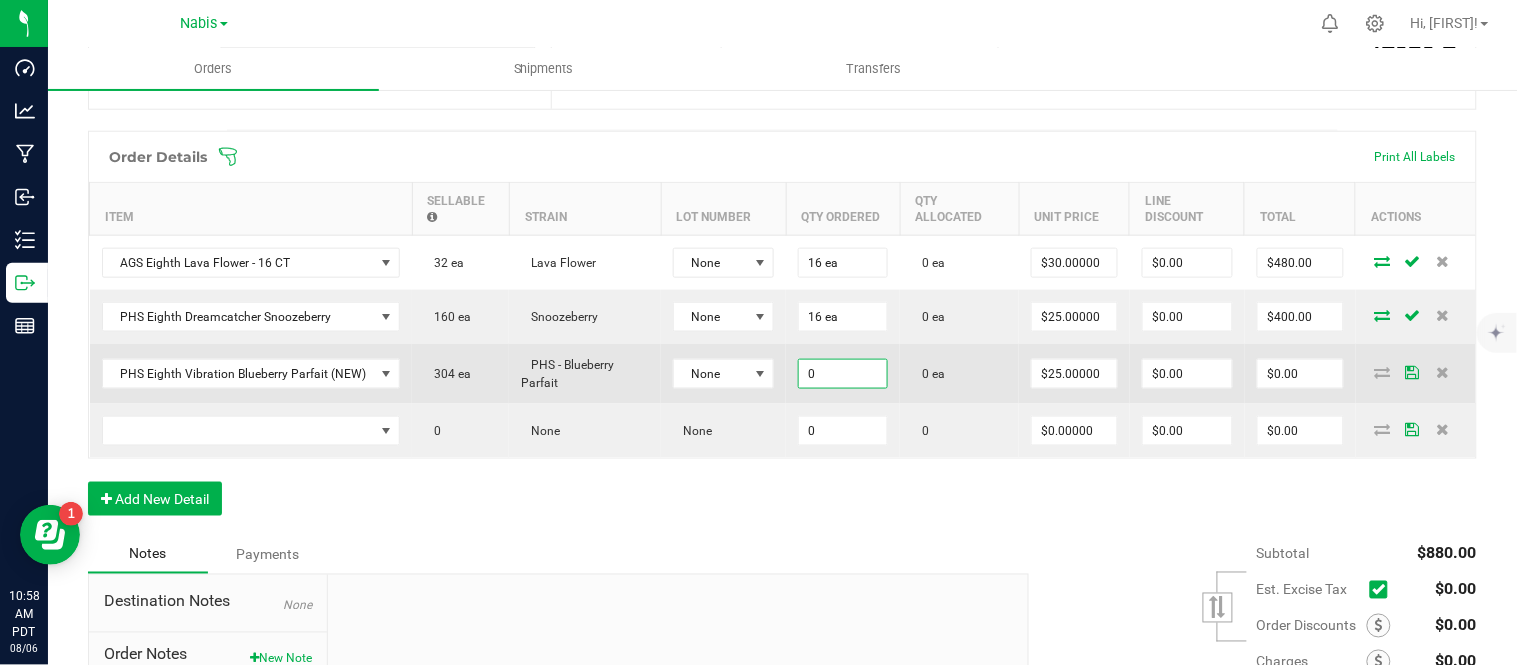 click on "0" at bounding box center (843, 374) 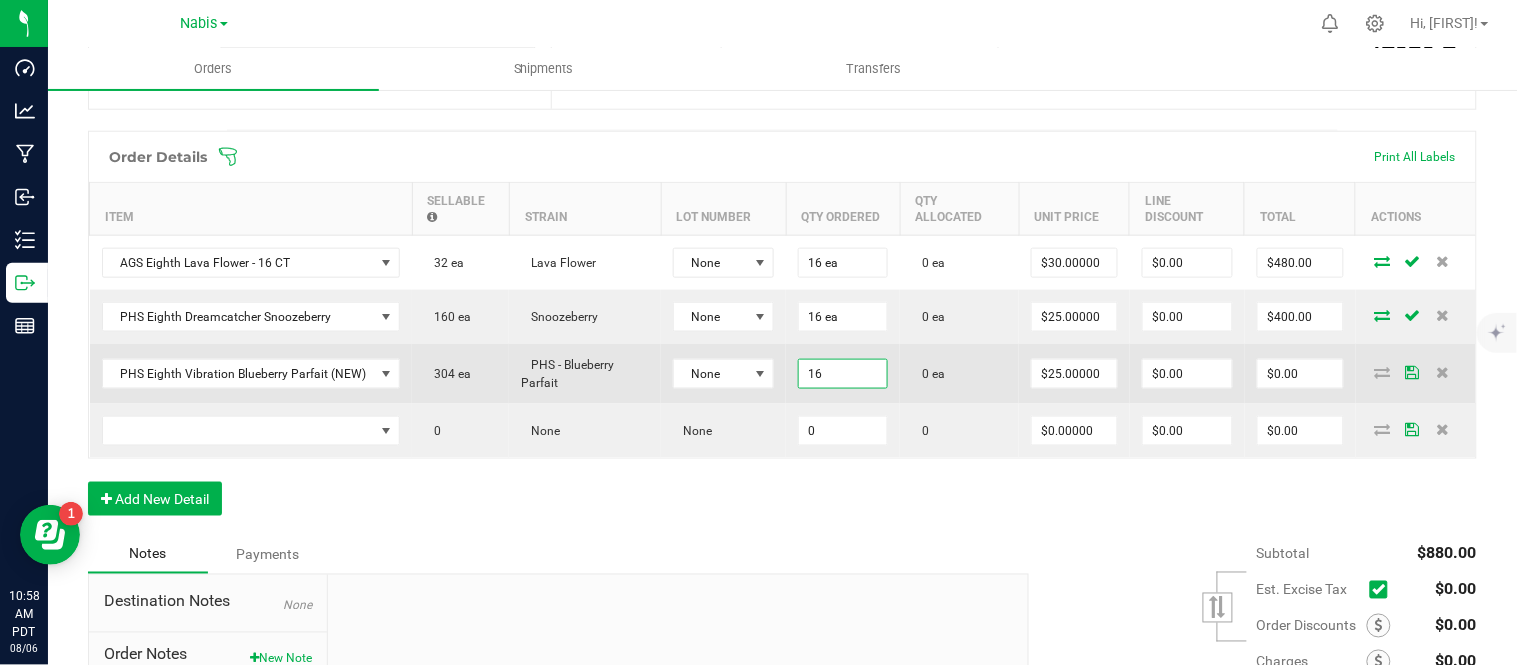 type on "16 ea" 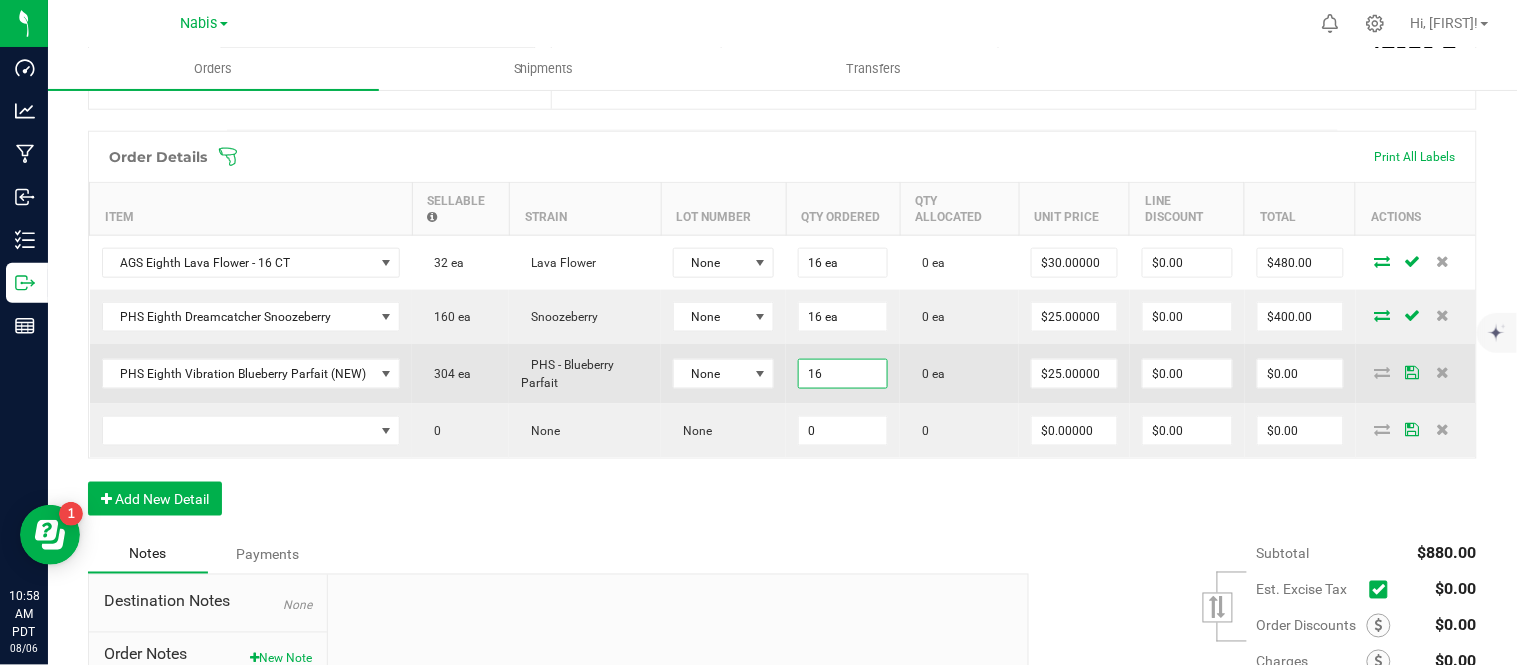 type on "25" 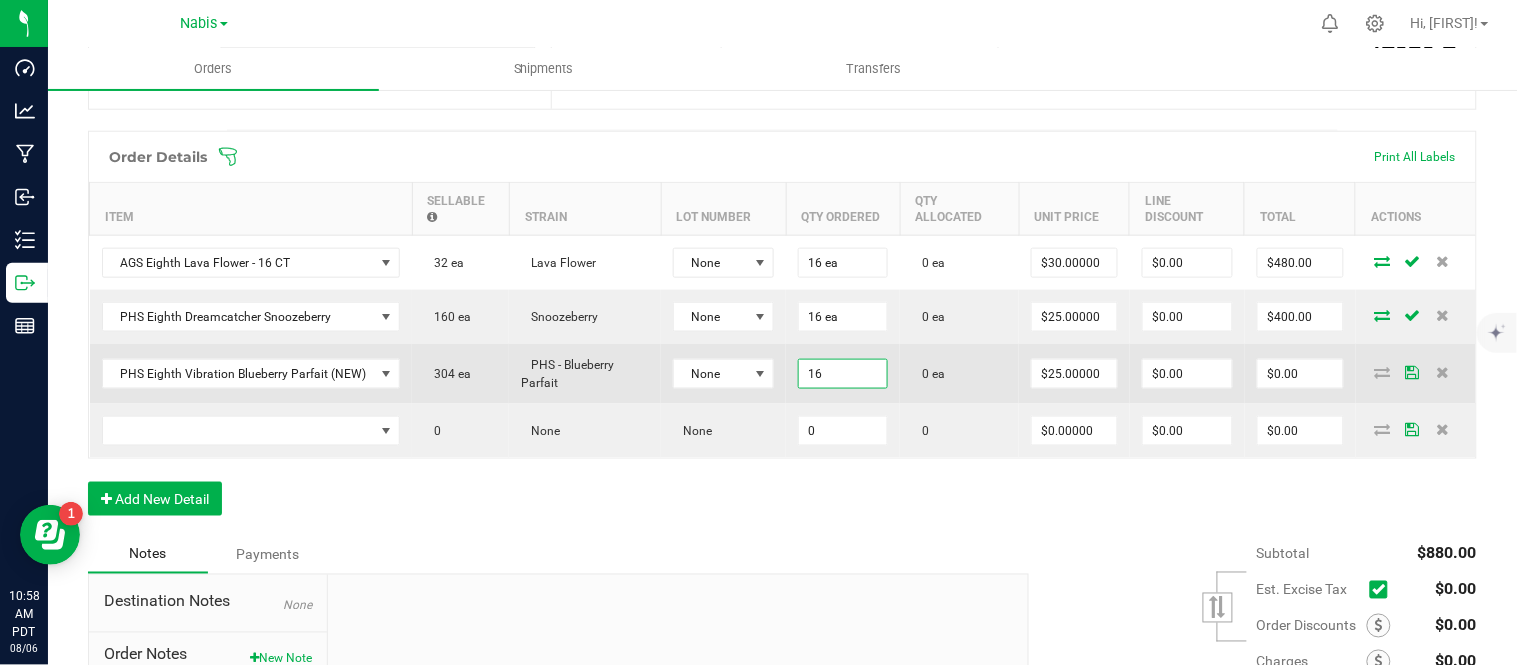 type on "$400.00" 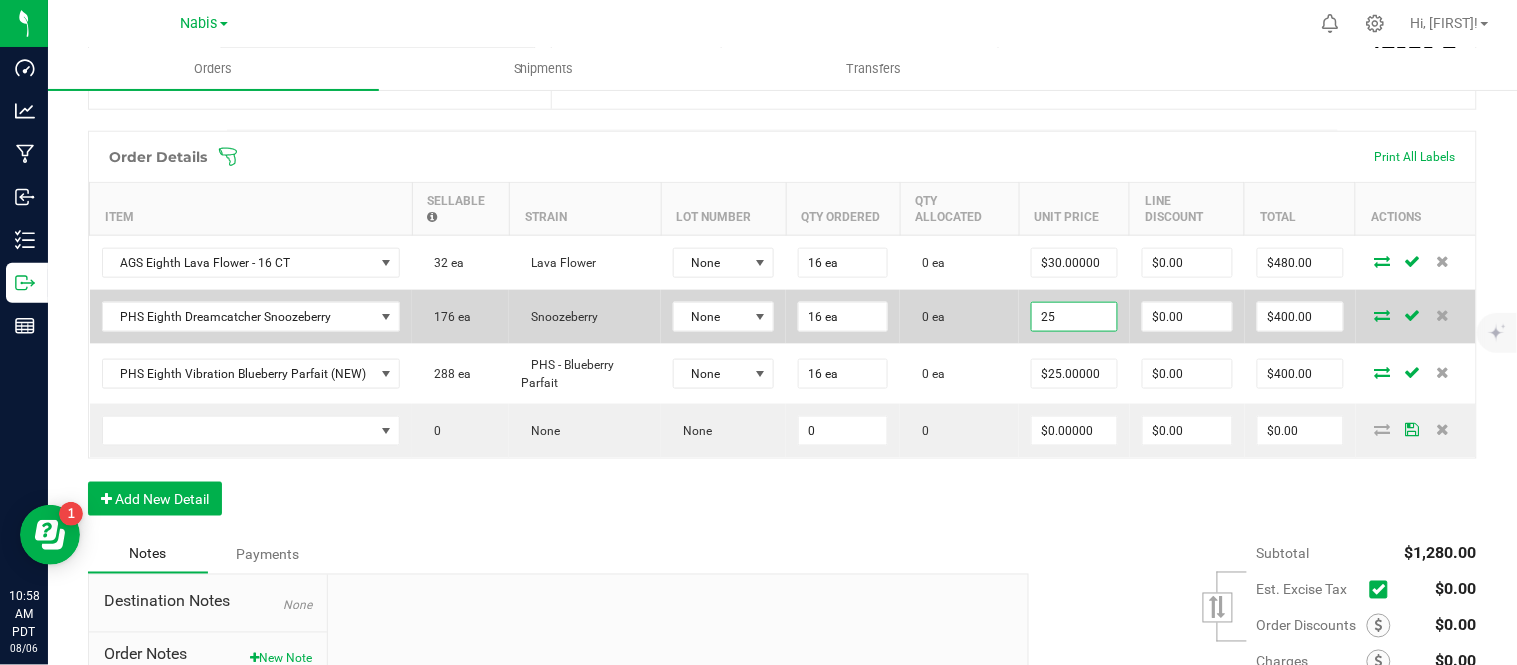 click on "25" at bounding box center [1074, 317] 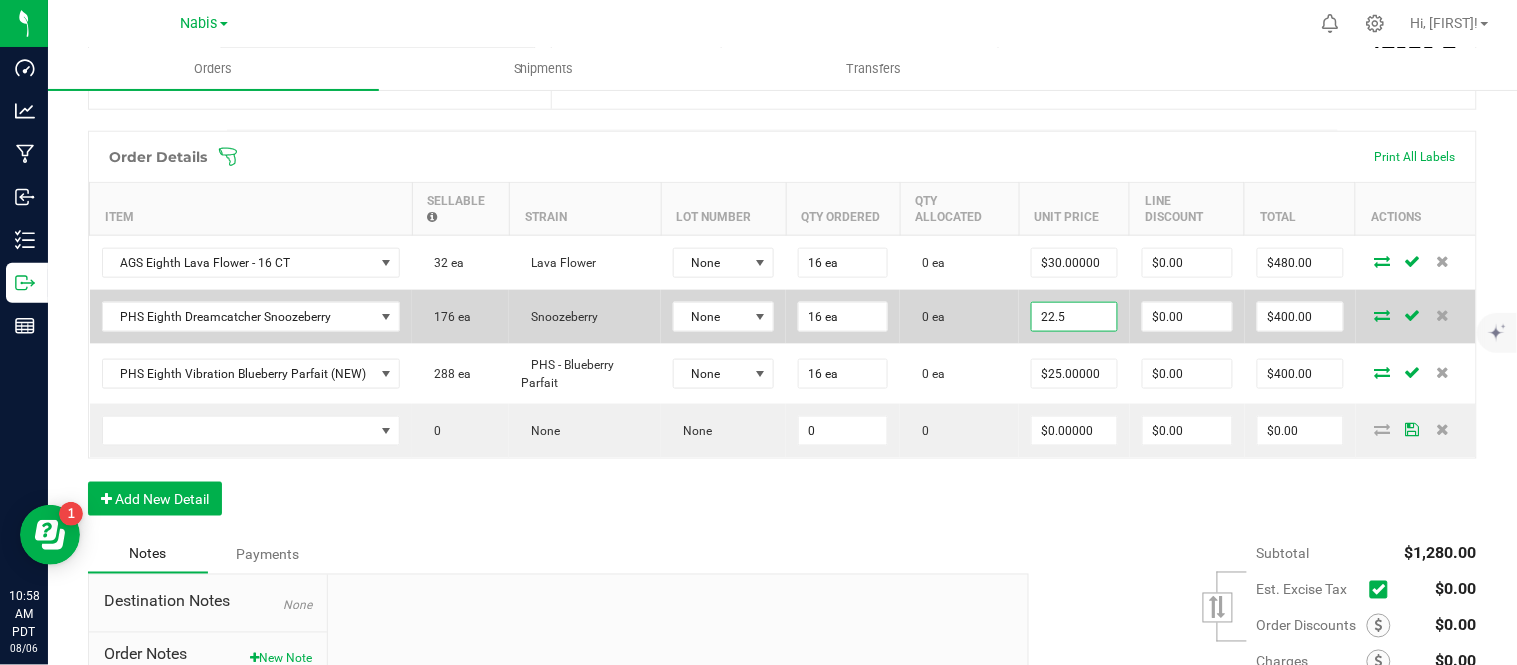 type on "$22.50000" 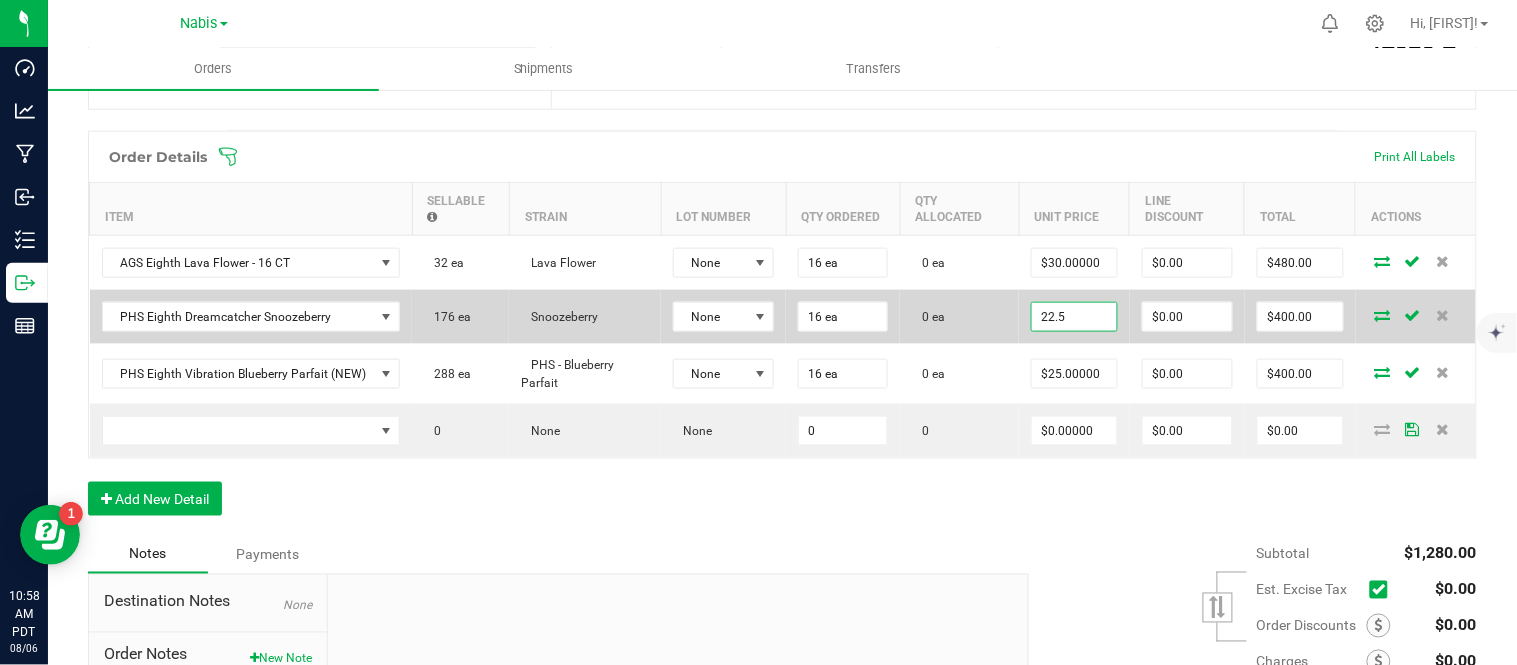 type on "0" 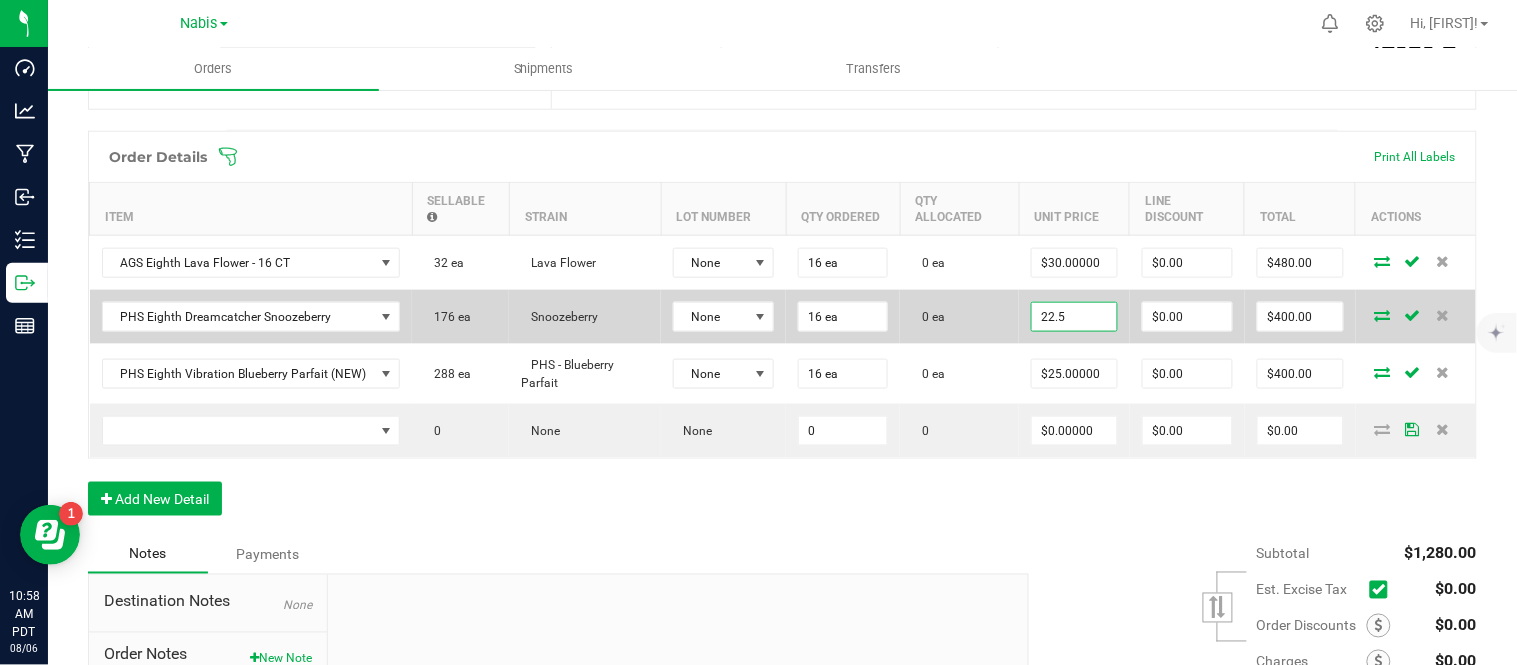 type on "$360.00" 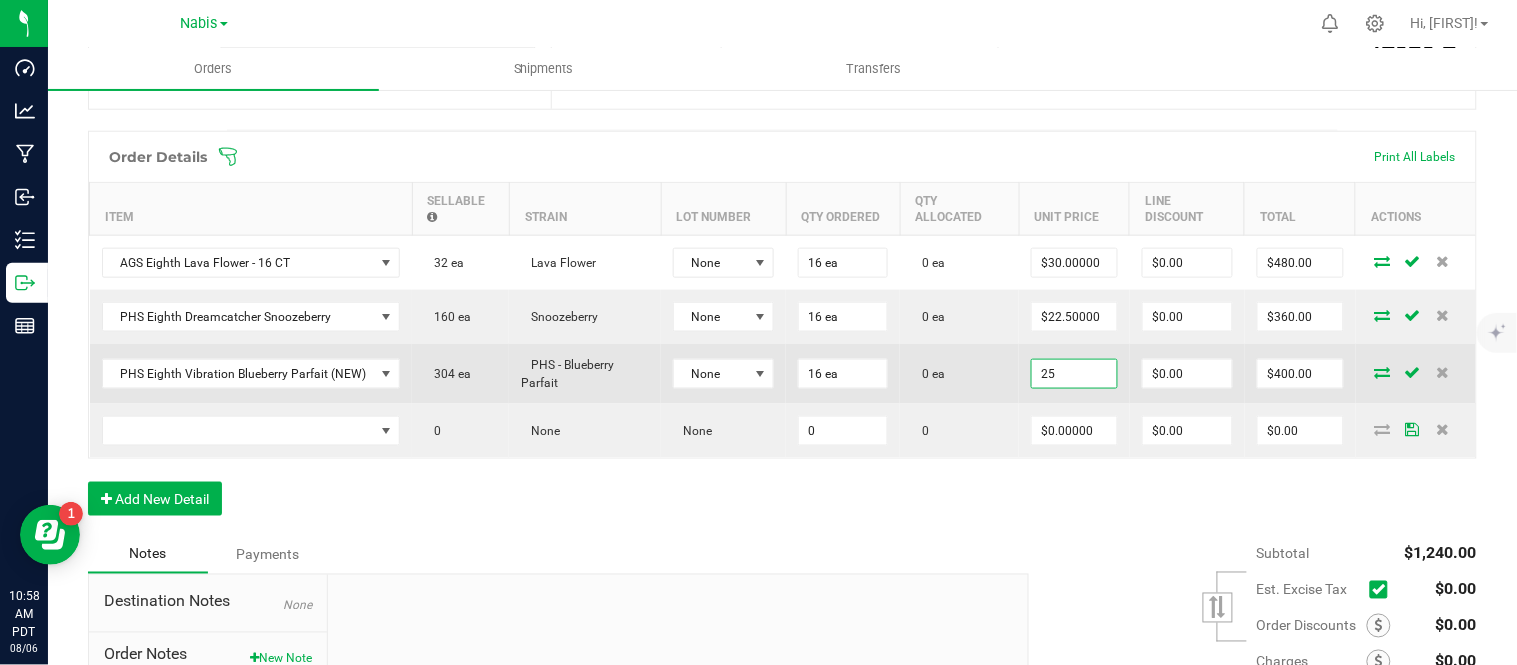 click on "25" at bounding box center (1074, 374) 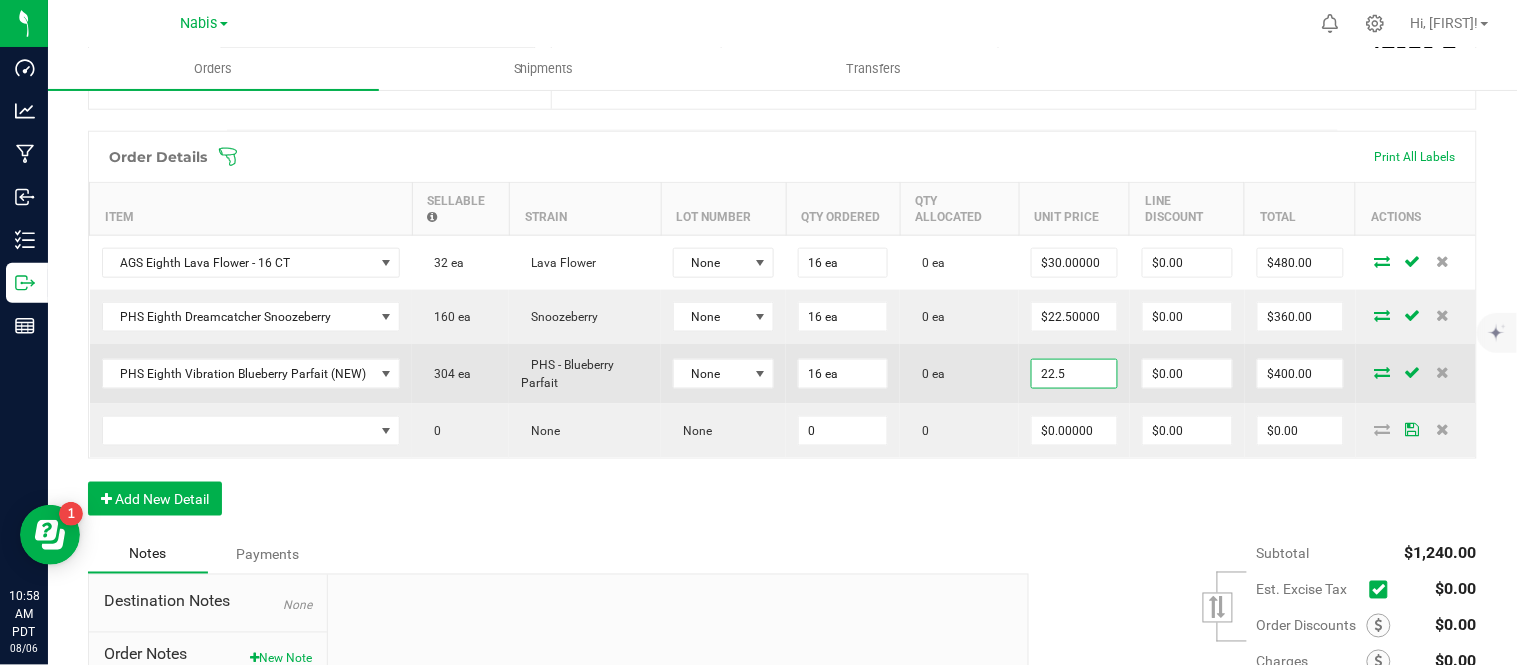 type on "$22.50000" 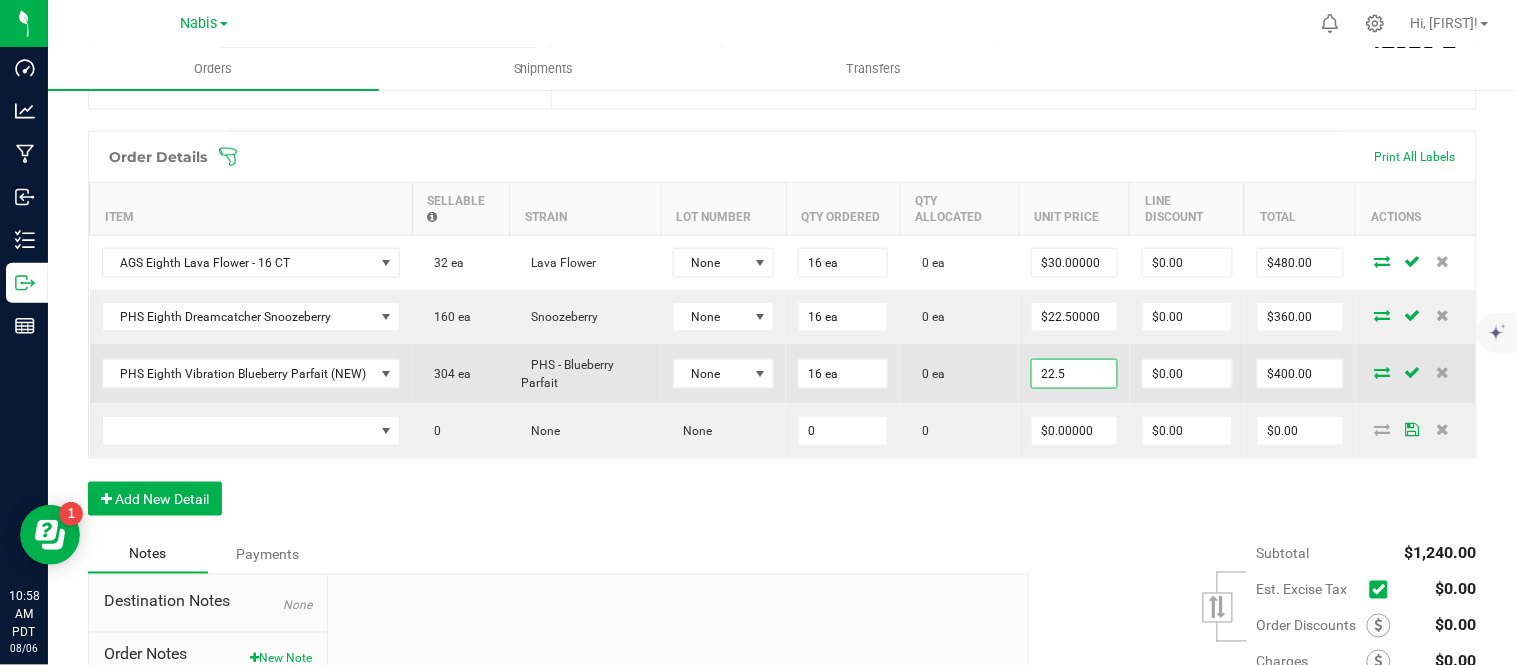 type on "0" 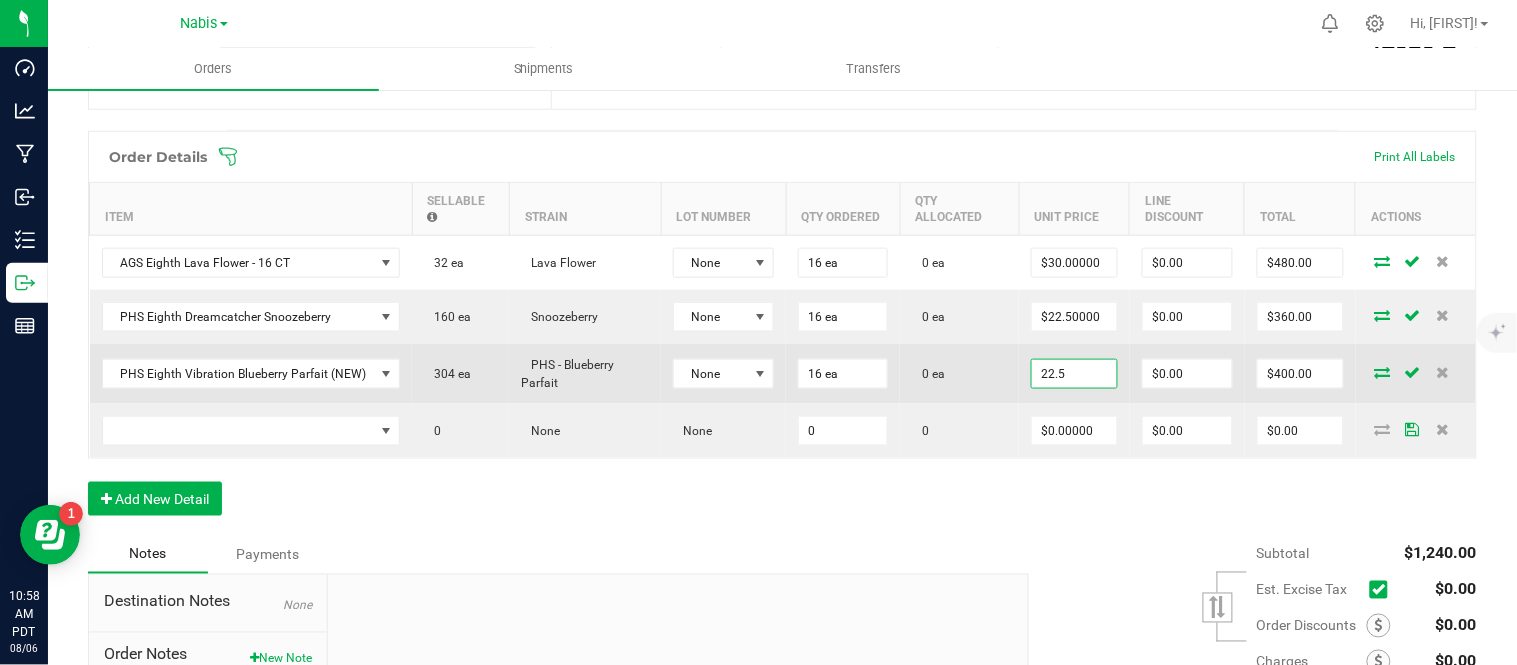 type on "$360.00" 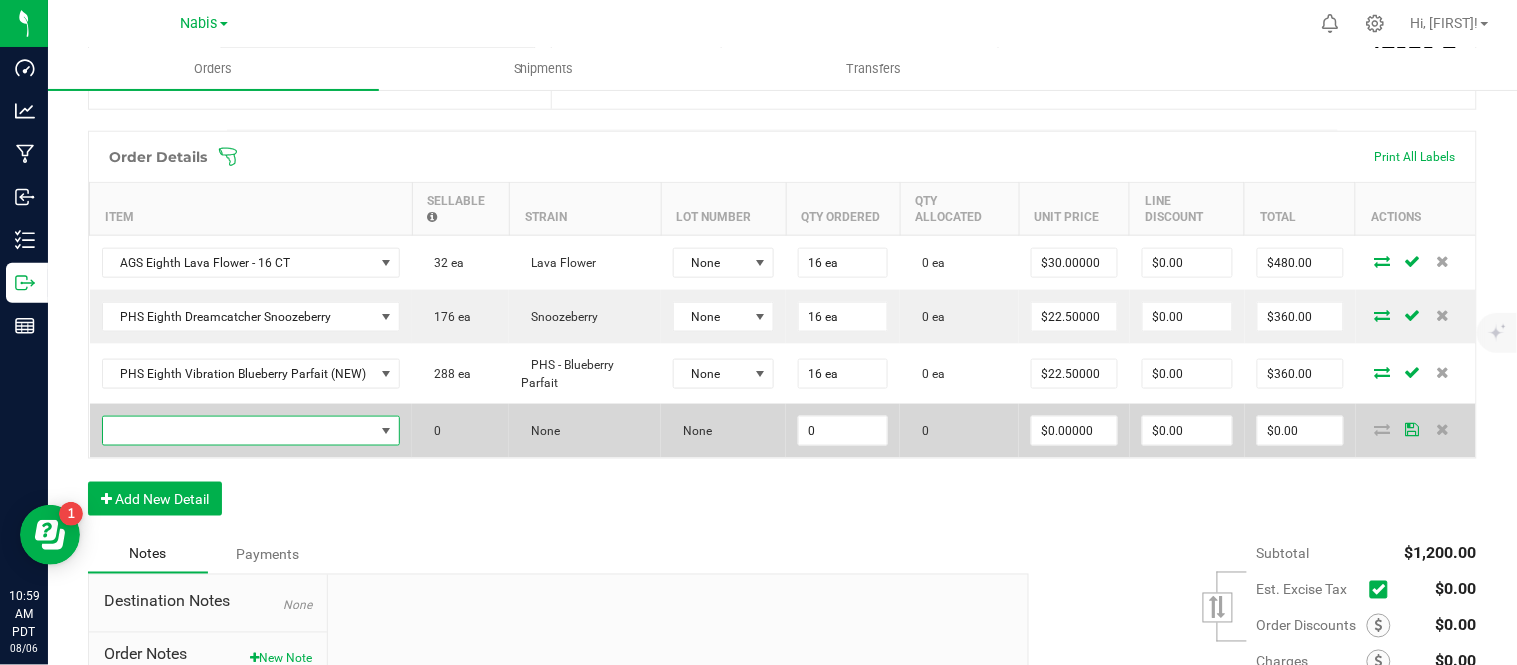 click at bounding box center (239, 431) 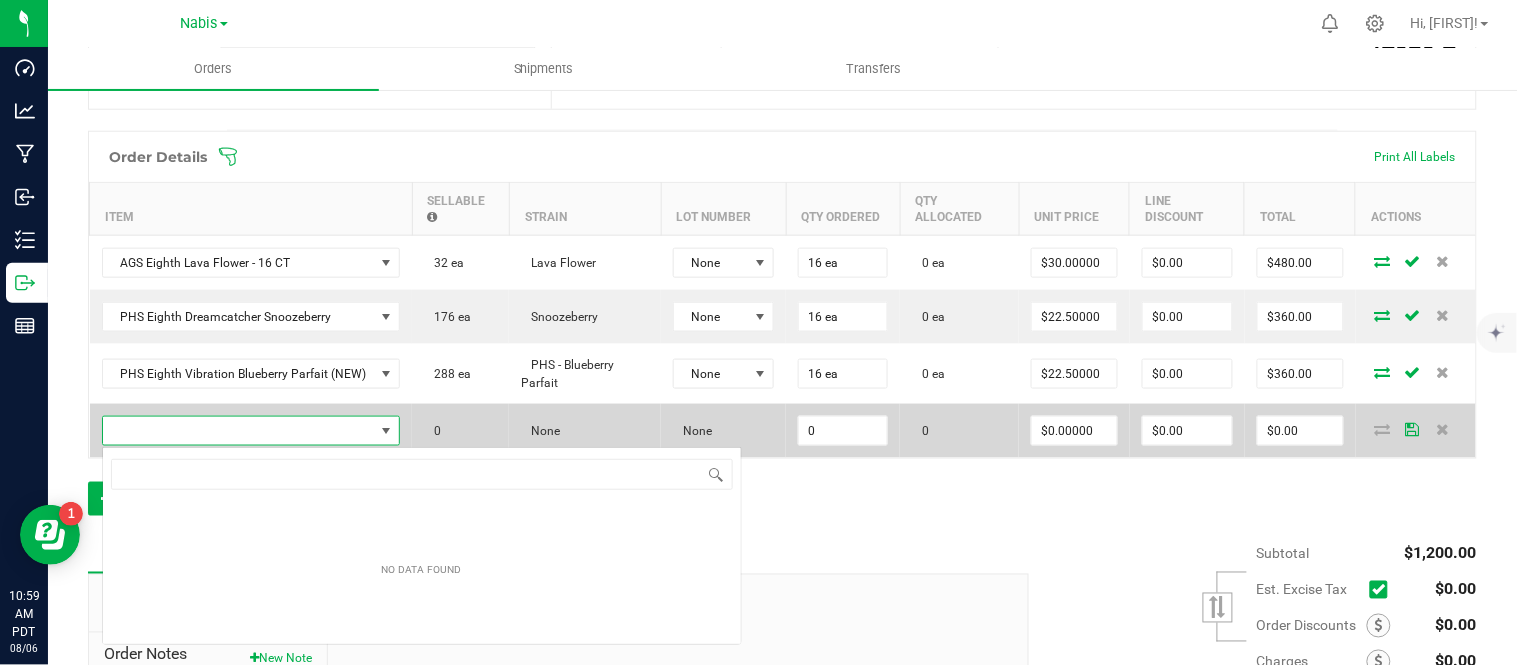 scroll, scrollTop: 99970, scrollLeft: 99706, axis: both 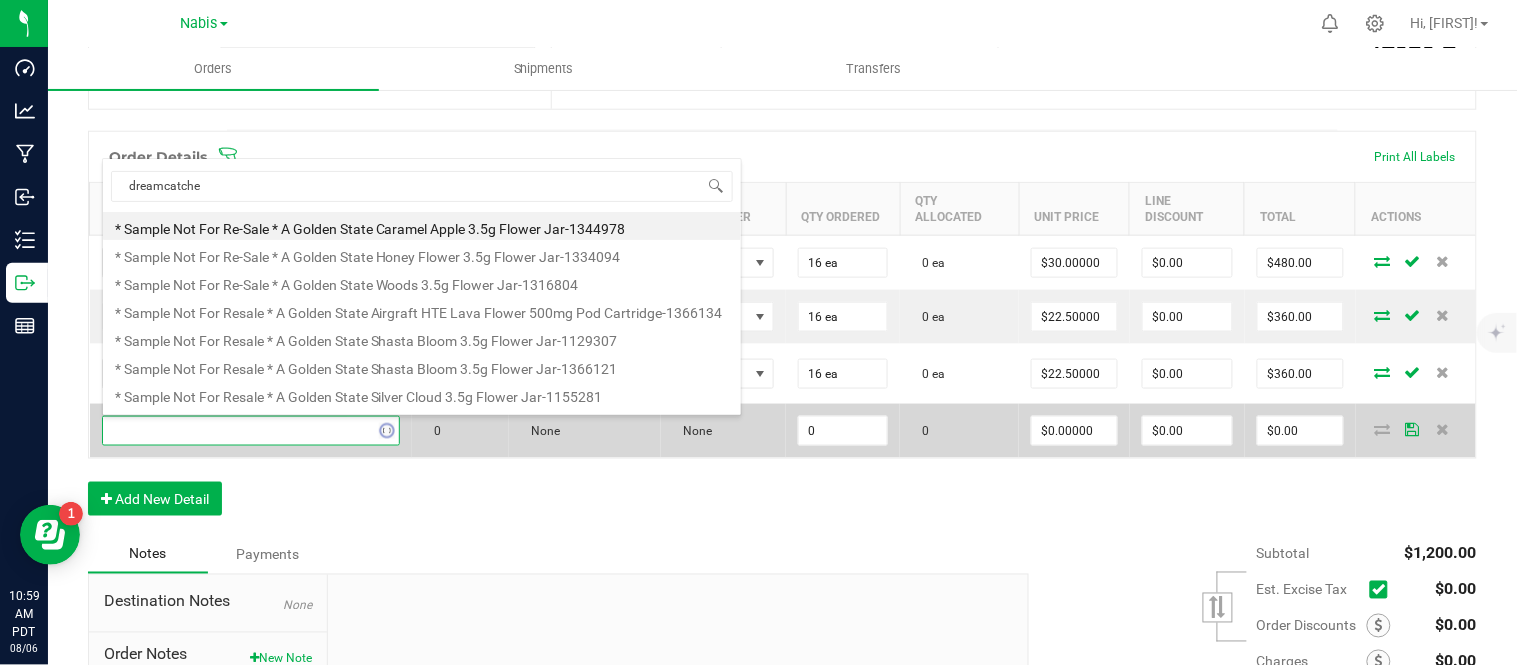 type on "[COMPANY]" 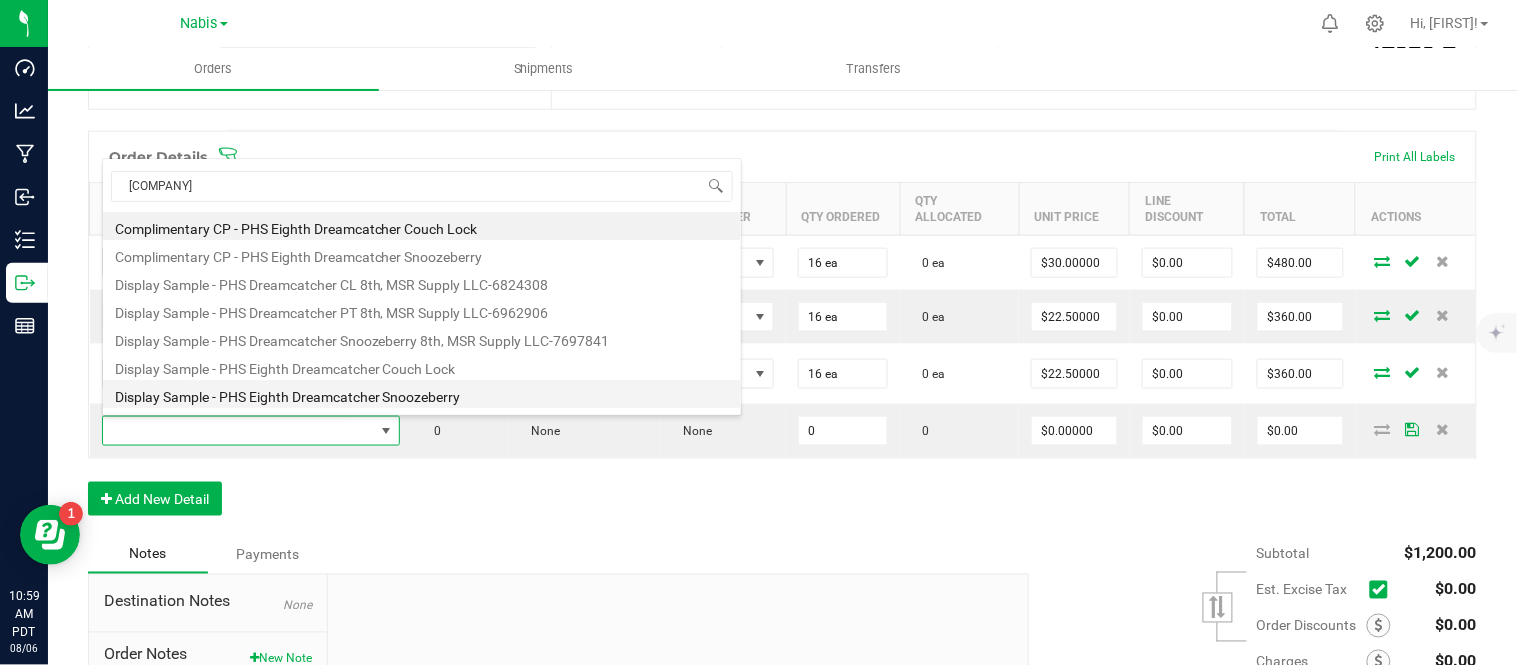 click on "Display Sample - PHS Eighth Dreamcatcher Snoozeberry" at bounding box center [422, 394] 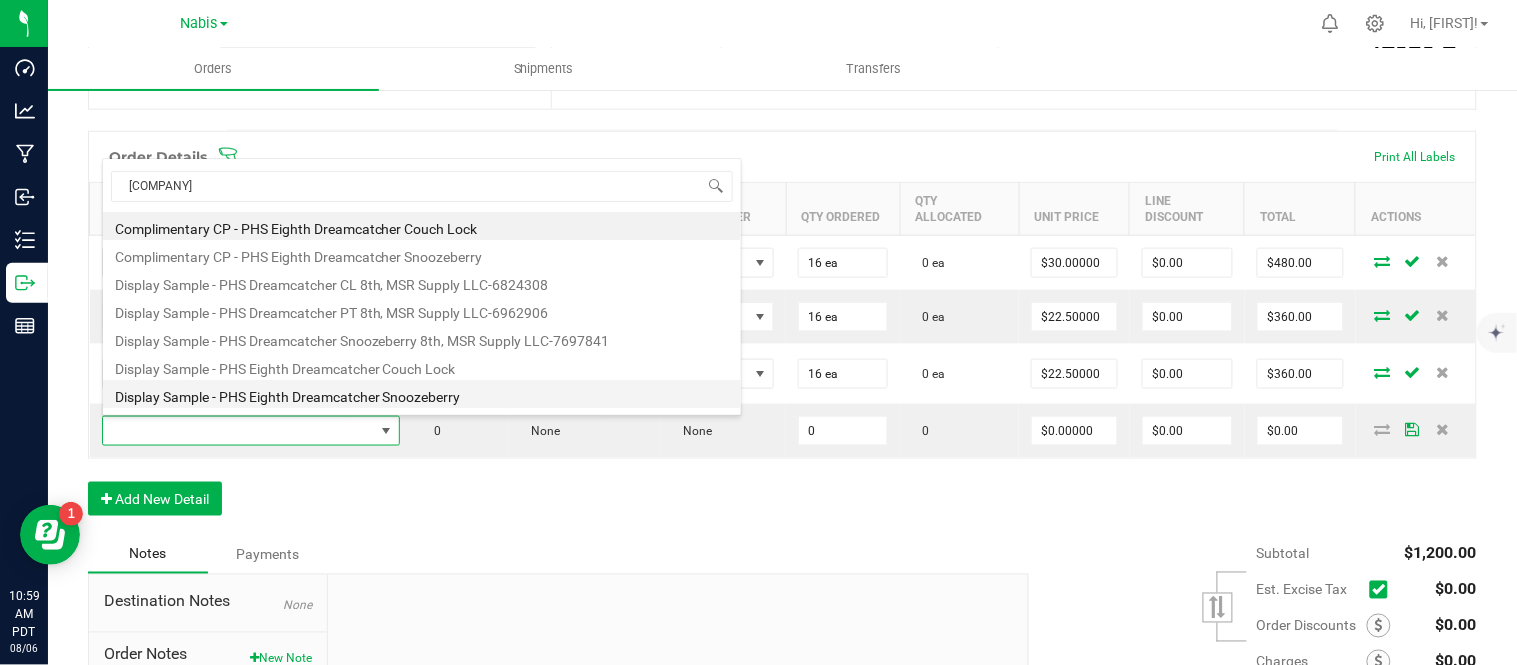 type on "0 ea" 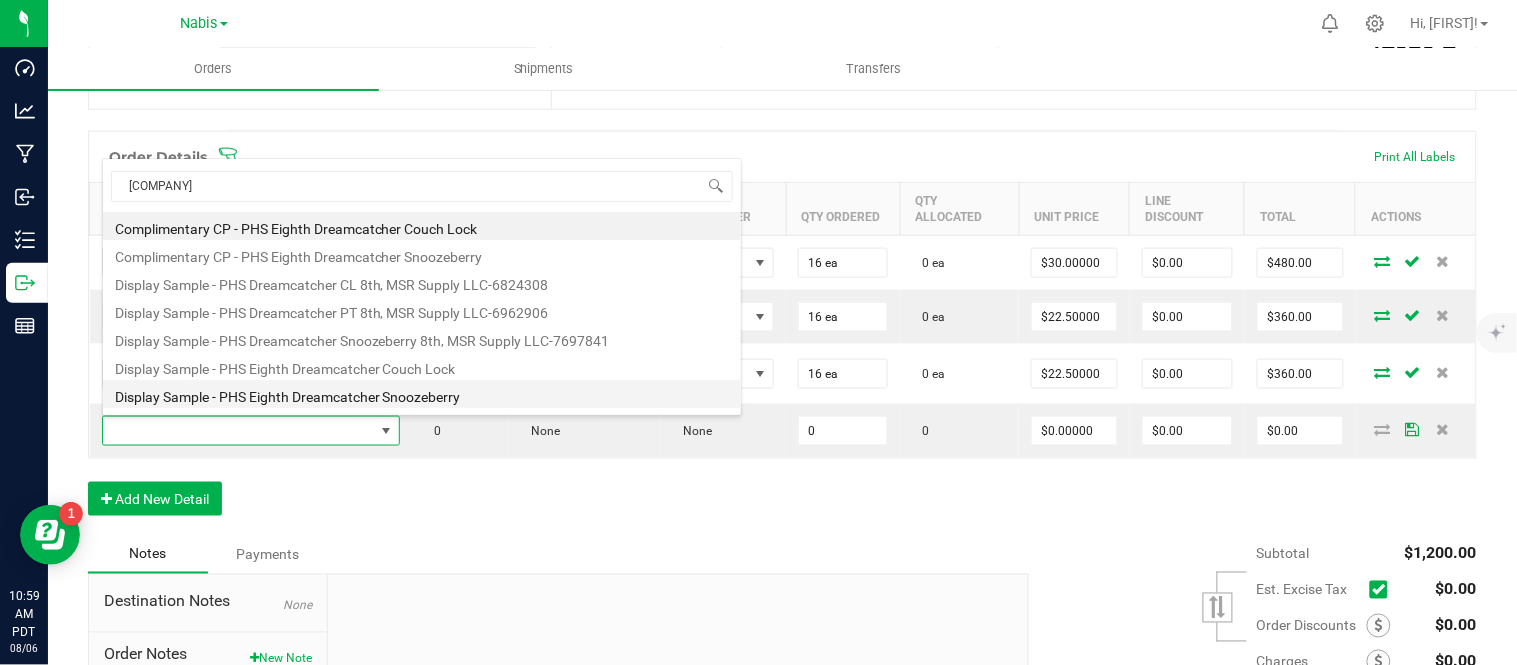 type on "$0.01000" 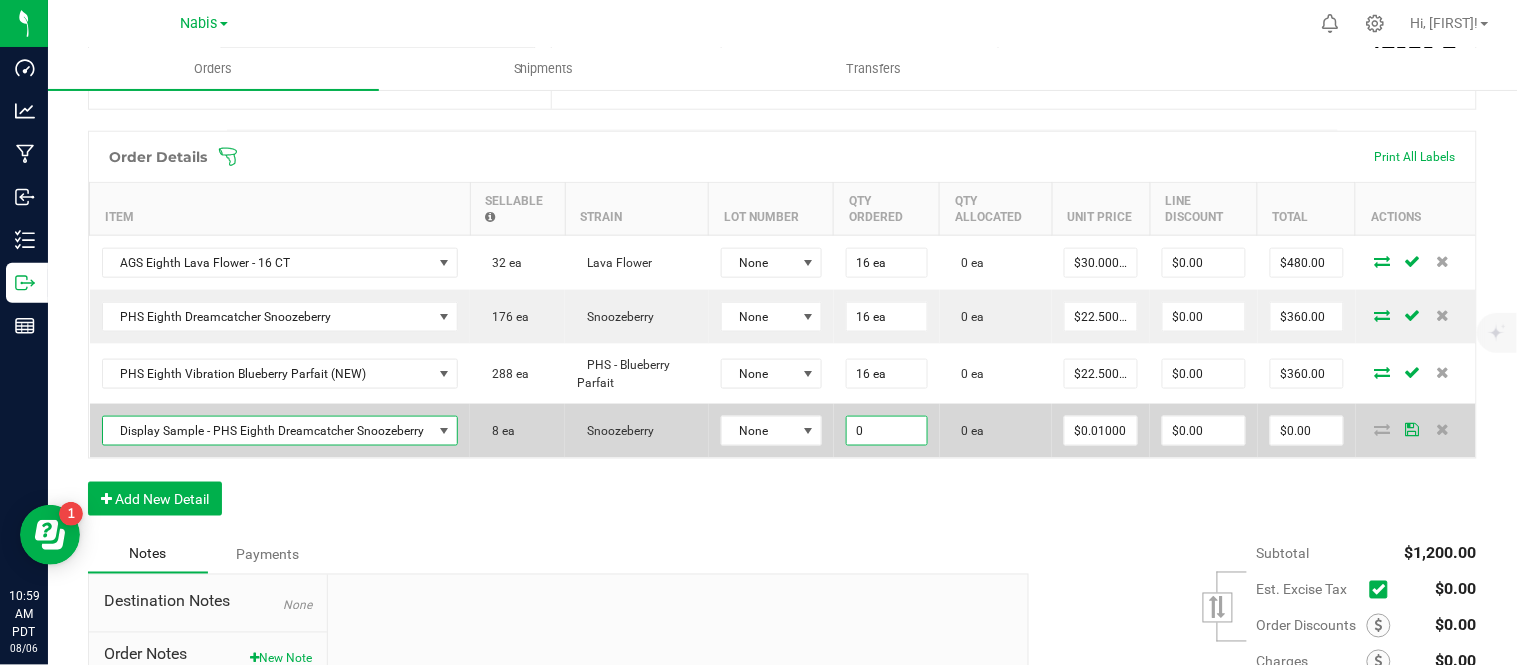 click on "0" at bounding box center [887, 431] 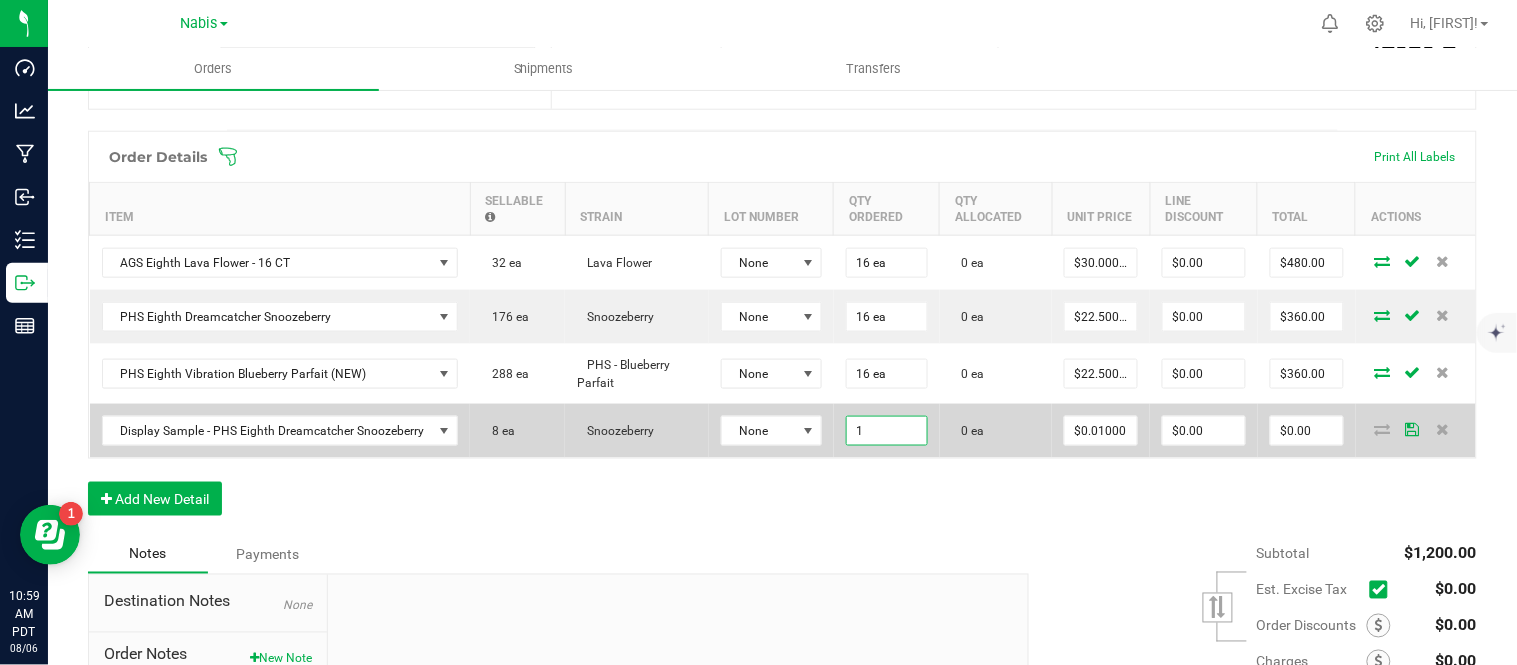 type on "1 ea" 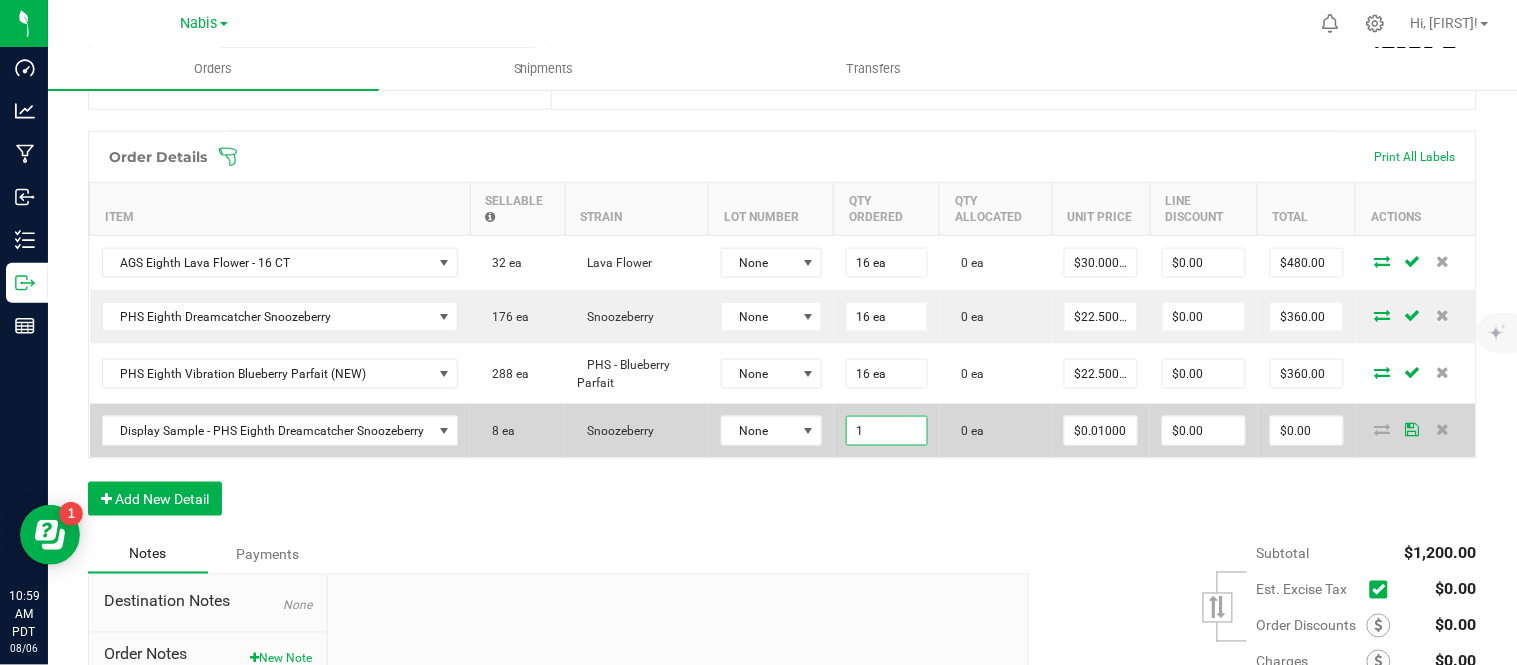 type on "0.01" 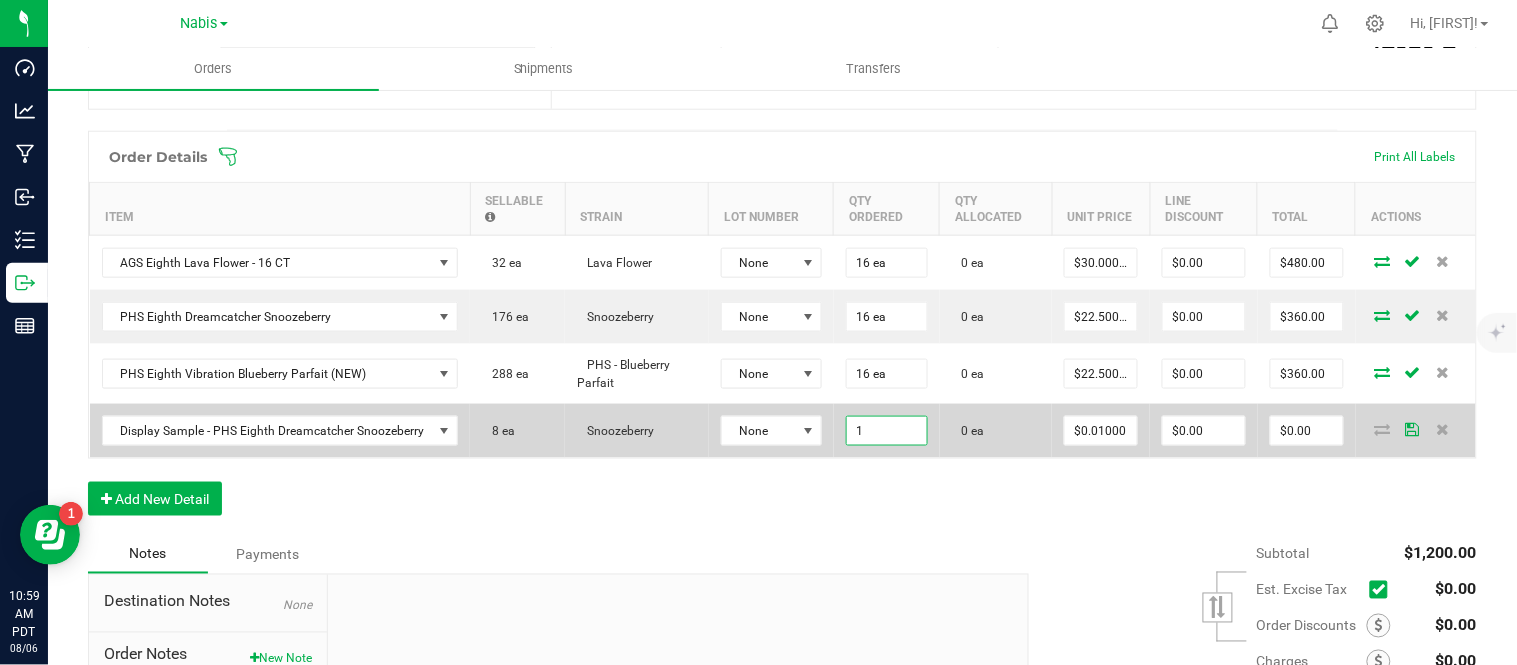 type on "$0.01" 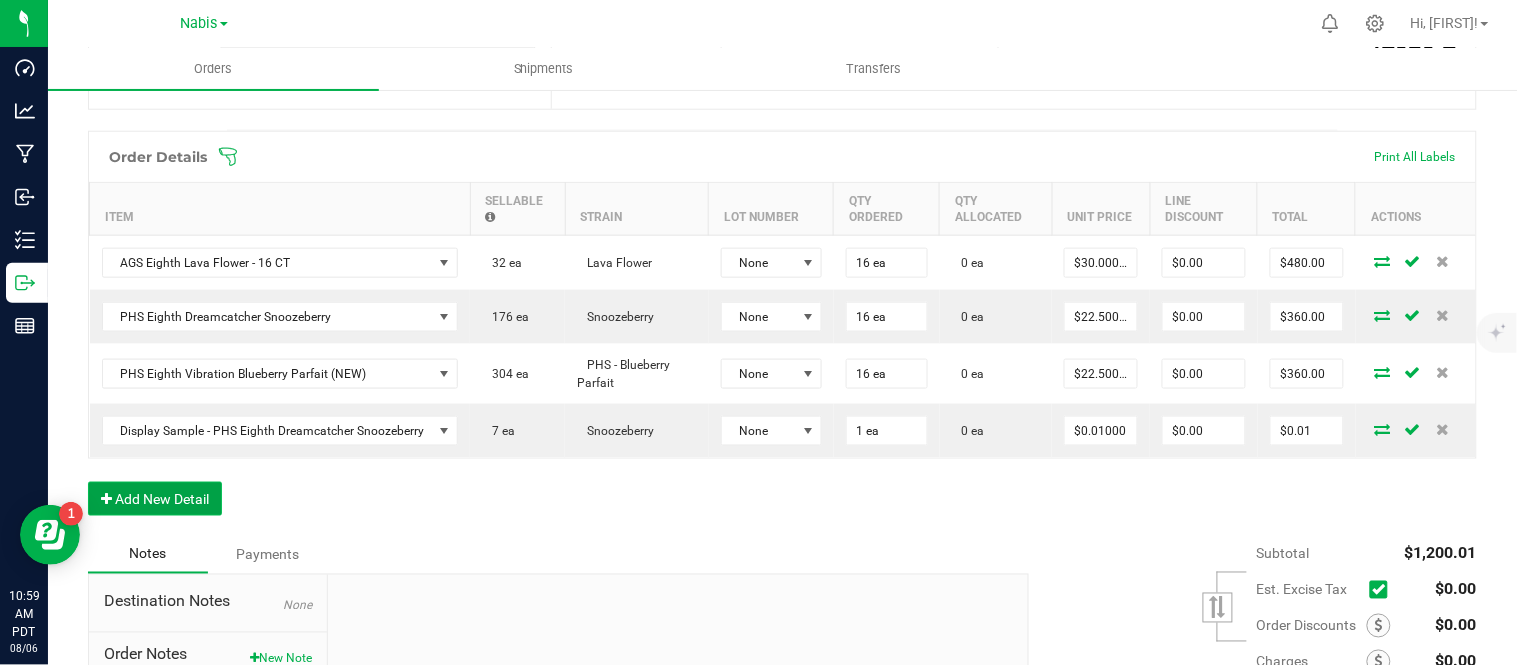 click on "Add New Detail" at bounding box center [155, 499] 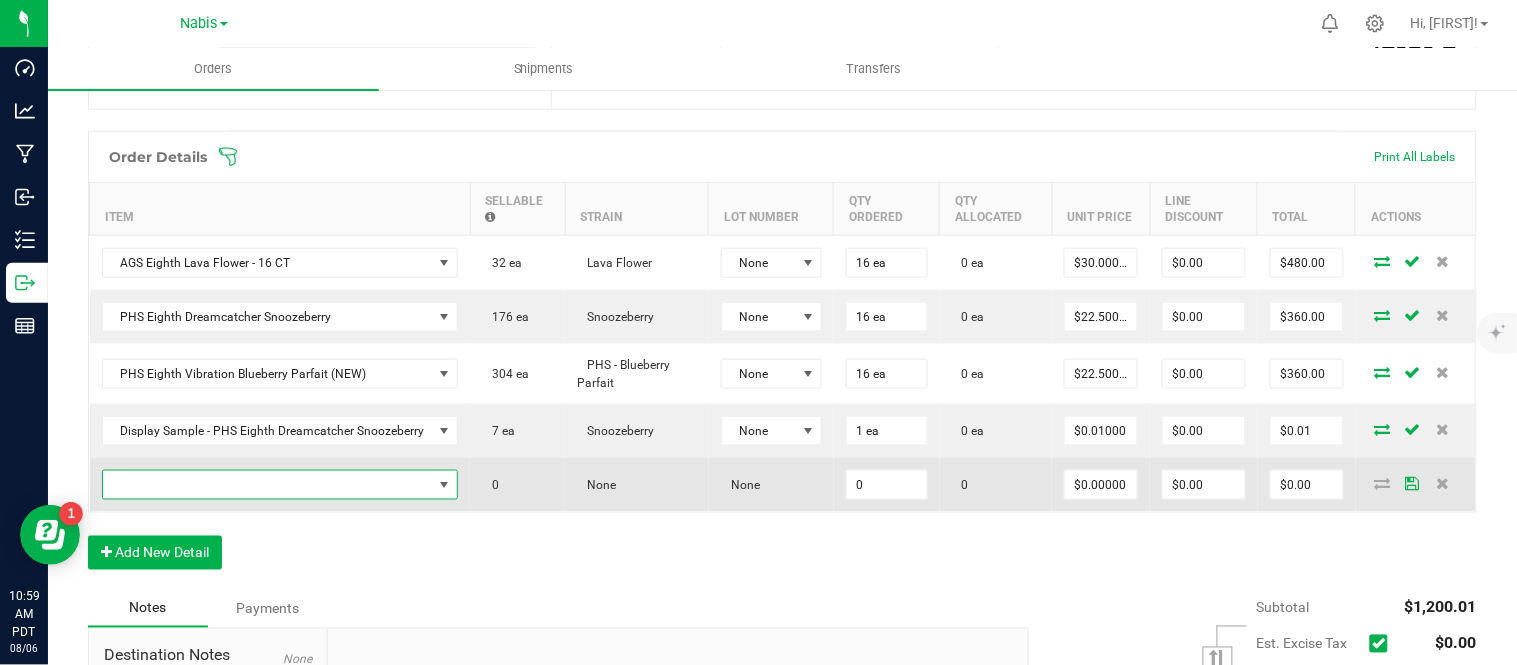 click at bounding box center [268, 485] 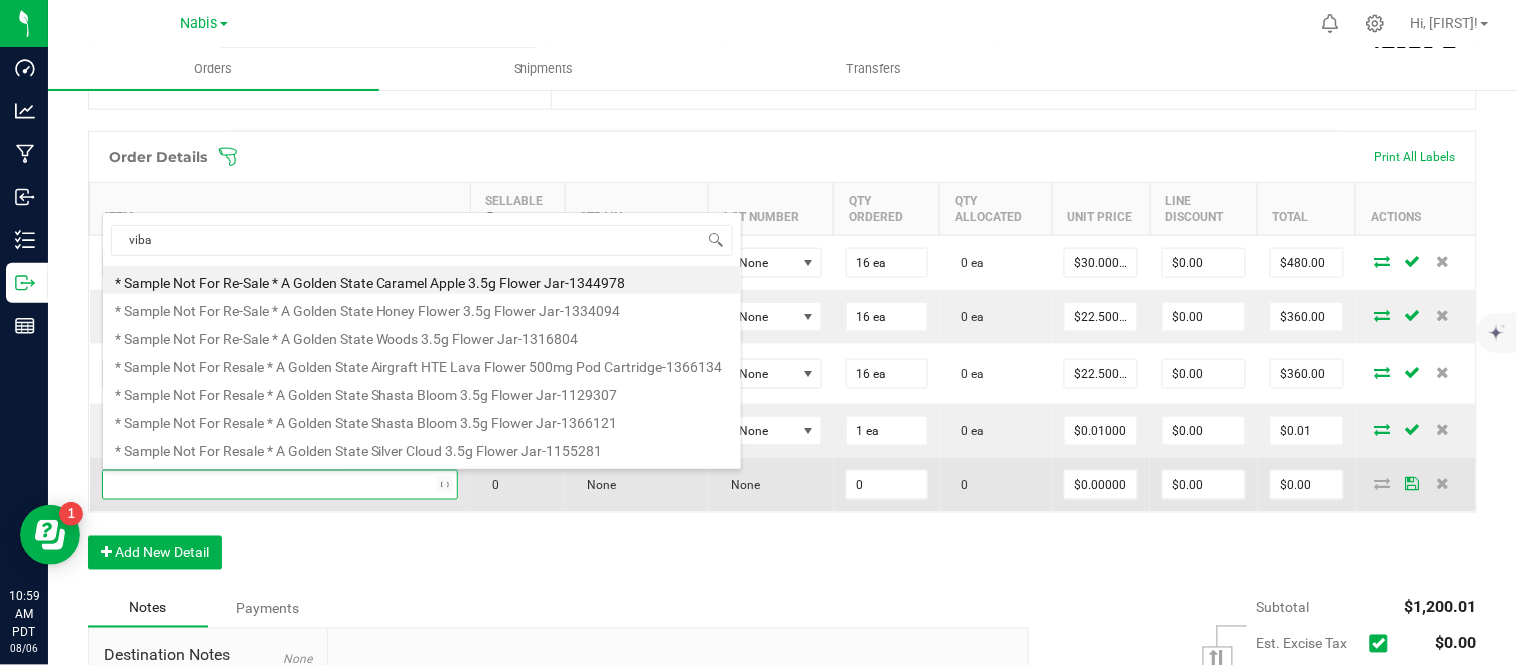 scroll, scrollTop: 99970, scrollLeft: 99648, axis: both 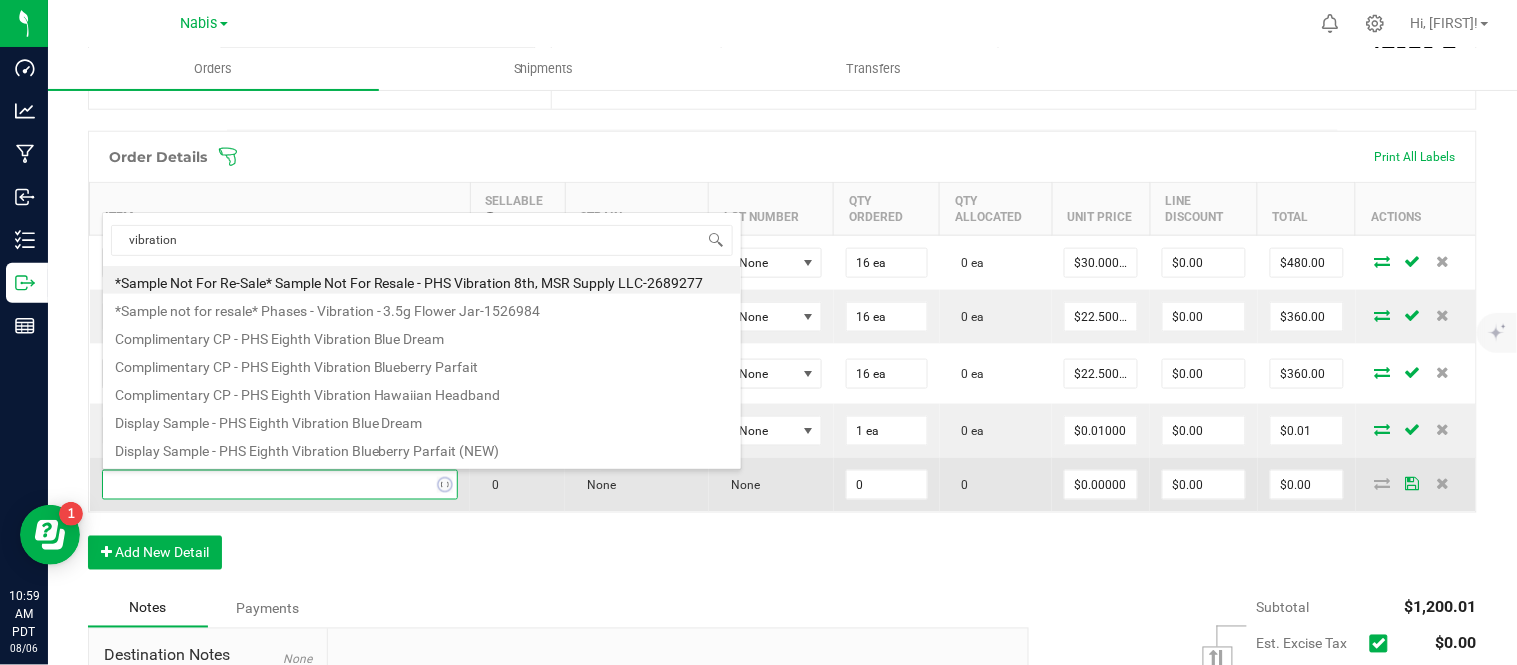 type on "vibration b" 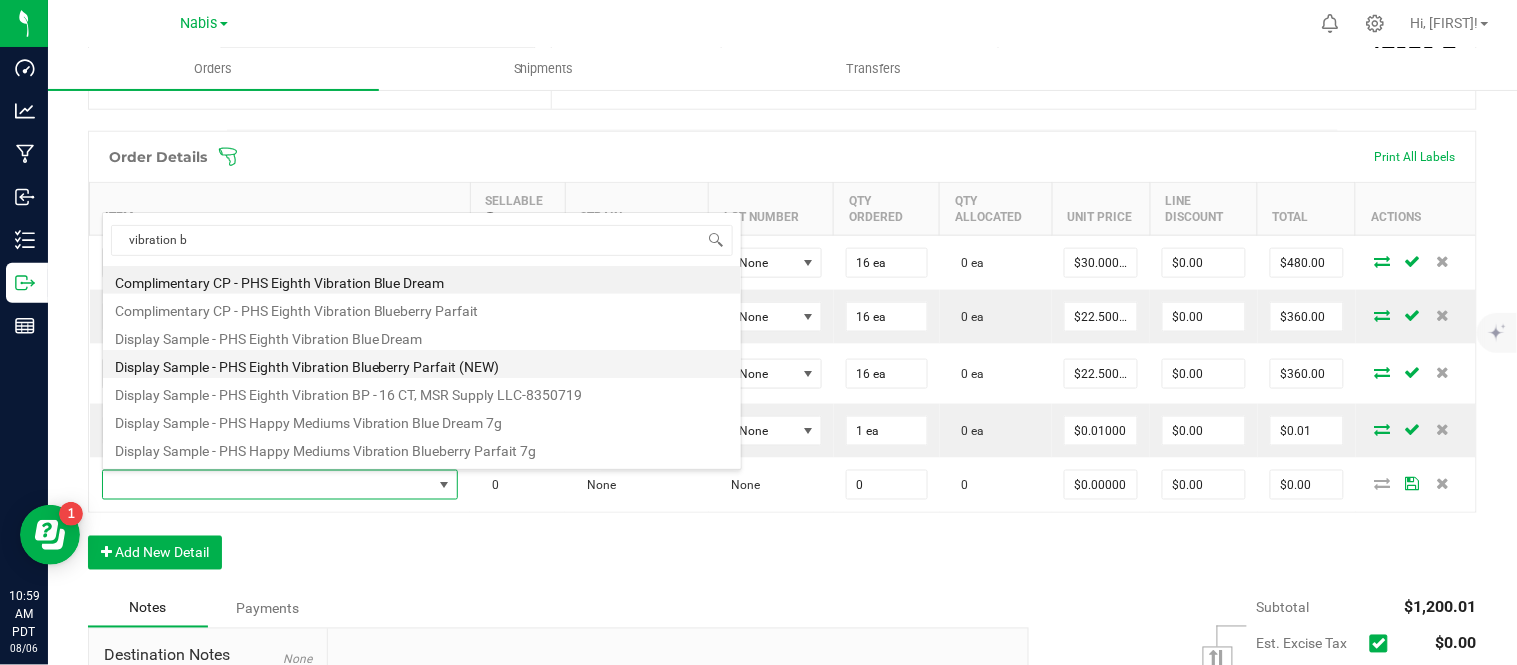 click on "Display Sample - PHS Eighth Vibration Blueberry Parfait (NEW)" at bounding box center [422, 364] 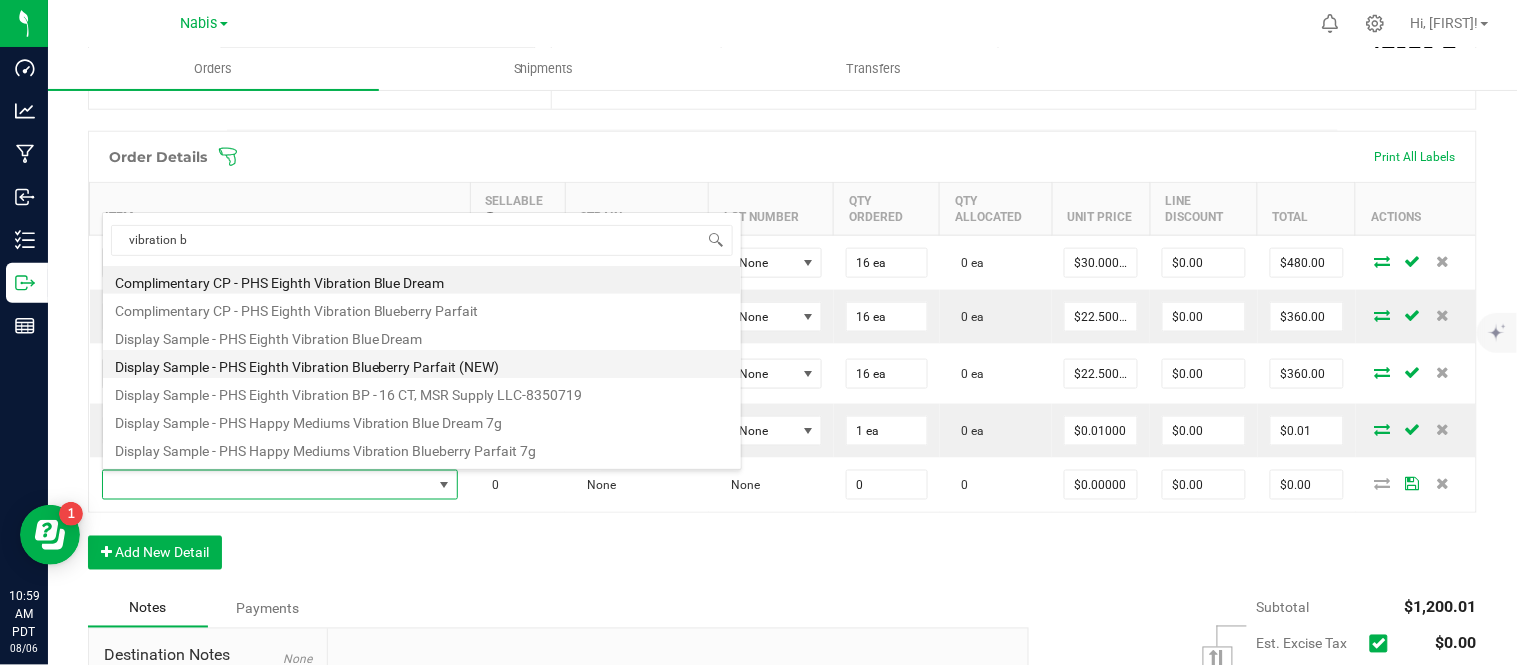 type on "0 ea" 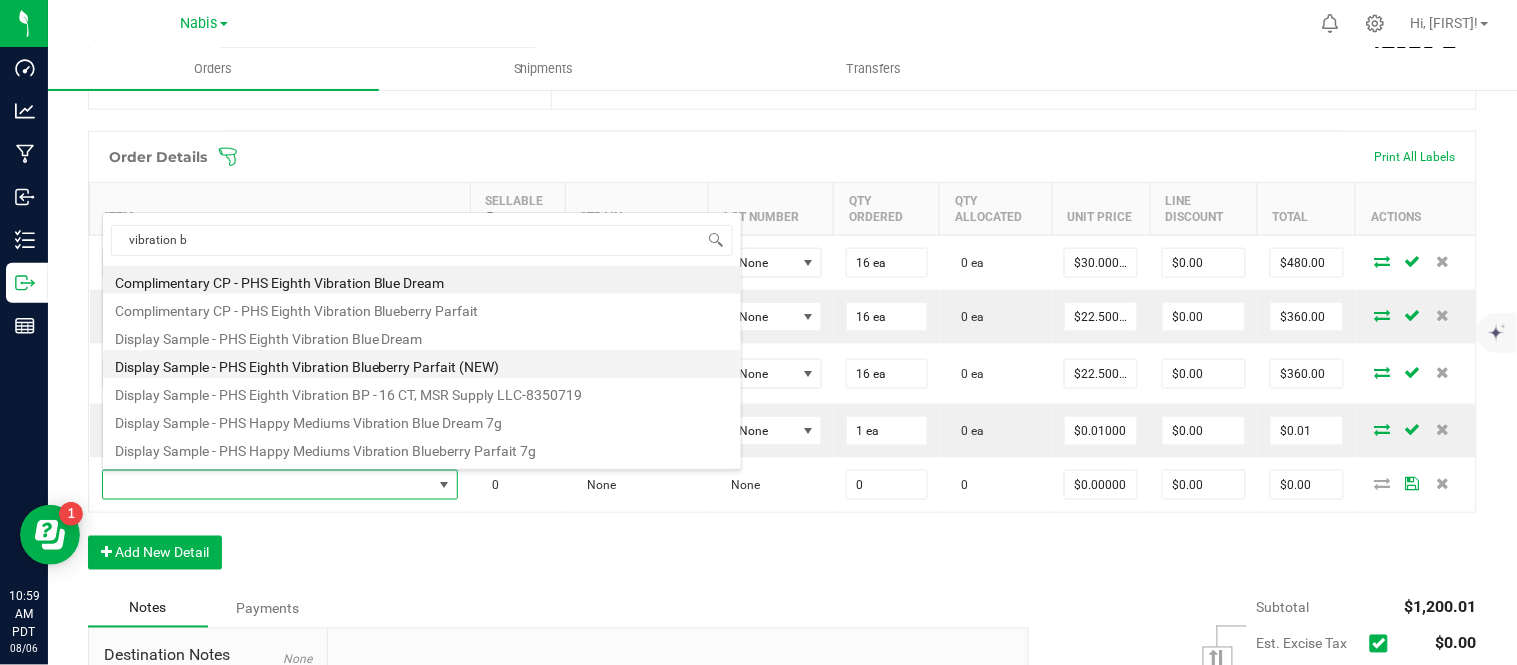 type on "$0.01000" 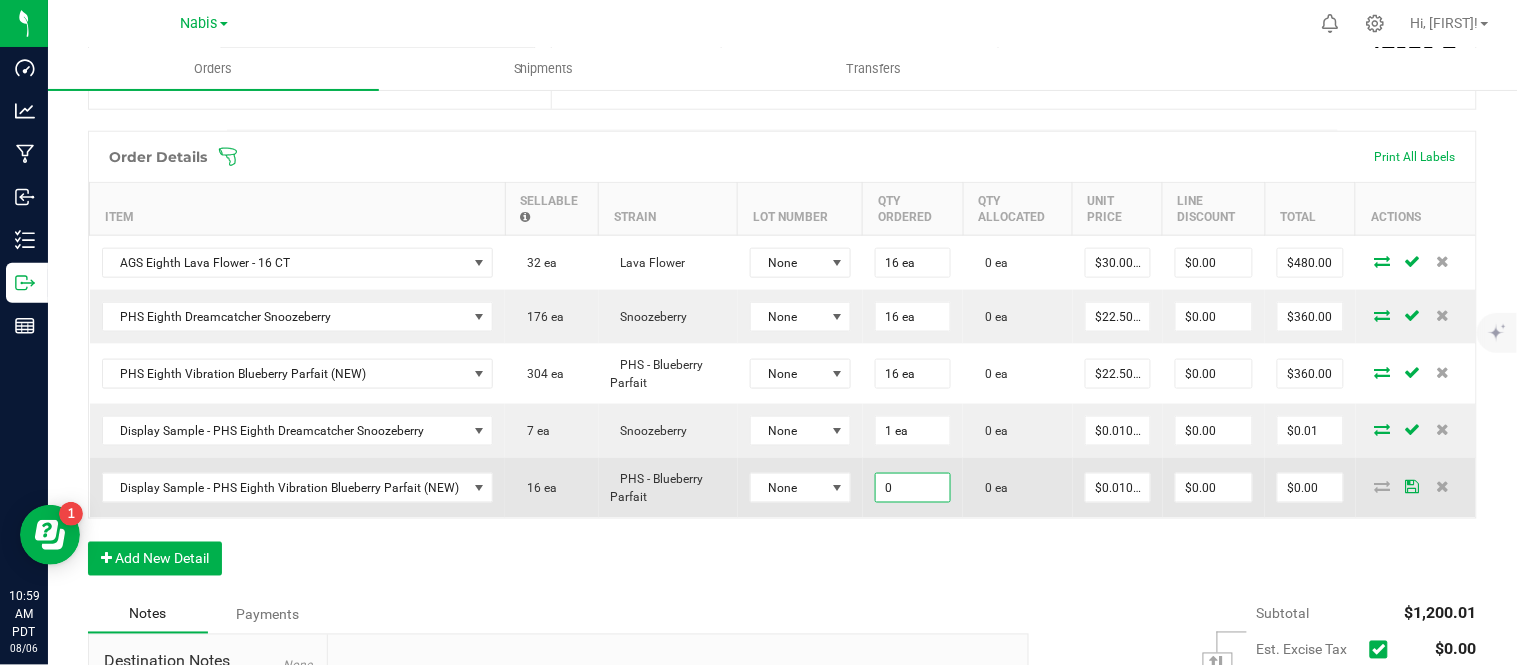 click on "0" at bounding box center [913, 488] 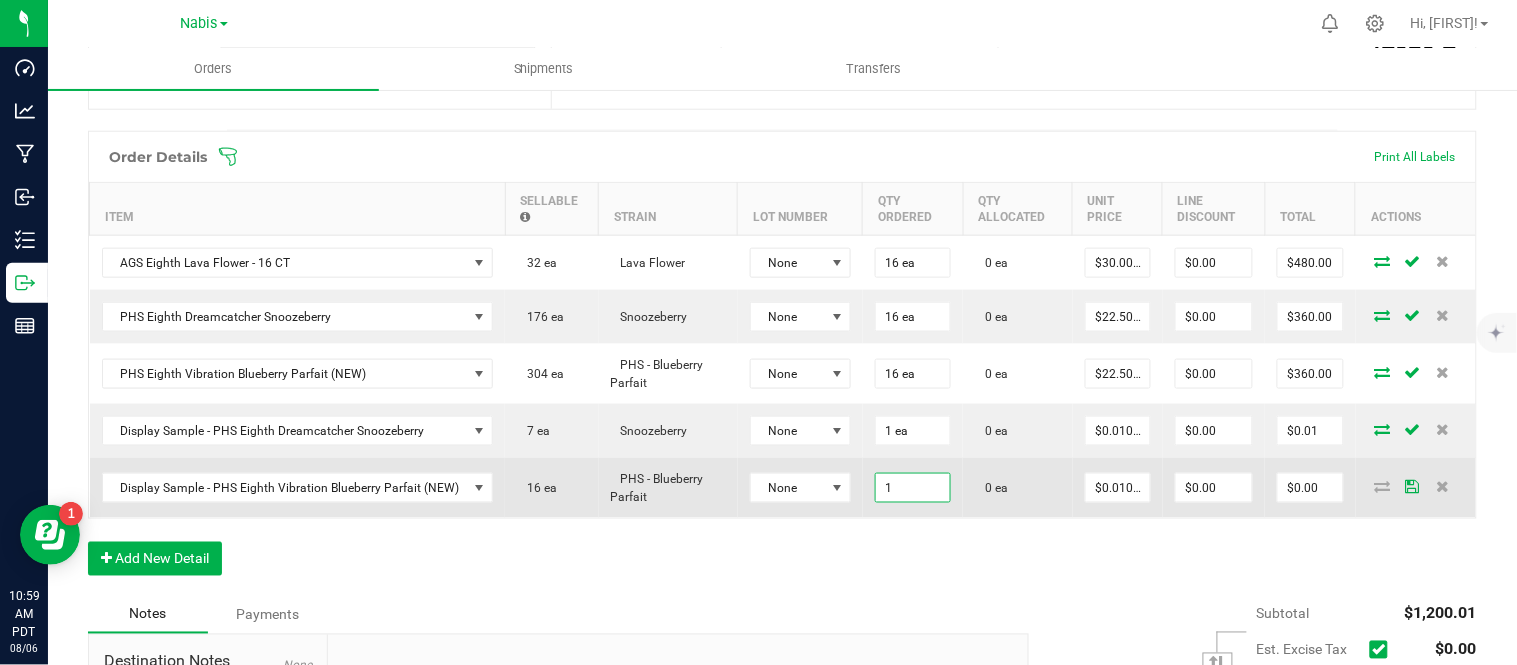 type on "1 ea" 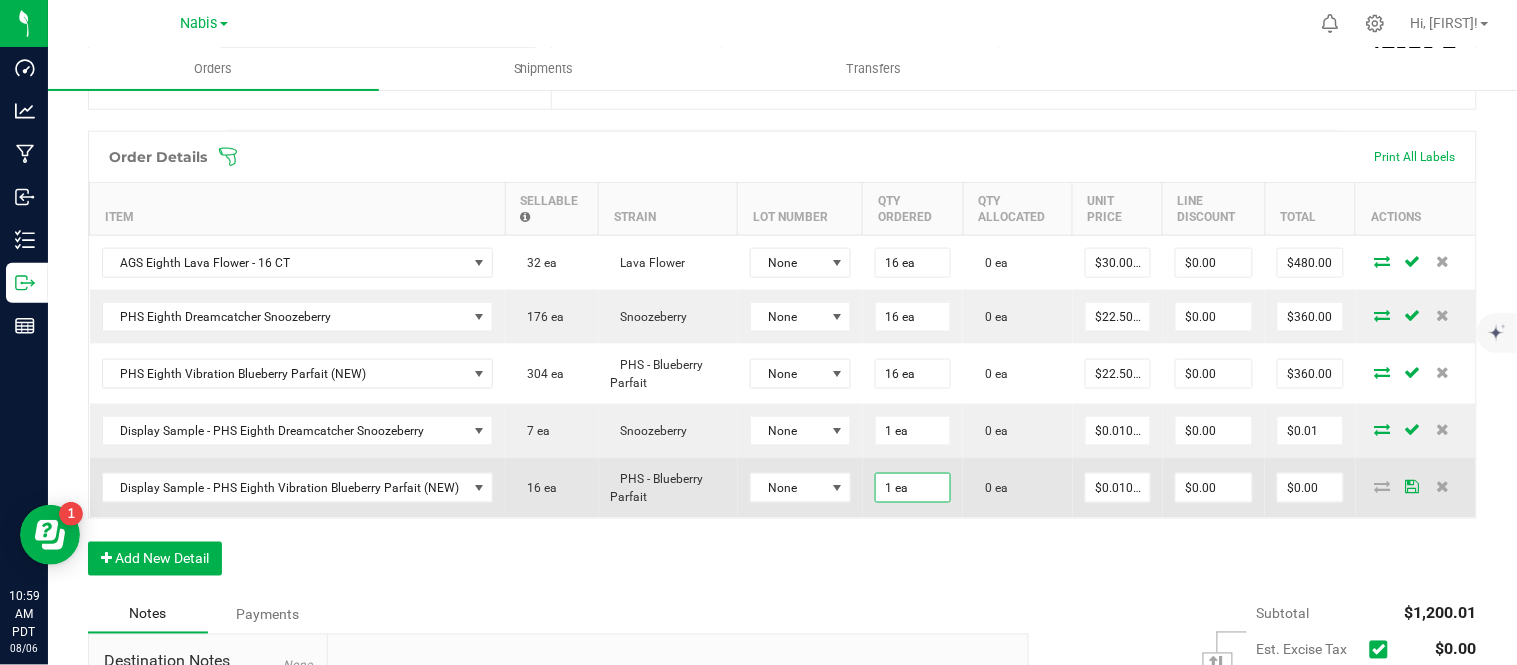 type on "0.01" 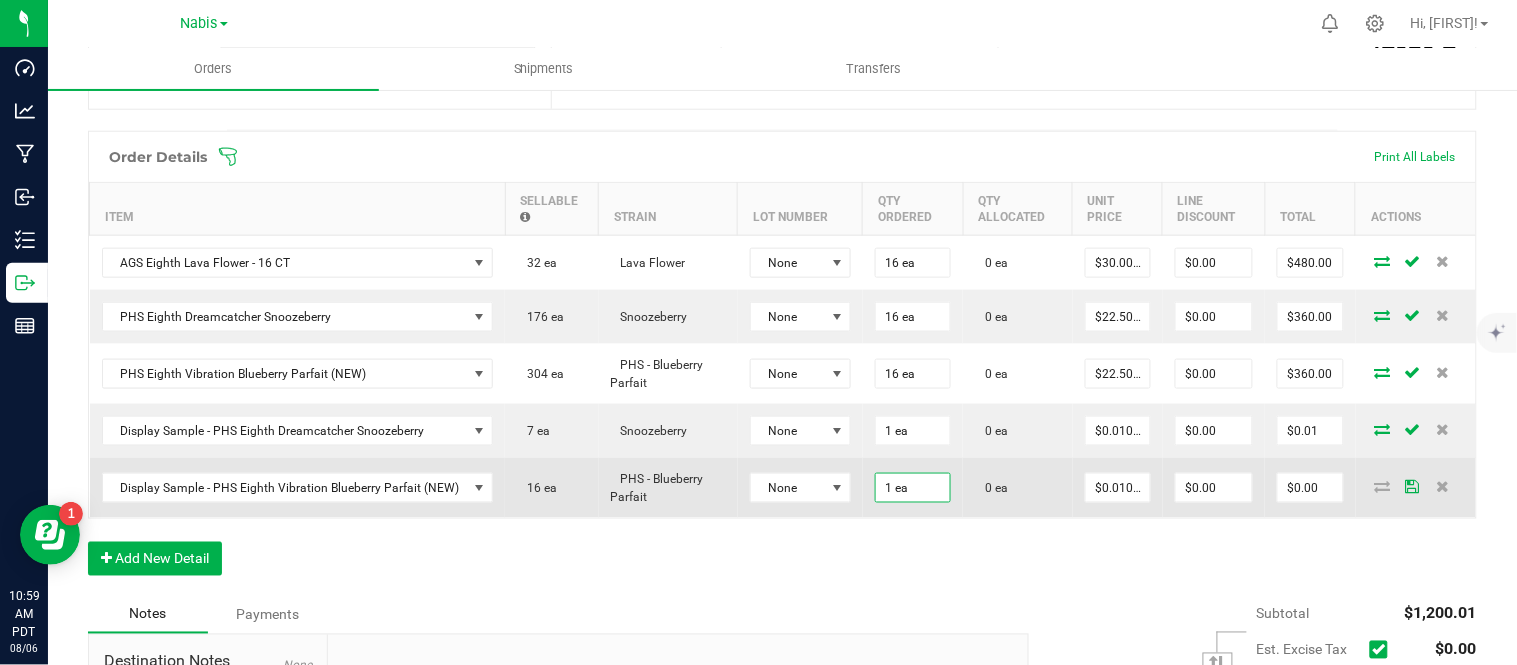 type on "$0.01" 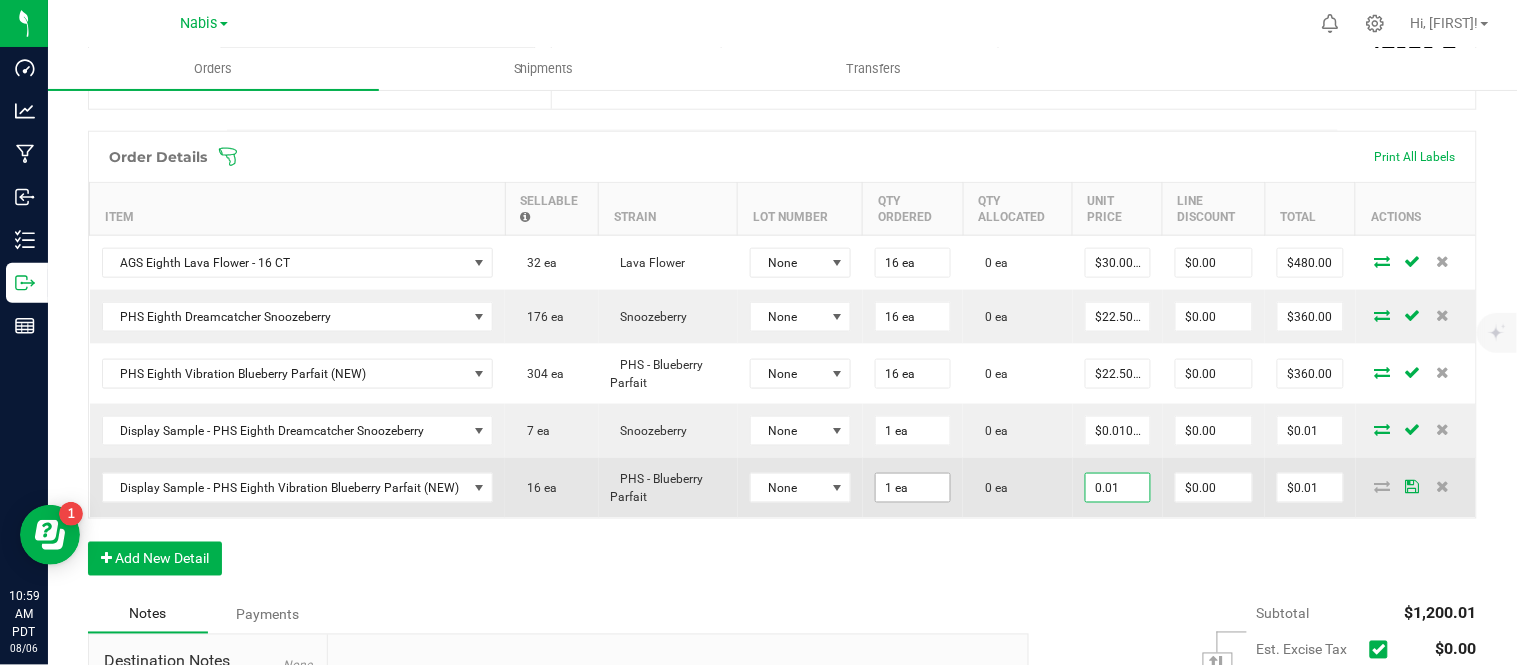 scroll, scrollTop: 0, scrollLeft: 0, axis: both 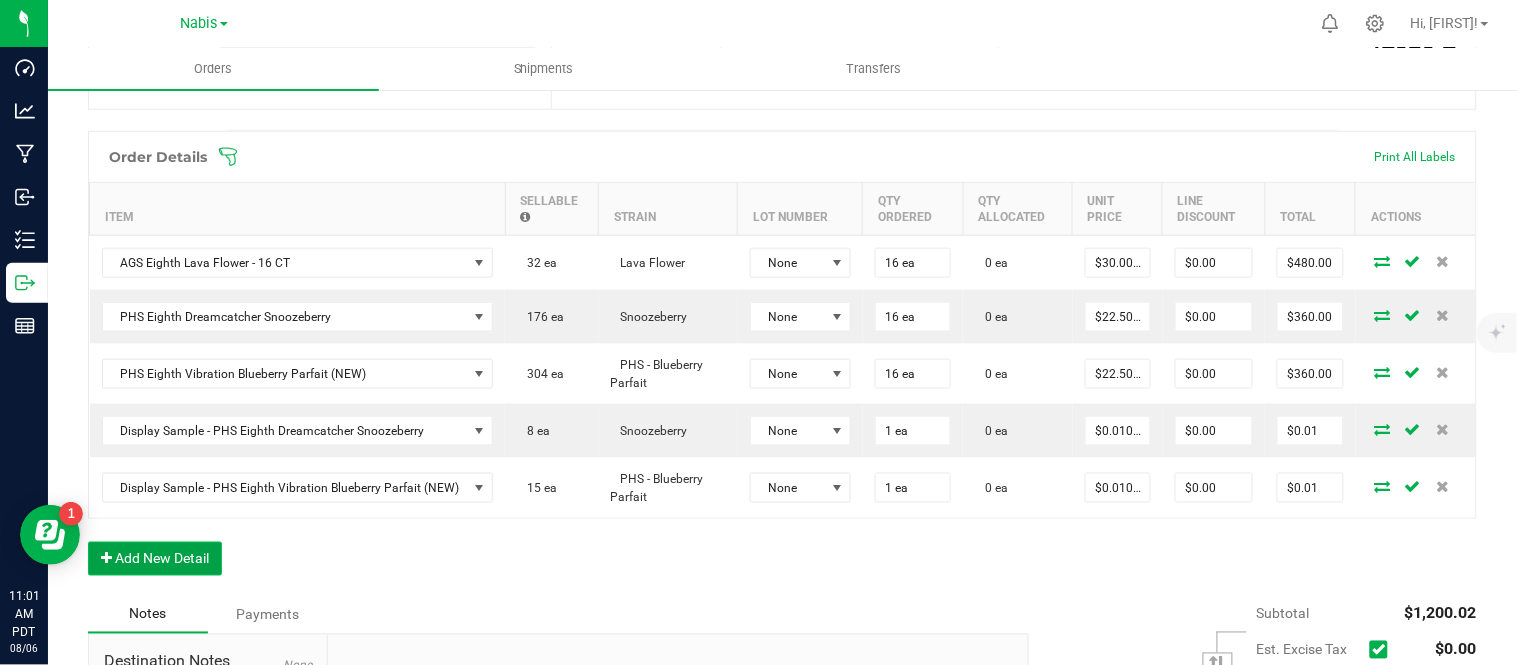 click on "Add New Detail" at bounding box center [155, 559] 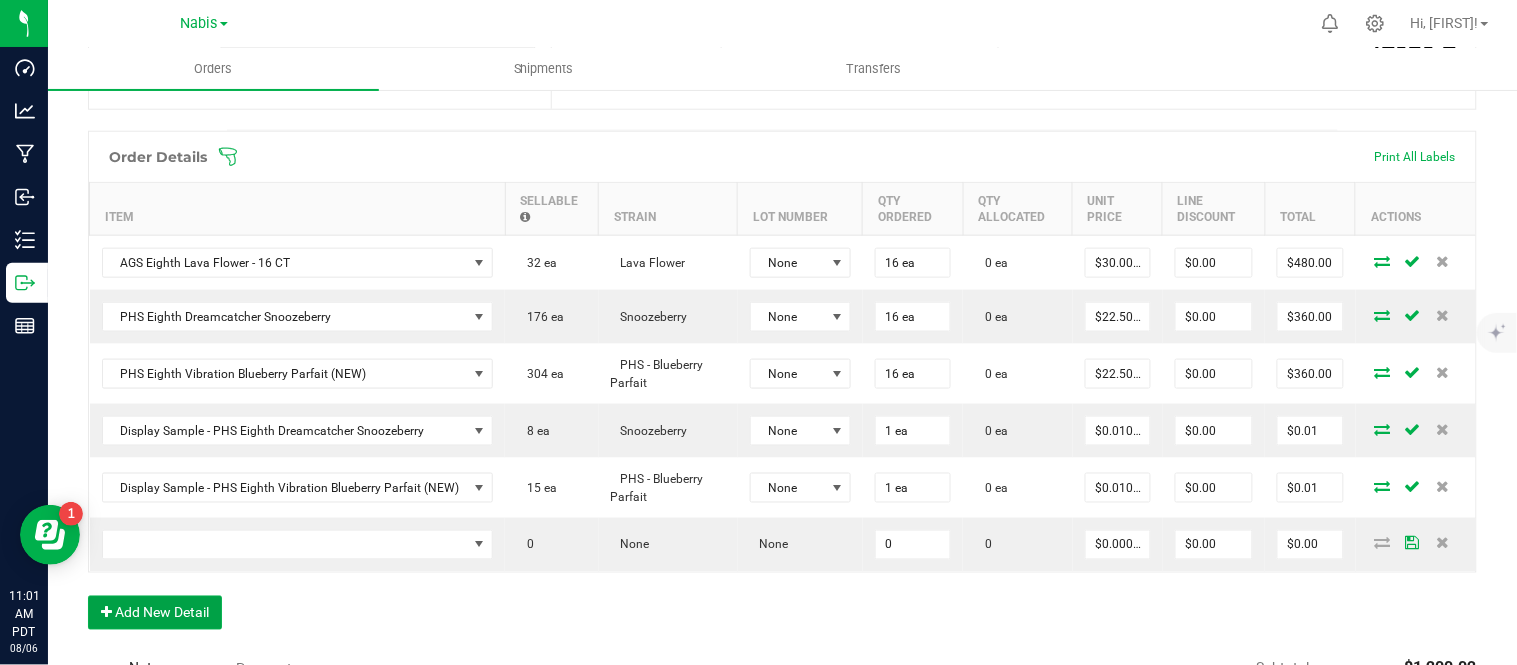 scroll, scrollTop: 575, scrollLeft: 0, axis: vertical 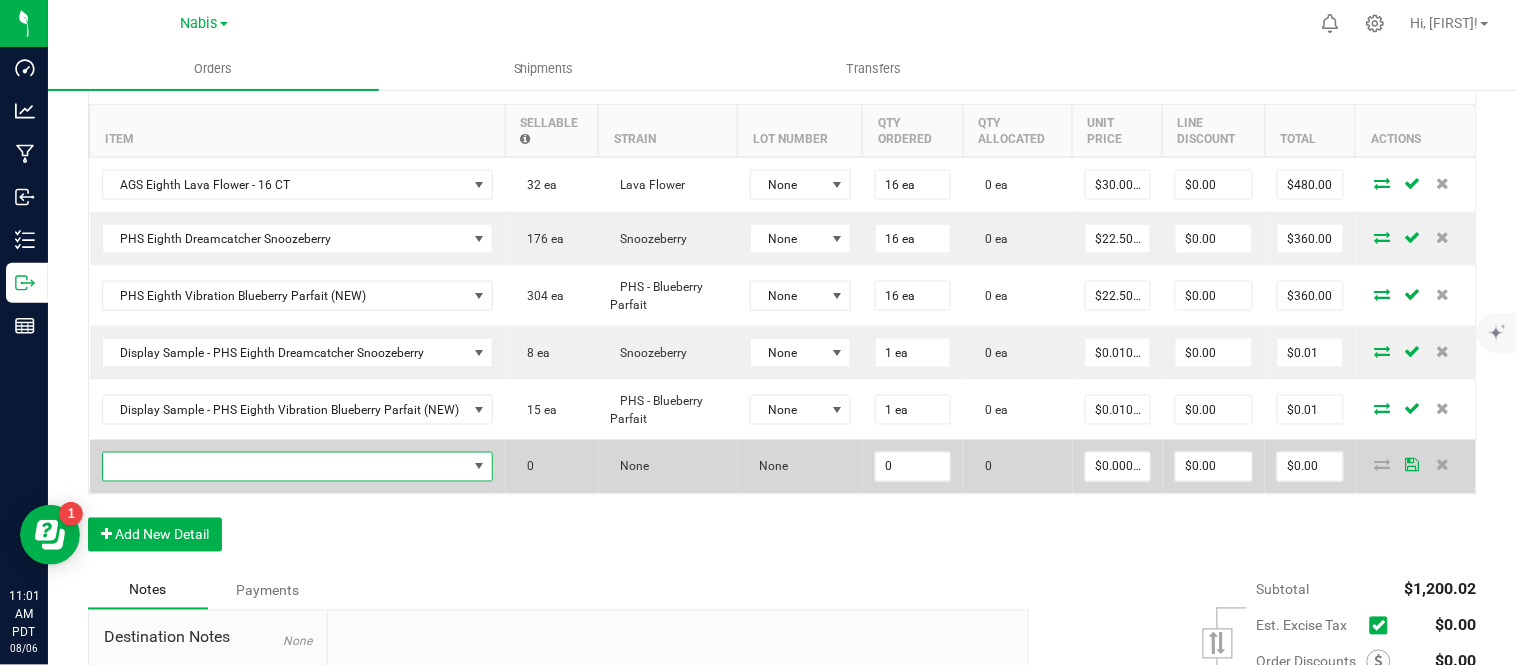 click at bounding box center (285, 467) 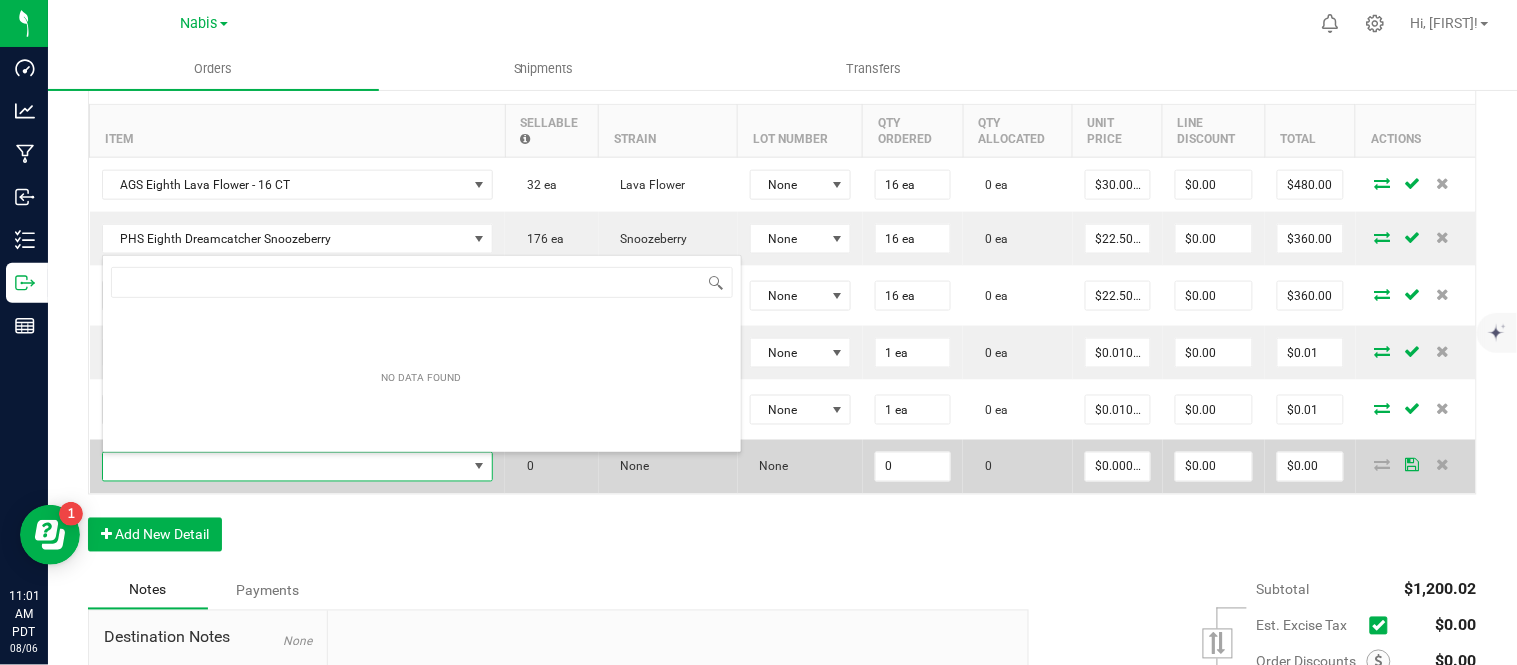 scroll, scrollTop: 99970, scrollLeft: 99615, axis: both 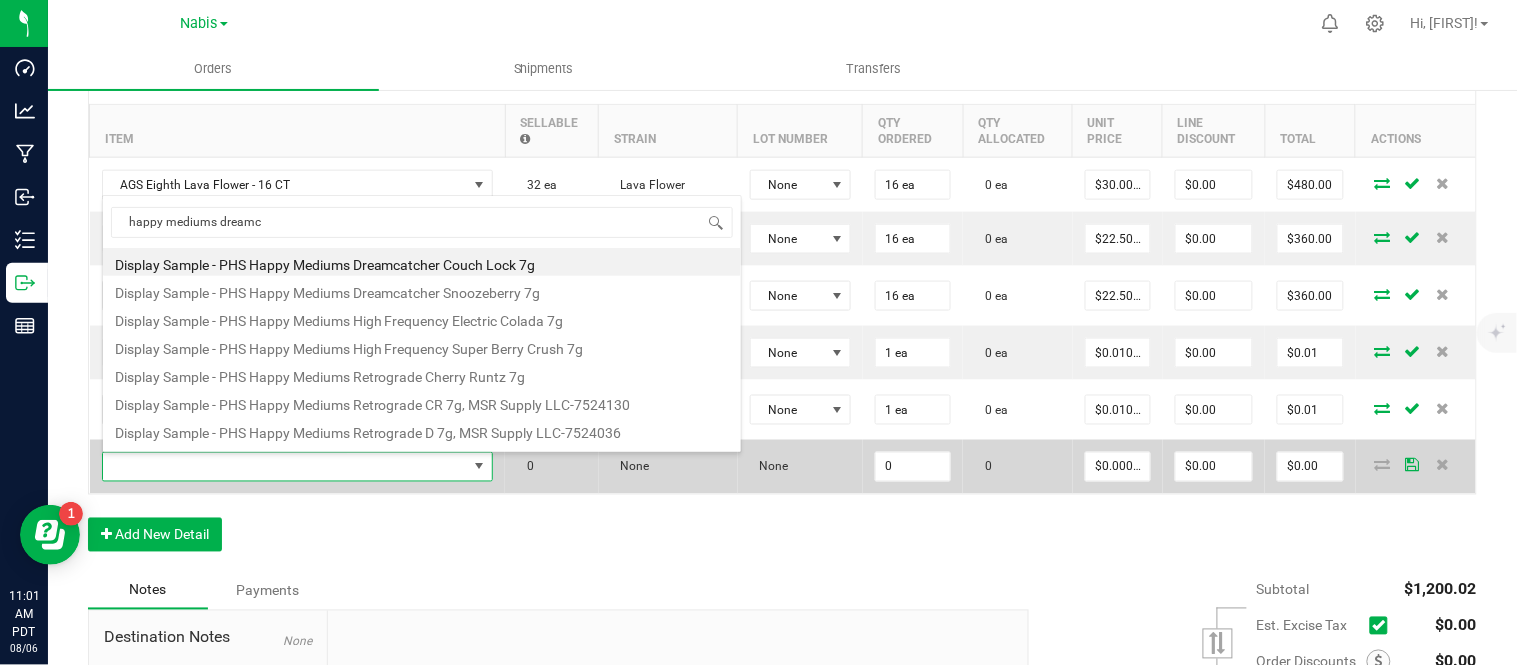 type on "happy mediums dreamca" 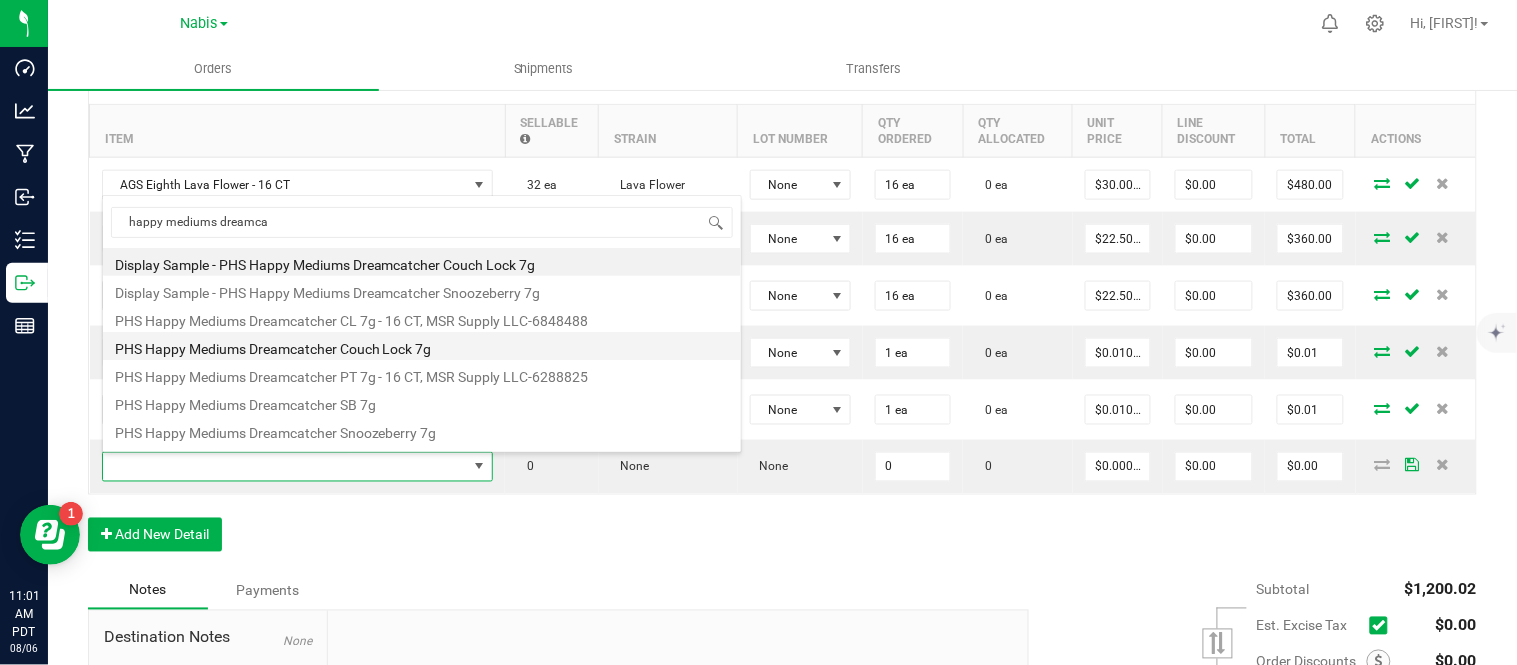 click on "PHS Happy Mediums Dreamcatcher Couch Lock 7g" at bounding box center (422, 346) 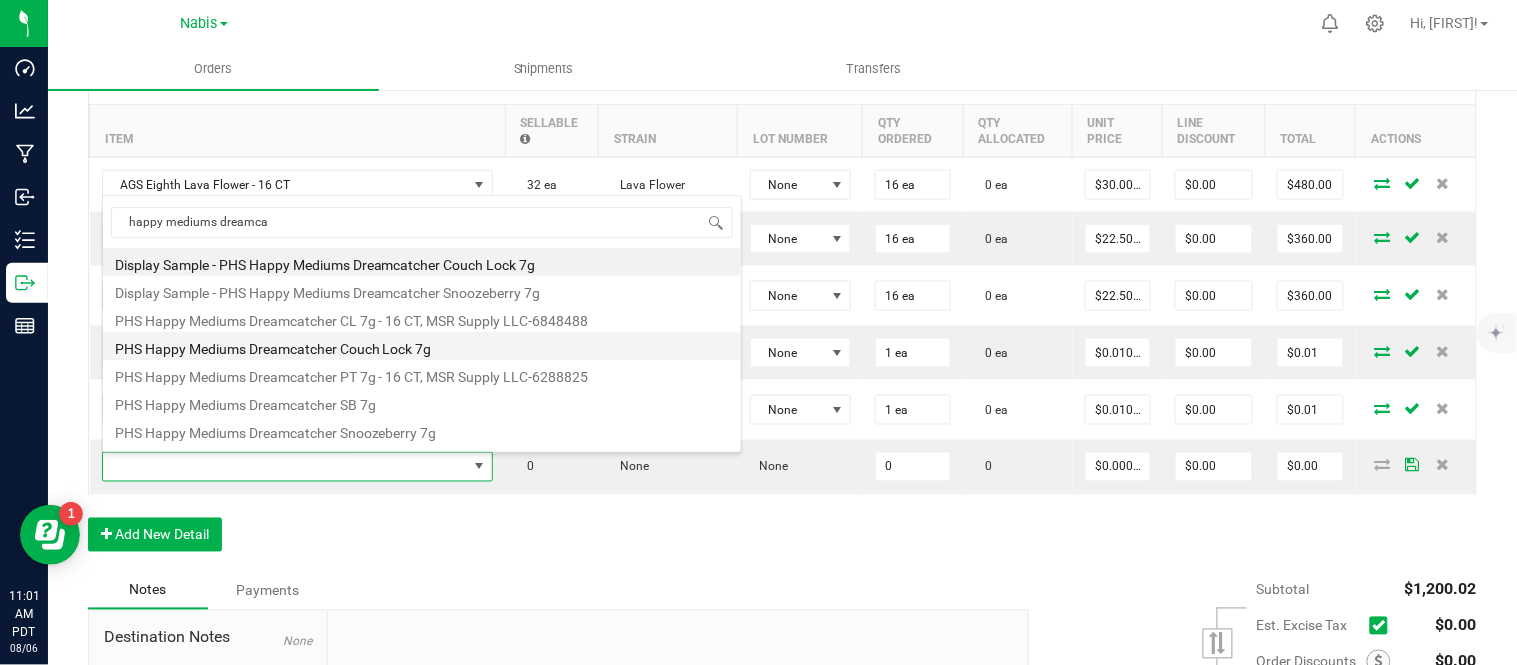 type on "0 ea" 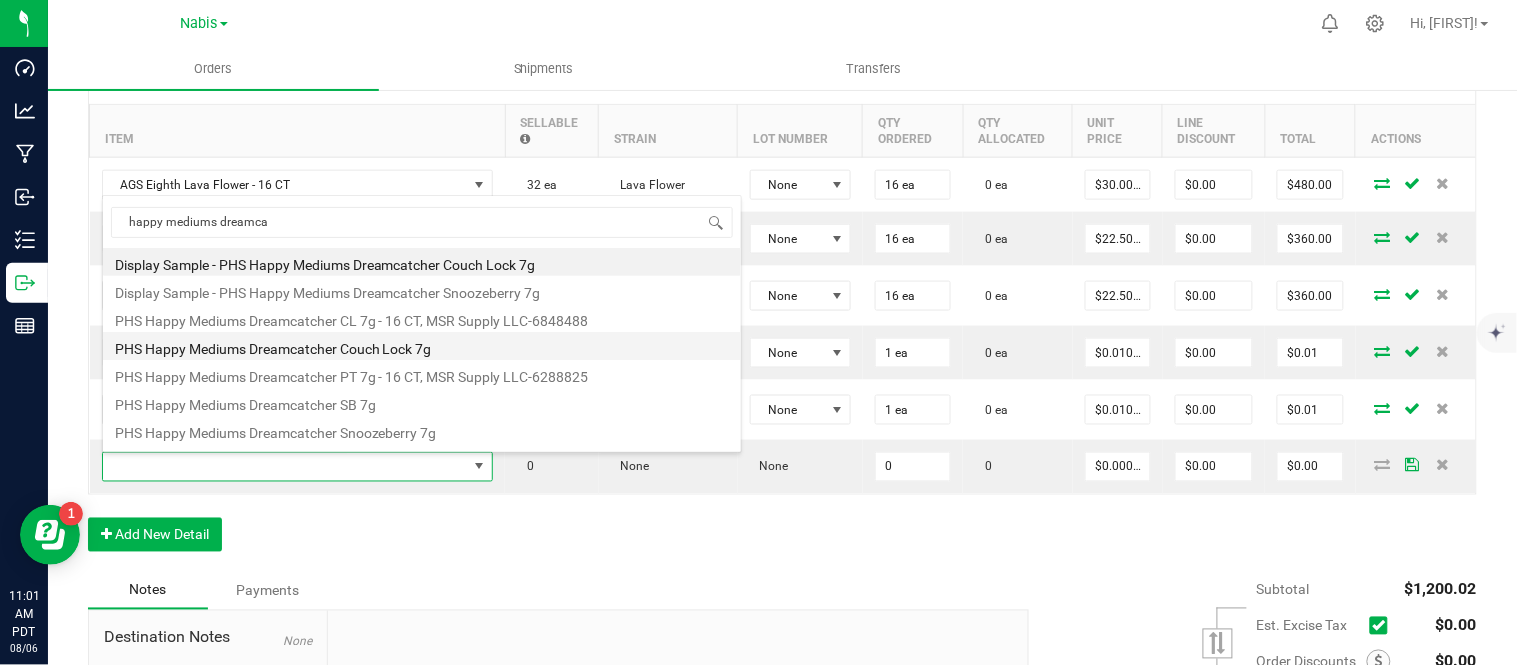 type on "$27.00000" 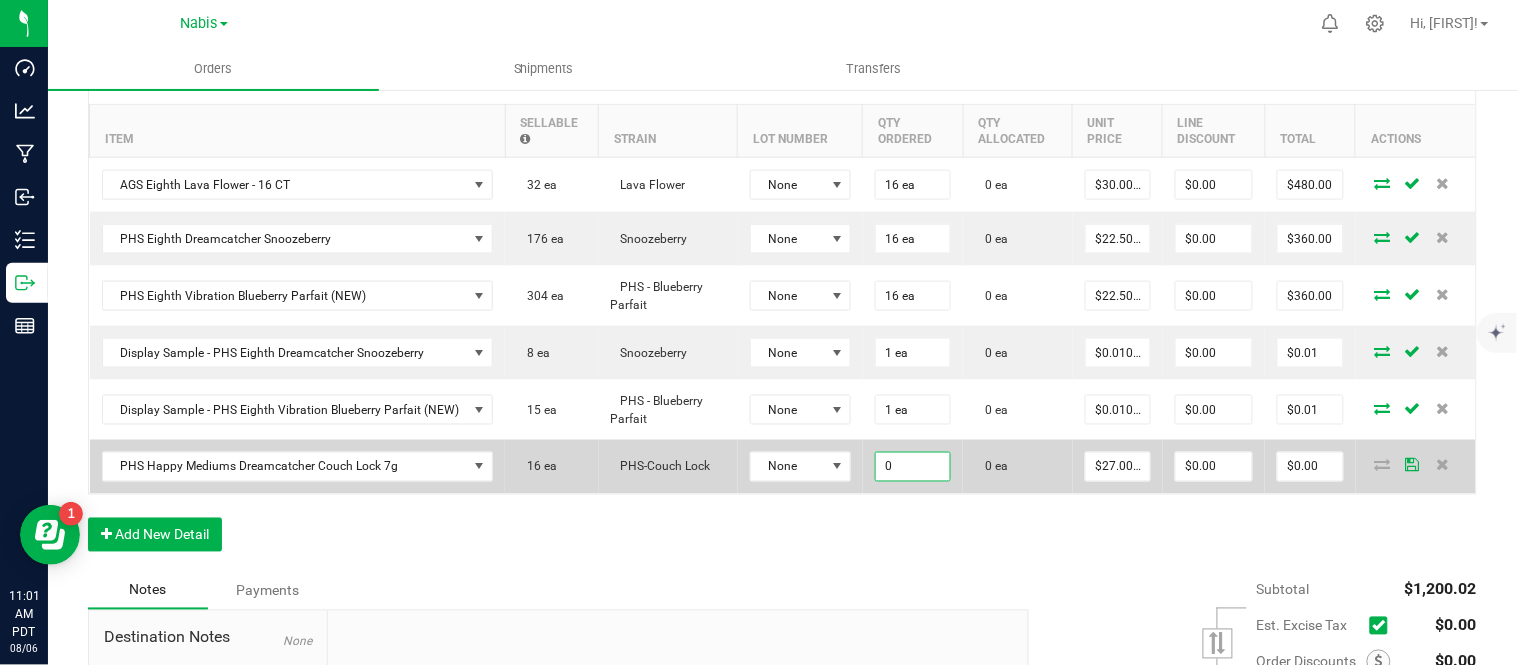 click on "0" at bounding box center [913, 467] 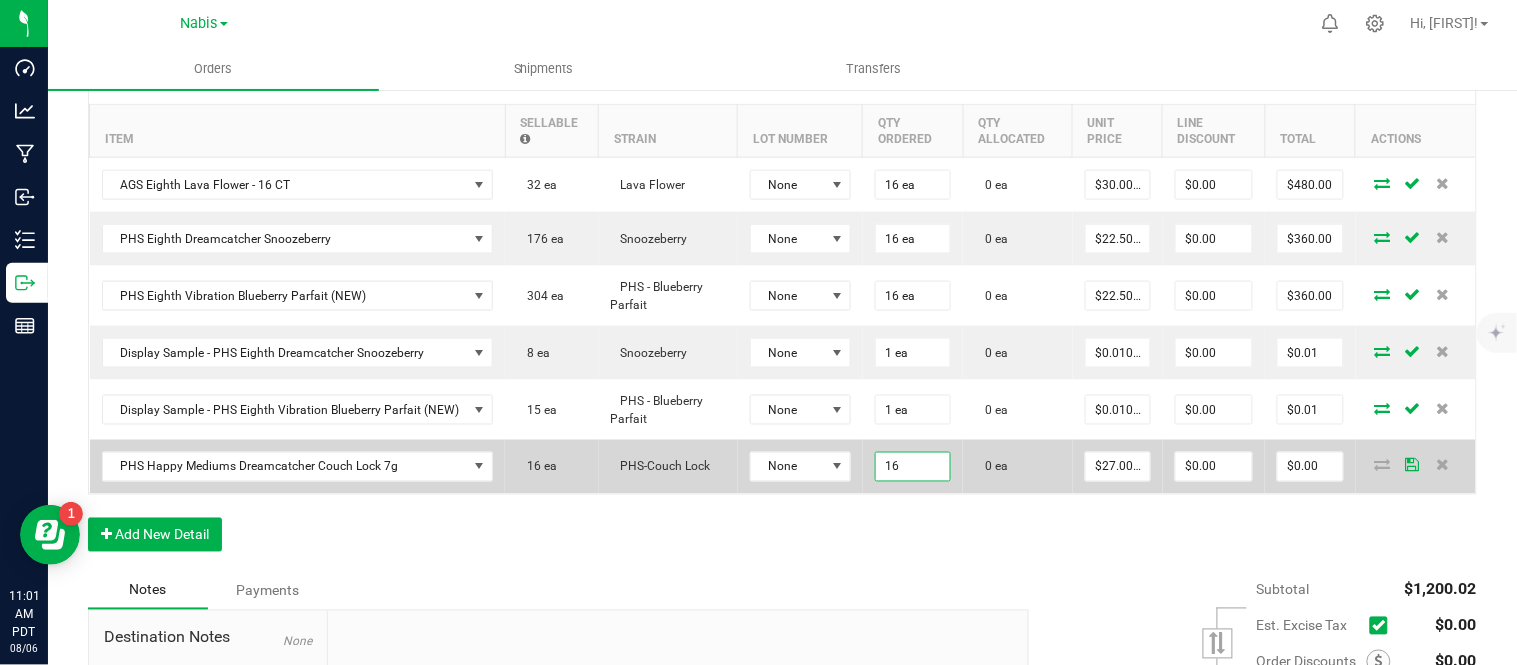 type on "16 ea" 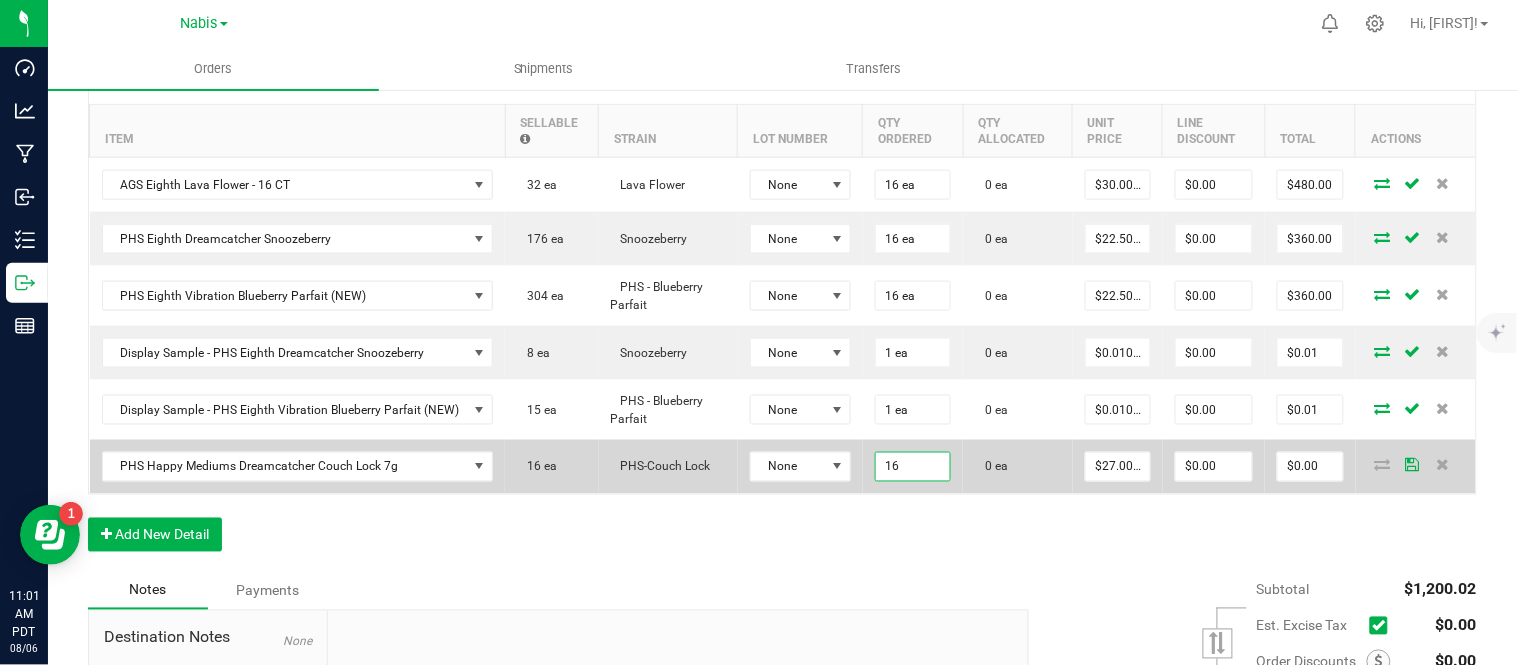type on "27" 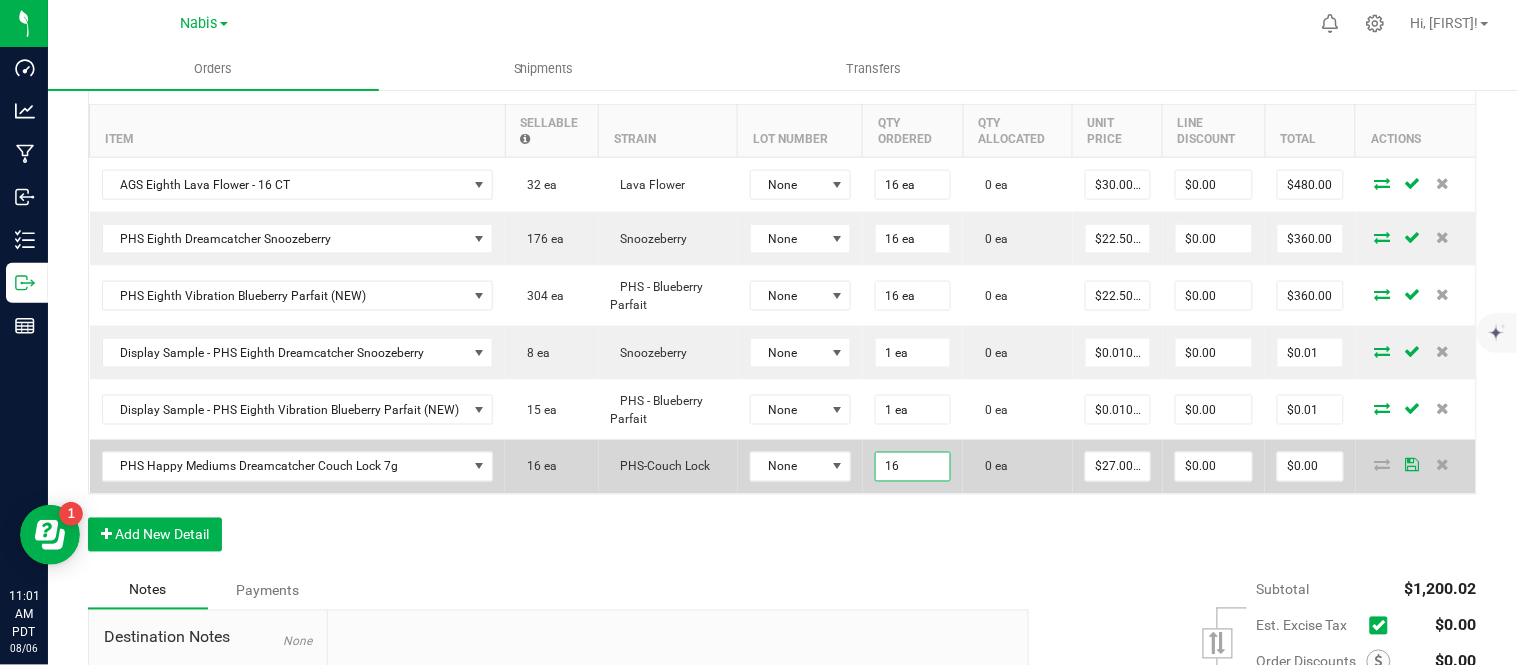 type on "$432.00" 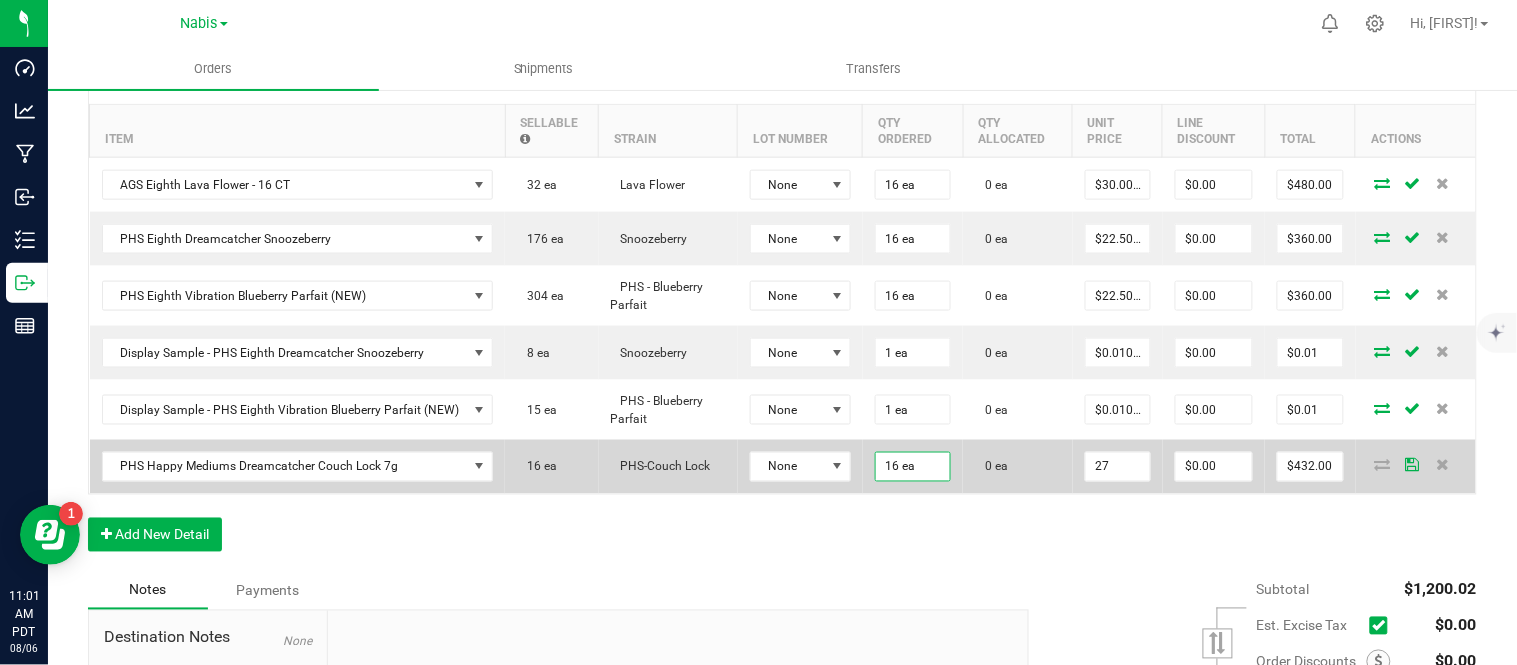 scroll, scrollTop: 0, scrollLeft: 0, axis: both 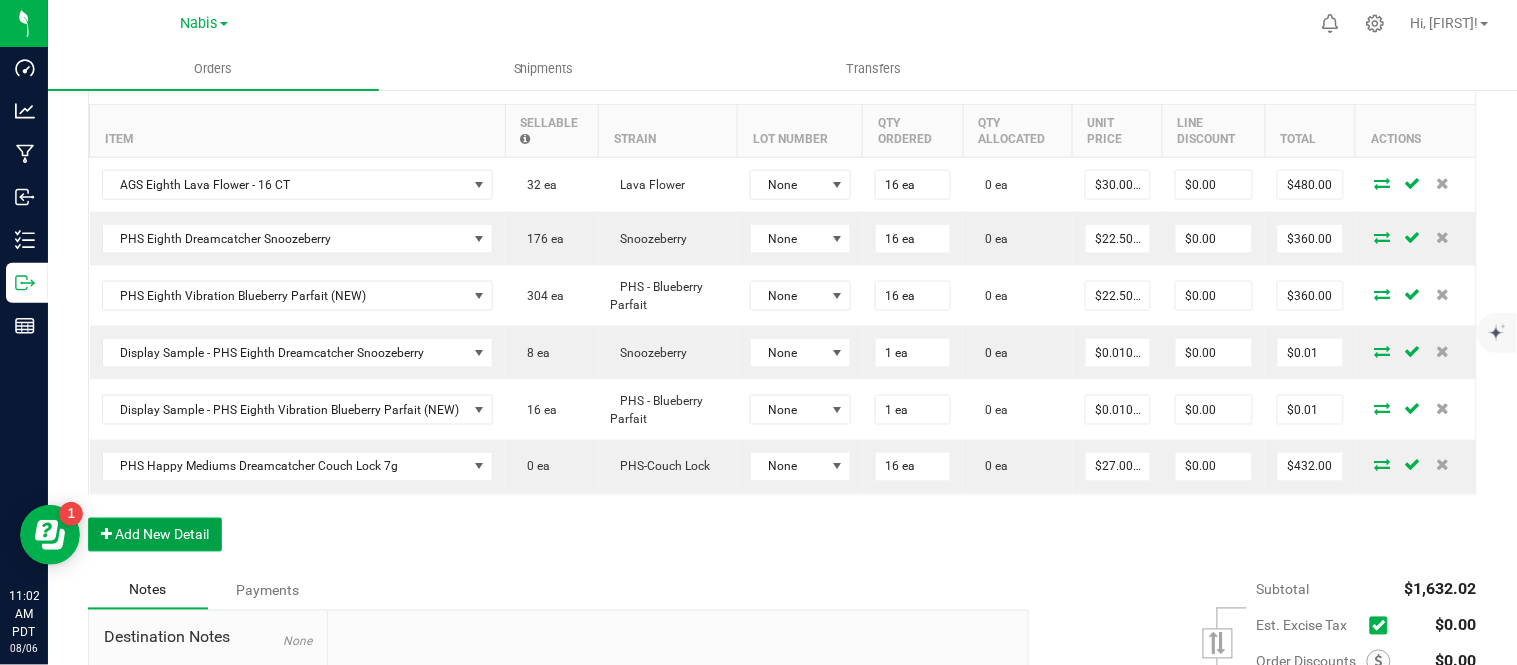 click on "Add New Detail" at bounding box center [155, 535] 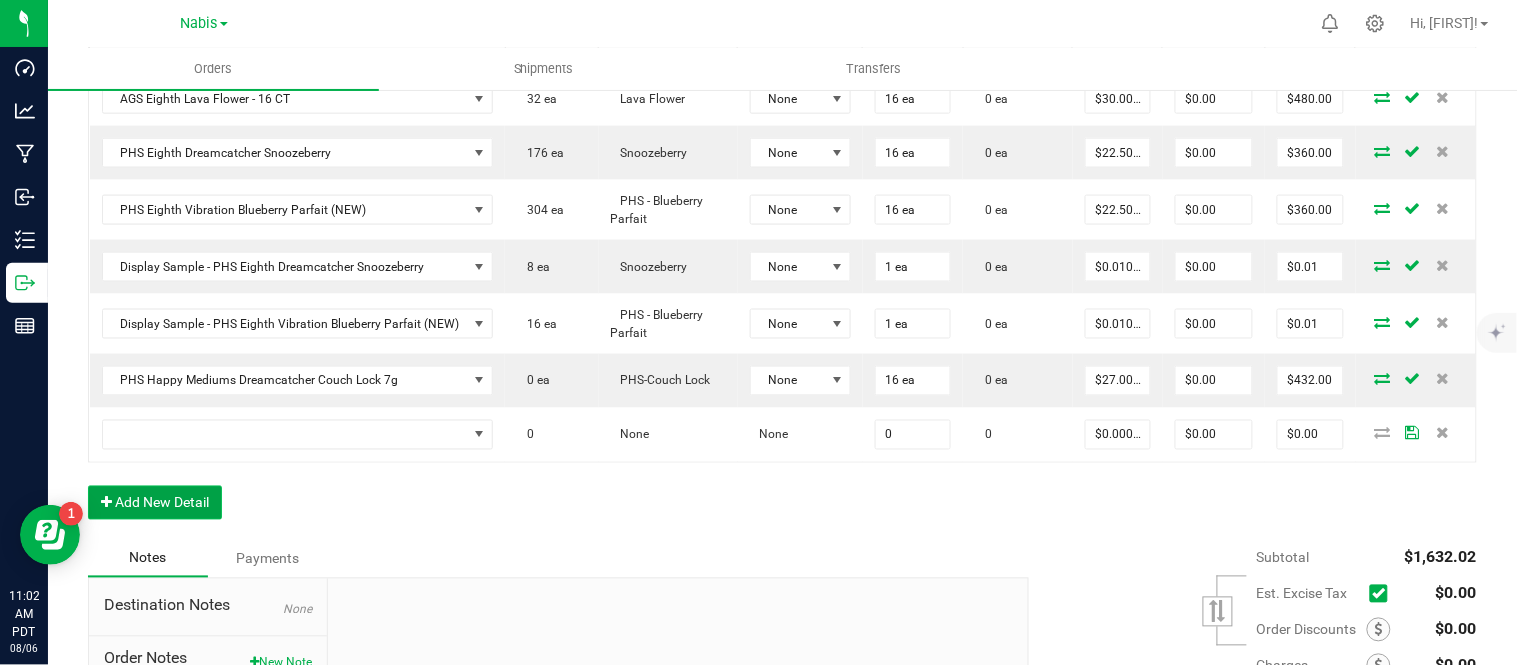 scroll, scrollTop: 662, scrollLeft: 0, axis: vertical 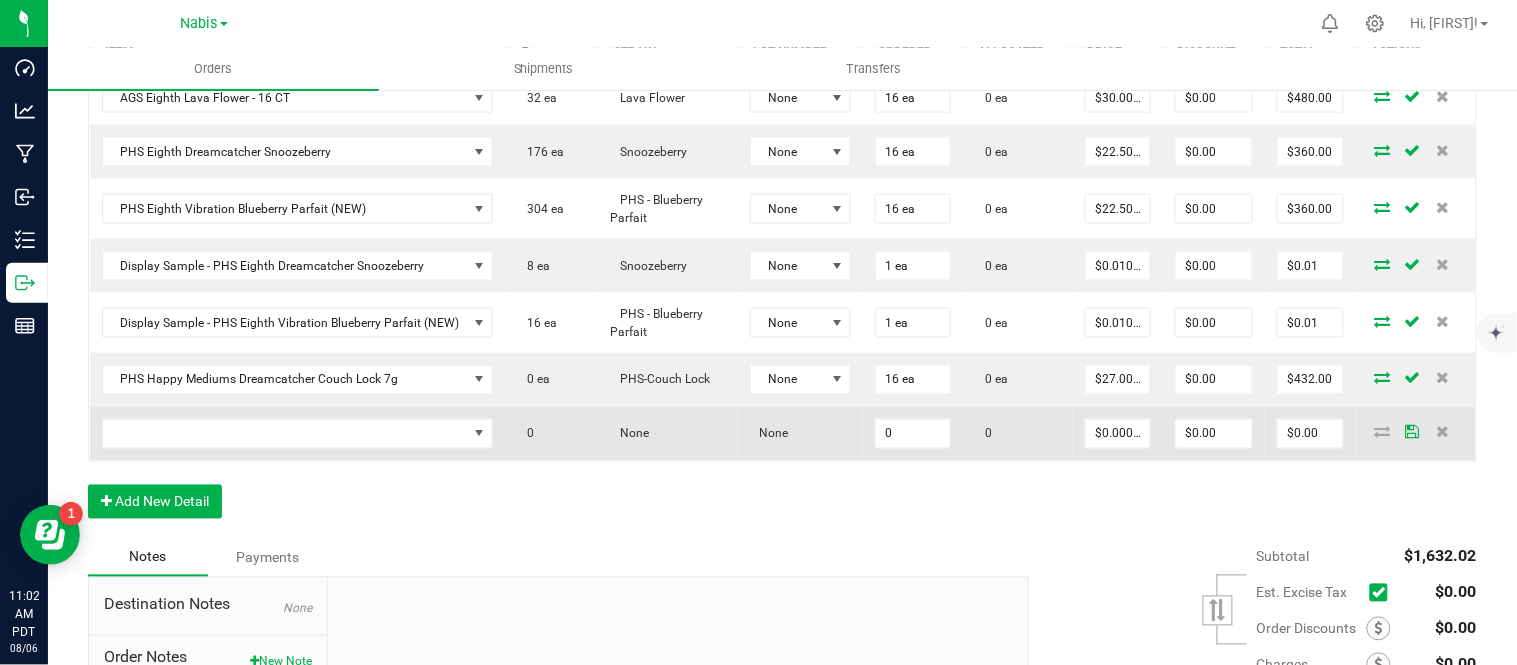 click at bounding box center (298, 434) 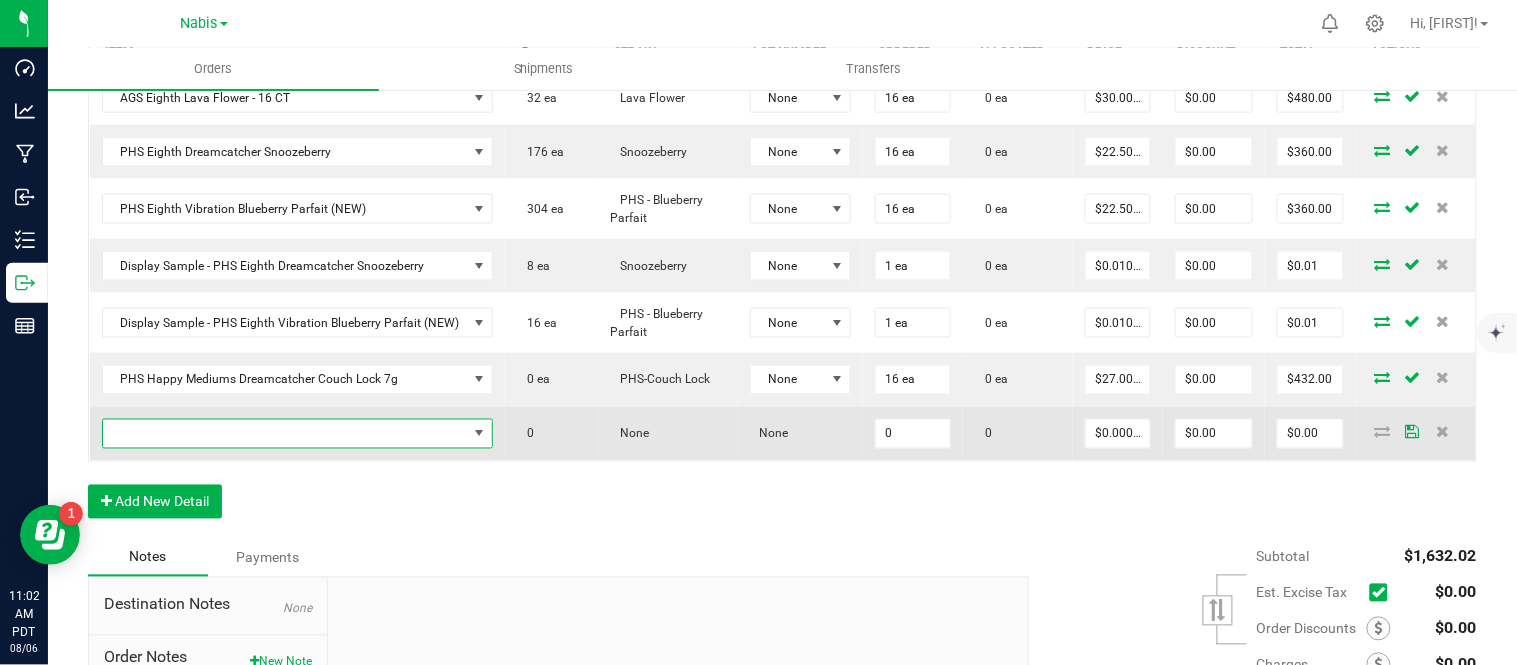 click at bounding box center [285, 434] 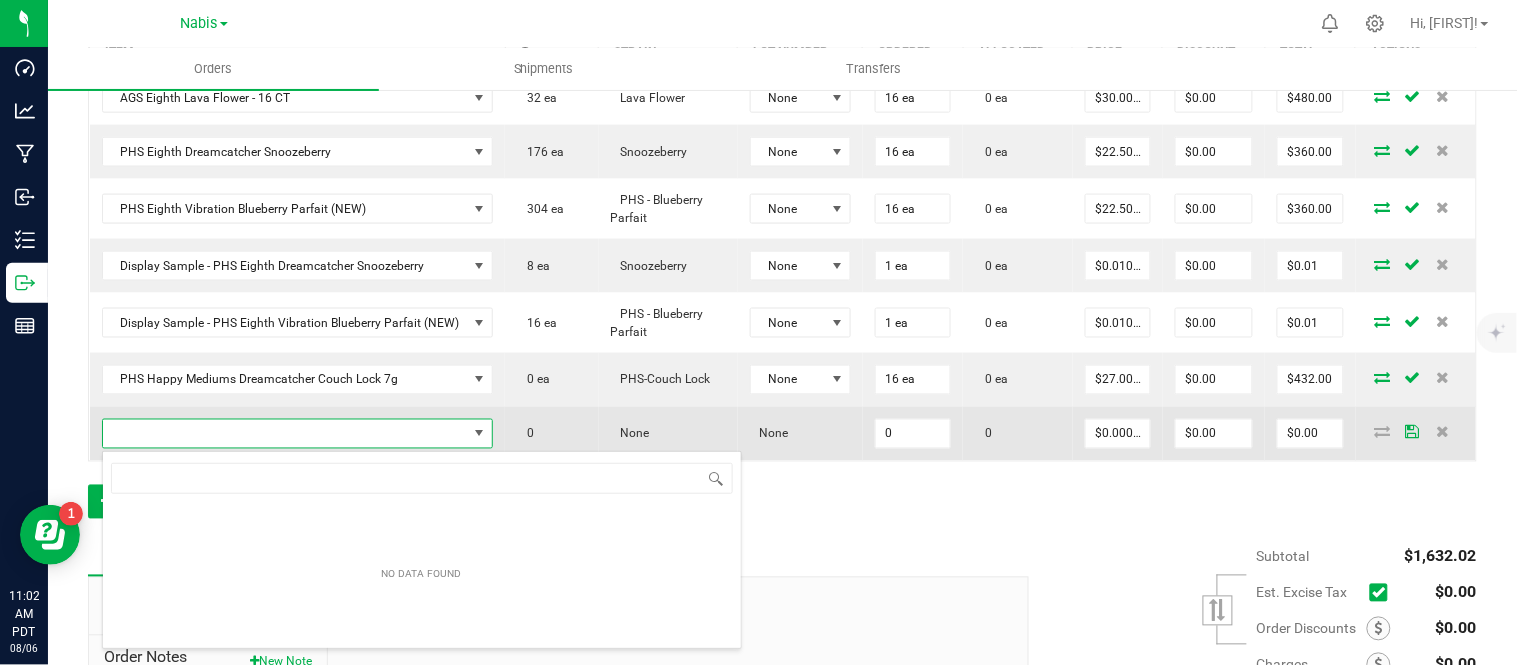 scroll, scrollTop: 99970, scrollLeft: 99615, axis: both 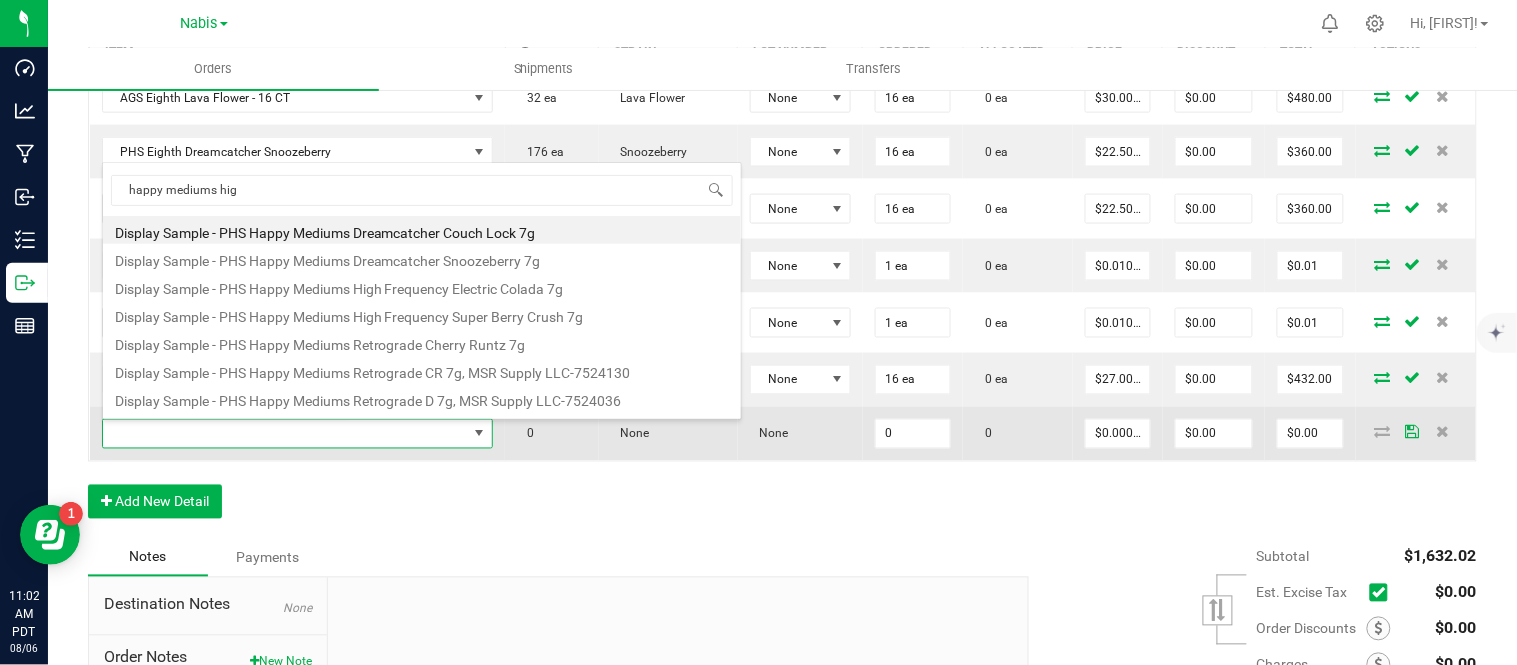 type on "happy mediums high" 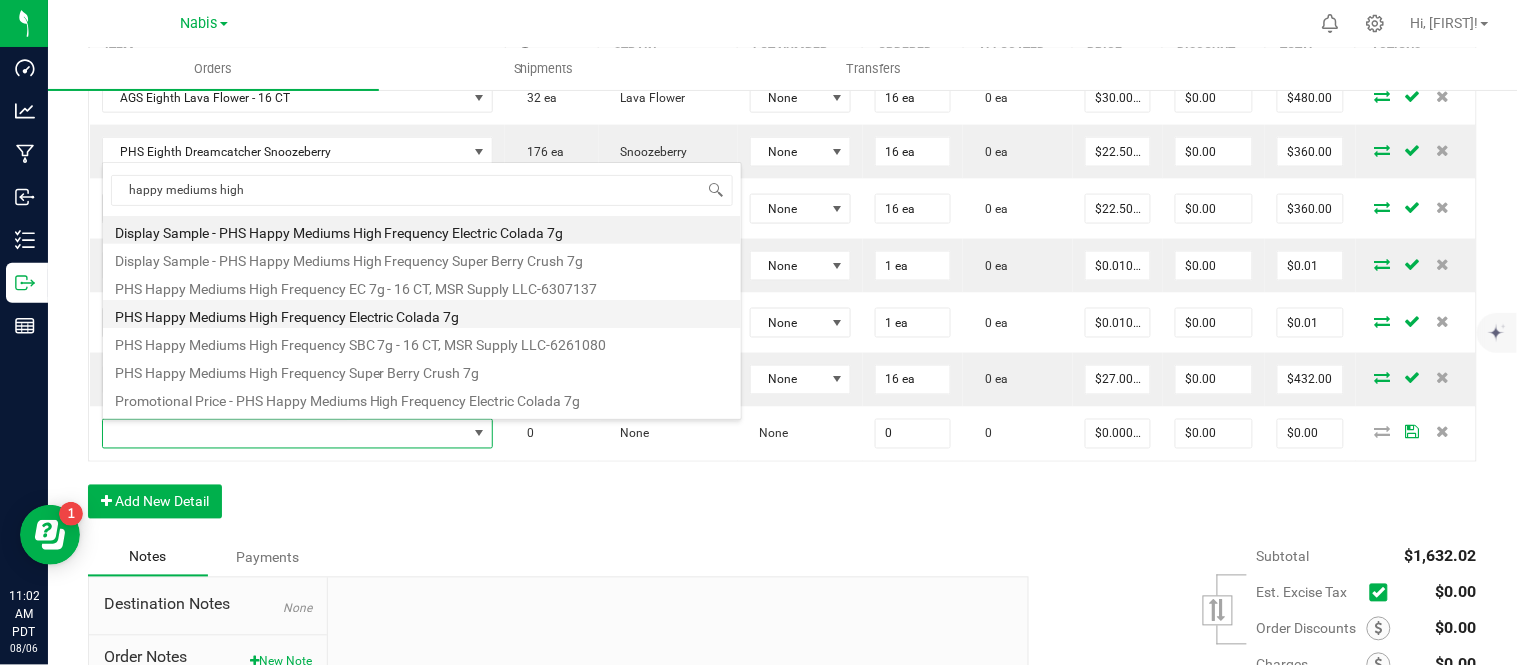 click on "PHS Happy Mediums High Frequency Electric Colada 7g" at bounding box center (422, 314) 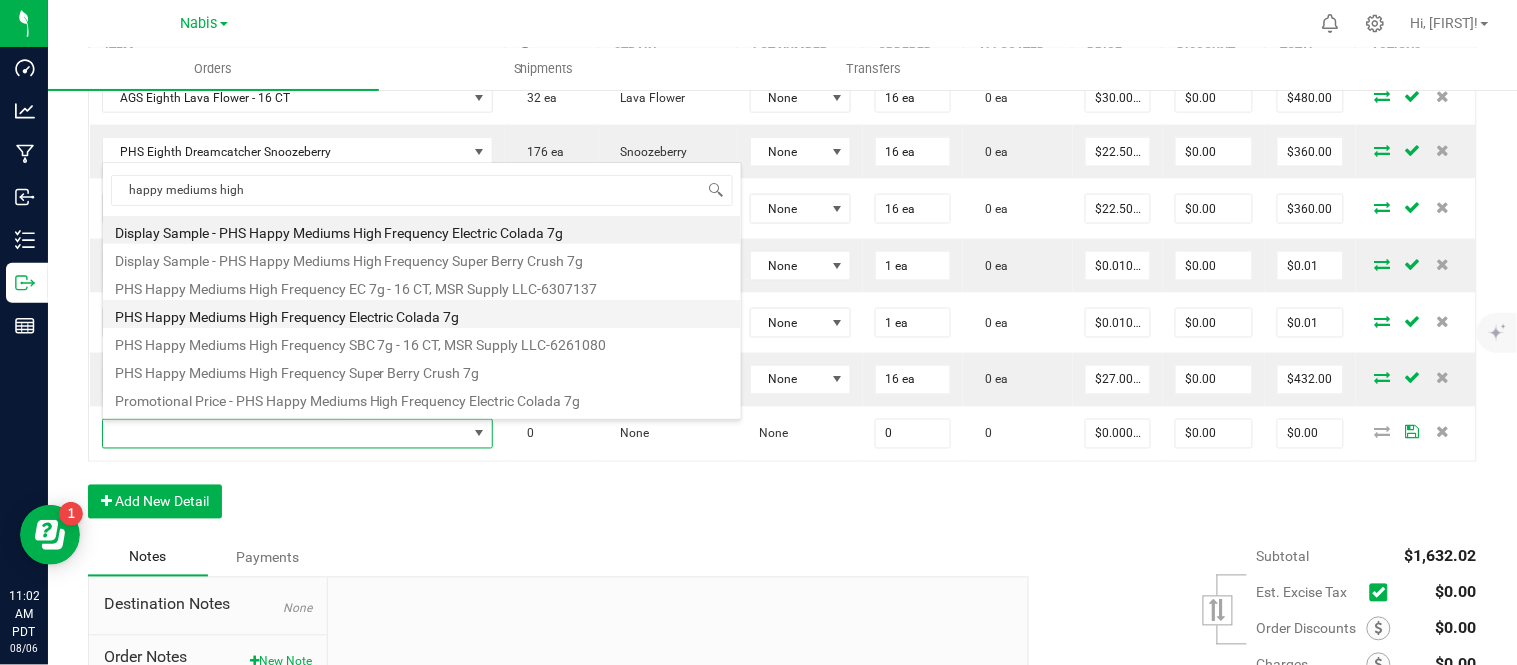 type on "0 ea" 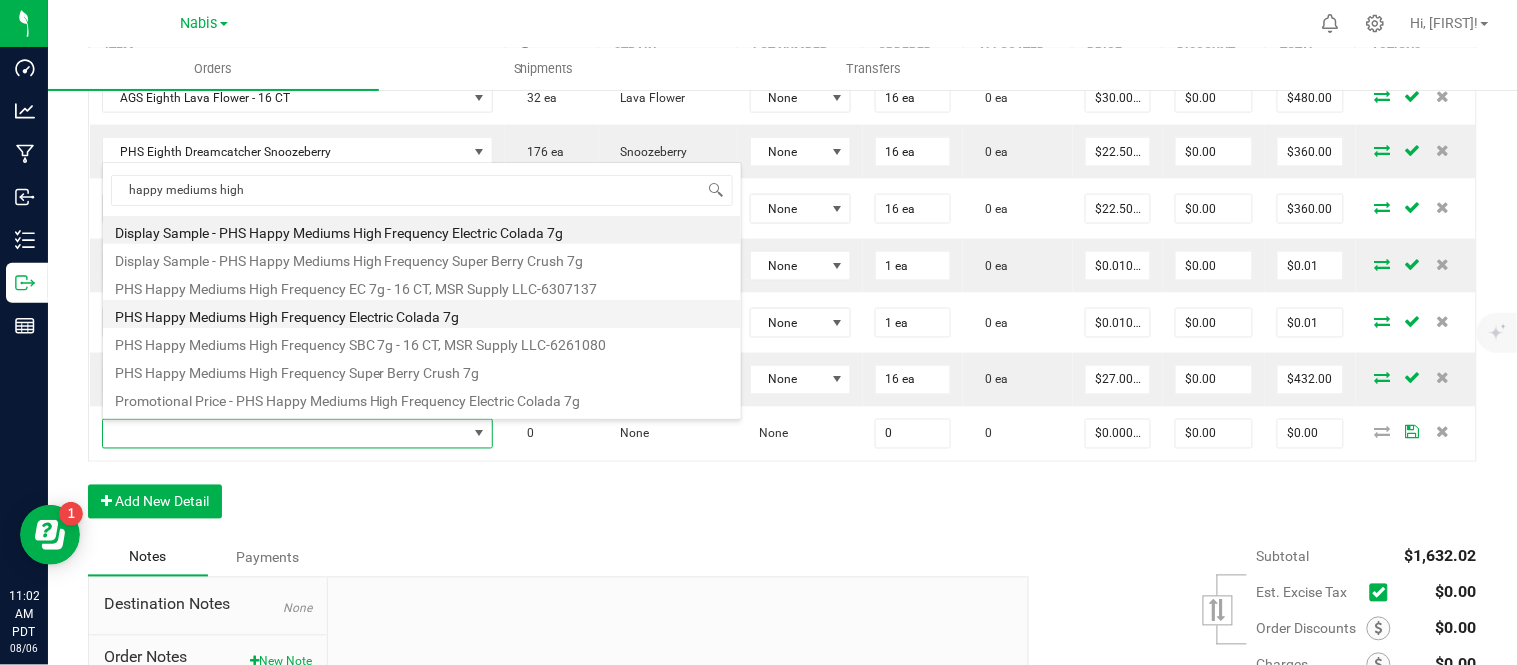 type on "$27.00000" 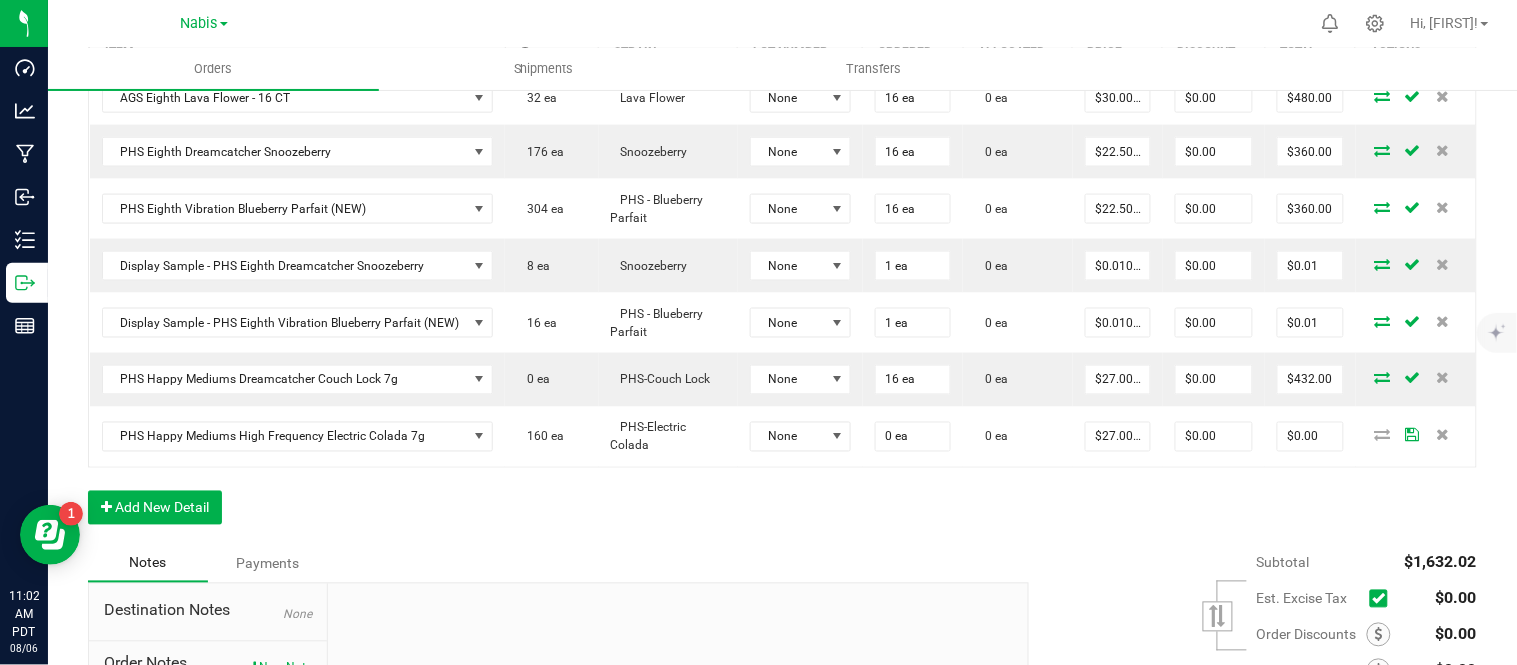 click on "[COMPANY] - [NUMBER]" at bounding box center [782, 255] 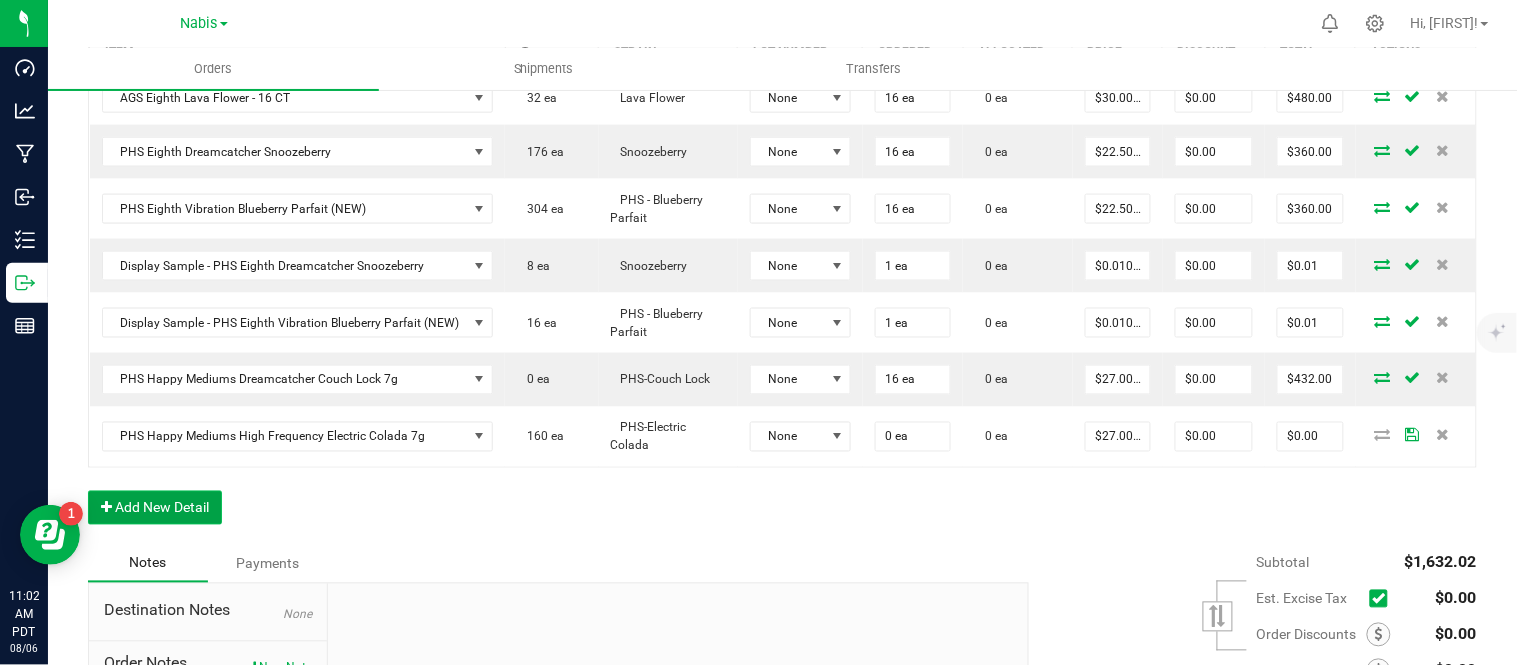 click on "Add New Detail" at bounding box center (155, 508) 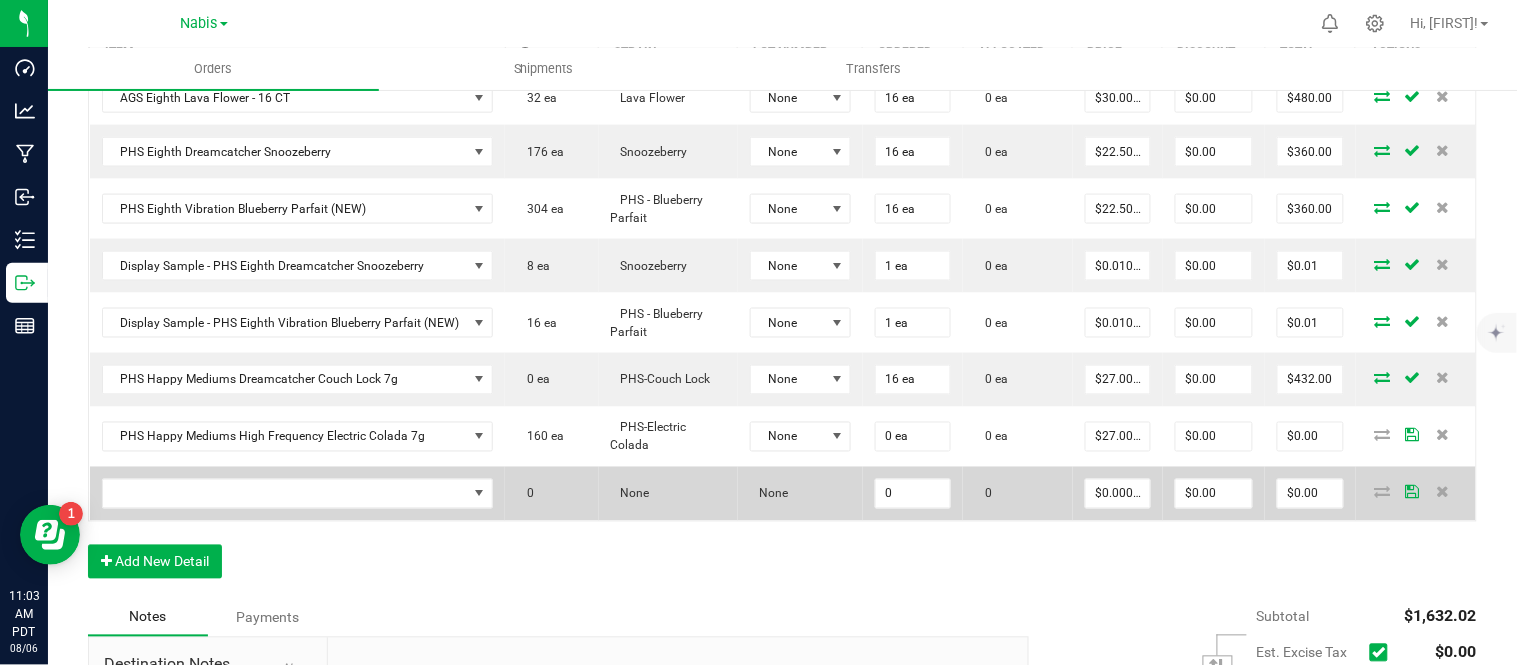 click at bounding box center (298, 494) 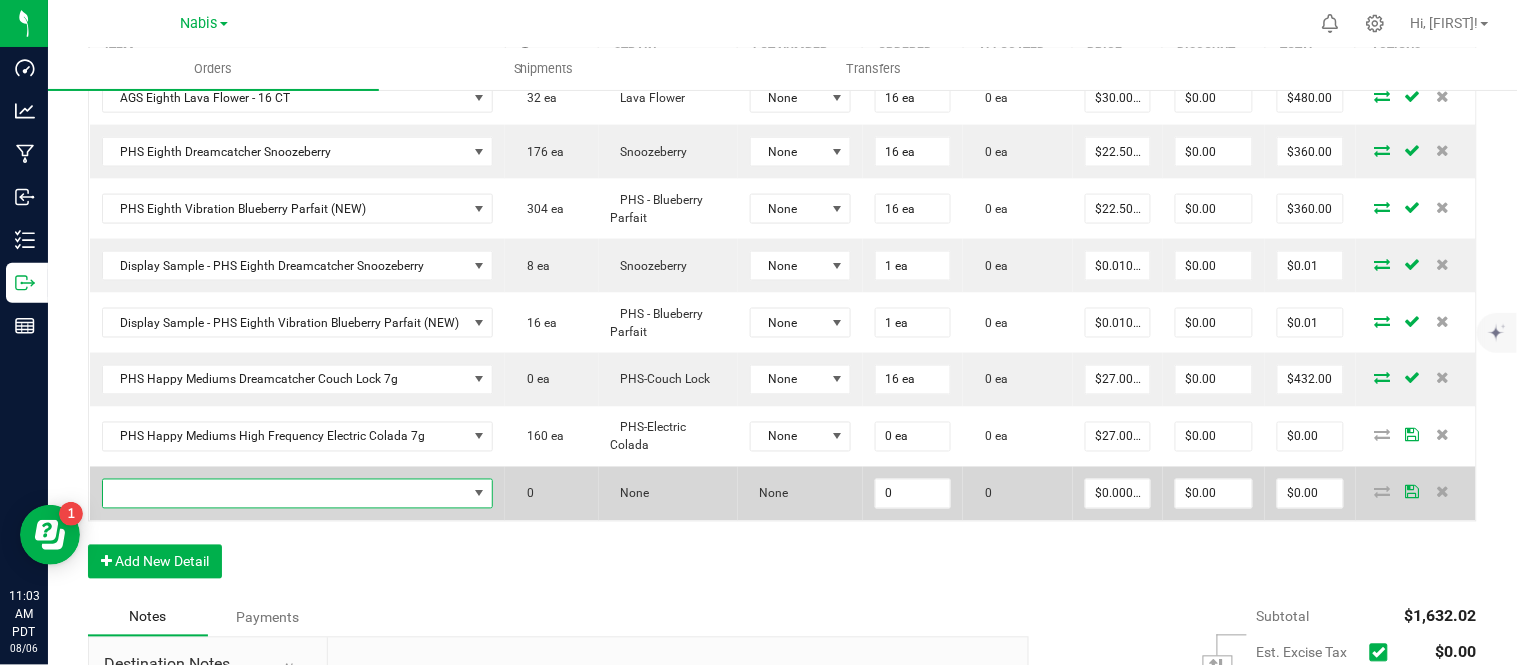 click at bounding box center [285, 494] 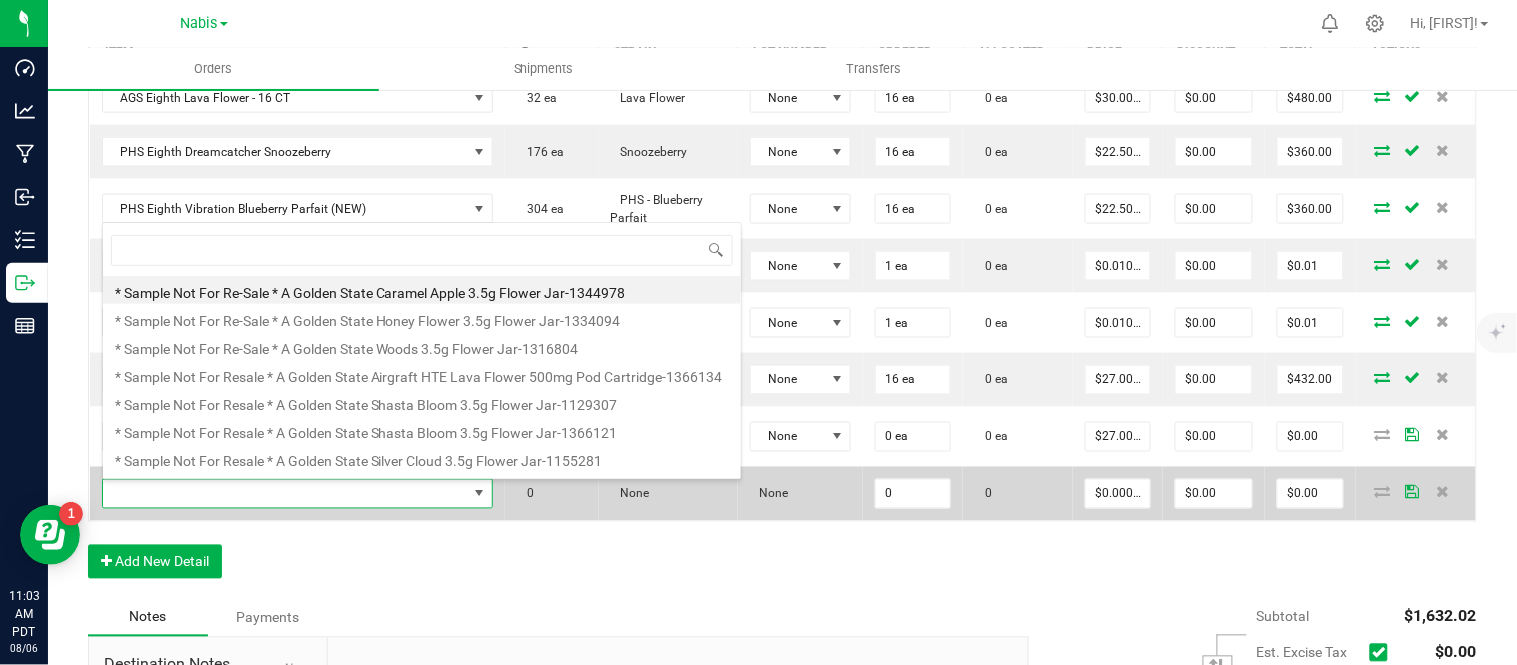 scroll, scrollTop: 99970, scrollLeft: 99615, axis: both 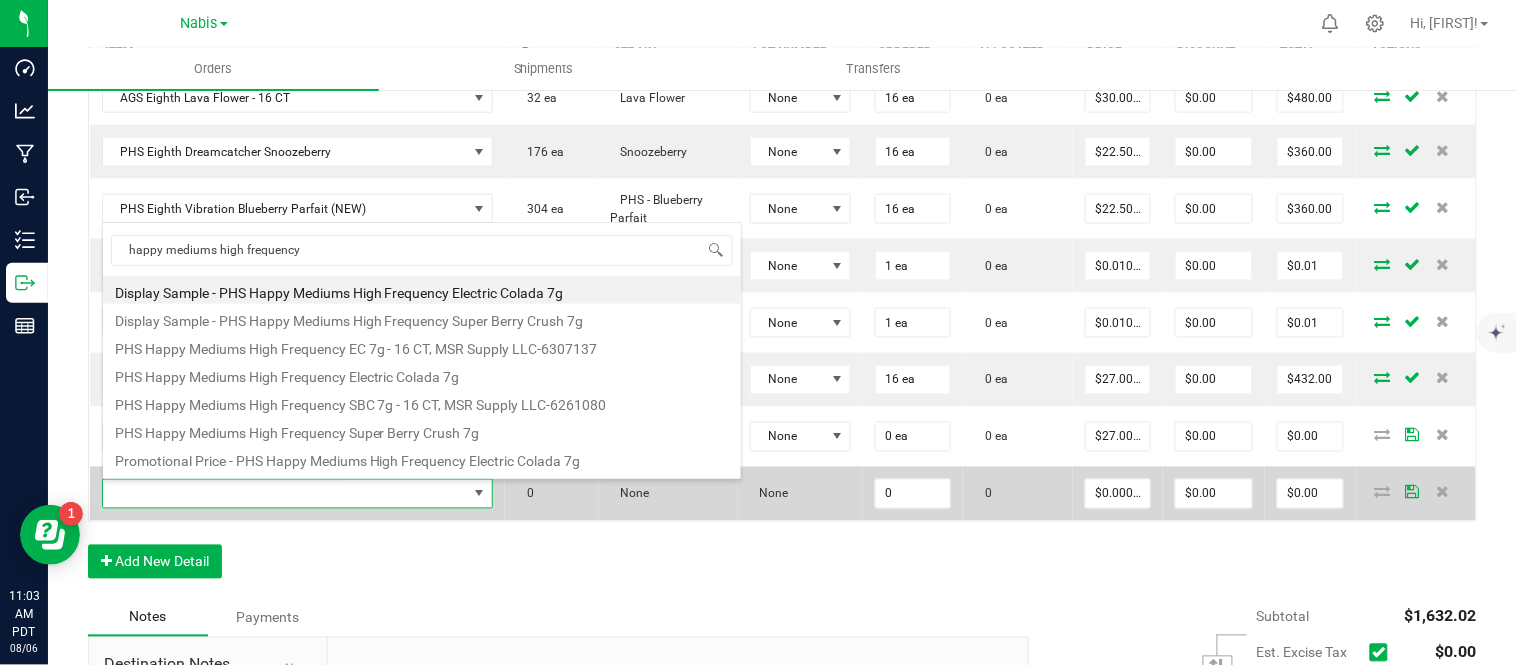type on "happy mediums high frequency s" 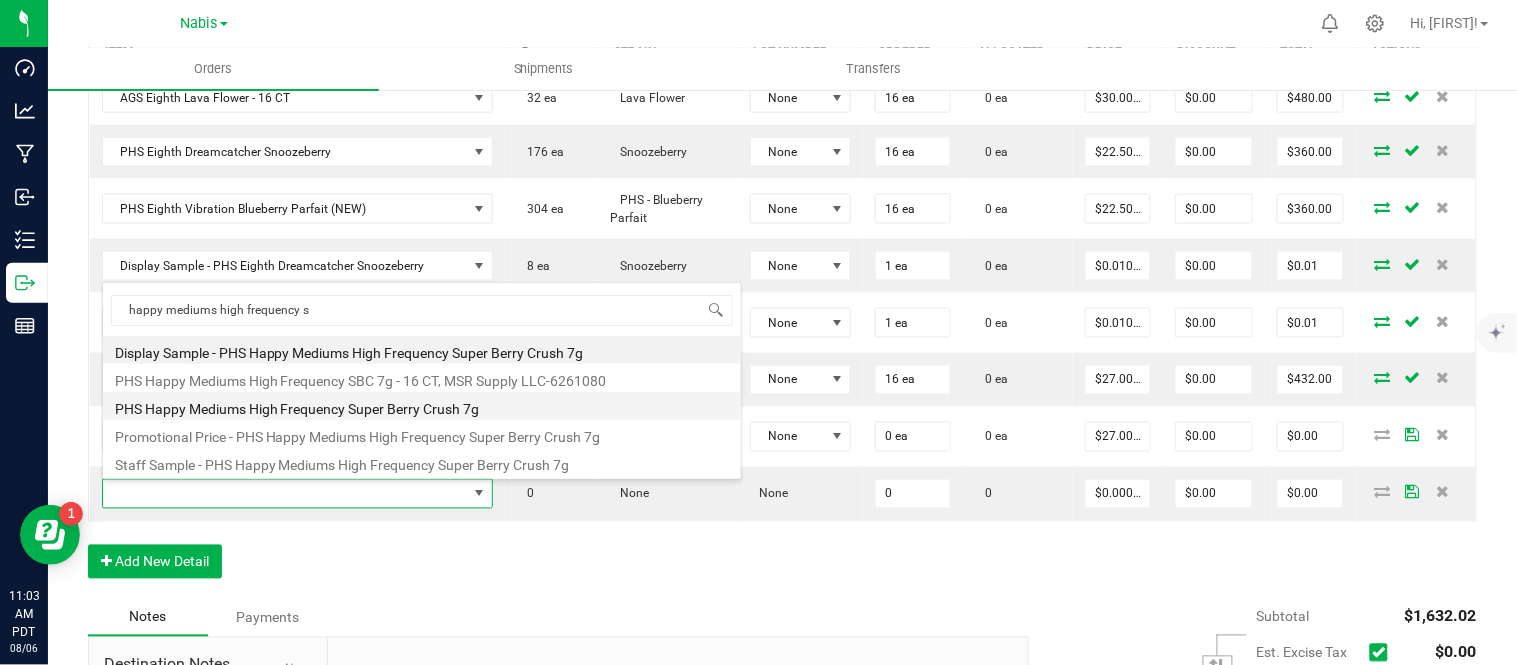 click on "PHS Happy Mediums High Frequency Super Berry Crush 7g" at bounding box center [422, 406] 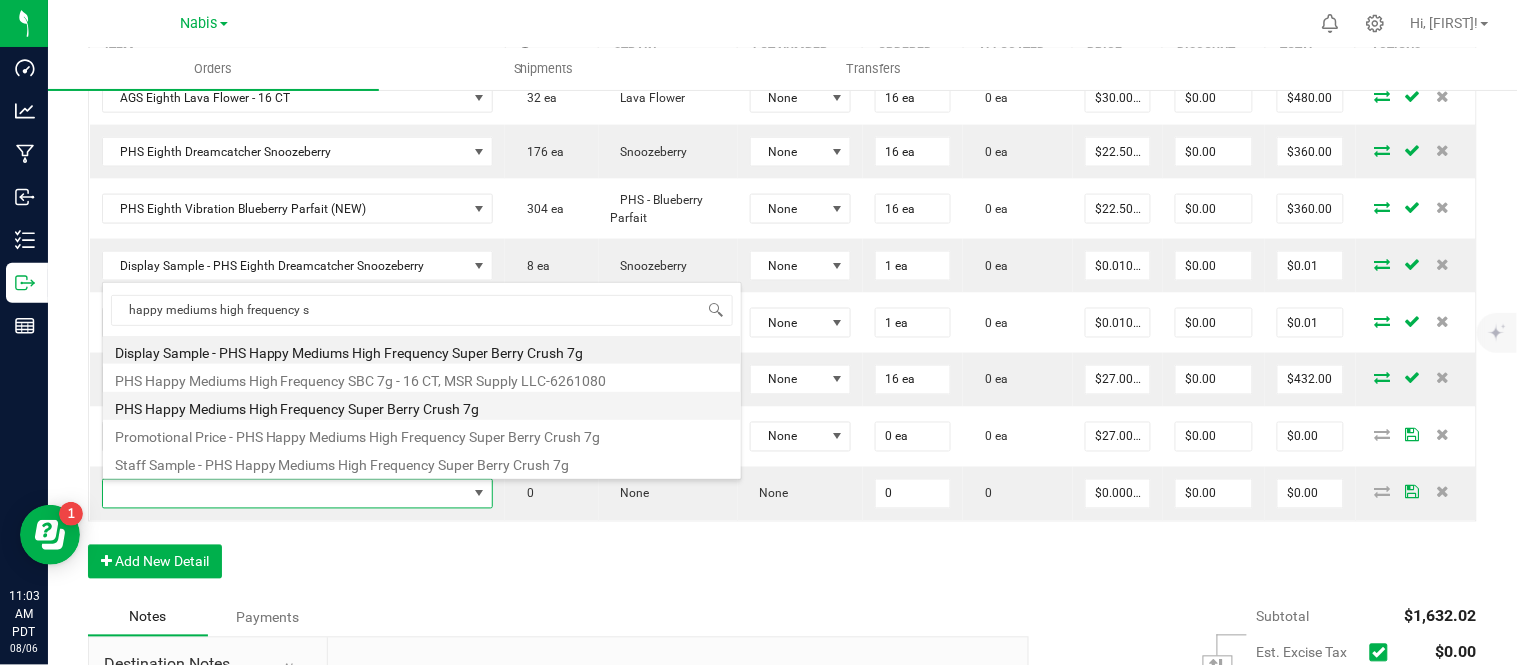 type on "0 ea" 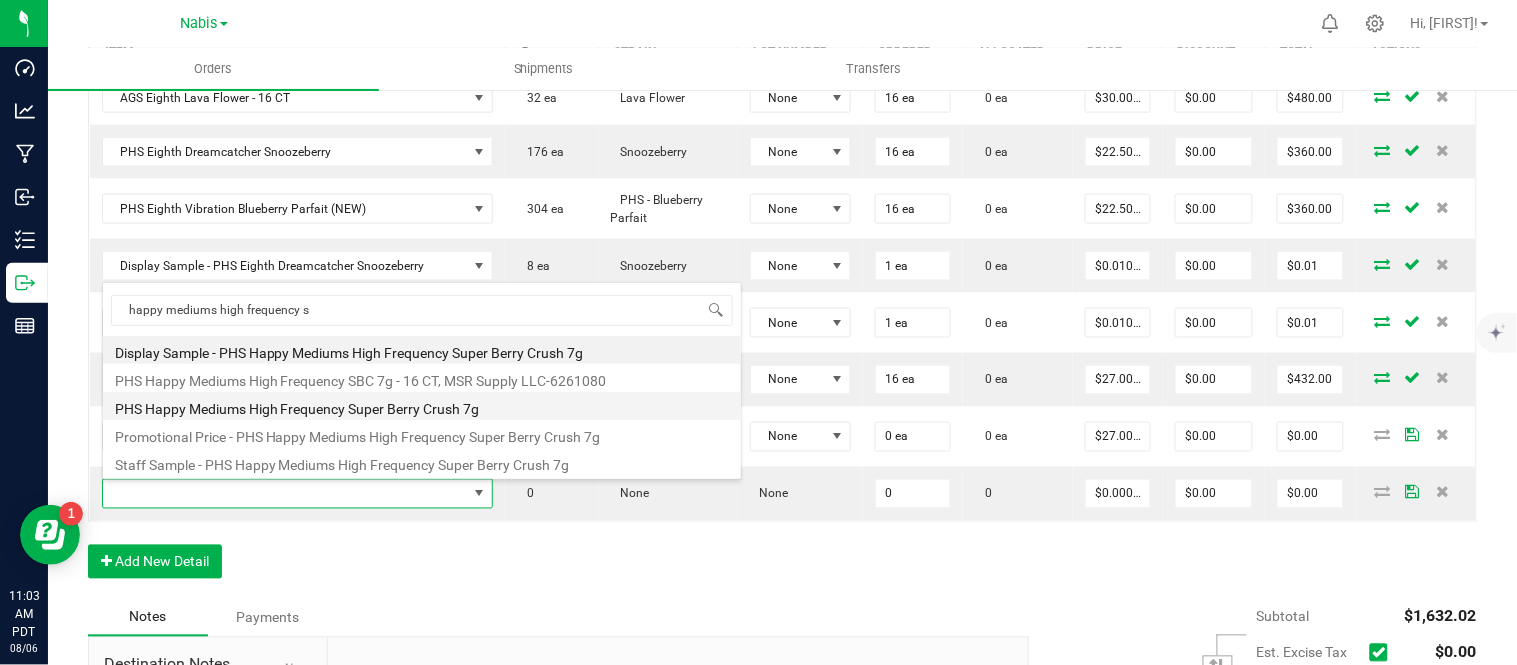 type on "$27.00000" 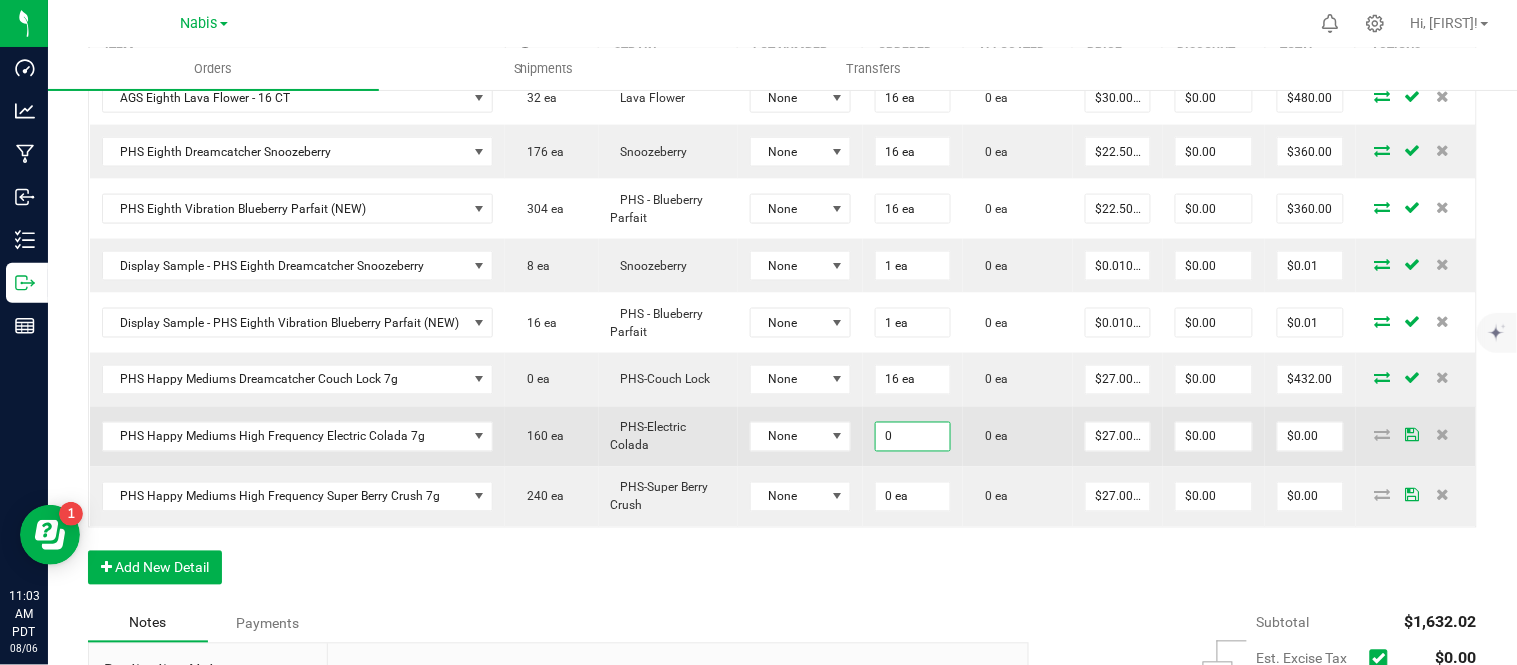 click on "0" at bounding box center [913, 437] 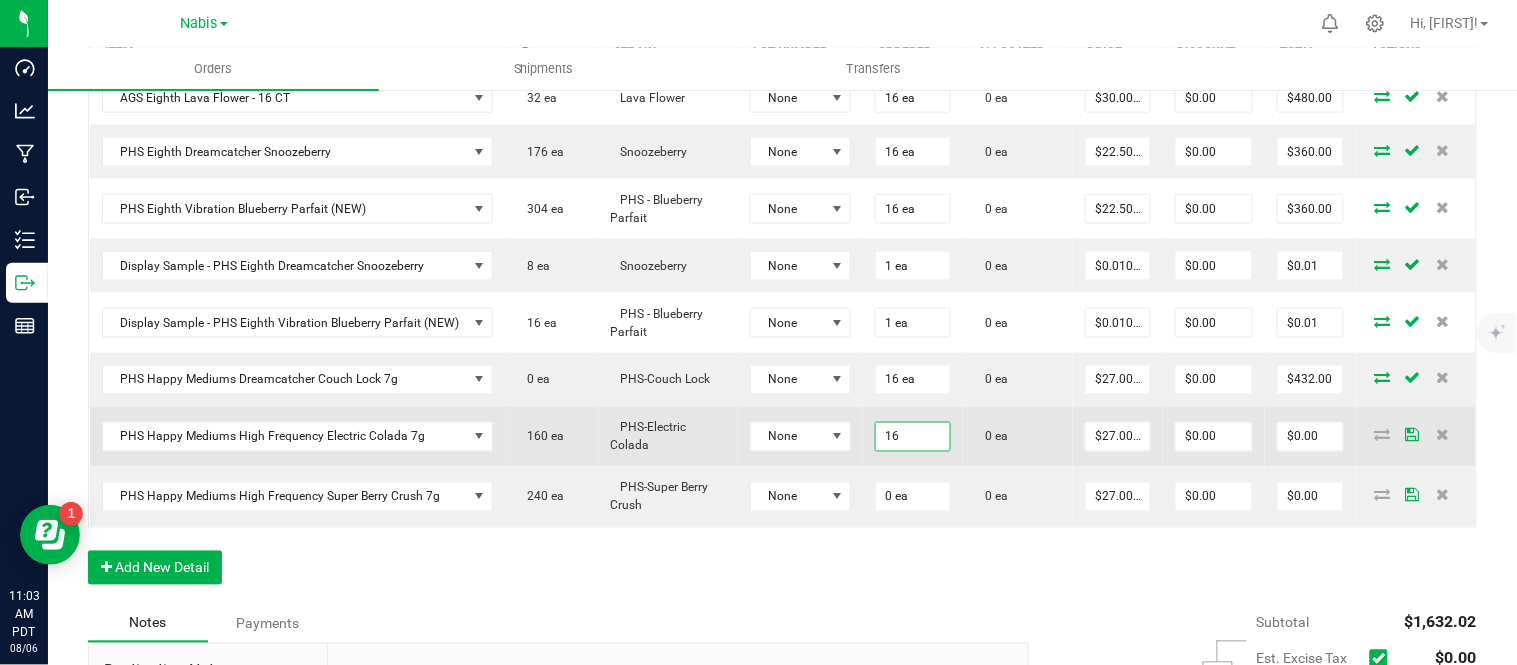type on "16 ea" 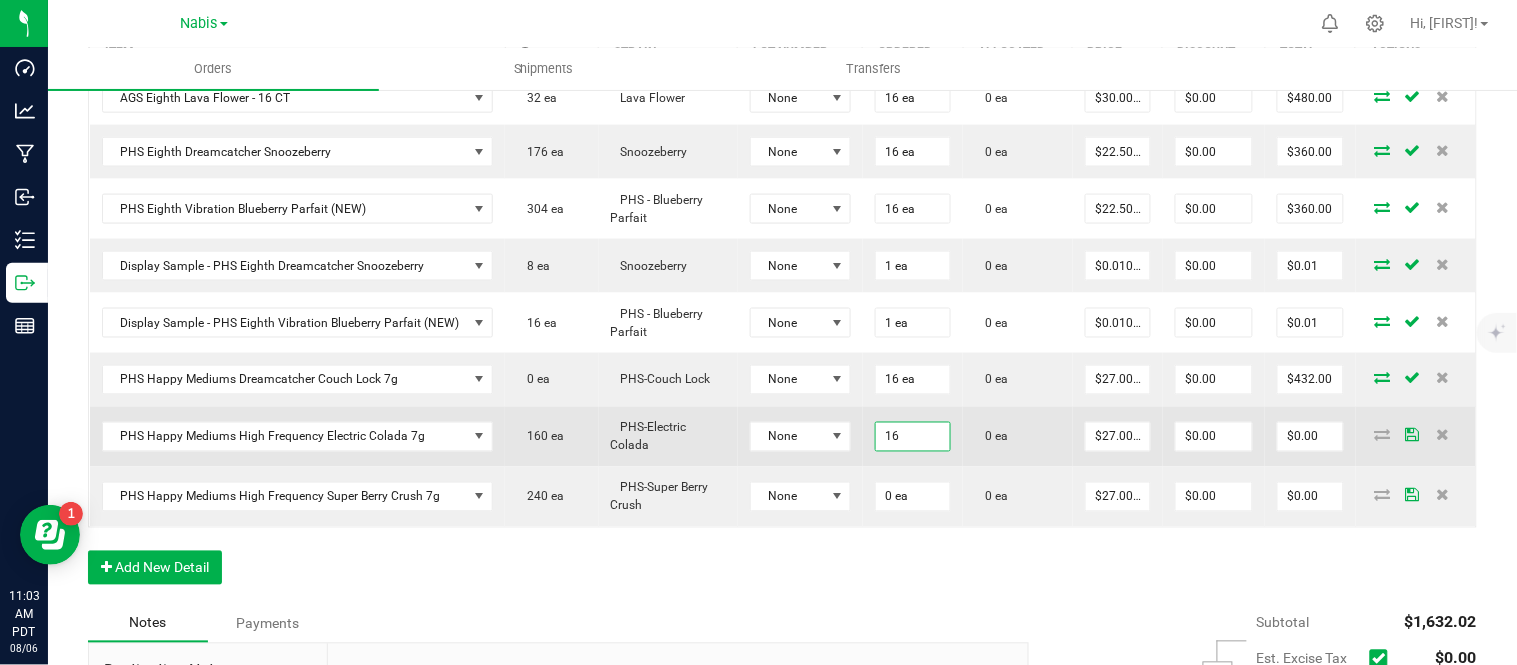 type on "27" 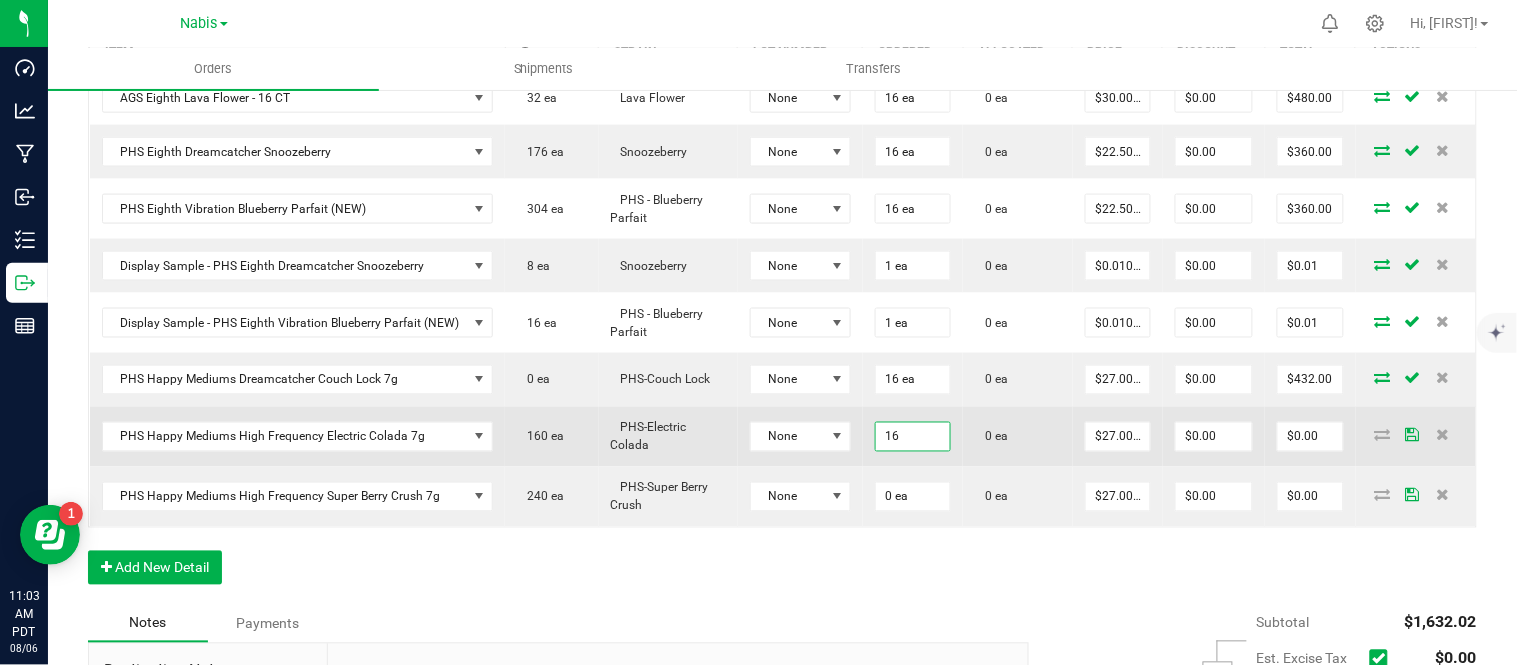 type on "$432.00" 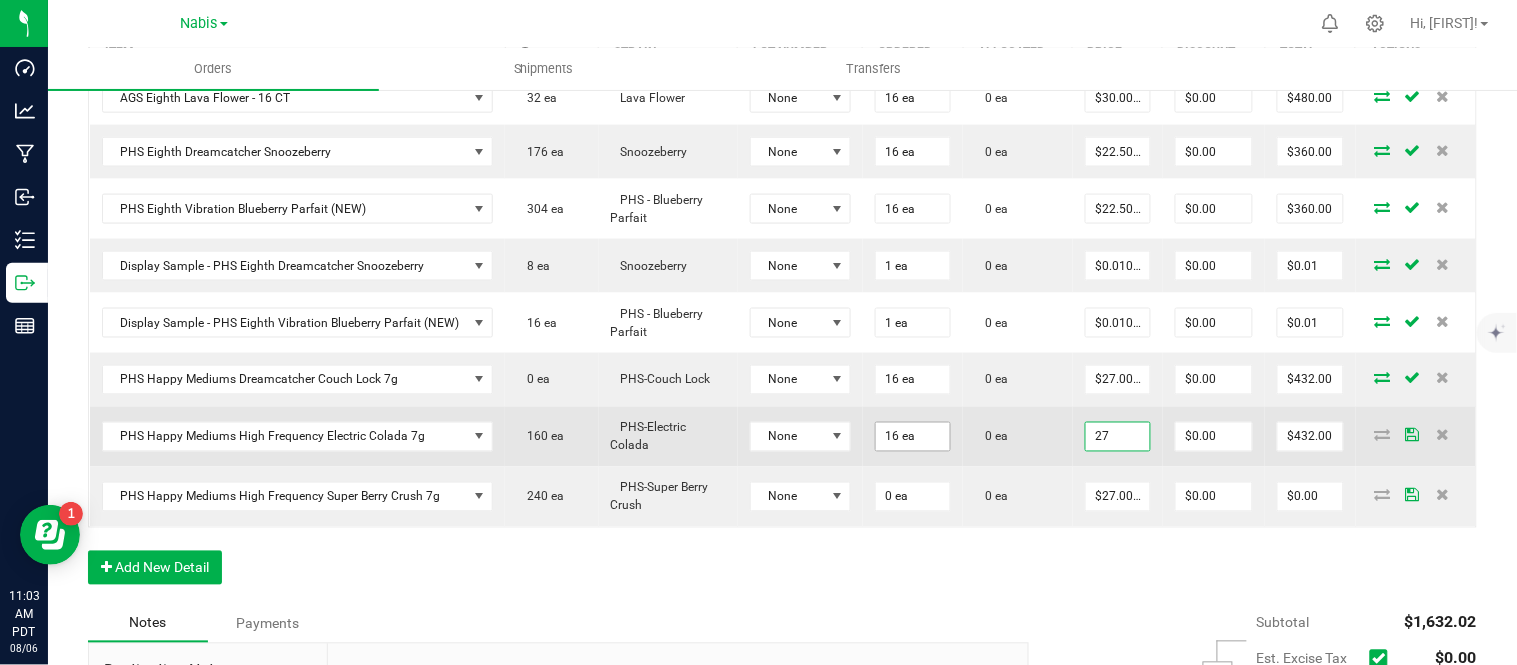 scroll, scrollTop: 0, scrollLeft: 0, axis: both 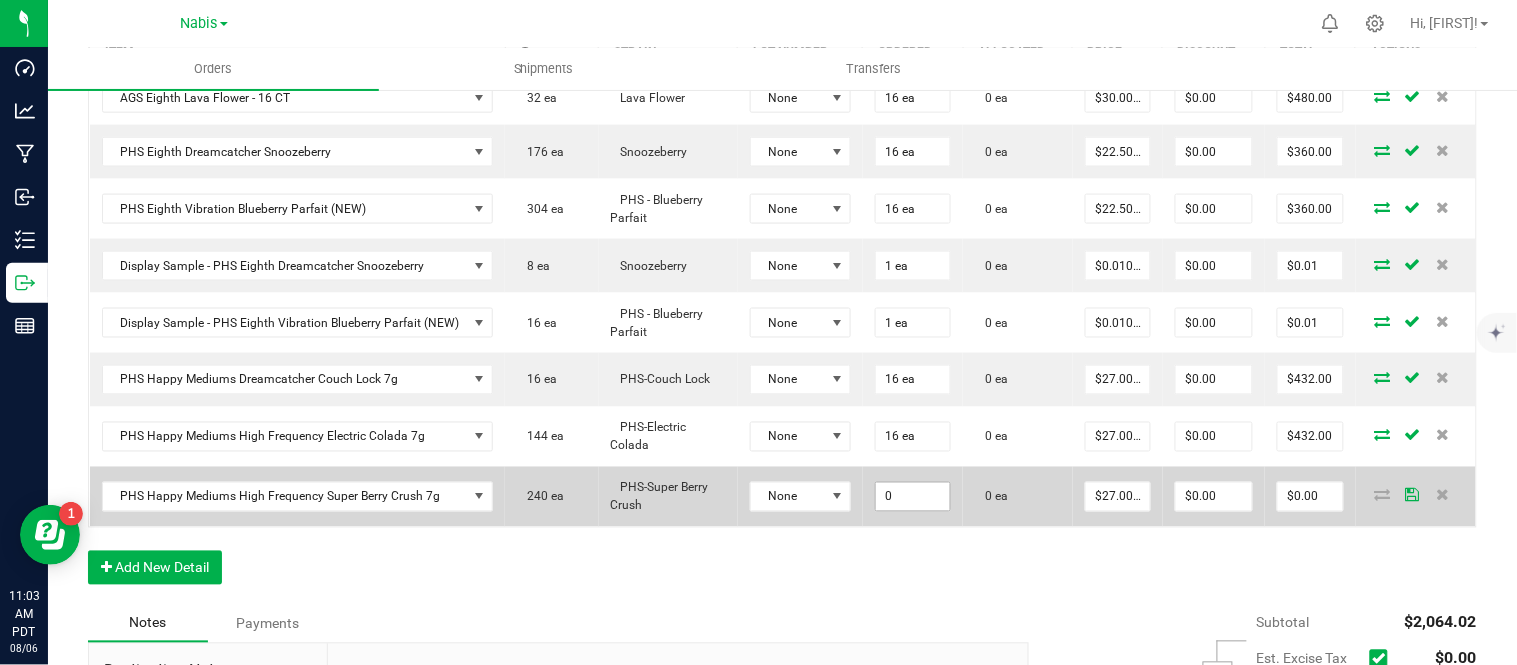 click on "0" at bounding box center [913, 497] 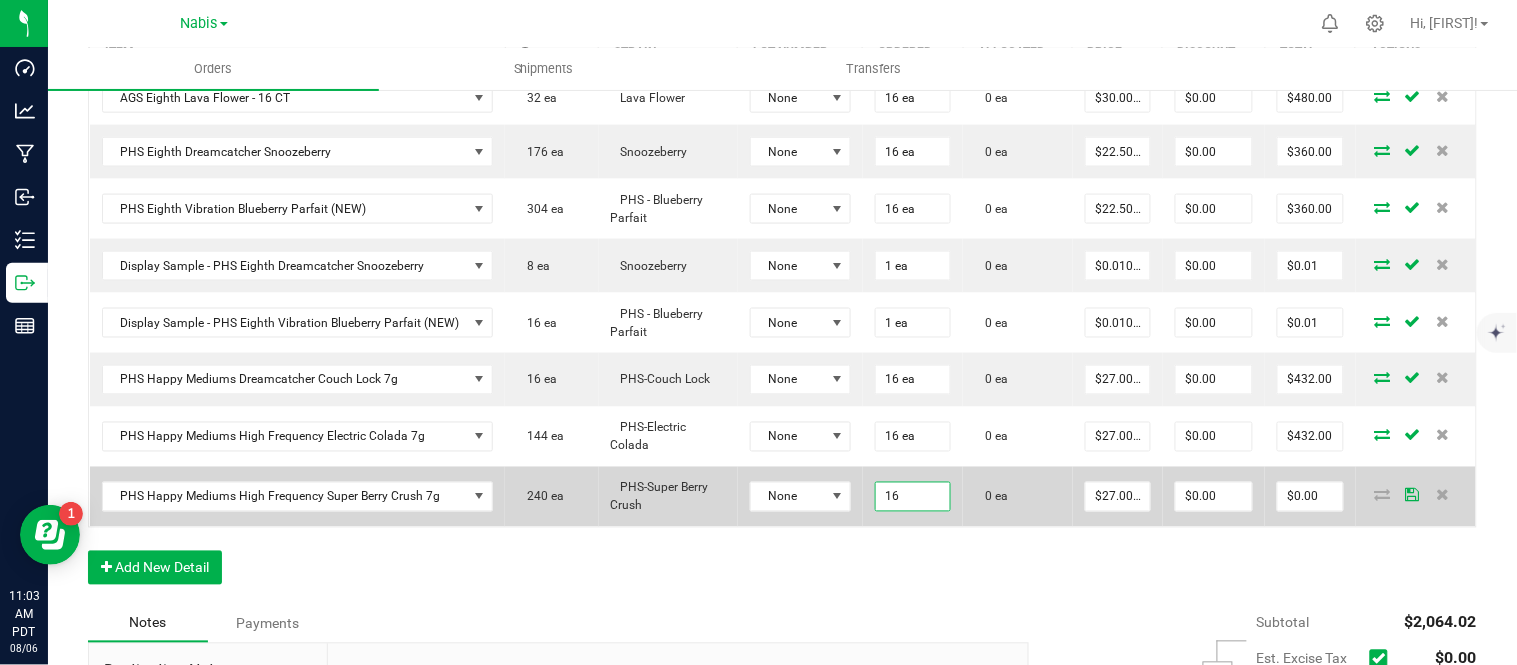 type on "16 ea" 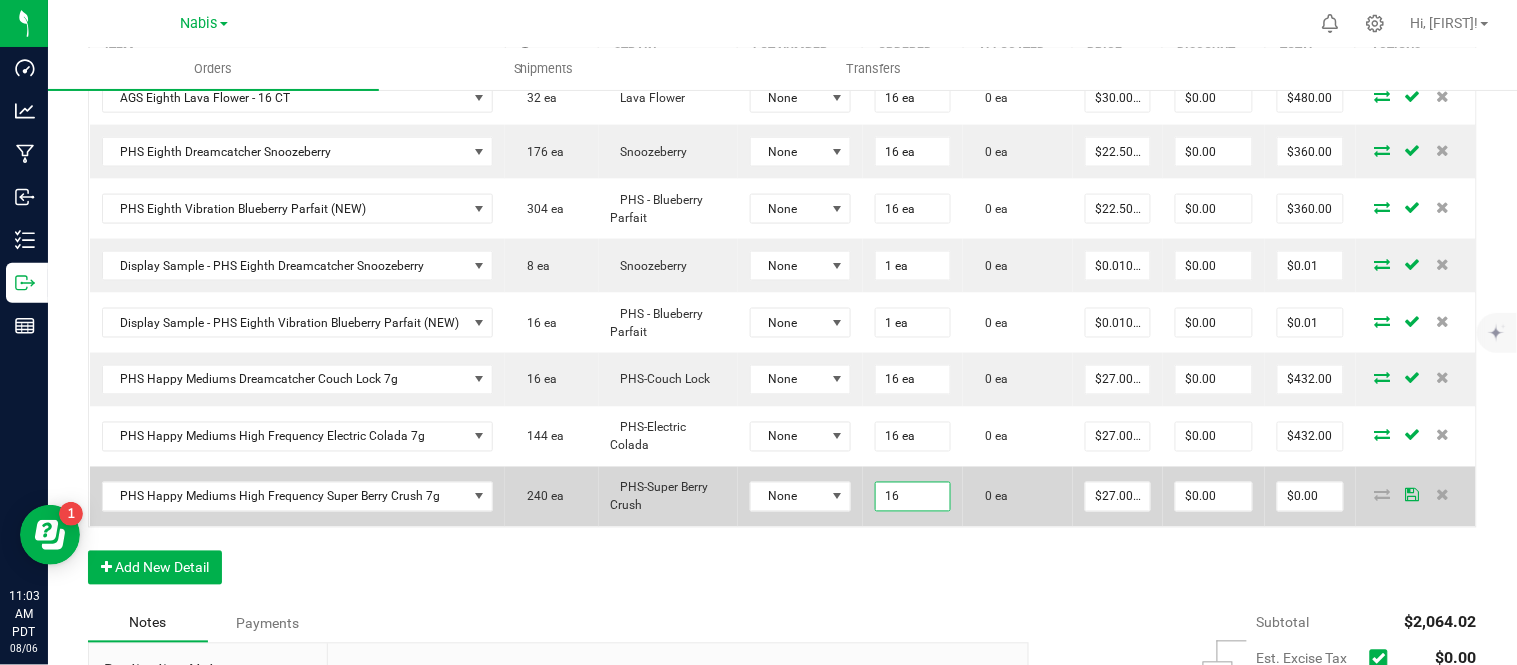 type on "27" 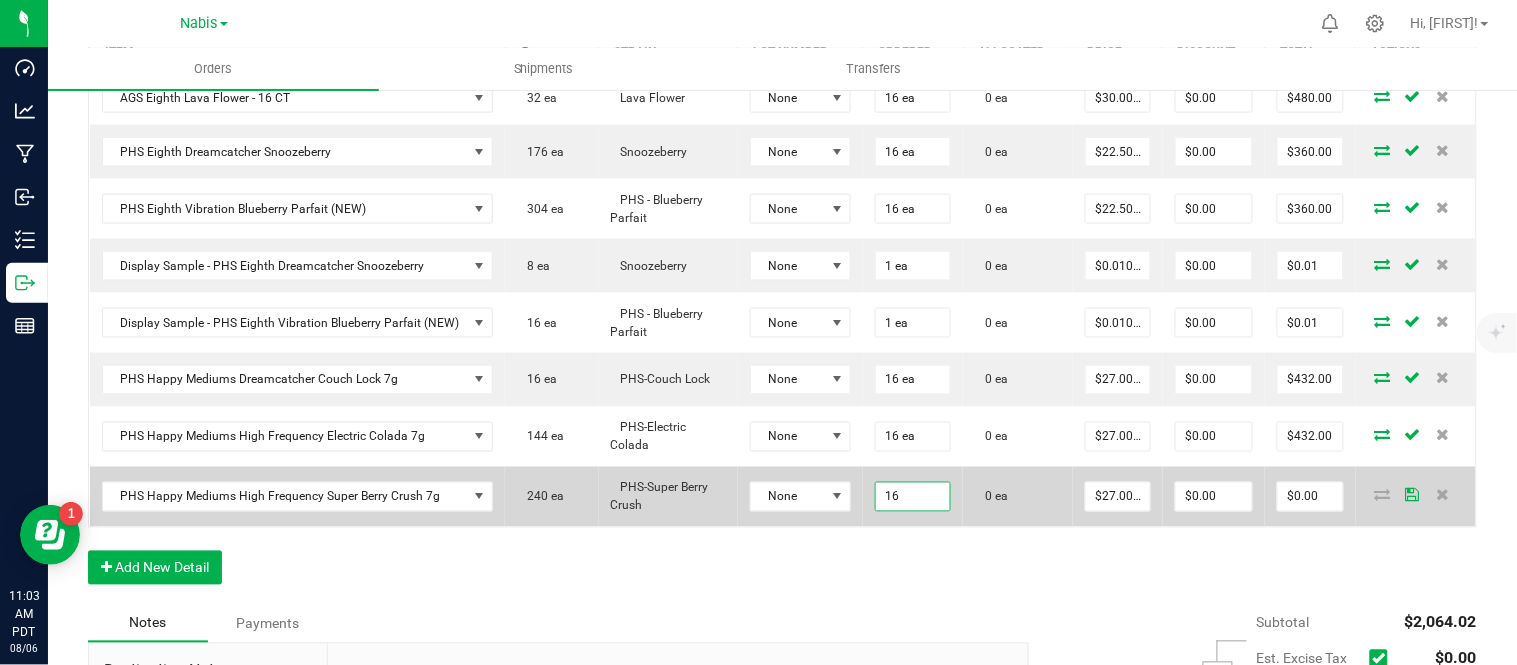 type on "$432.00" 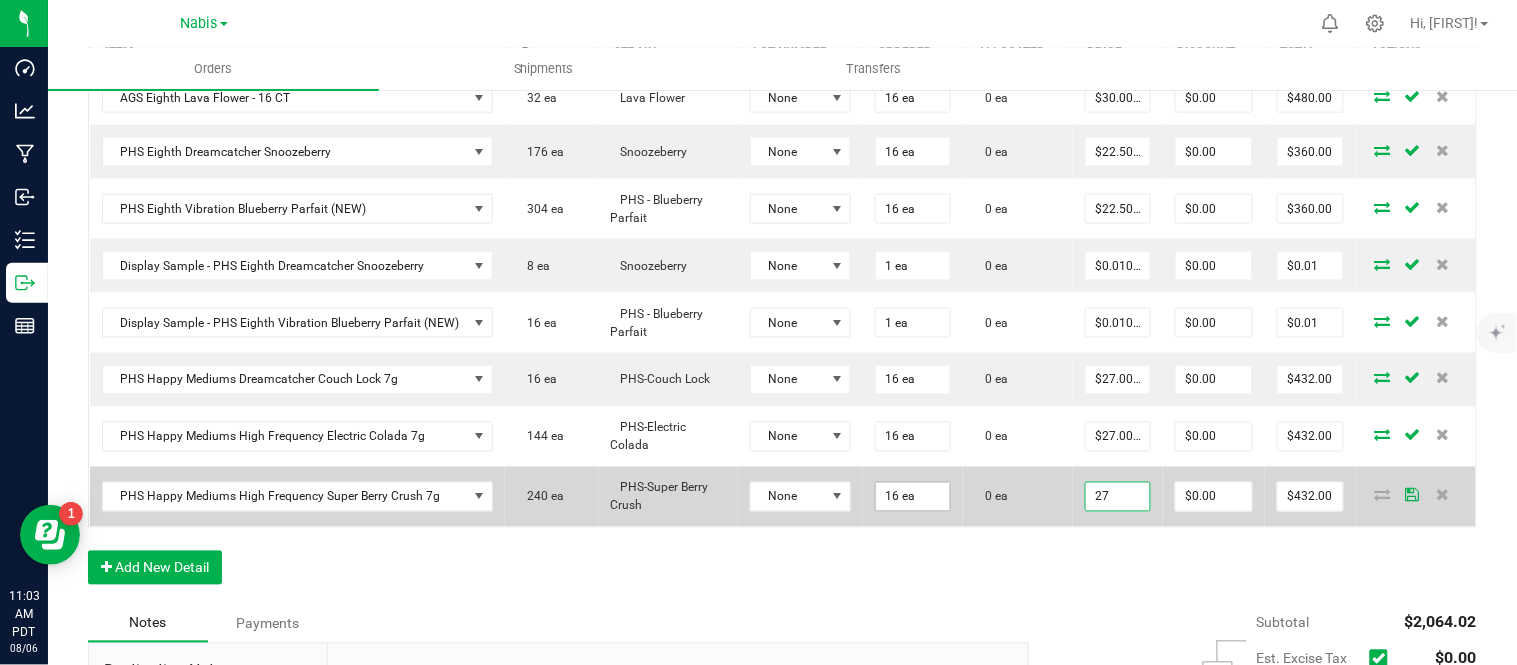 scroll, scrollTop: 0, scrollLeft: 0, axis: both 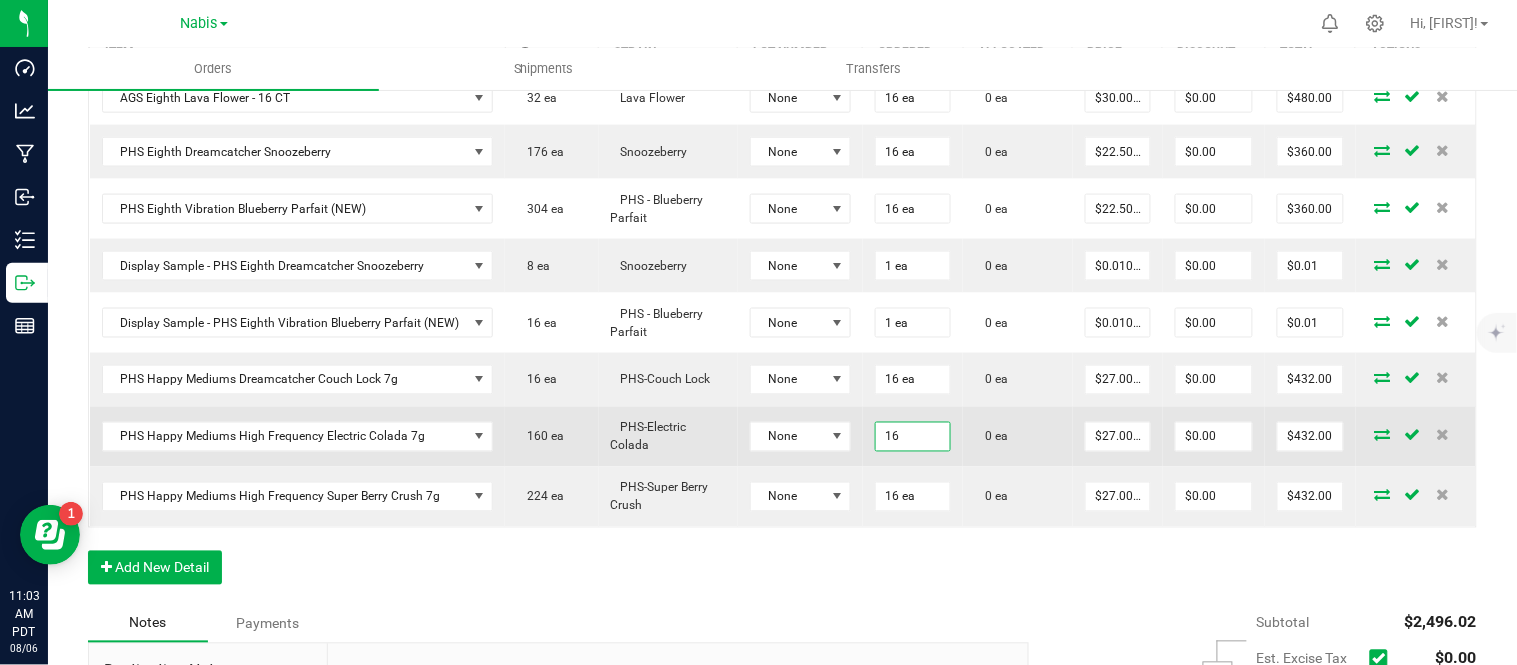 click on "16" at bounding box center [913, 437] 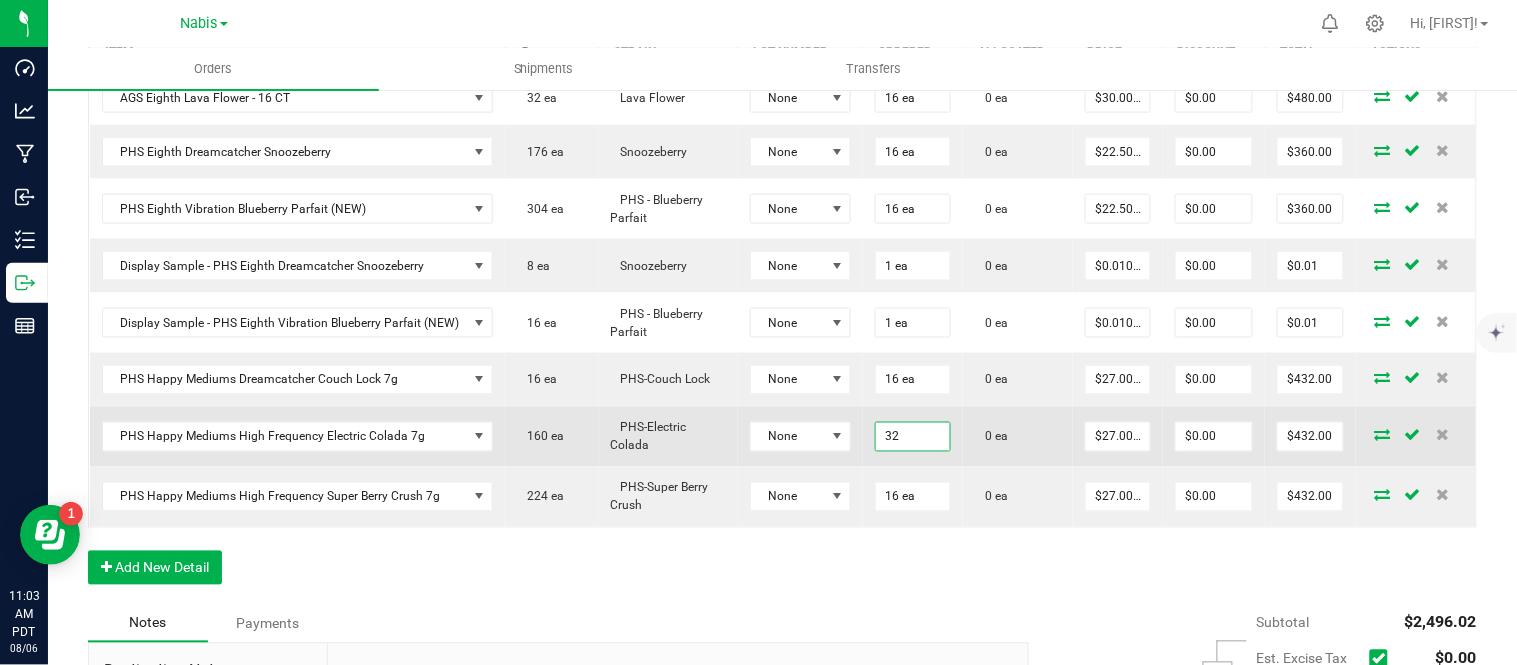 type on "32" 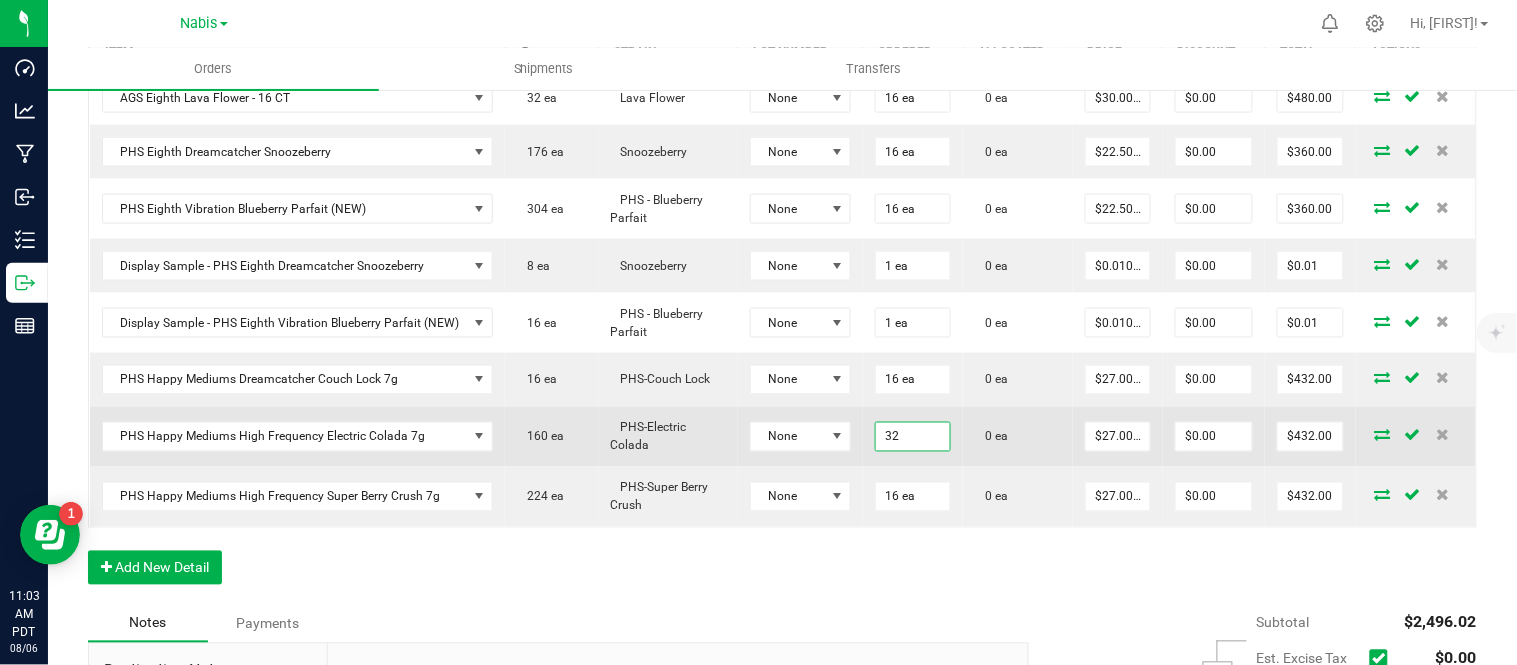 type on "27" 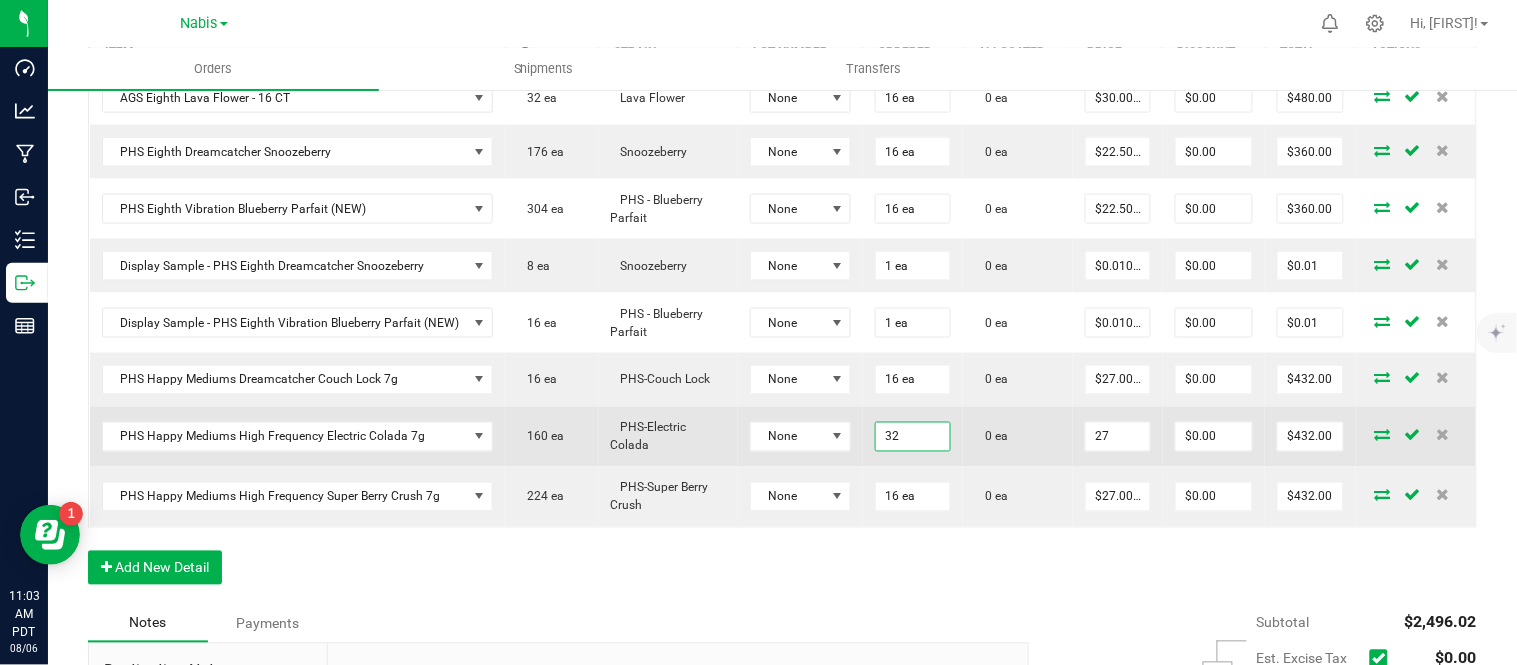 type on "32 ea" 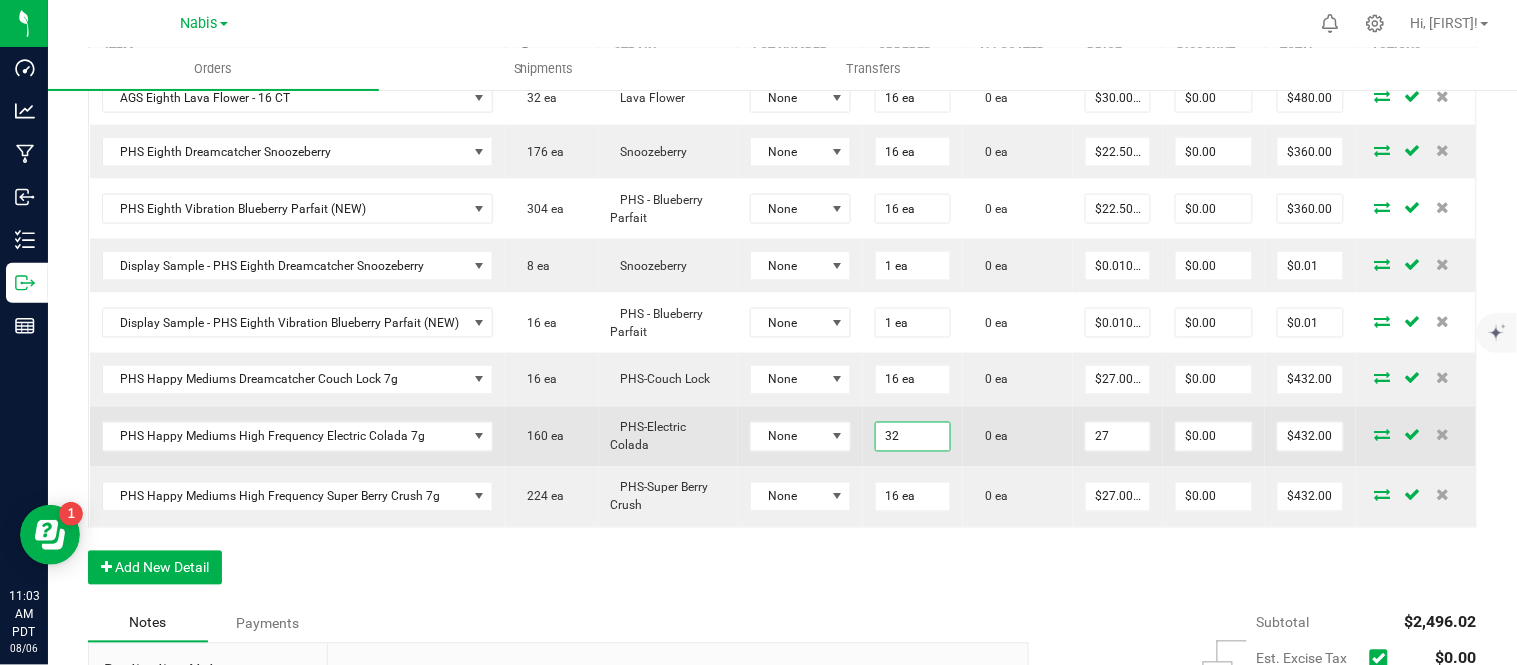 type on "$864.00" 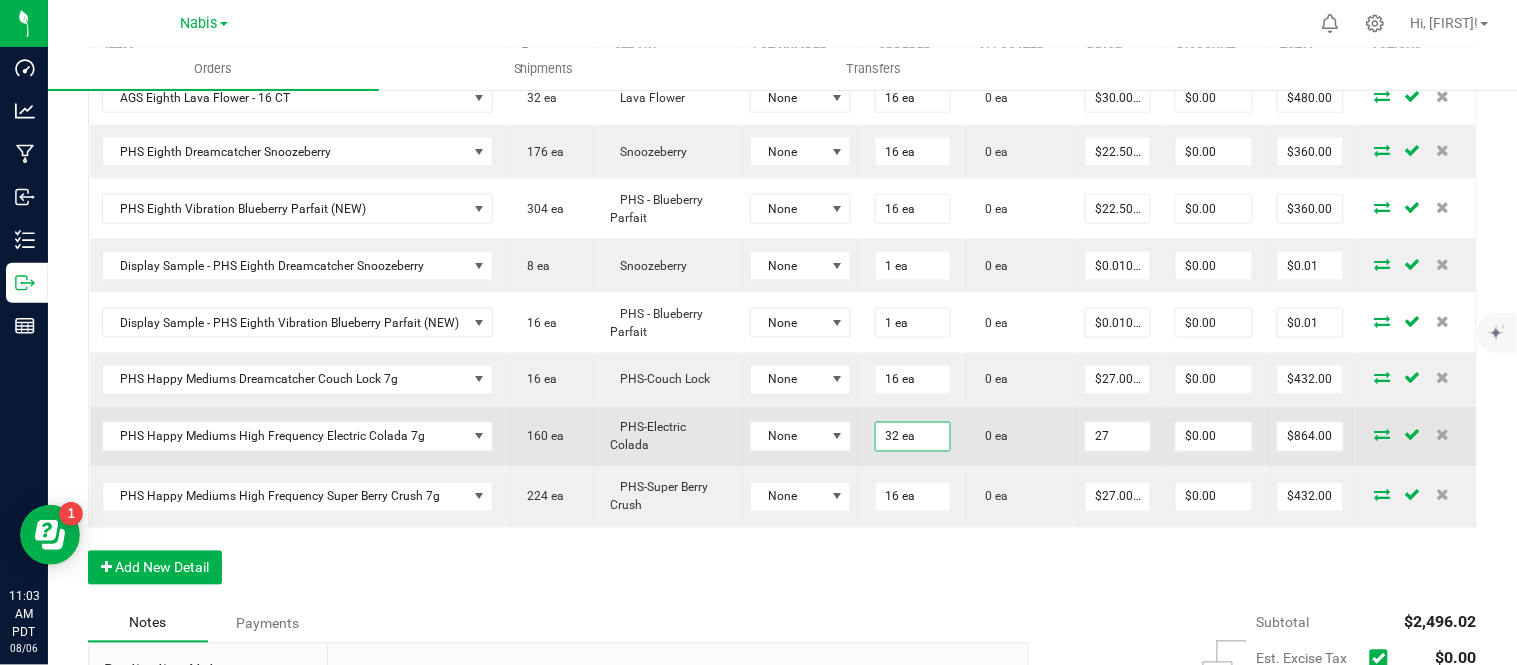 scroll, scrollTop: 0, scrollLeft: 0, axis: both 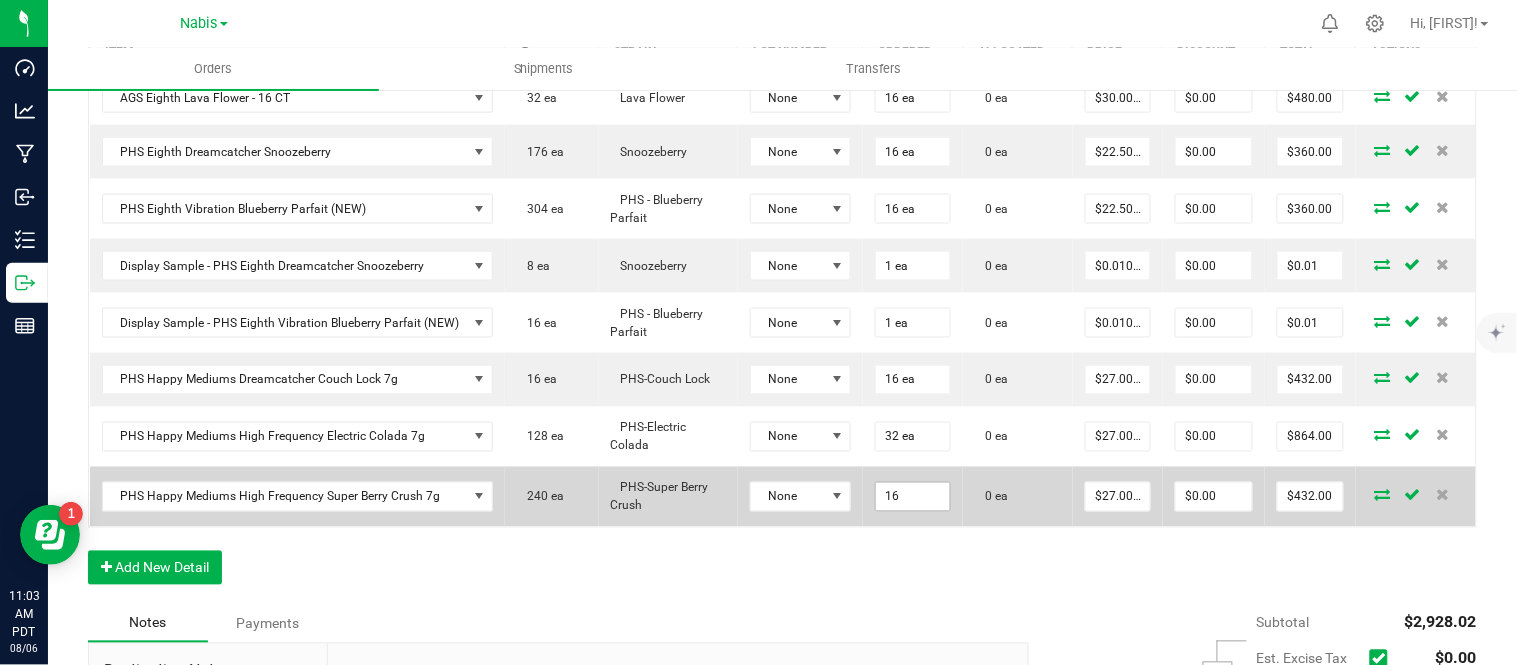 click on "16" at bounding box center [913, 497] 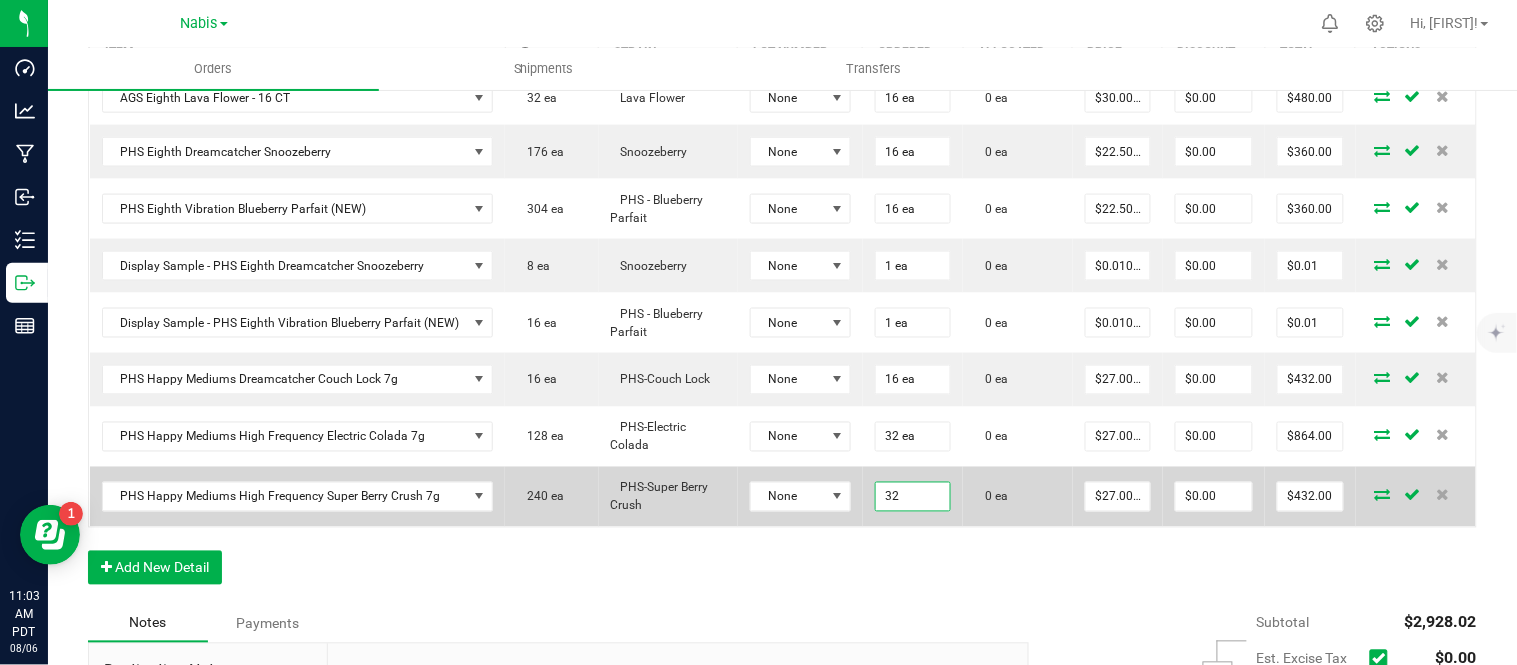 type on "32 ea" 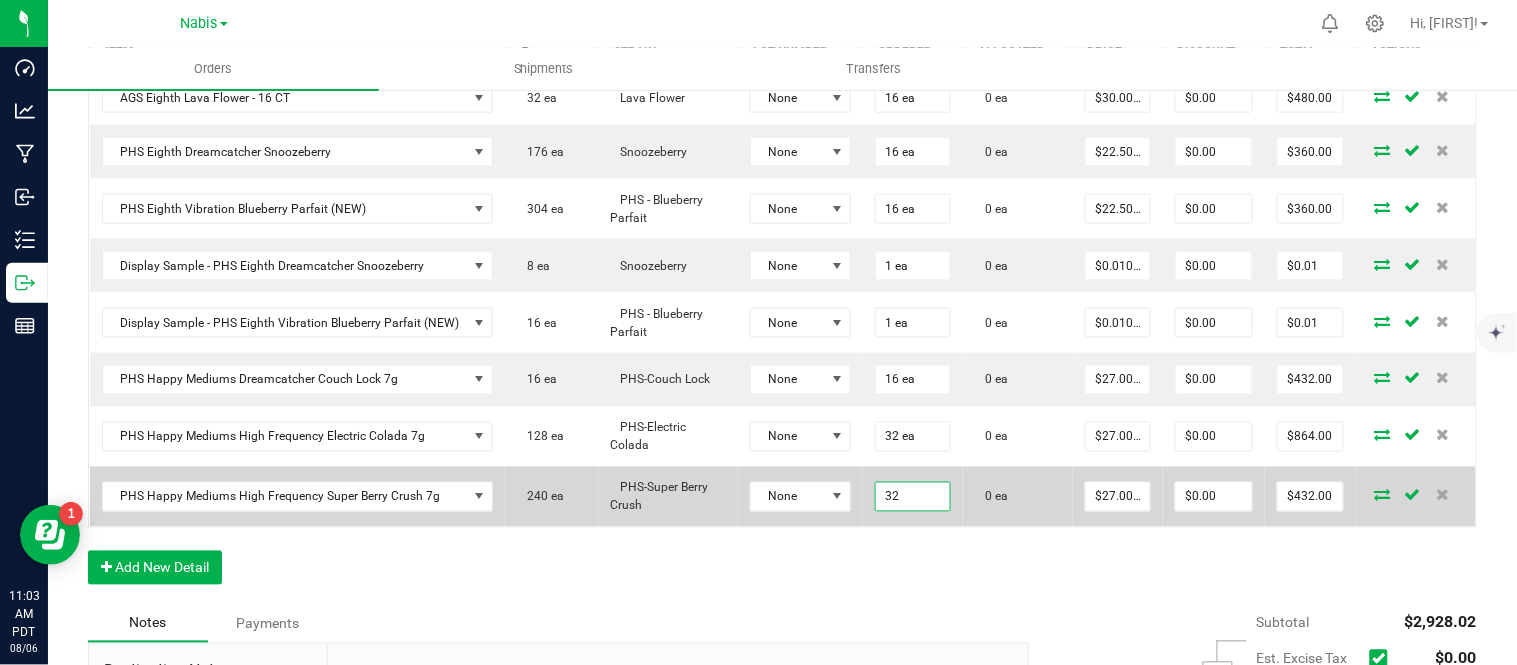 type on "27" 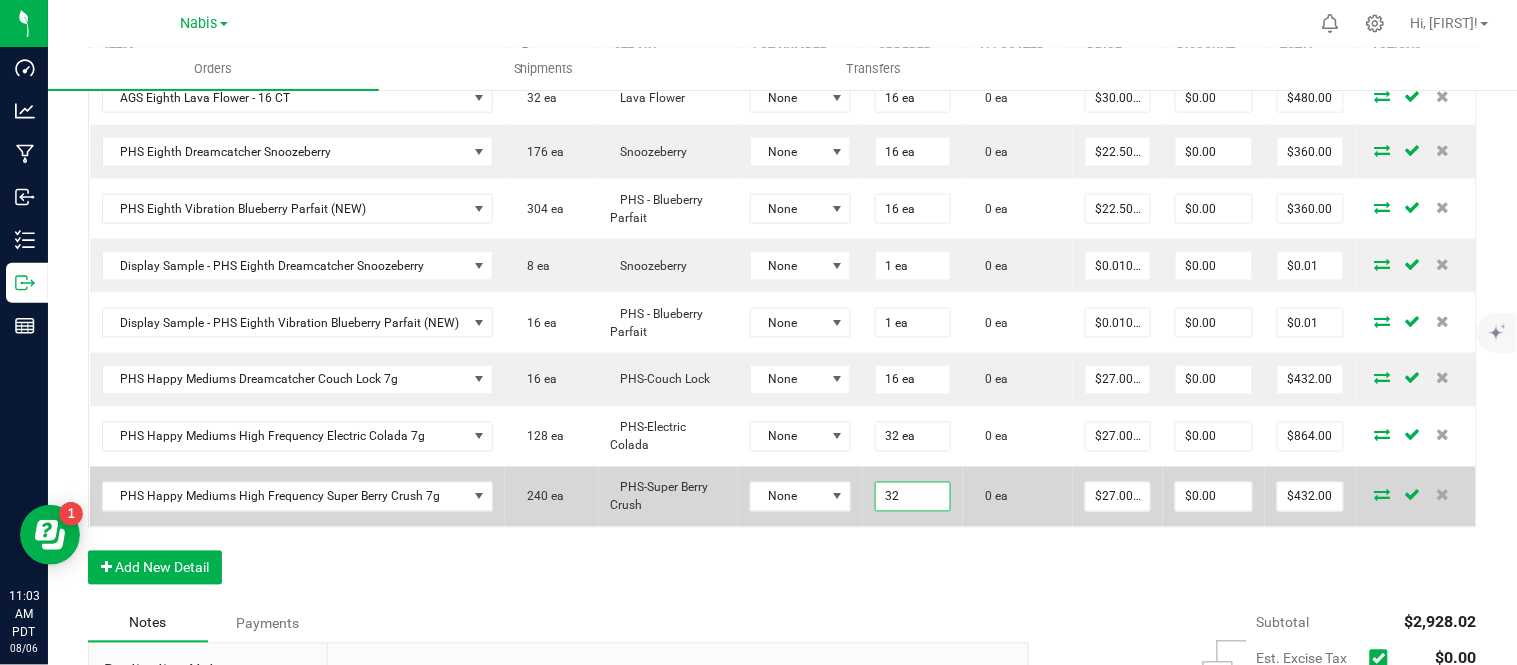 type on "$864.00" 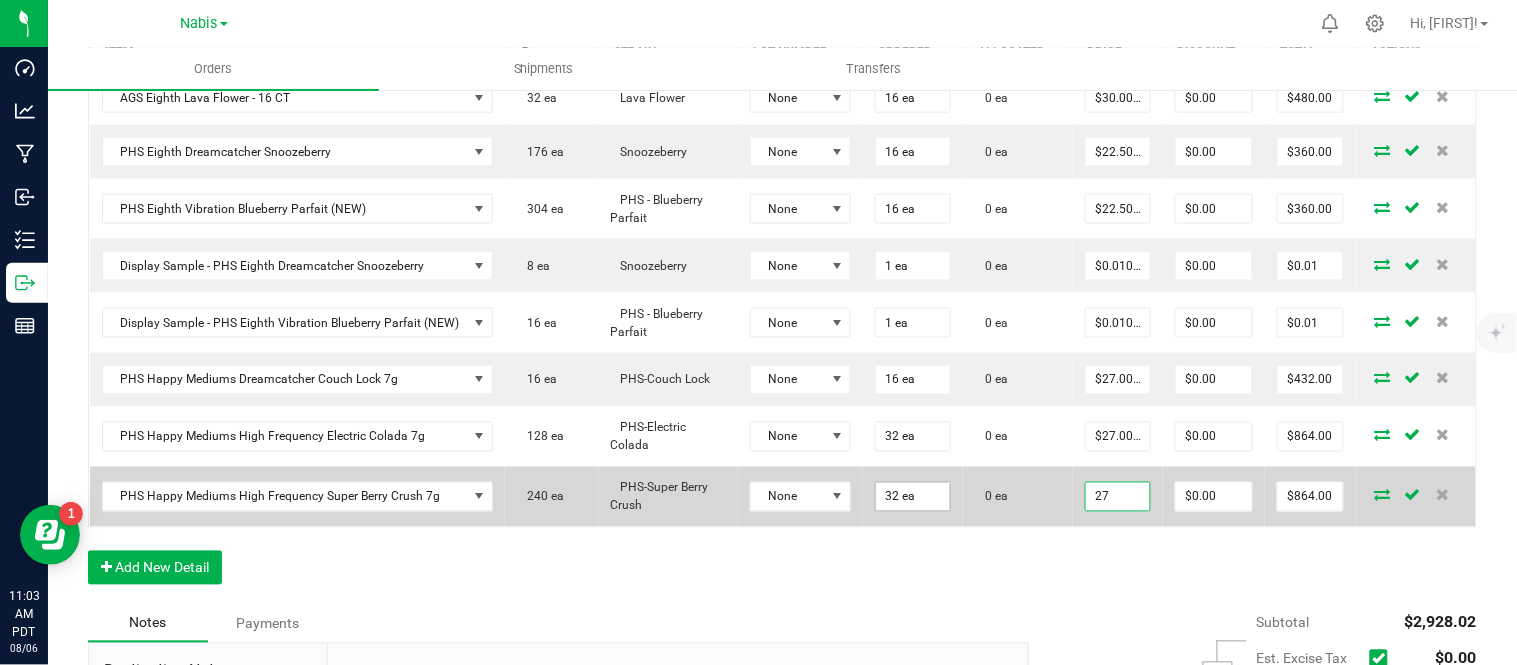 scroll, scrollTop: 0, scrollLeft: 0, axis: both 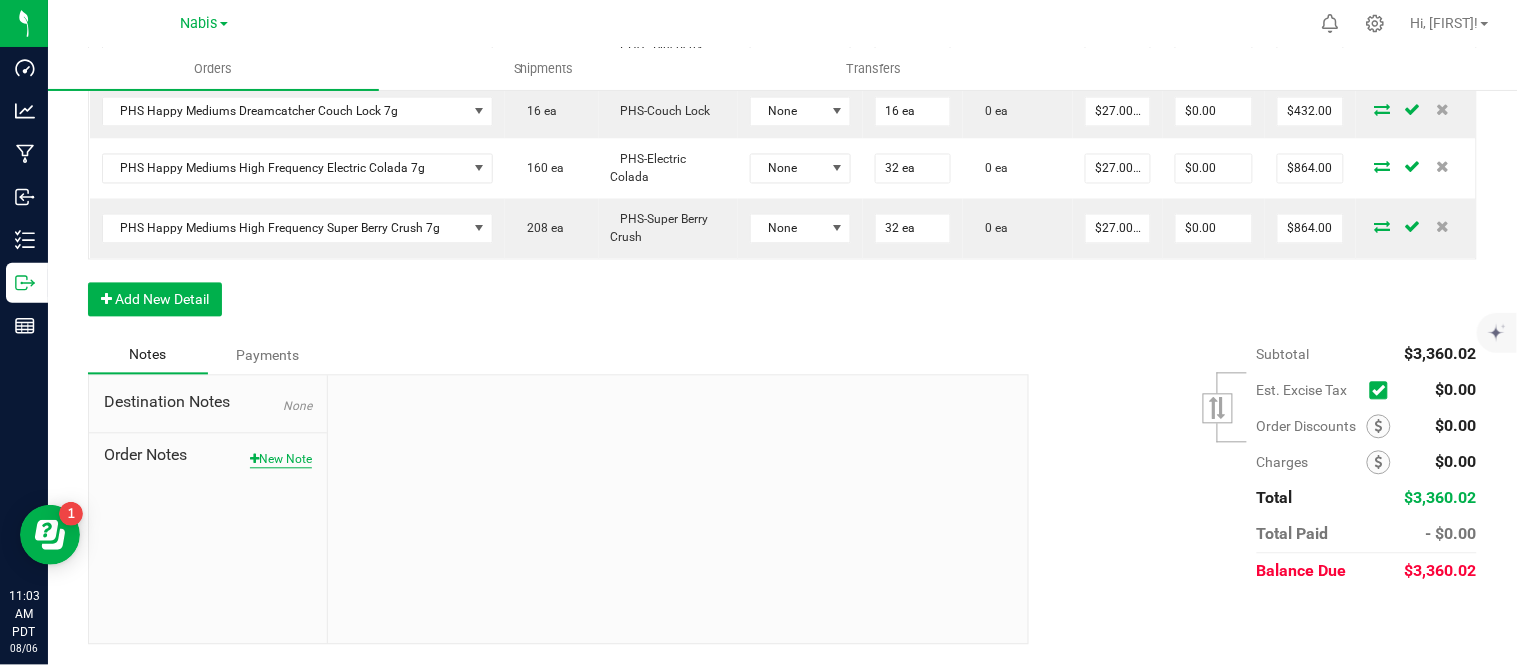 click on "New Note" at bounding box center (281, 460) 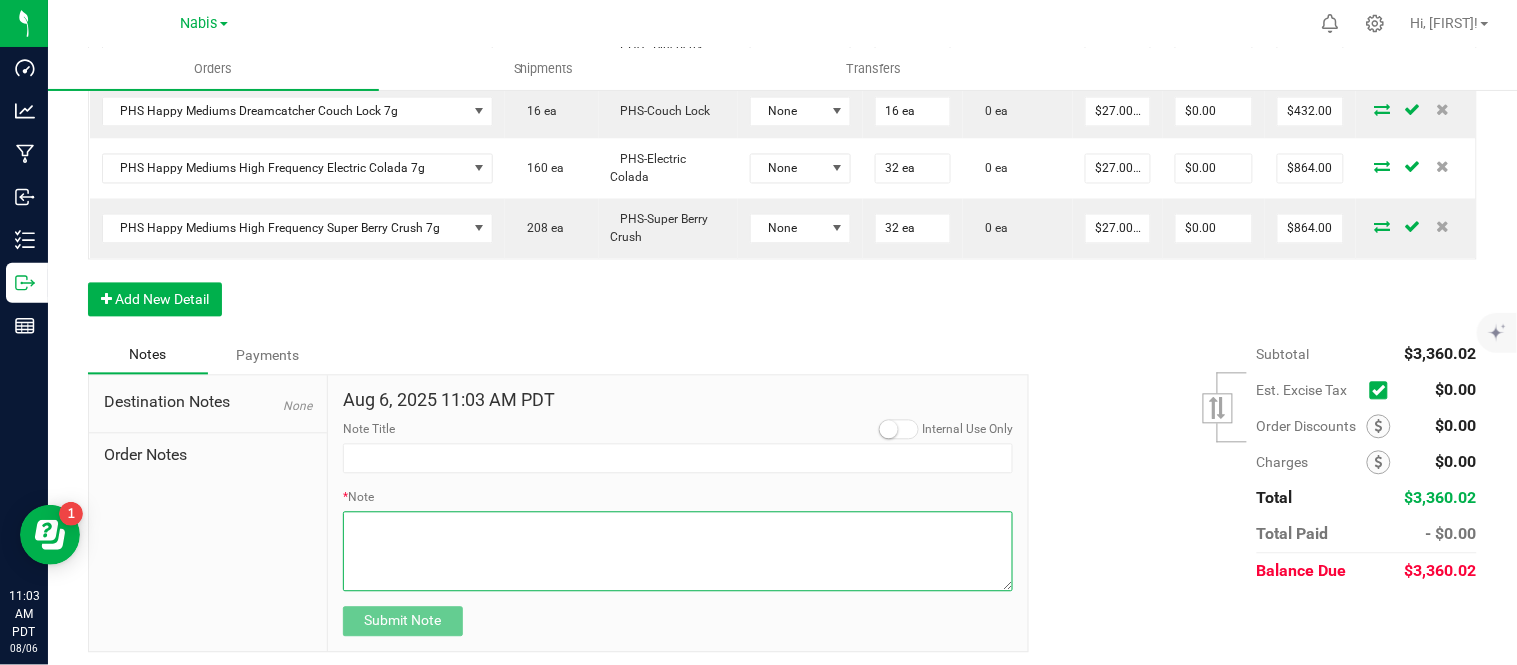 click on "*
Note" at bounding box center (678, 552) 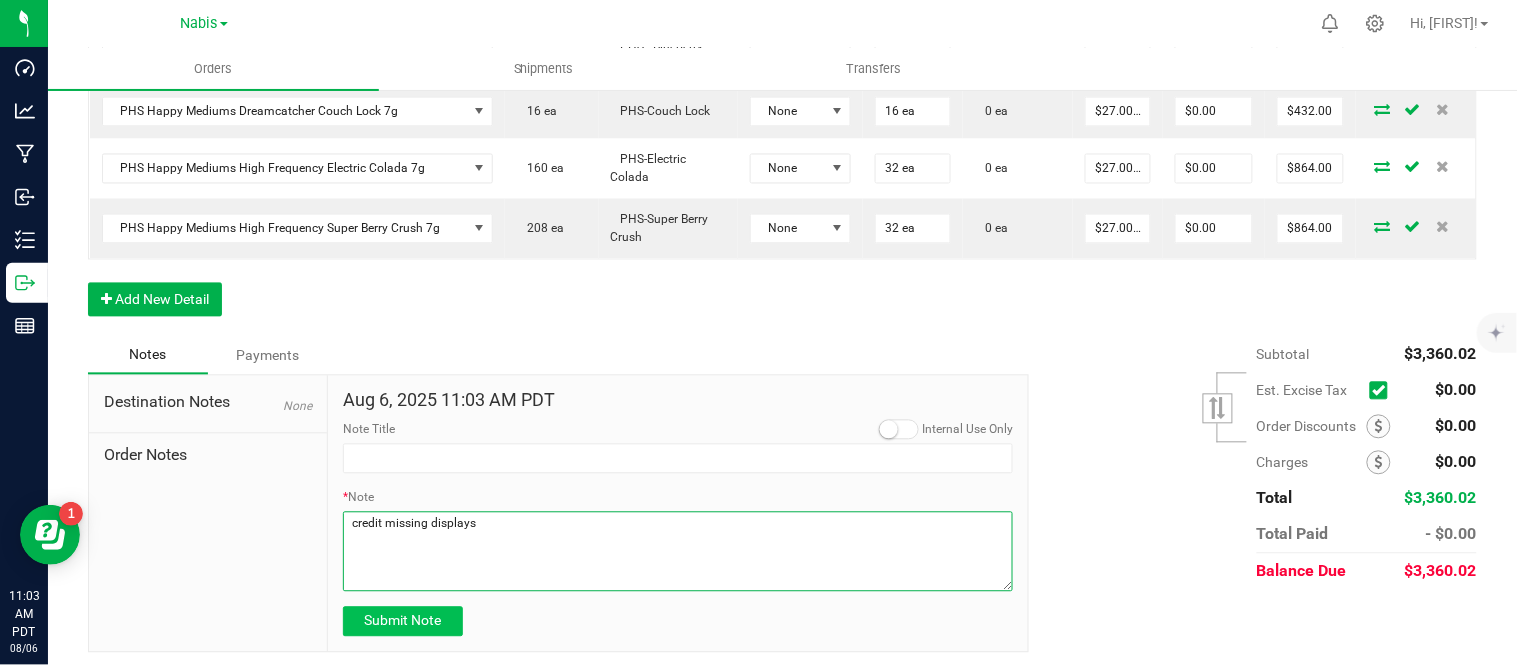 type on "credit missing displays" 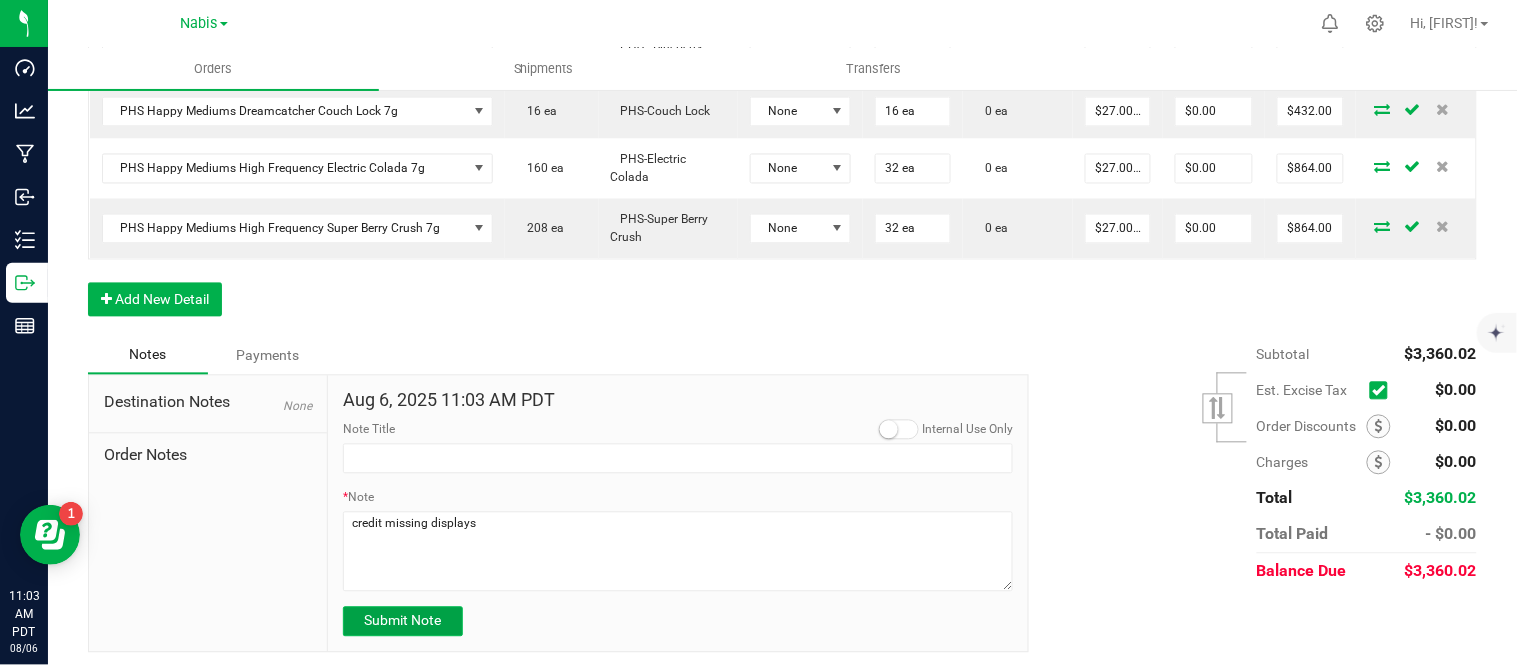 click on "Submit Note" at bounding box center [402, 621] 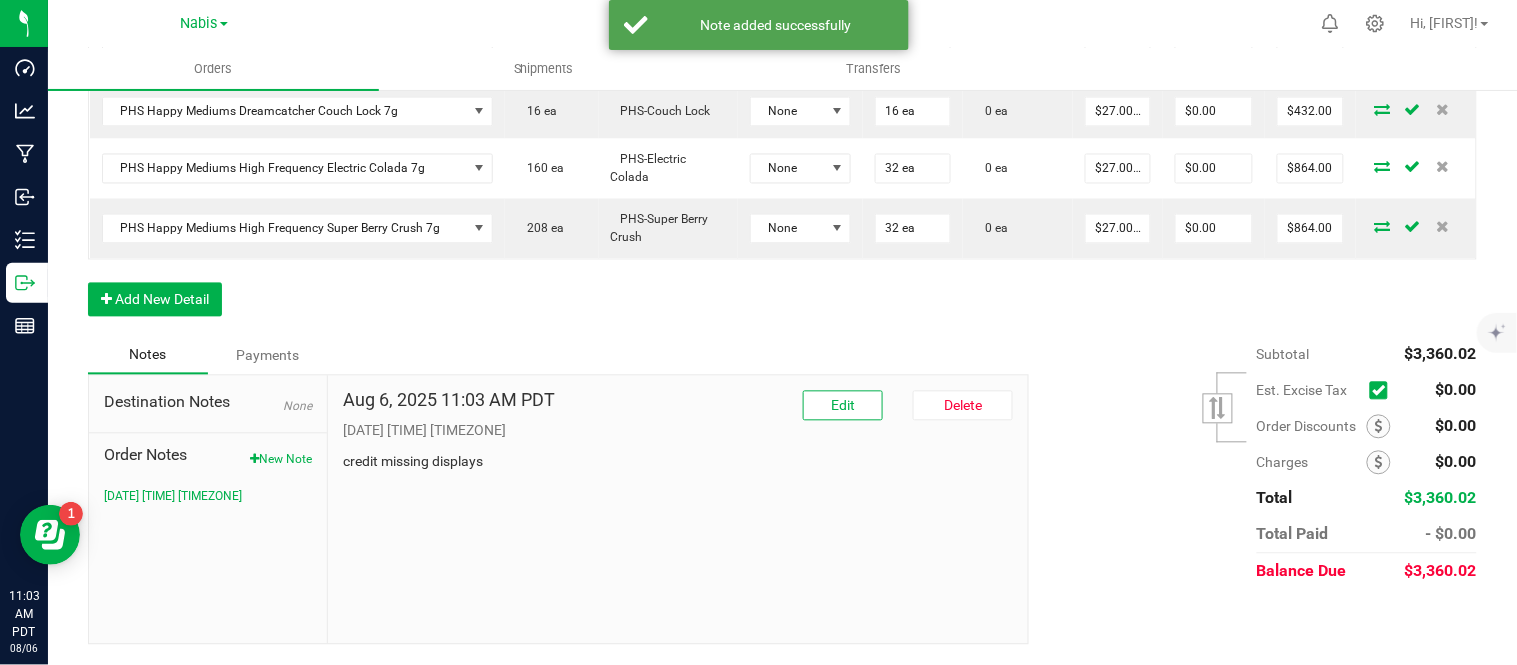 scroll, scrollTop: 0, scrollLeft: 0, axis: both 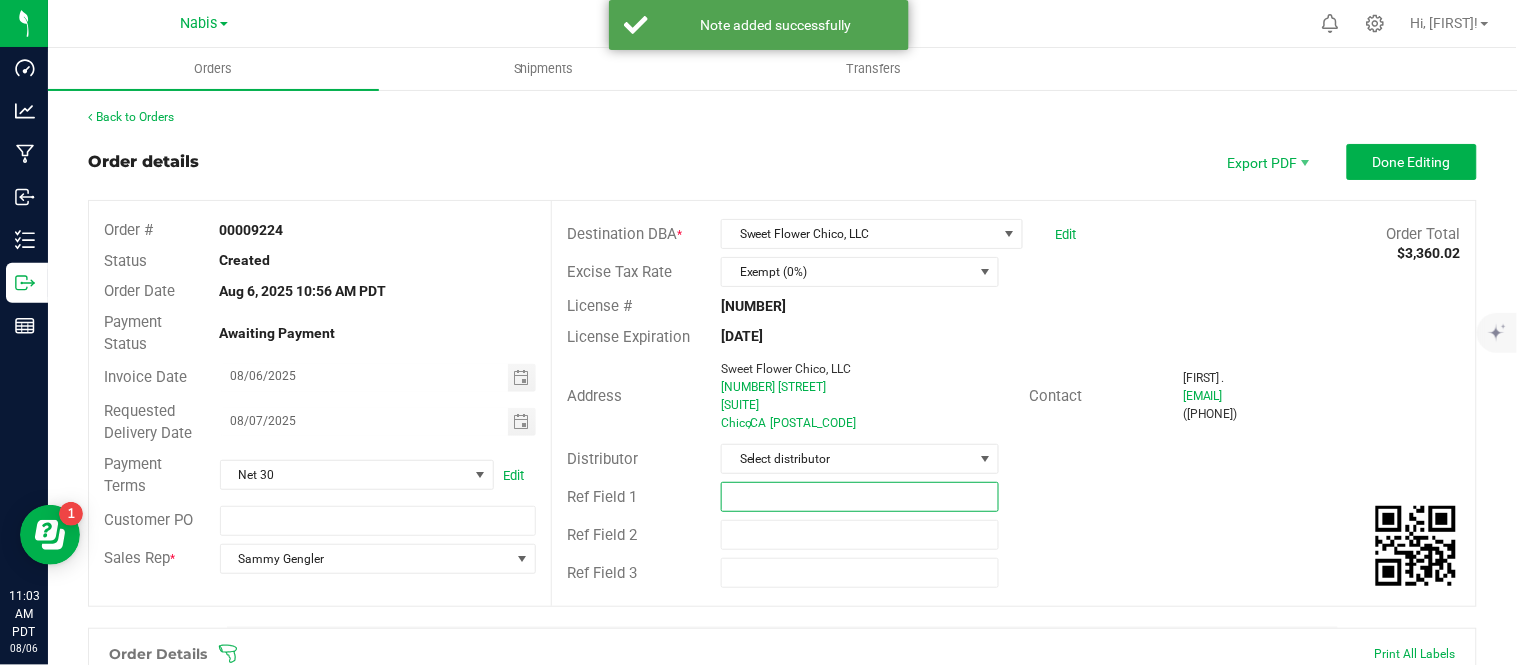 click at bounding box center (860, 497) 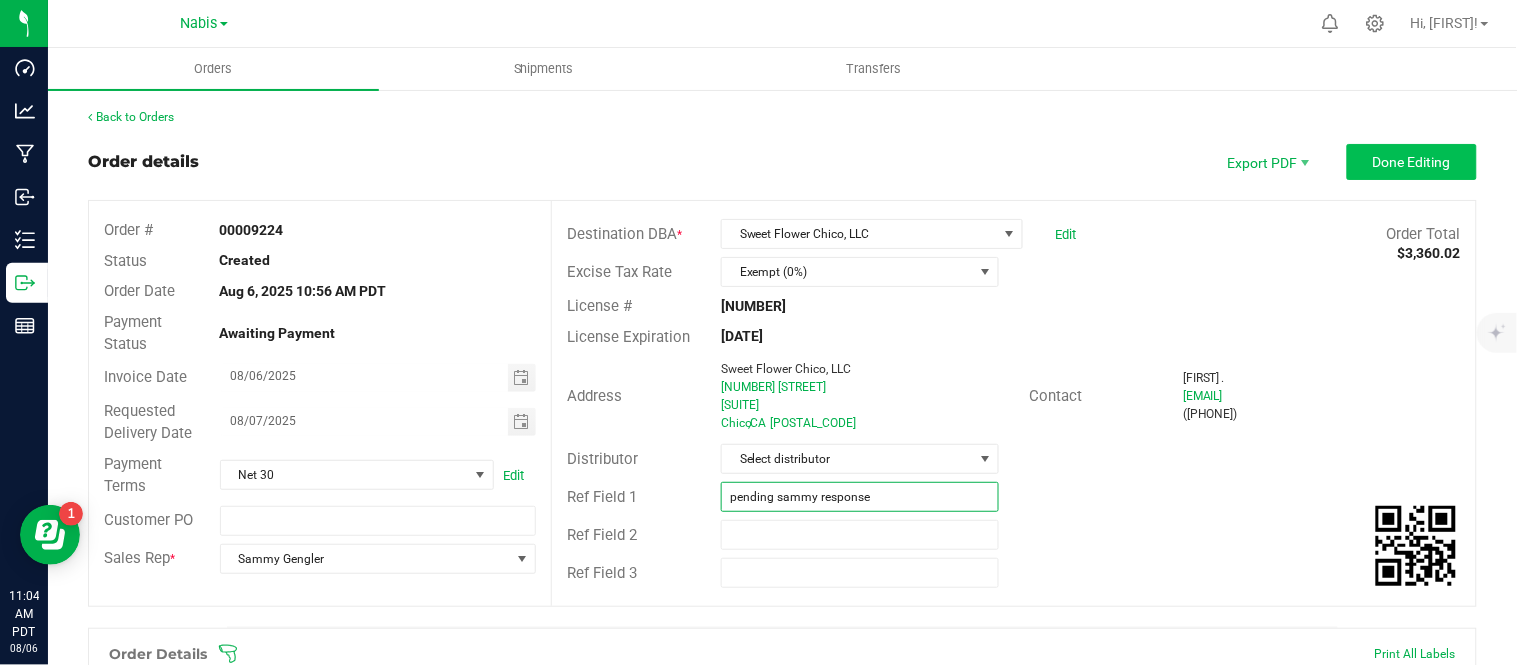 type on "pending sammy response" 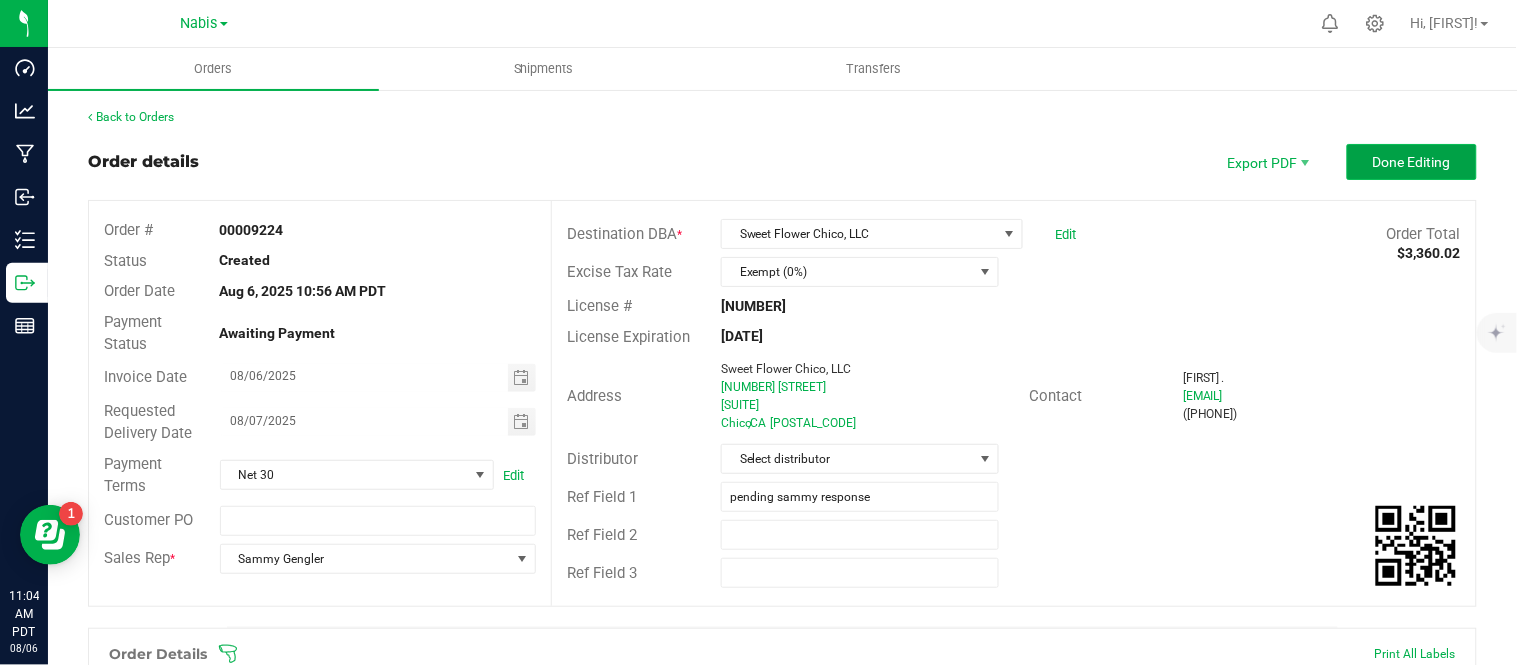 click on "Done Editing" at bounding box center [1412, 162] 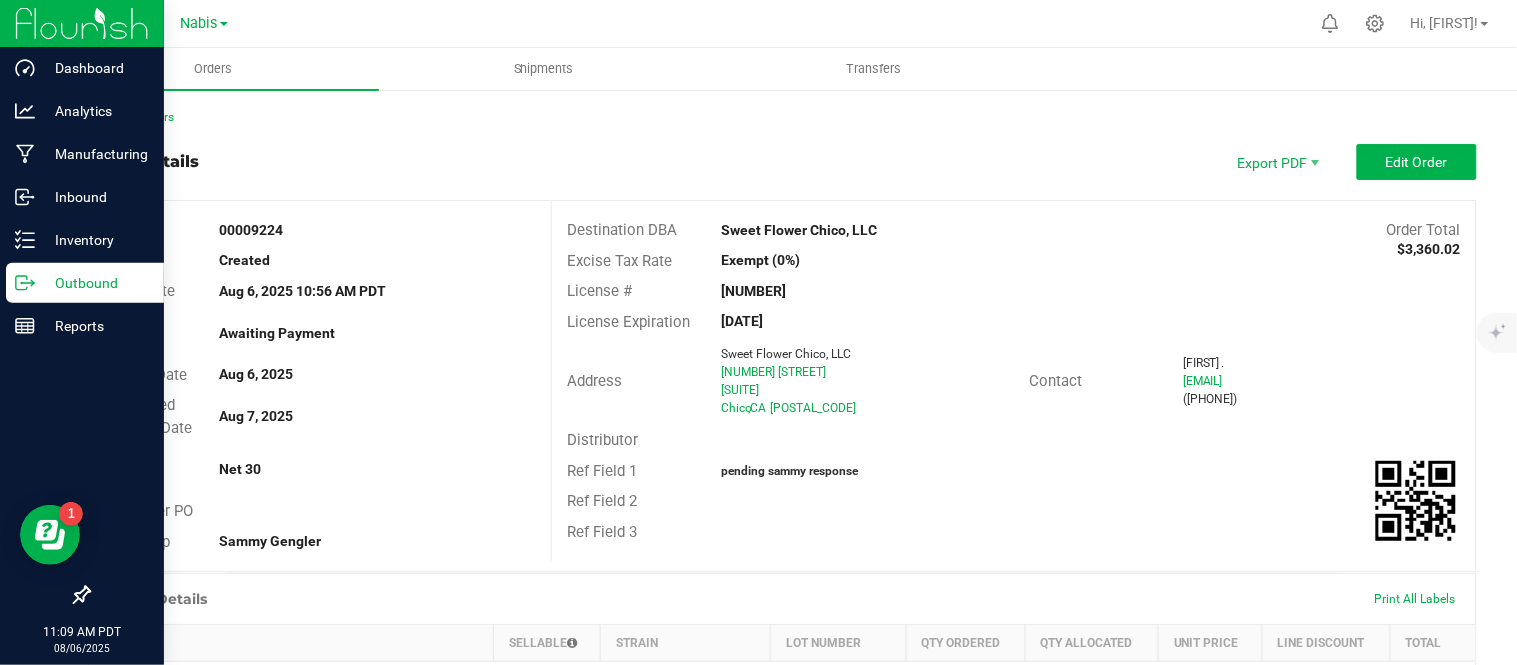 click on "Outbound" at bounding box center (95, 283) 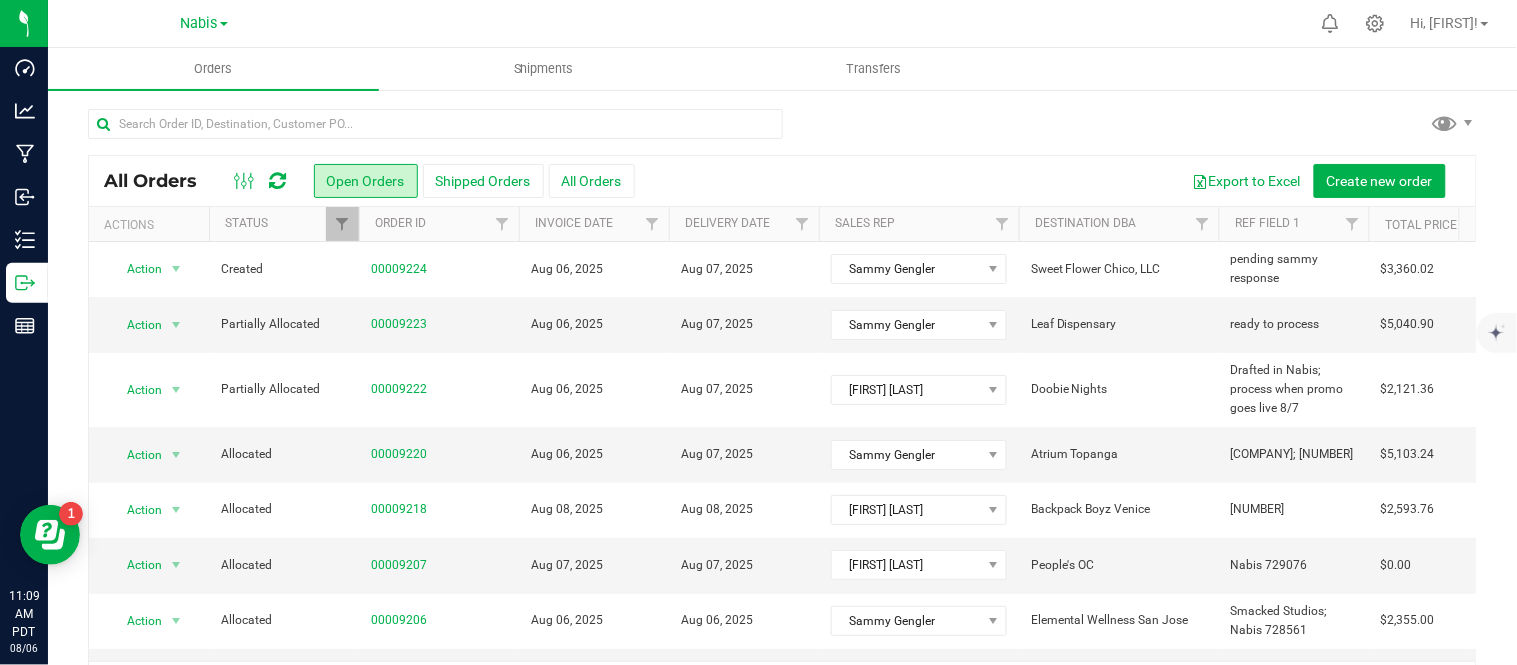 click on "All Orders
Open Orders
Shipped Orders
All Orders
Export to Excel
Create new order
Actions Status Order ID Invoice Date Delivery Date Sales Rep Destination DBA Ref Field 1 Total Price" at bounding box center [782, 409] 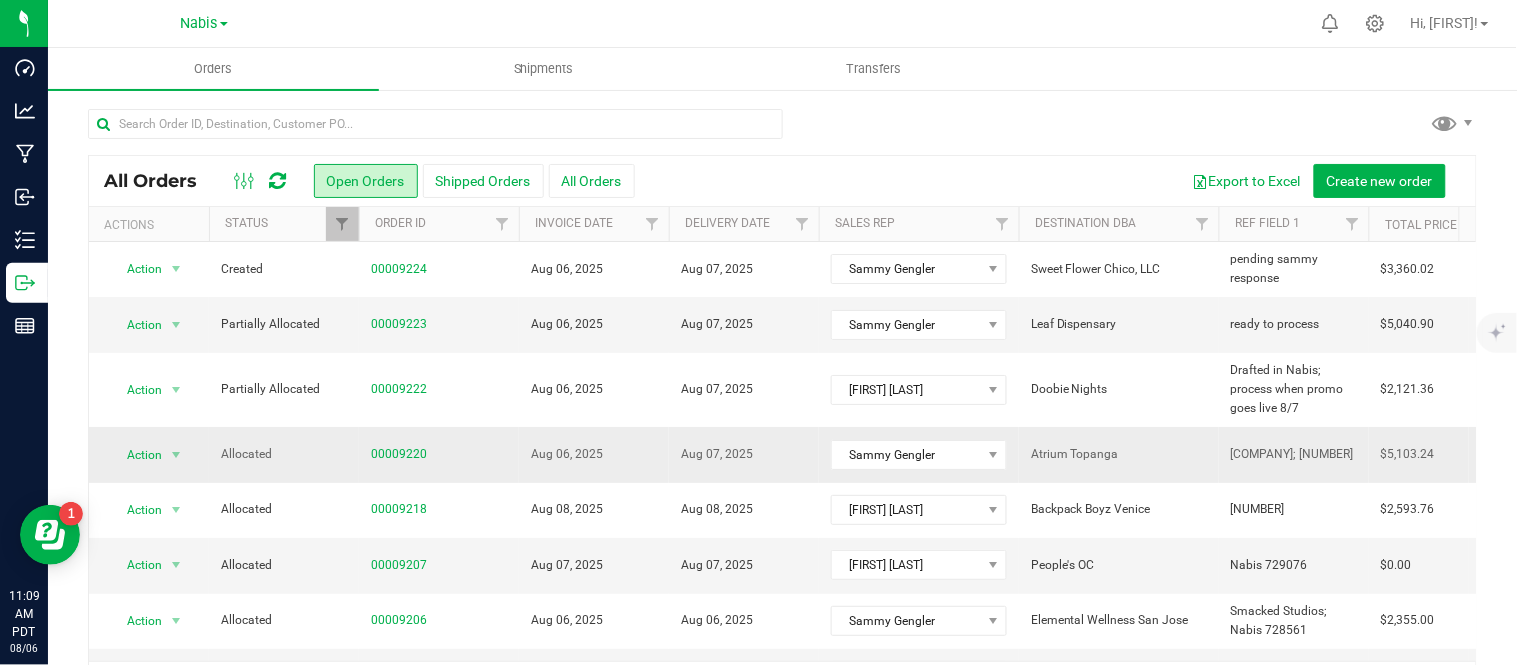 scroll, scrollTop: 434, scrollLeft: 26, axis: both 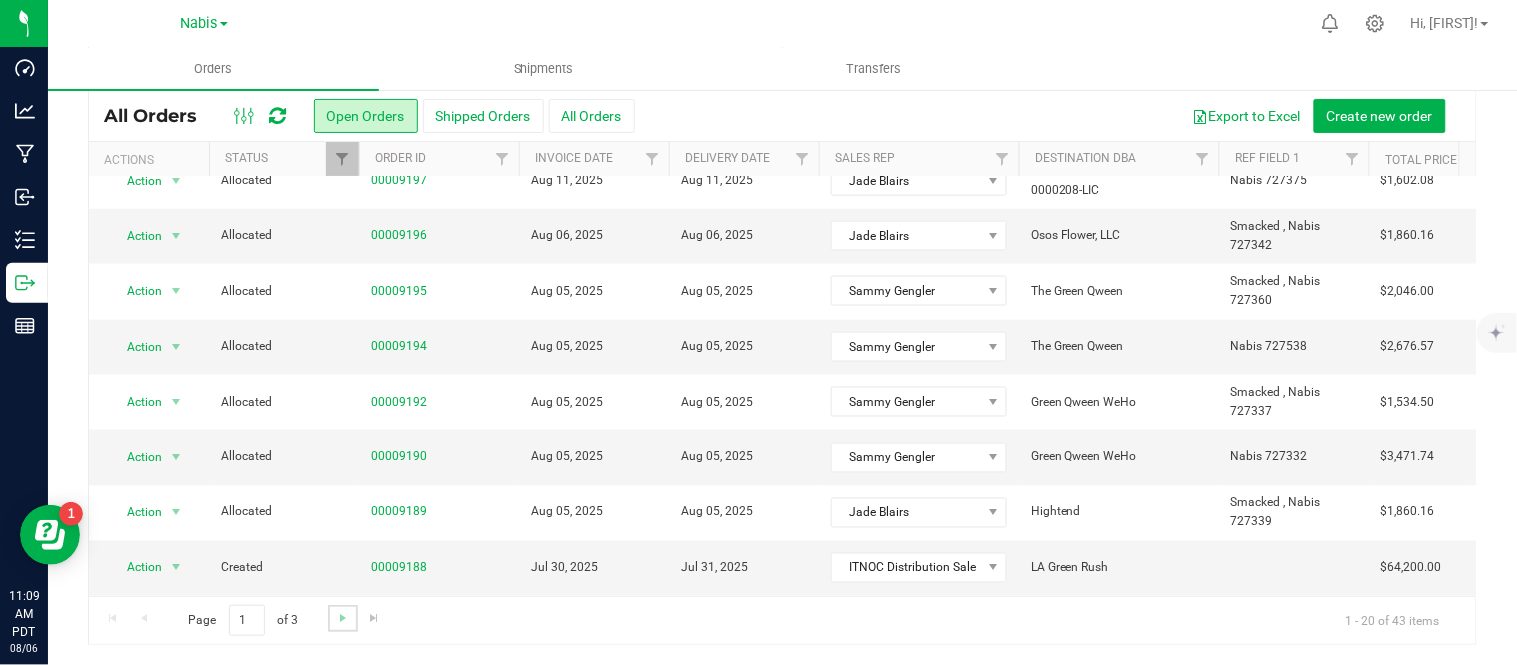 click at bounding box center (342, 618) 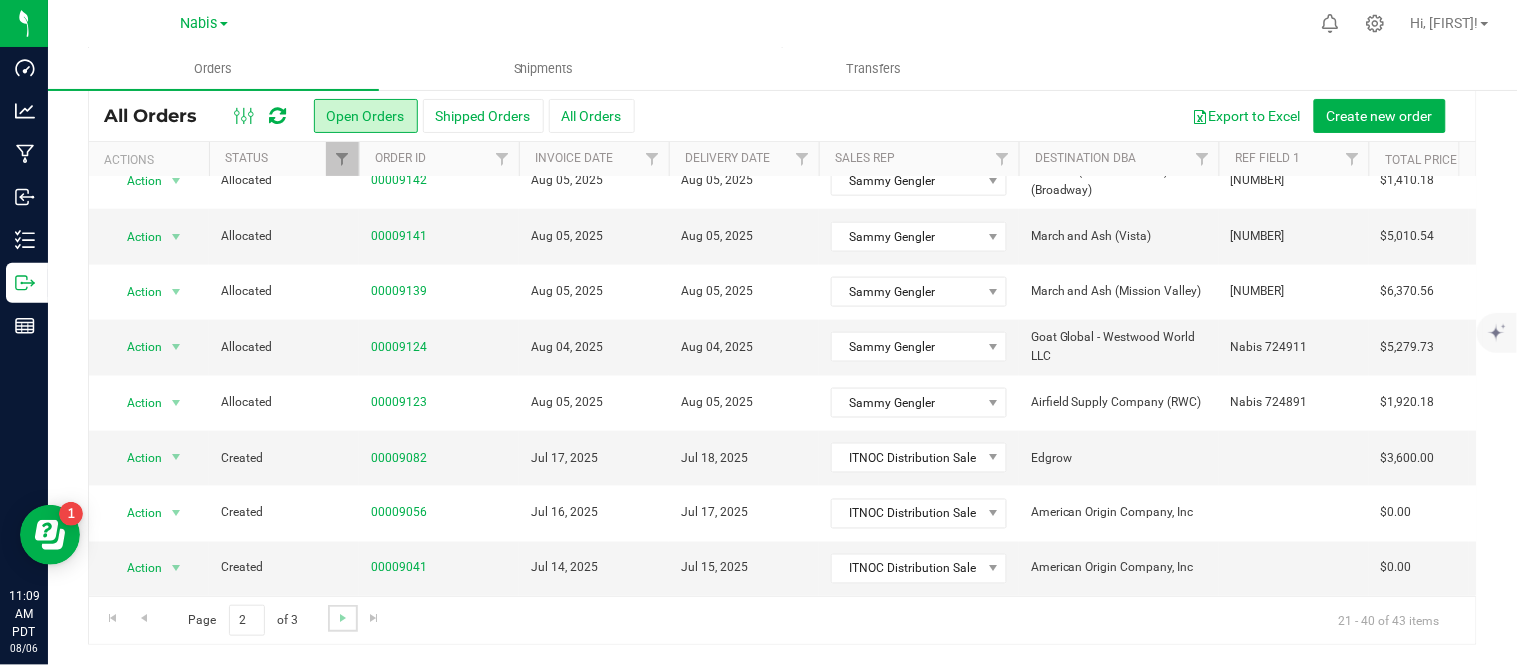 scroll, scrollTop: 0, scrollLeft: 0, axis: both 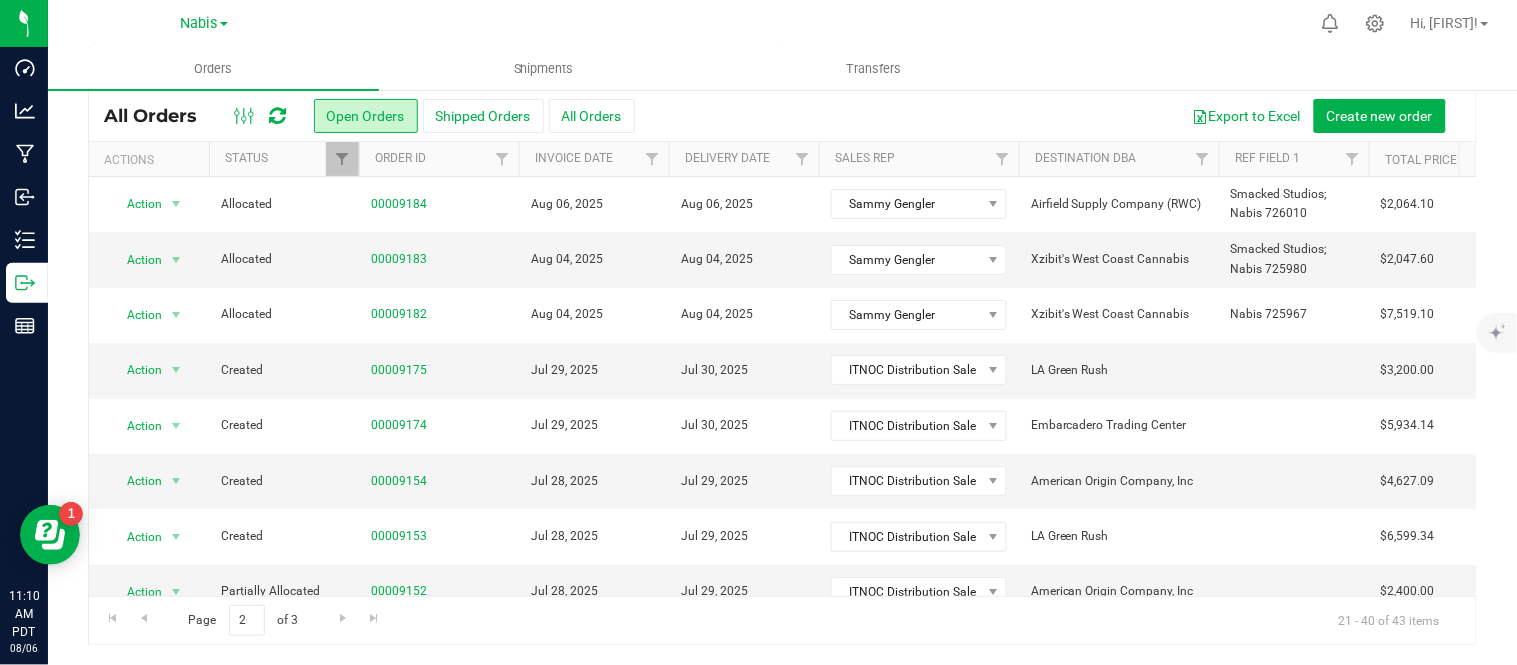 click on "Orders
Shipments
Transfers" at bounding box center (806, 69) 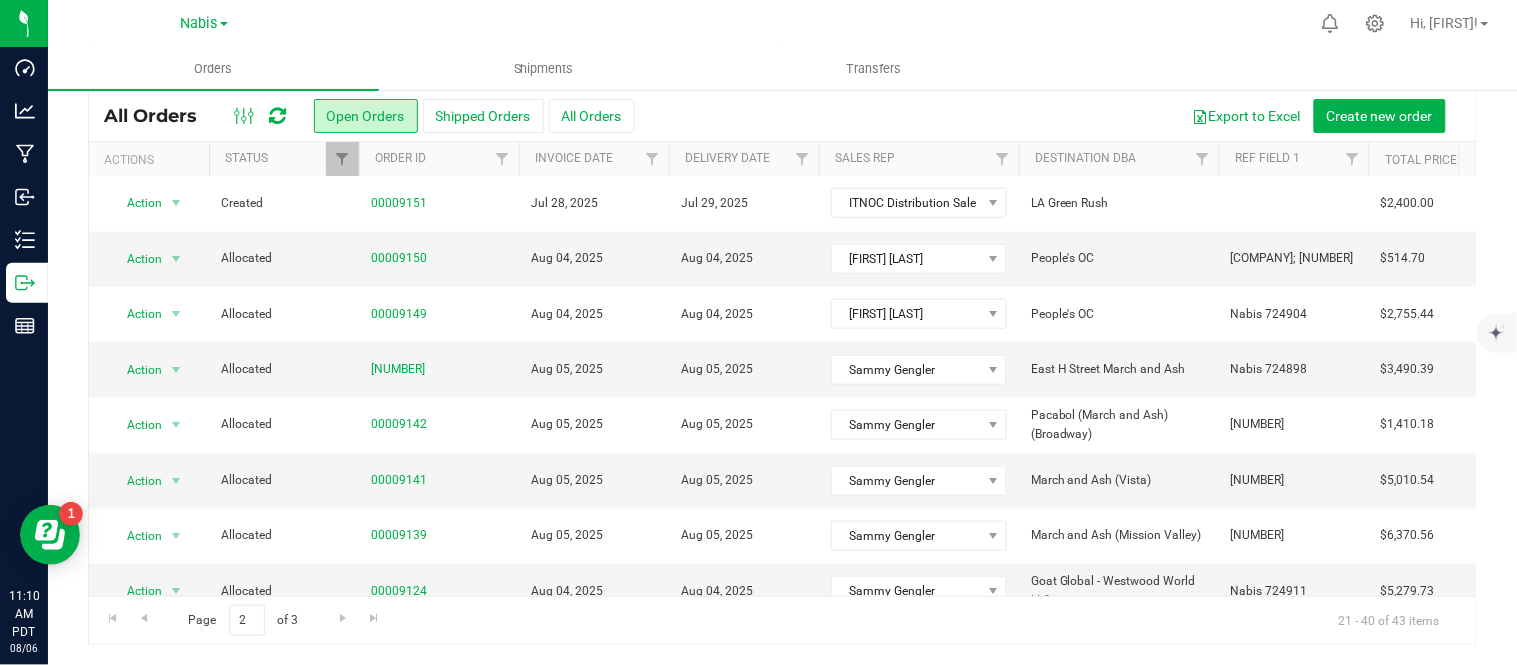 scroll, scrollTop: 705, scrollLeft: 0, axis: vertical 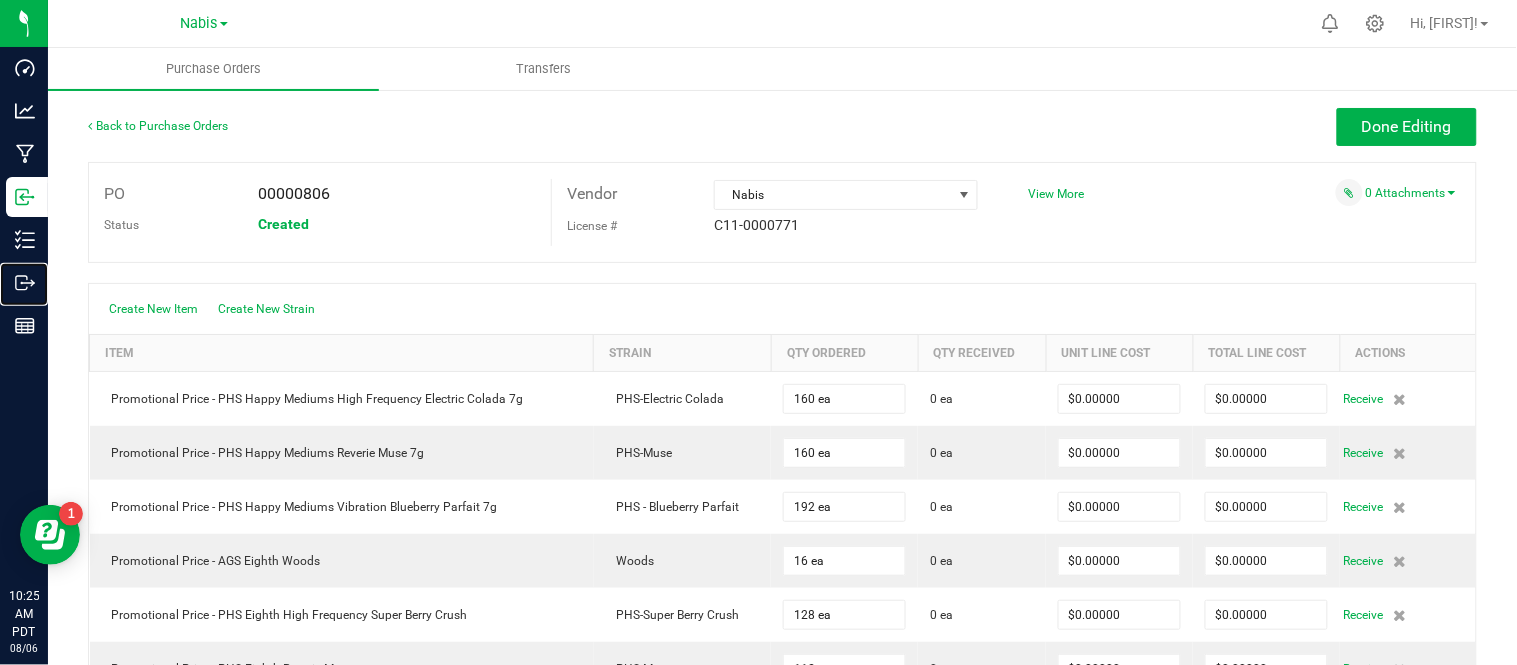 click on "Outbound" at bounding box center (0, 0) 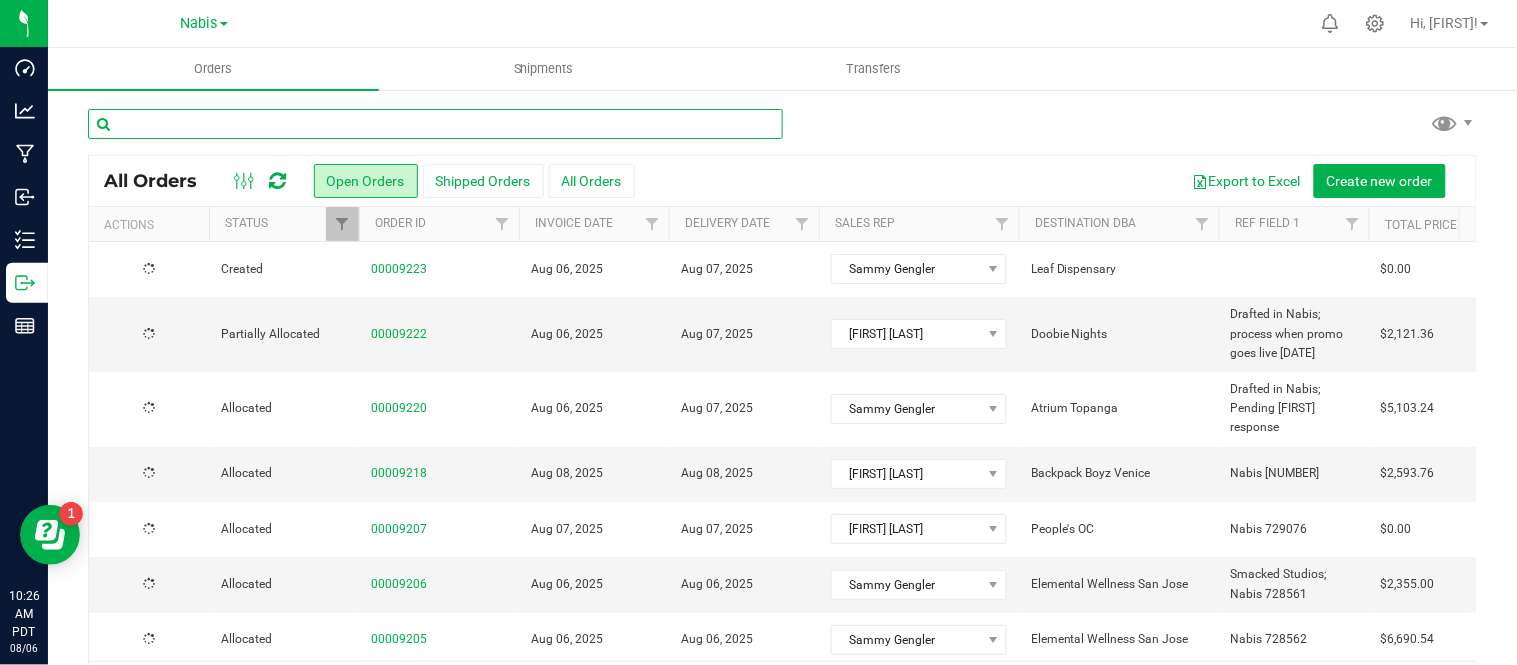 click at bounding box center [435, 124] 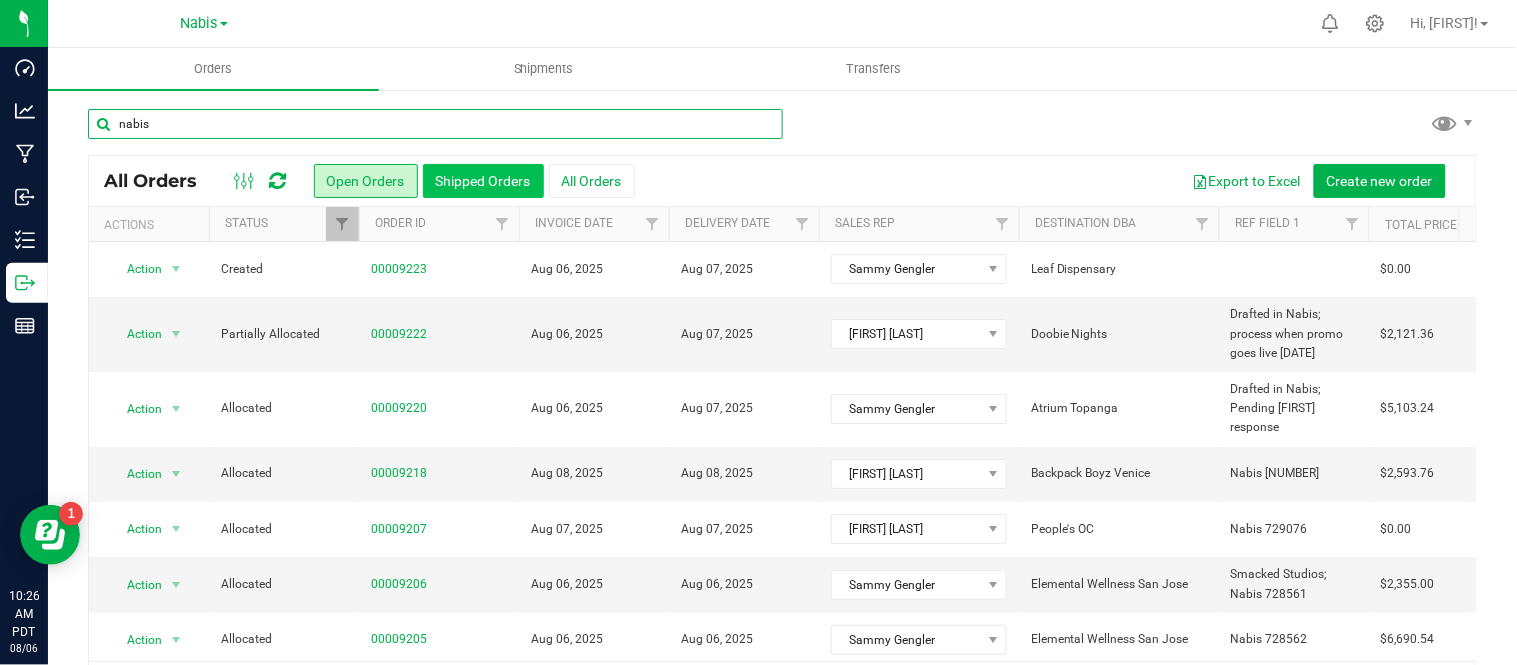 type on "nabis" 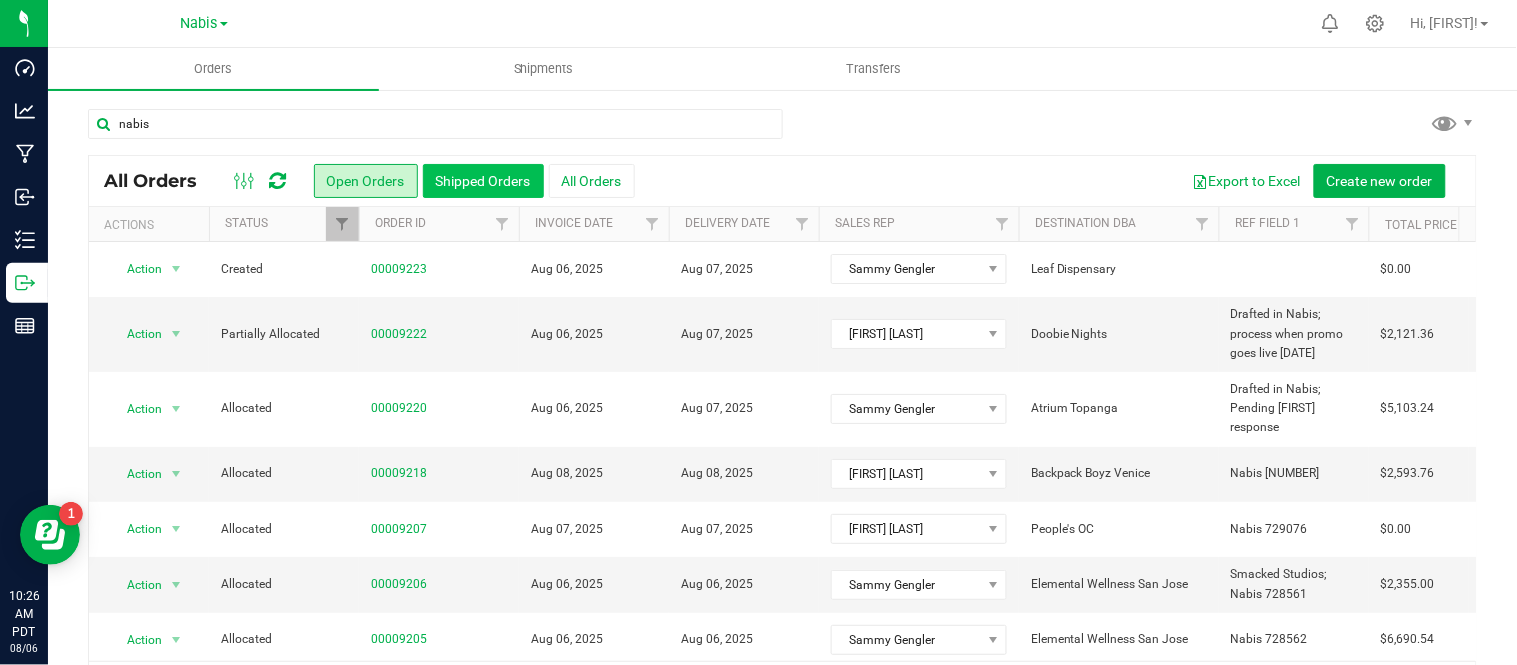 click on "Orders
Shipments
Transfers
nabis
All Orders
Open Orders
Shipped Orders" at bounding box center [782, 356] 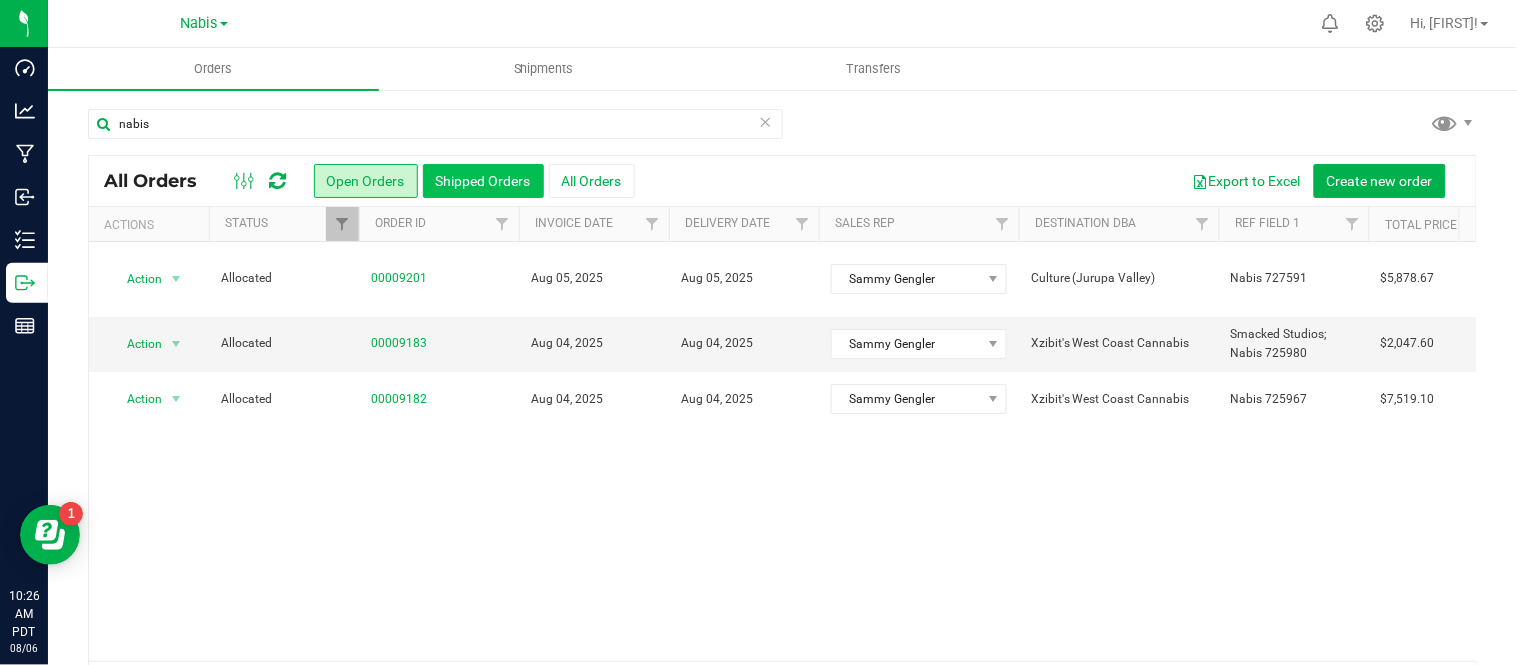 click on "Shipped Orders" at bounding box center (483, 181) 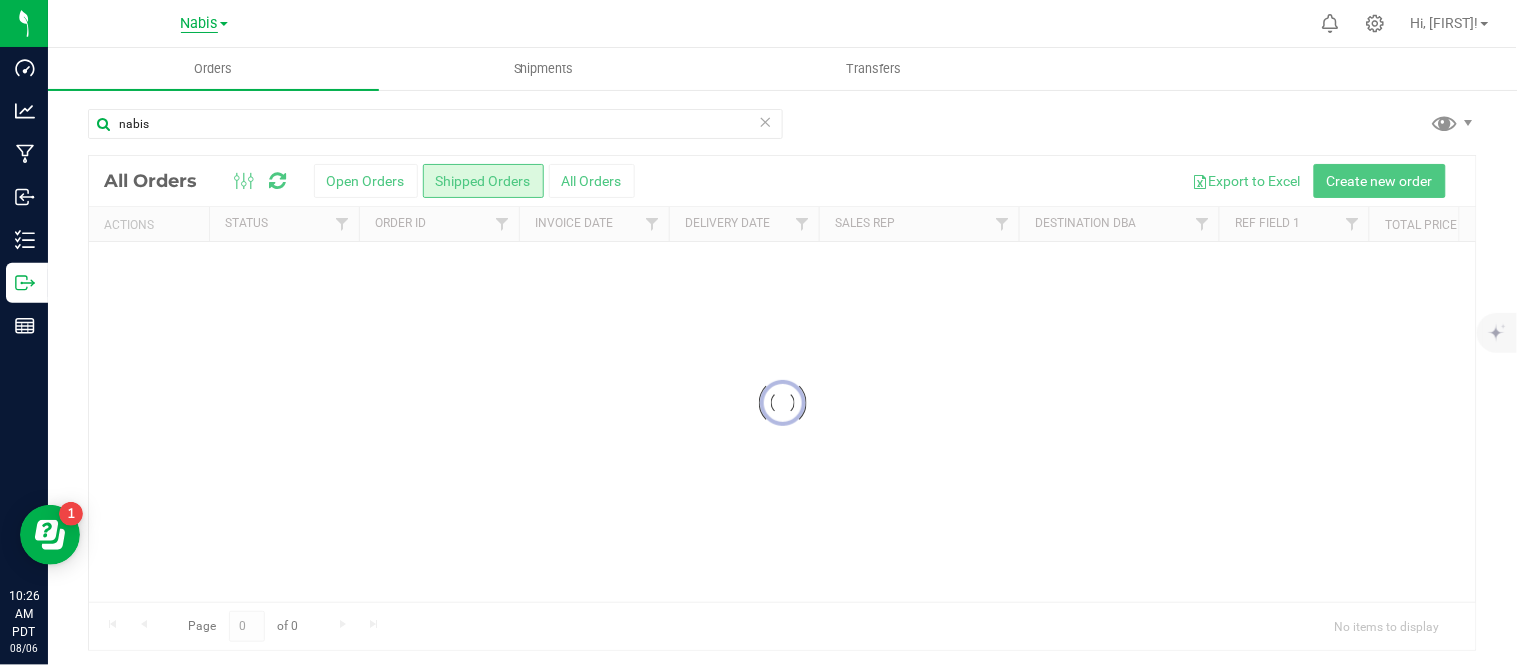 click on "Nabis" at bounding box center (199, 24) 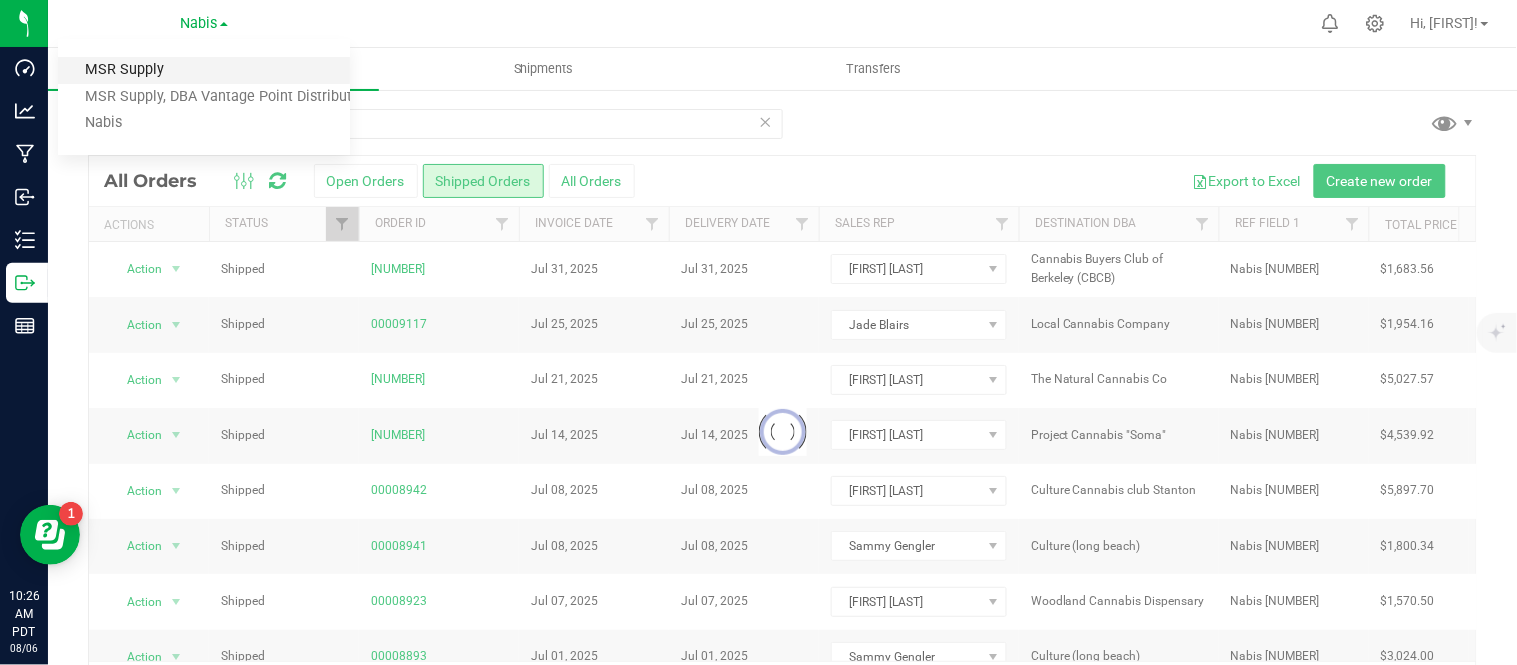 click on "MSR Supply" at bounding box center (204, 70) 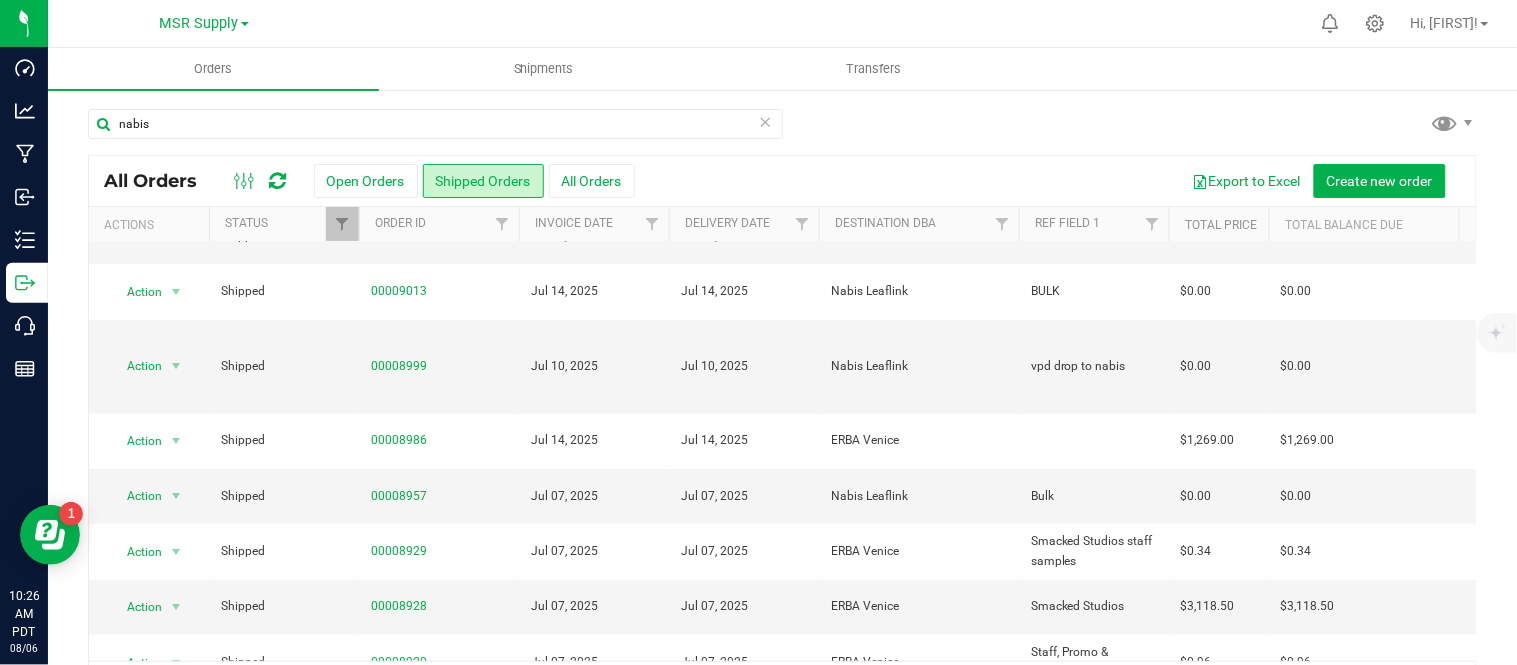 scroll, scrollTop: 304, scrollLeft: 0, axis: vertical 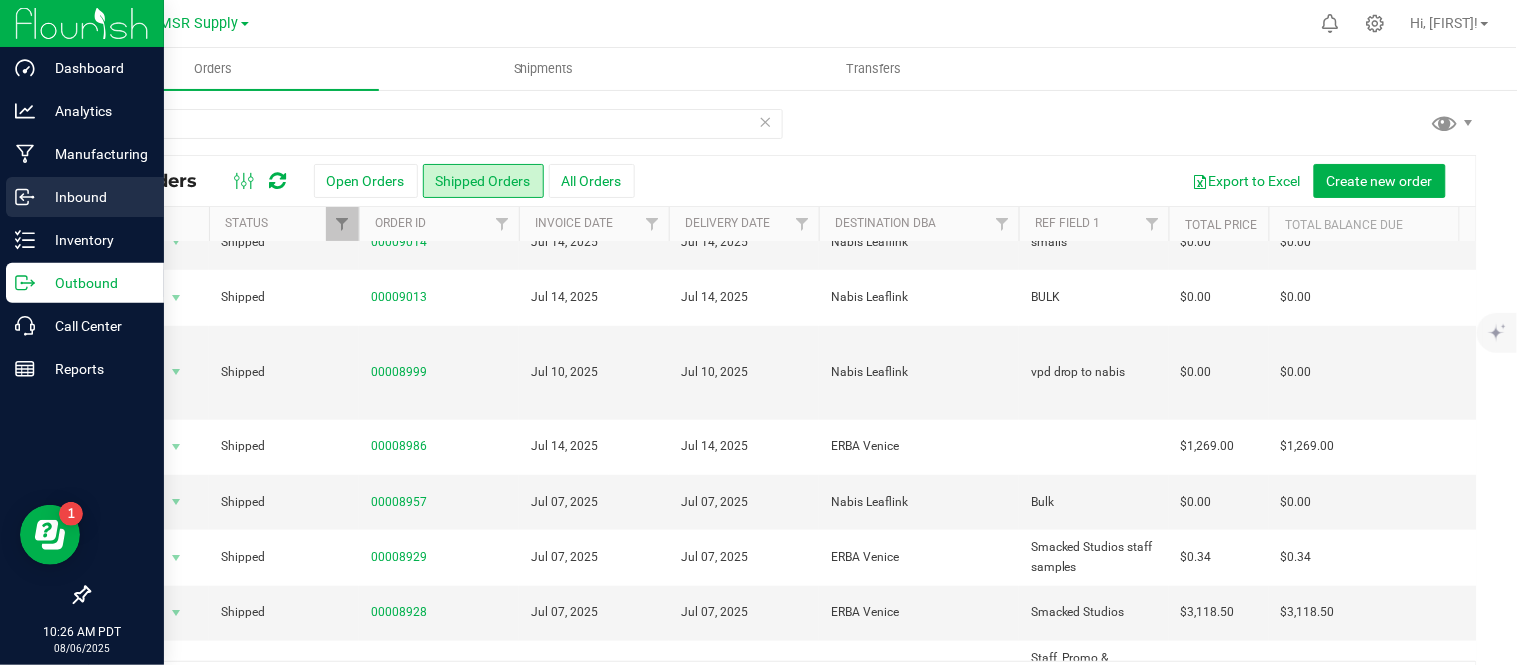 click on "Inbound" at bounding box center [95, 197] 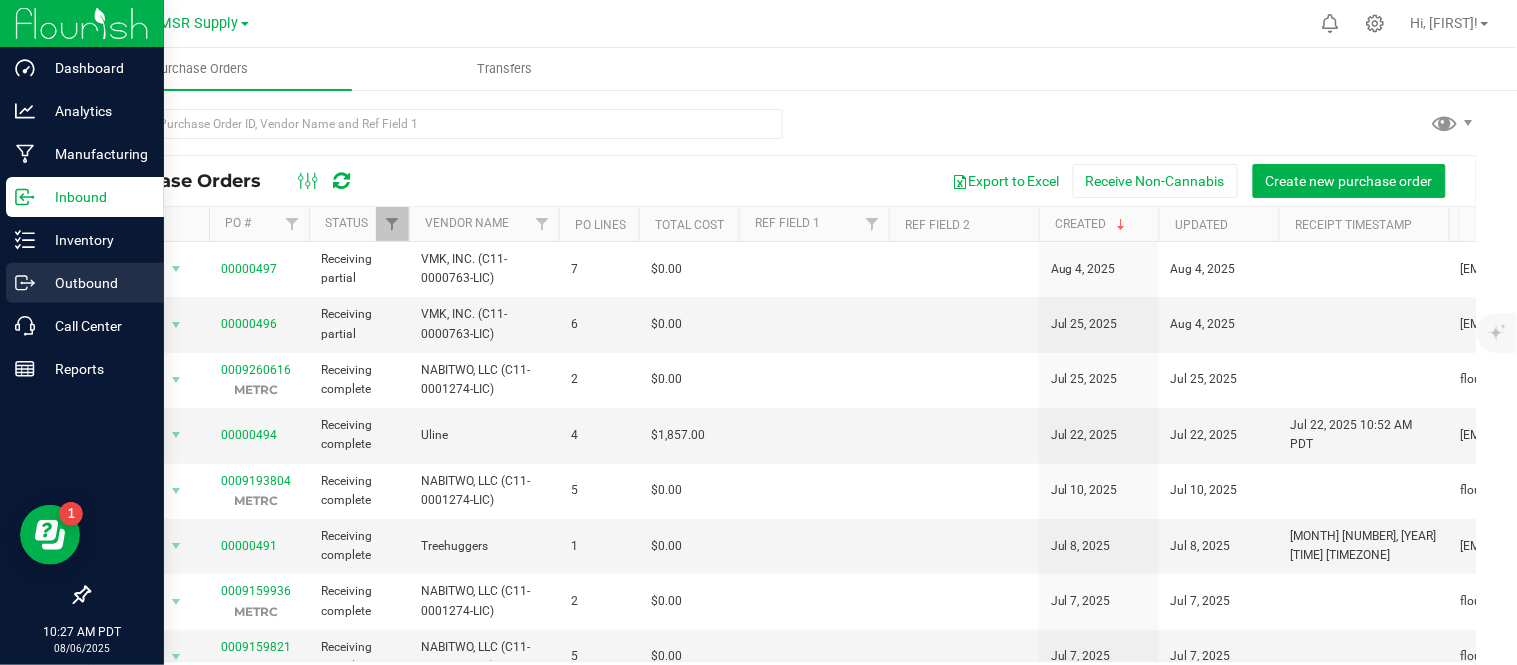 click on "Outbound" at bounding box center (85, 283) 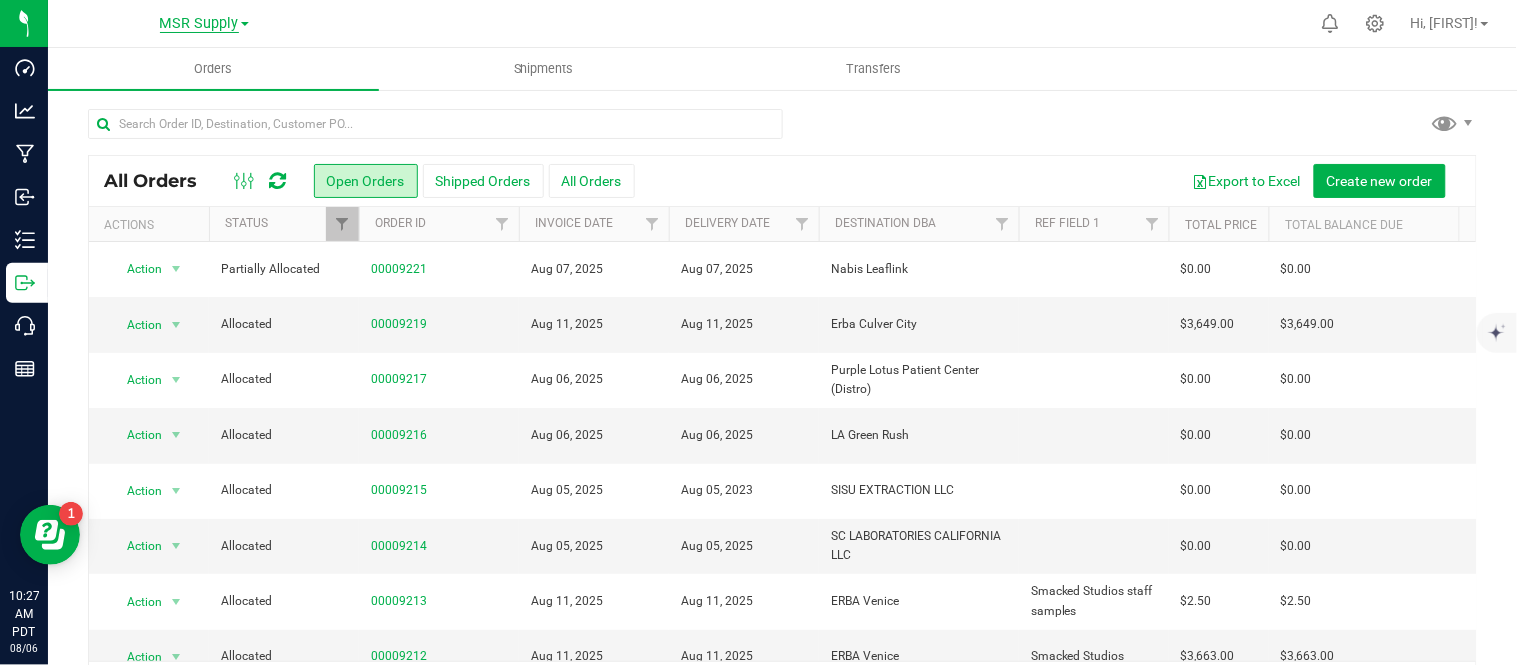 click on "MSR Supply" at bounding box center (199, 24) 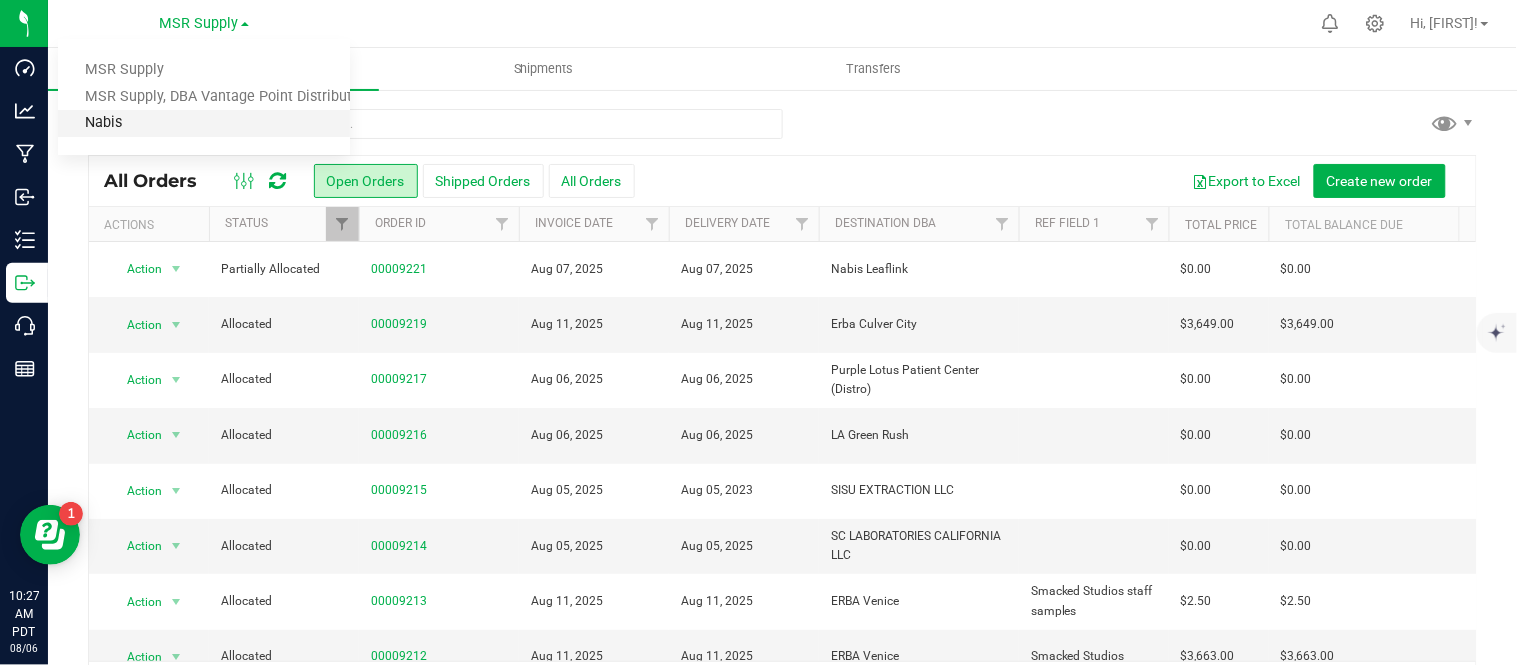 click on "Nabis" at bounding box center (204, 123) 